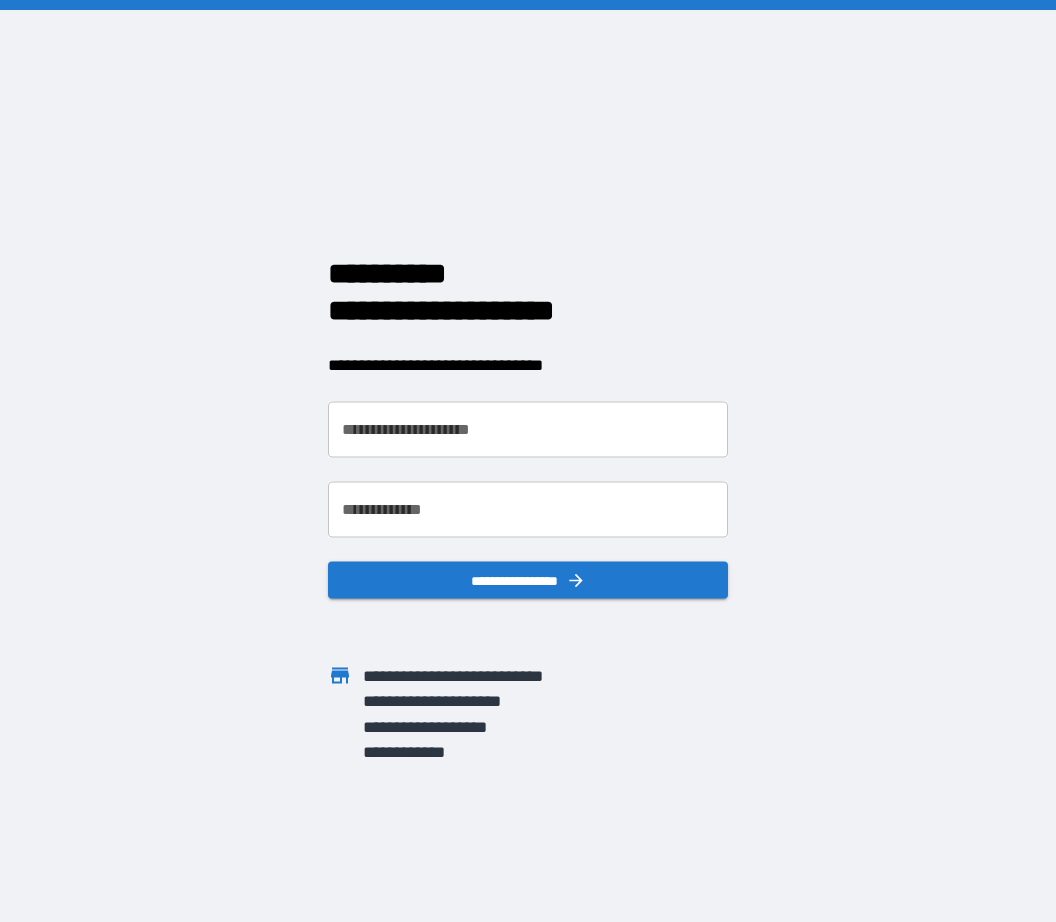 scroll, scrollTop: 0, scrollLeft: 0, axis: both 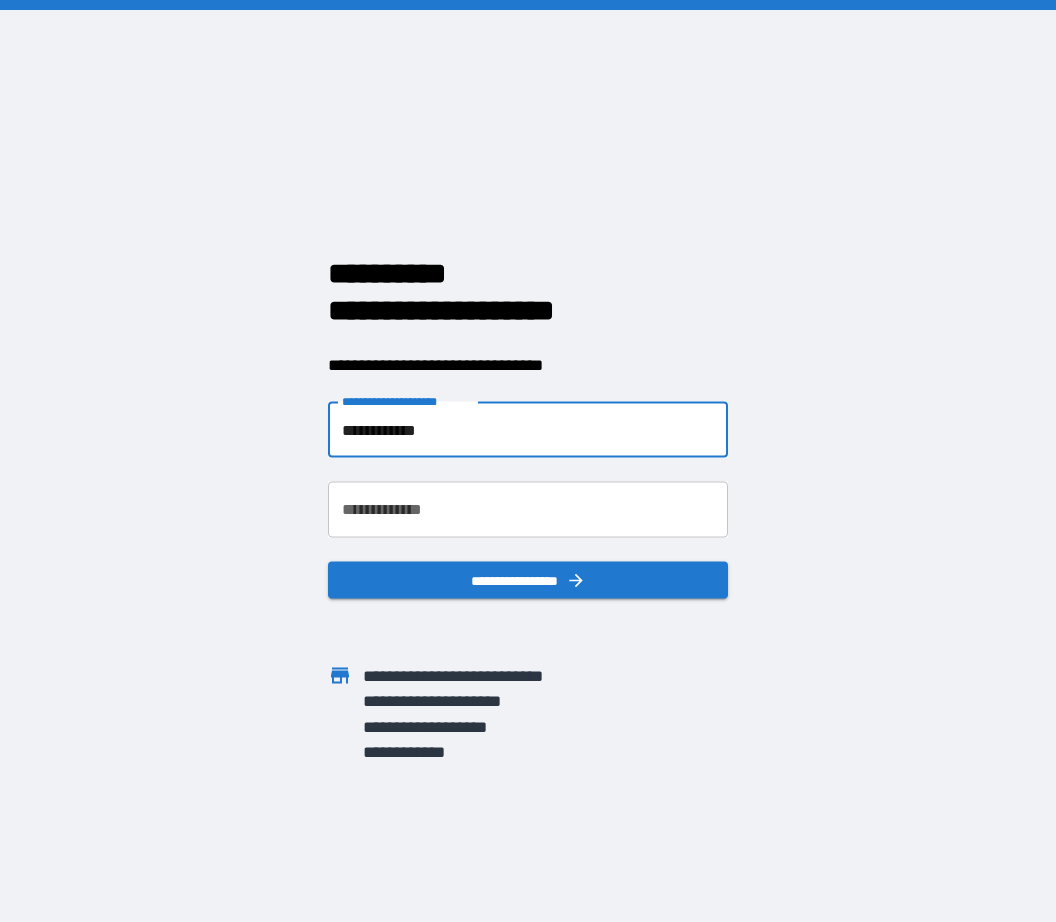 type on "**********" 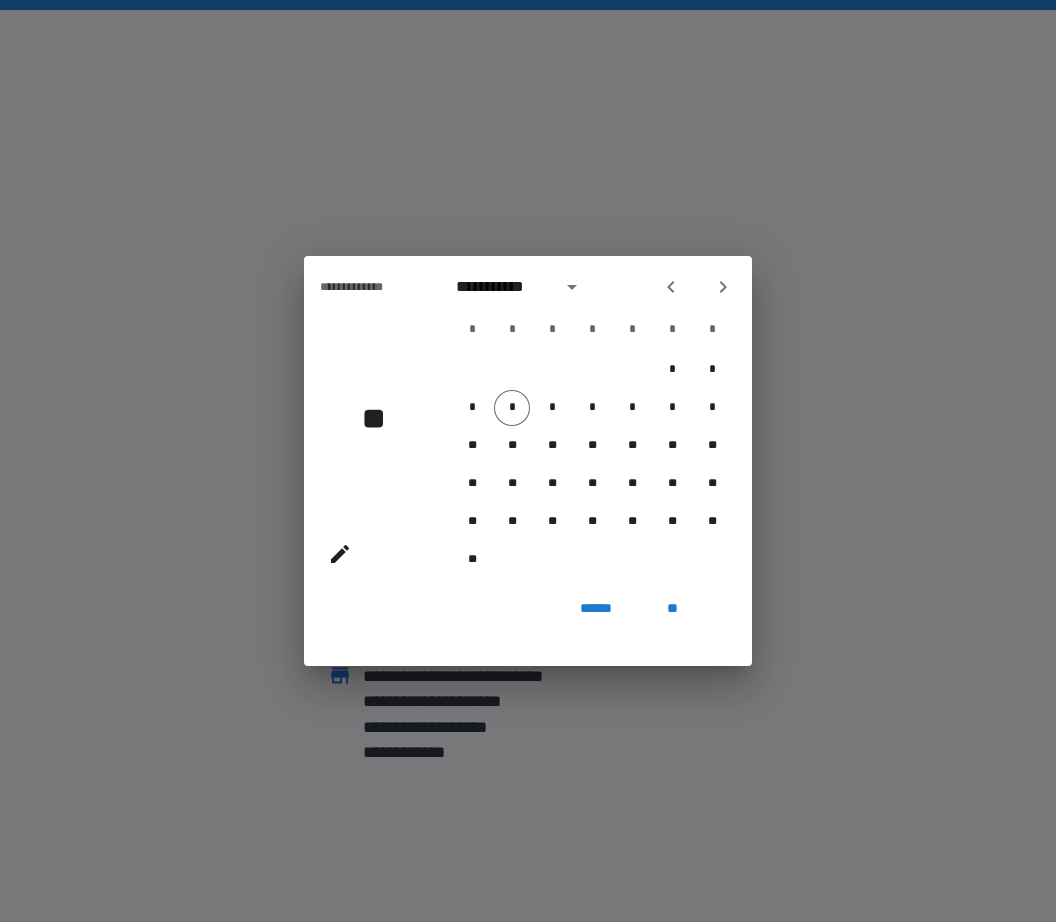 click 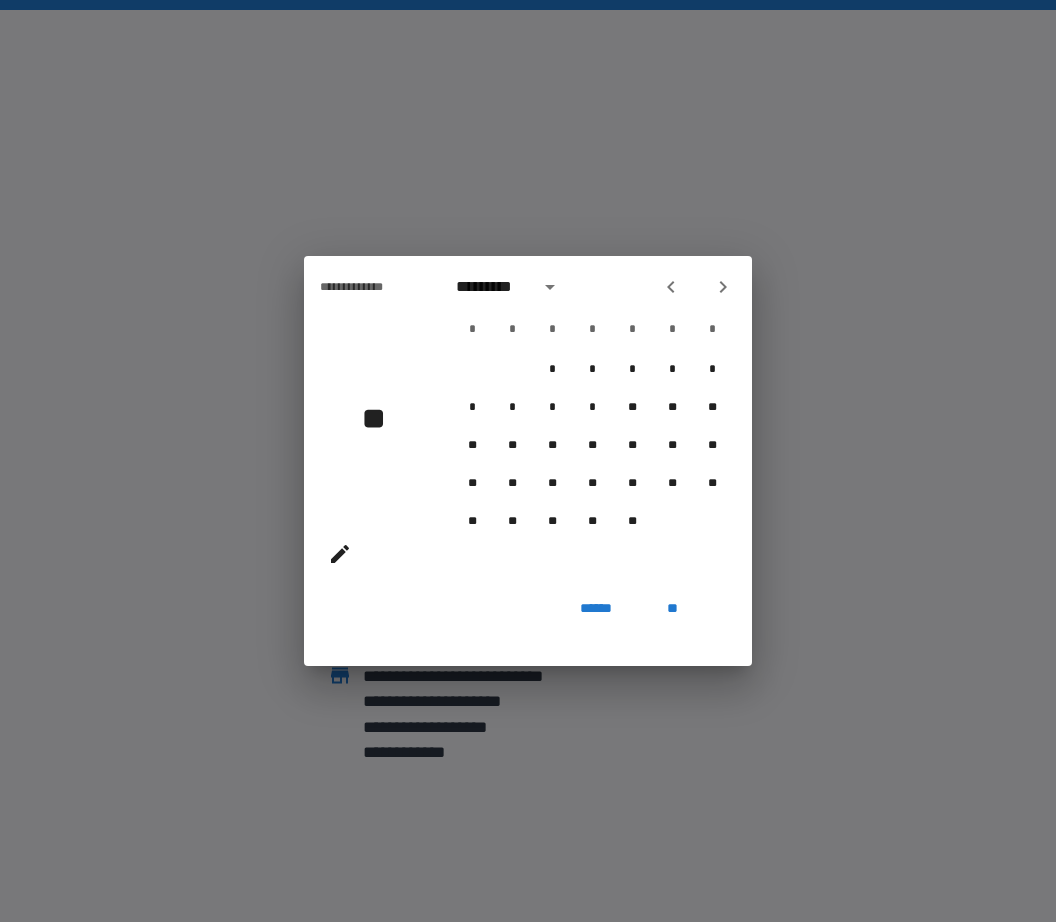 click 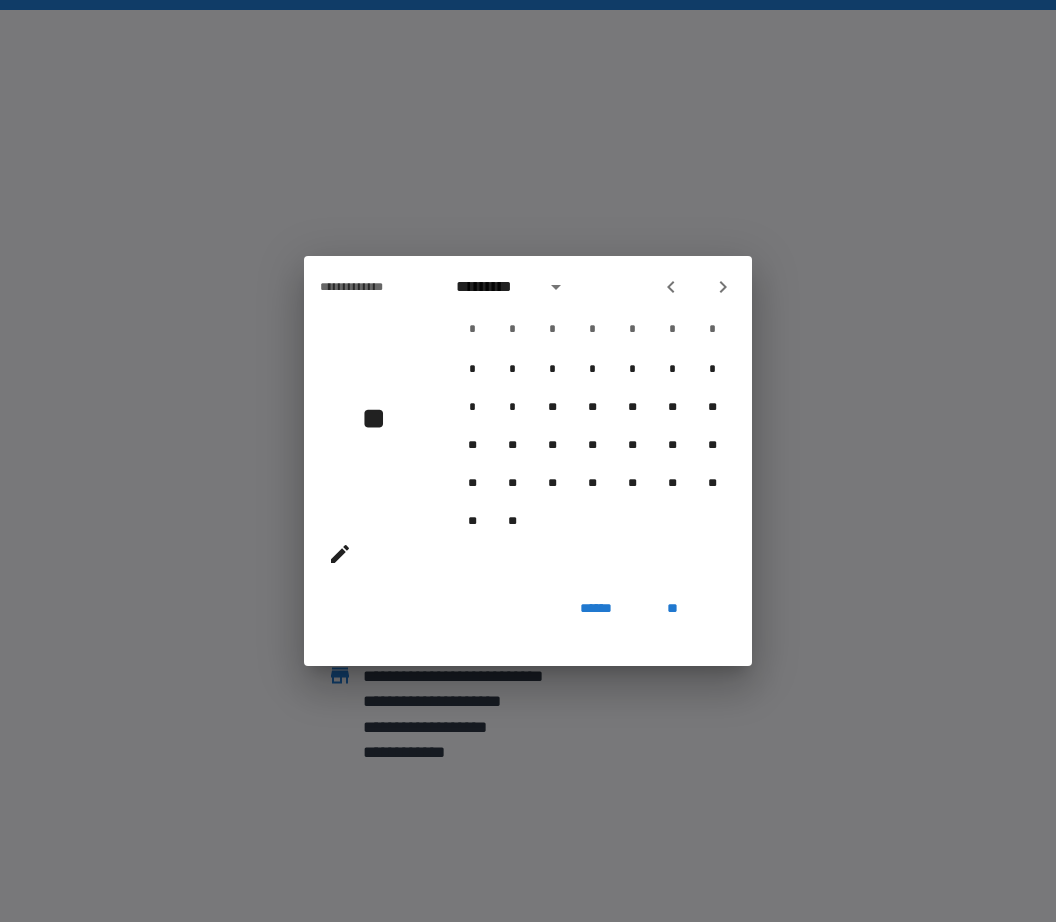 click 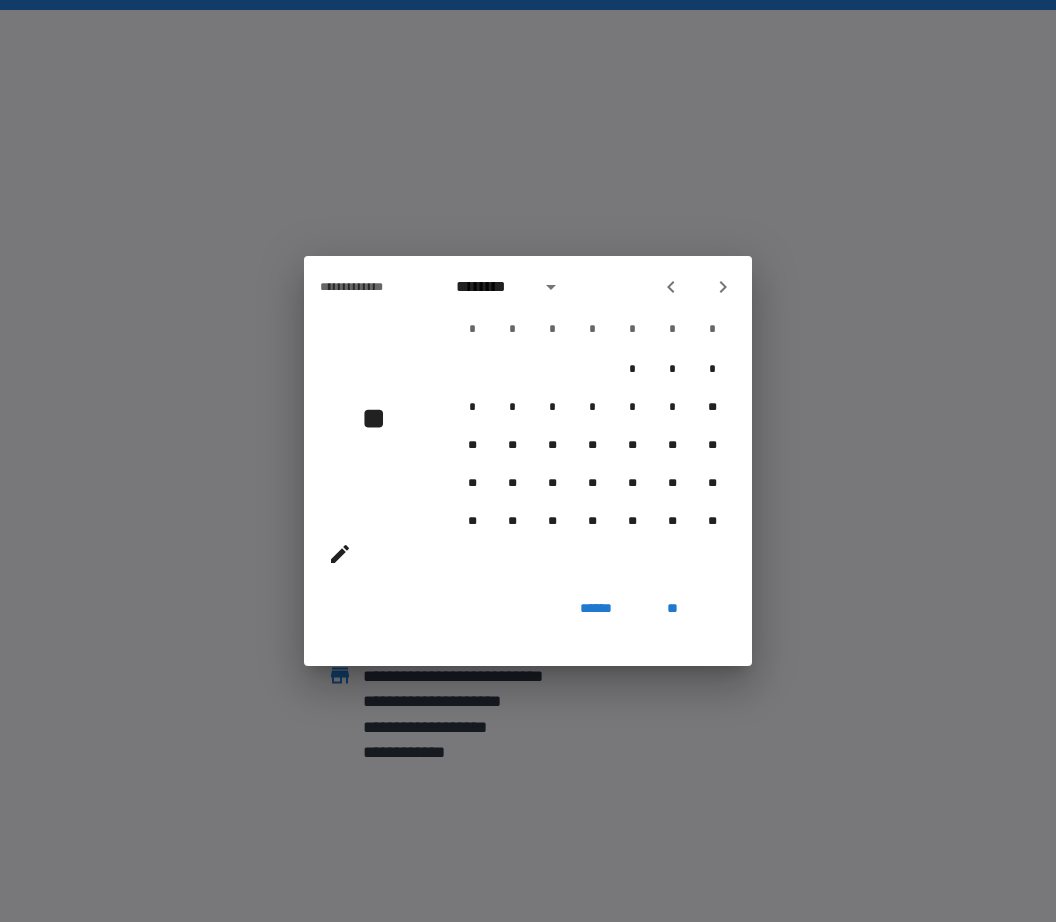 click 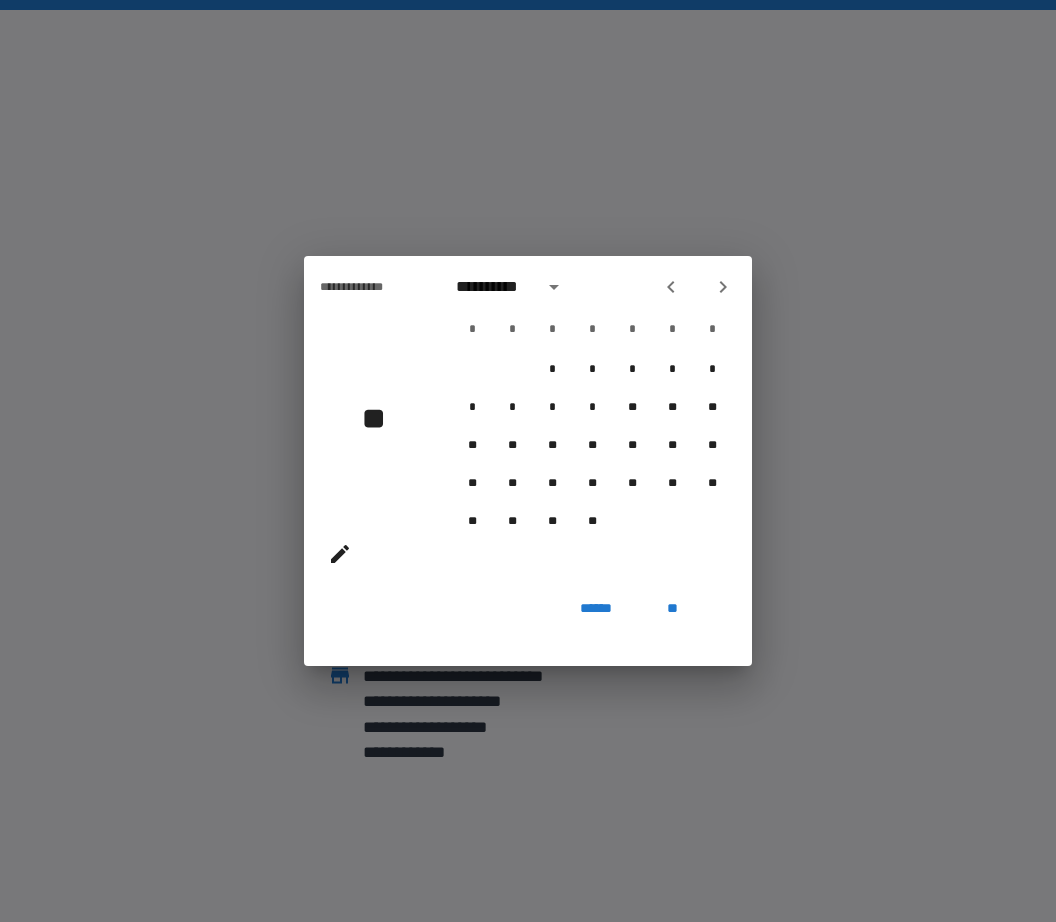 click at bounding box center (671, 287) 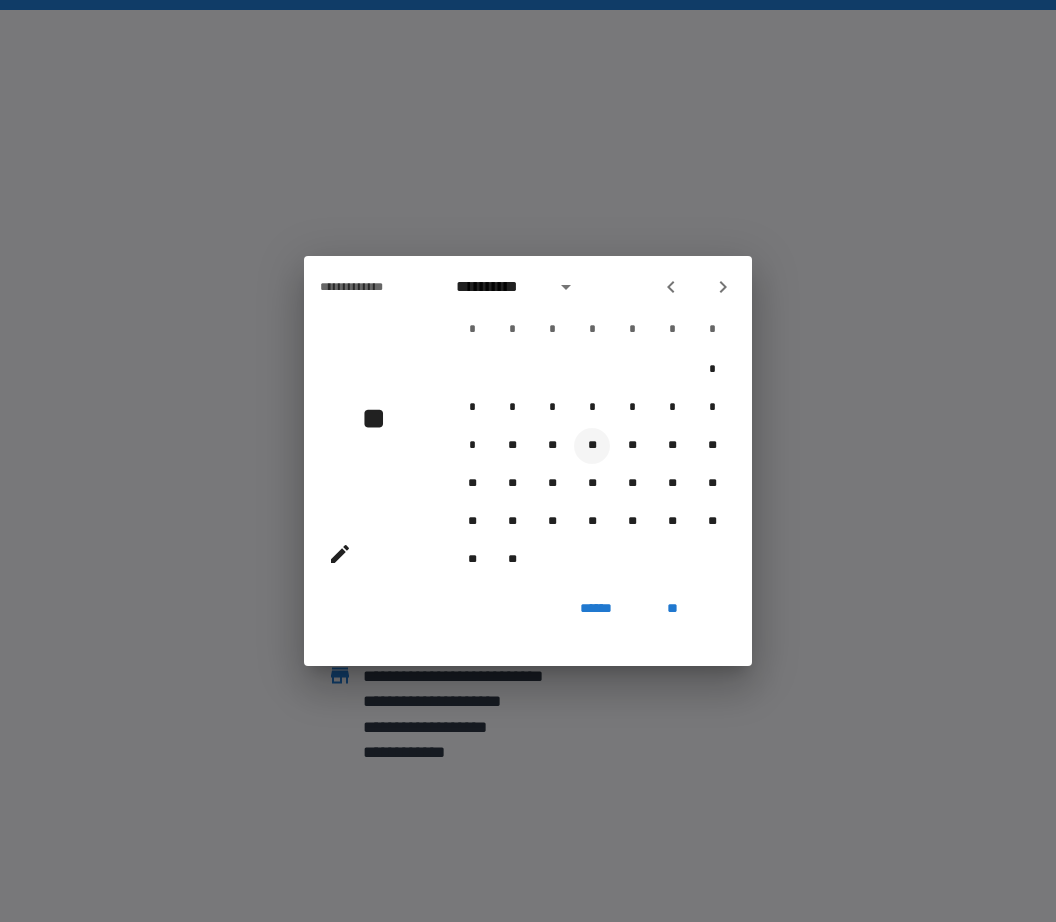 click on "**" at bounding box center (592, 446) 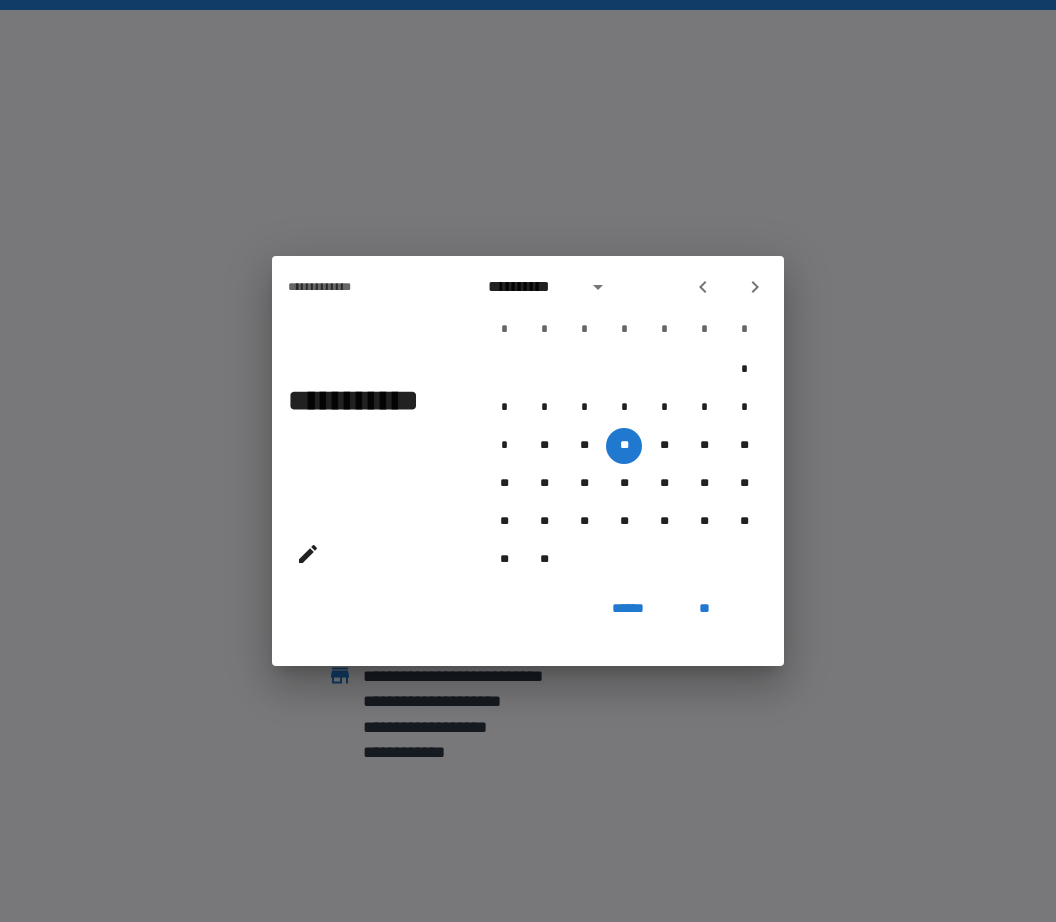 click 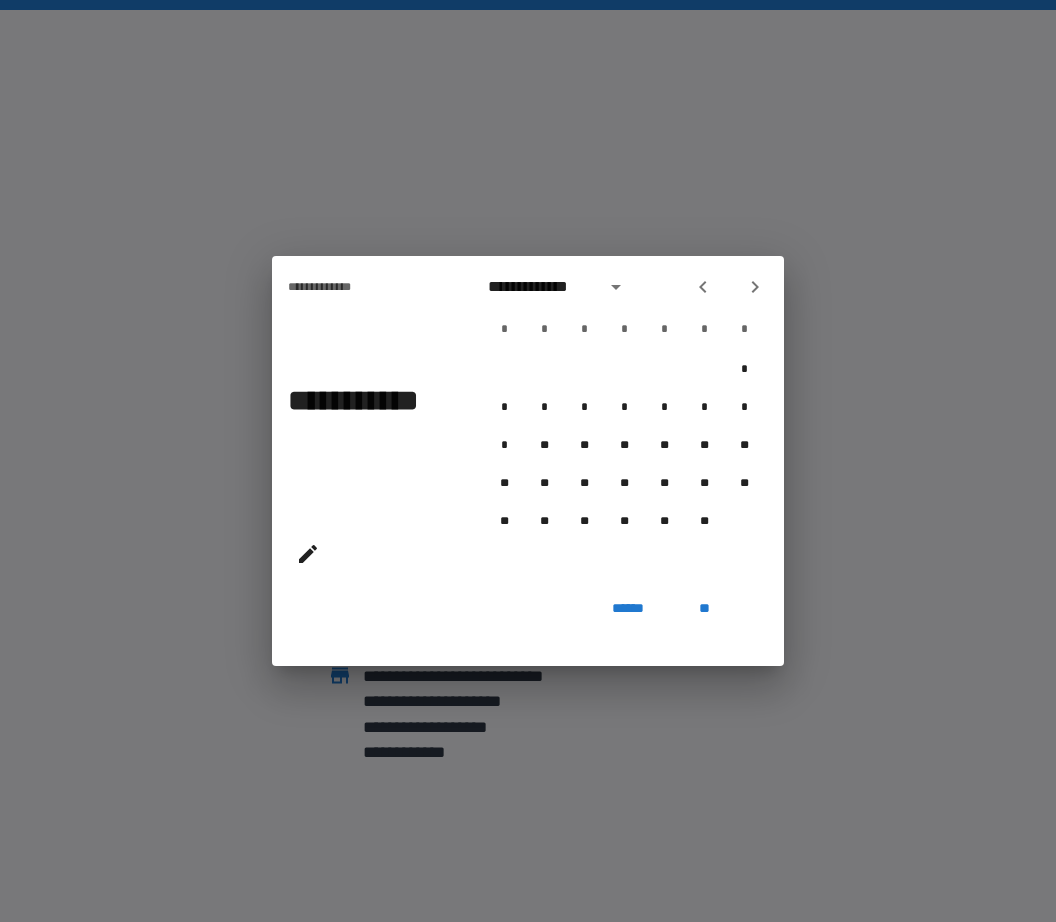 click 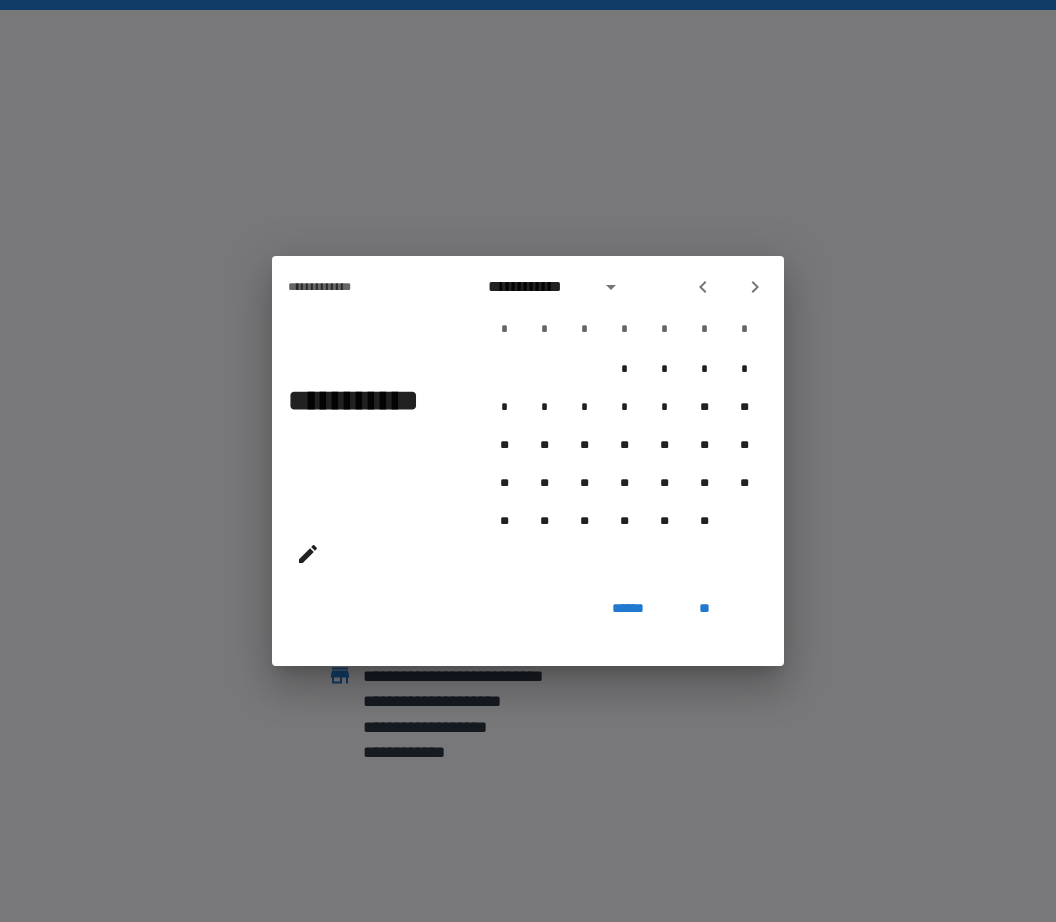 click at bounding box center (703, 287) 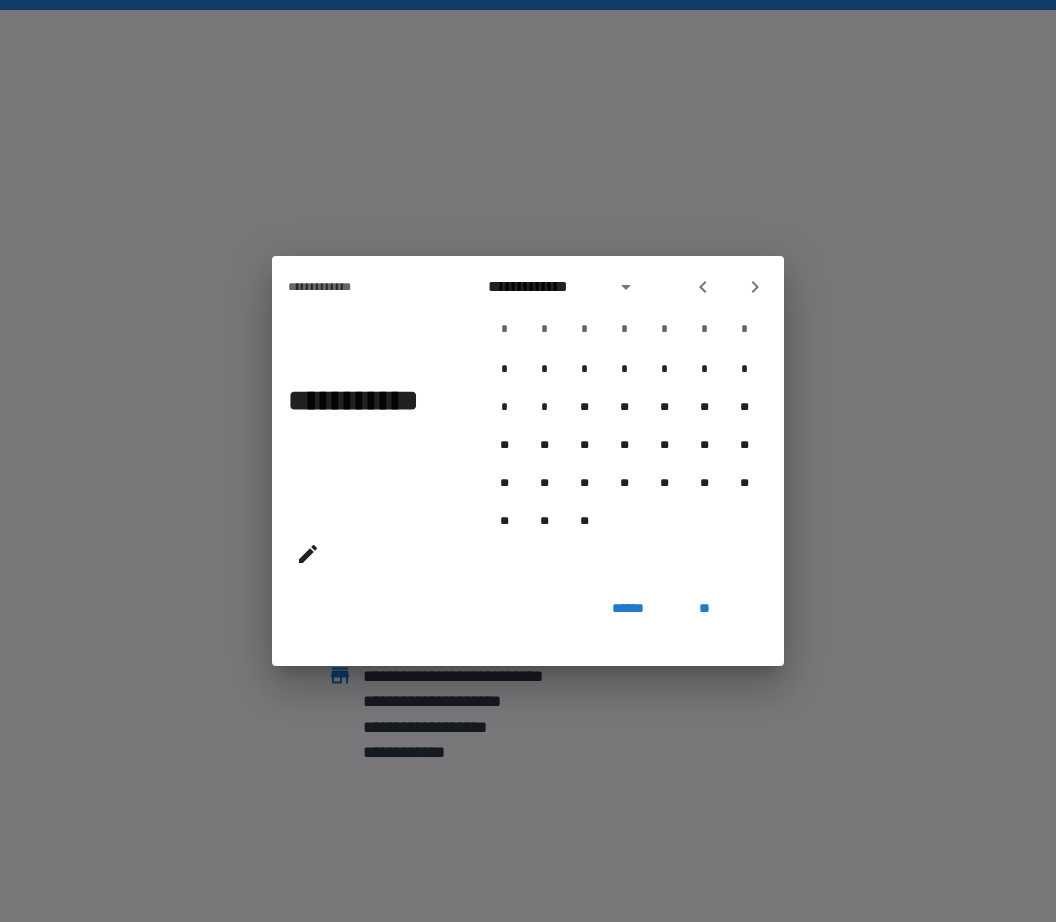 click on "**********" at bounding box center [624, 287] 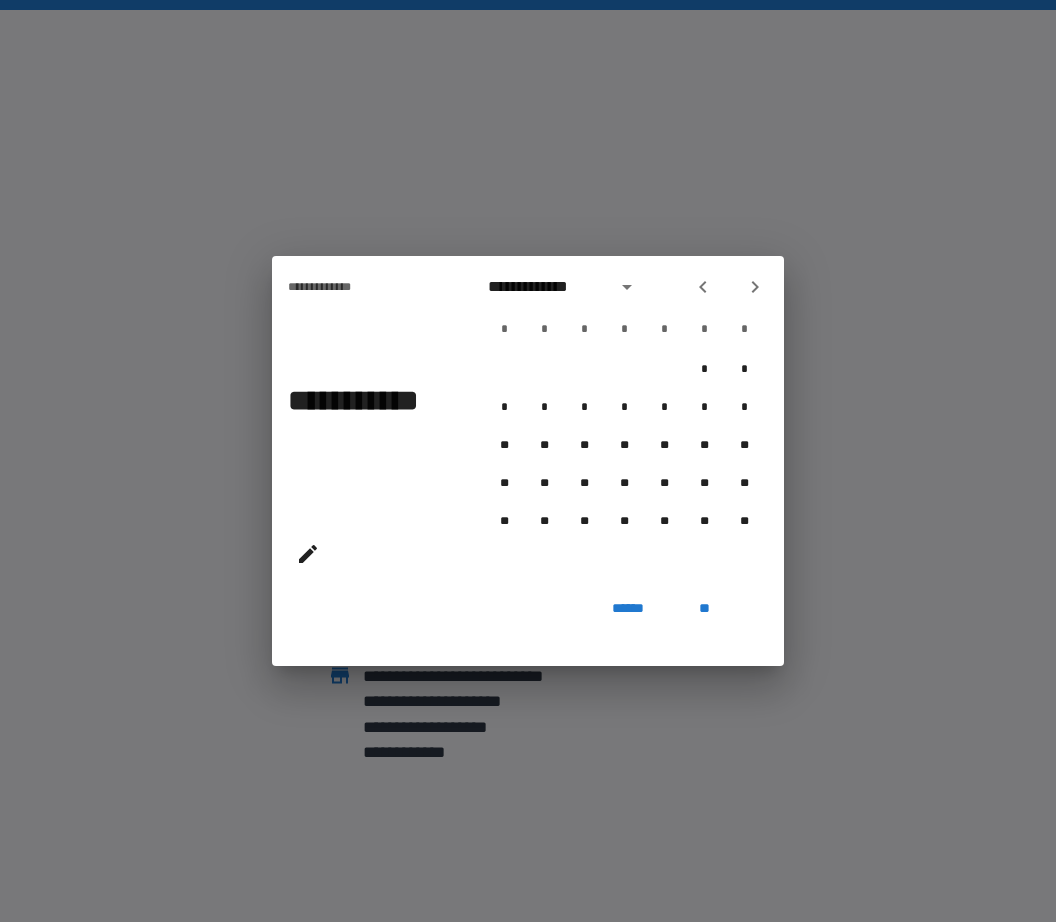 click 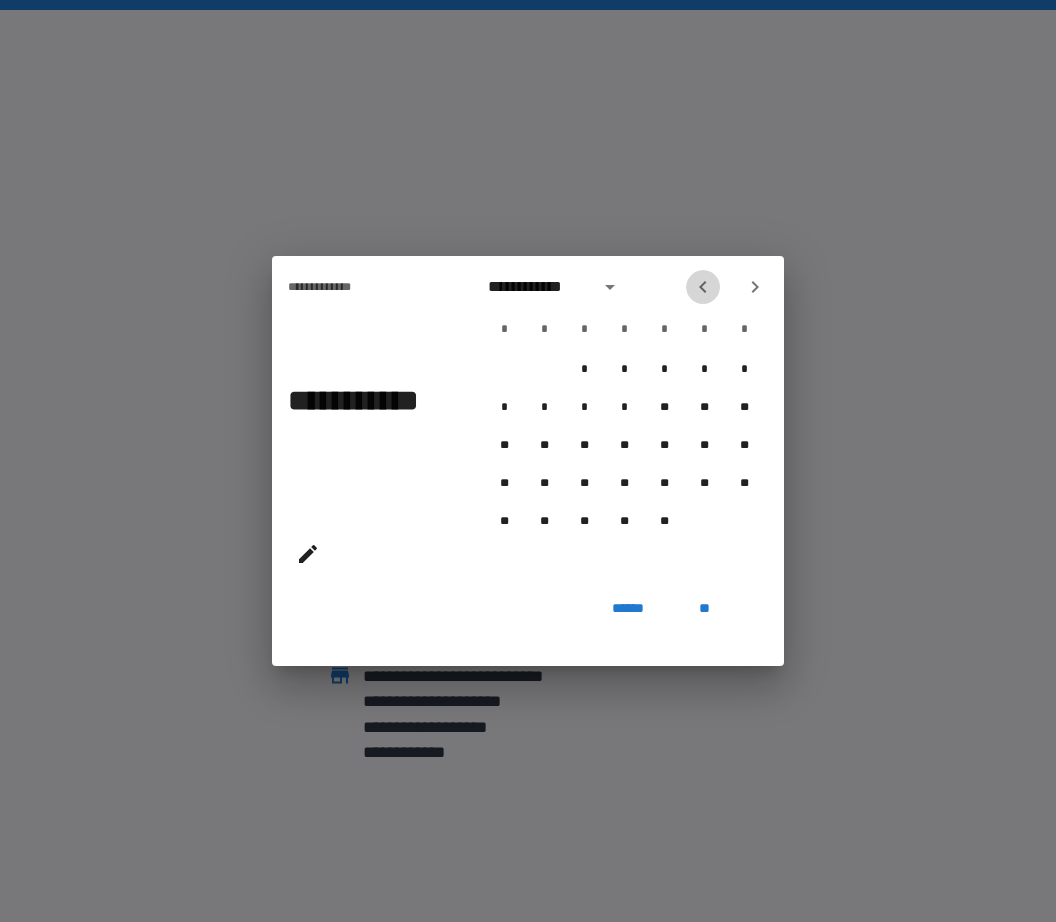 click 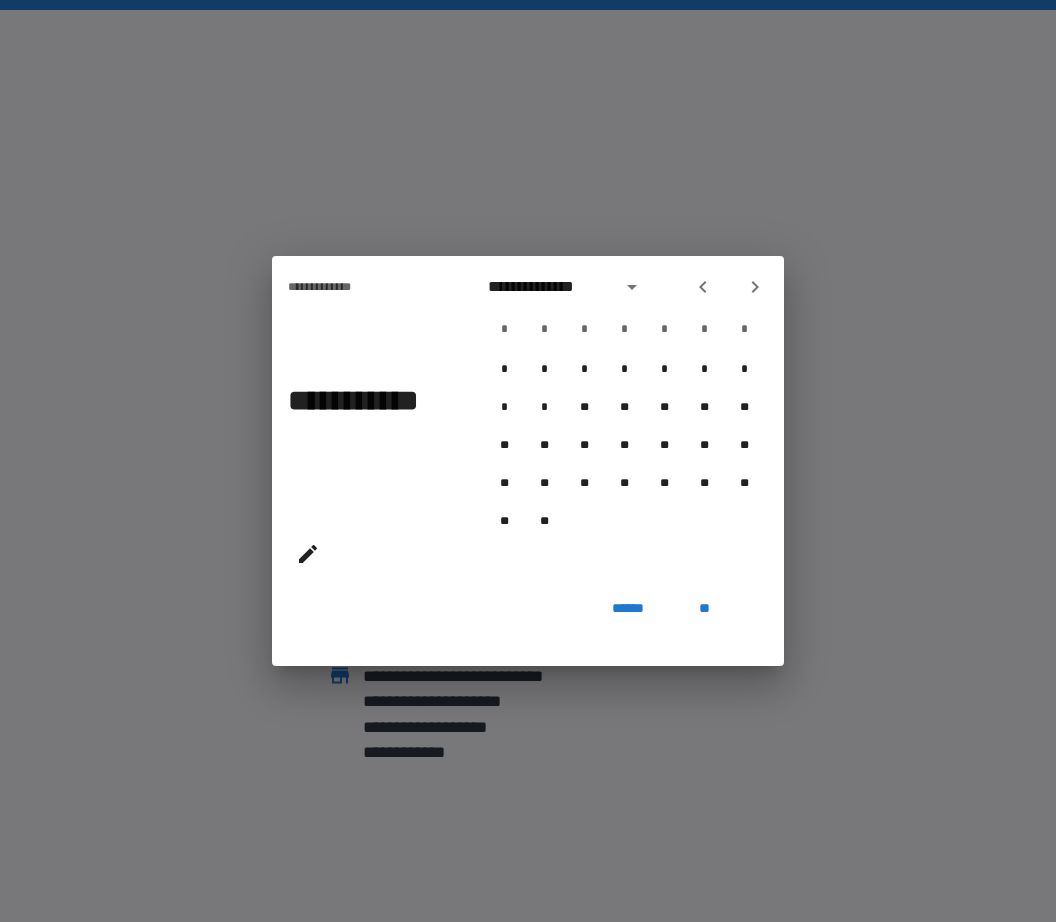 click 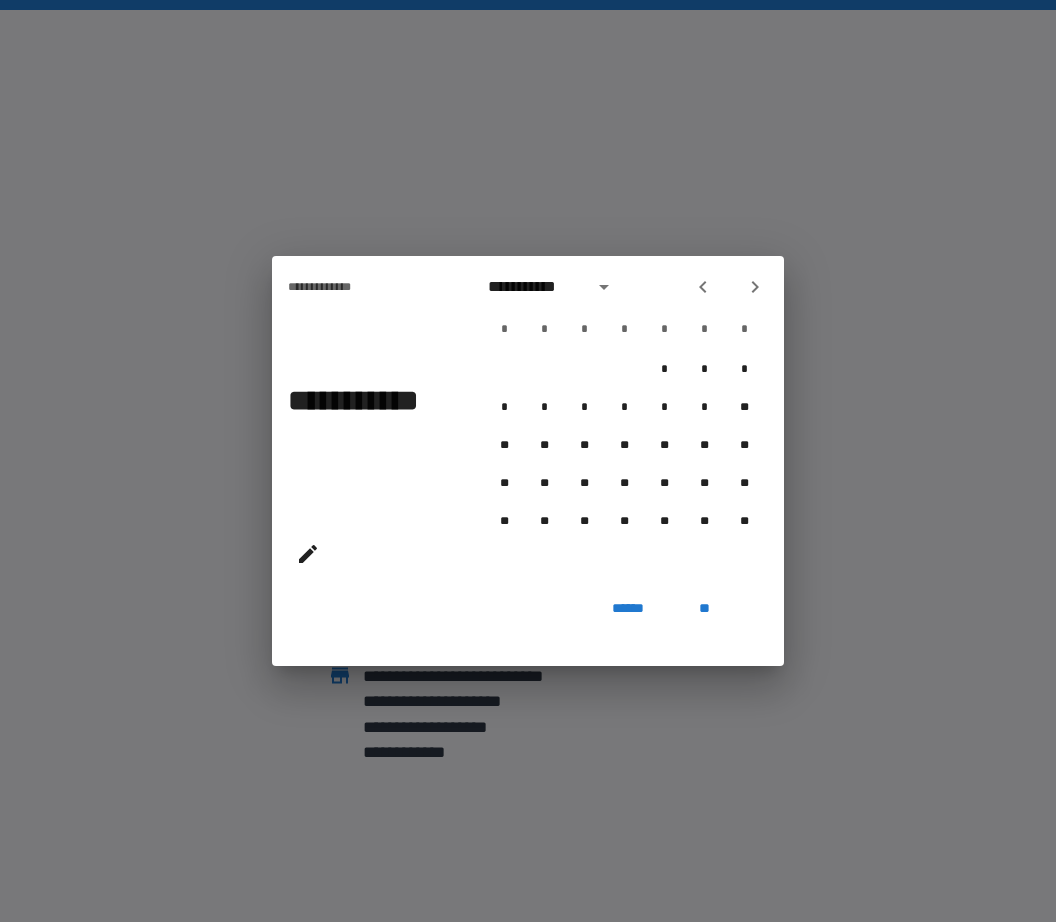 click 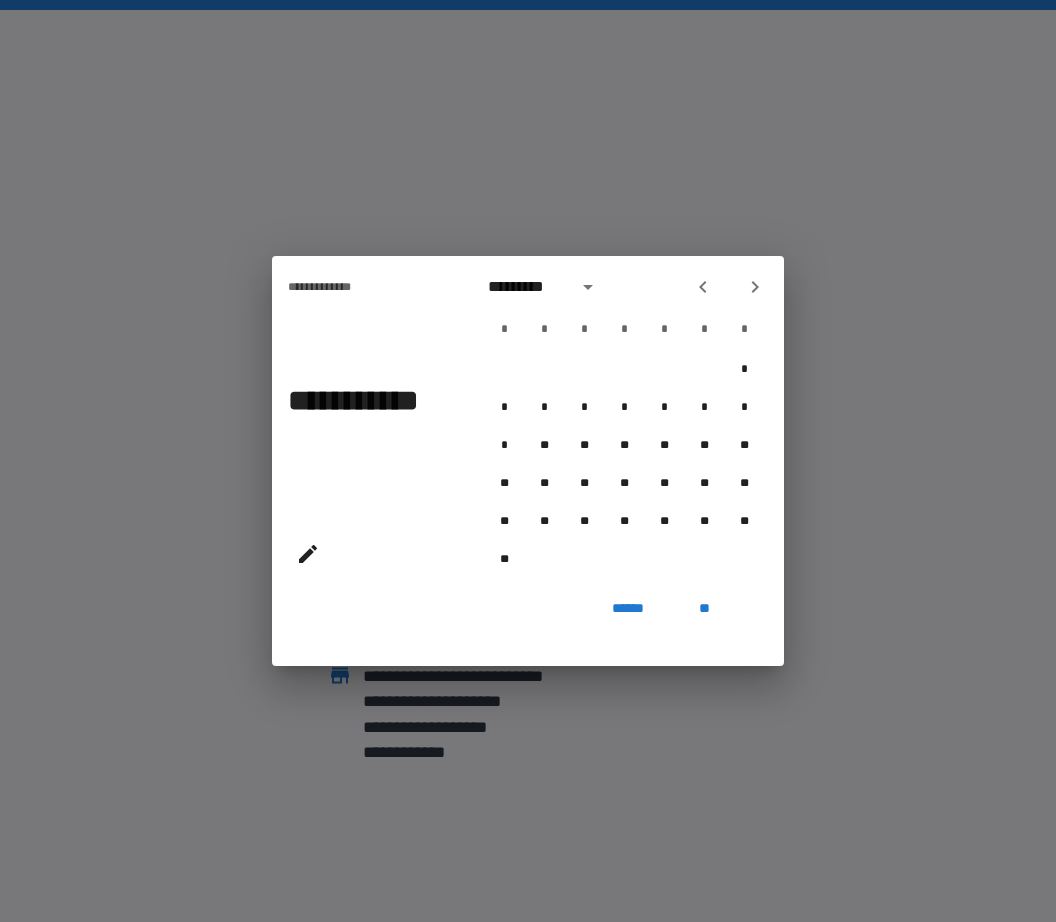 click on "*********" at bounding box center (624, 287) 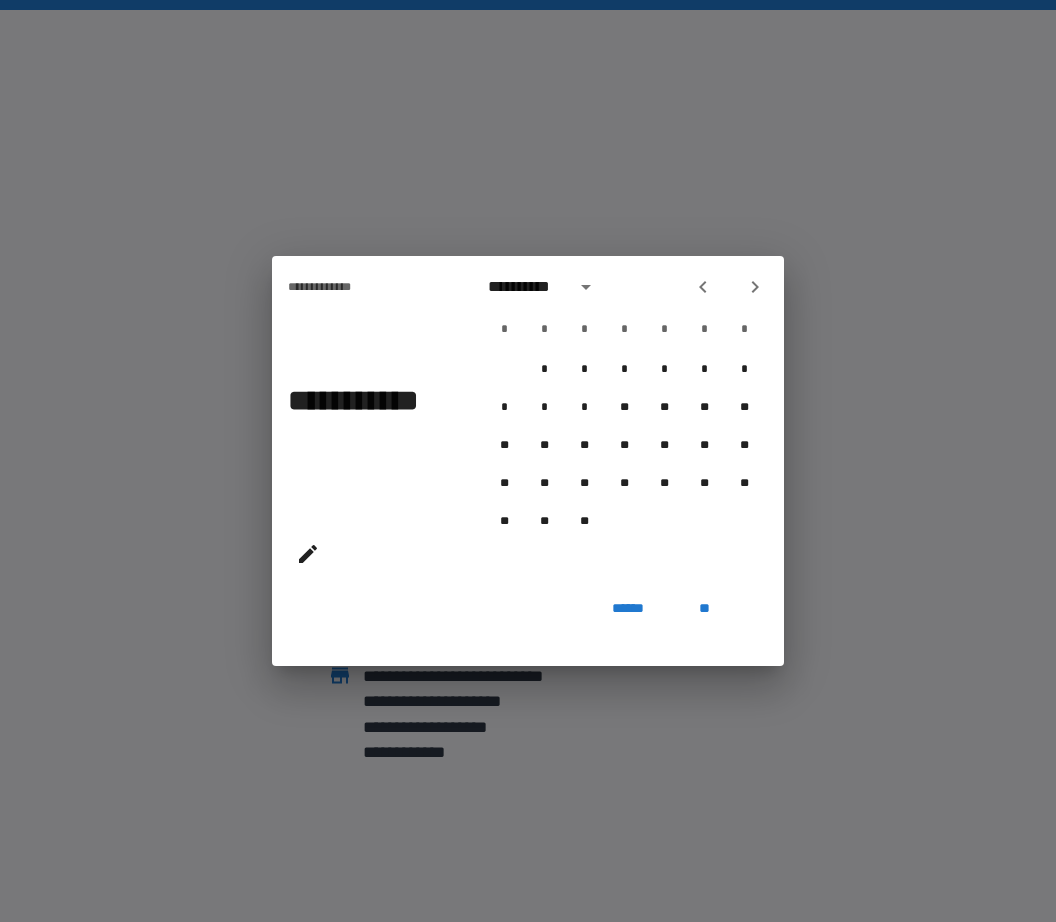 click 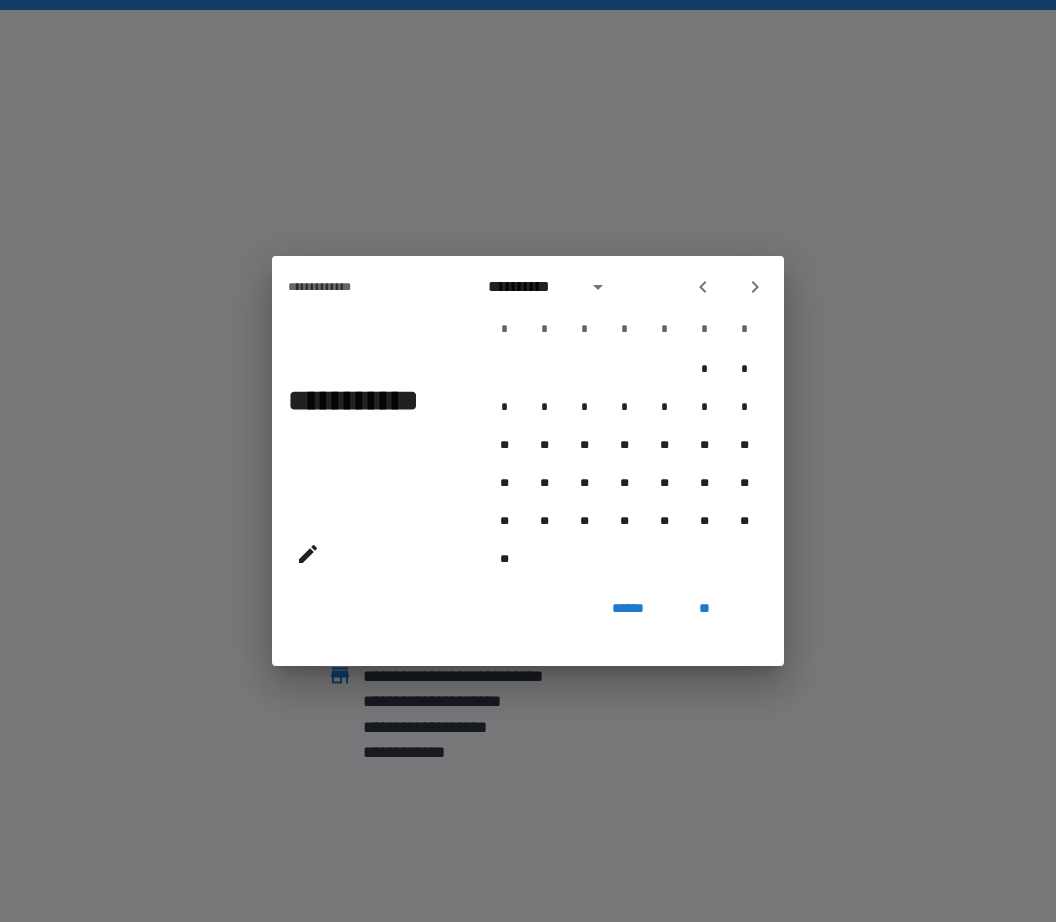 click at bounding box center (703, 287) 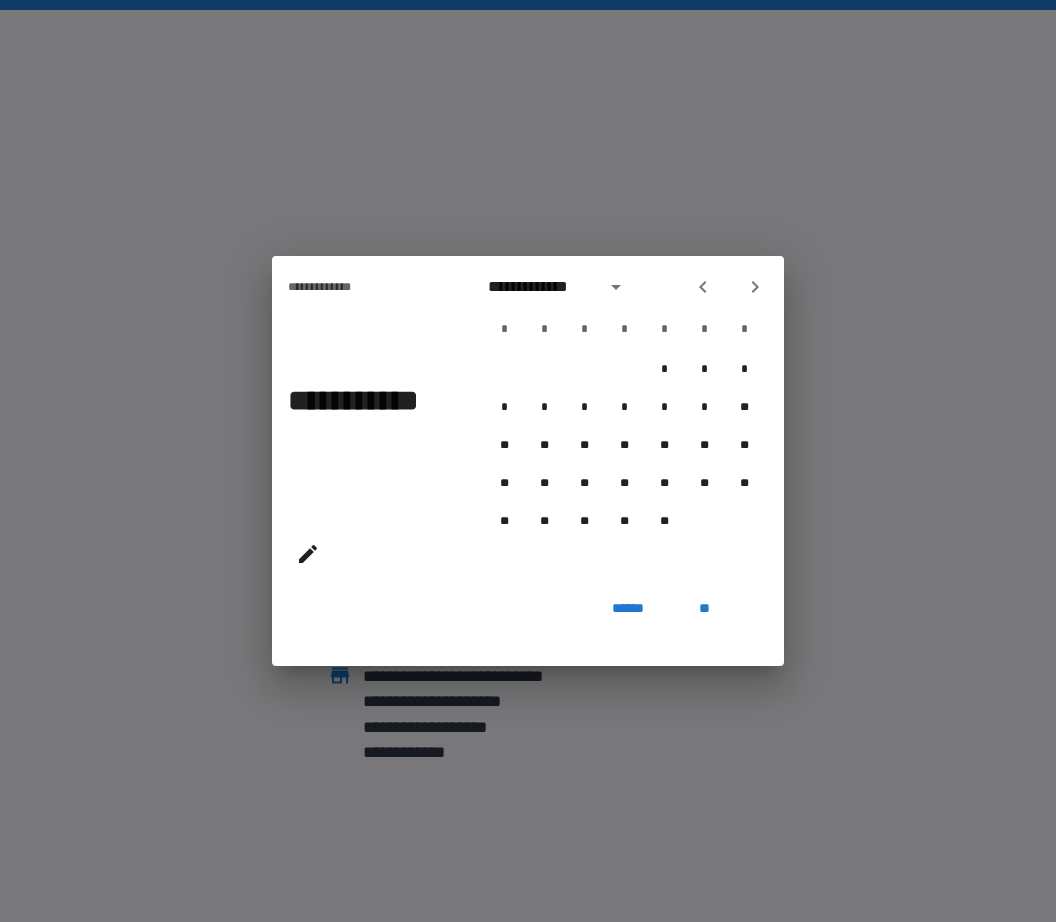 click 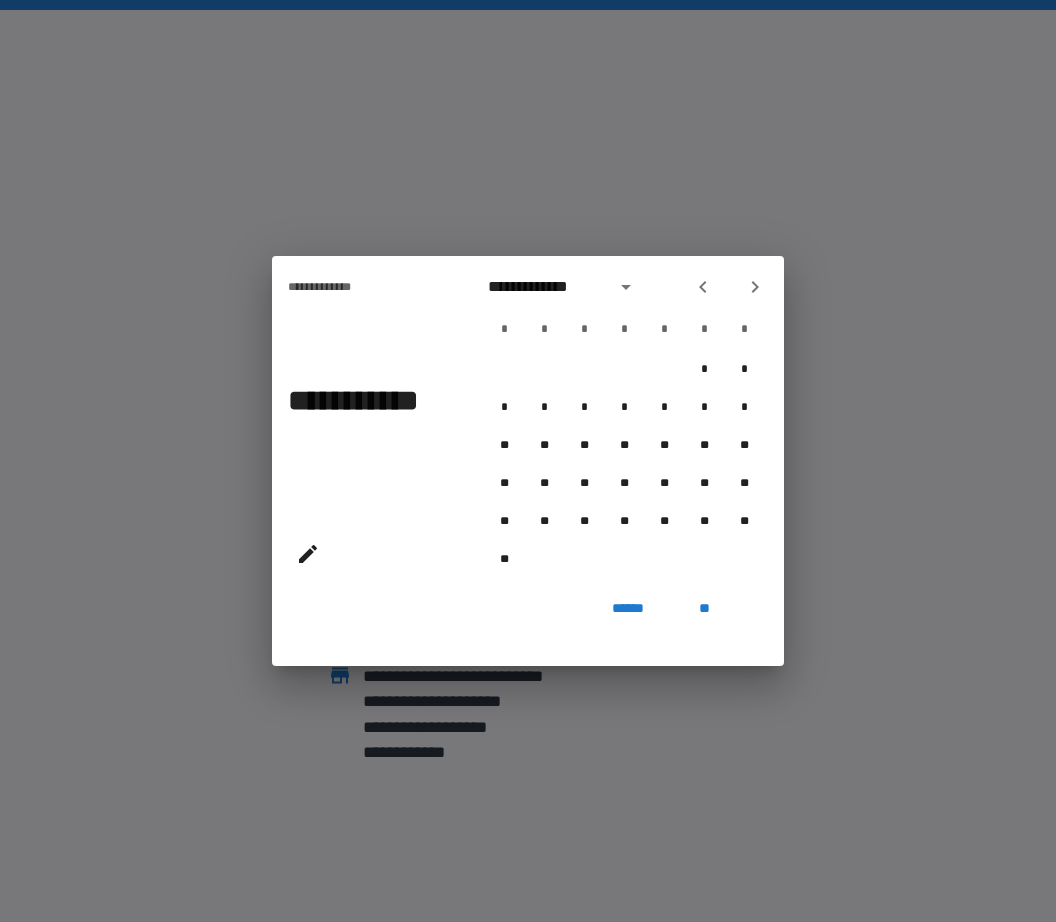 click 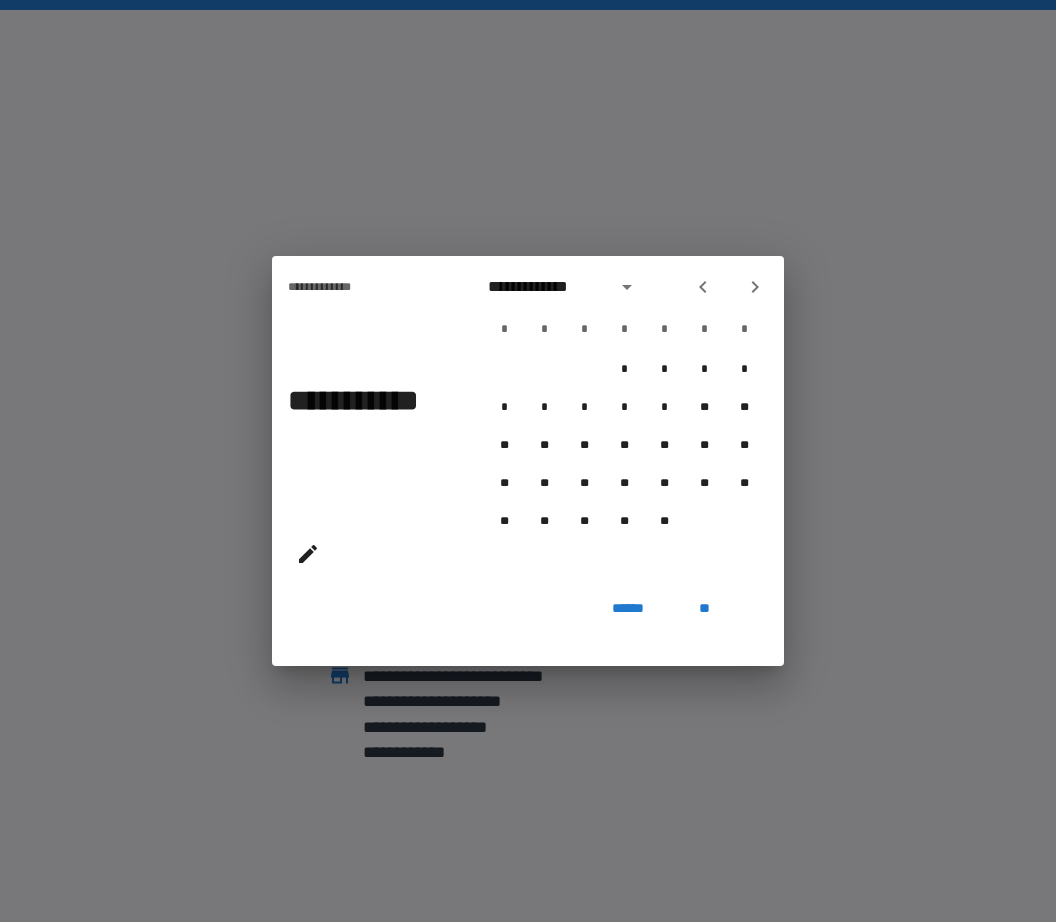 click 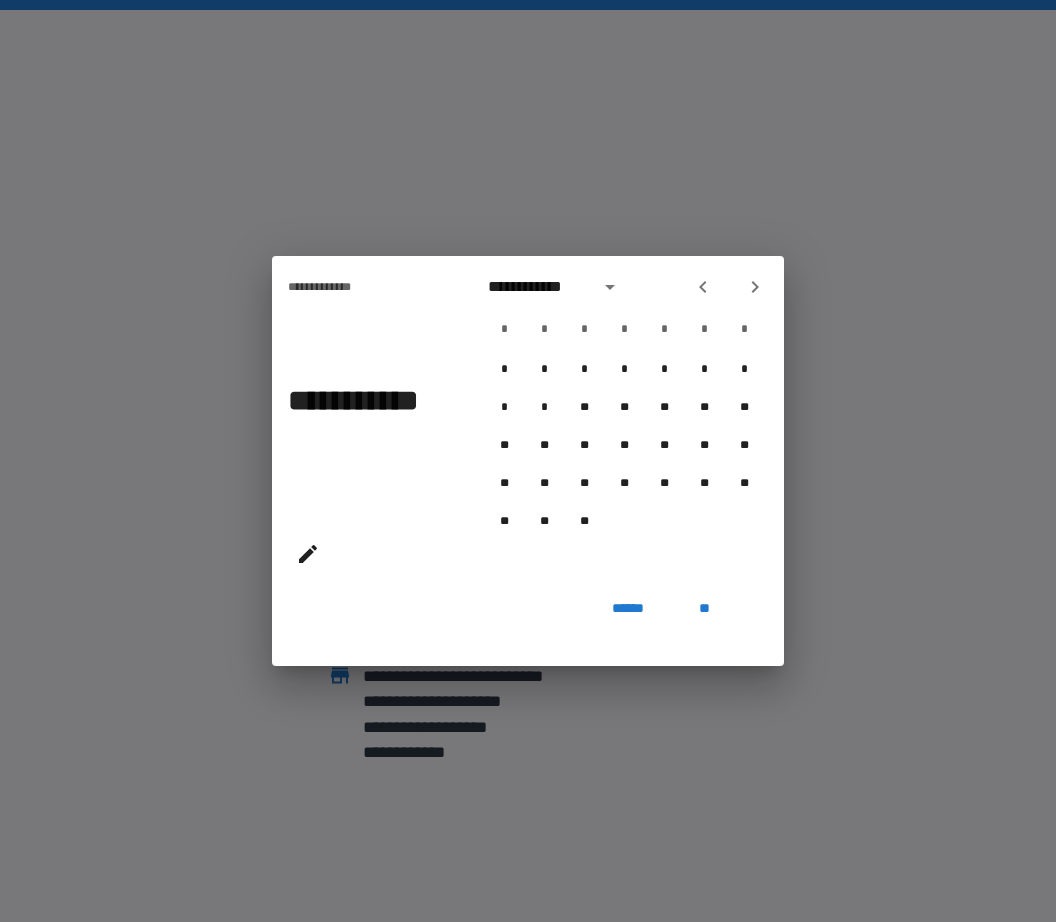 click at bounding box center (703, 287) 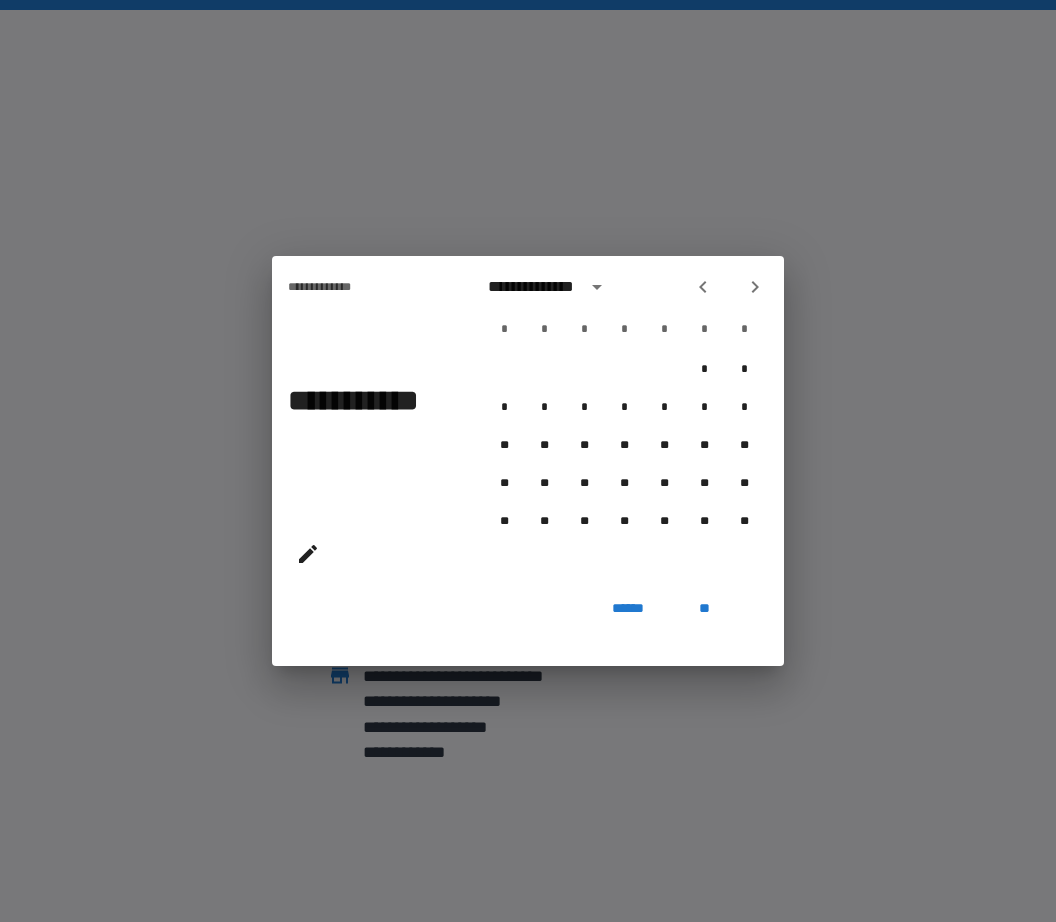 click at bounding box center (703, 287) 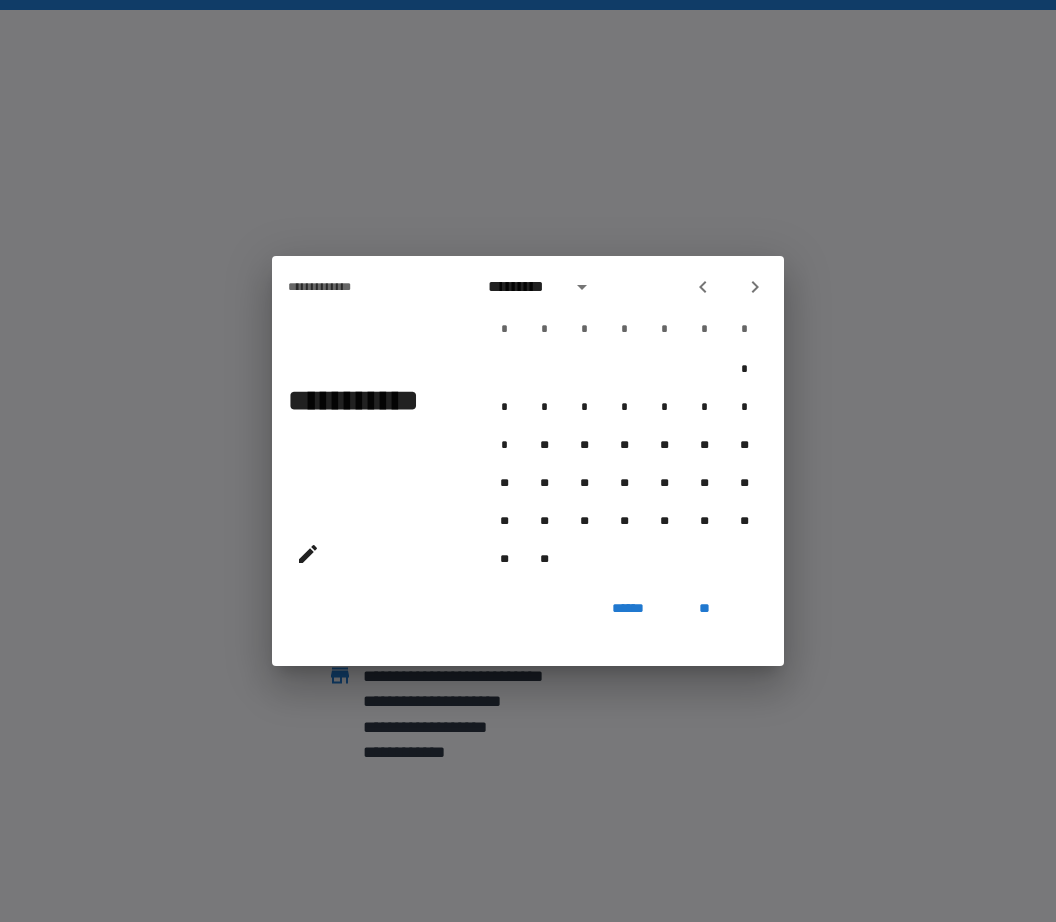 click 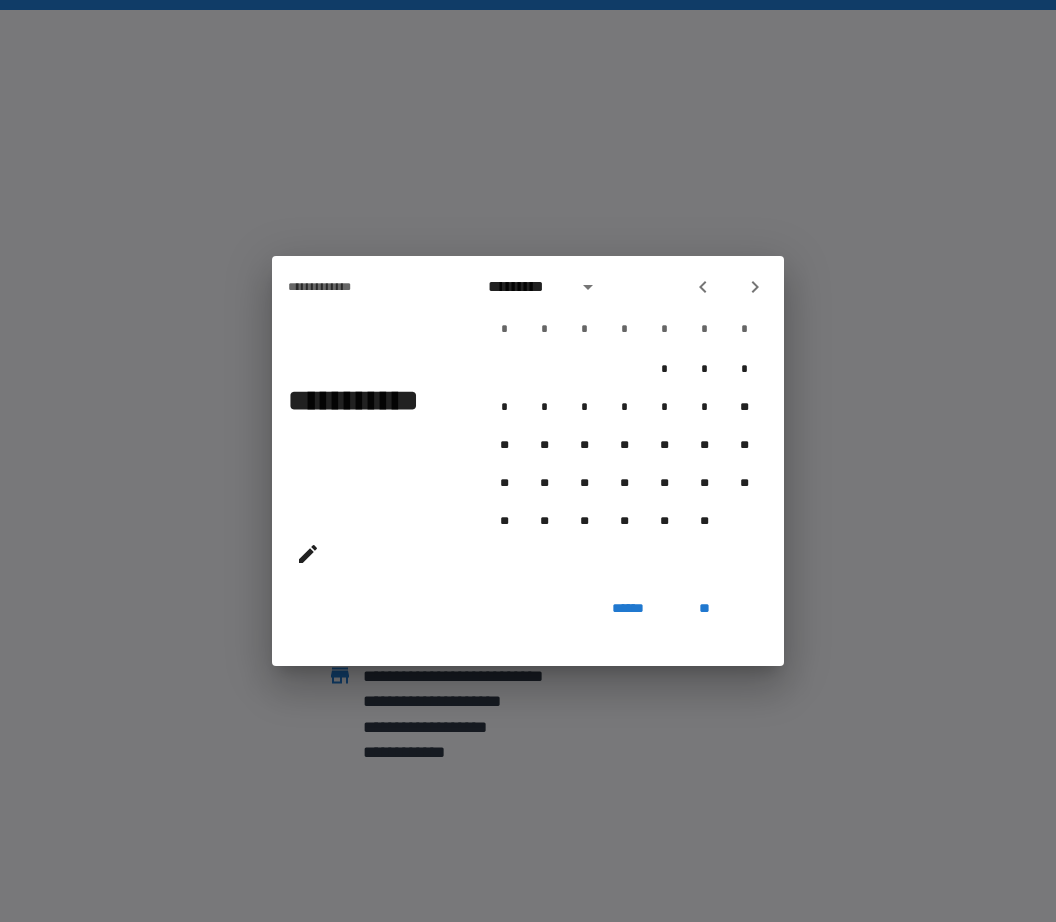 click at bounding box center (703, 287) 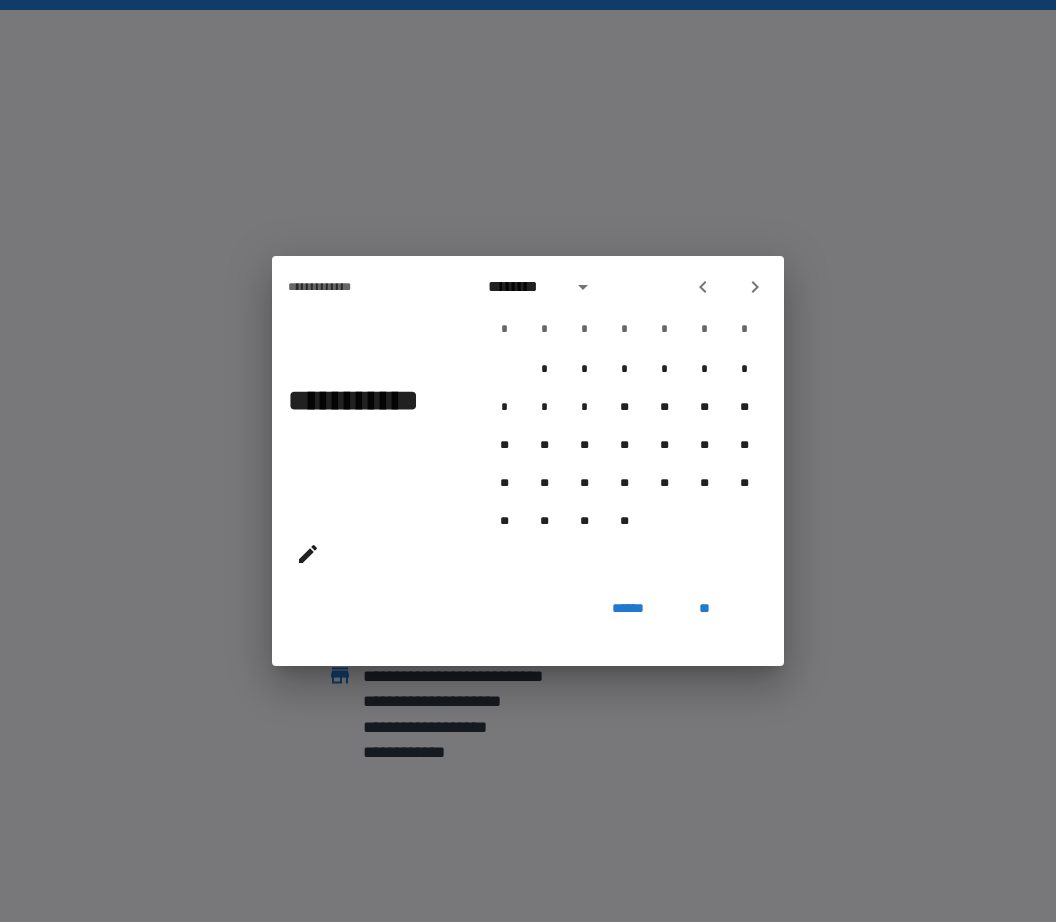 click at bounding box center [703, 287] 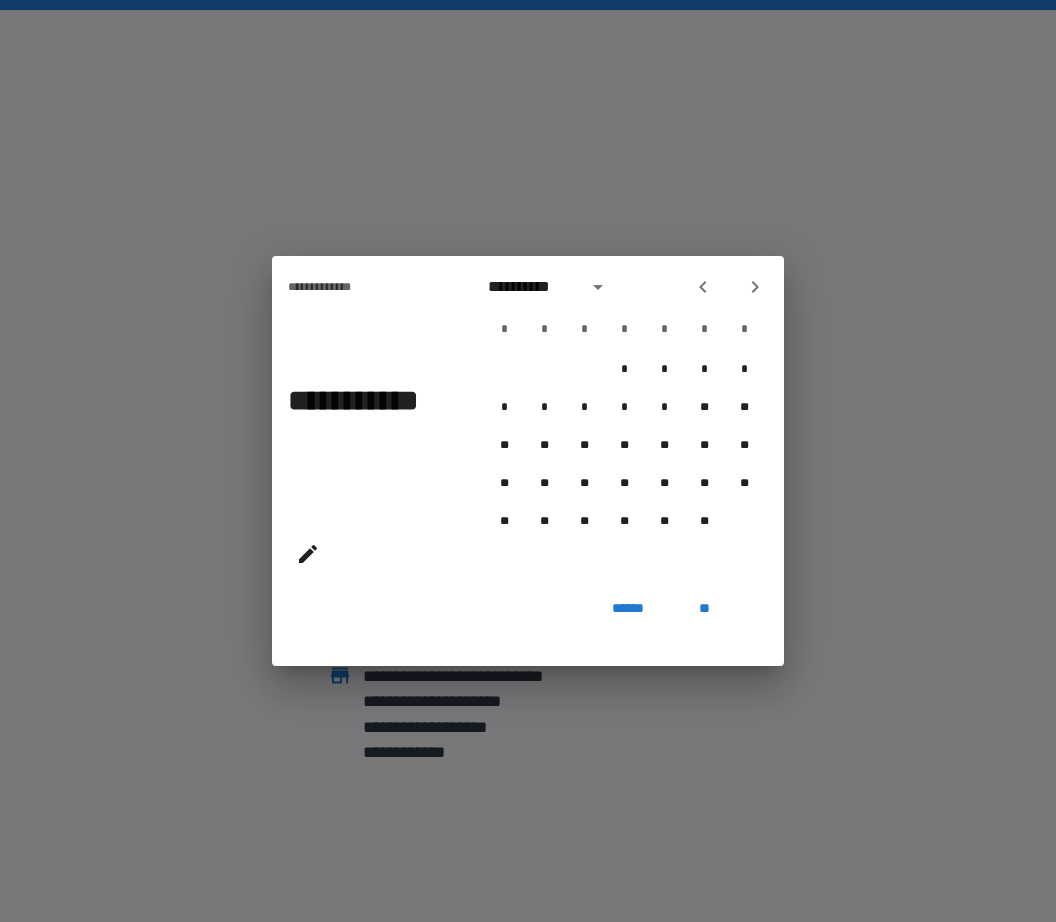 click 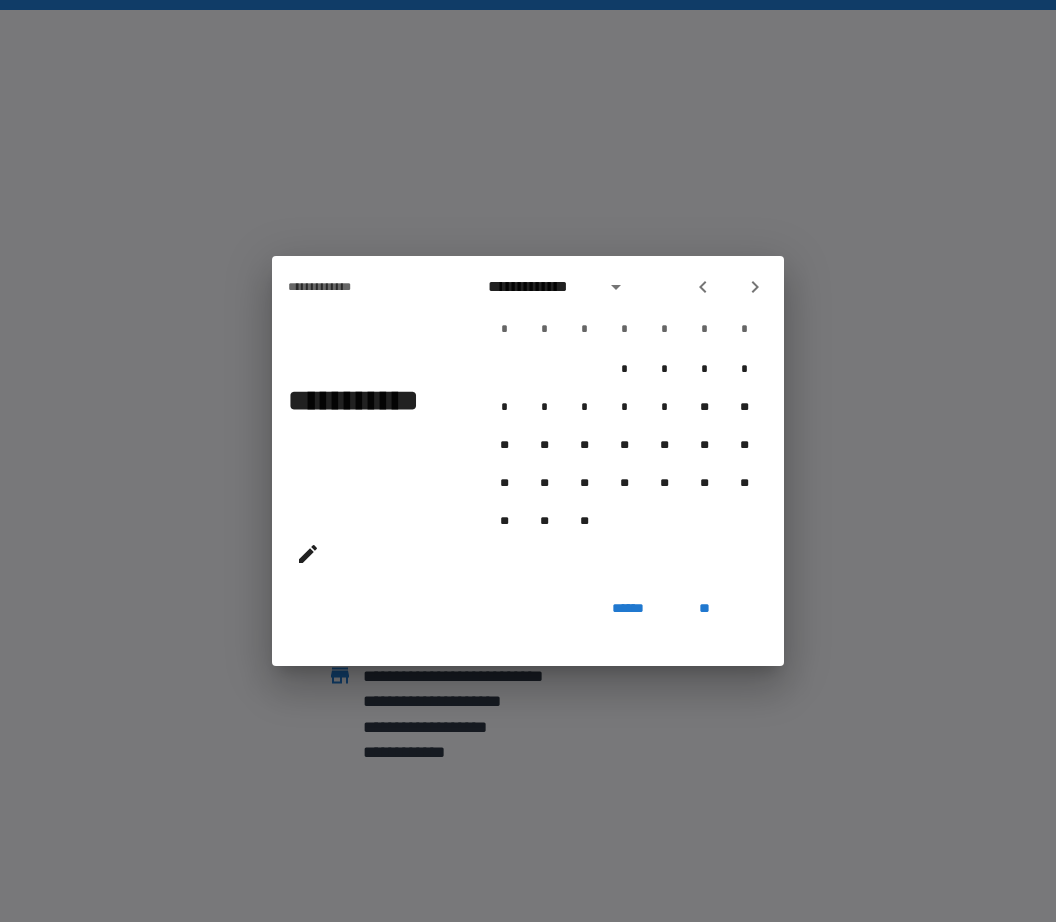 click 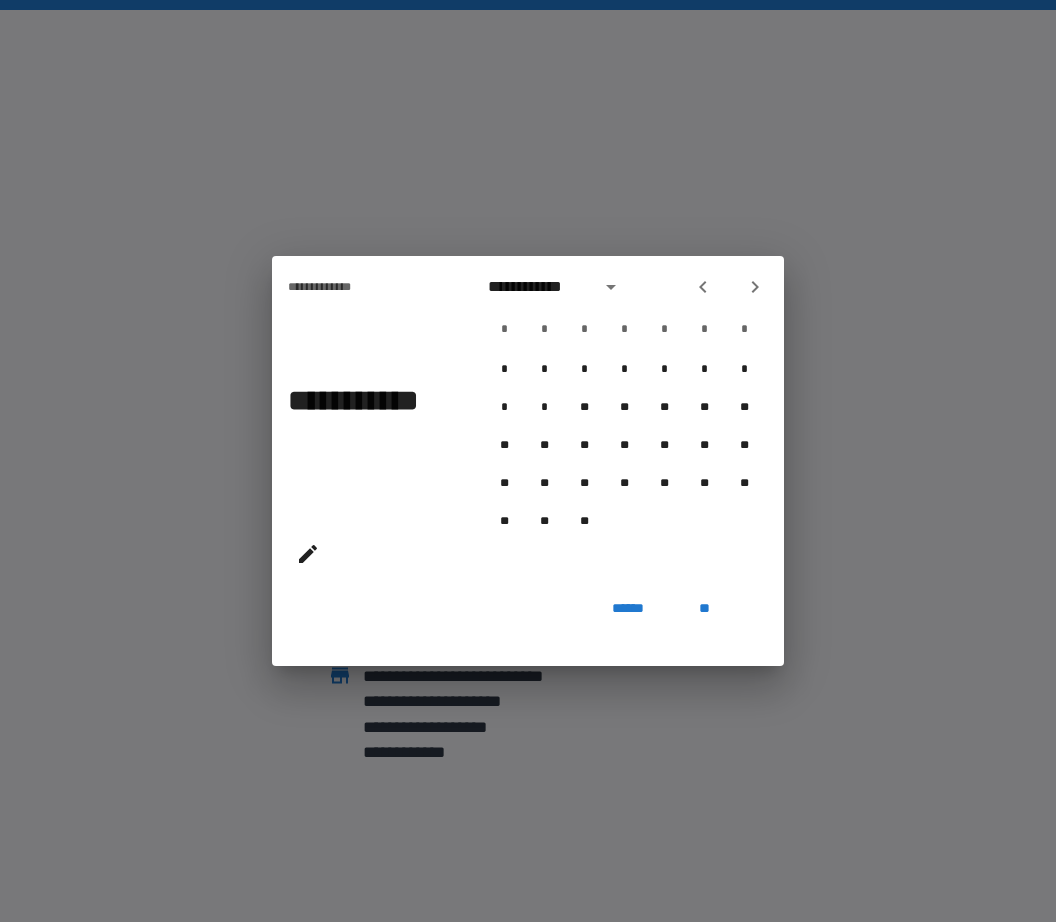 click 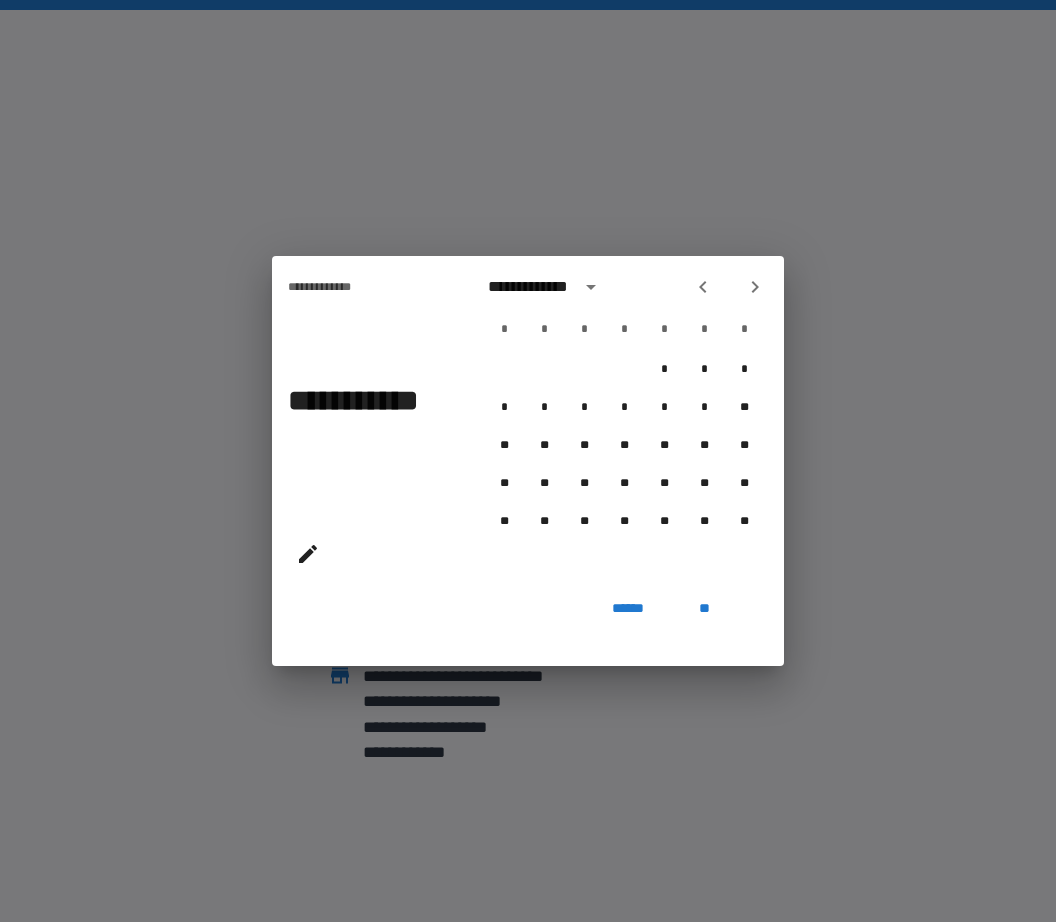click 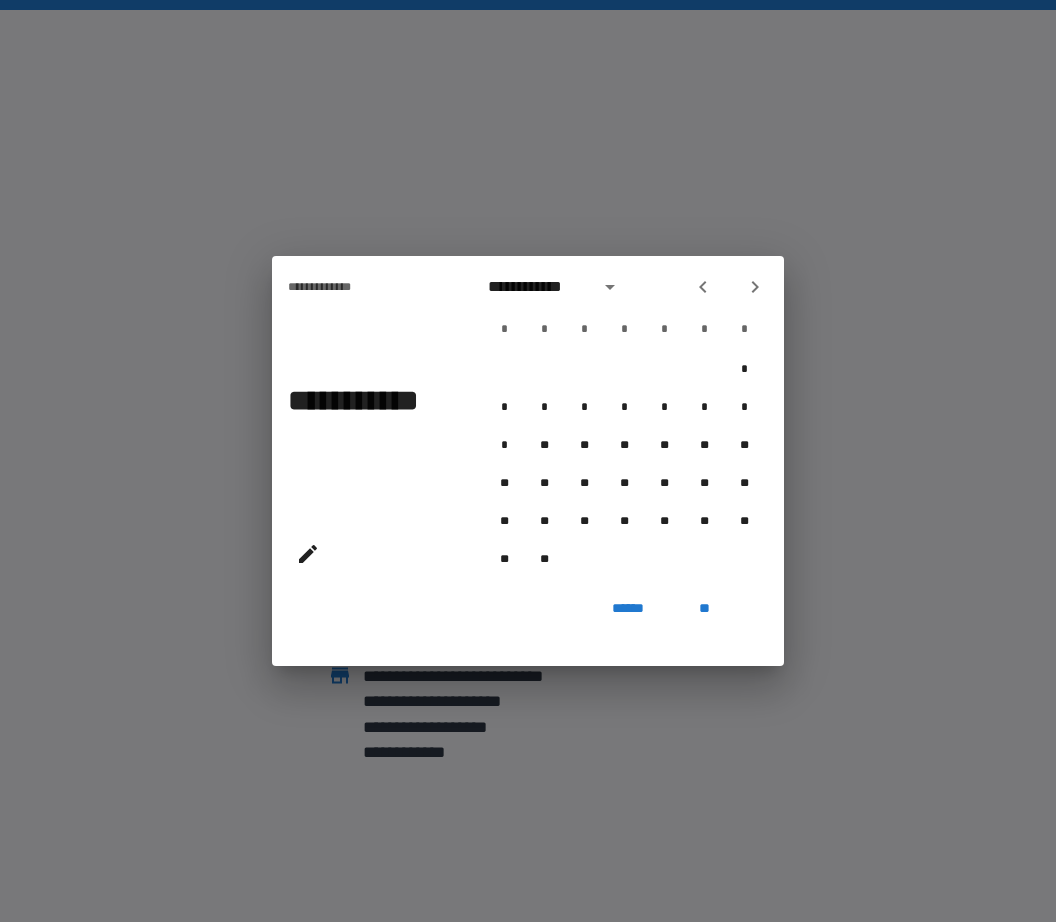click 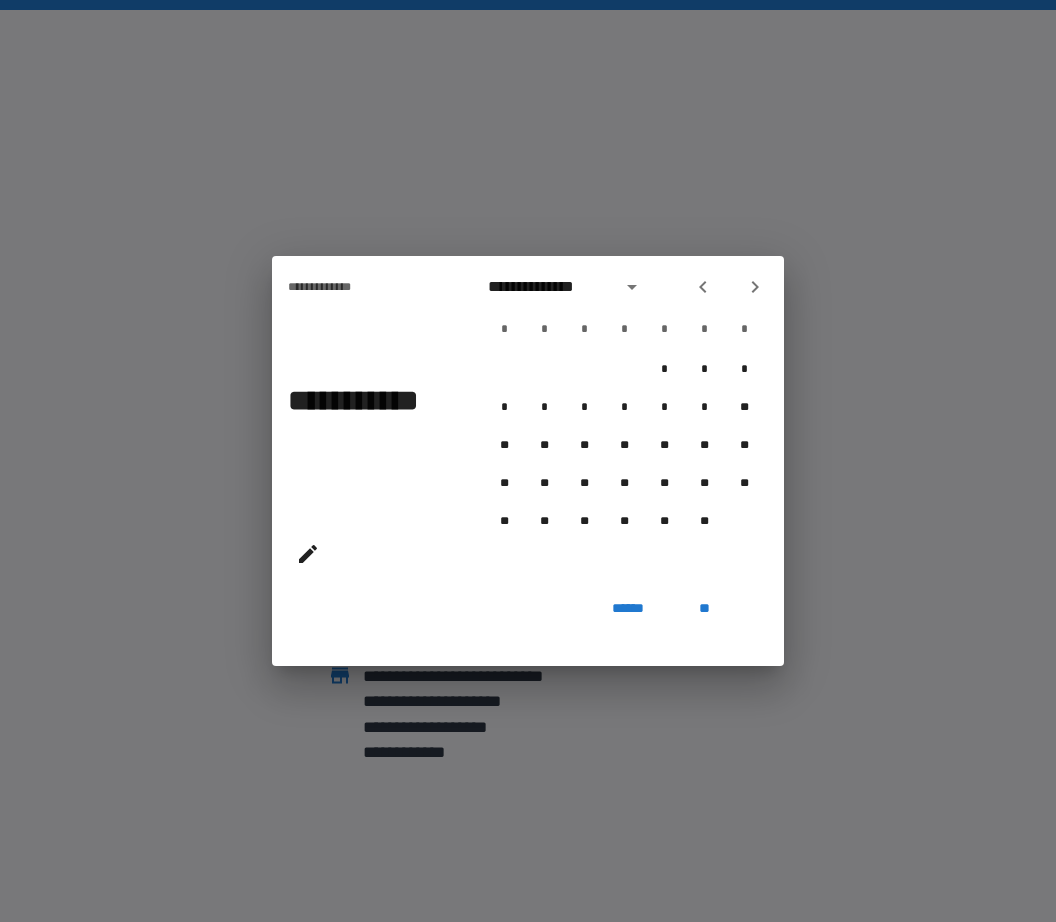 click 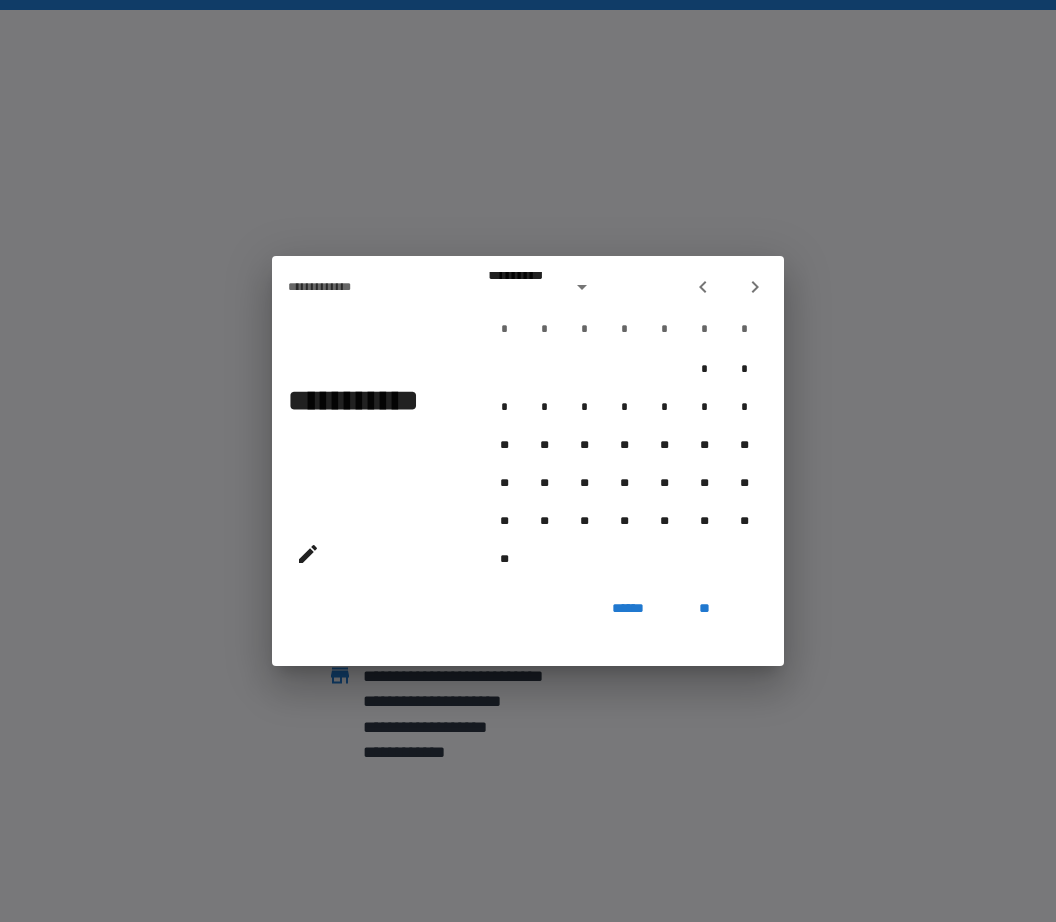 click 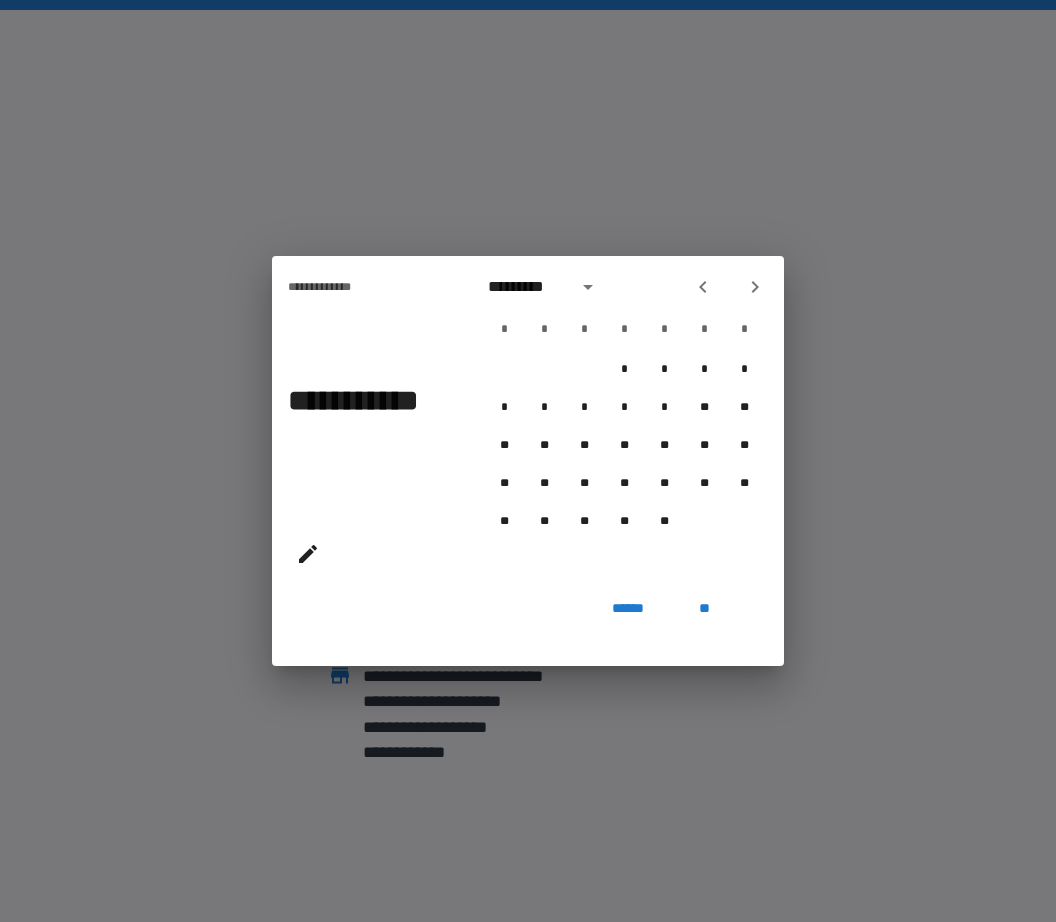 click 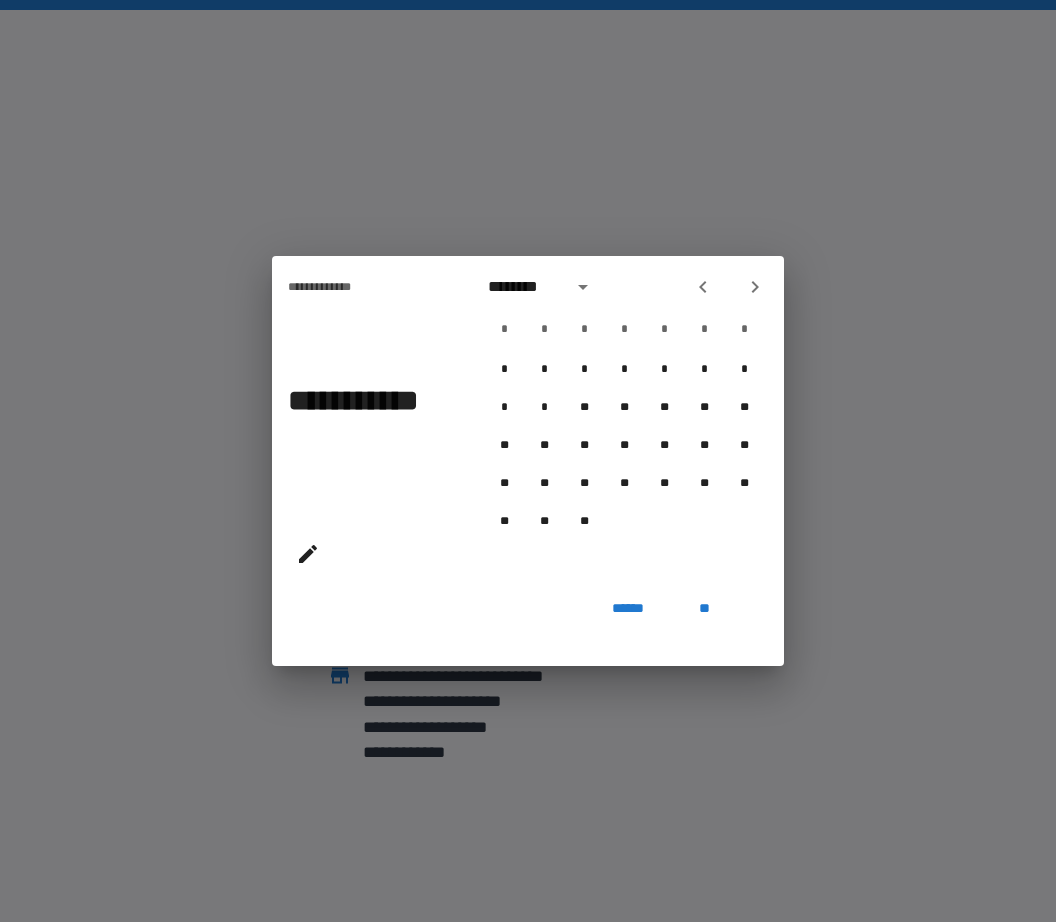 click 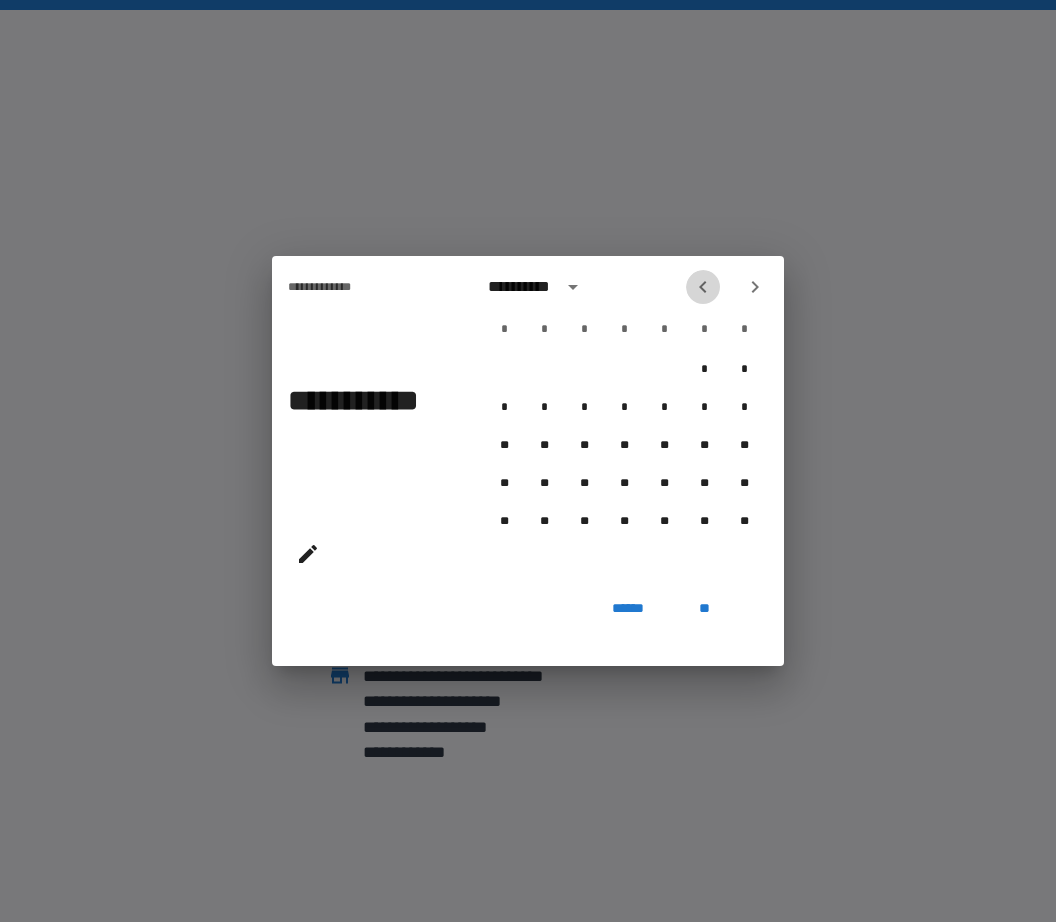 click at bounding box center (703, 287) 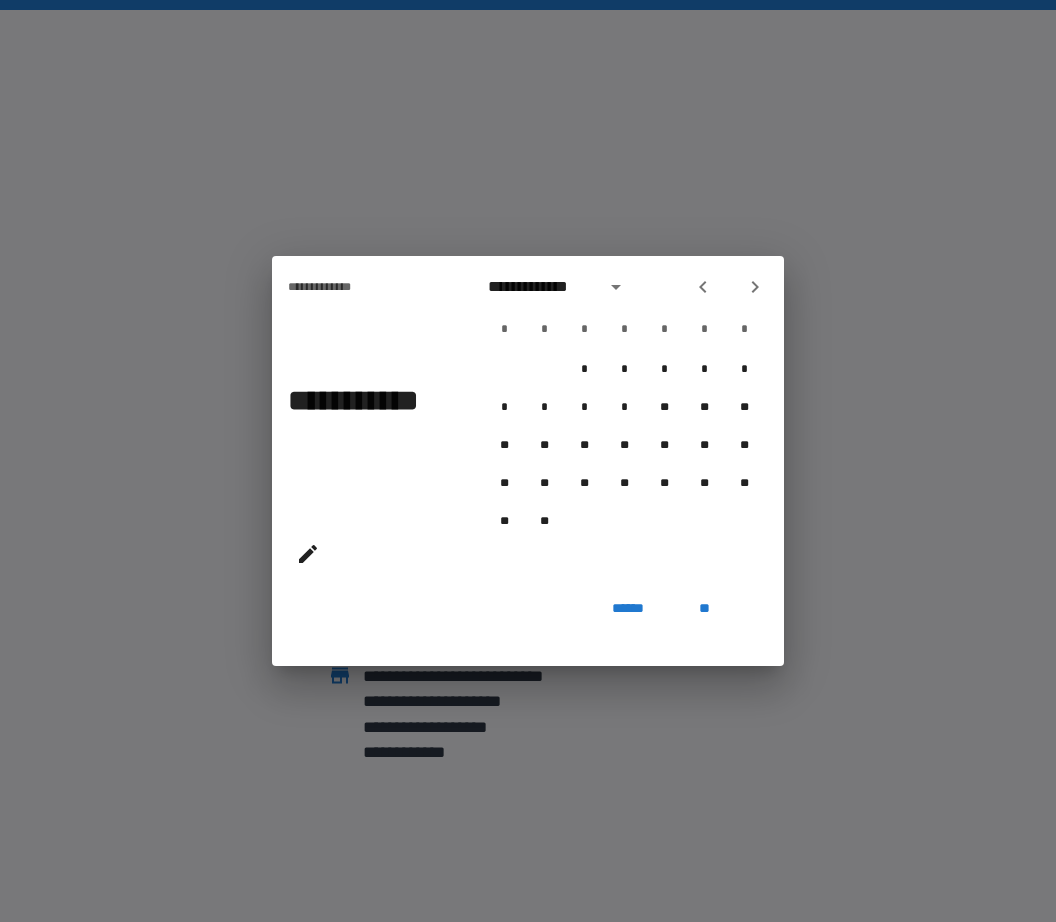 click 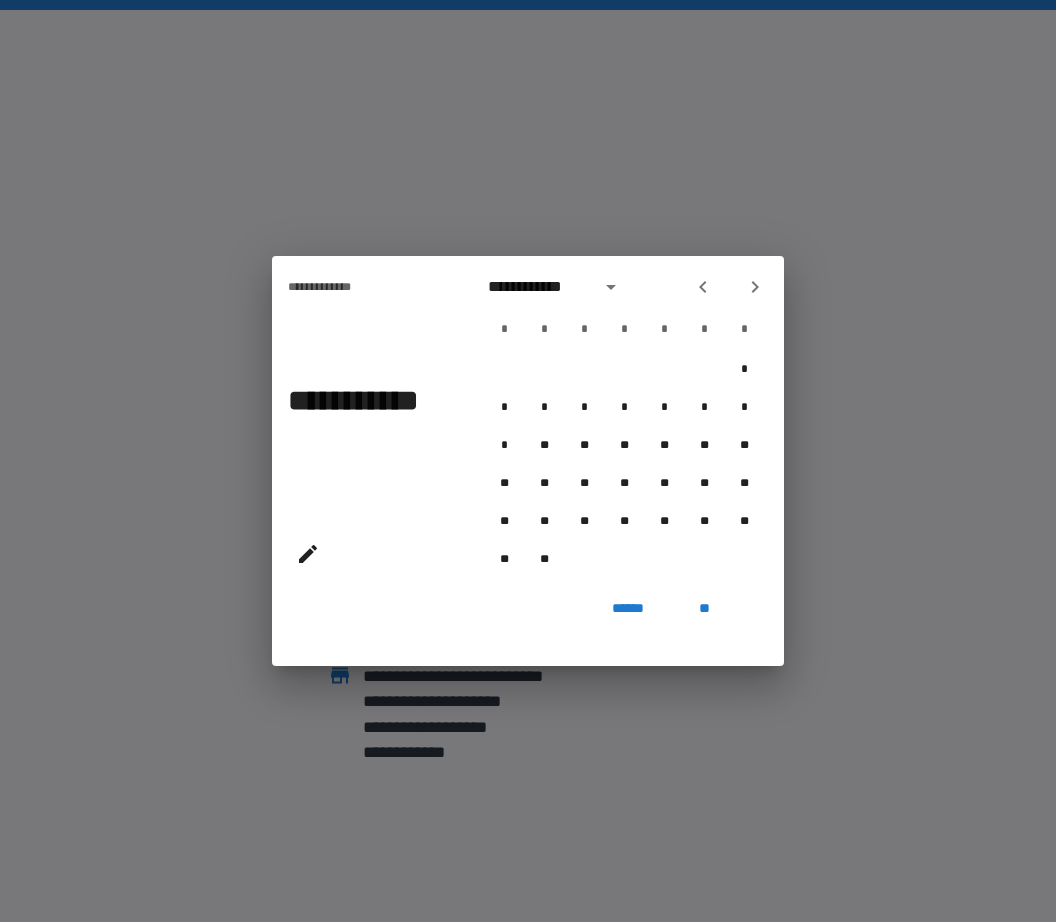 click 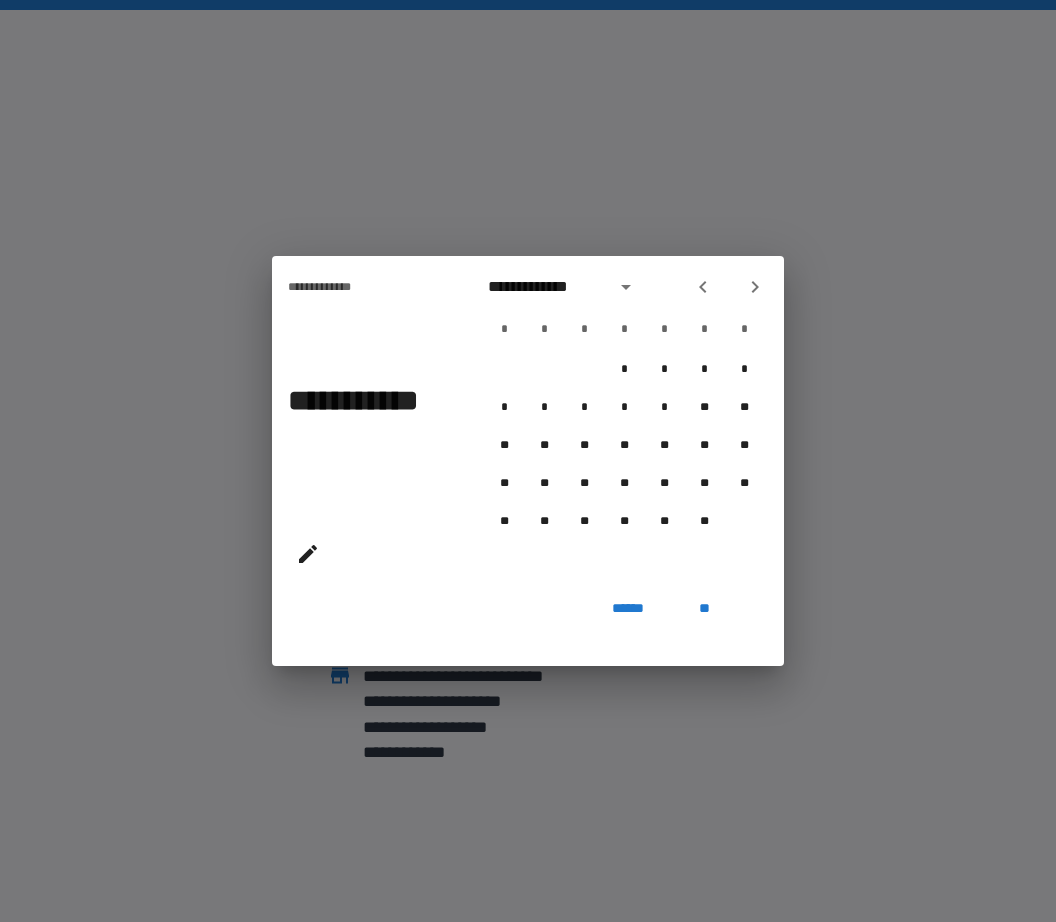 click at bounding box center (703, 287) 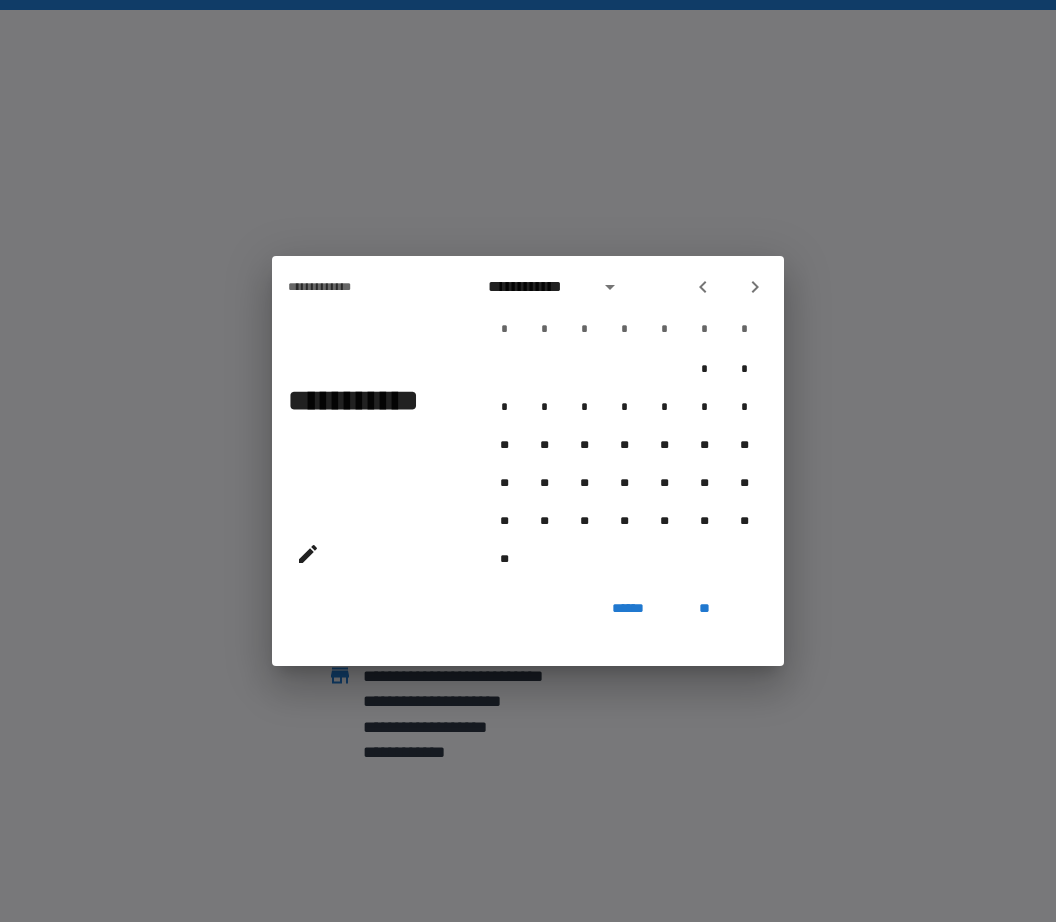 click at bounding box center (703, 287) 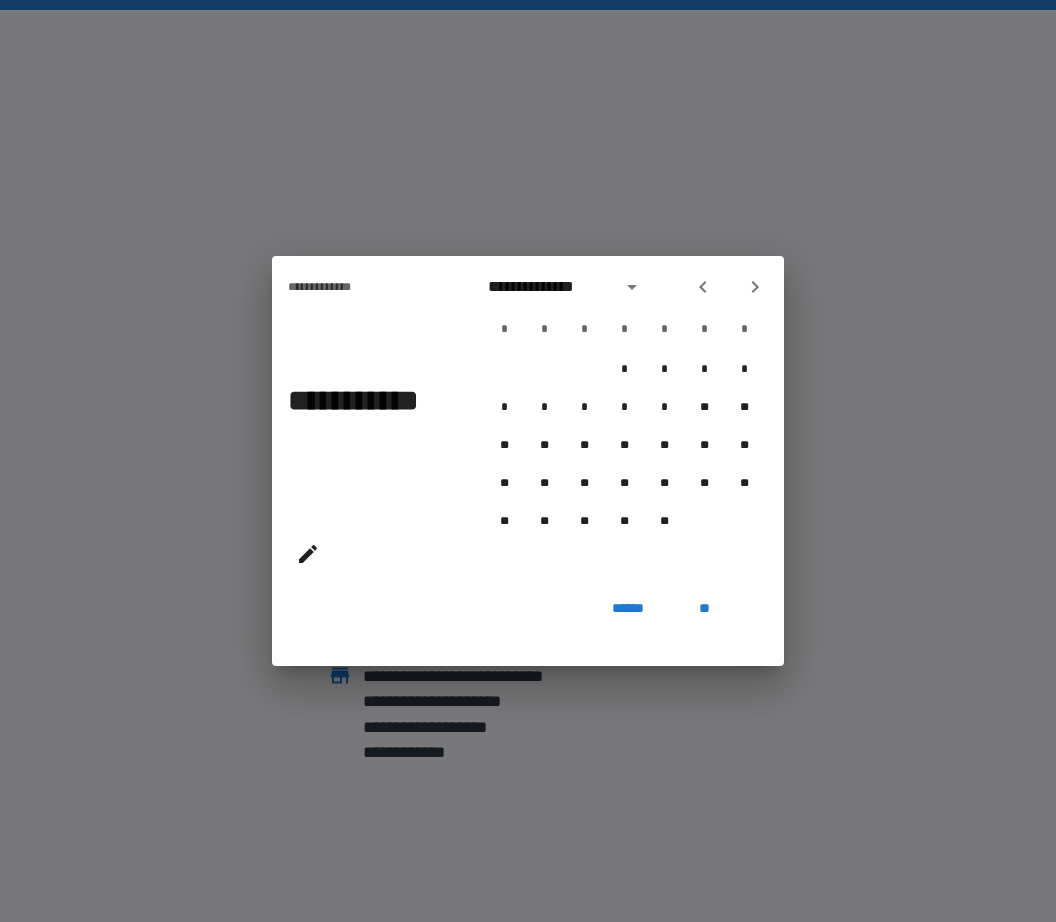 click on "**********" at bounding box center (624, 287) 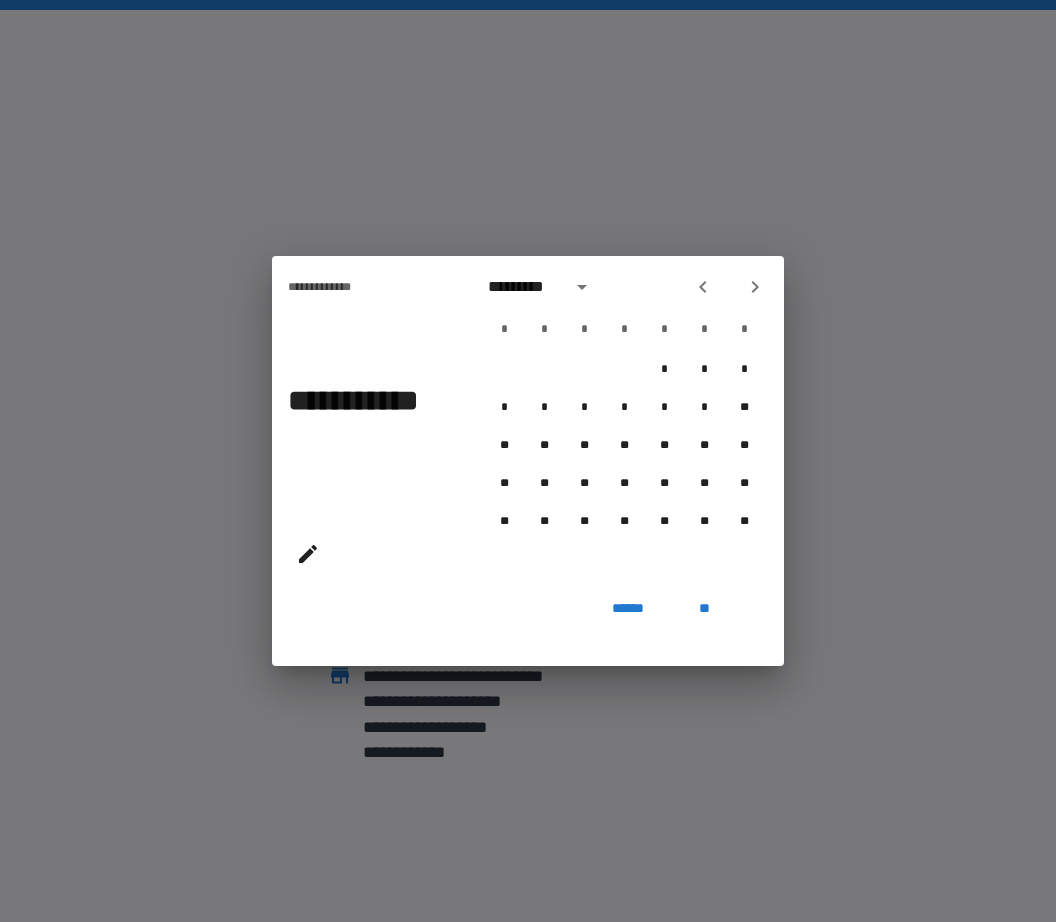 click on "*********" at bounding box center (624, 287) 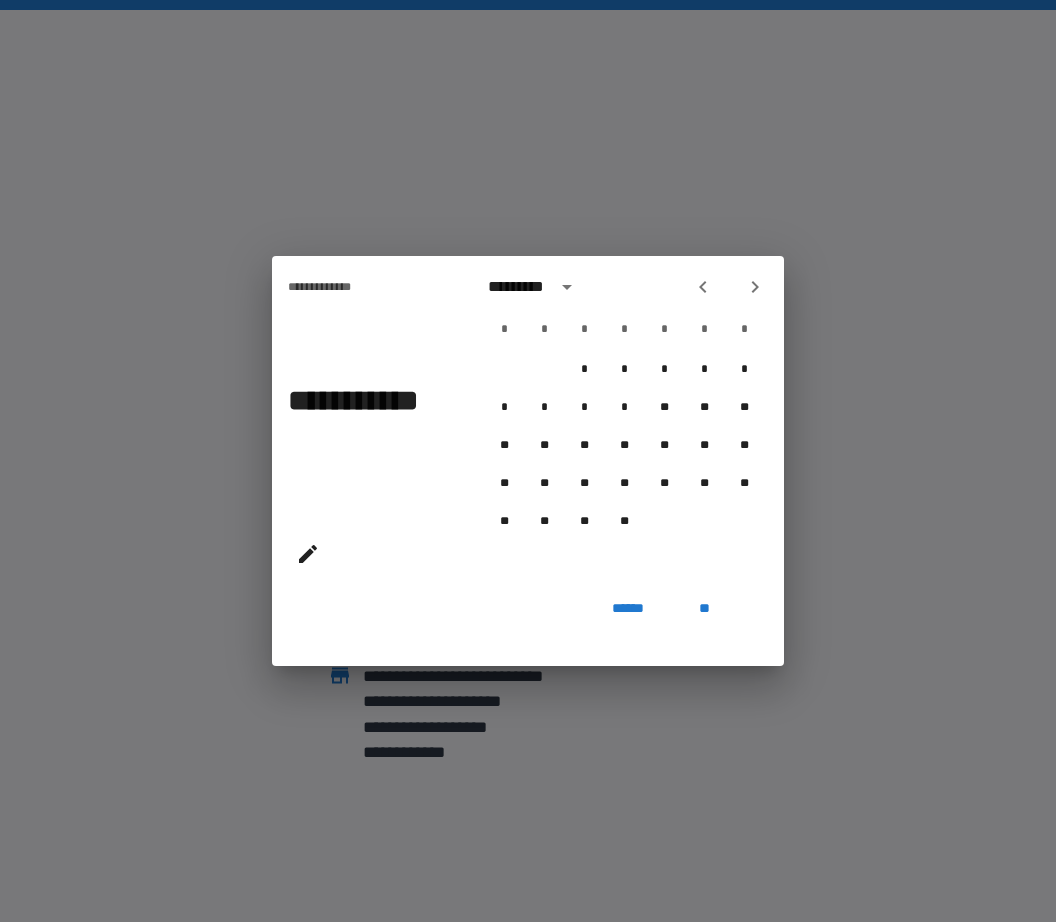 click 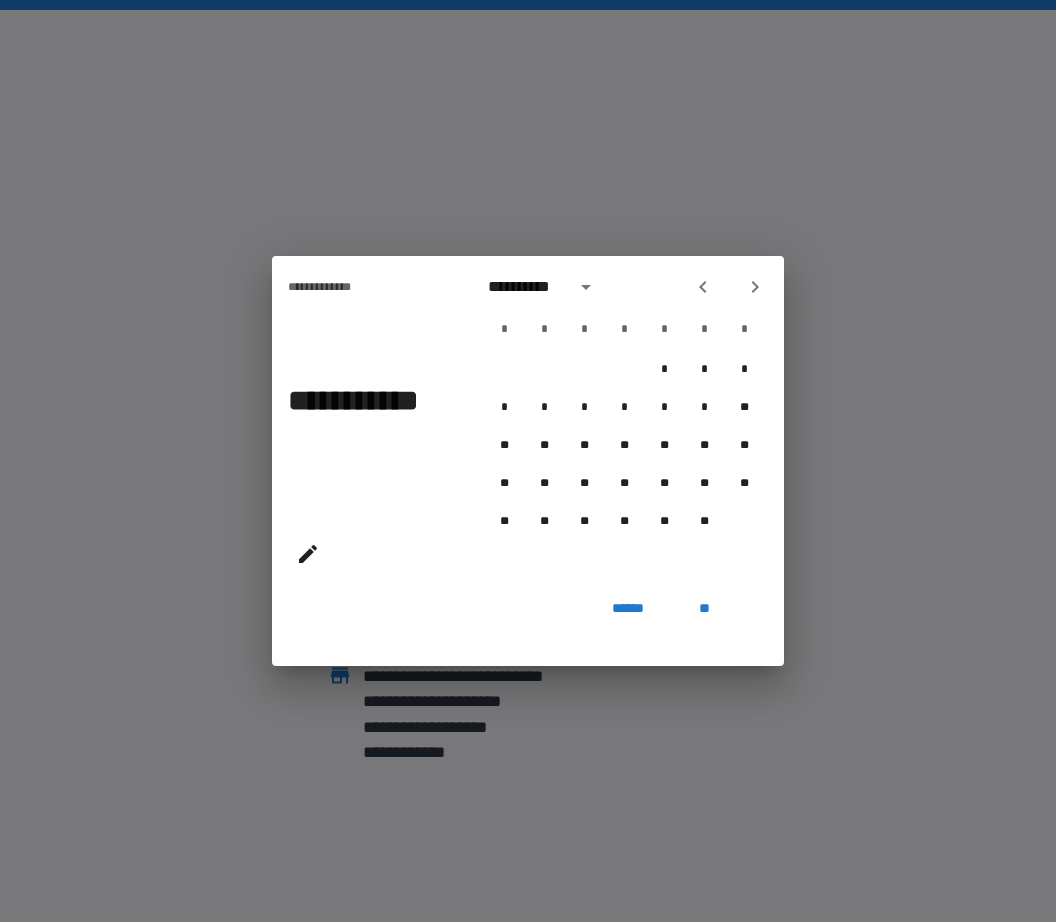 click 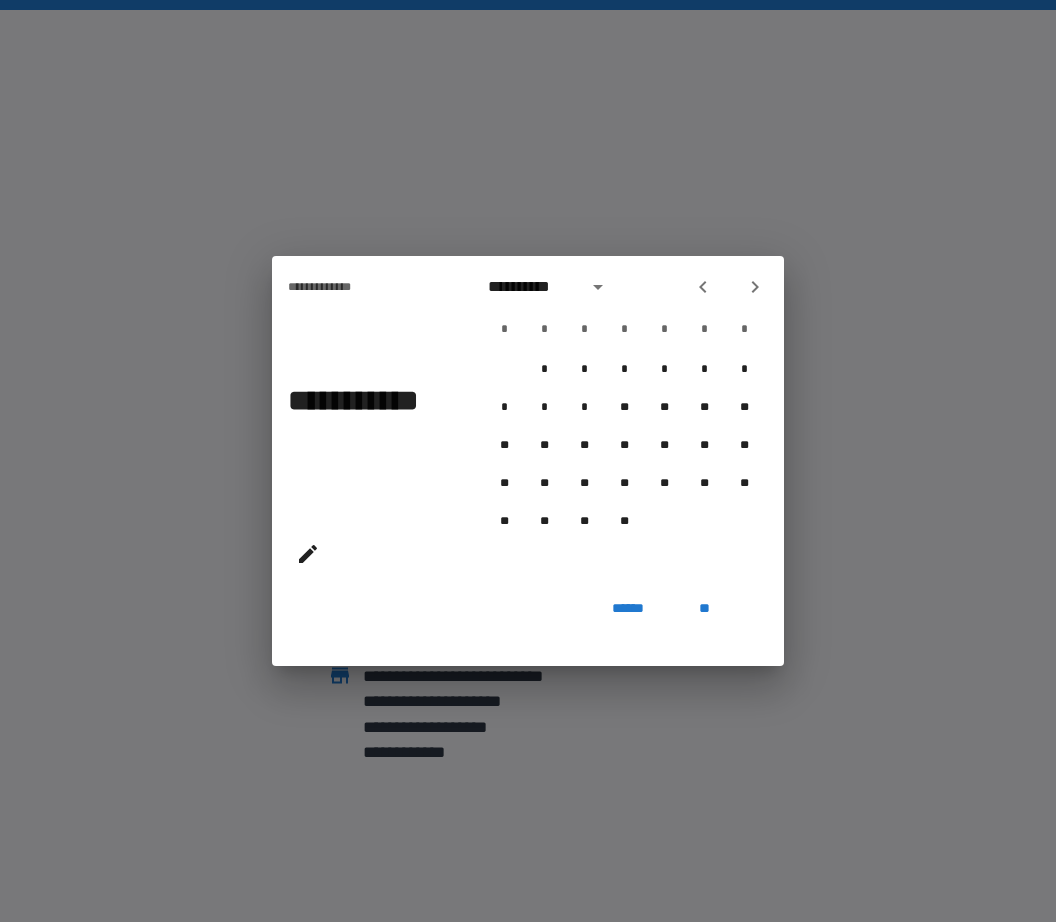 click 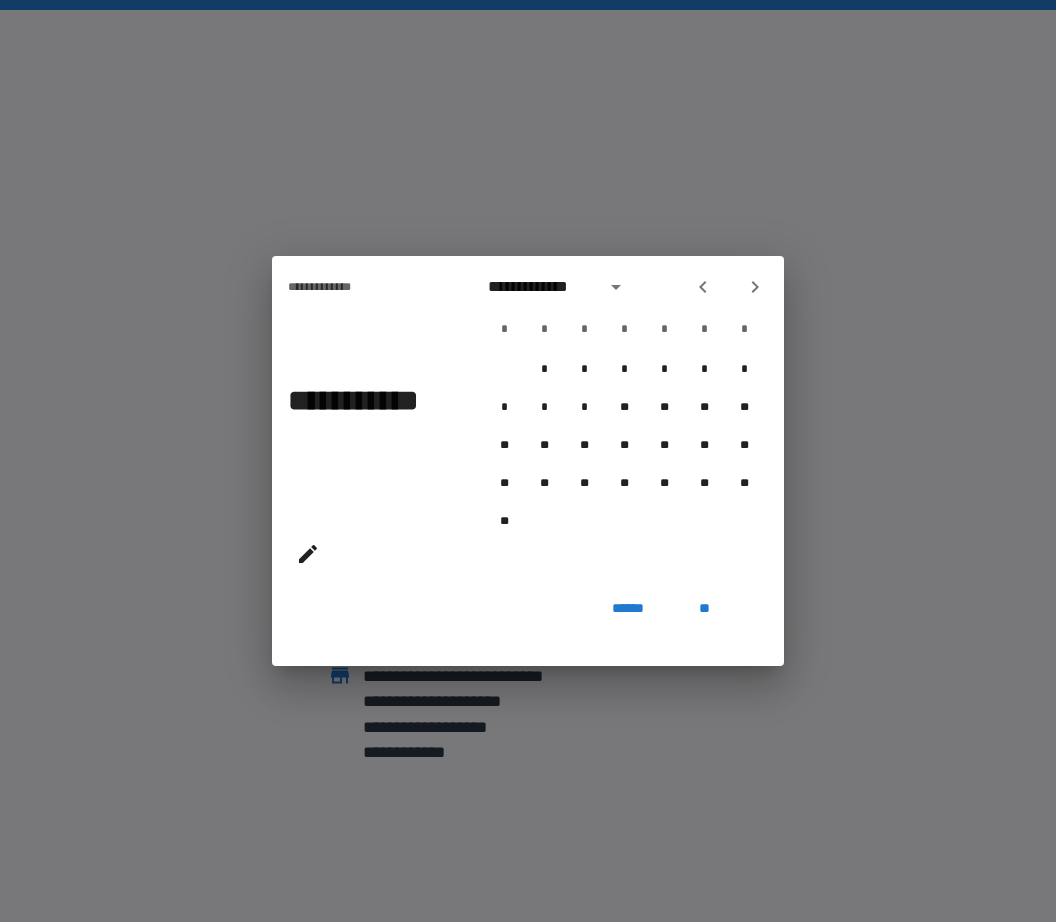 click 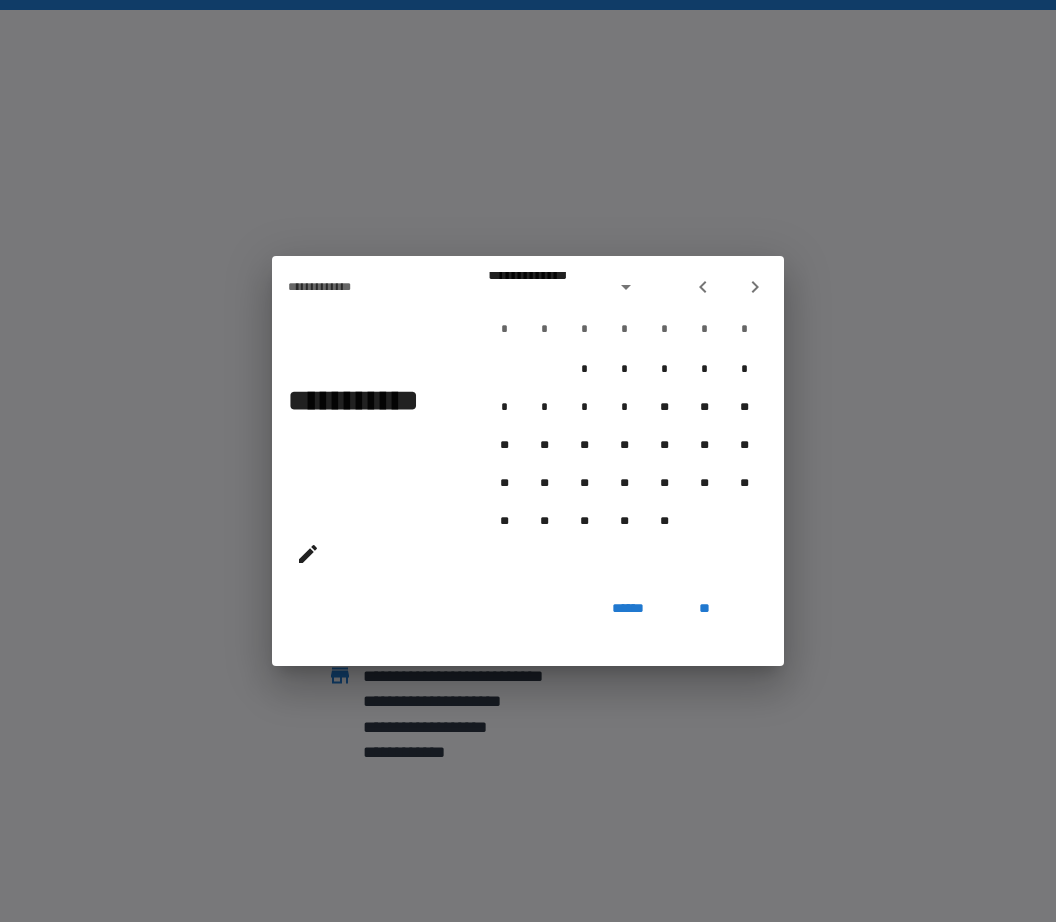 click 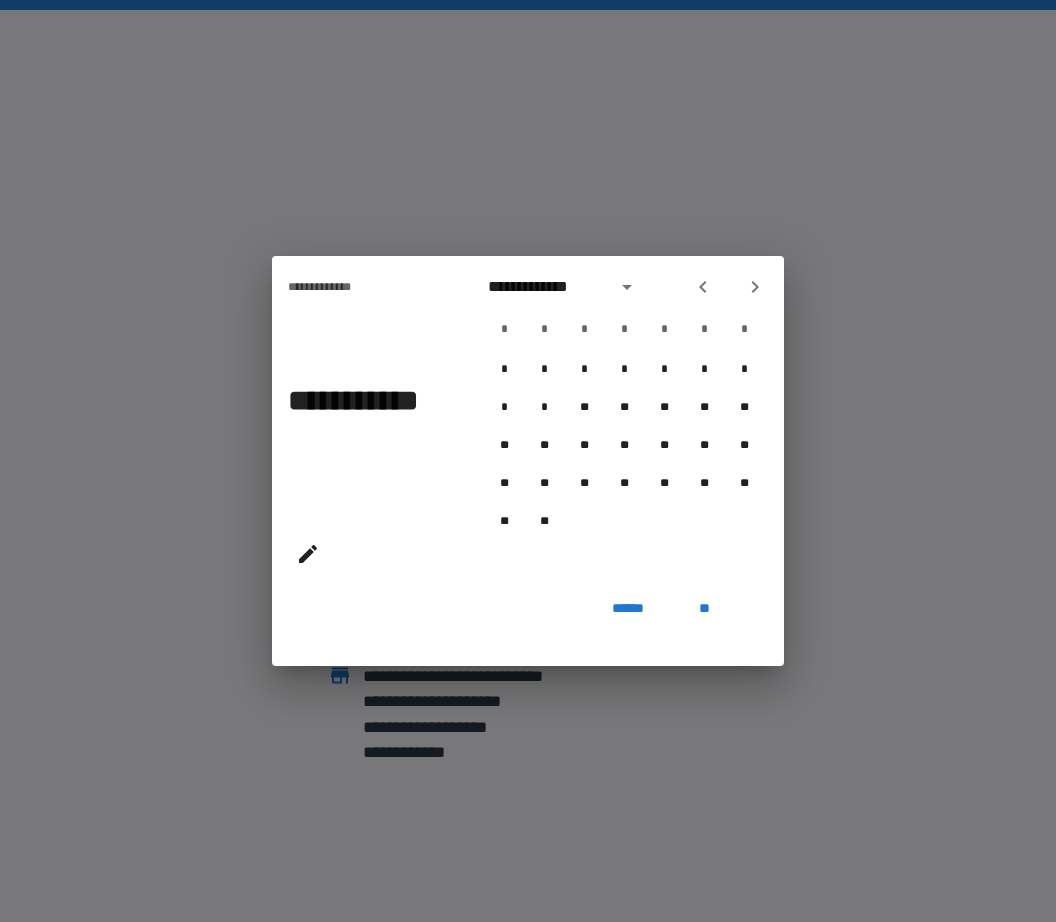 click at bounding box center [703, 287] 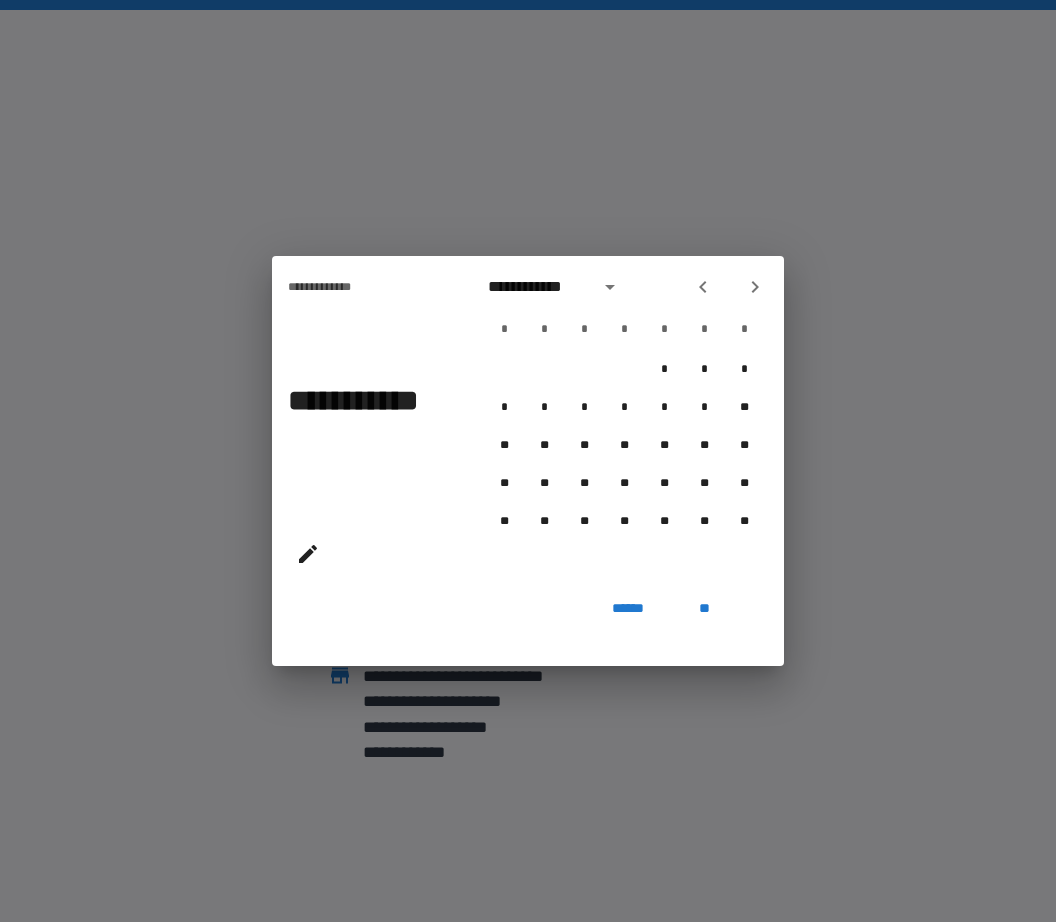 click at bounding box center [703, 287] 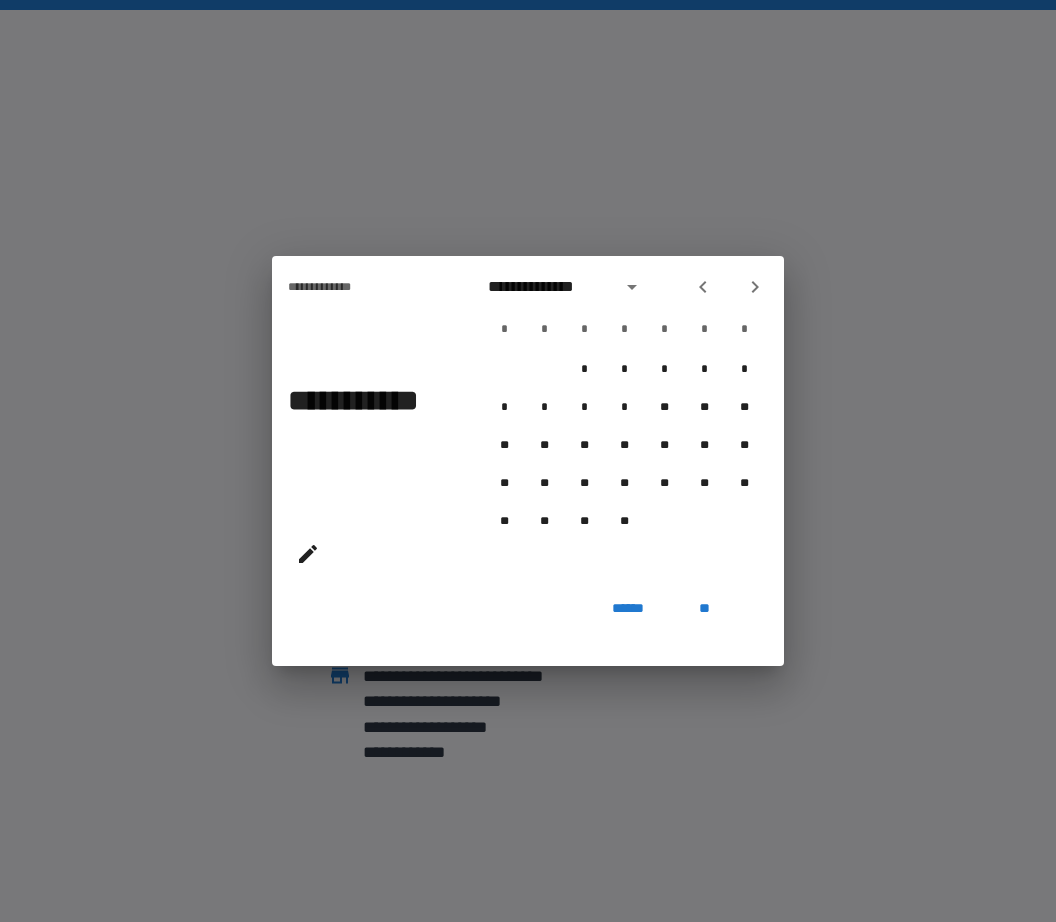 click at bounding box center (703, 287) 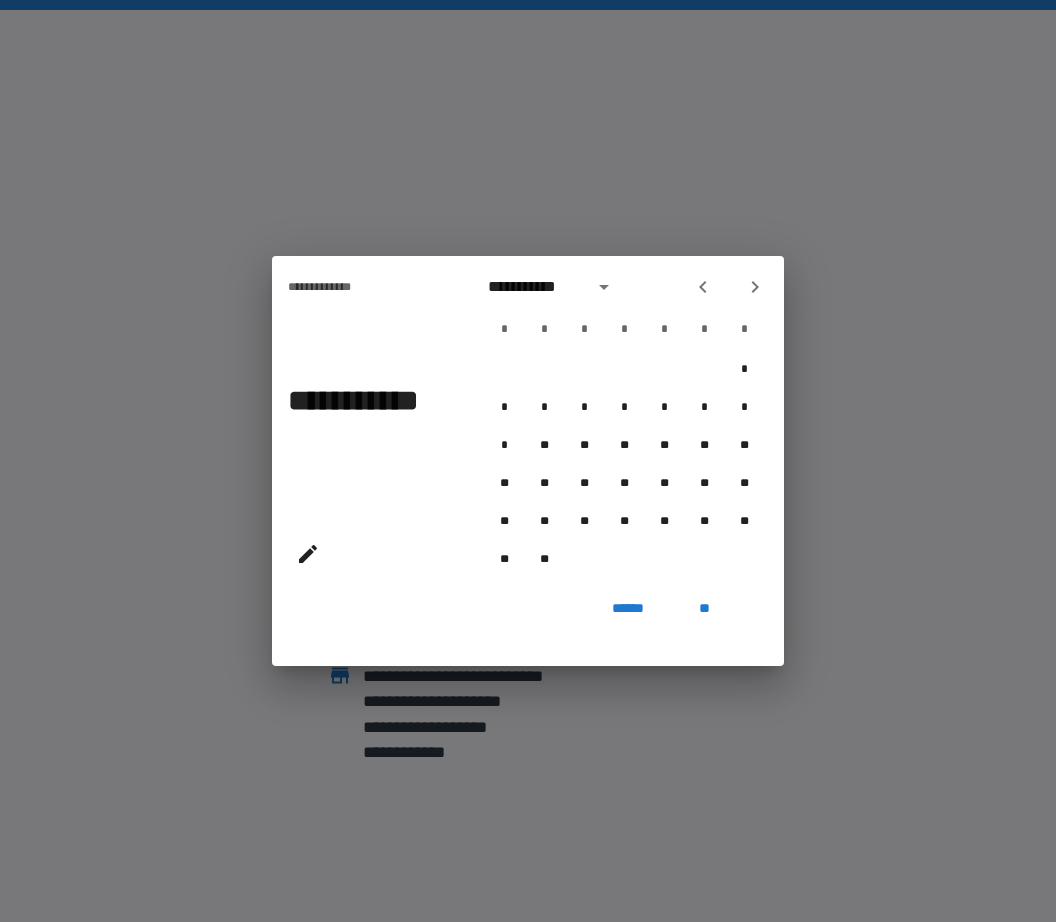 click 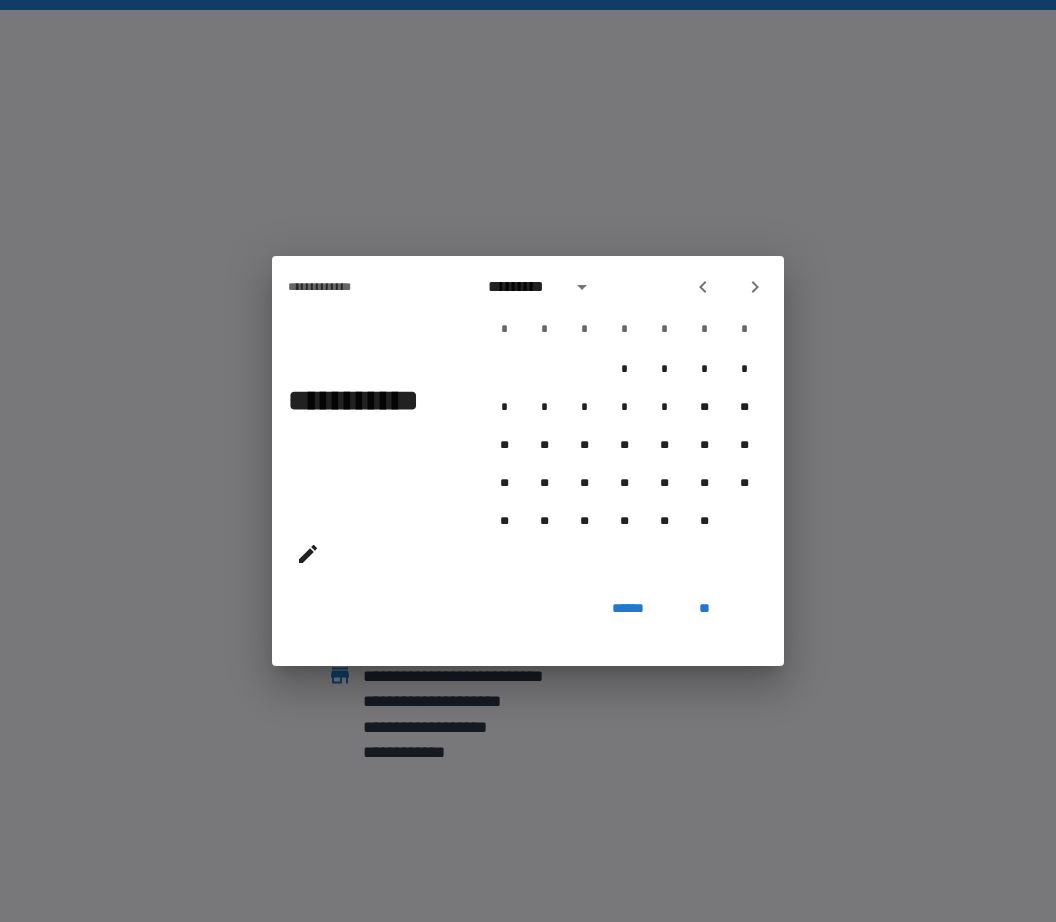 click 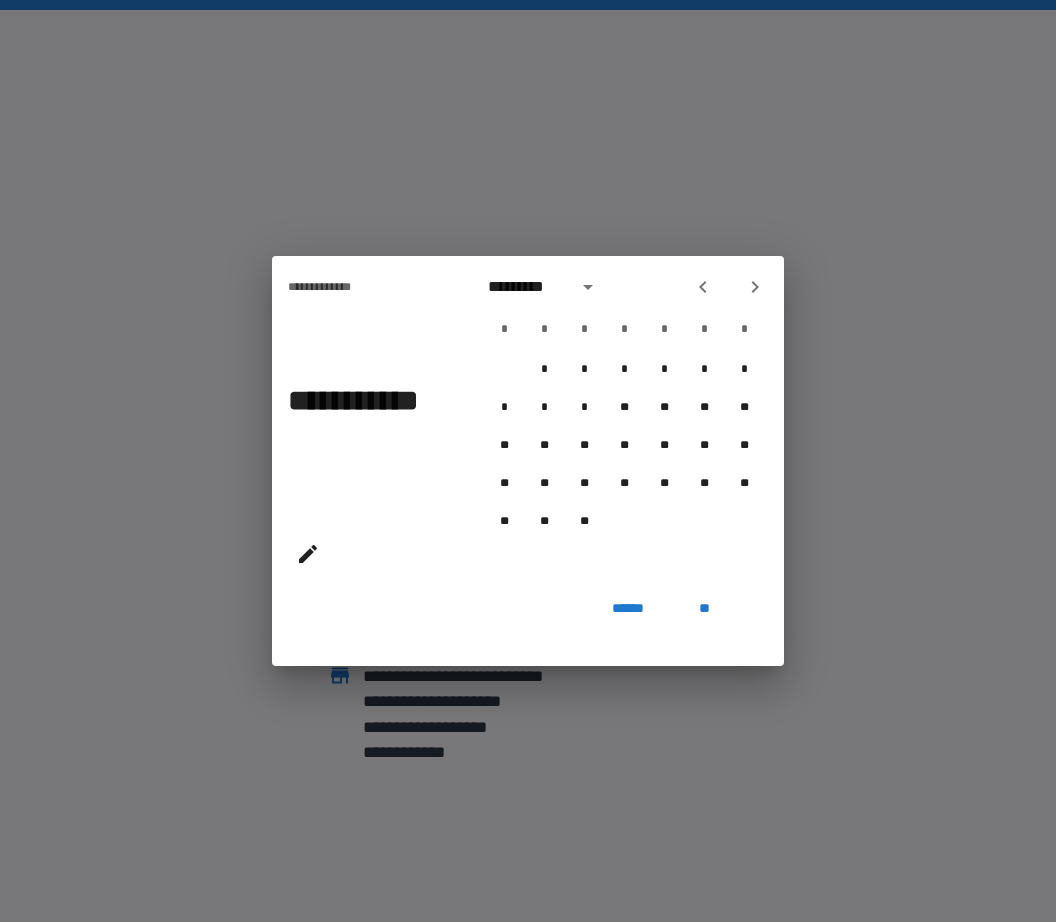 click at bounding box center (703, 287) 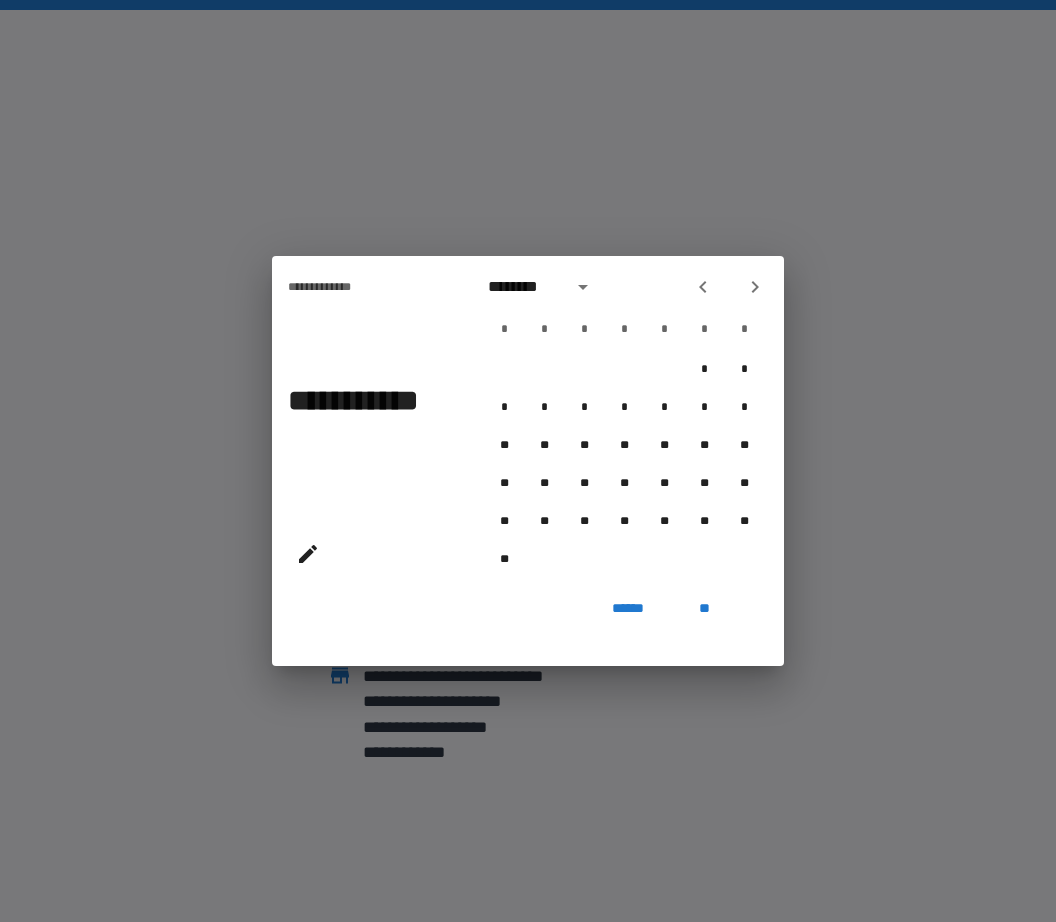 click at bounding box center (703, 287) 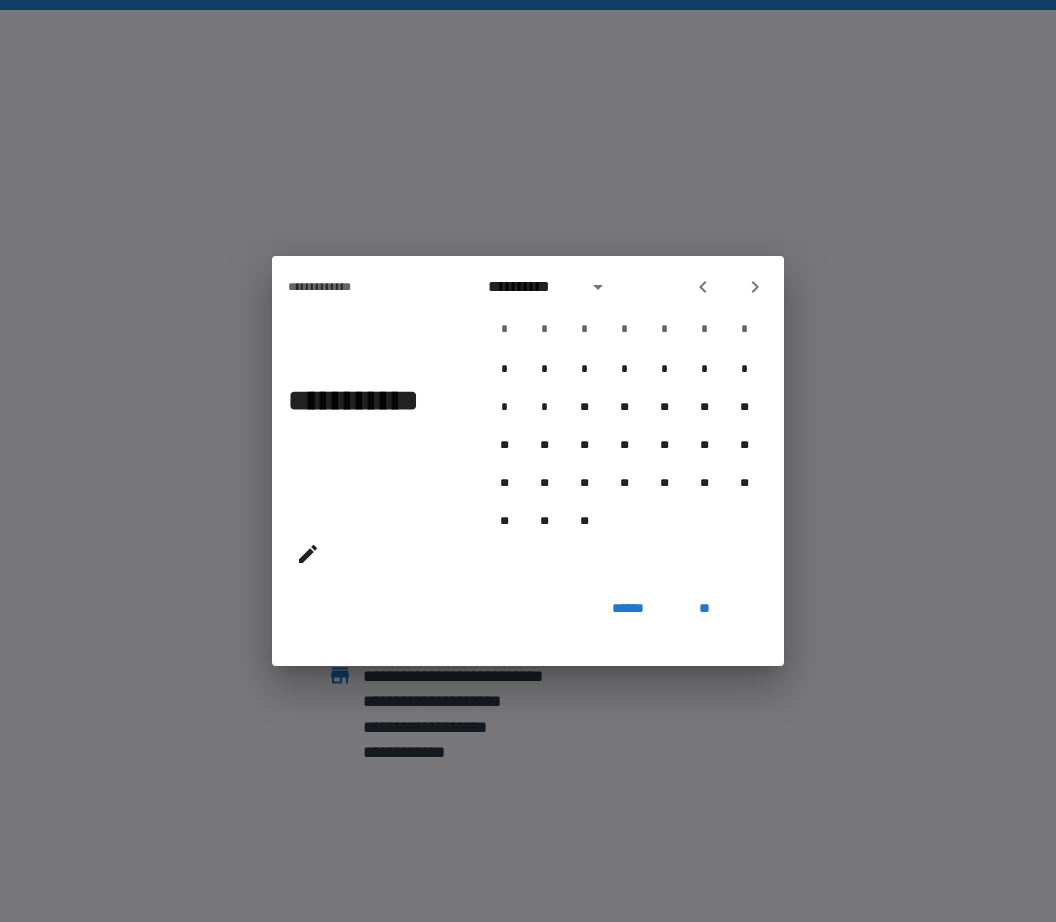 click 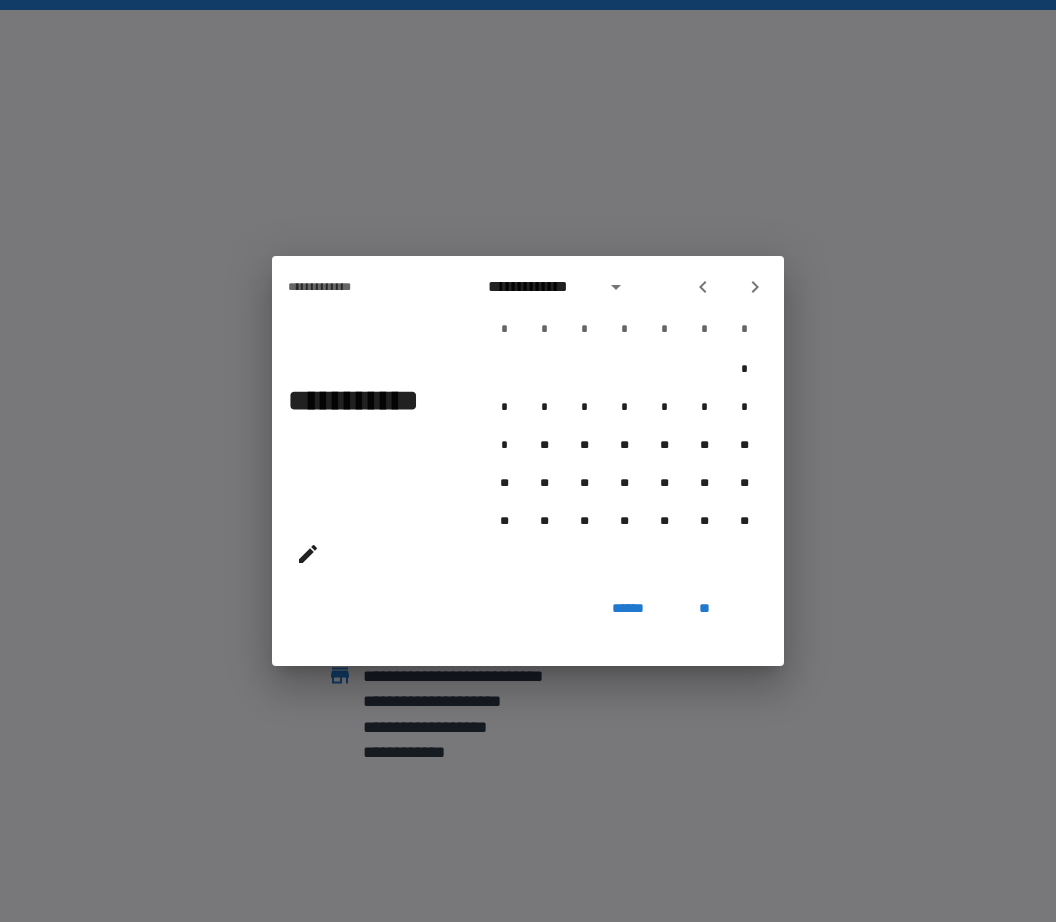 click 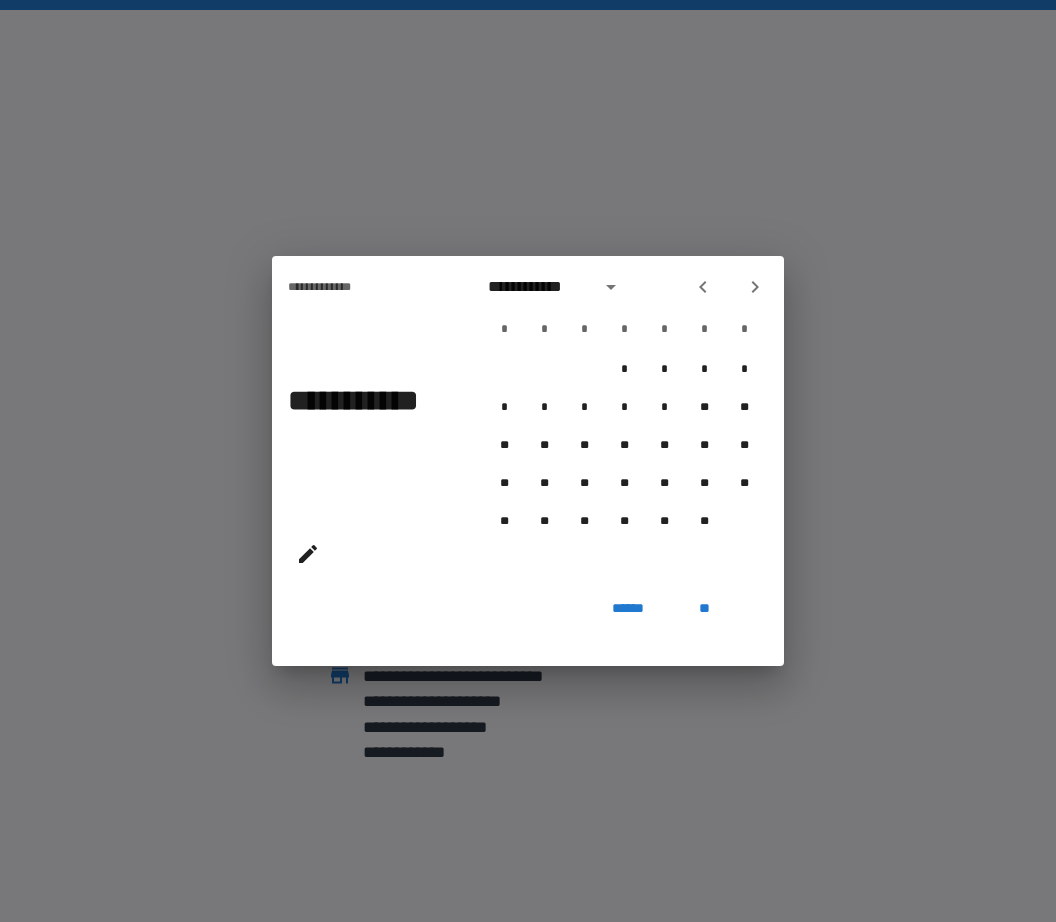 click 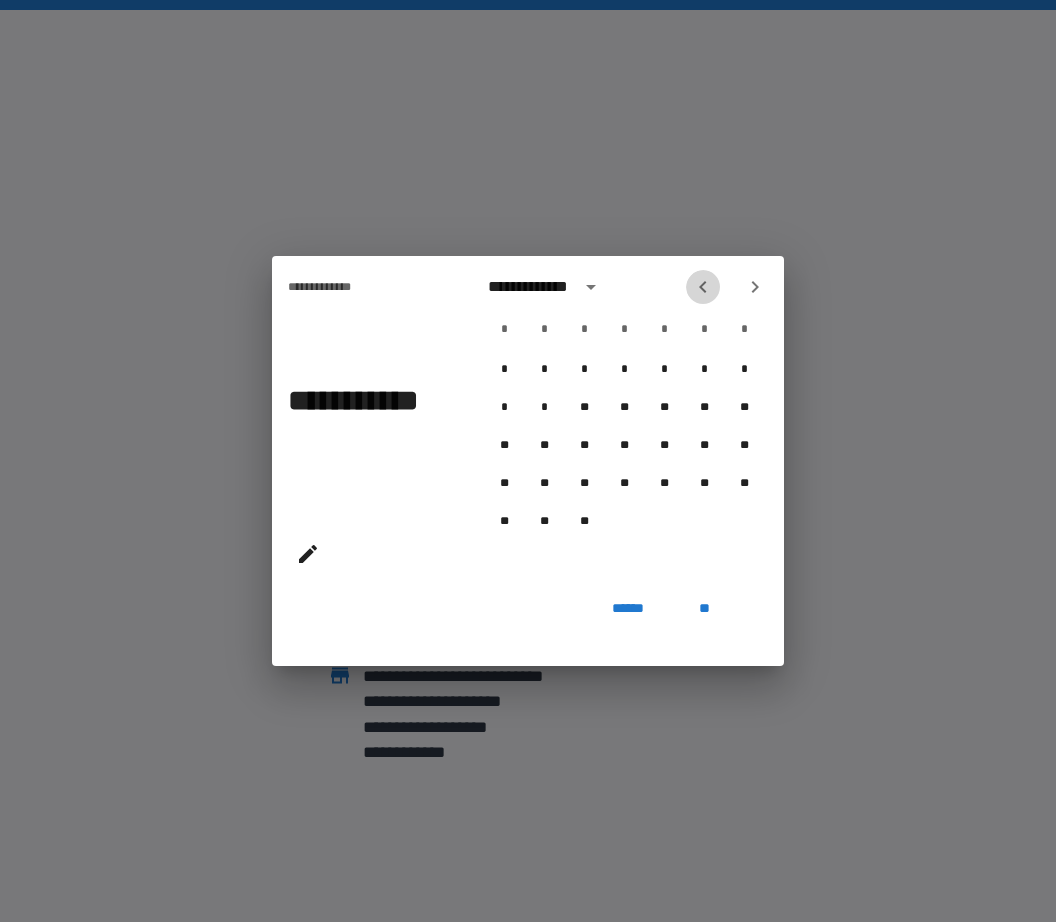 click at bounding box center [703, 287] 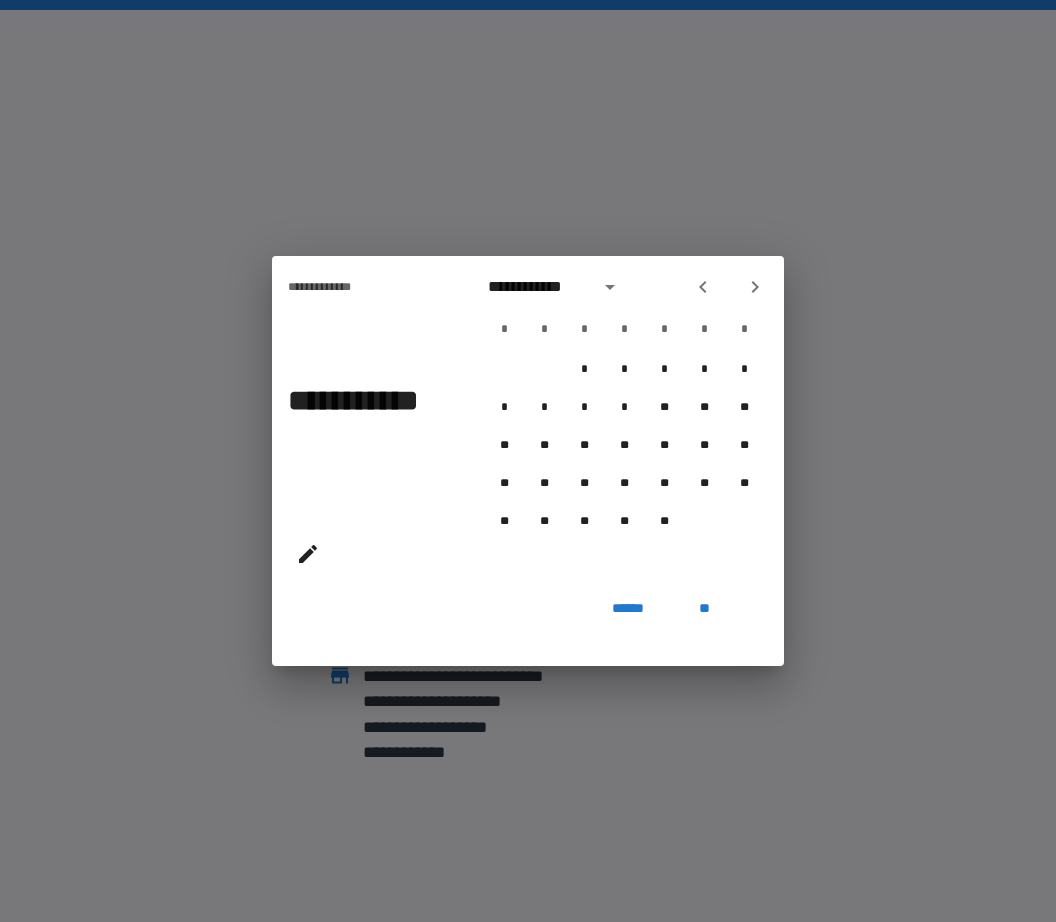 click 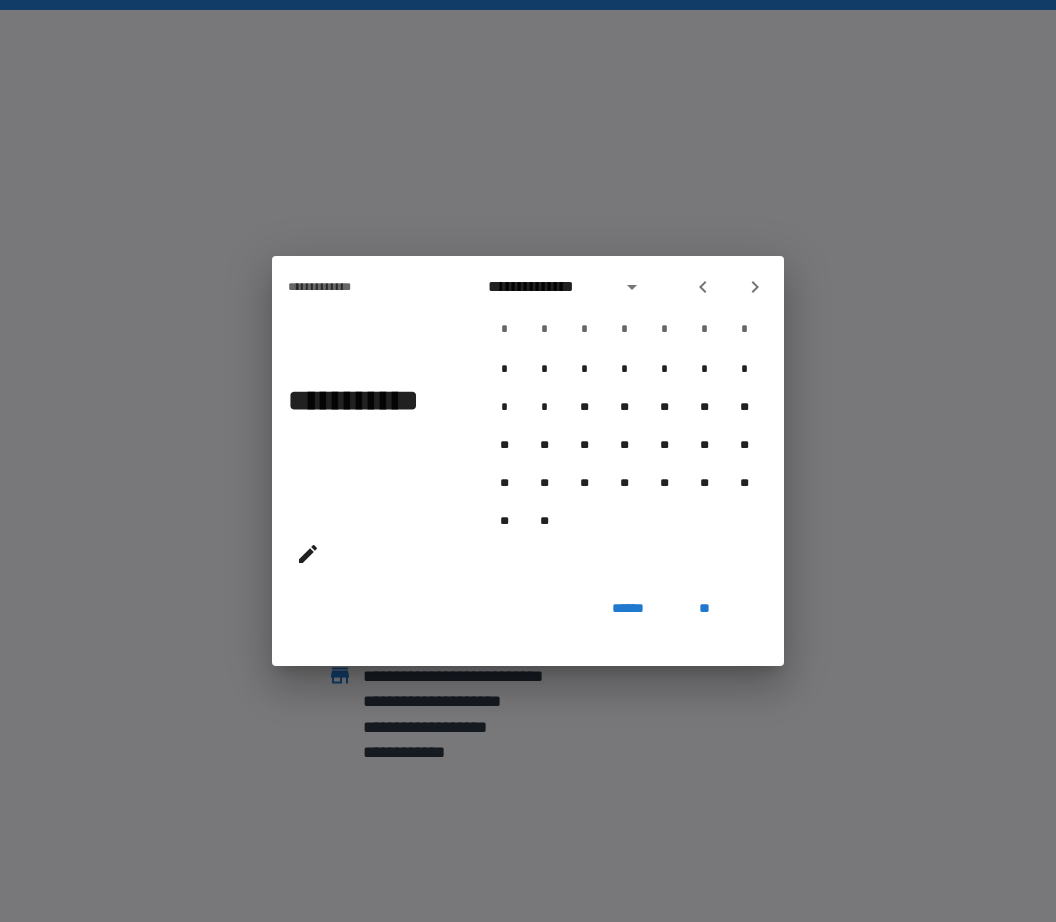 click 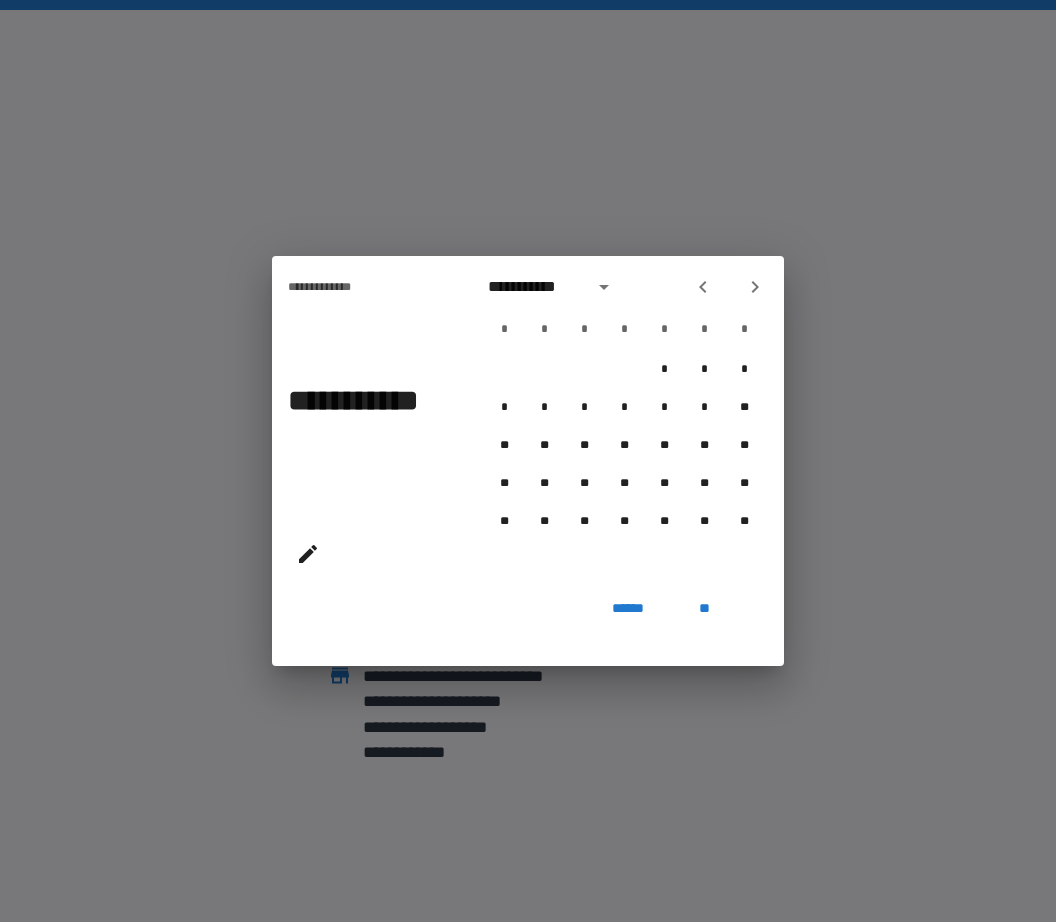 click 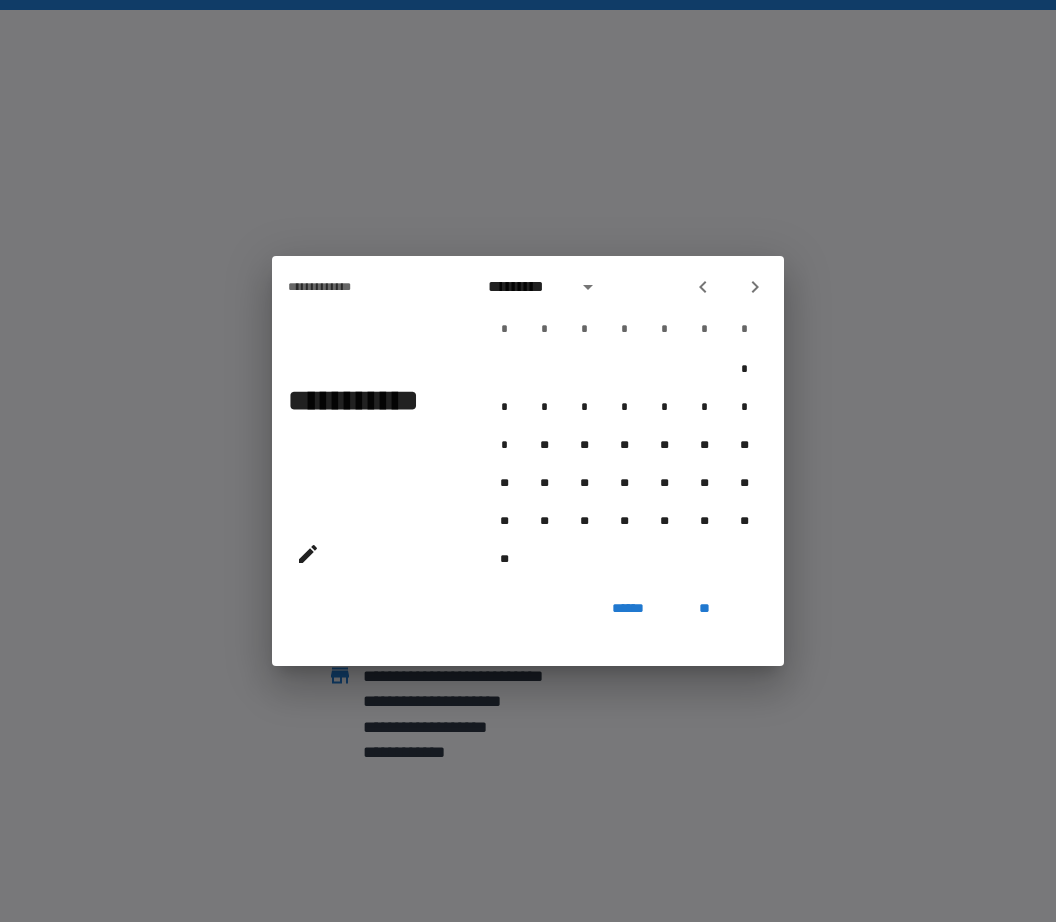 click at bounding box center (703, 287) 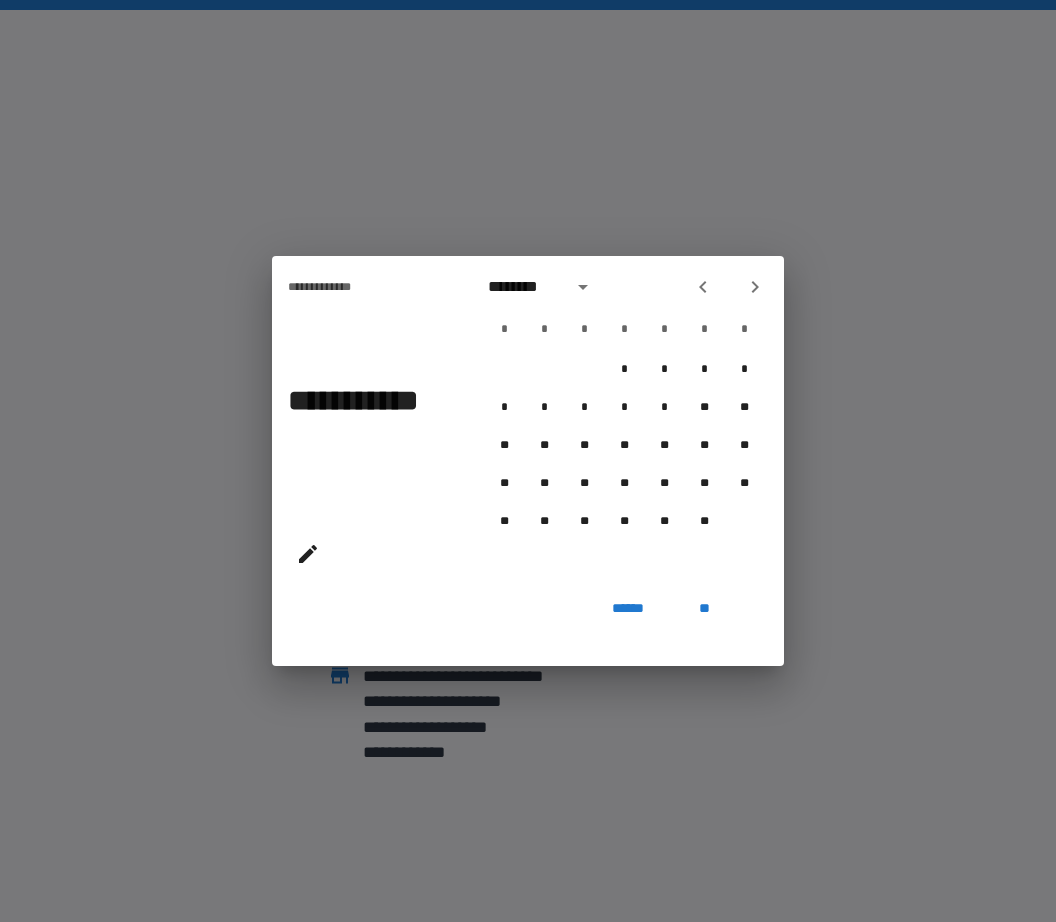click at bounding box center (703, 287) 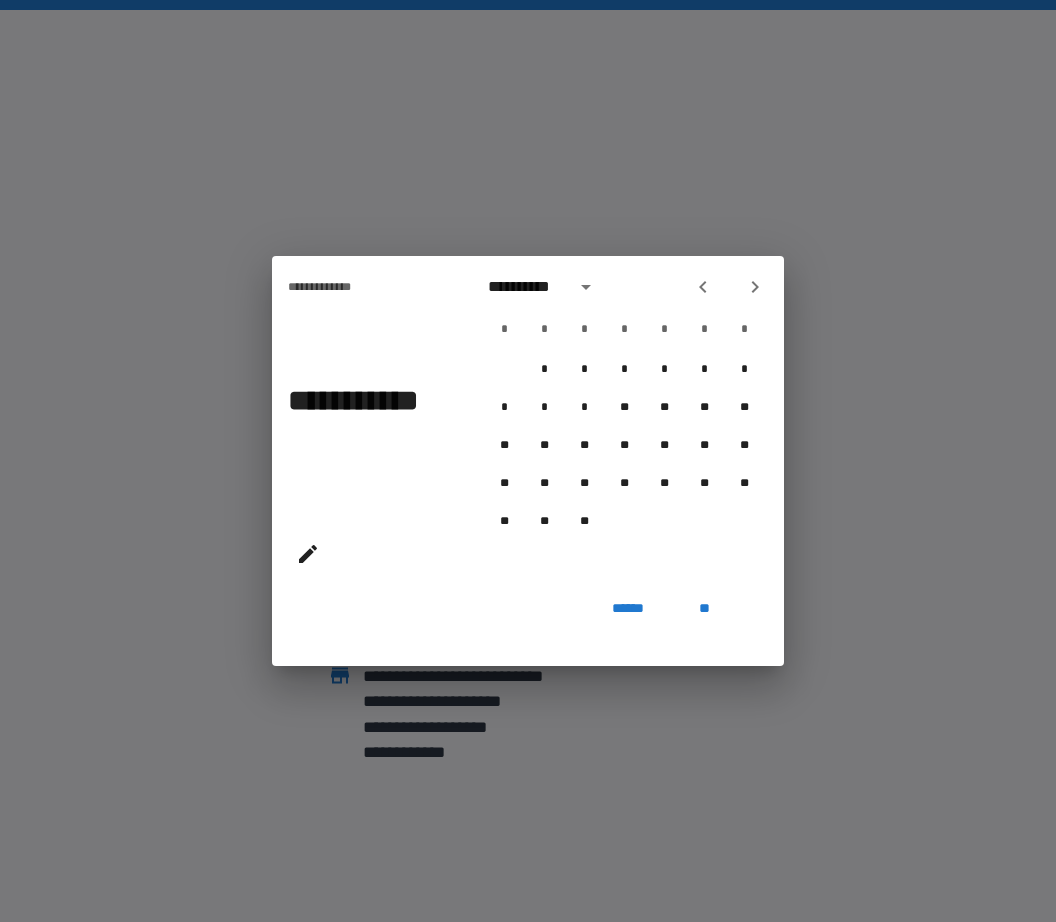 click 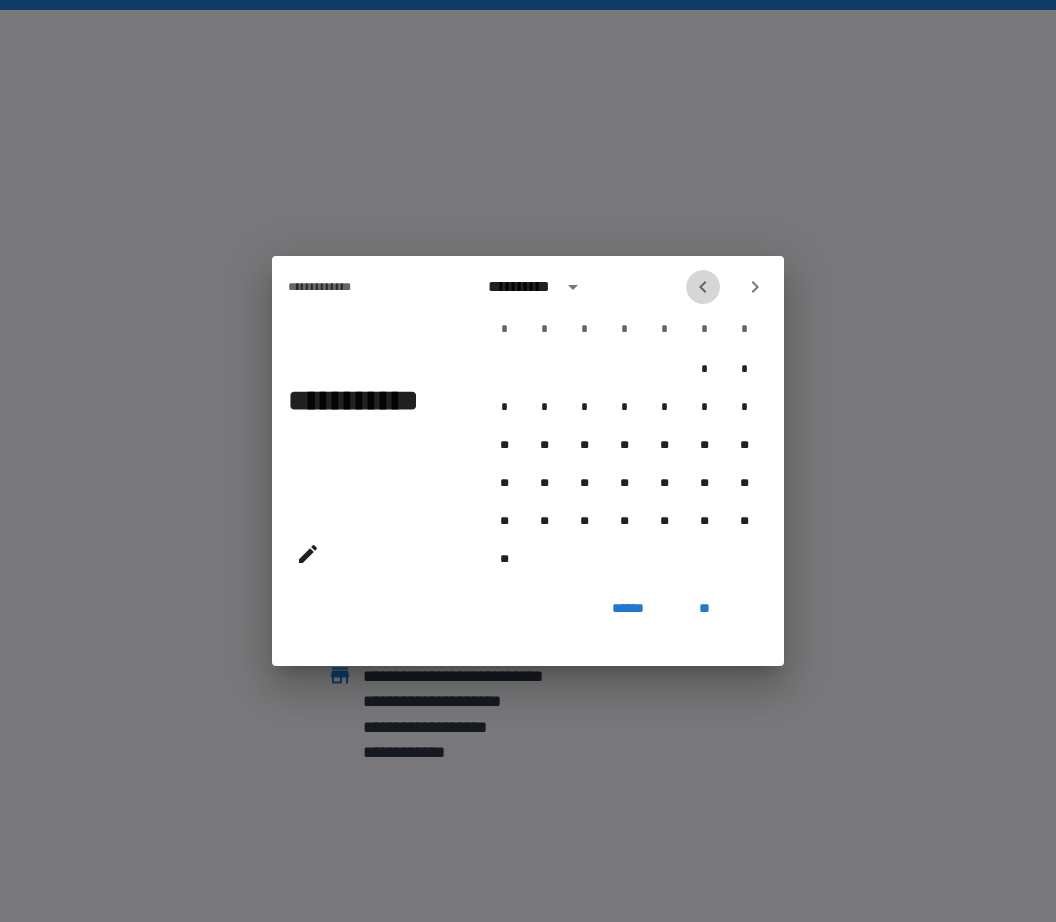 click at bounding box center [703, 287] 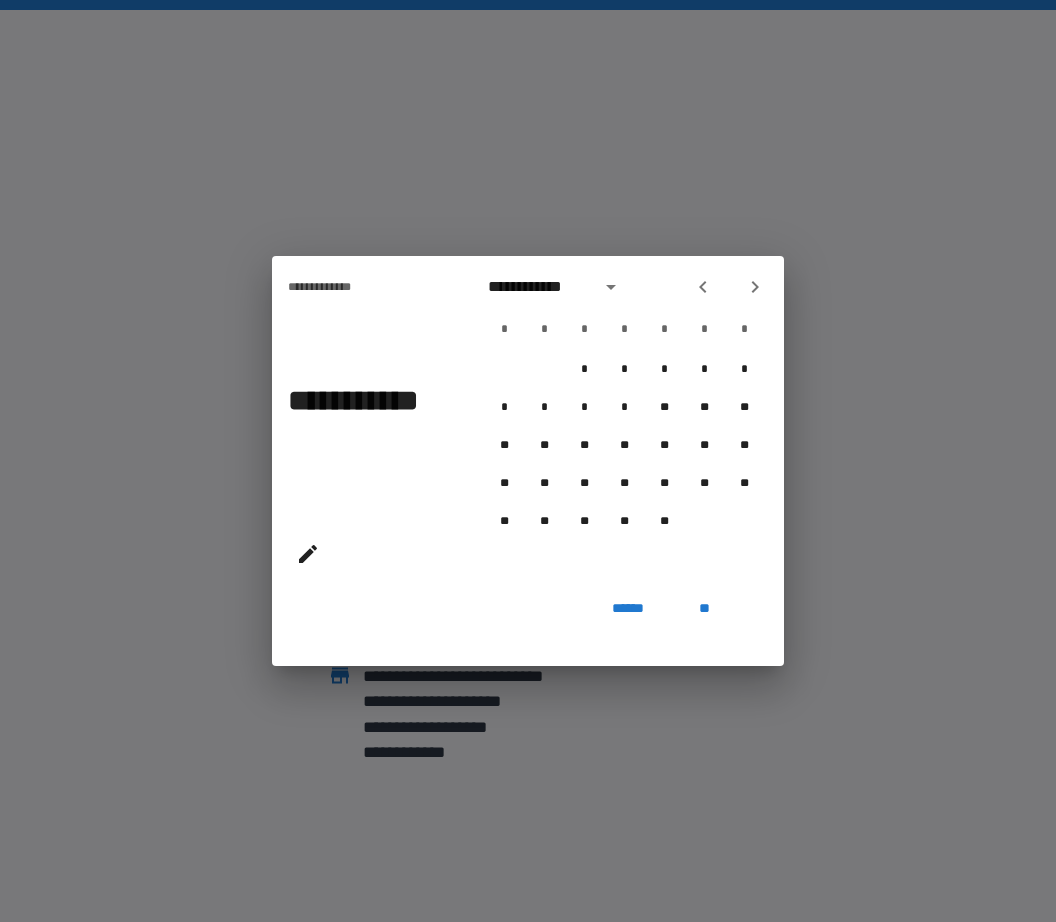 click 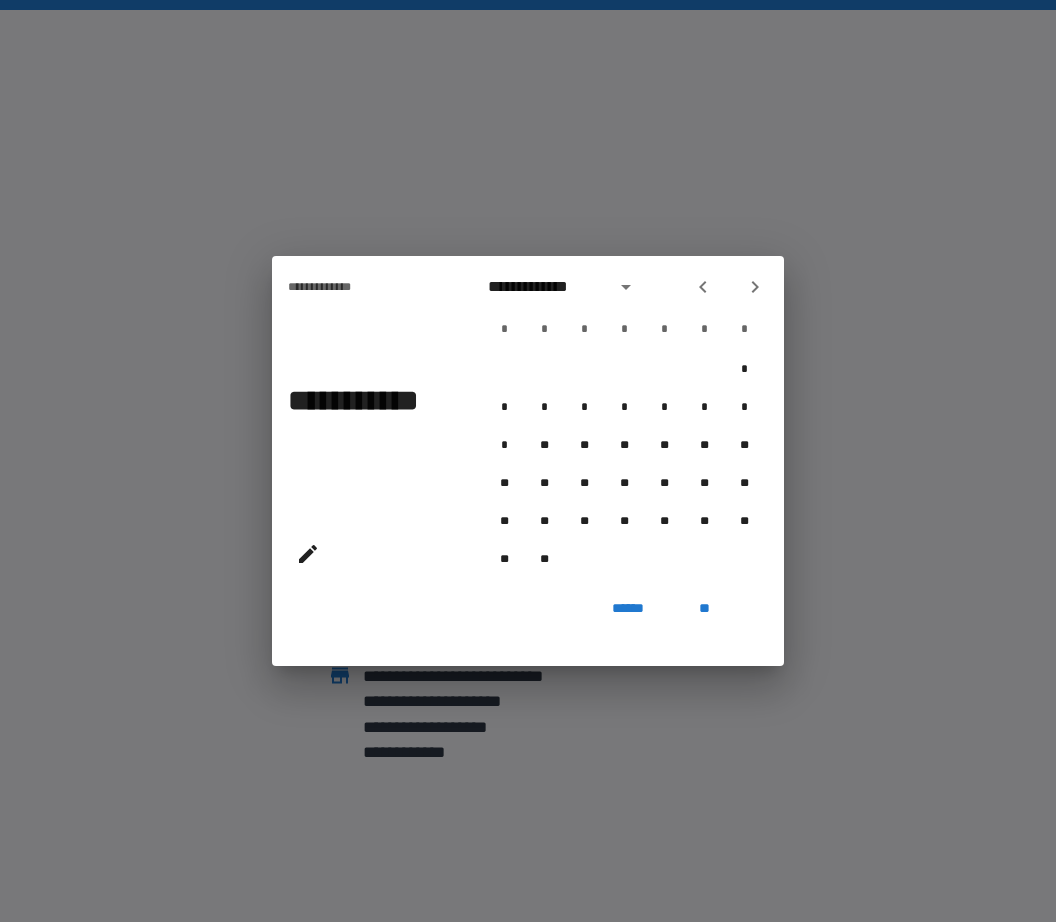 click at bounding box center (703, 287) 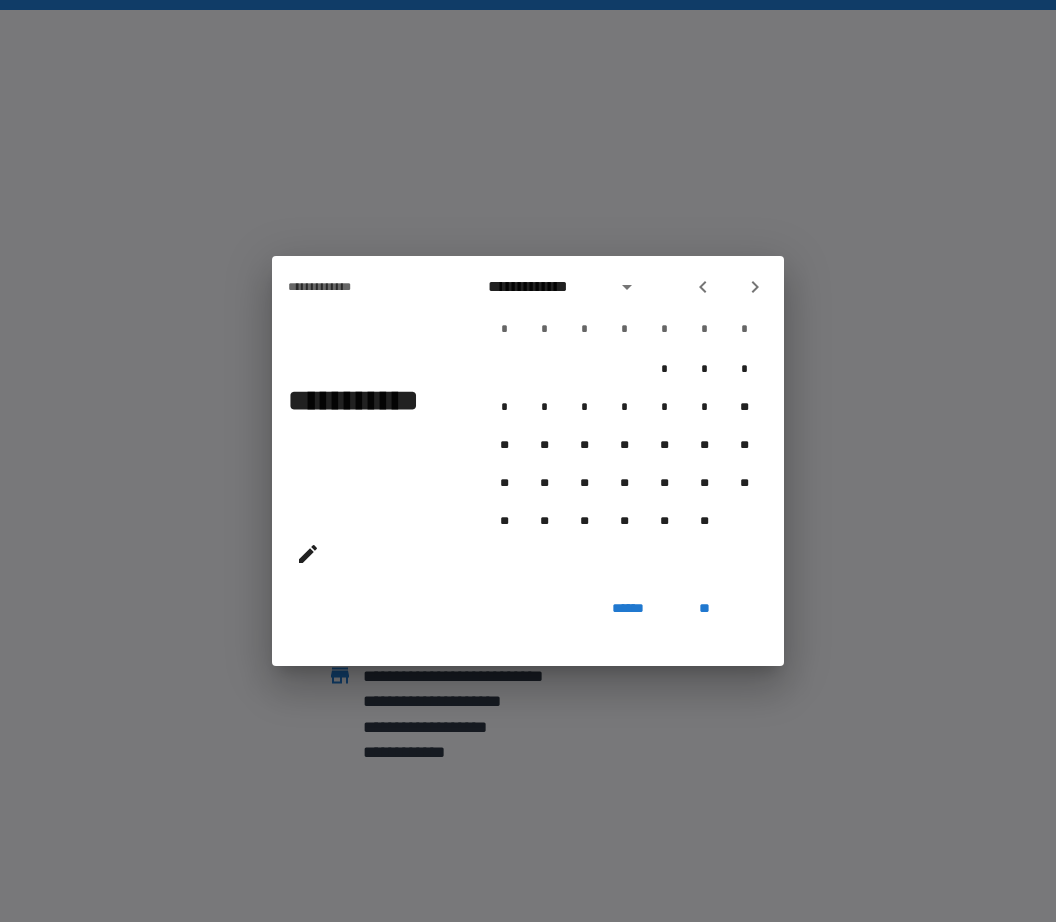 click at bounding box center [703, 287] 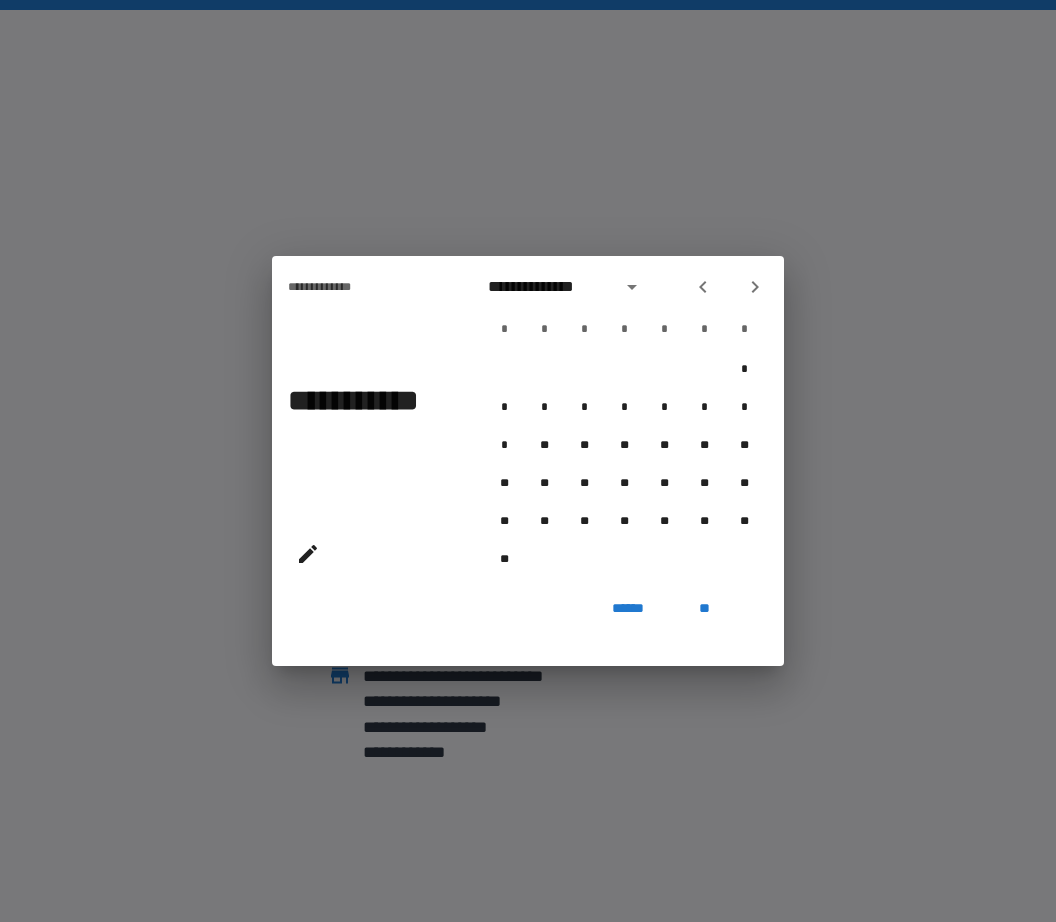 click 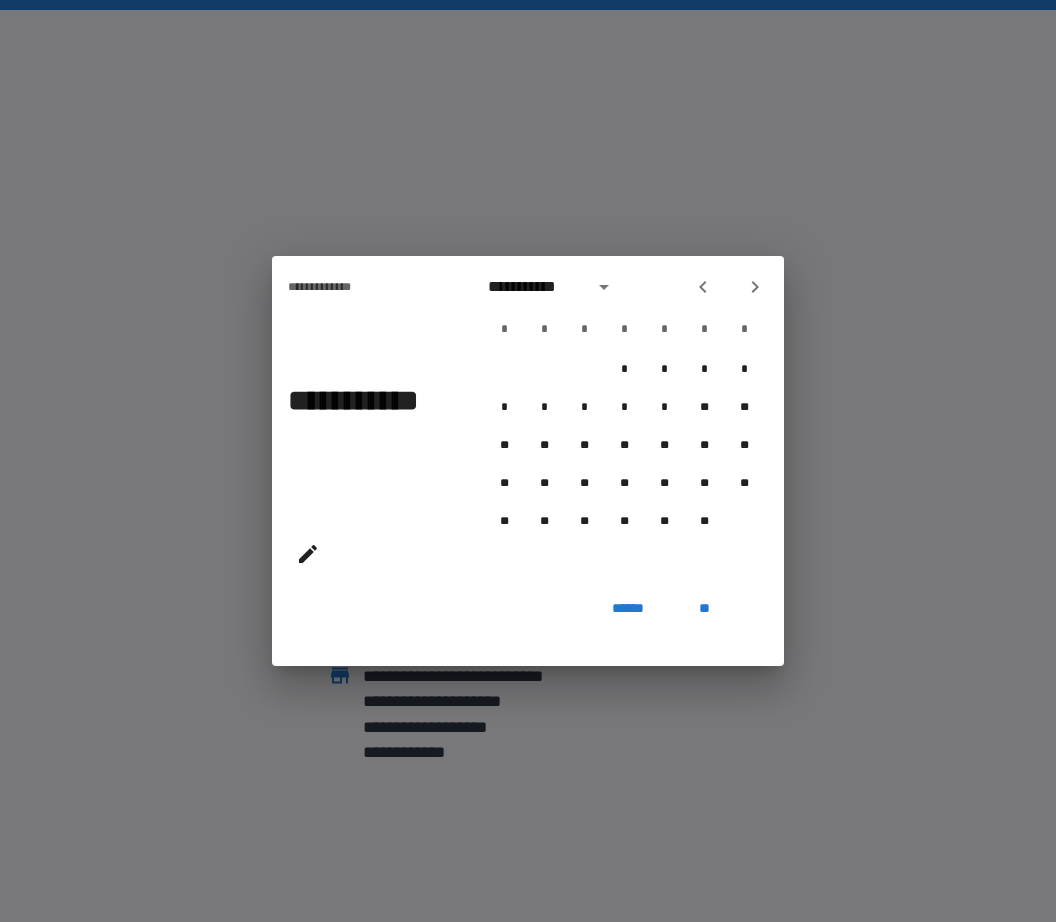 click 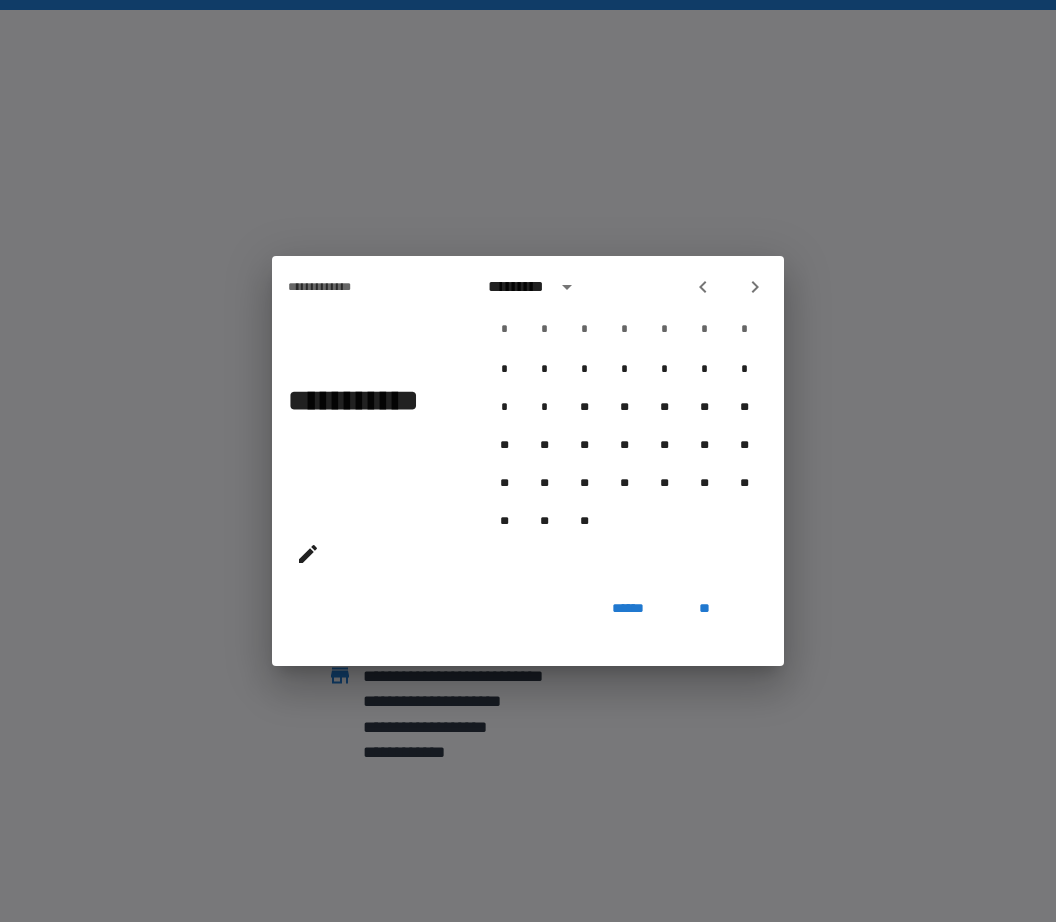 click 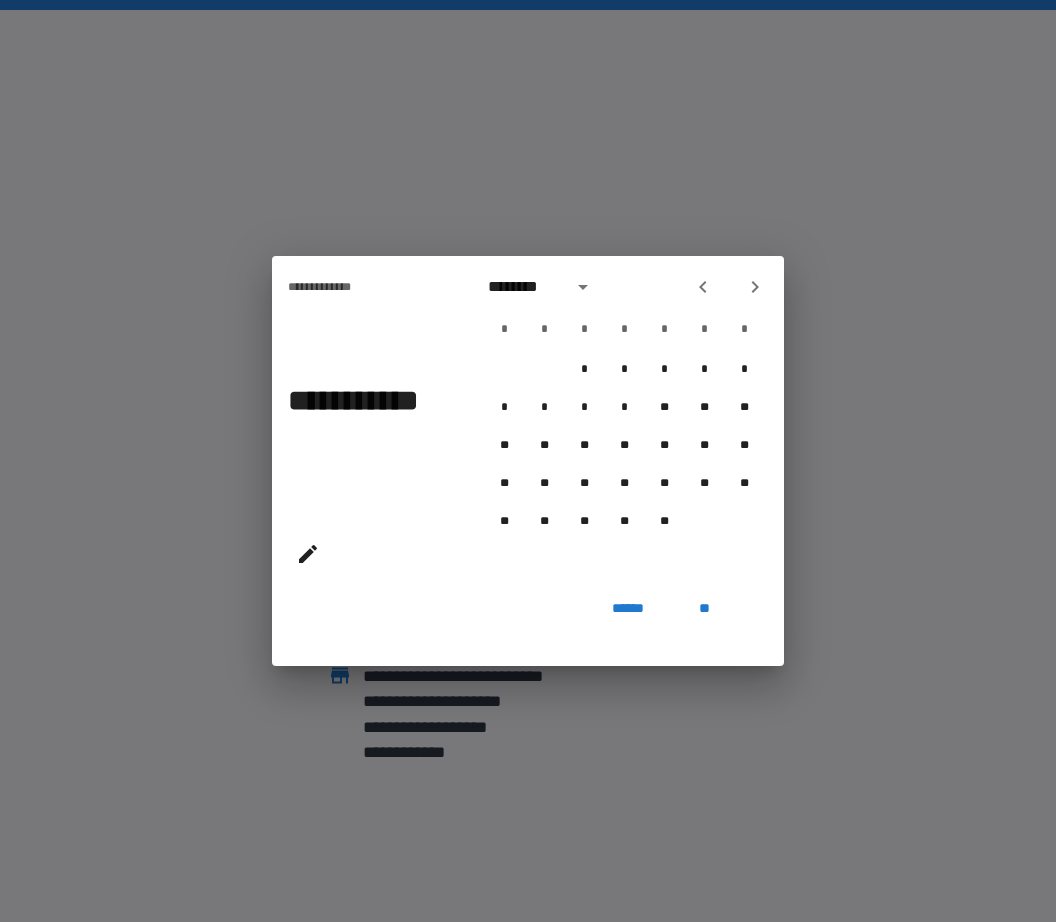 click 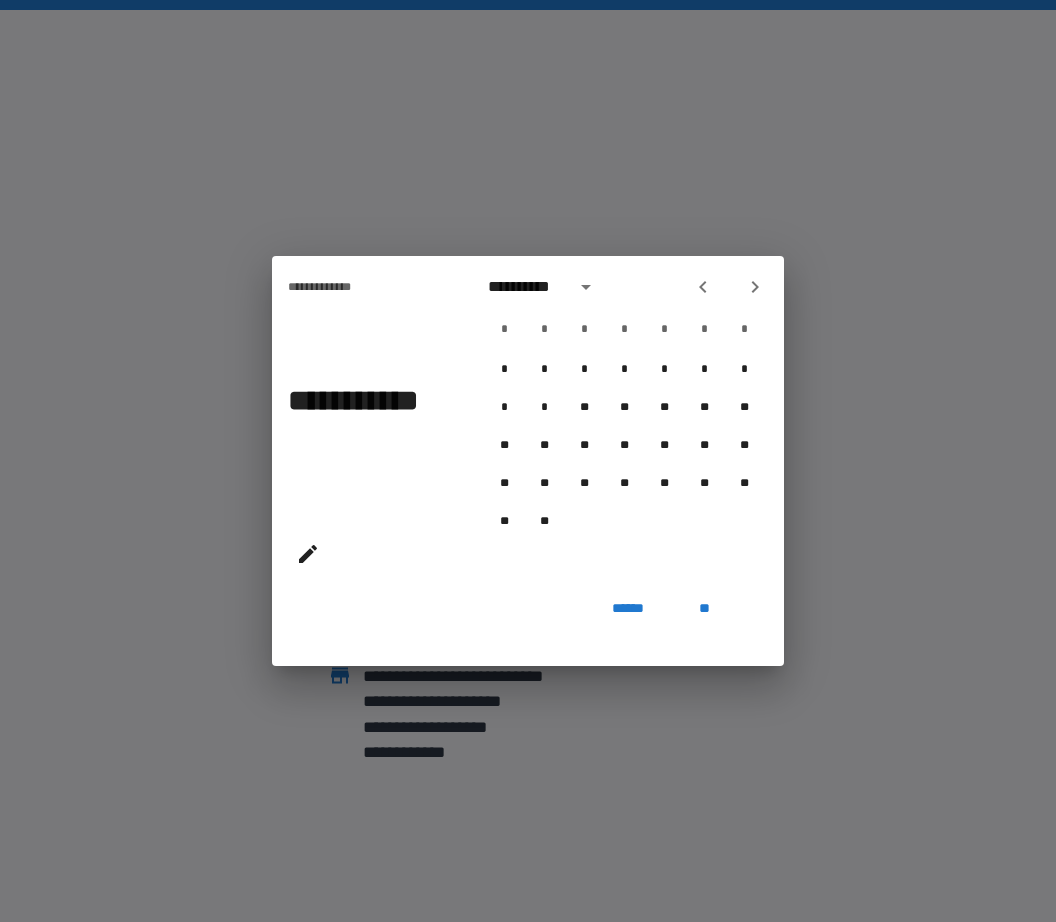 click 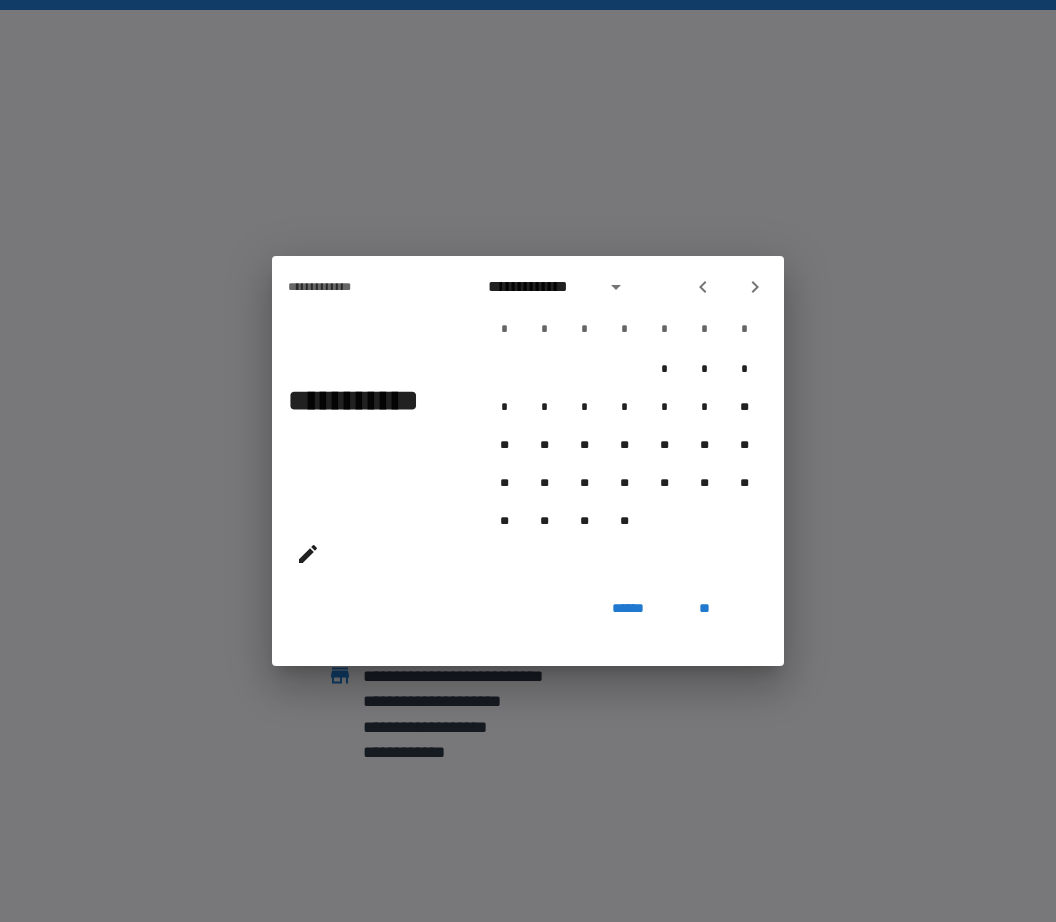 click at bounding box center [703, 287] 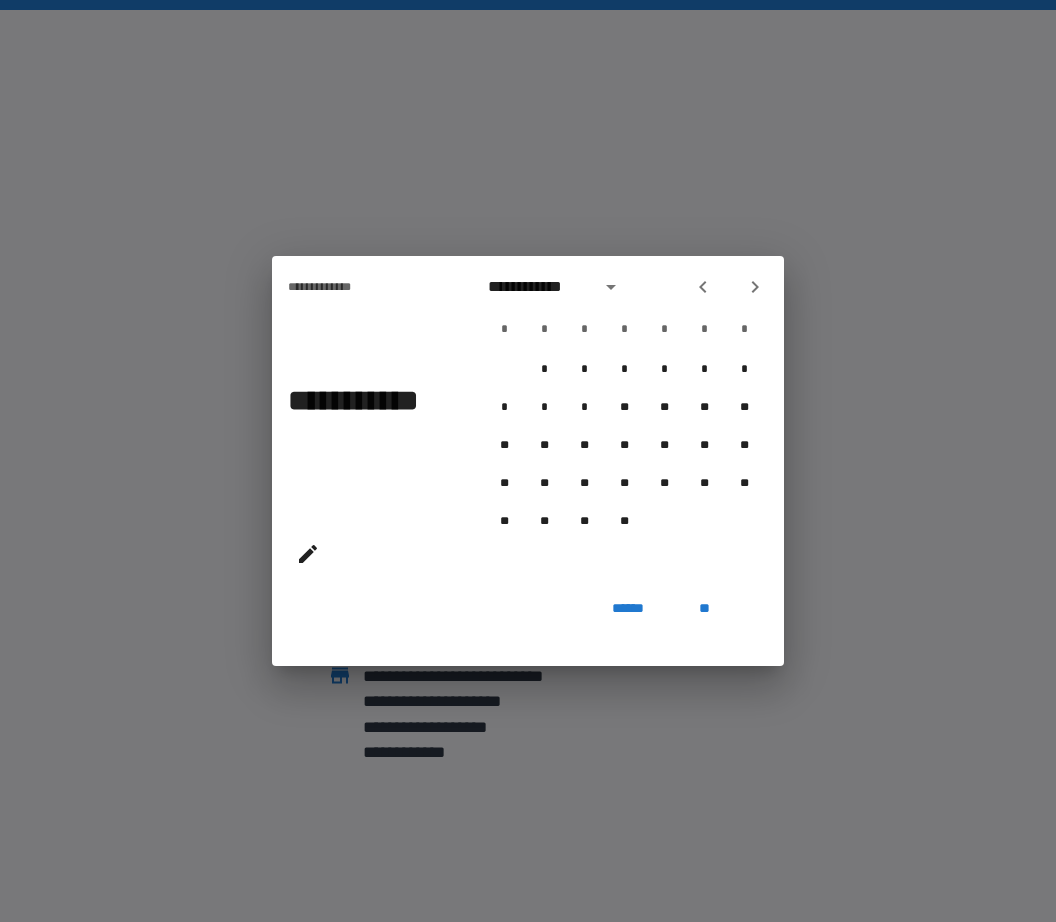 click at bounding box center [703, 287] 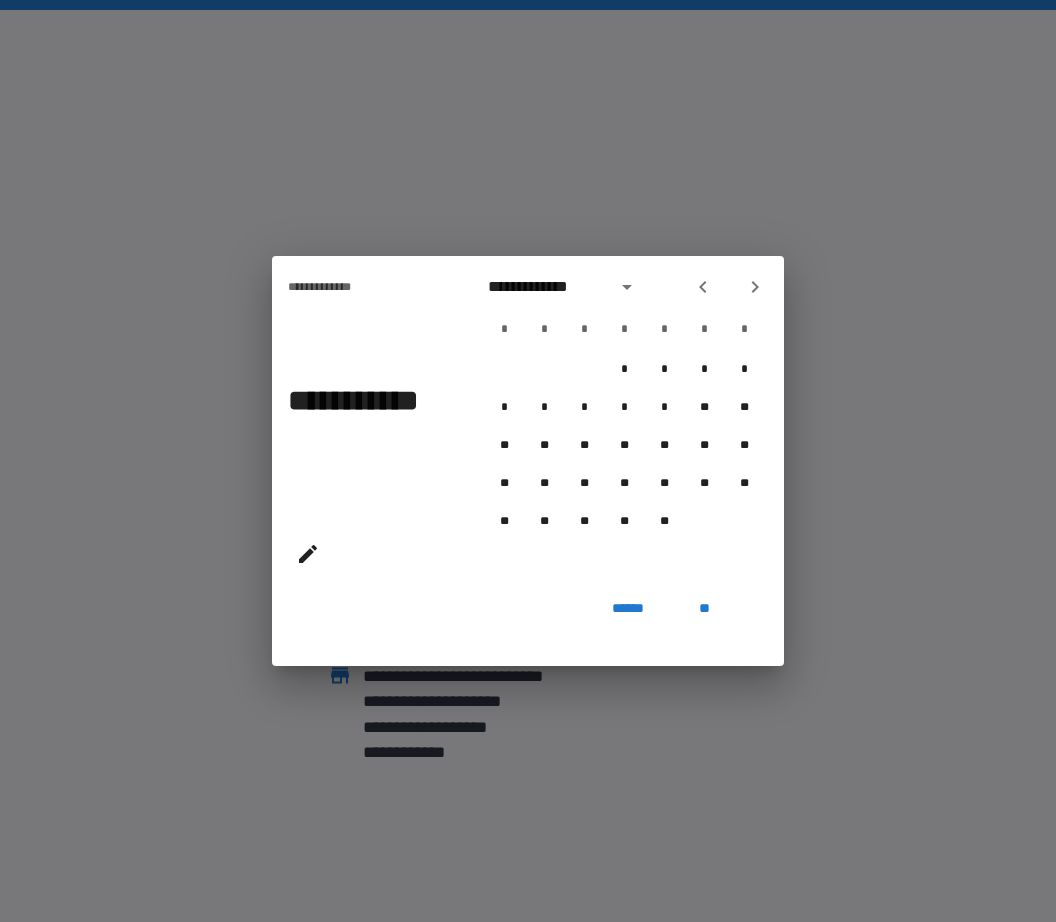 click at bounding box center (703, 287) 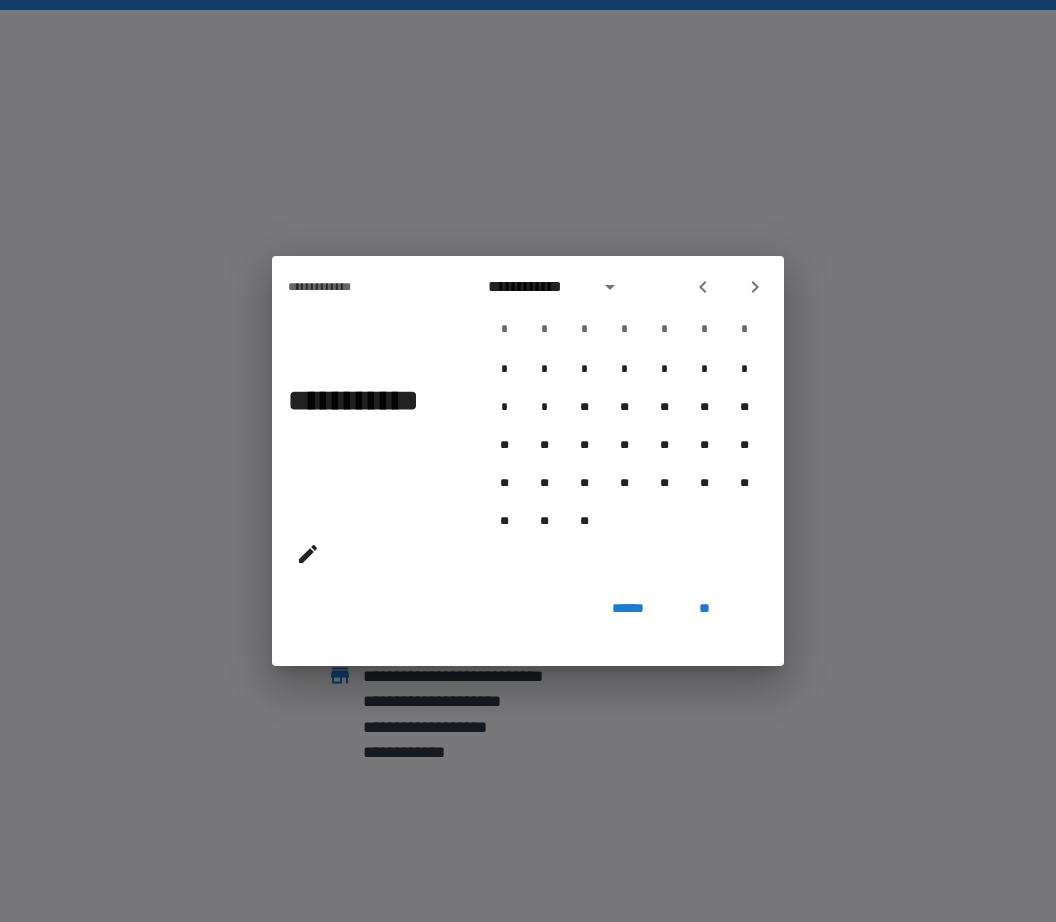 click at bounding box center (703, 287) 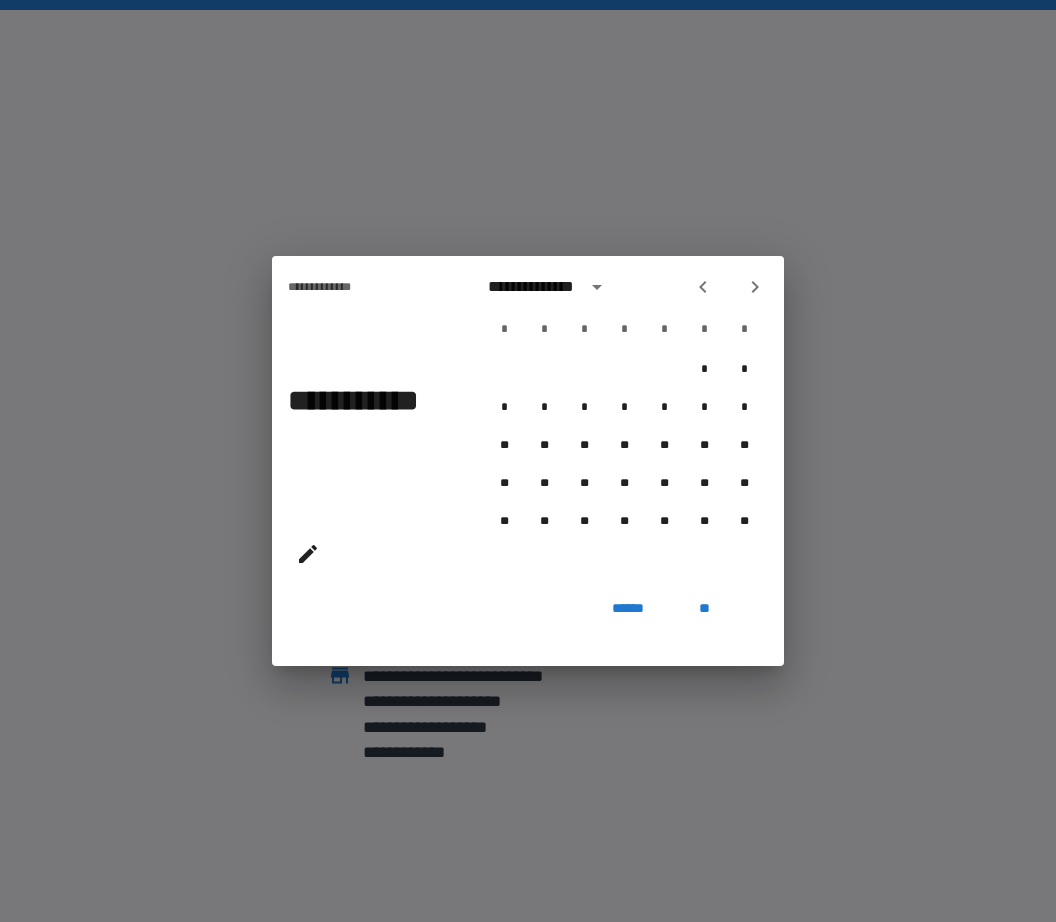 click on "**********" at bounding box center [624, 287] 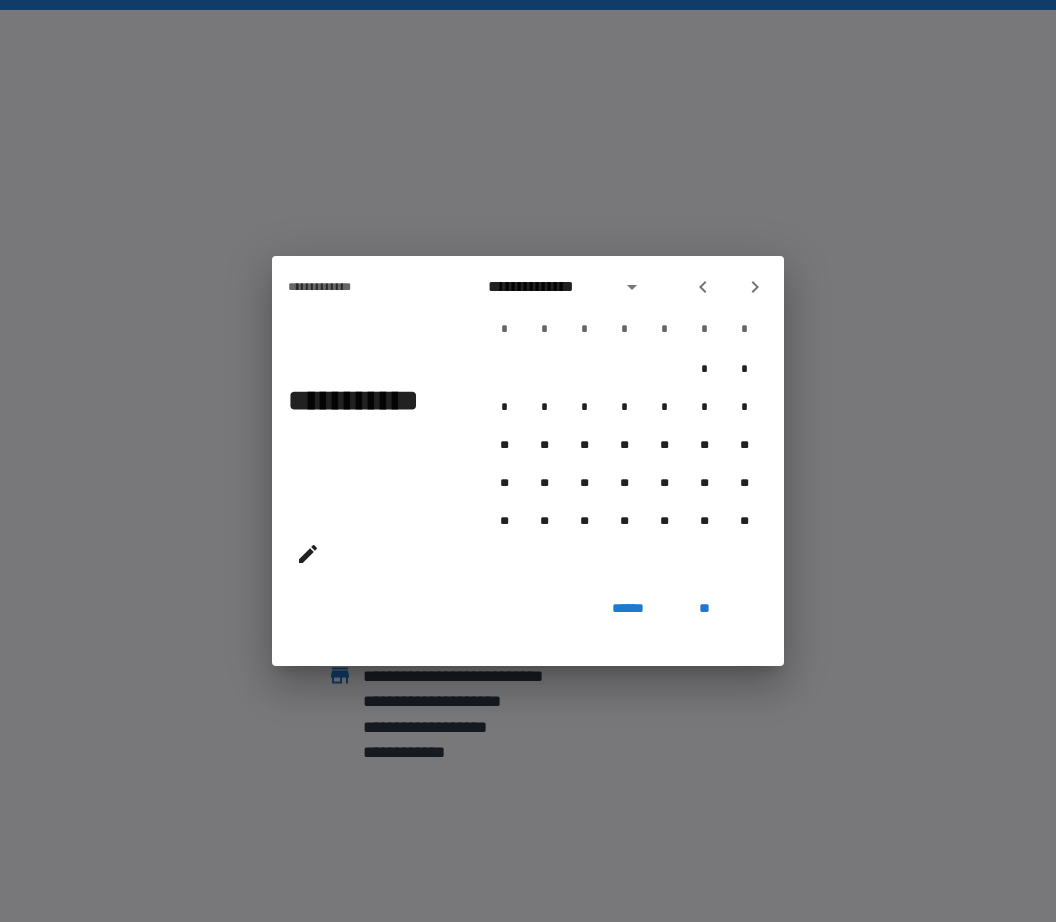 click at bounding box center [703, 287] 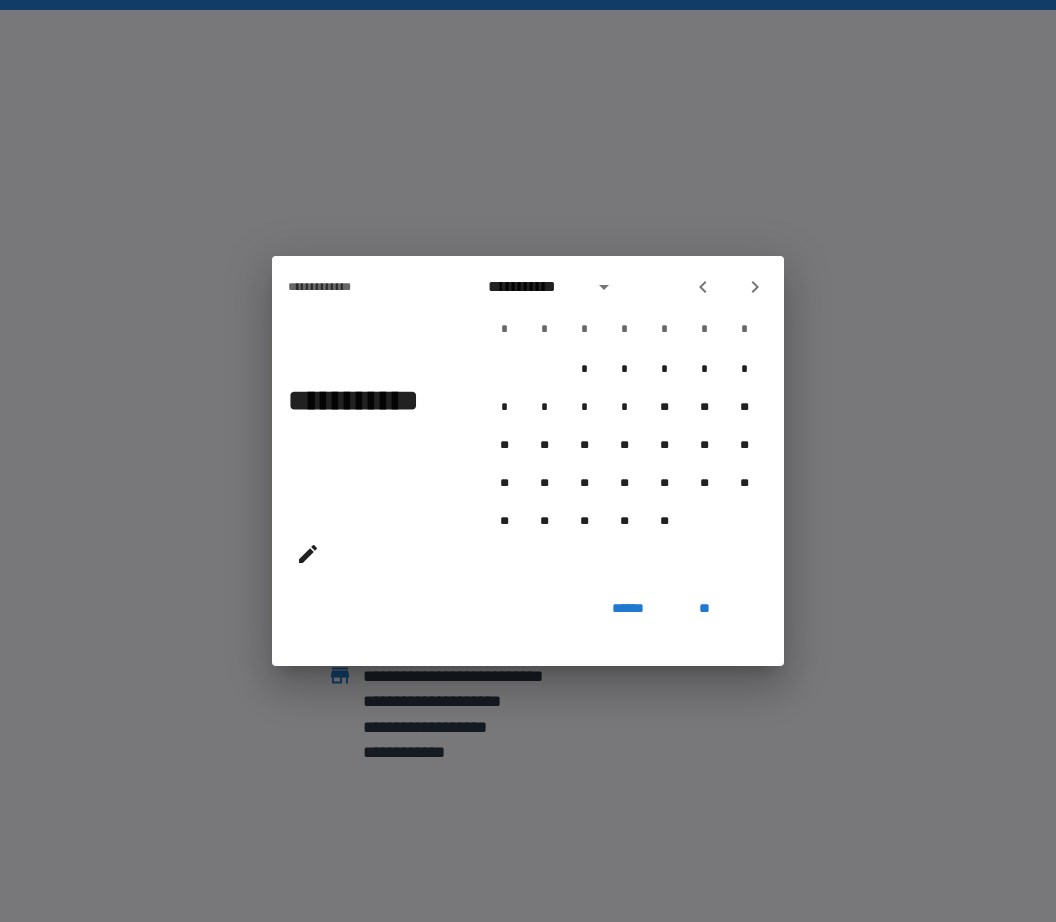 click on "**********" at bounding box center [624, 287] 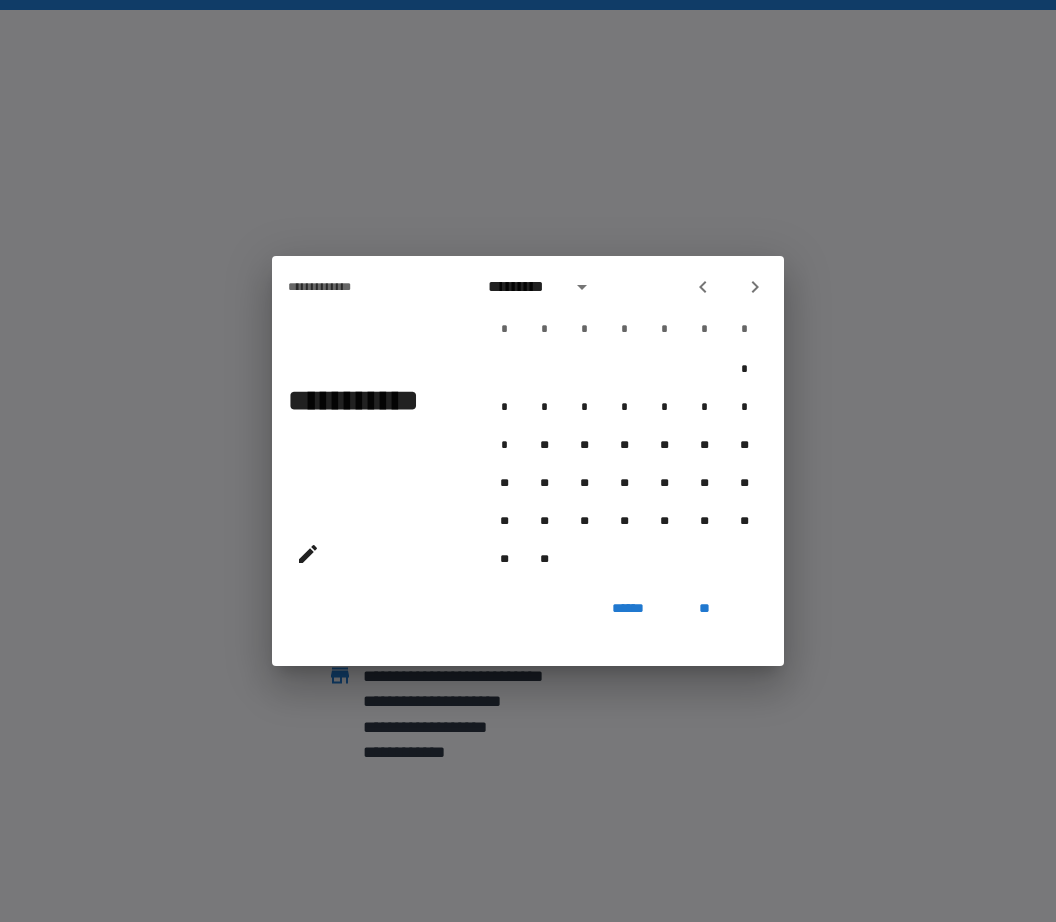click on "*********" at bounding box center [624, 287] 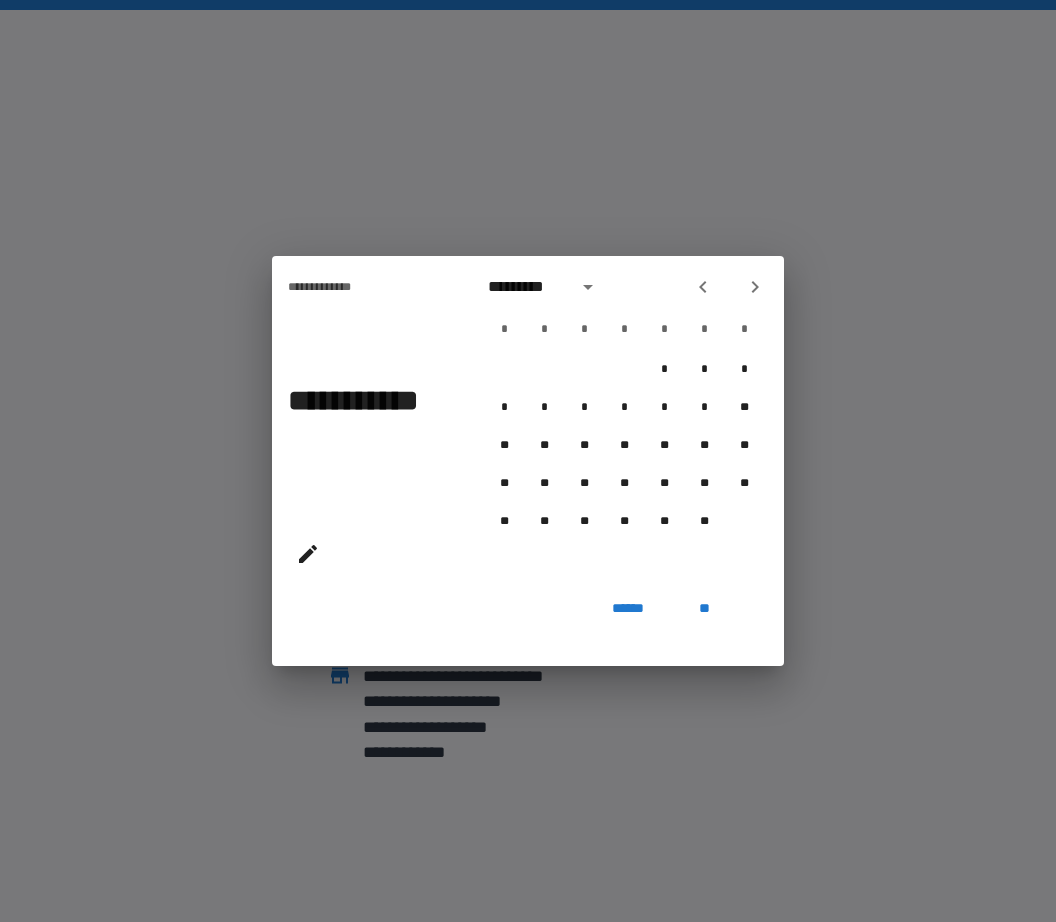 click 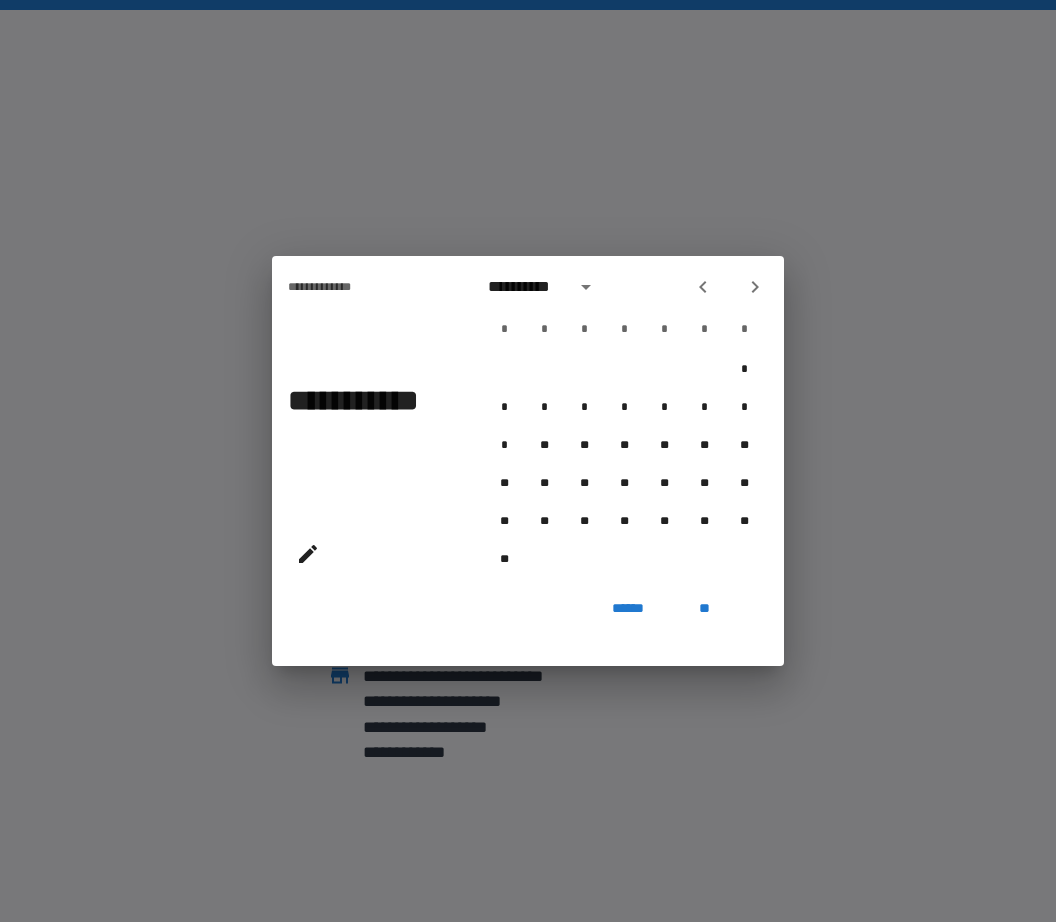 click 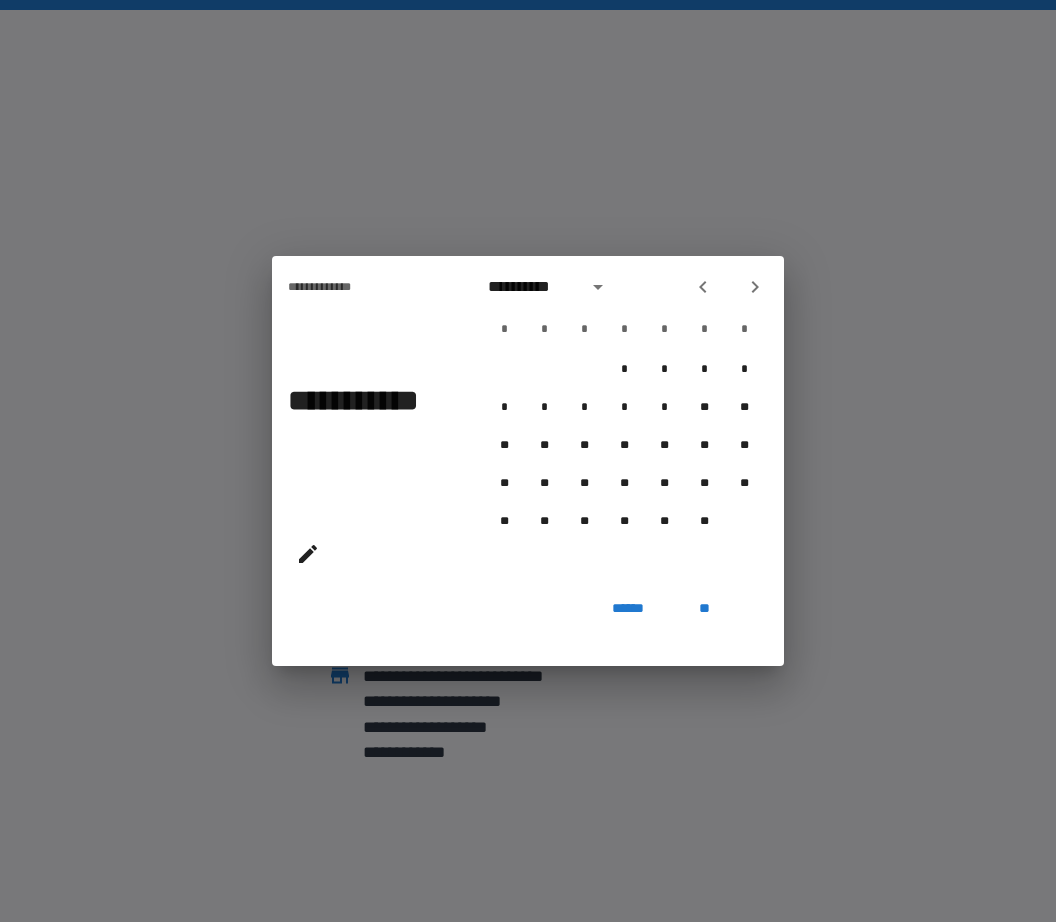 click 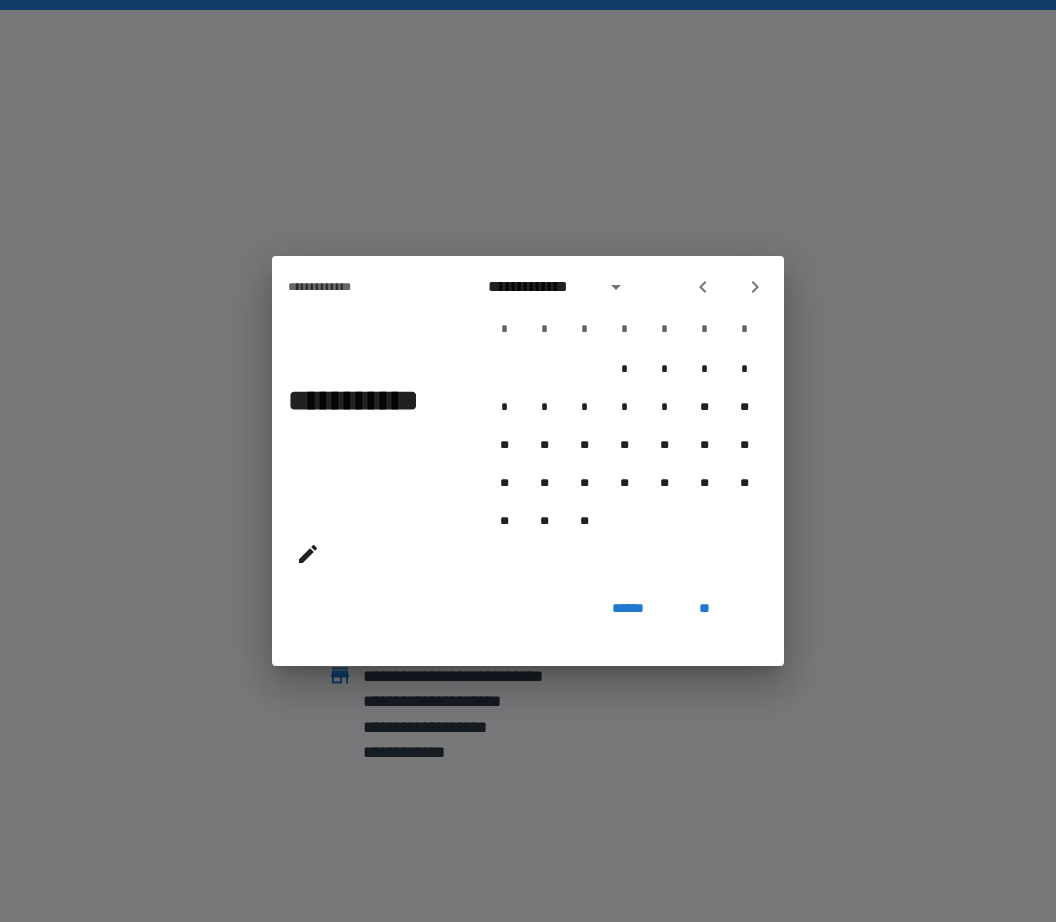 click 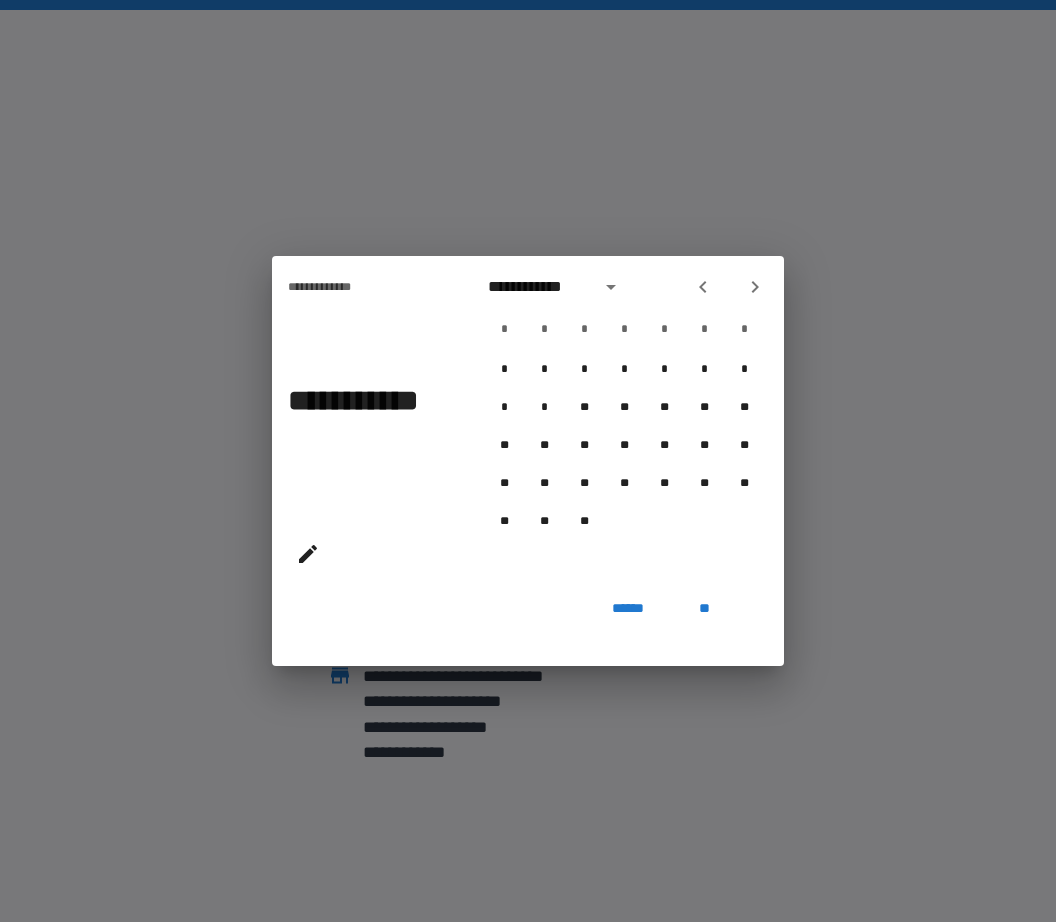 click 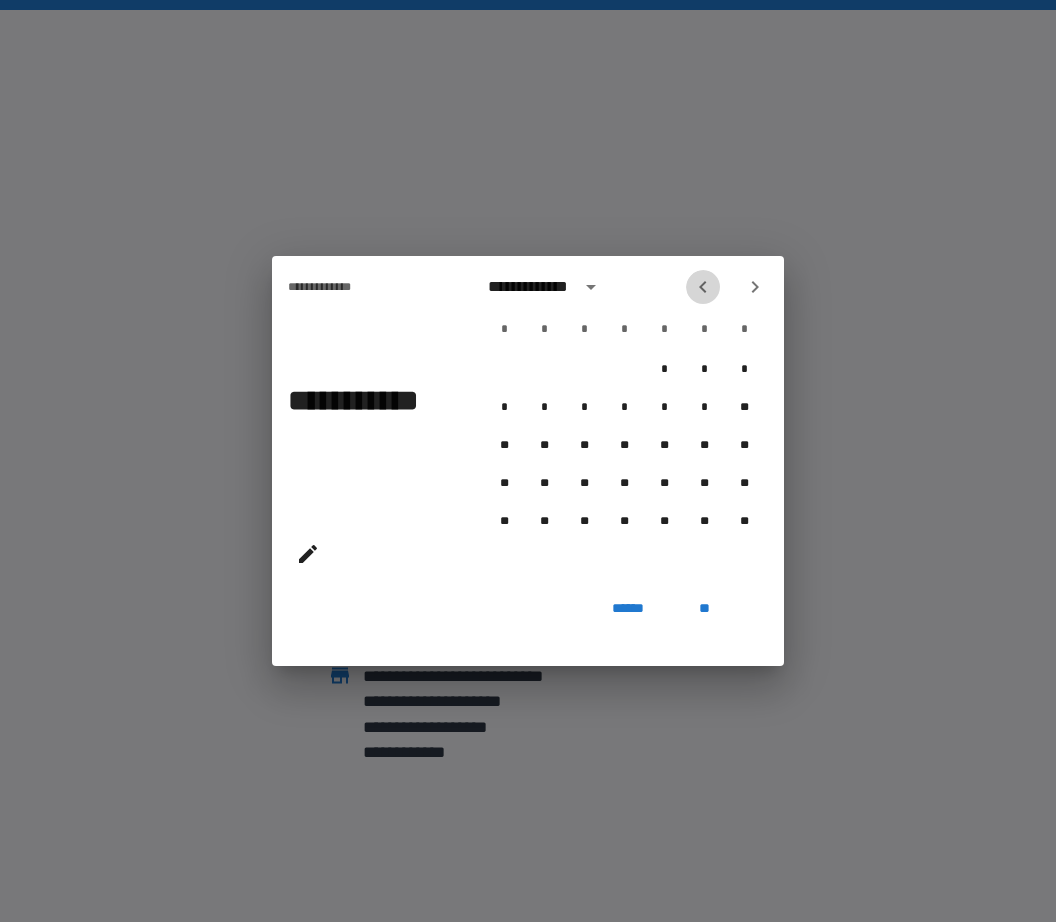 click 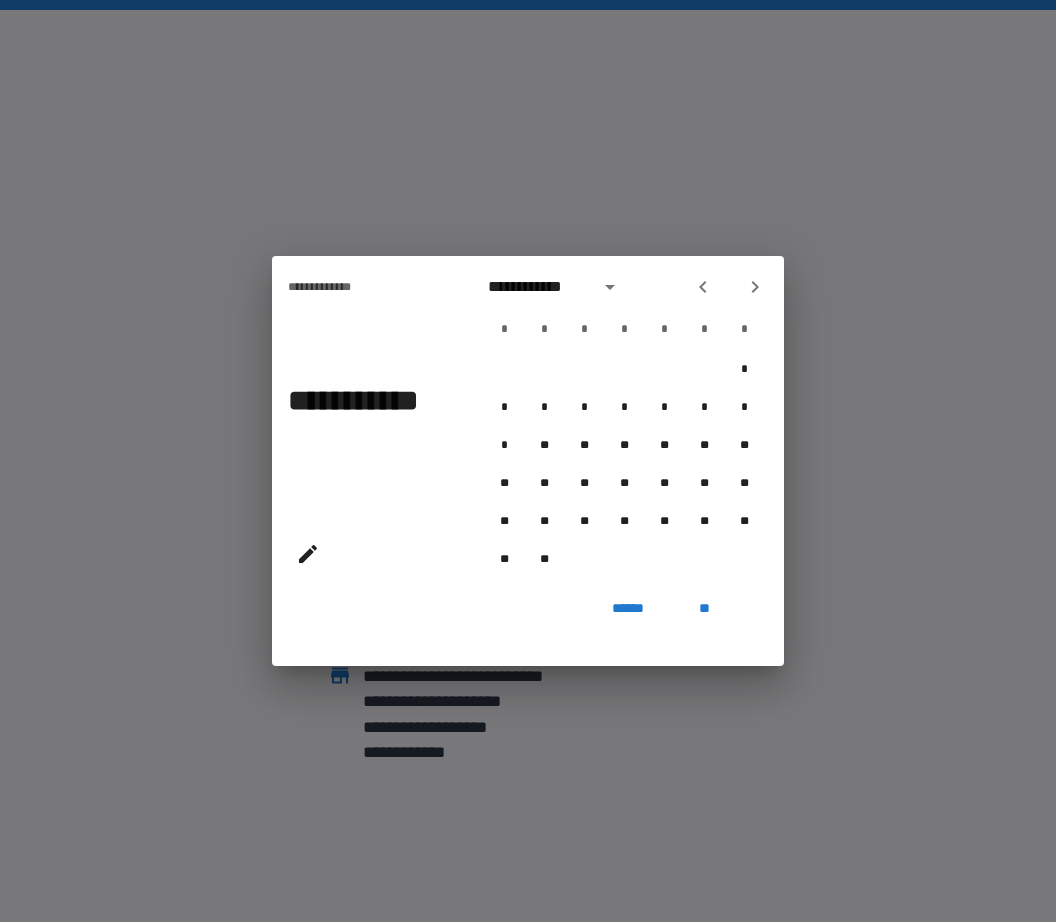 click 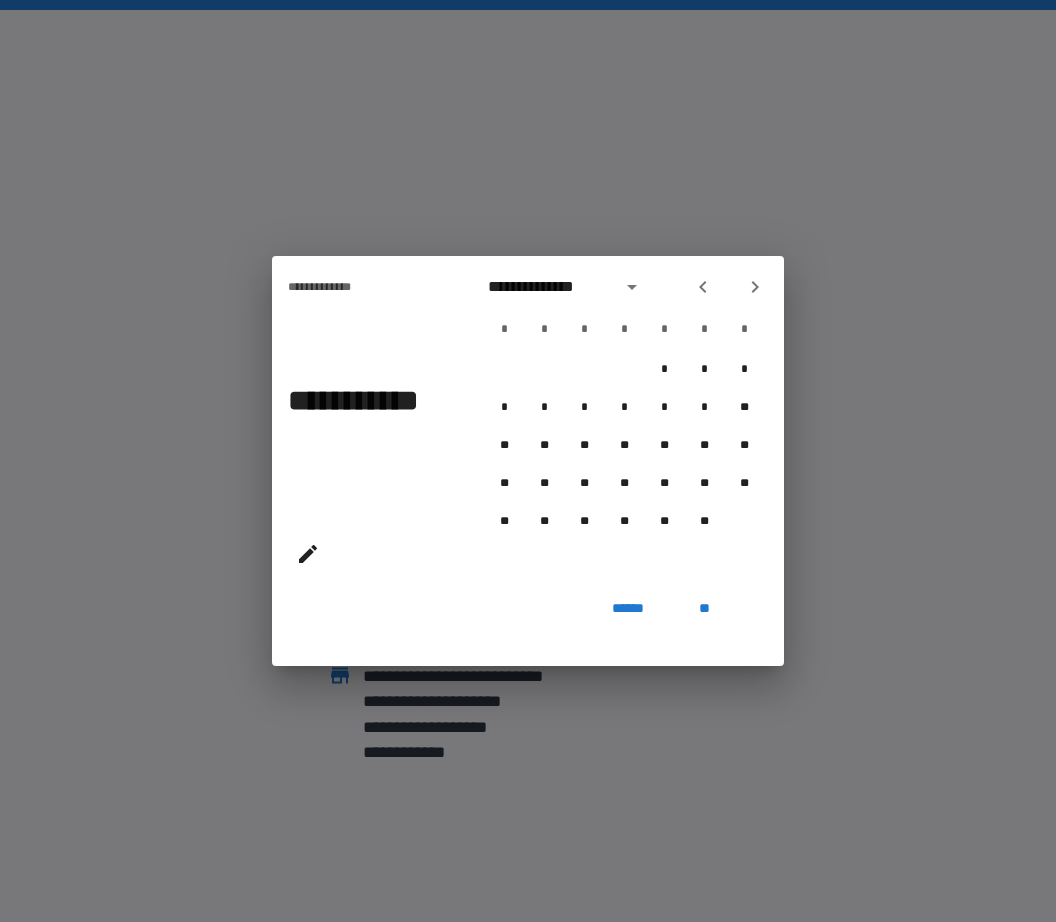 click 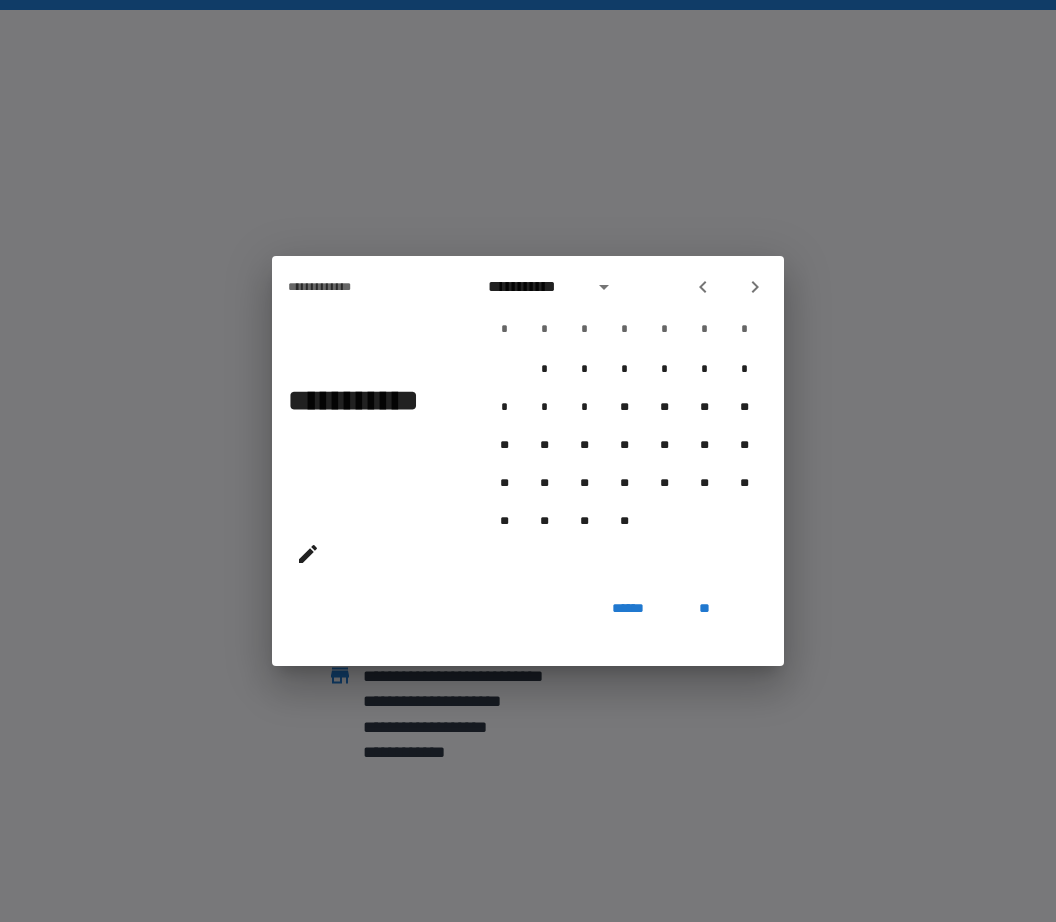 click 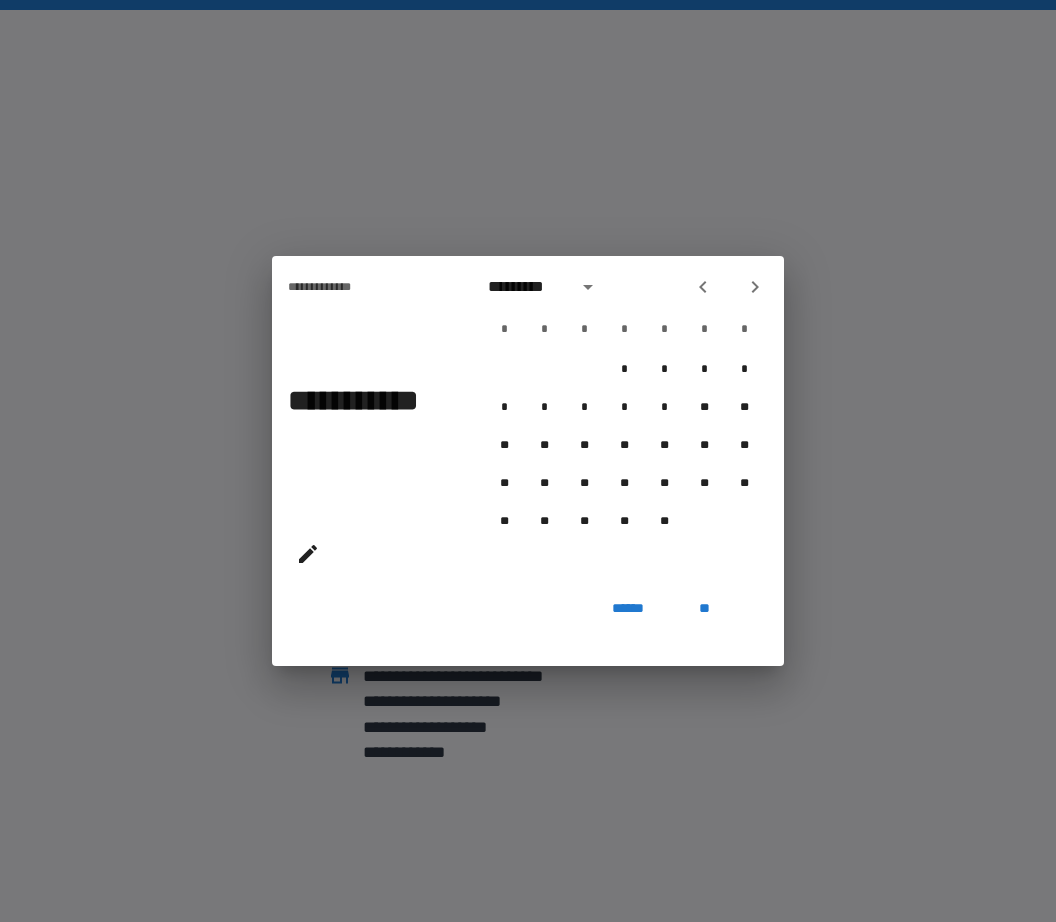 click 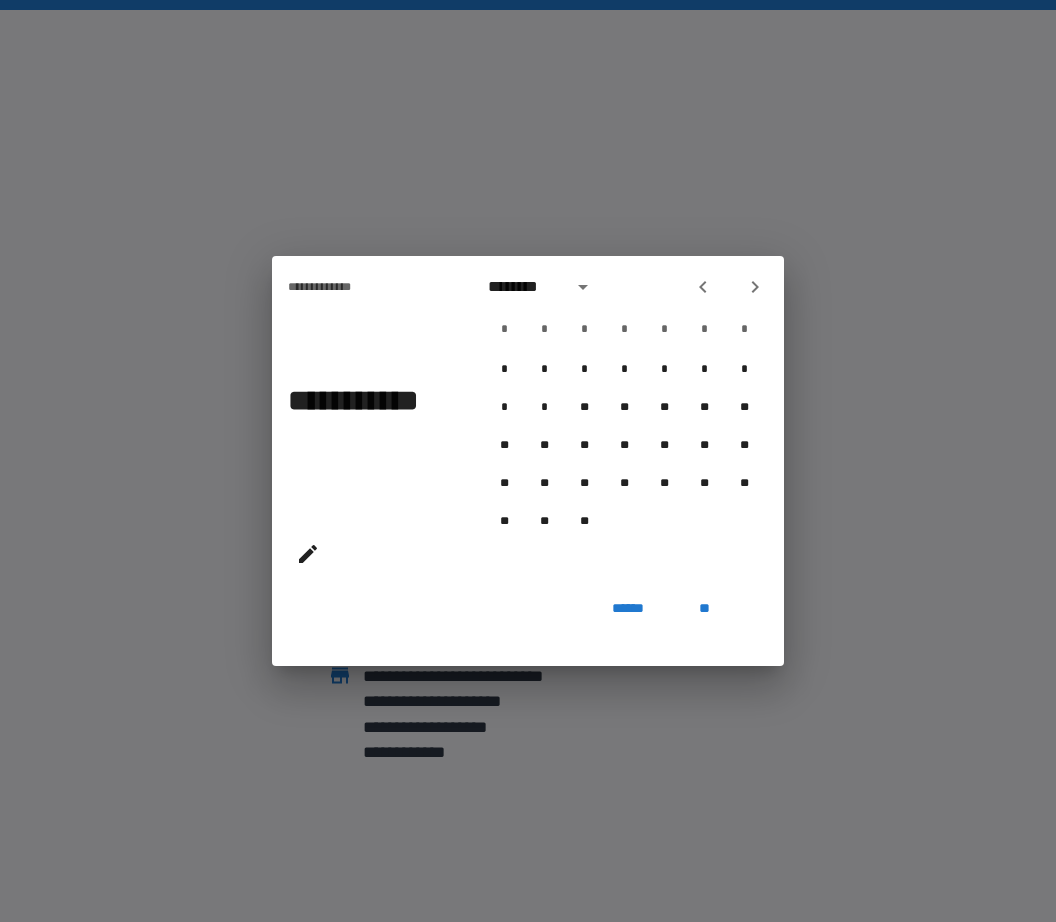 click 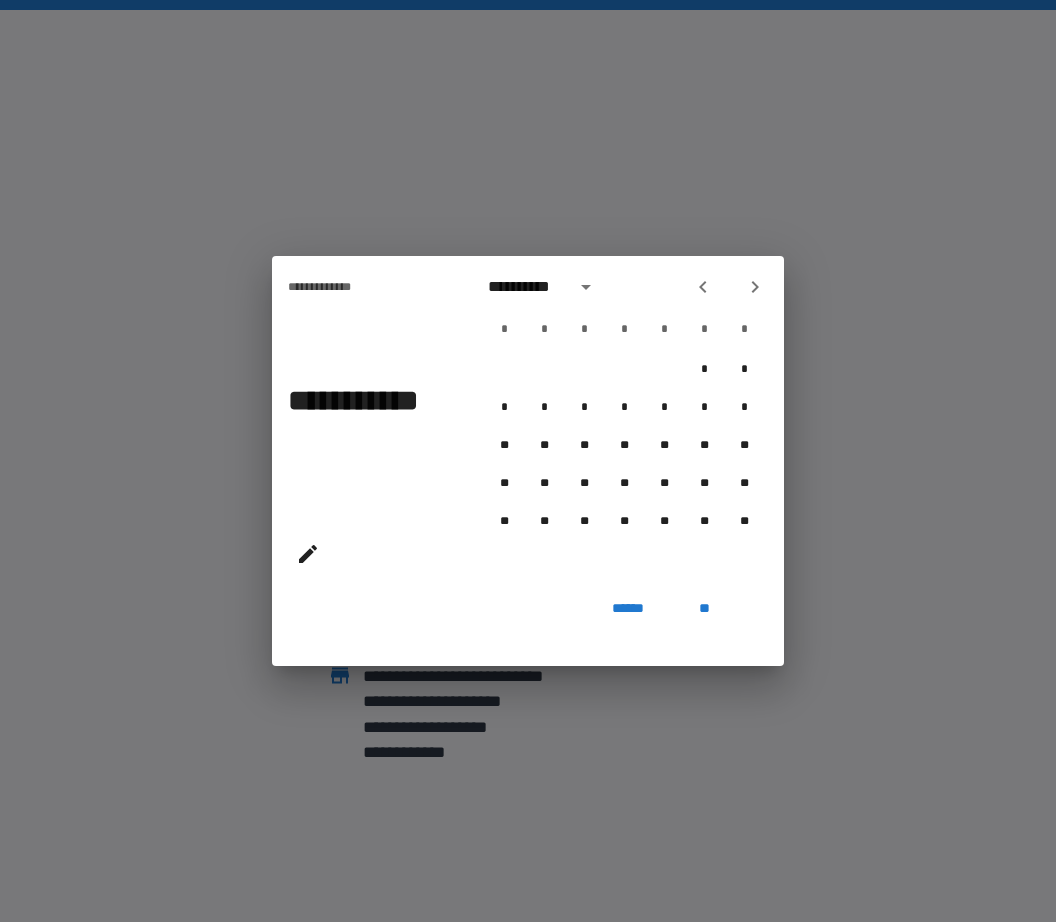 click 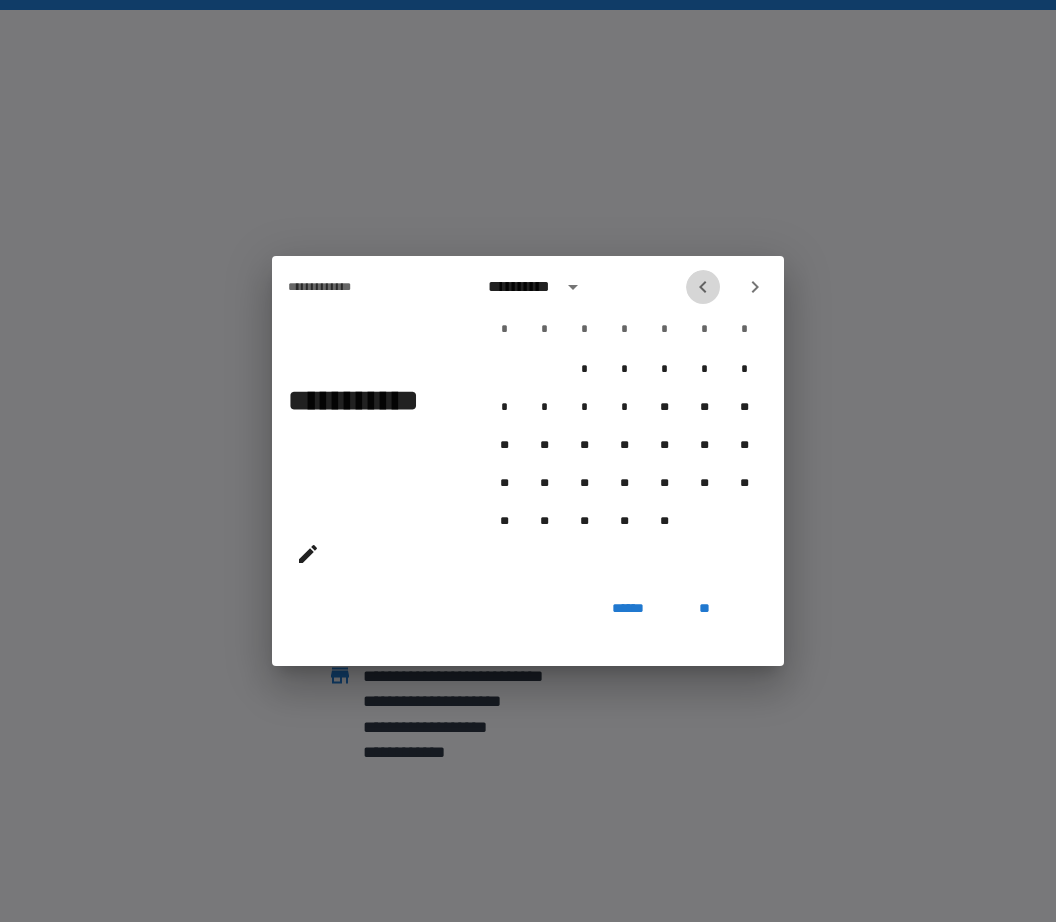 click 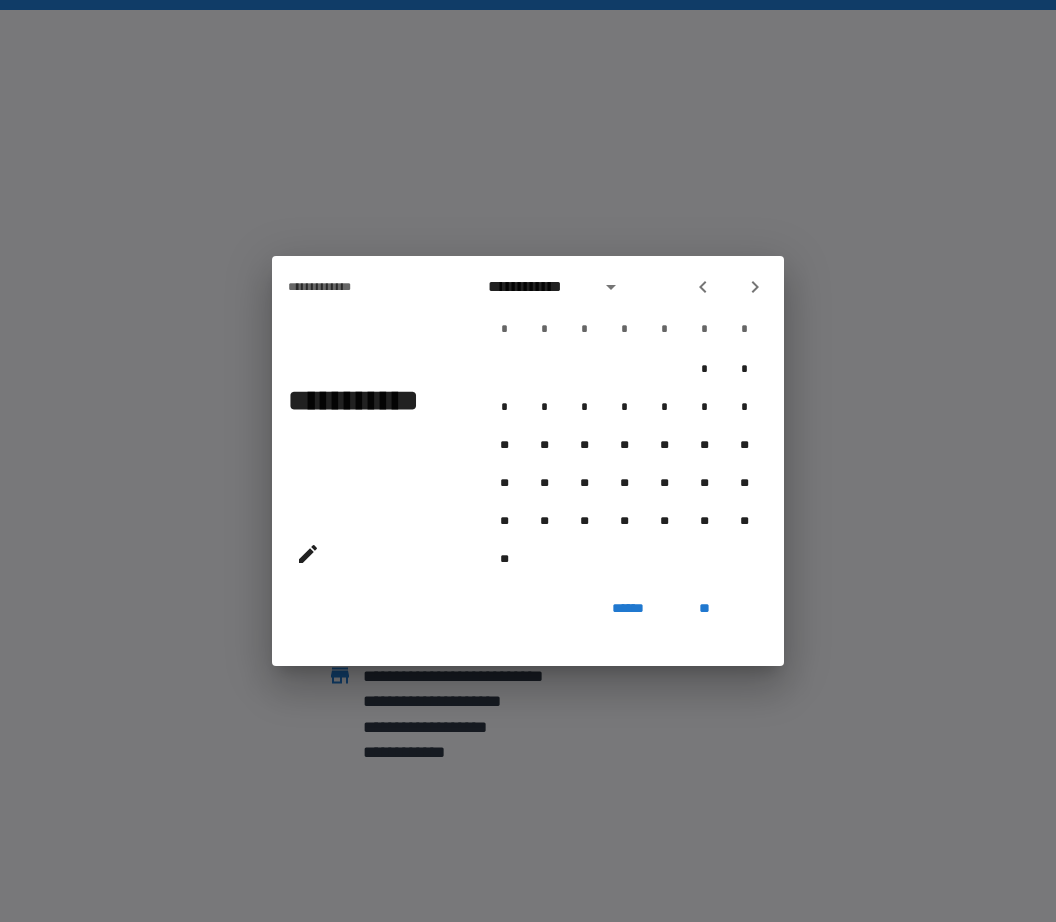 click at bounding box center (703, 287) 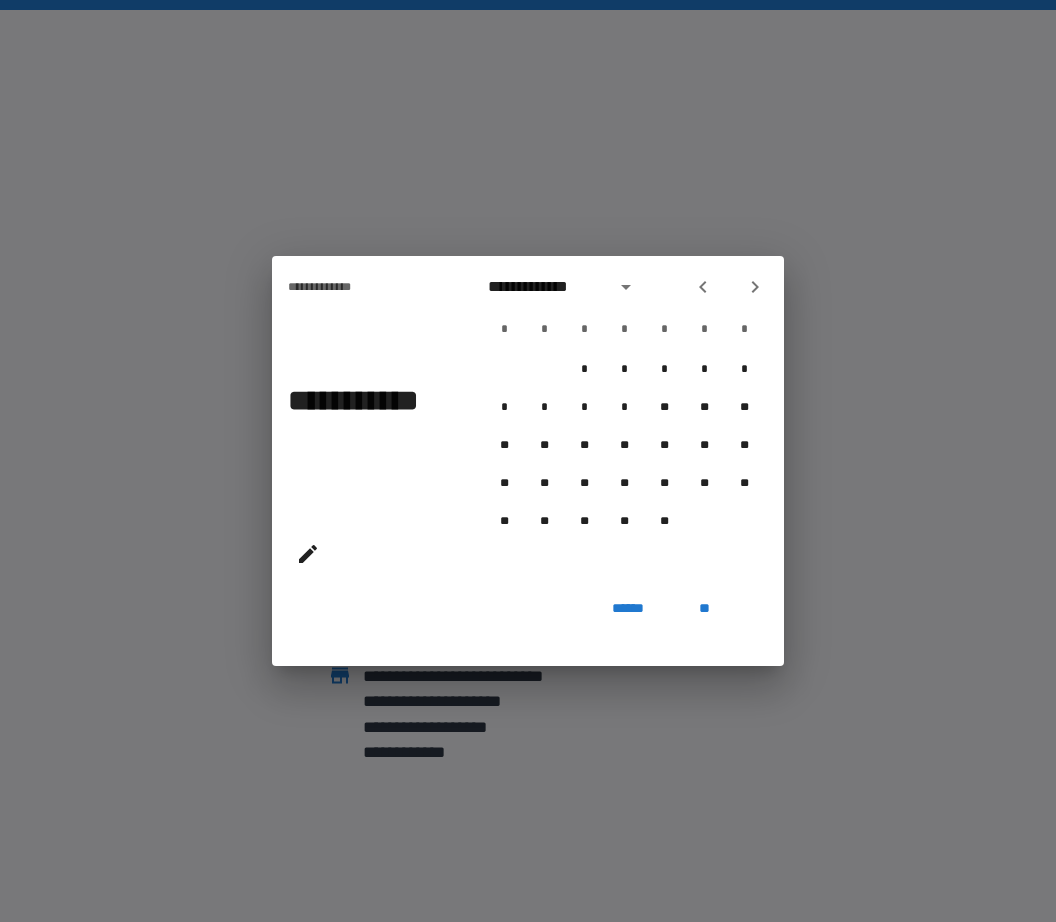 click at bounding box center [703, 287] 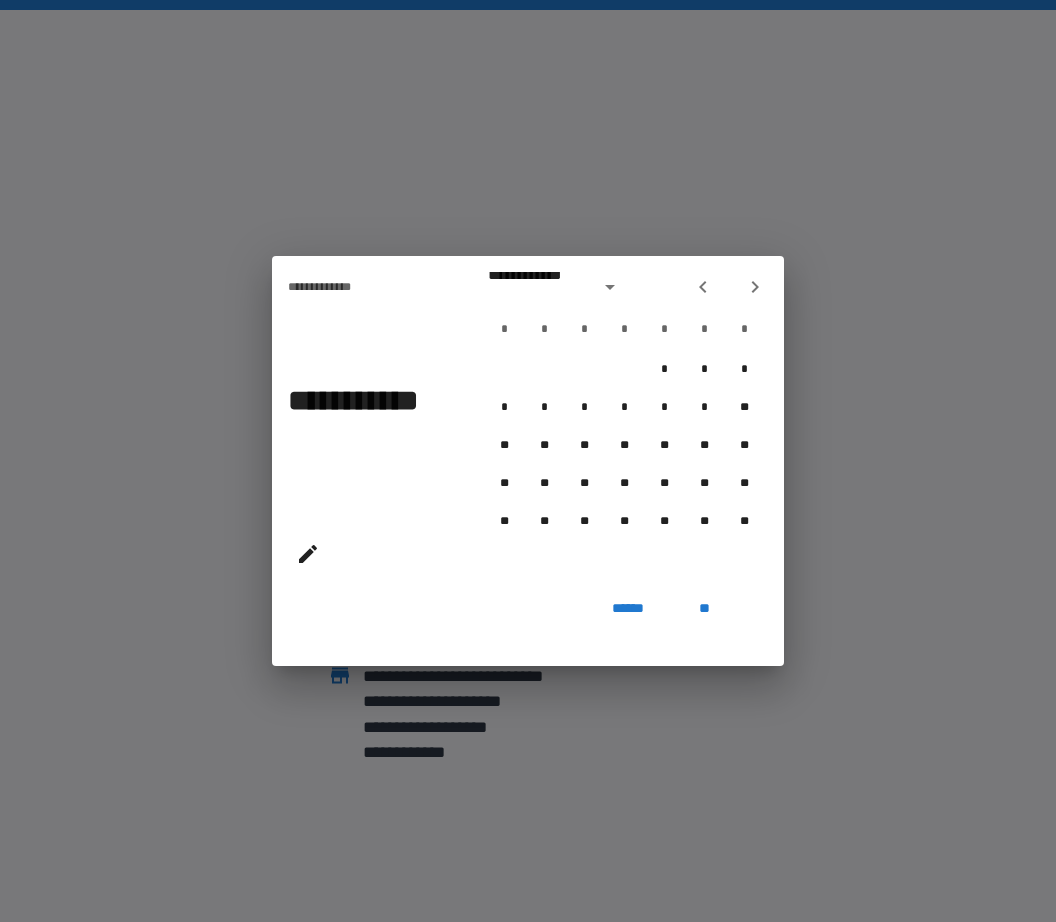 click 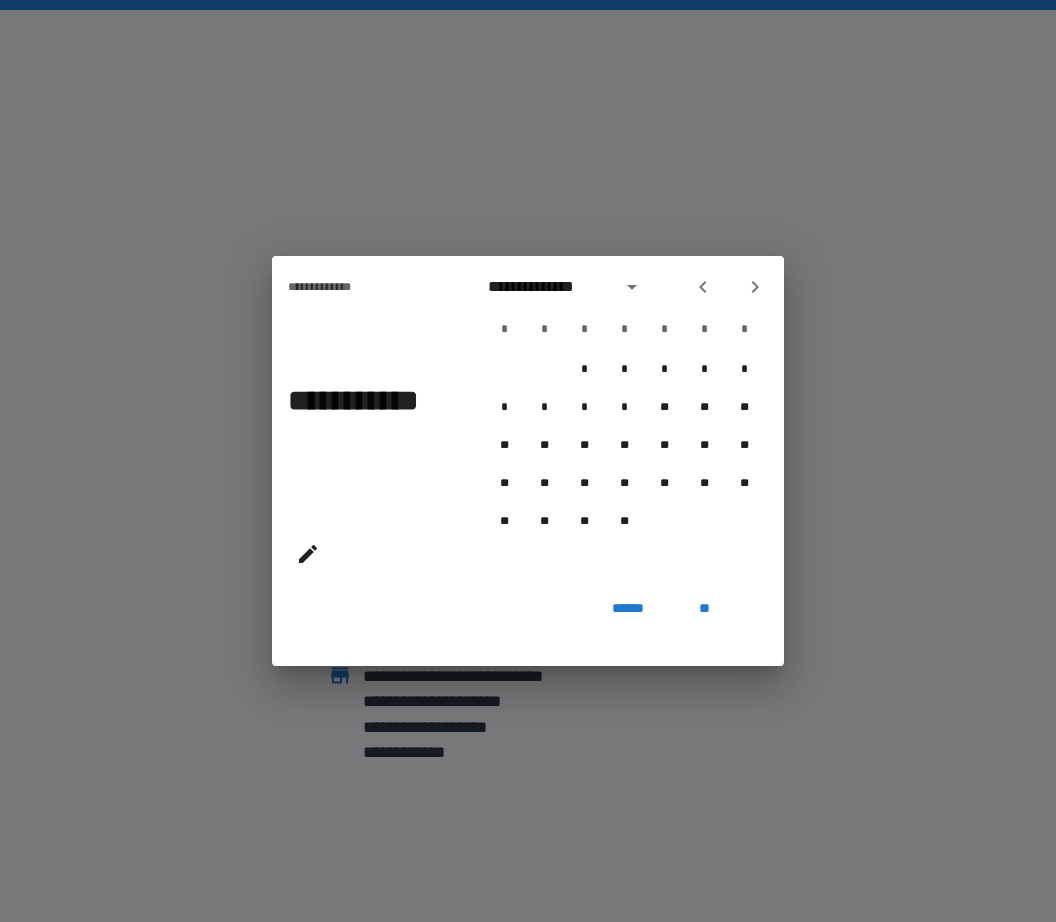 click 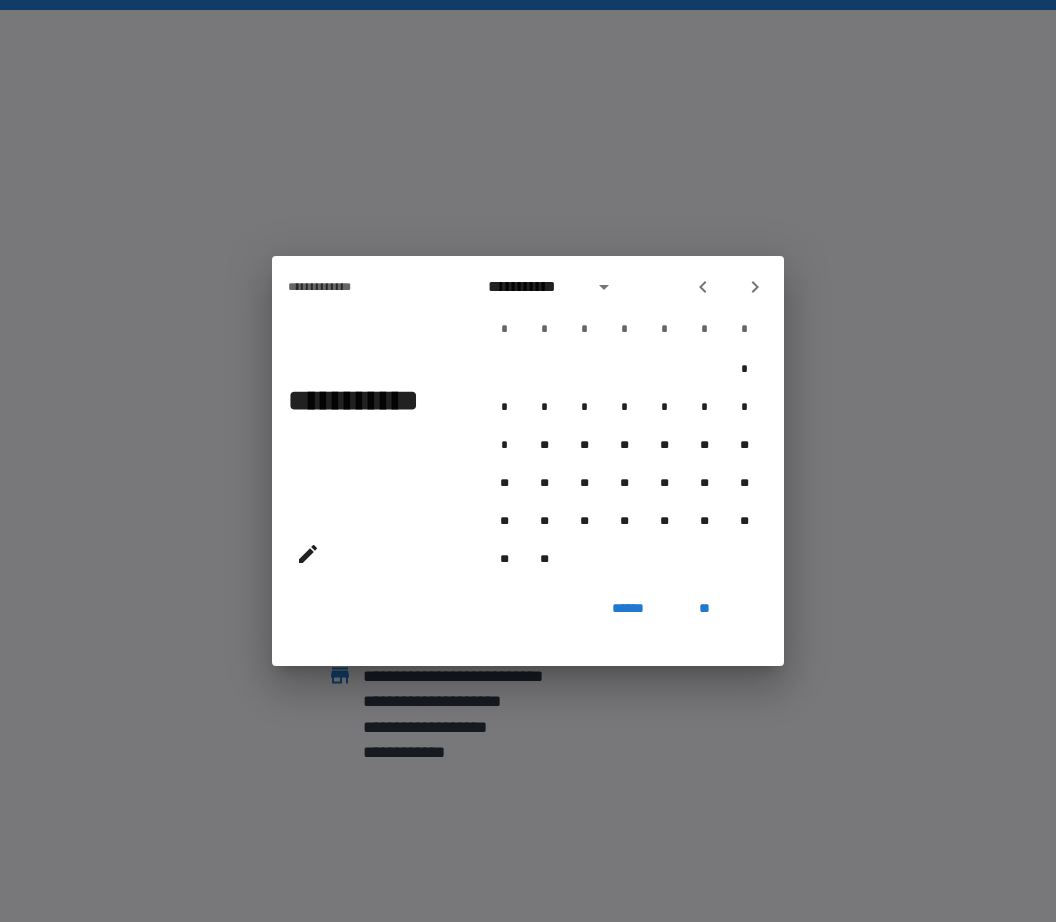 click 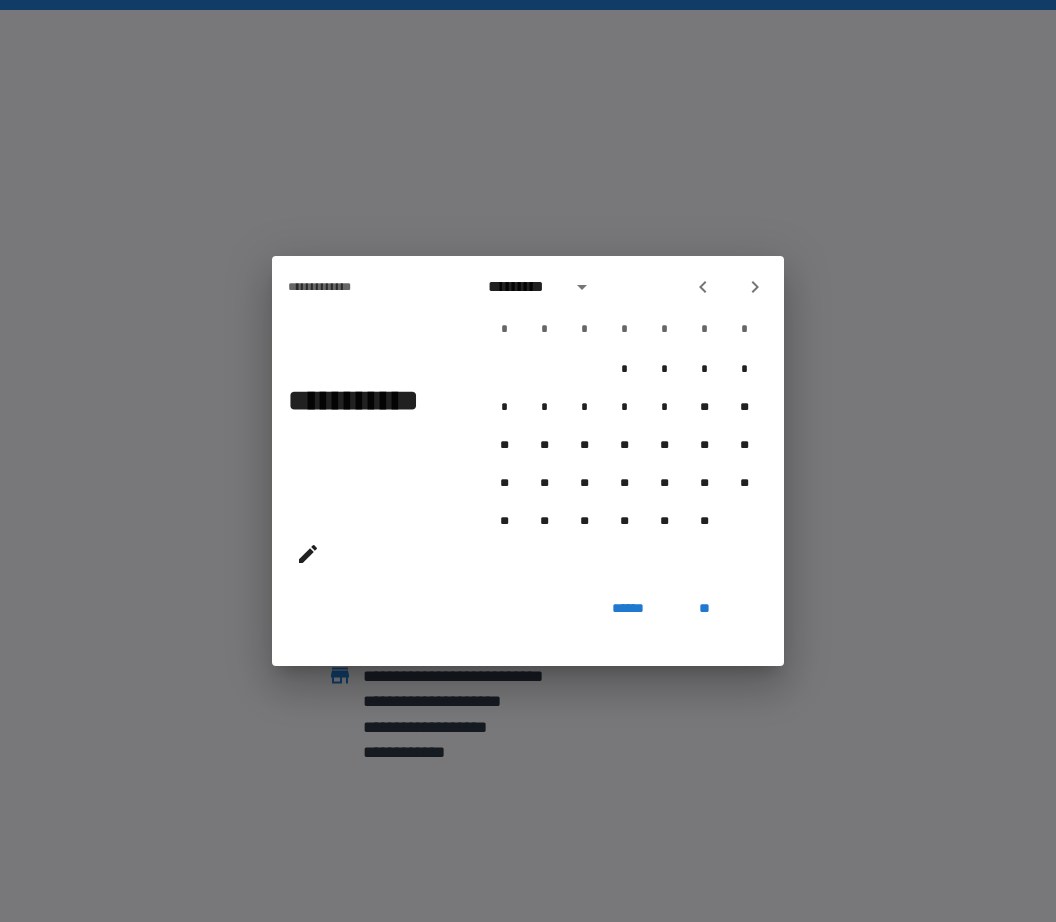 click 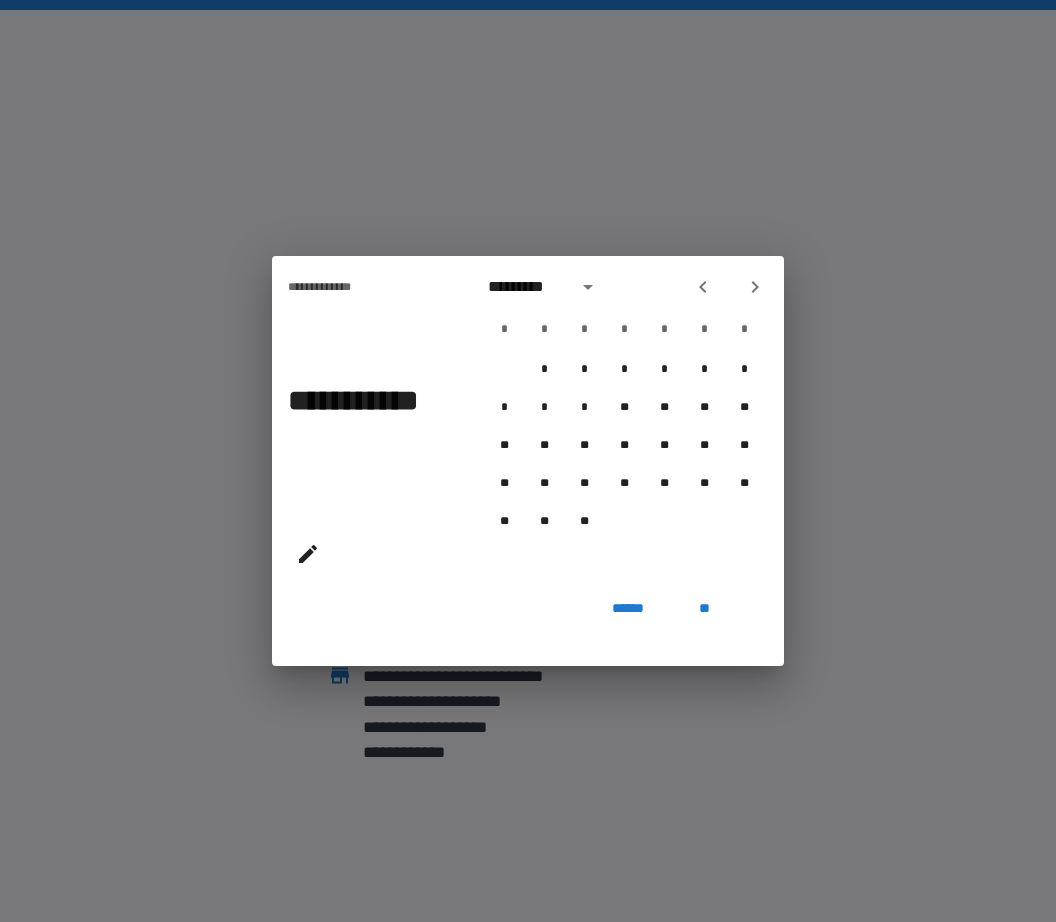 click 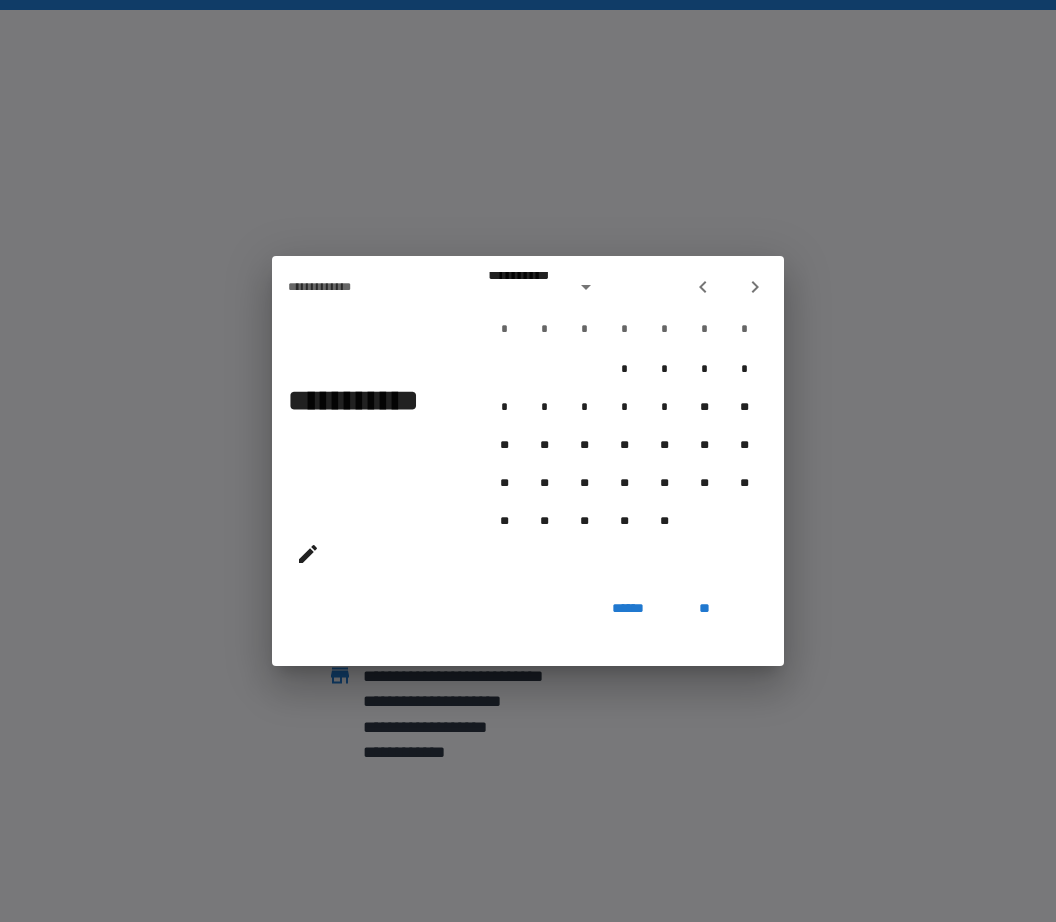 click 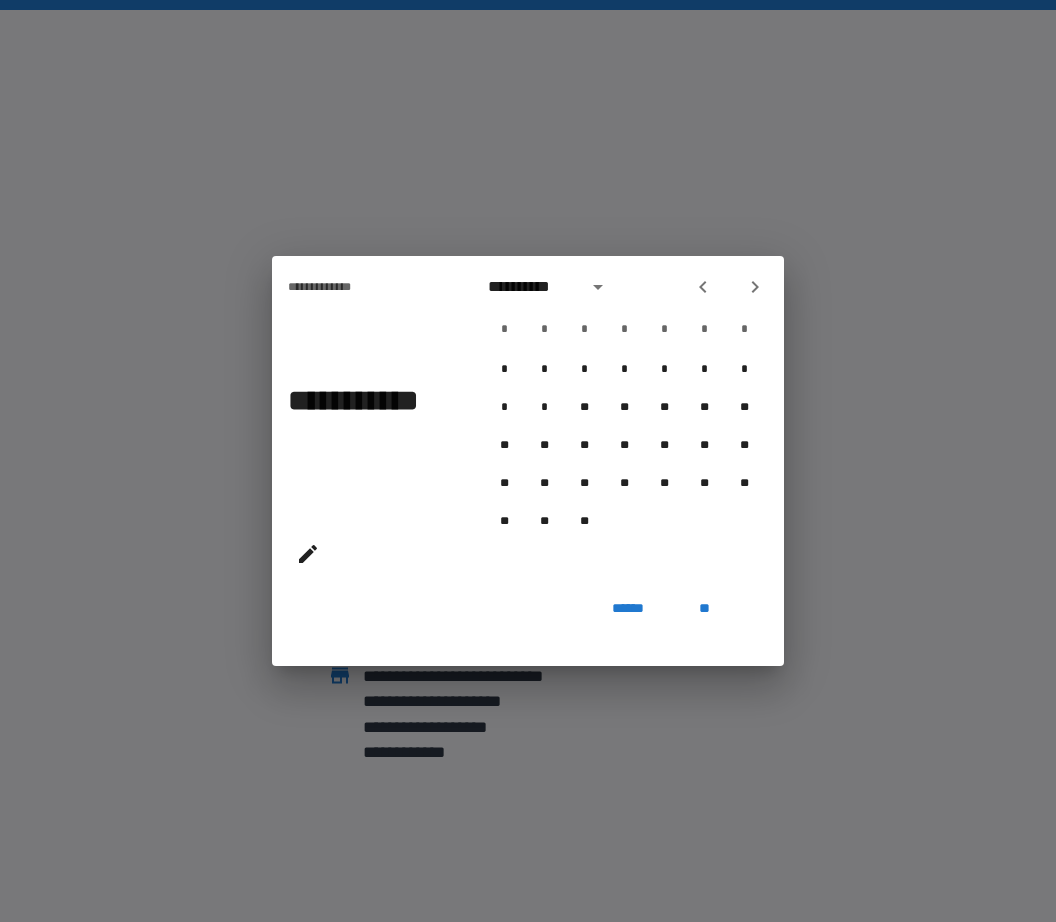 click 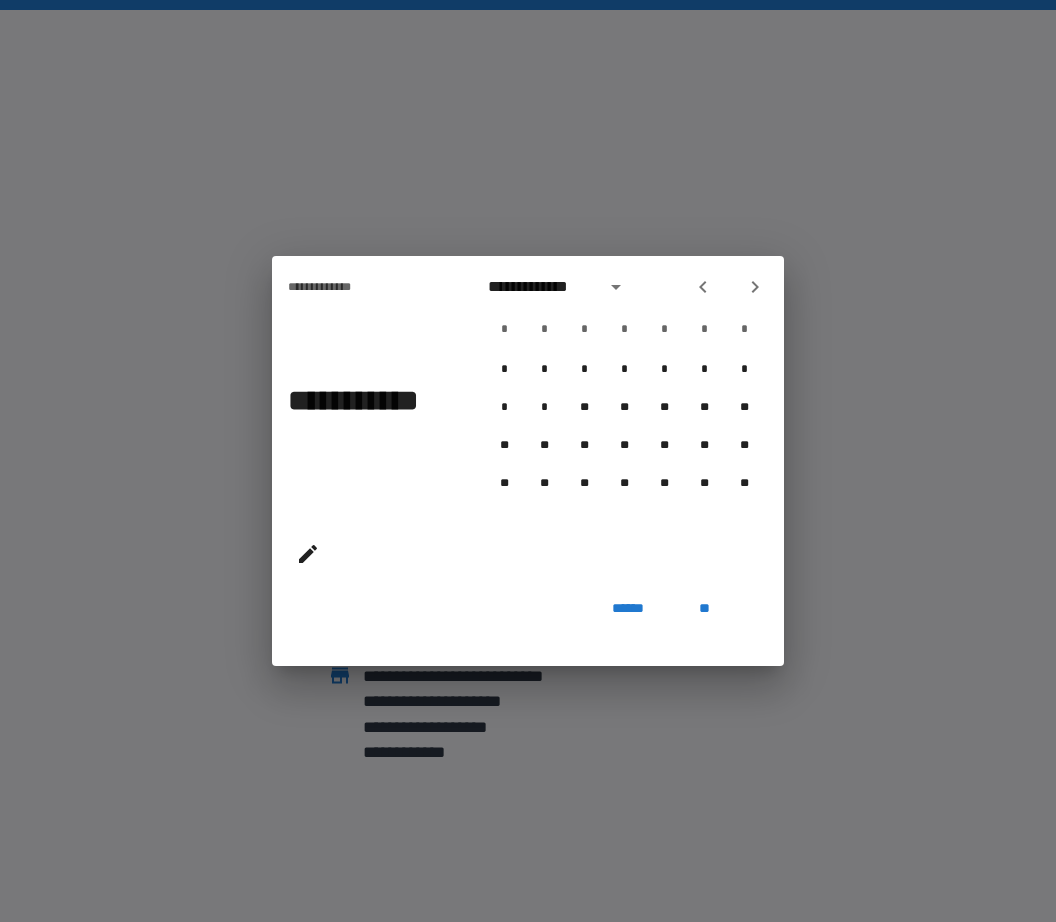 click 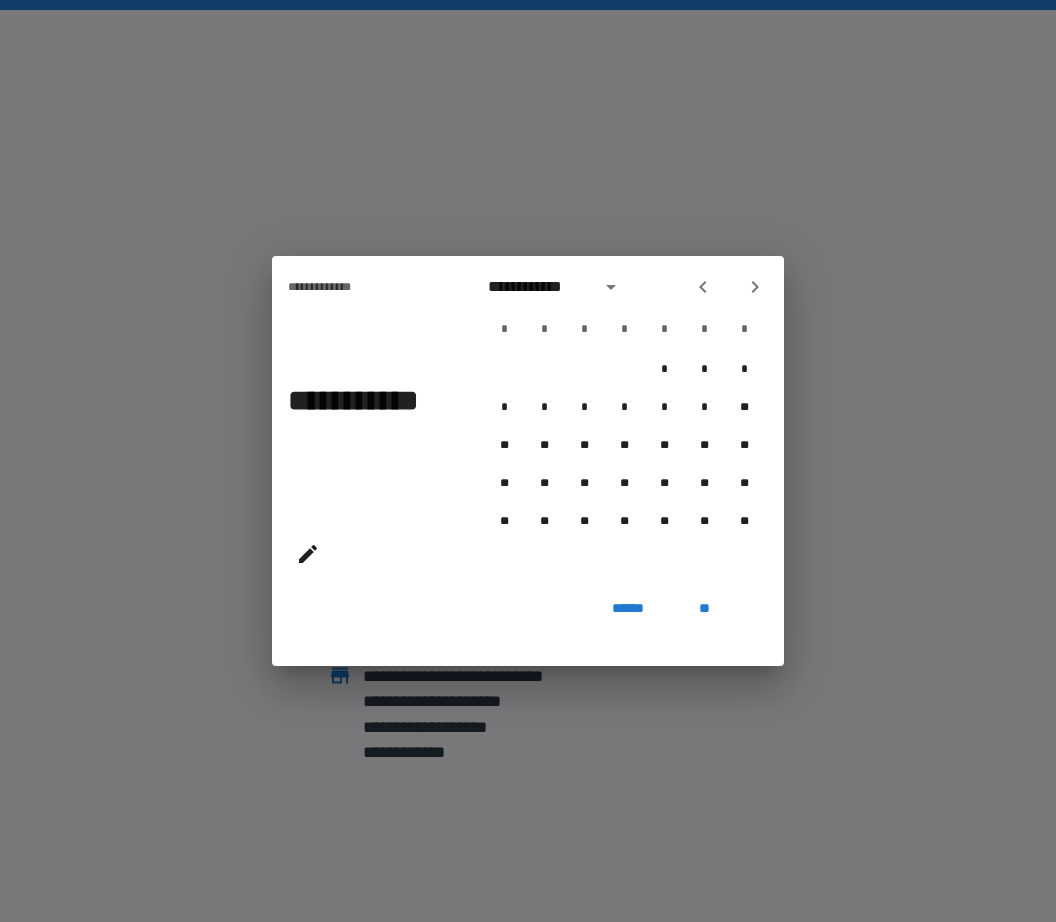 click at bounding box center [729, 287] 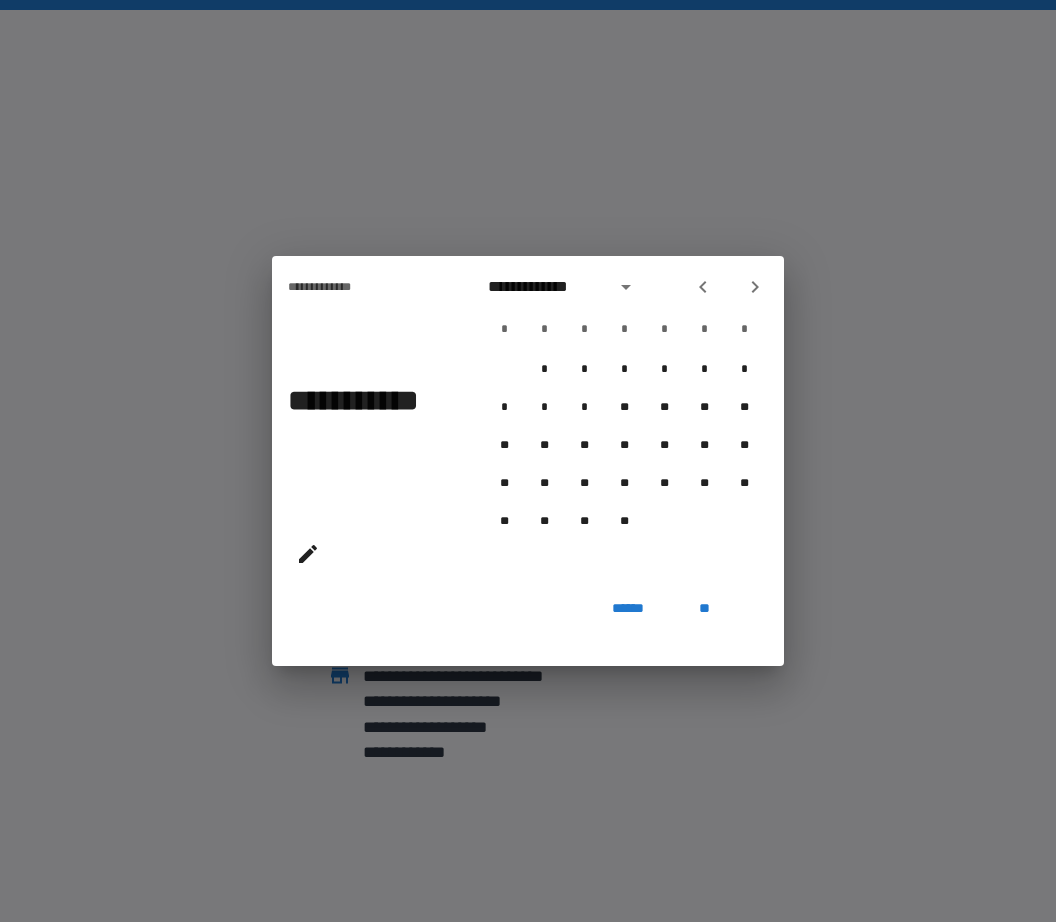 click 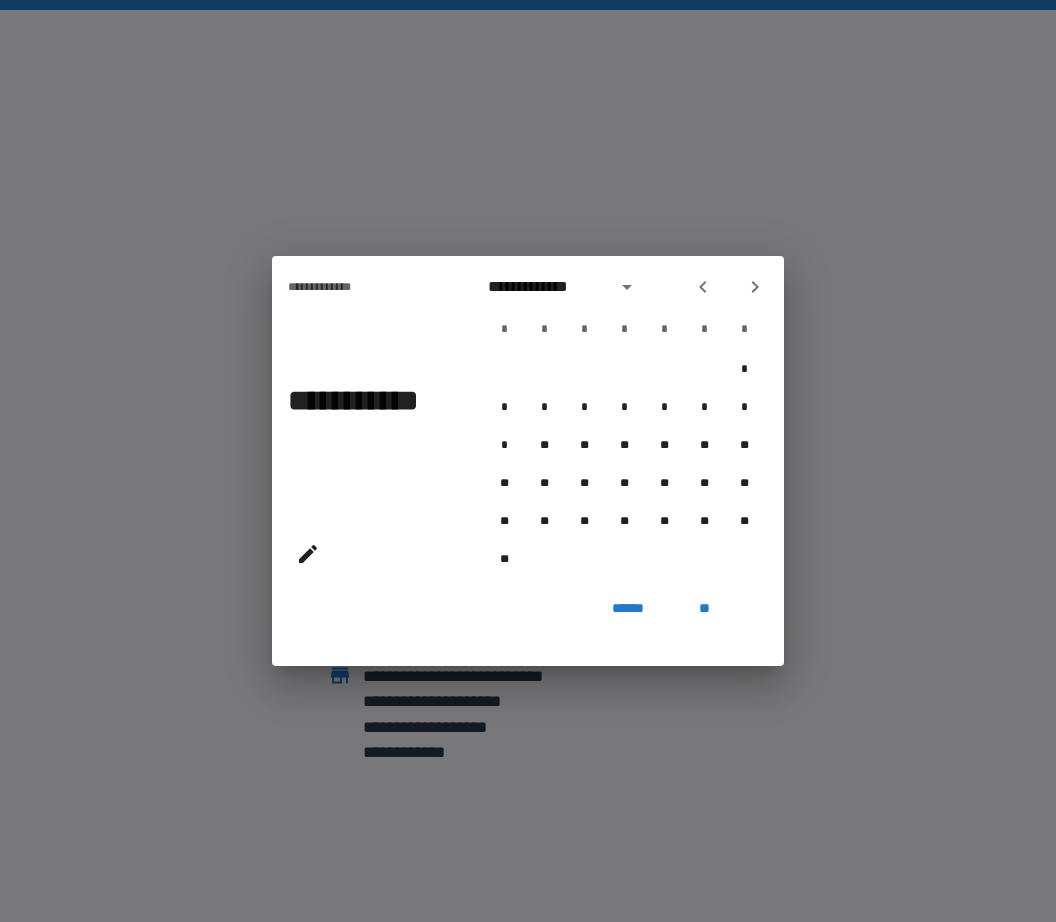 click 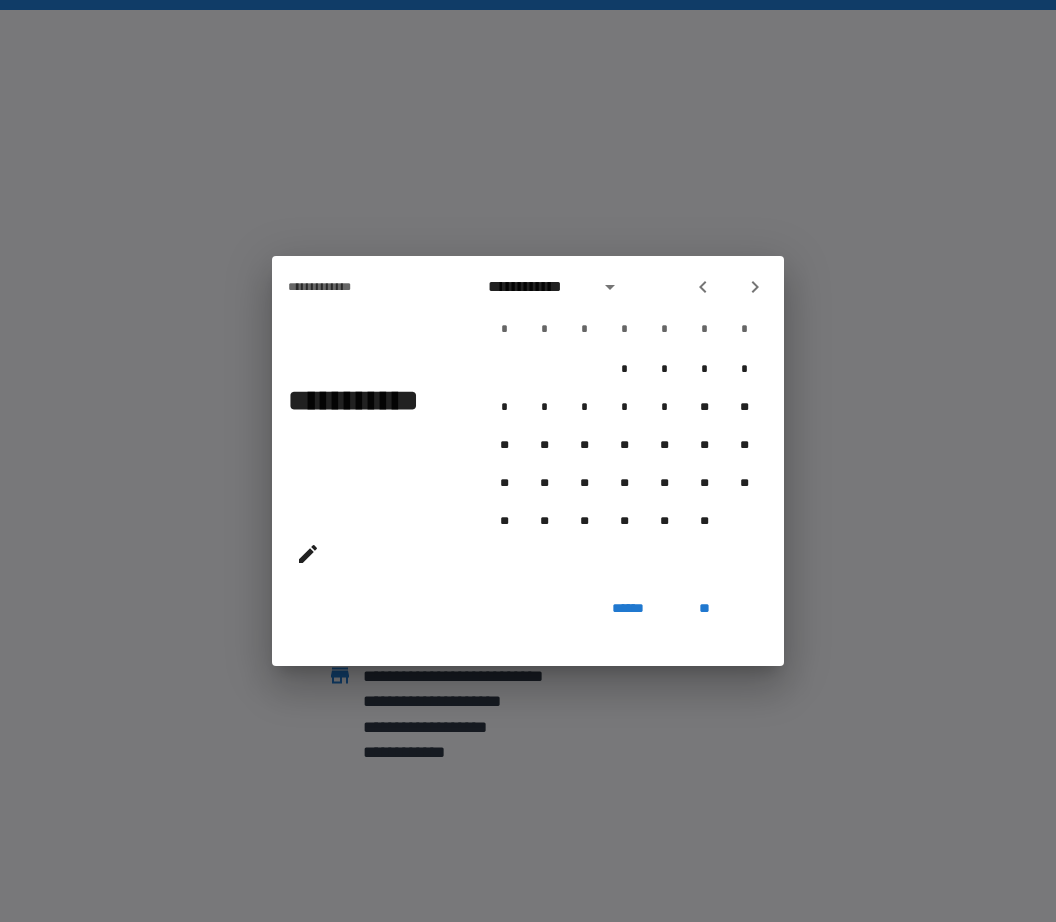 click 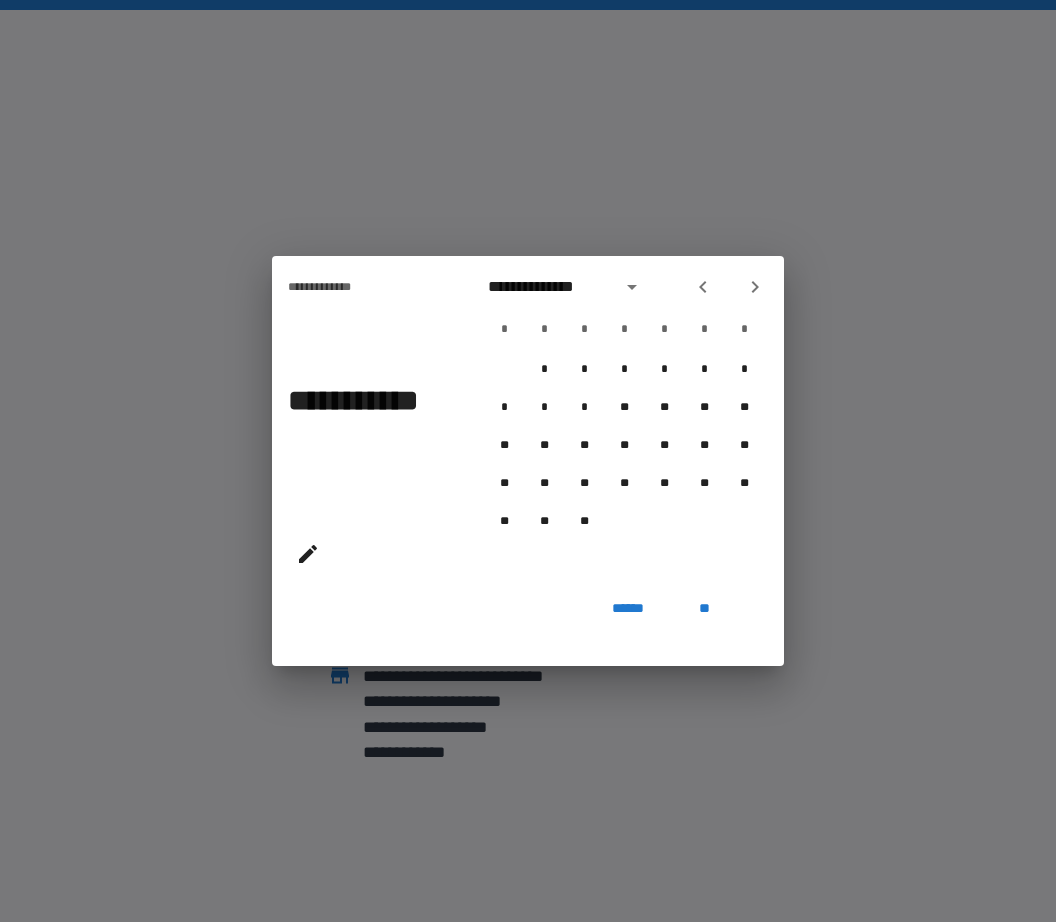 click 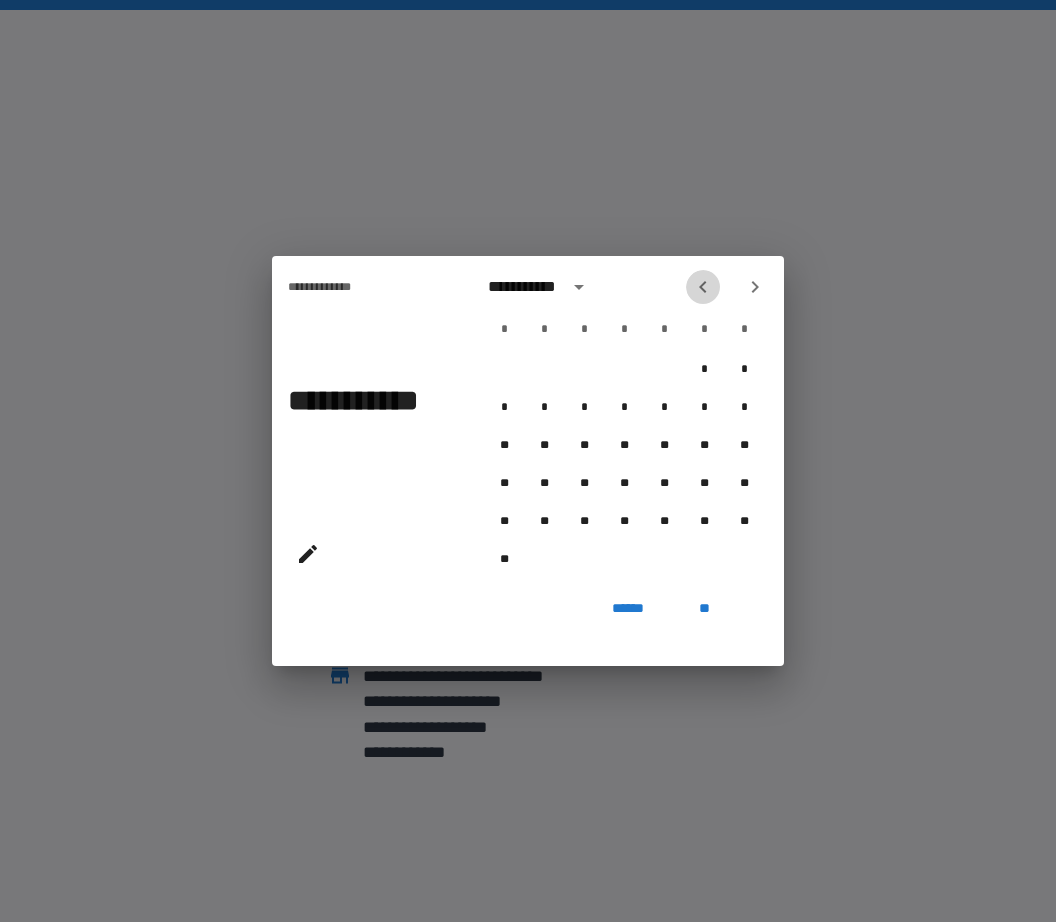 click 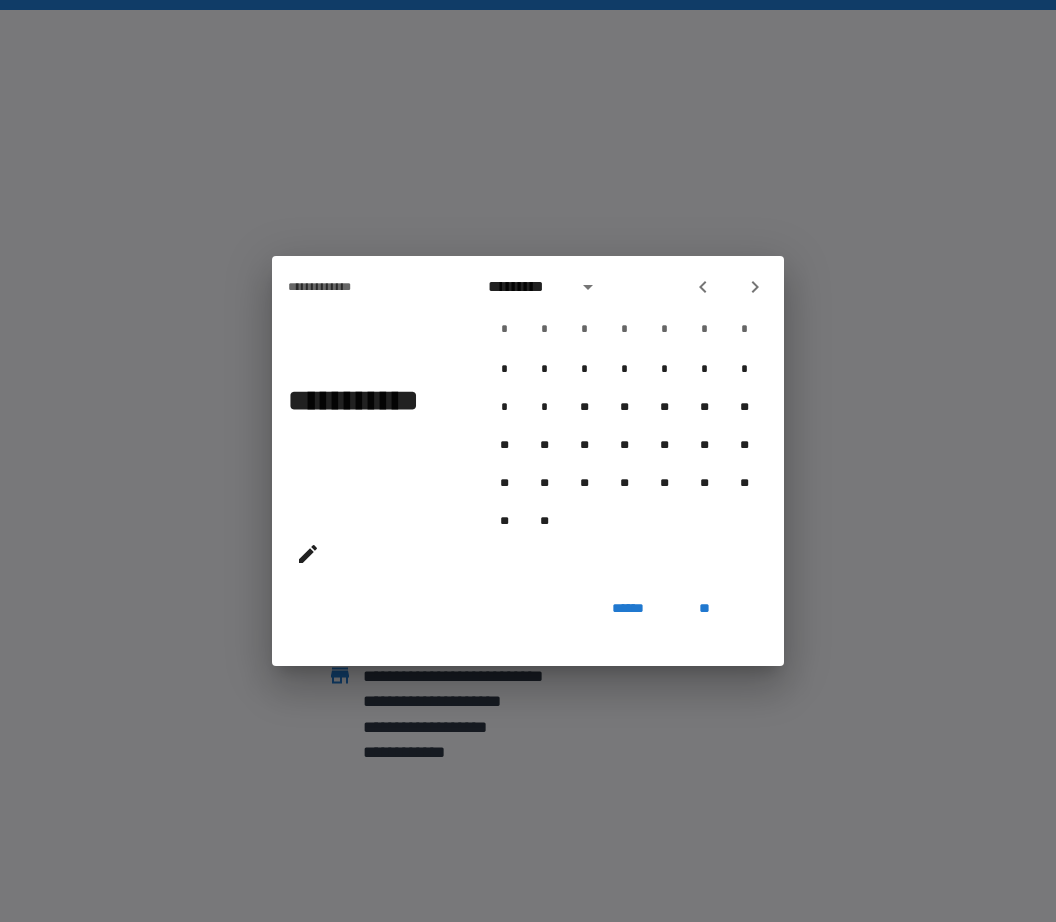 click 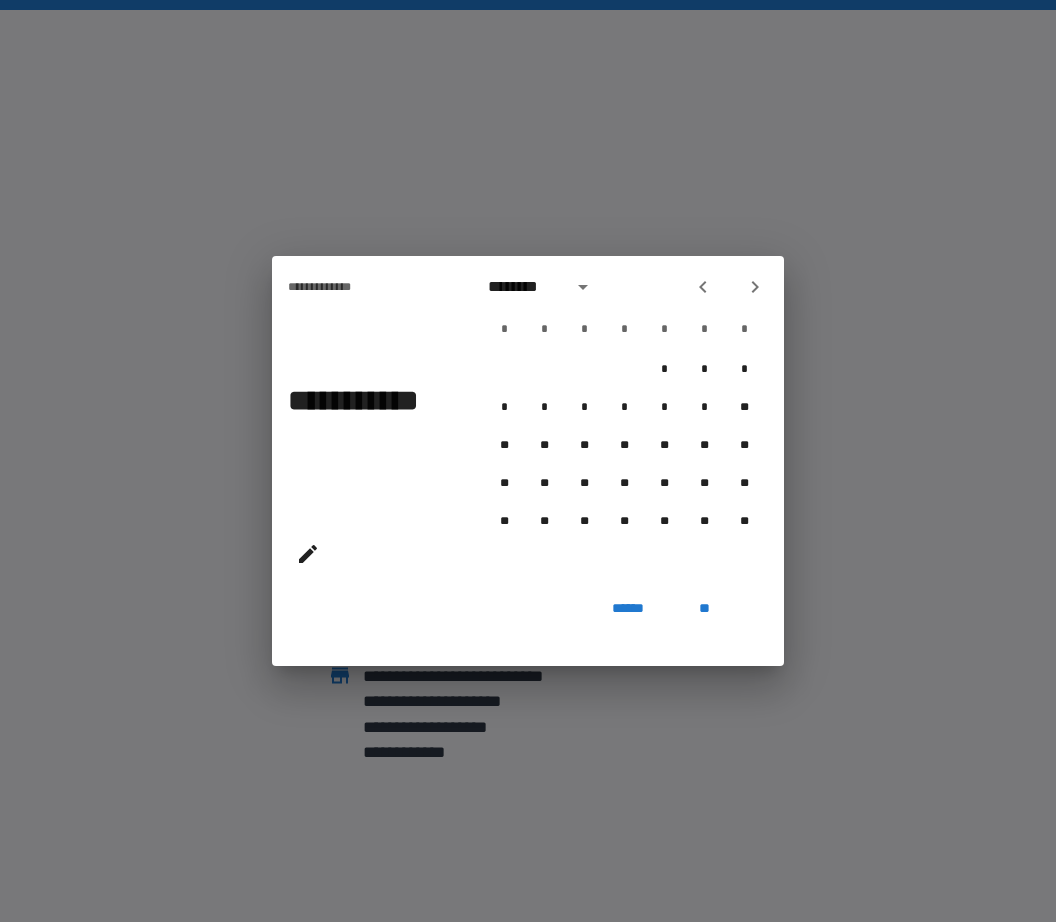 click 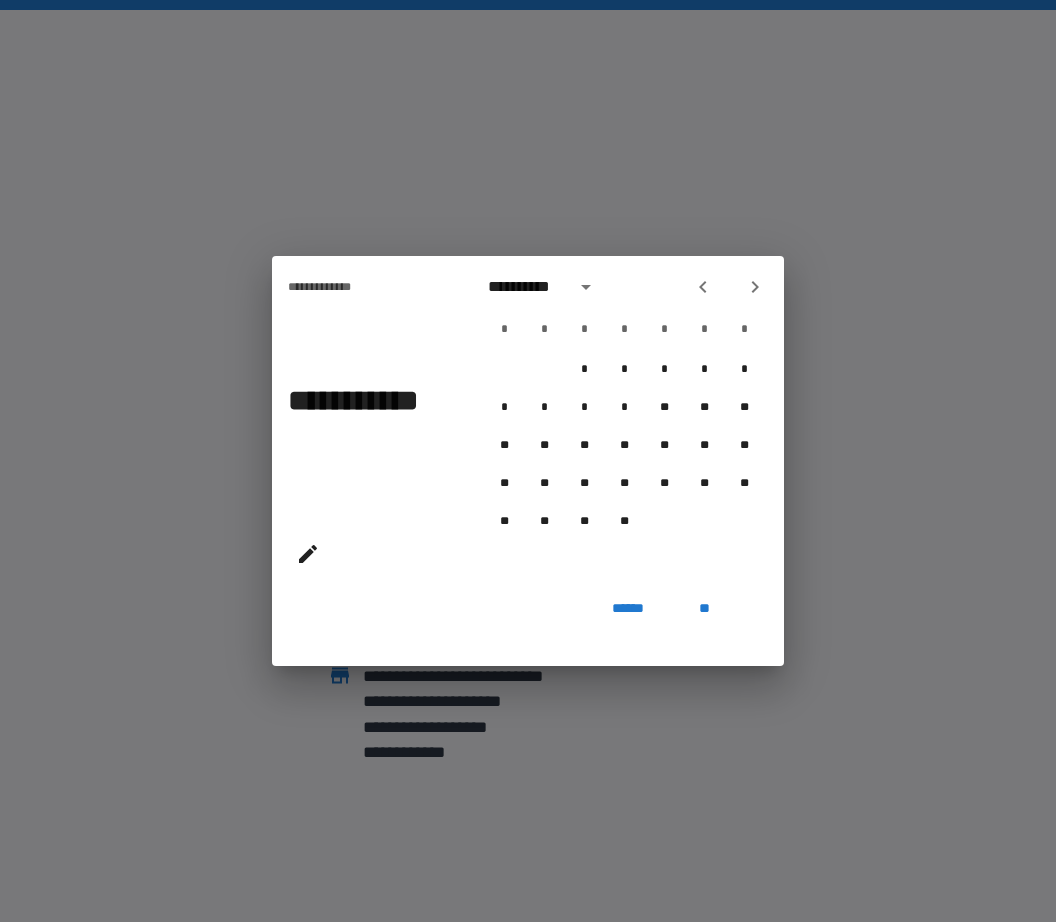 click 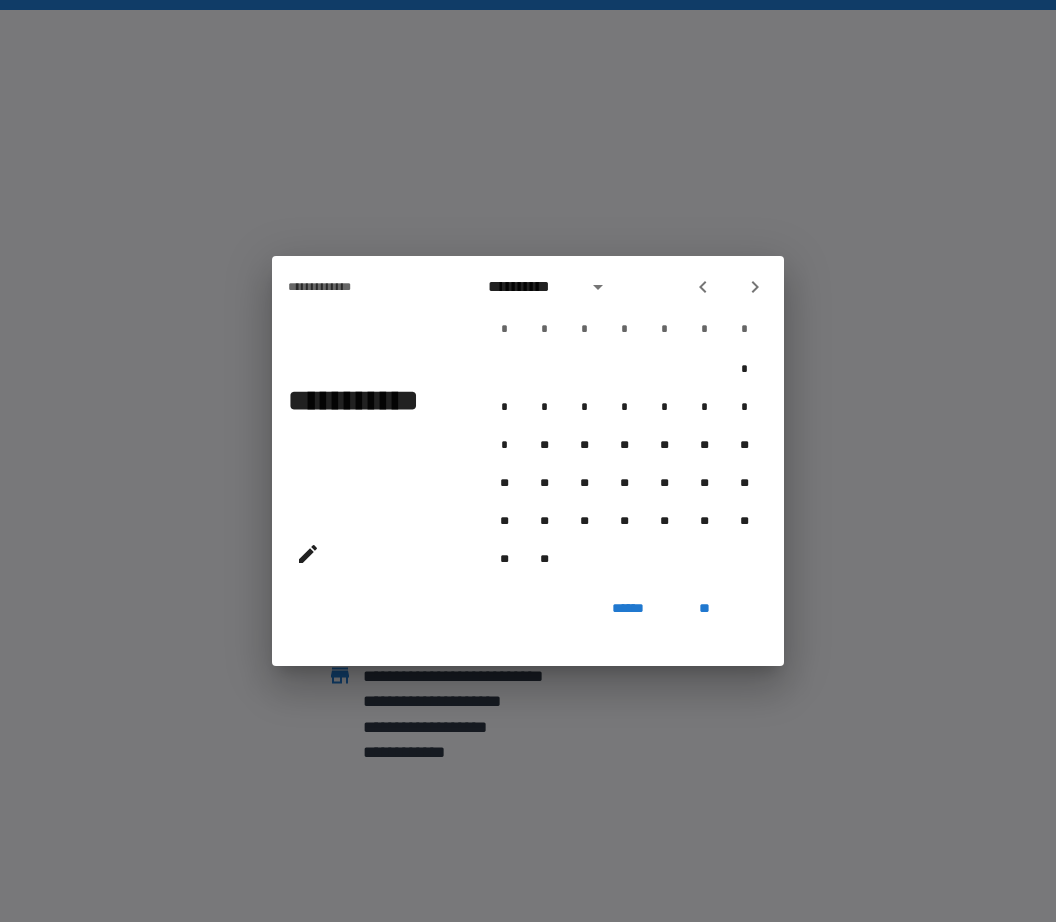 click 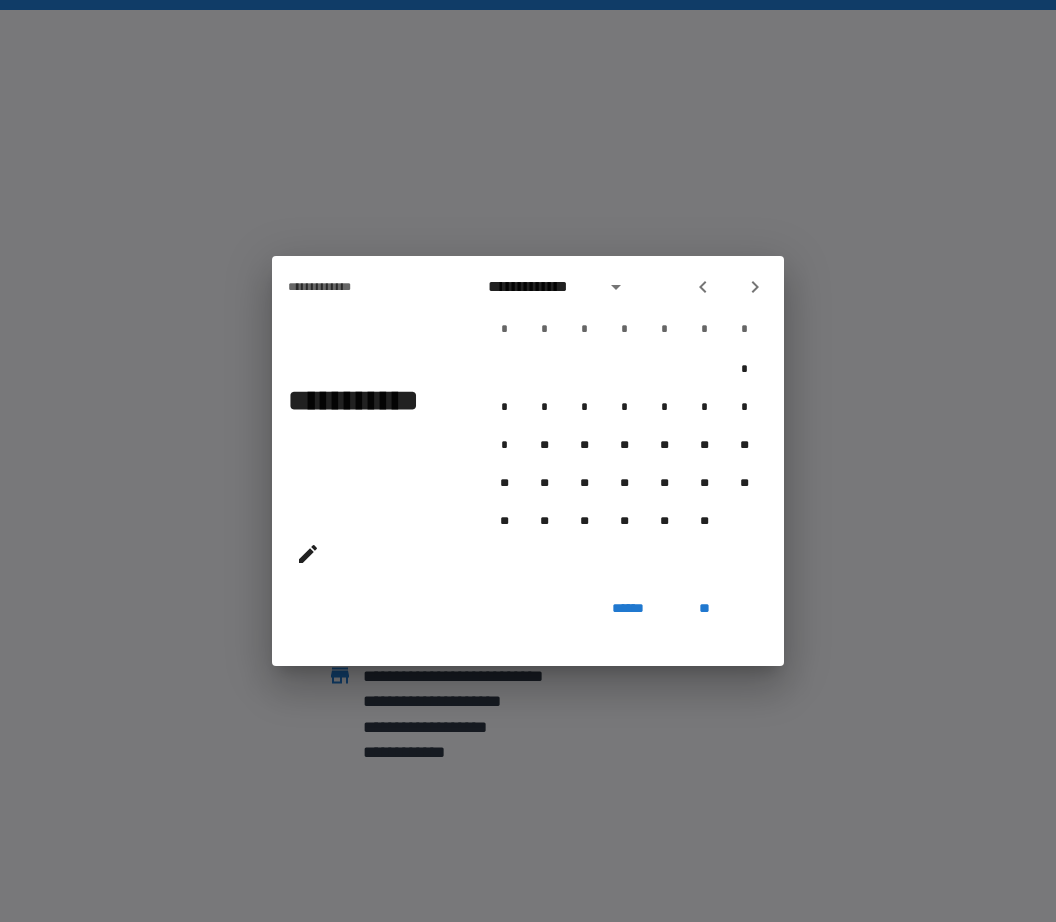click 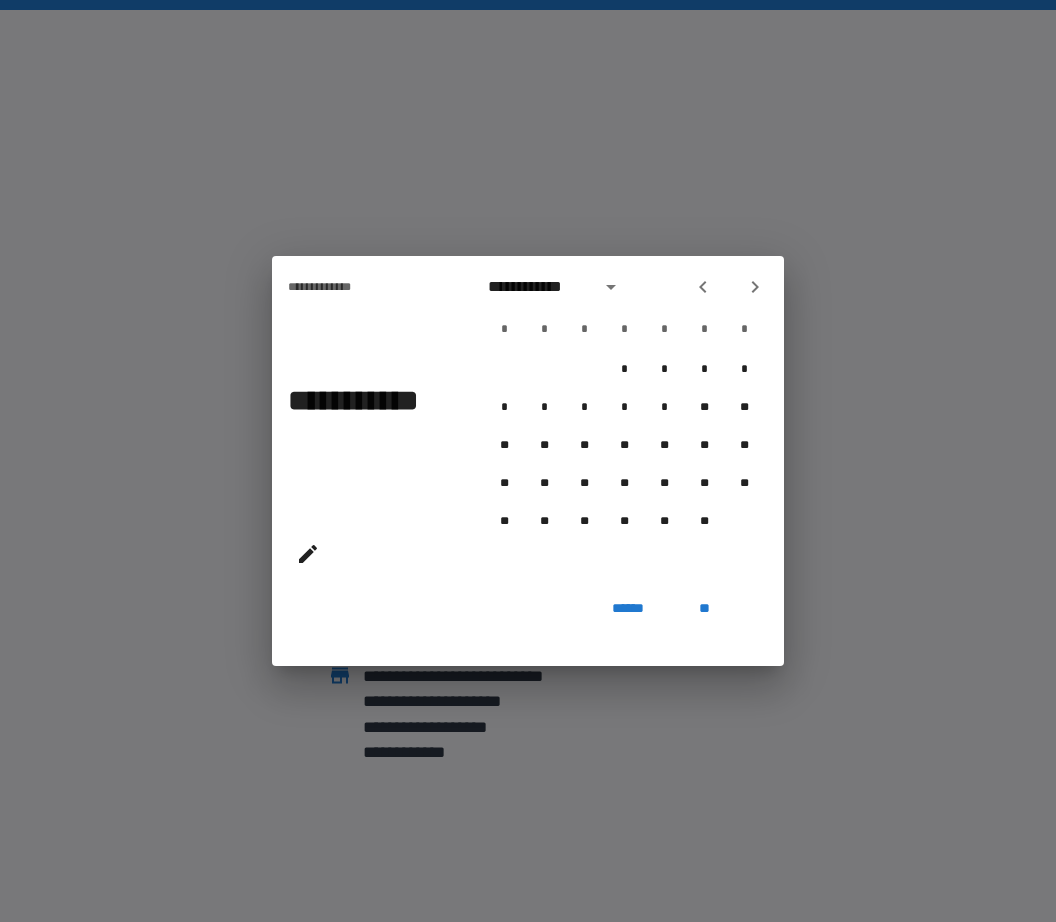 click 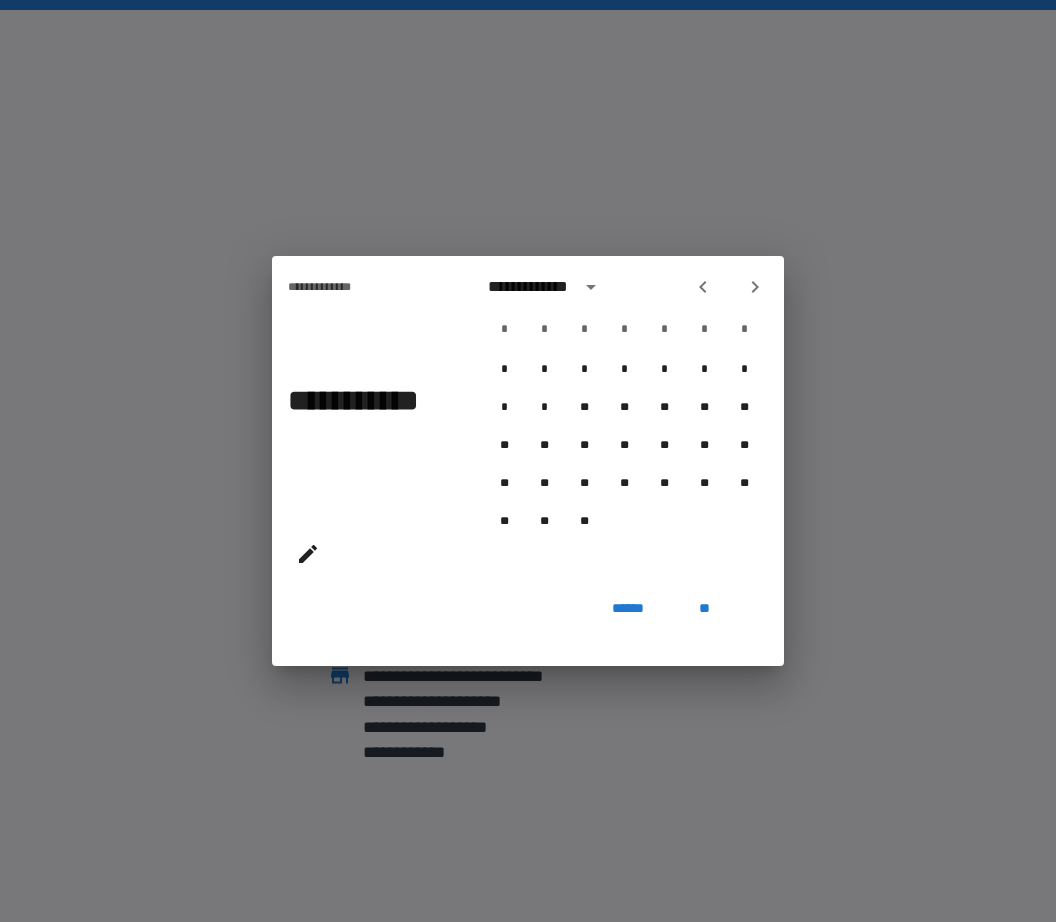 click 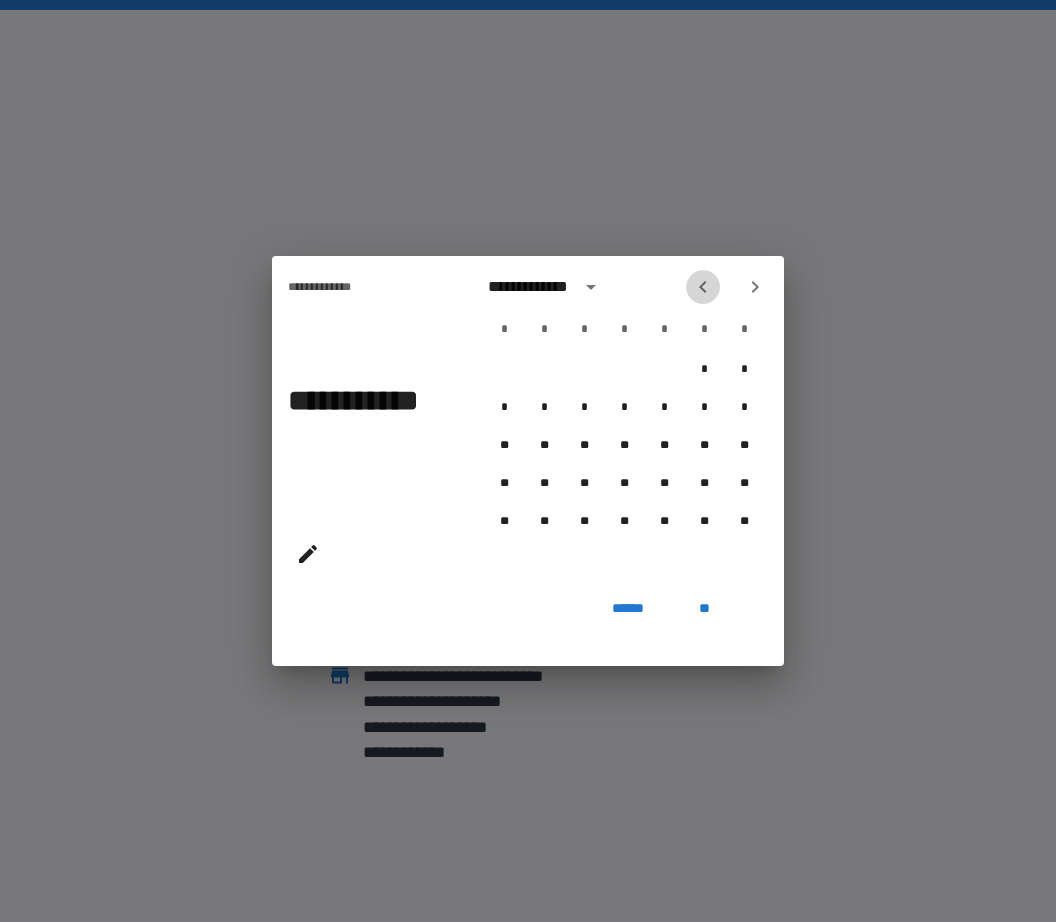 click 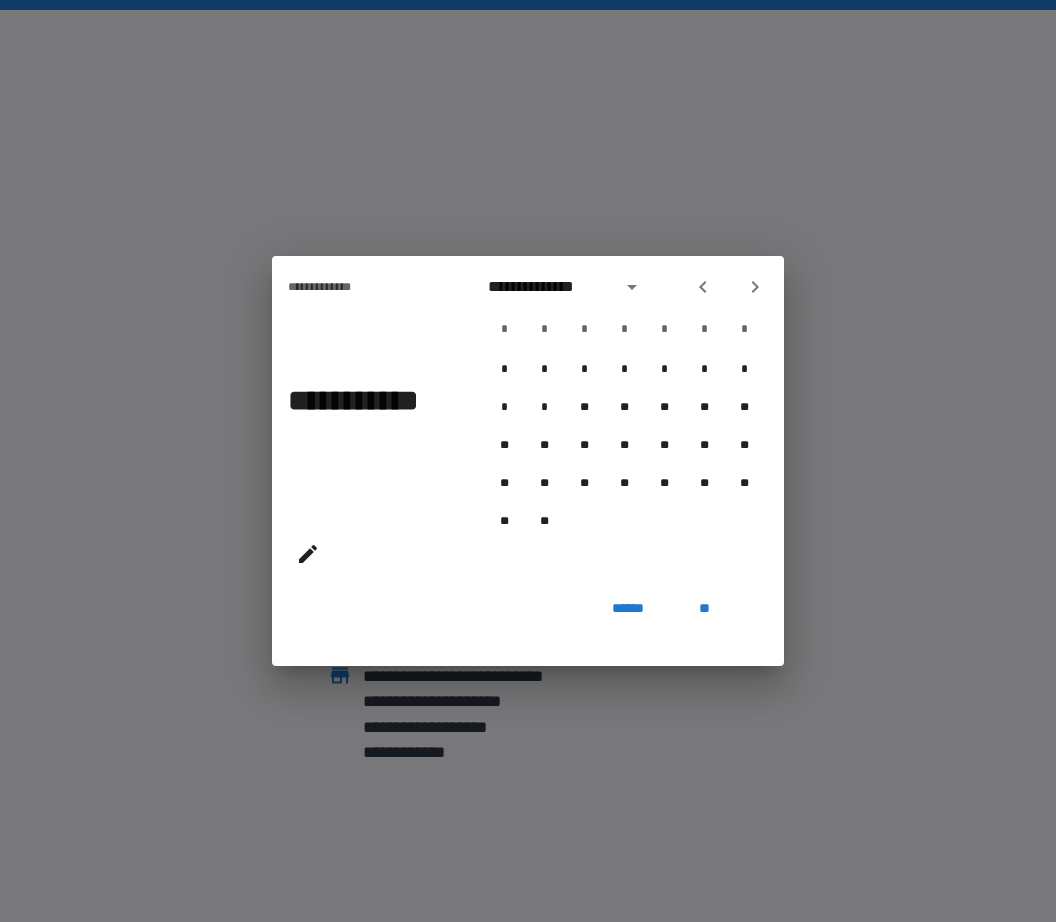 click 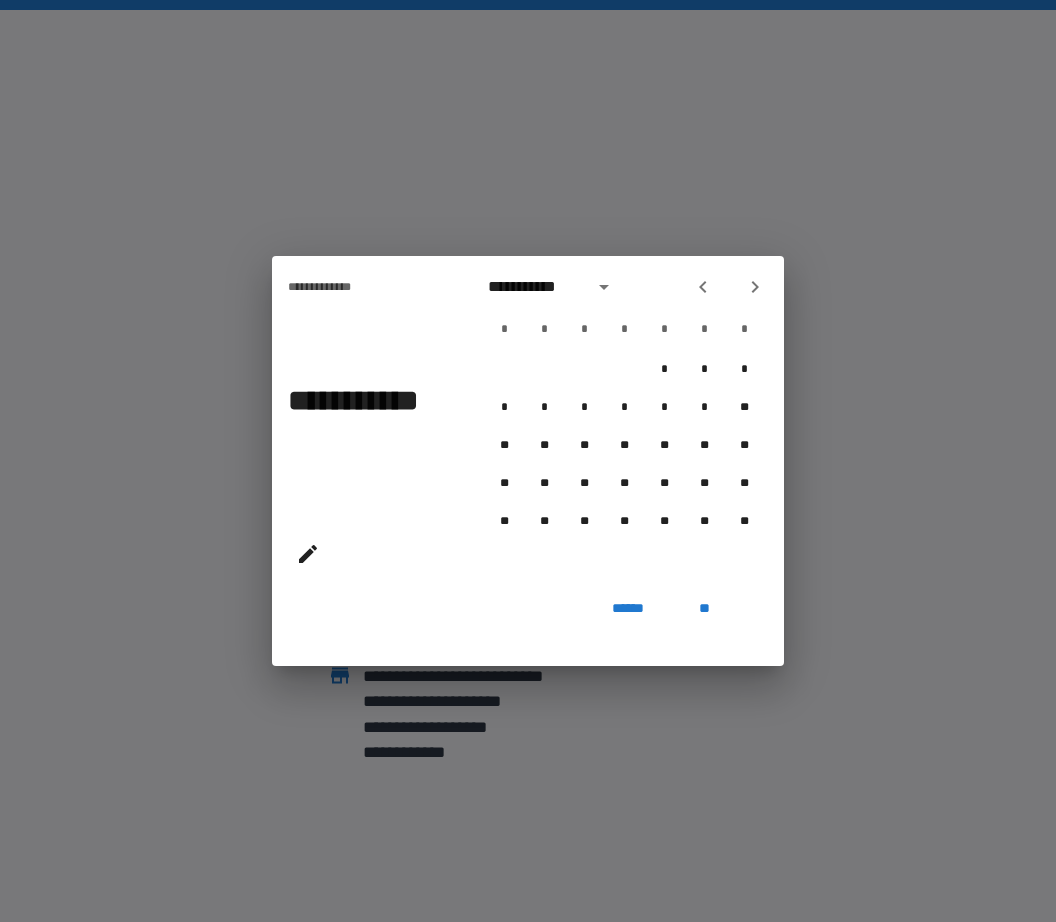 click 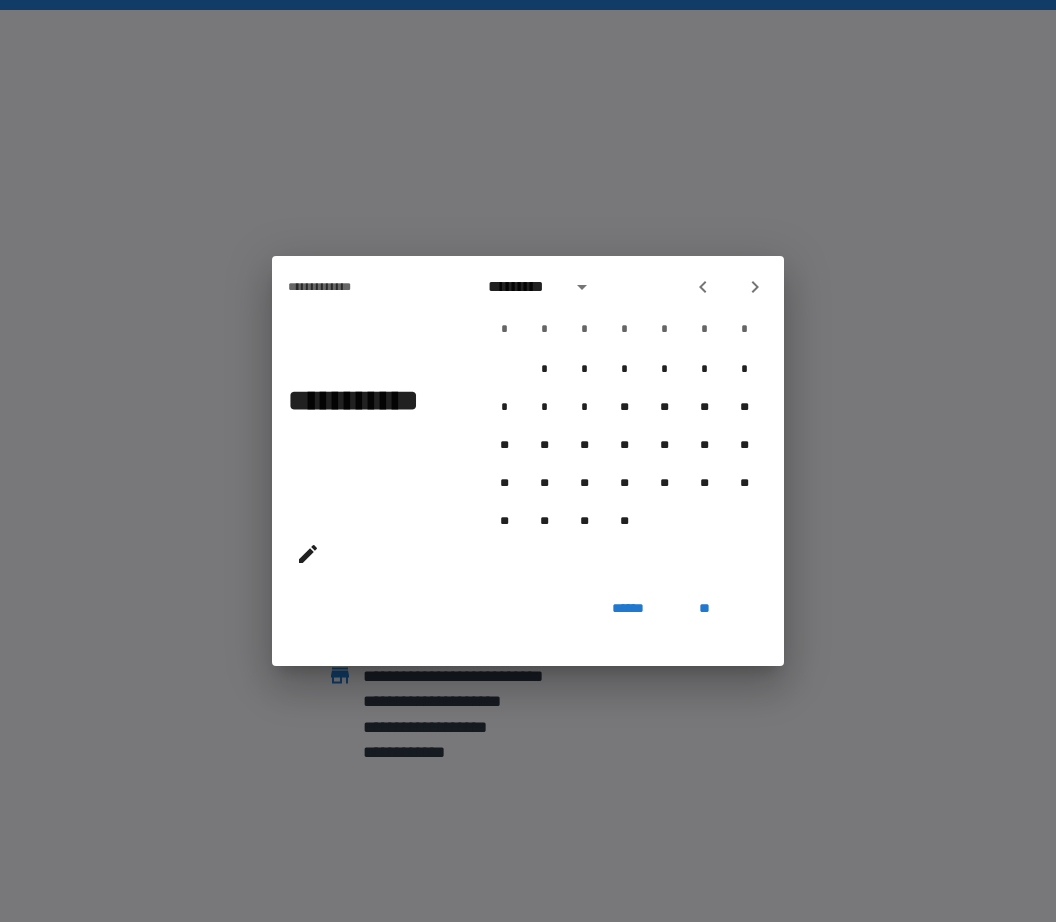 click 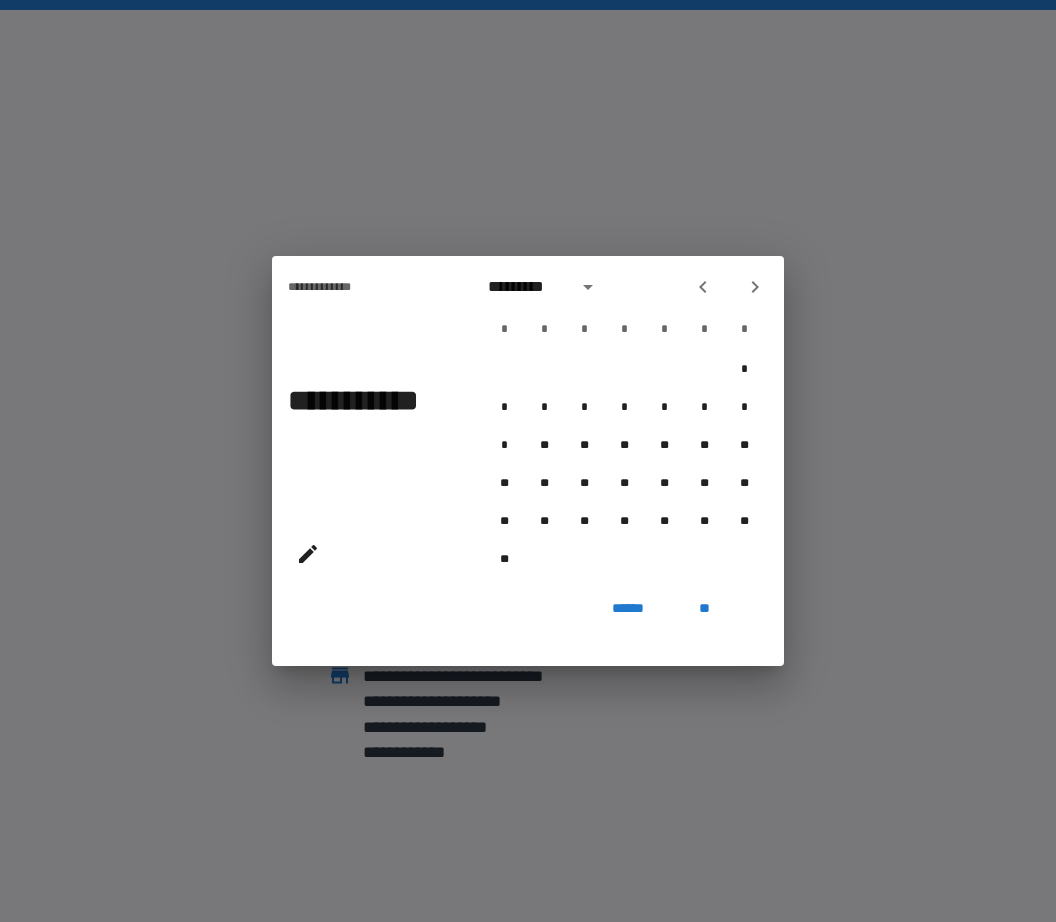 click 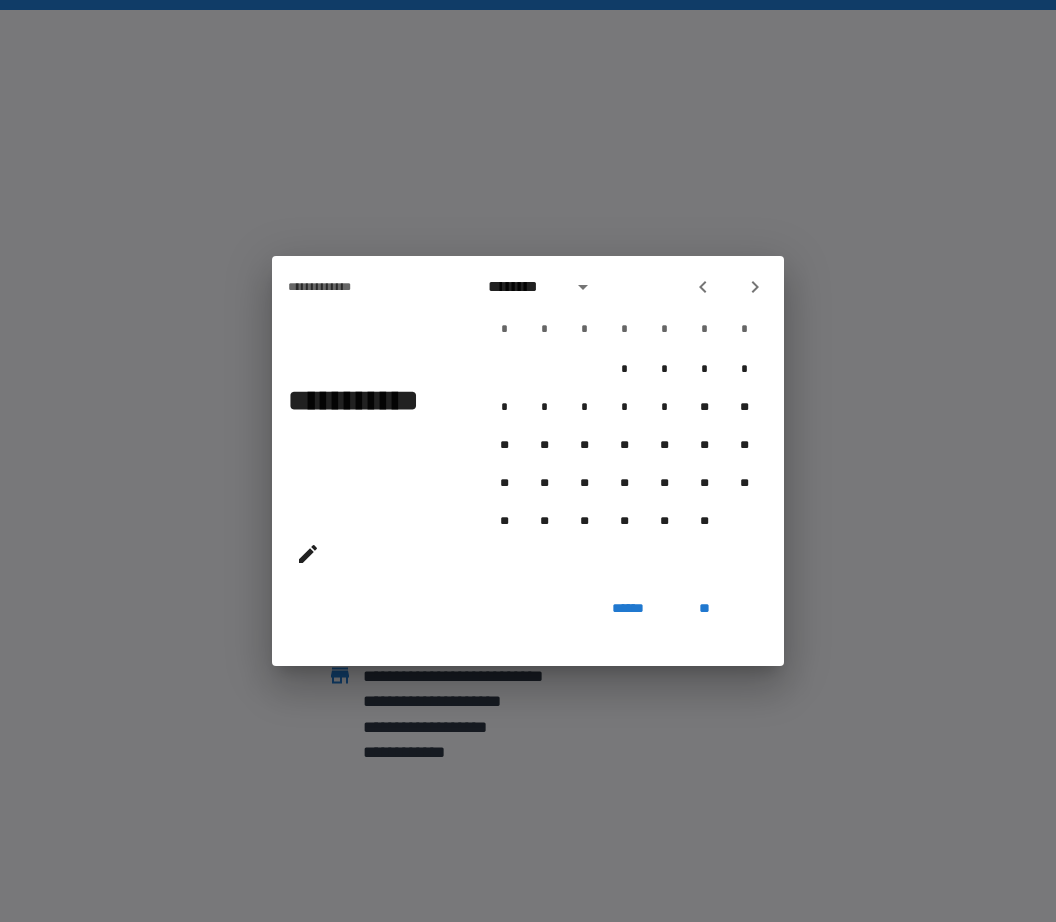 click 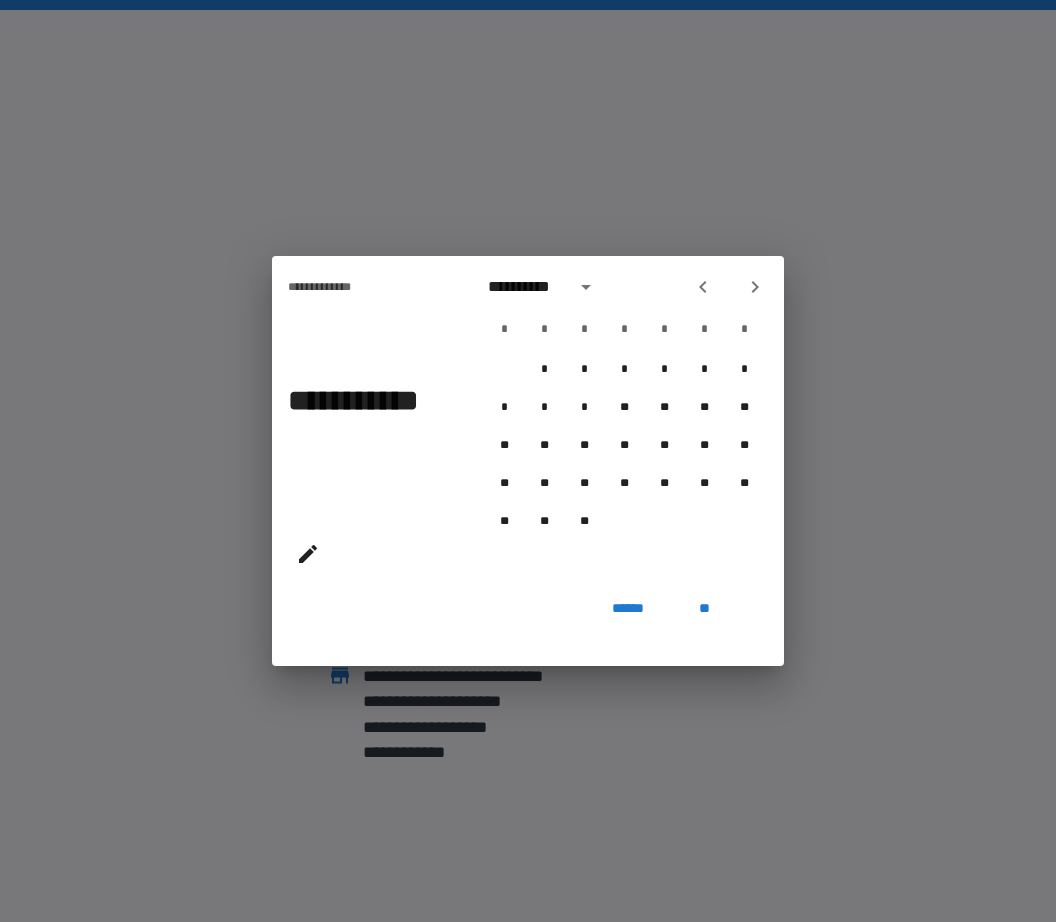 click 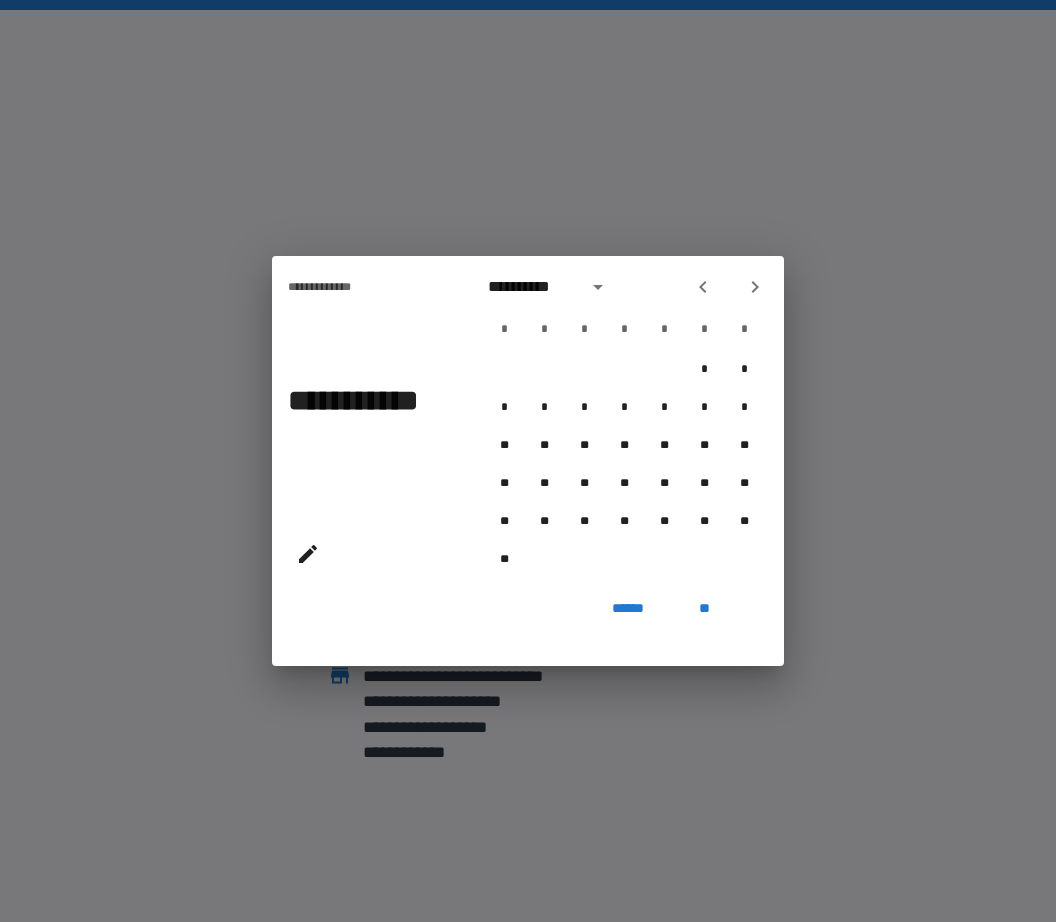 click 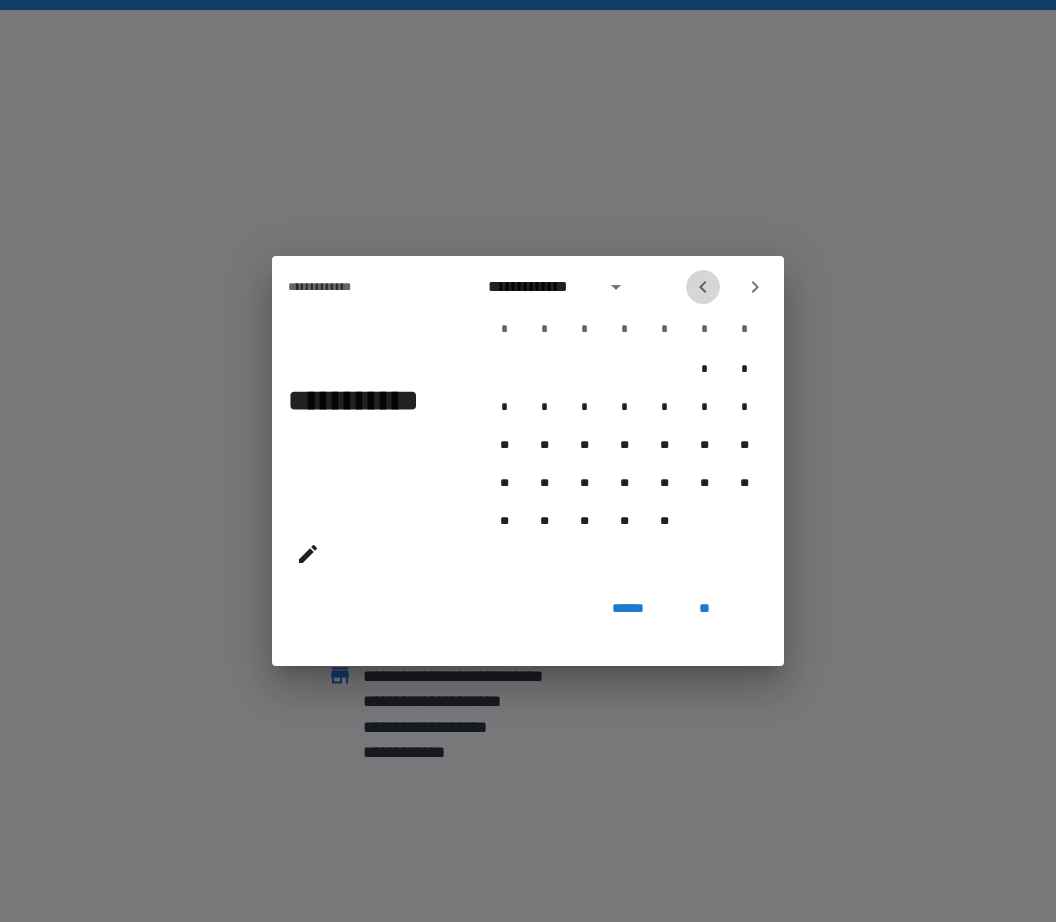 click 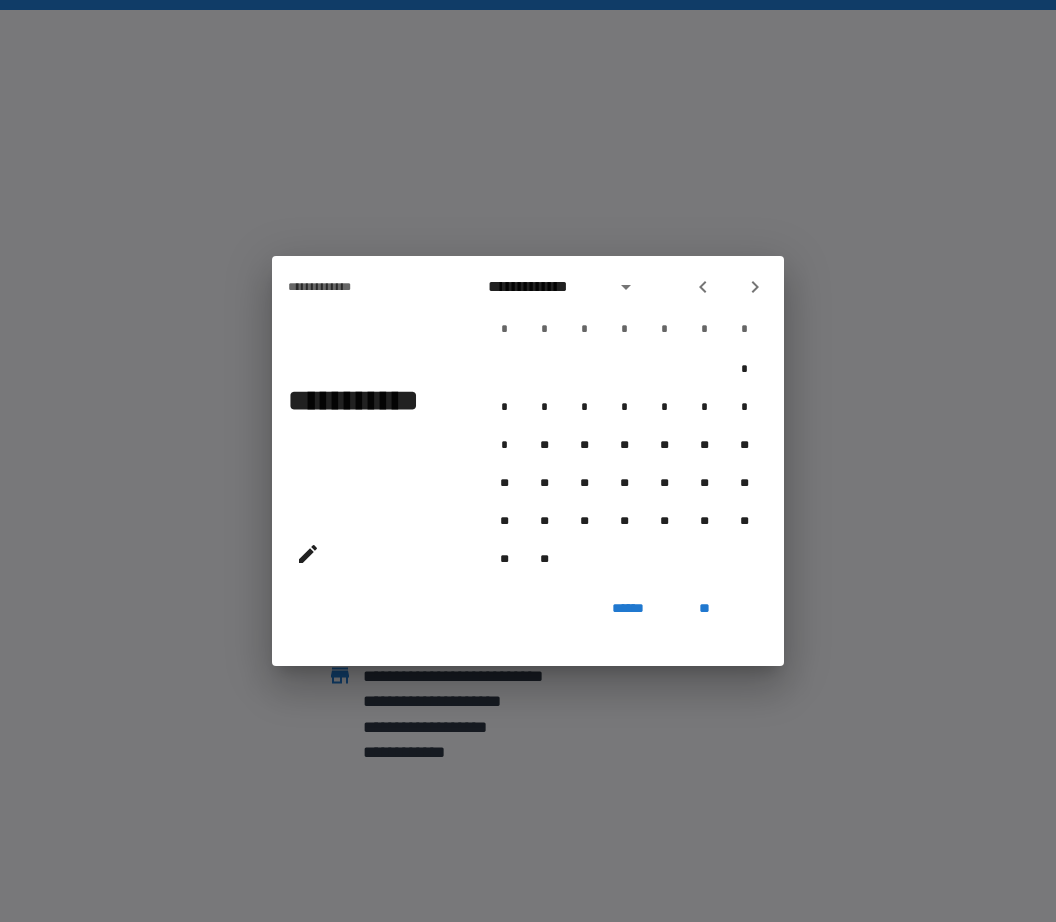 click 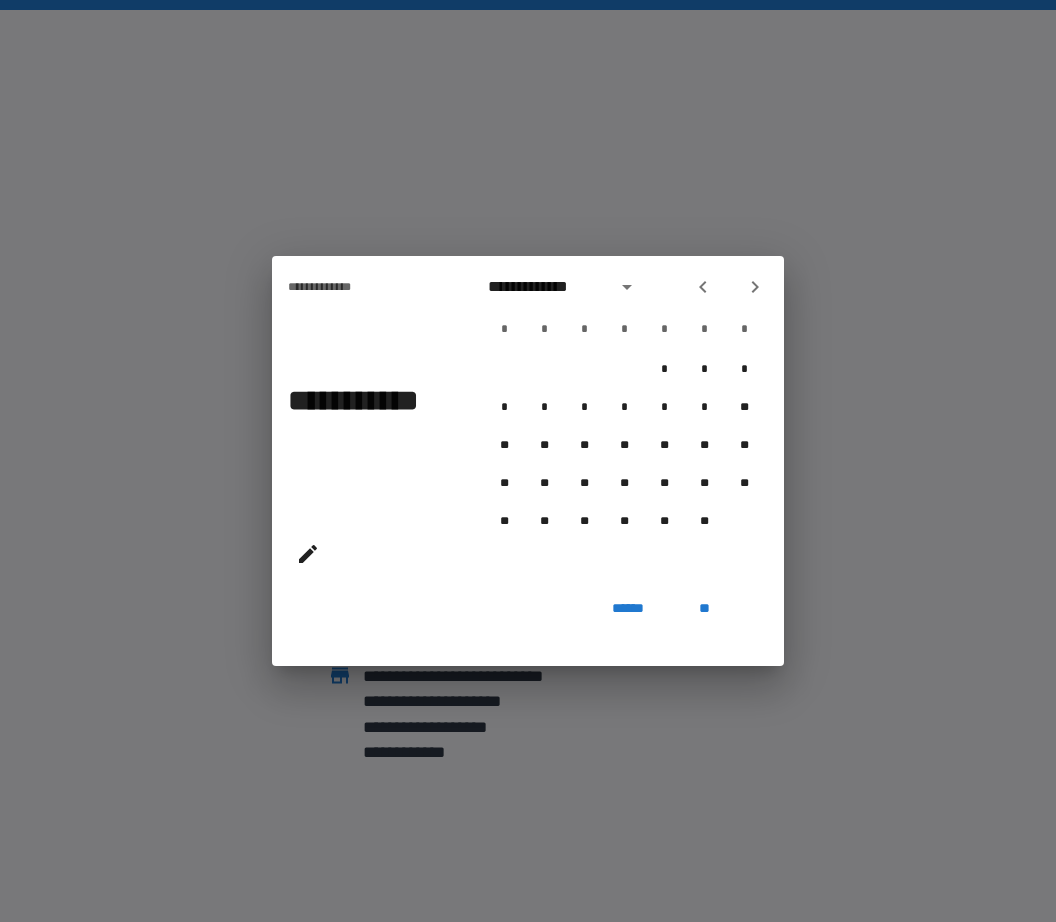click 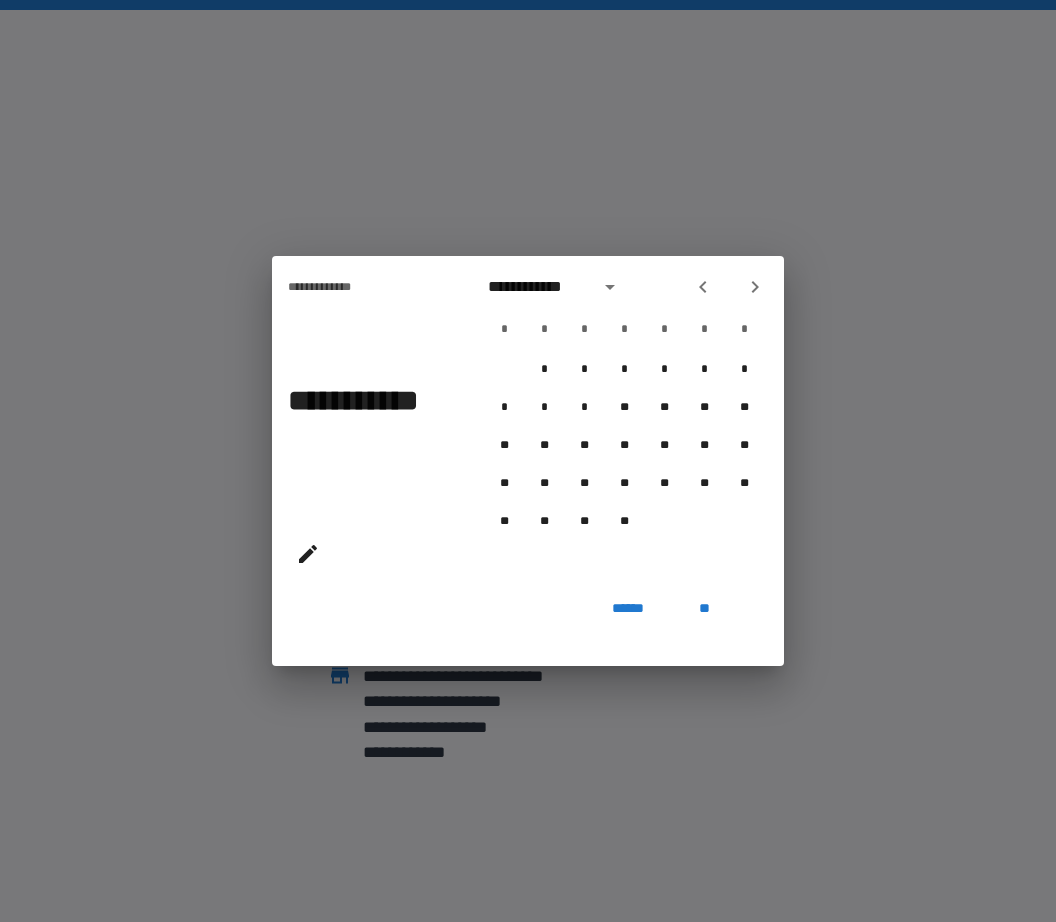 click 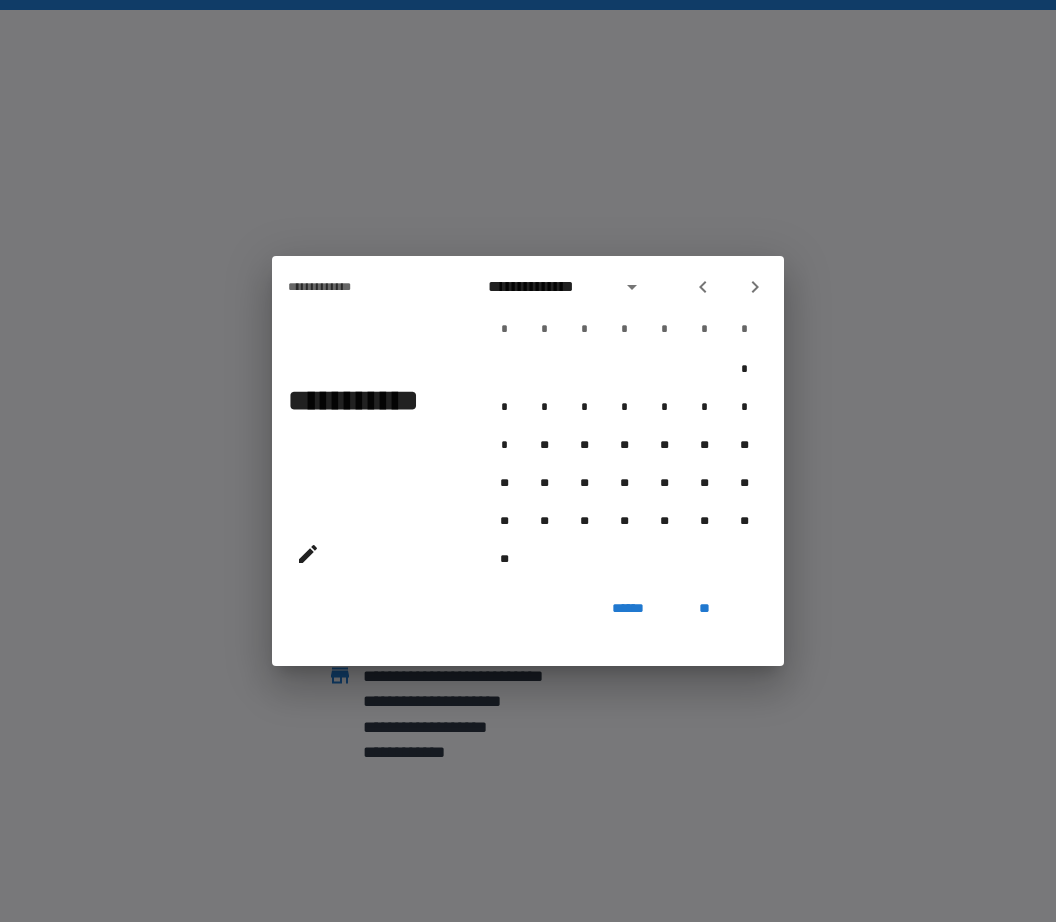 click 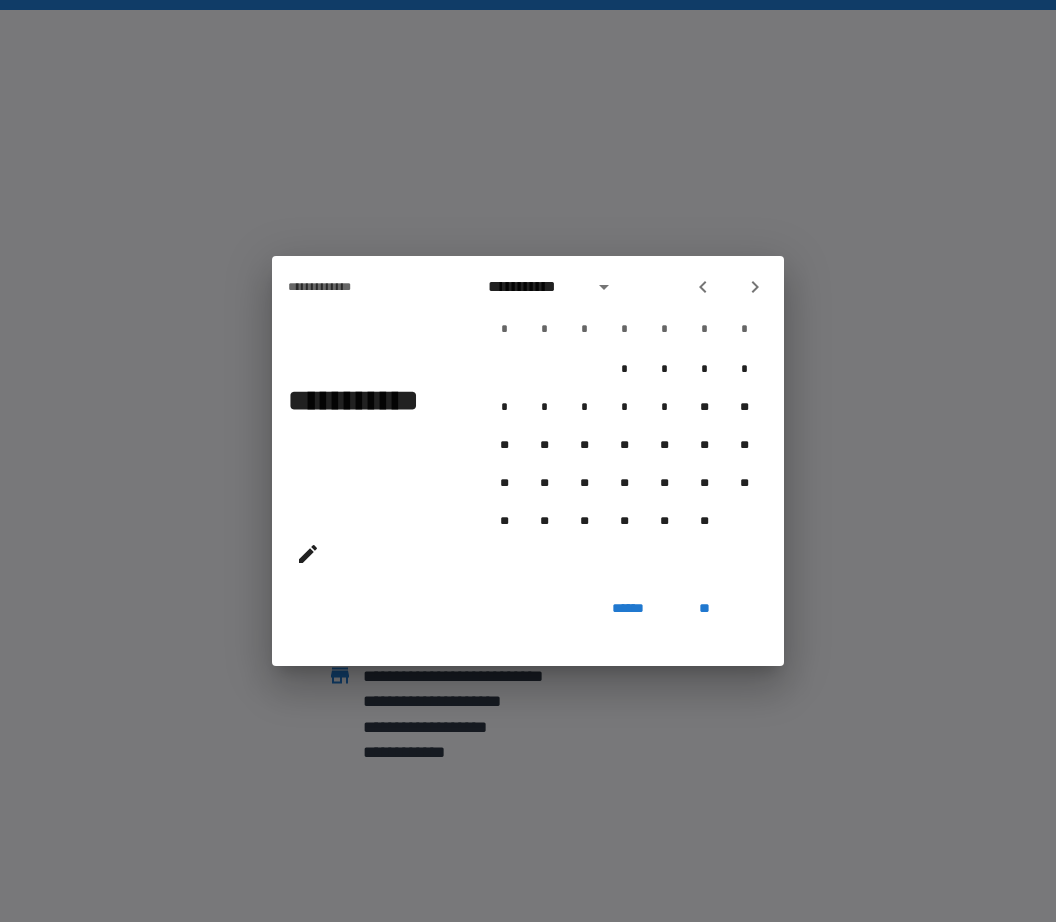 click 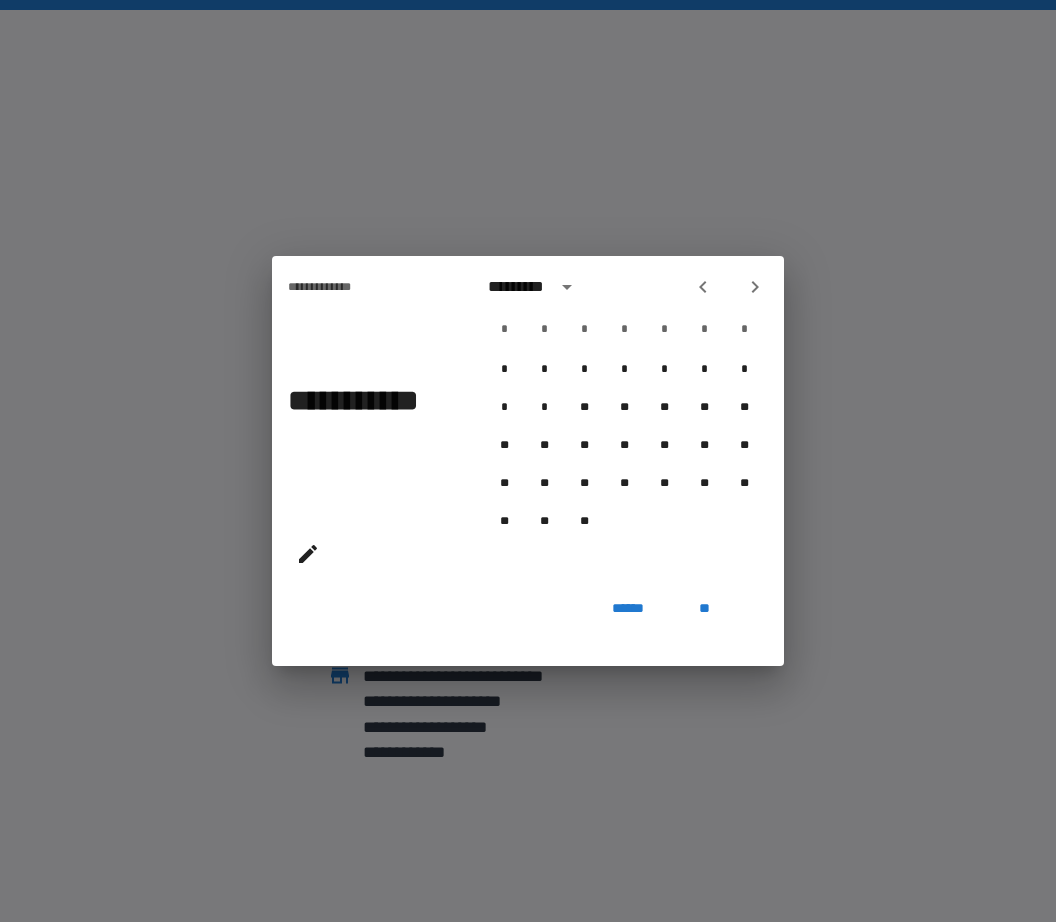 click 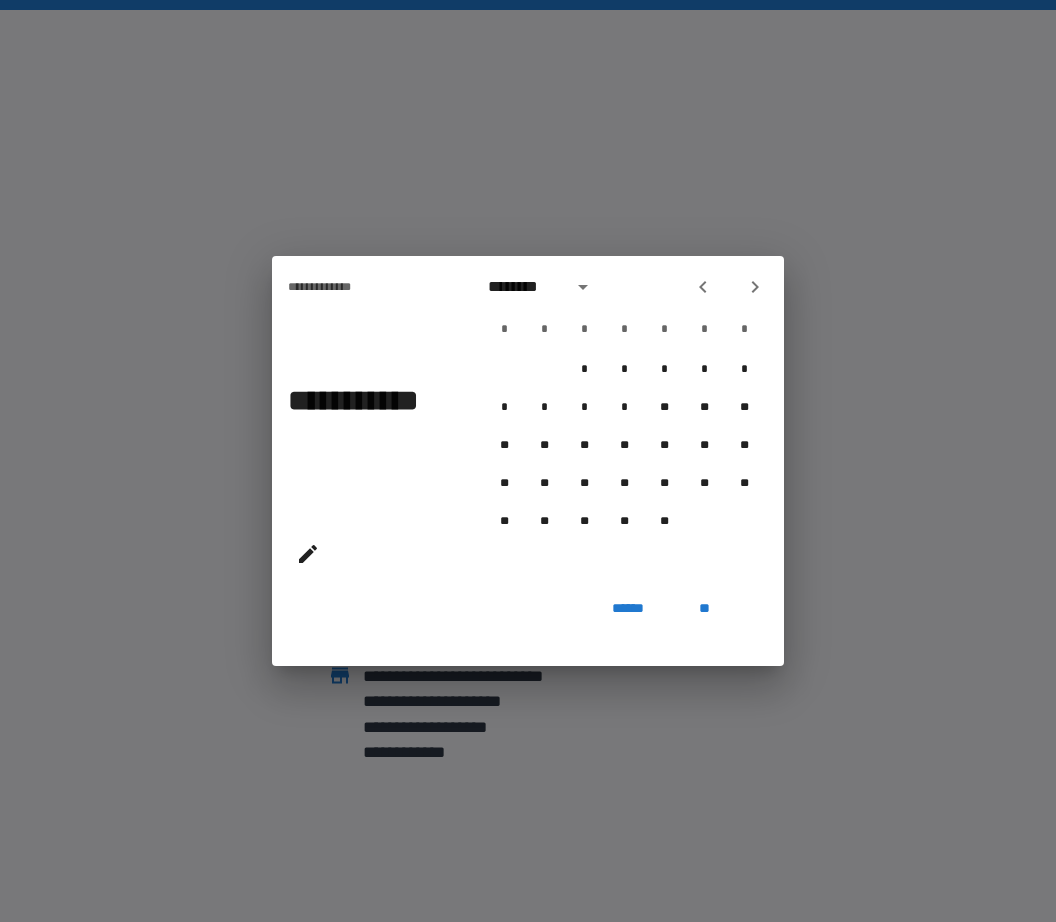 click 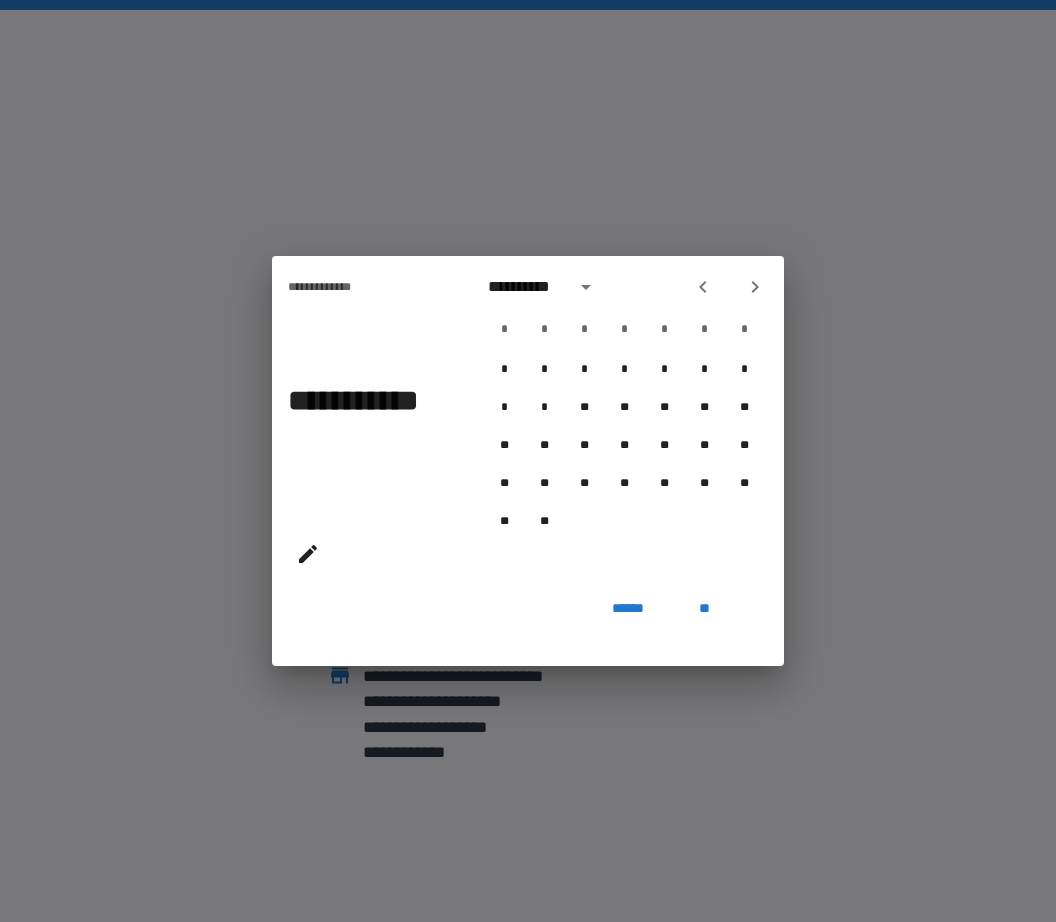 click 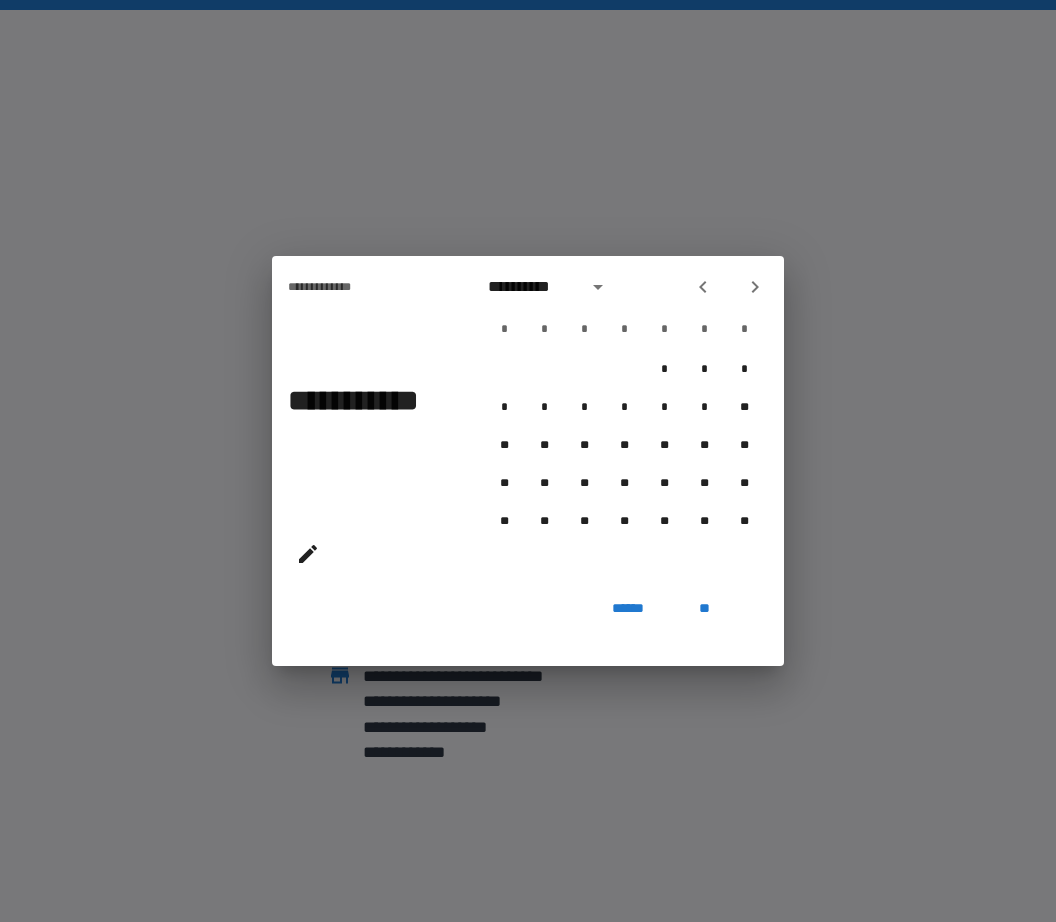 click 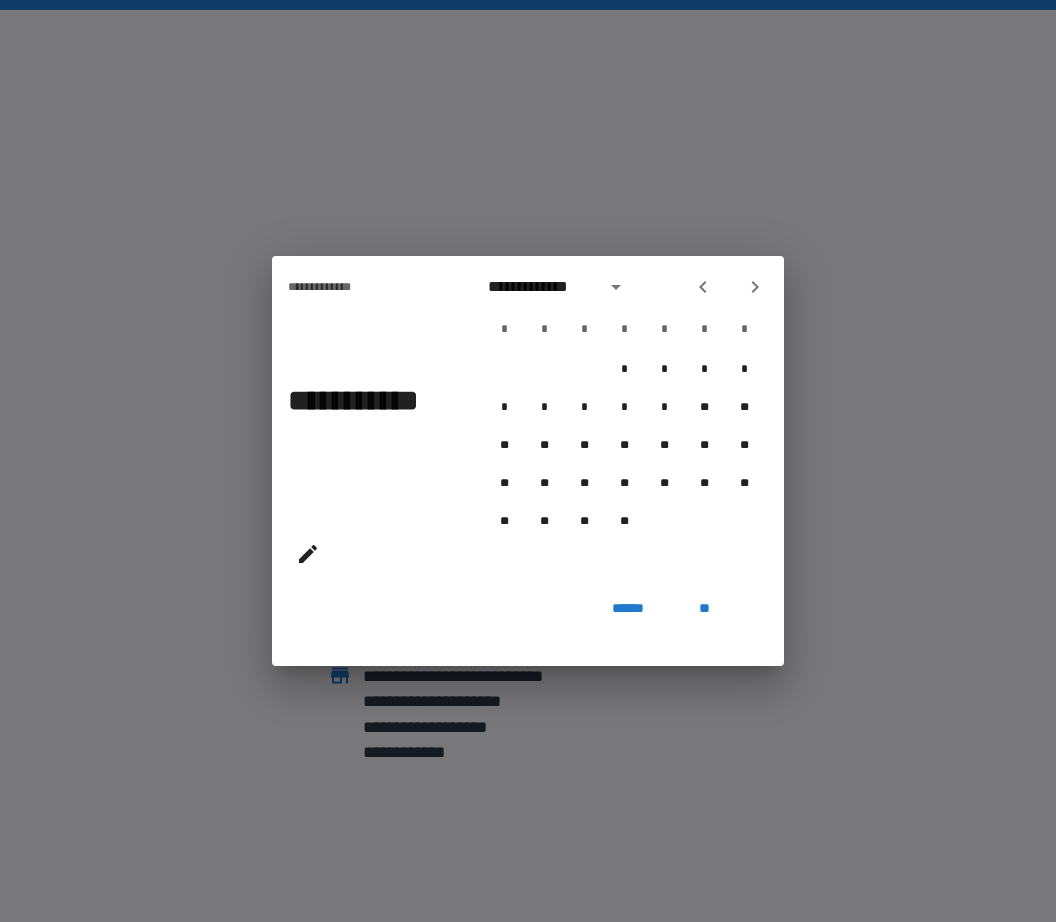 click 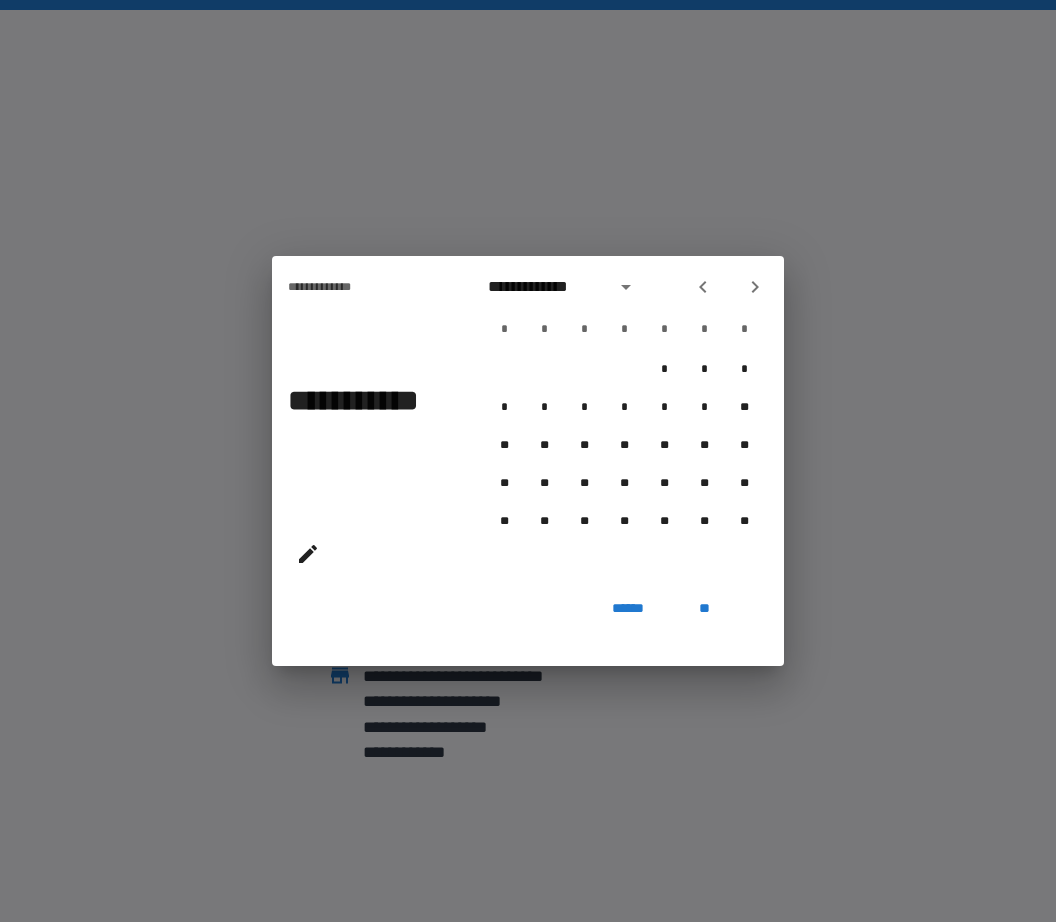 click 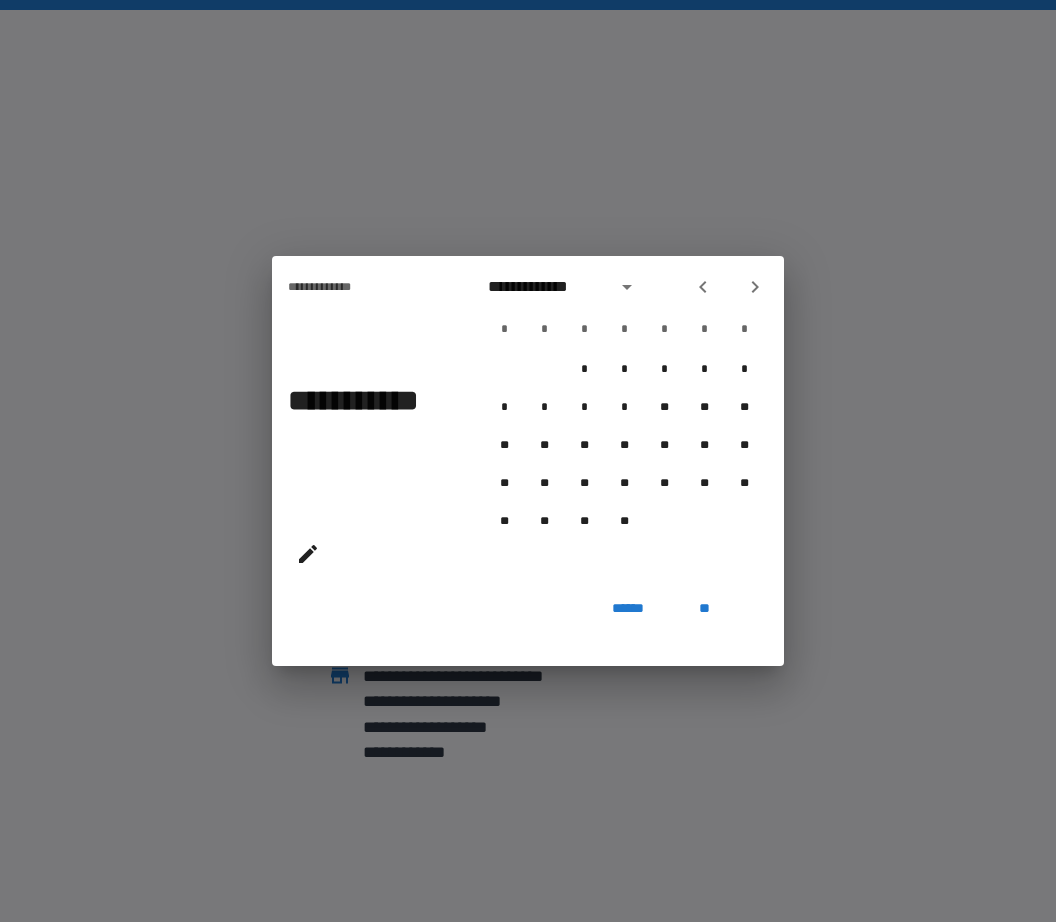 click 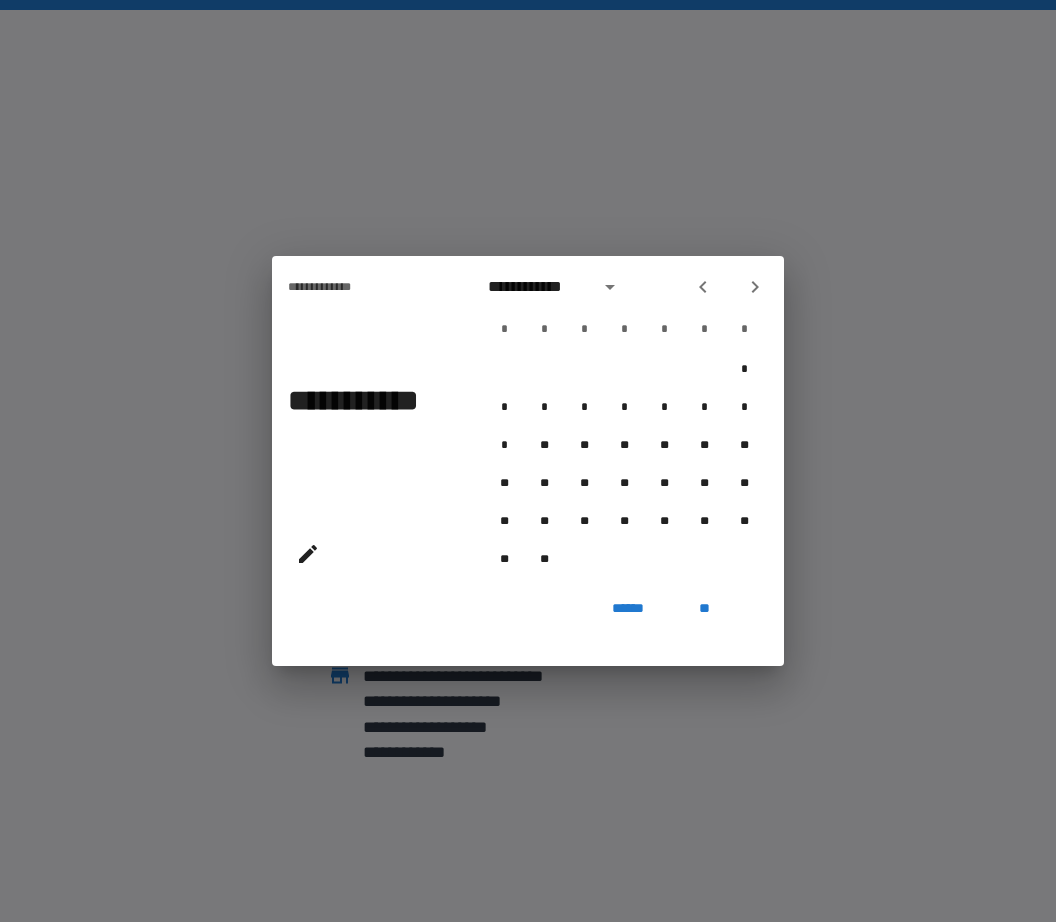 click 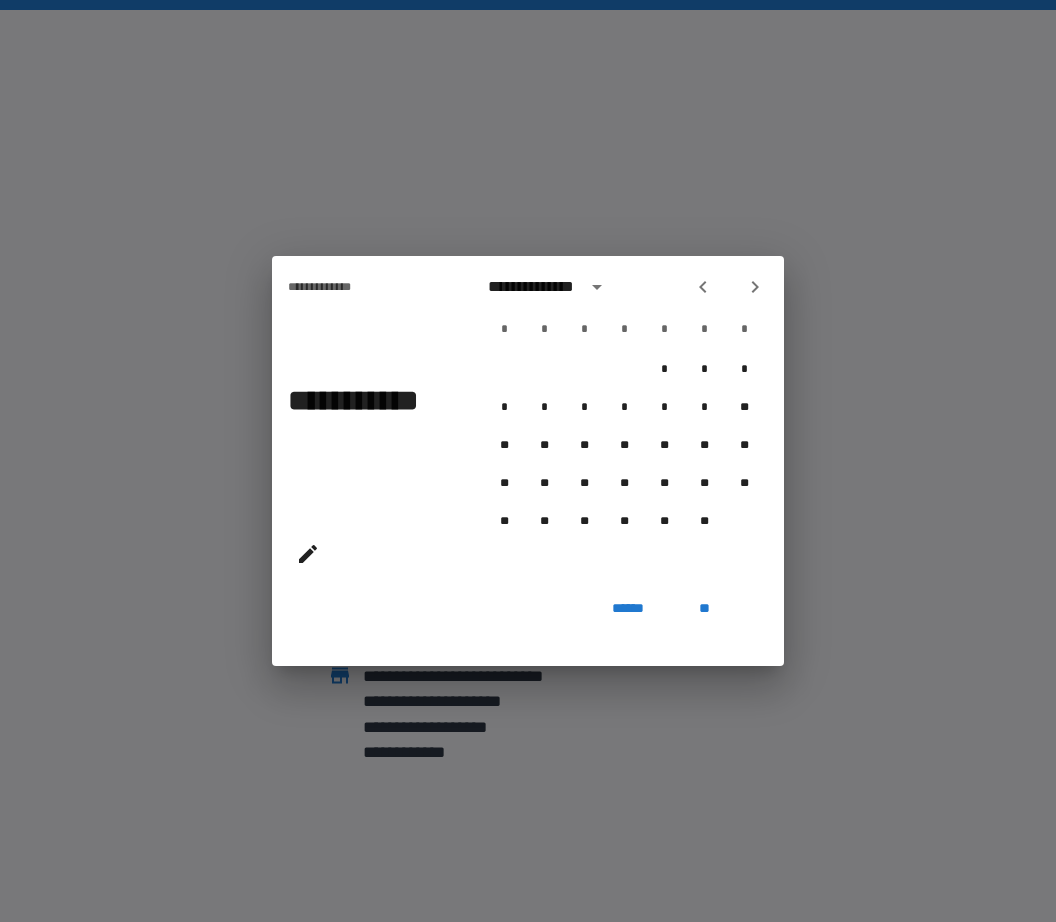 click 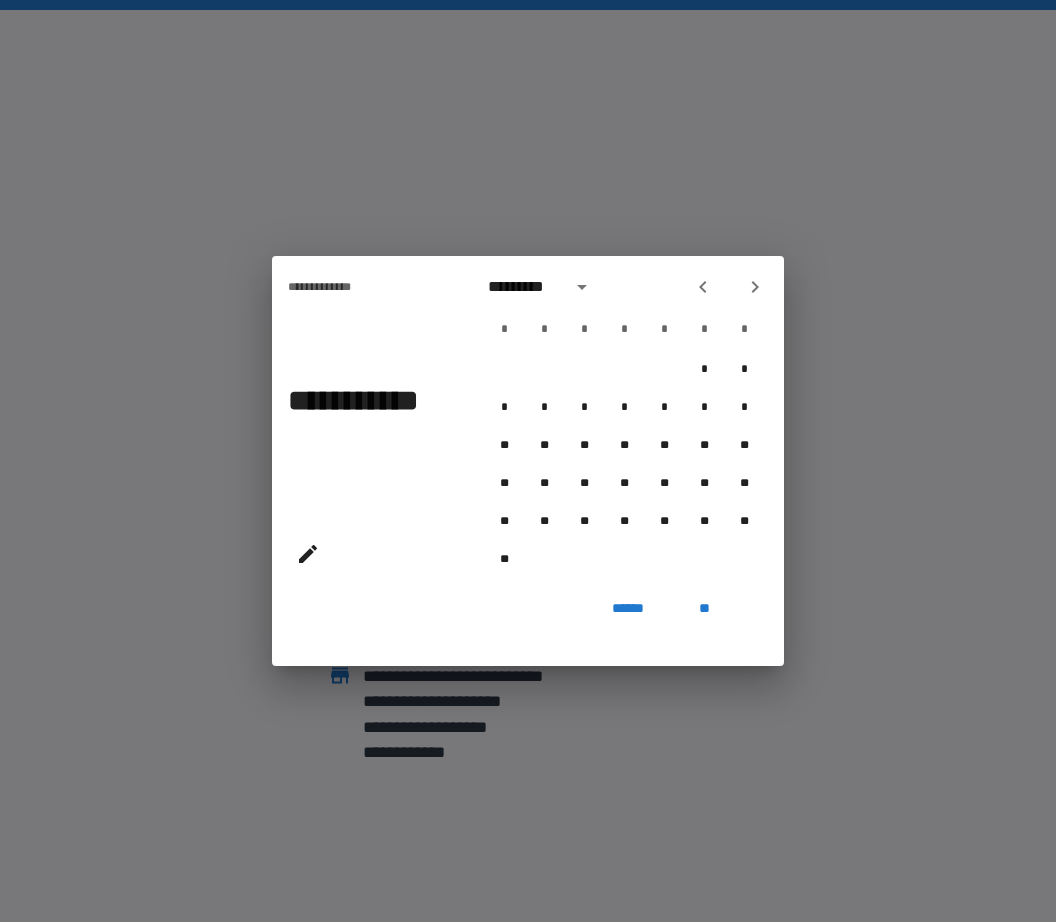 click 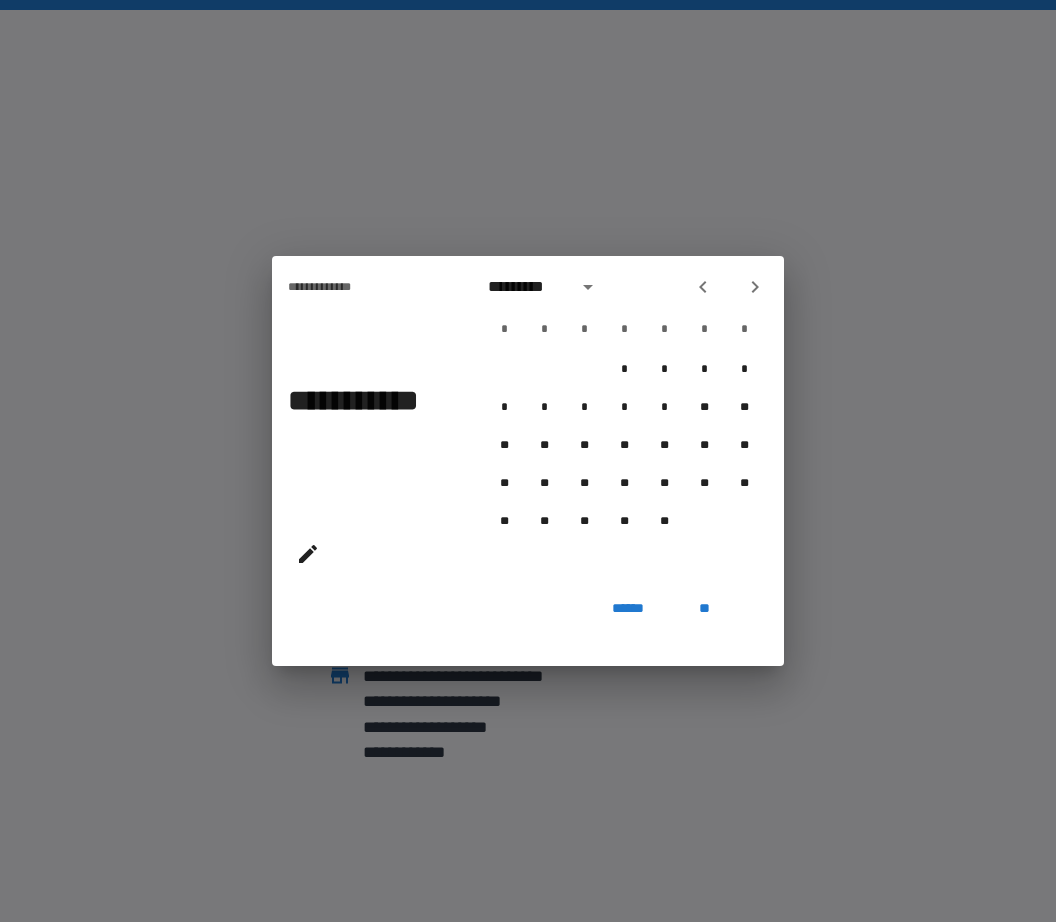 click 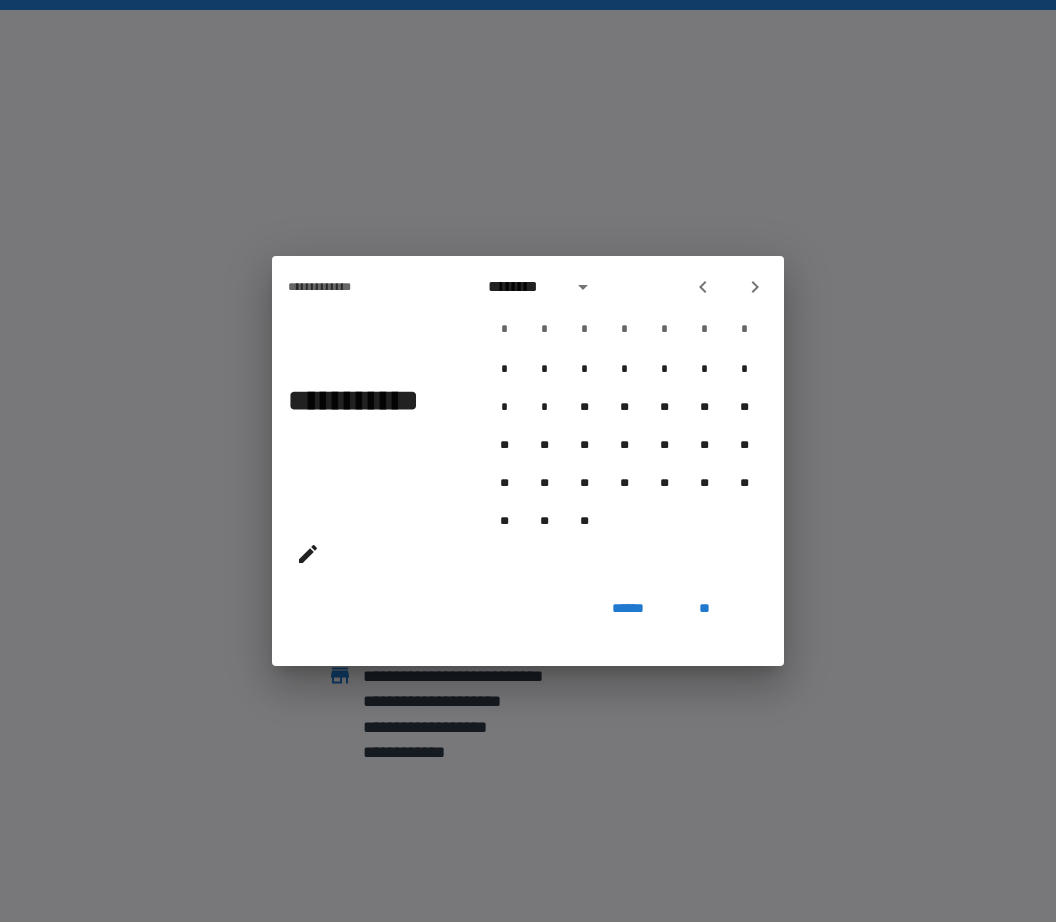 click 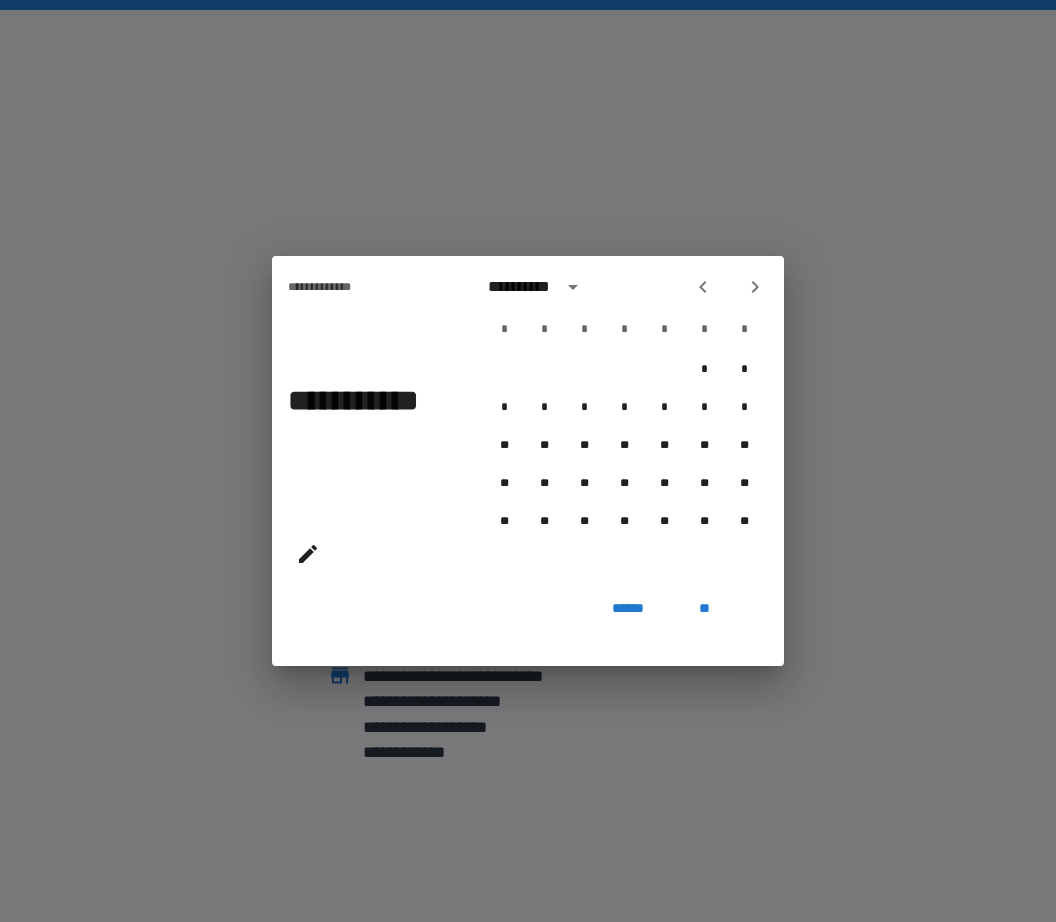 click 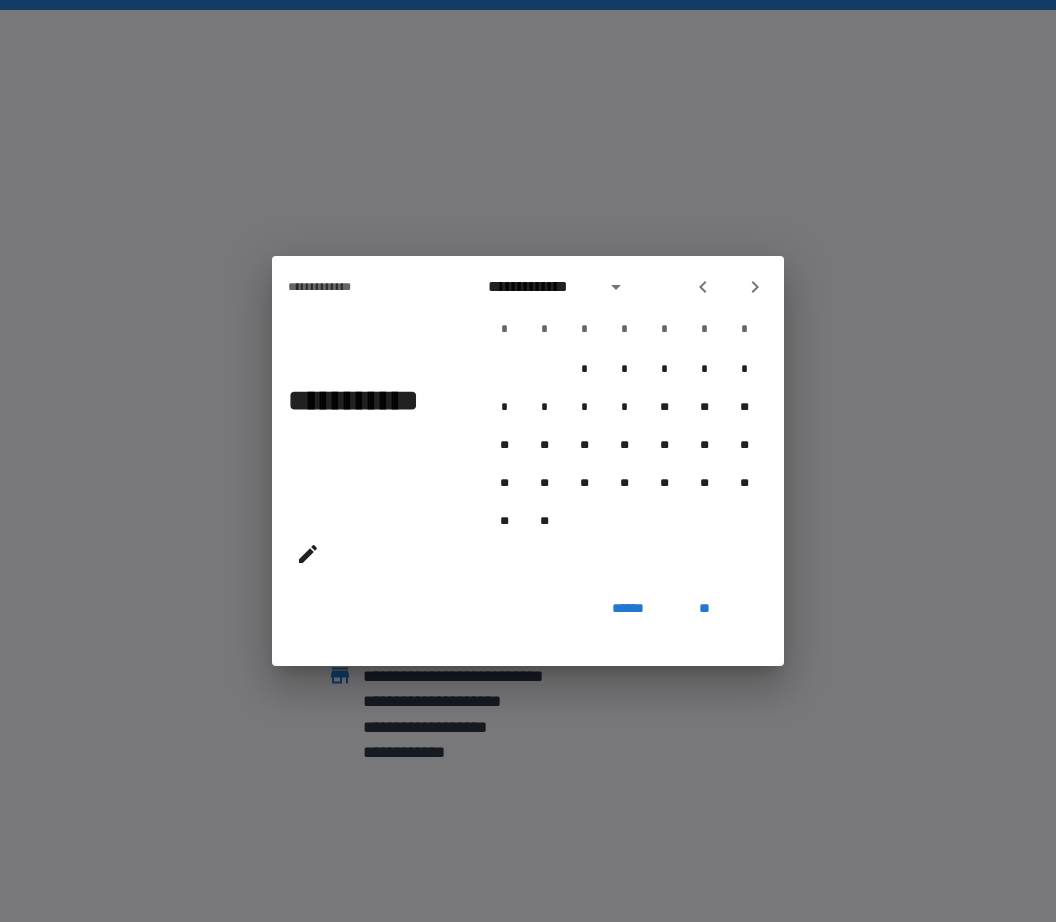 click 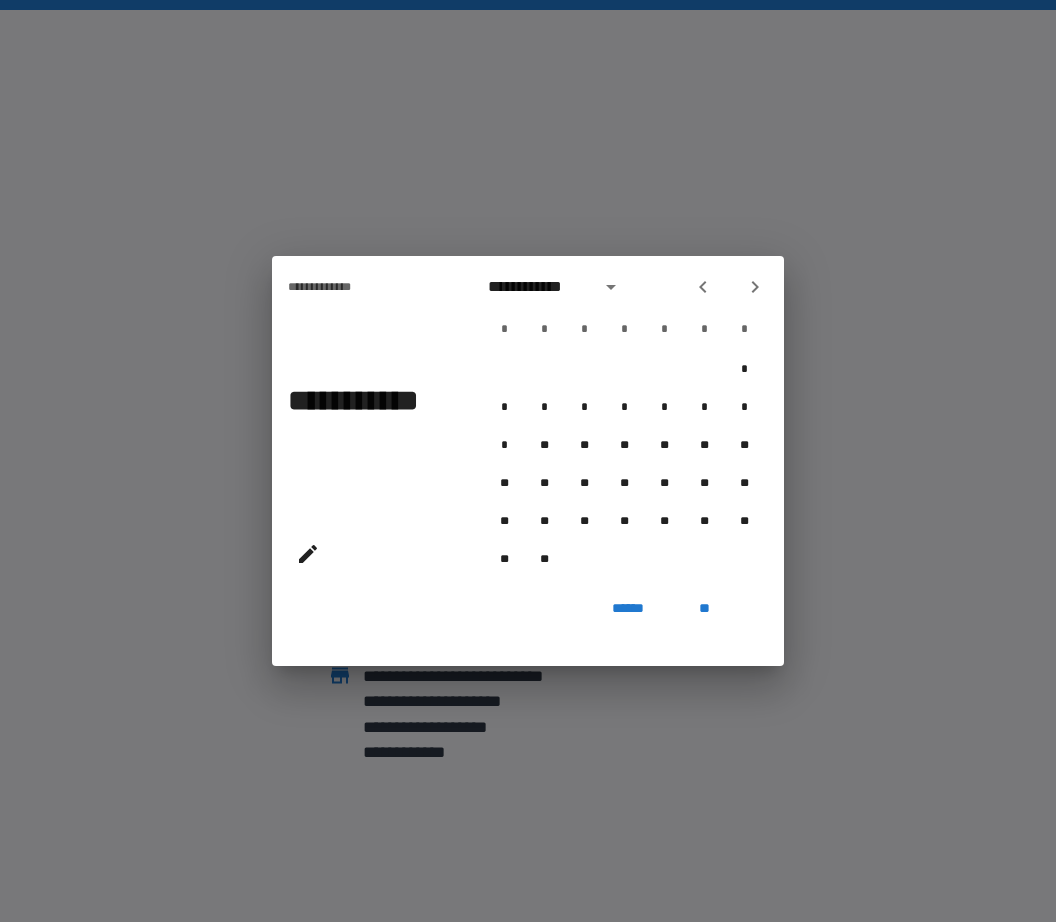 click 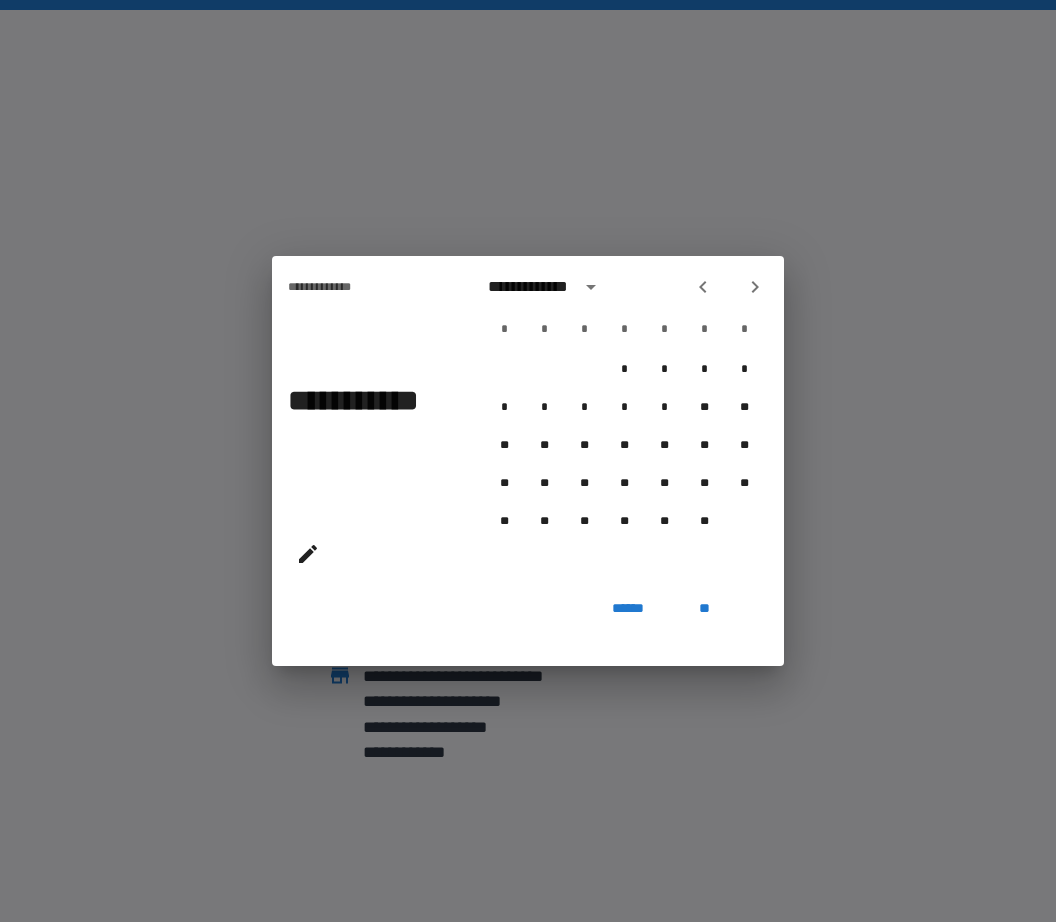click 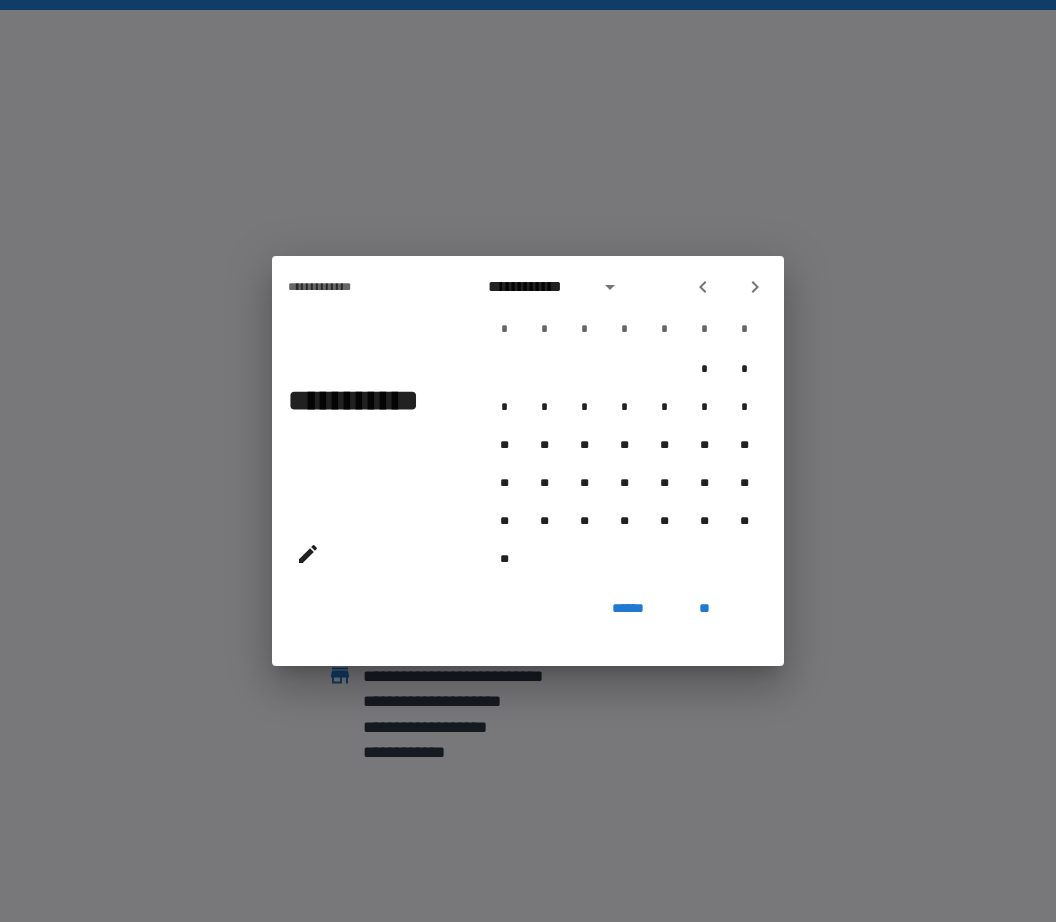 click 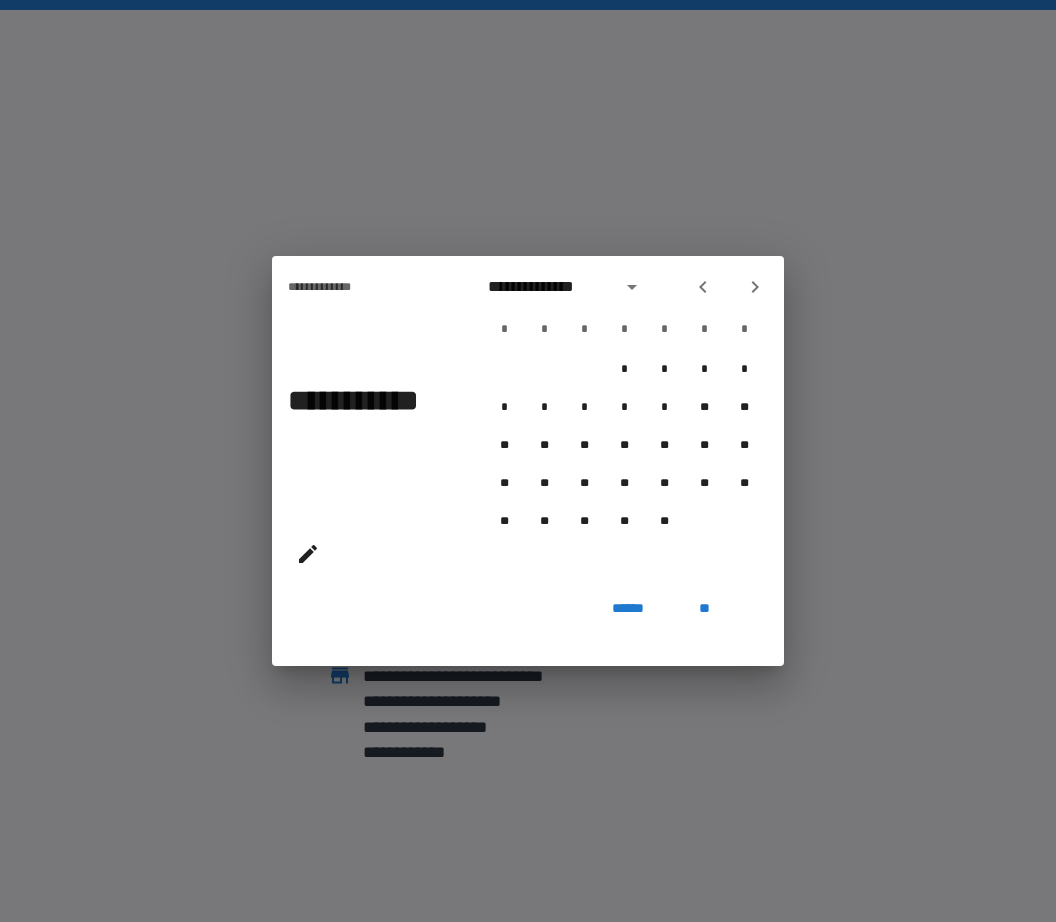 click at bounding box center [703, 287] 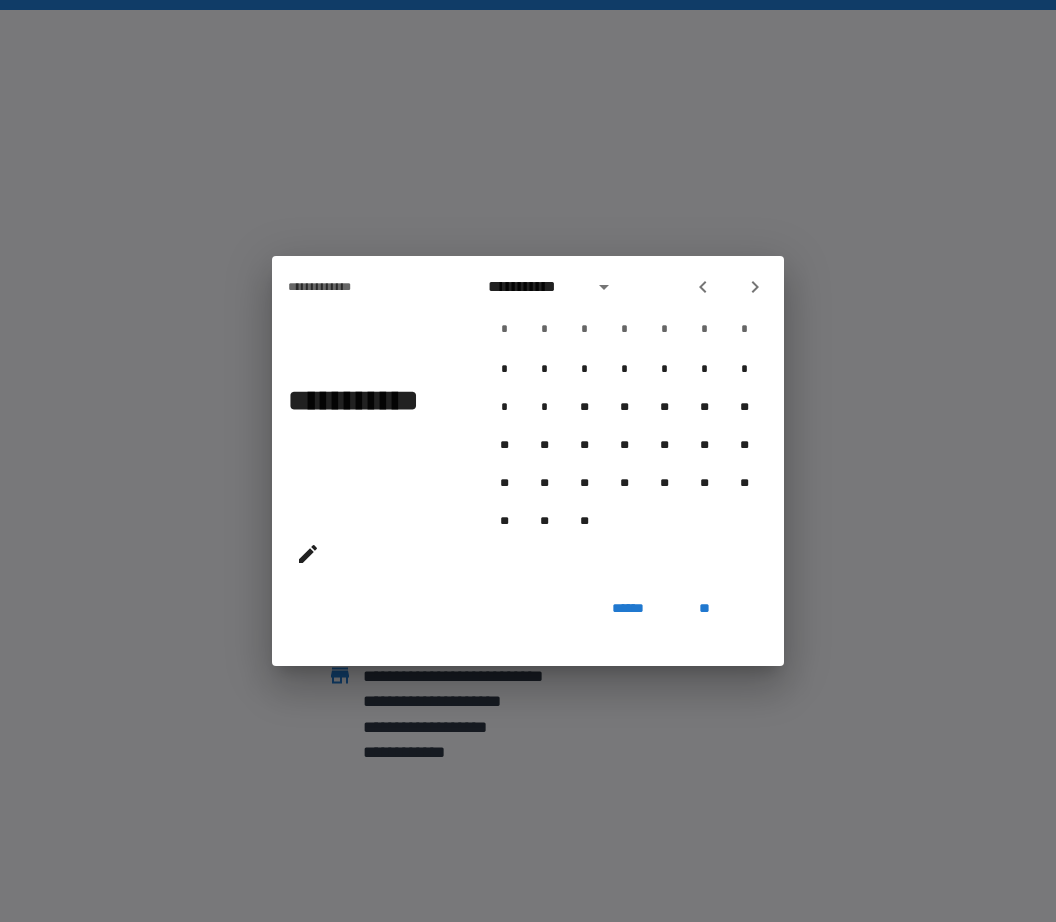 click at bounding box center (703, 287) 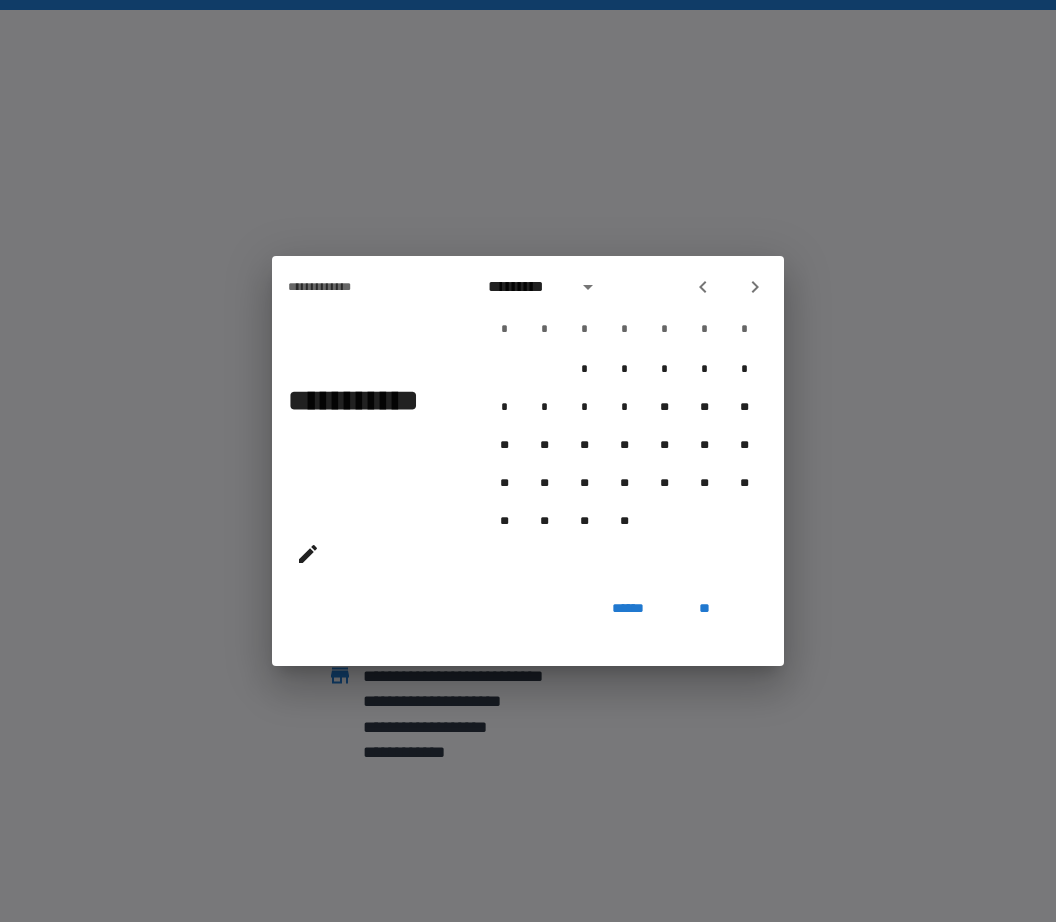 click 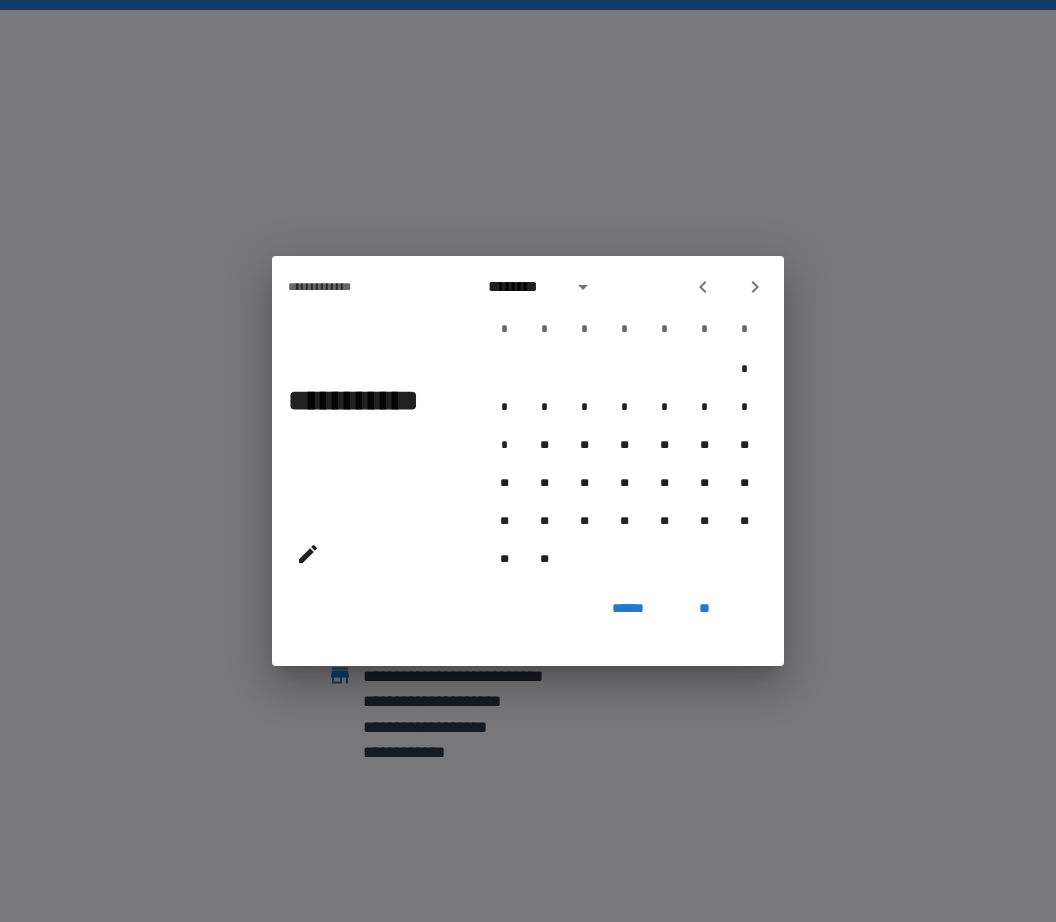 click 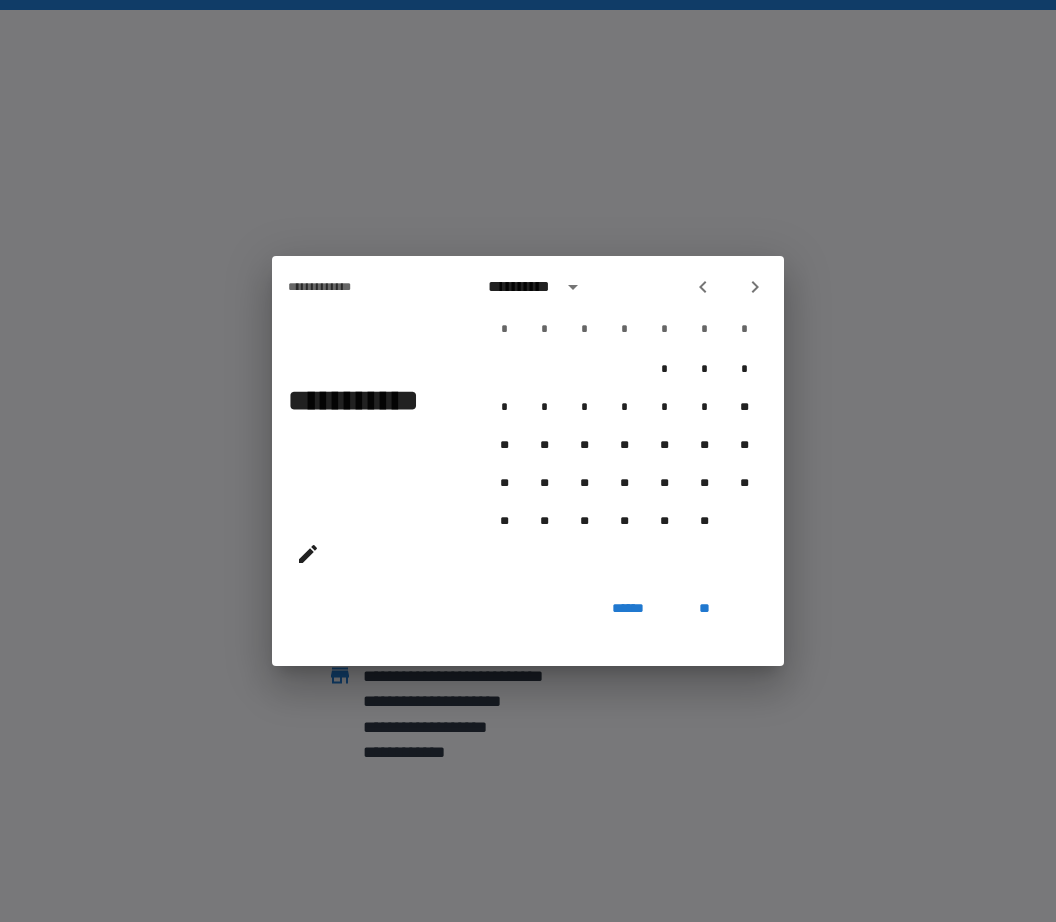 click 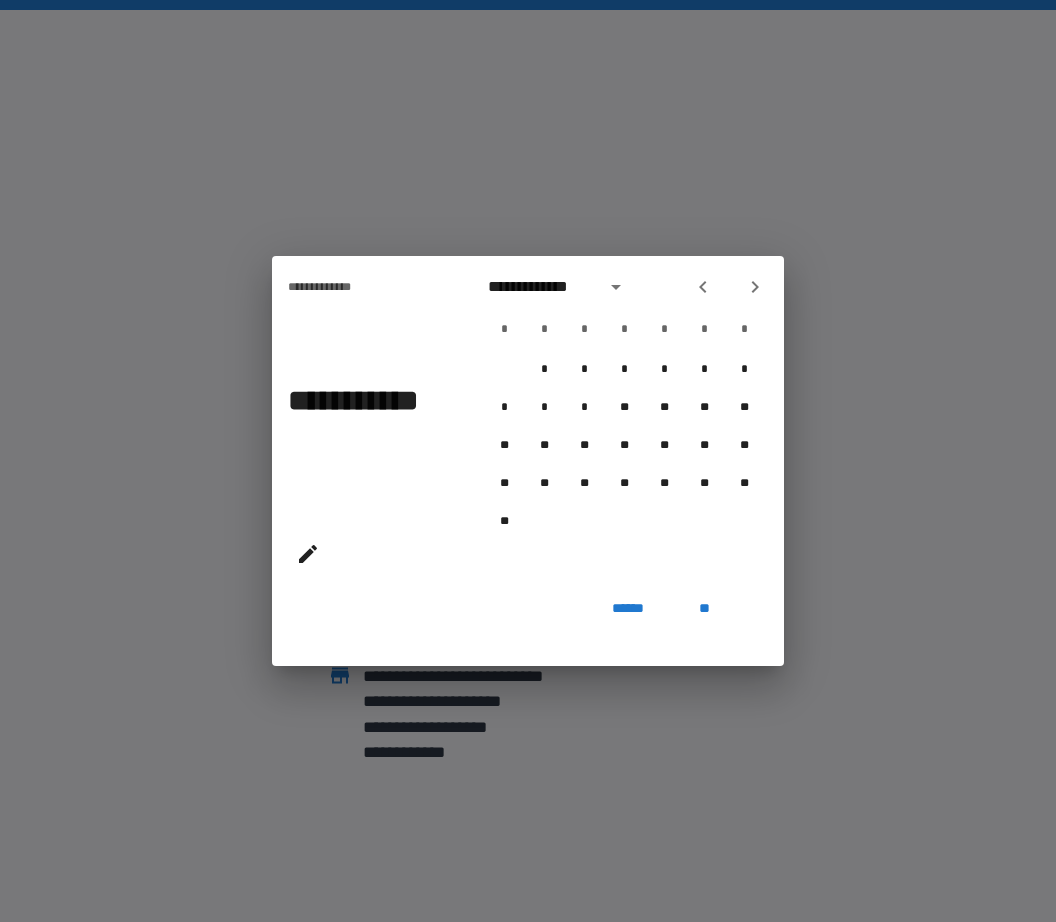 click 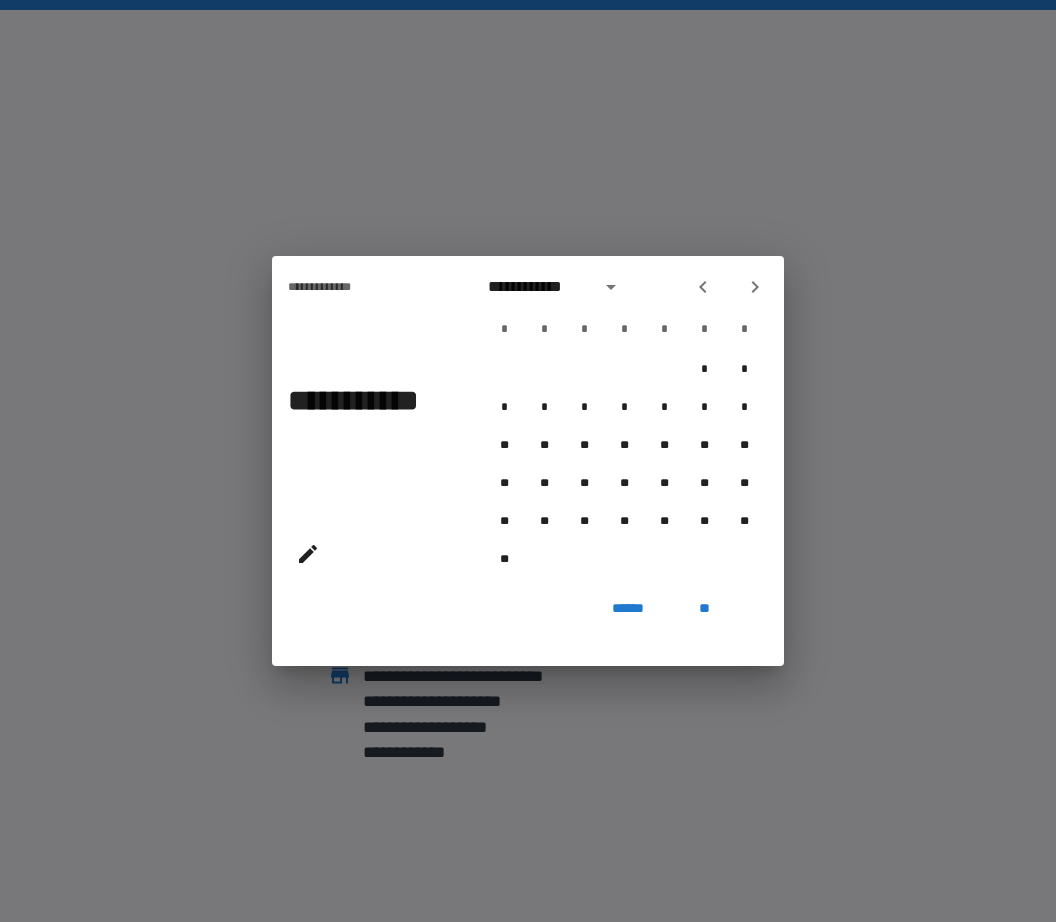 click 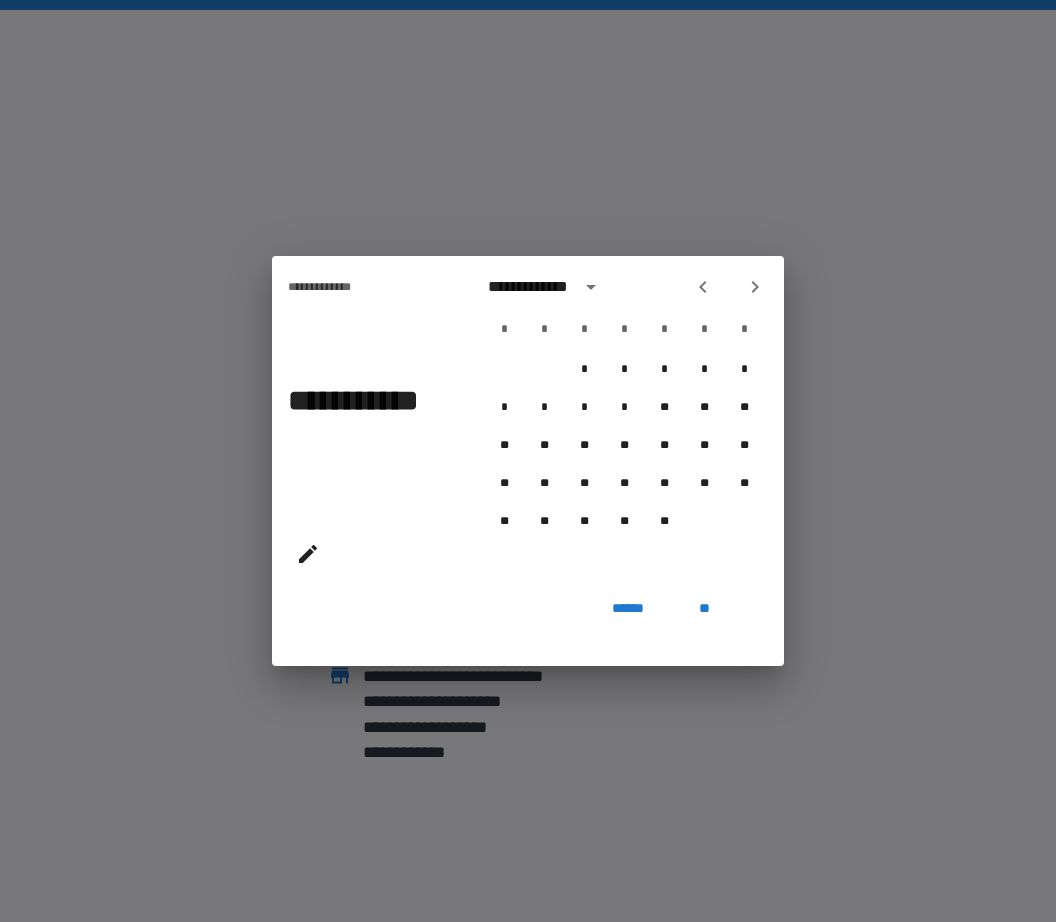 click 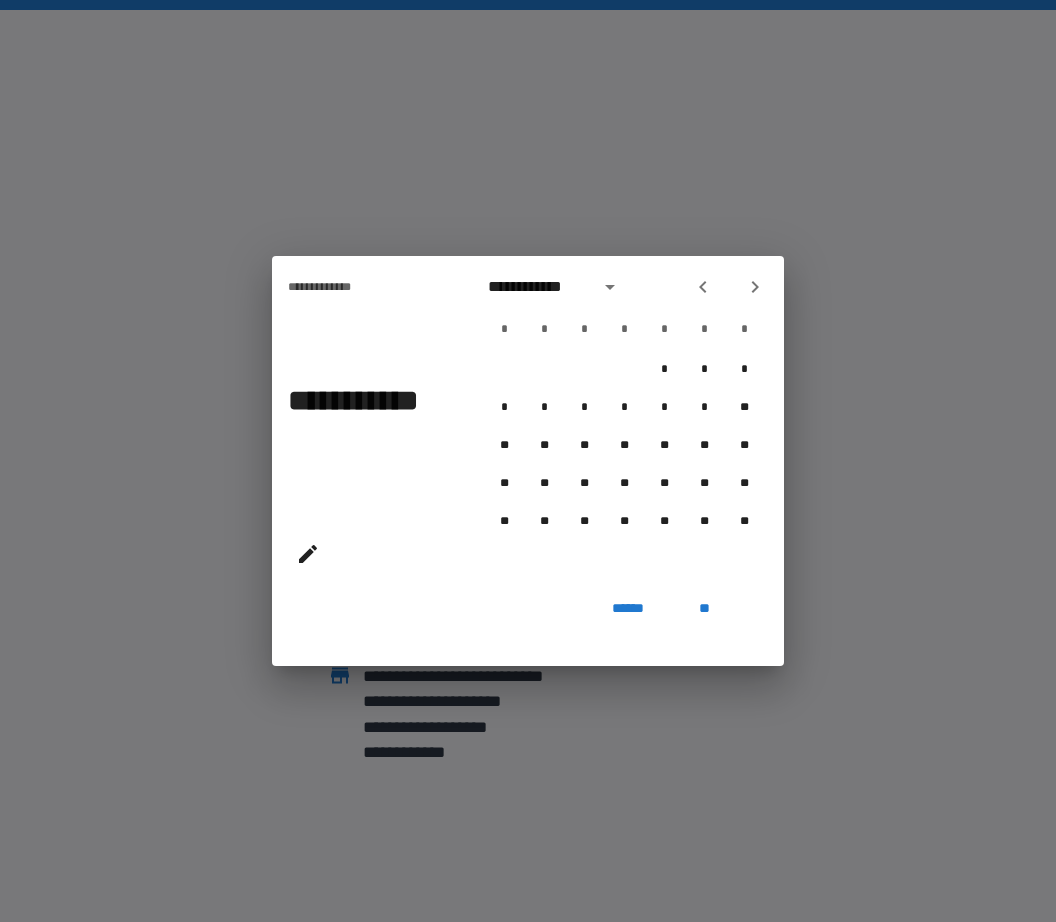 click at bounding box center [703, 287] 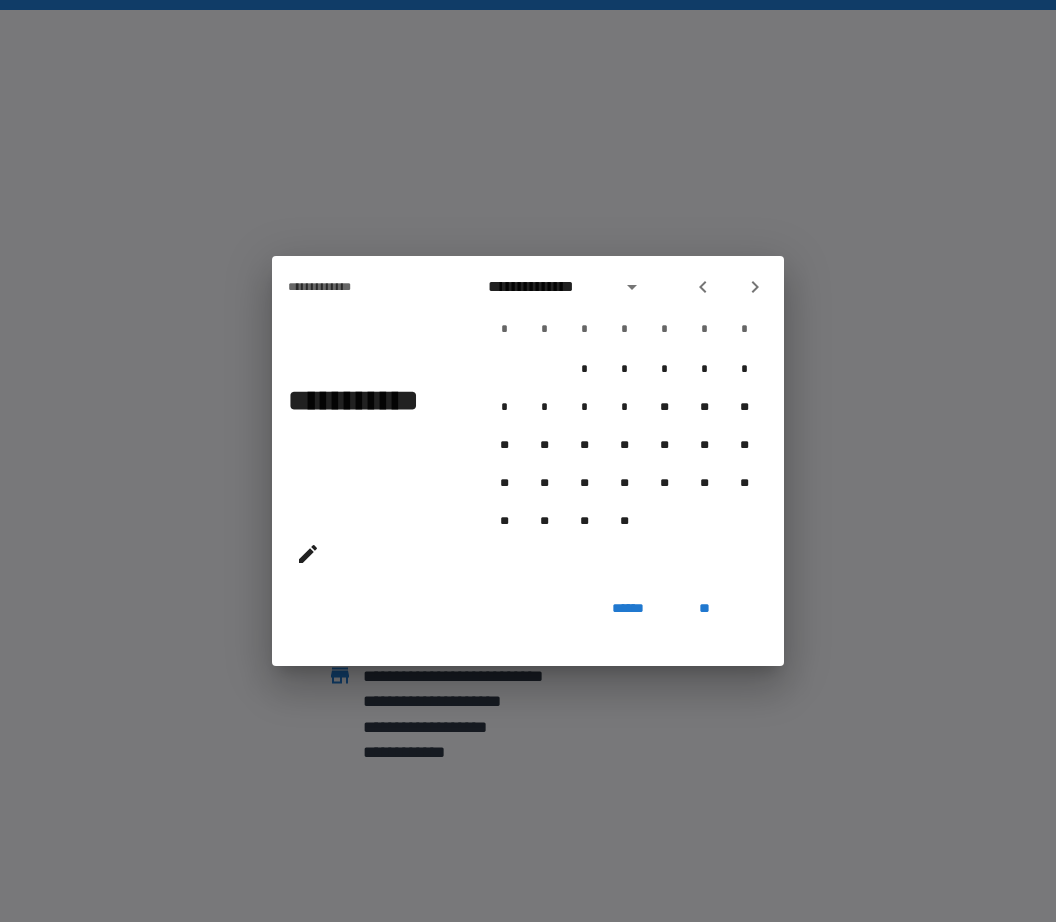click 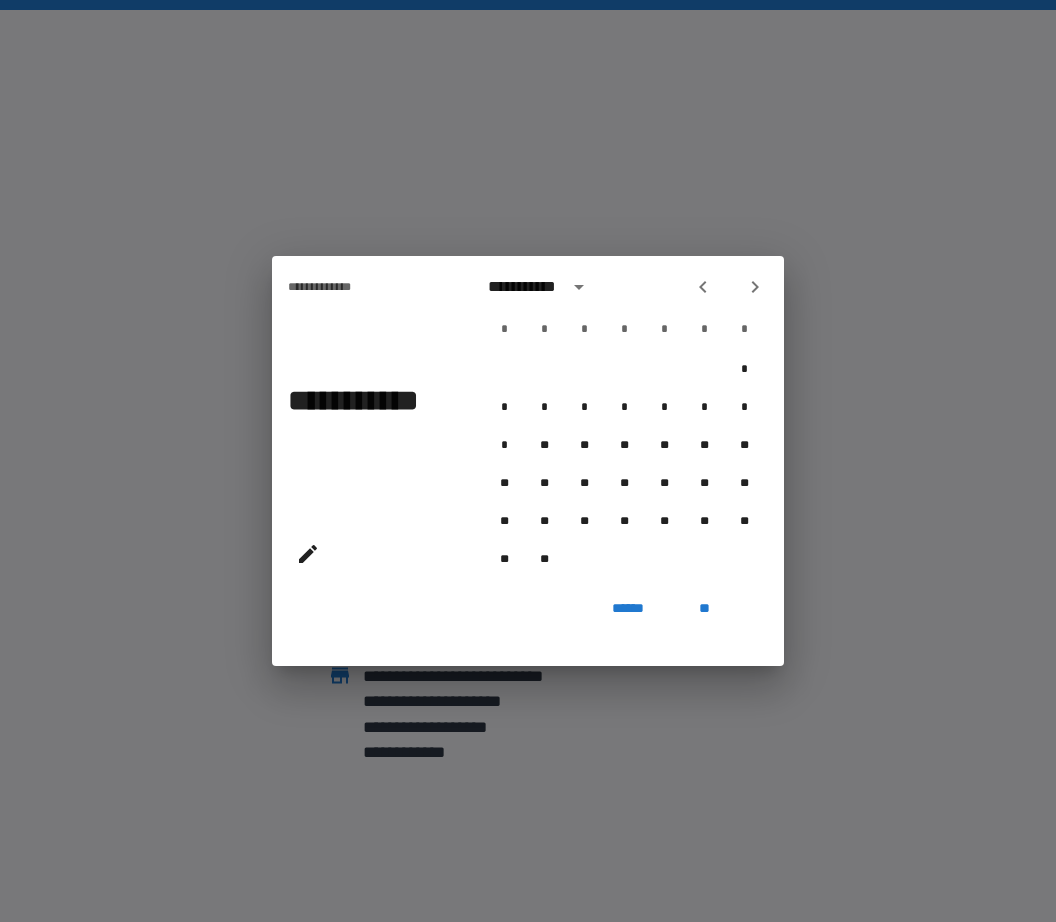 click 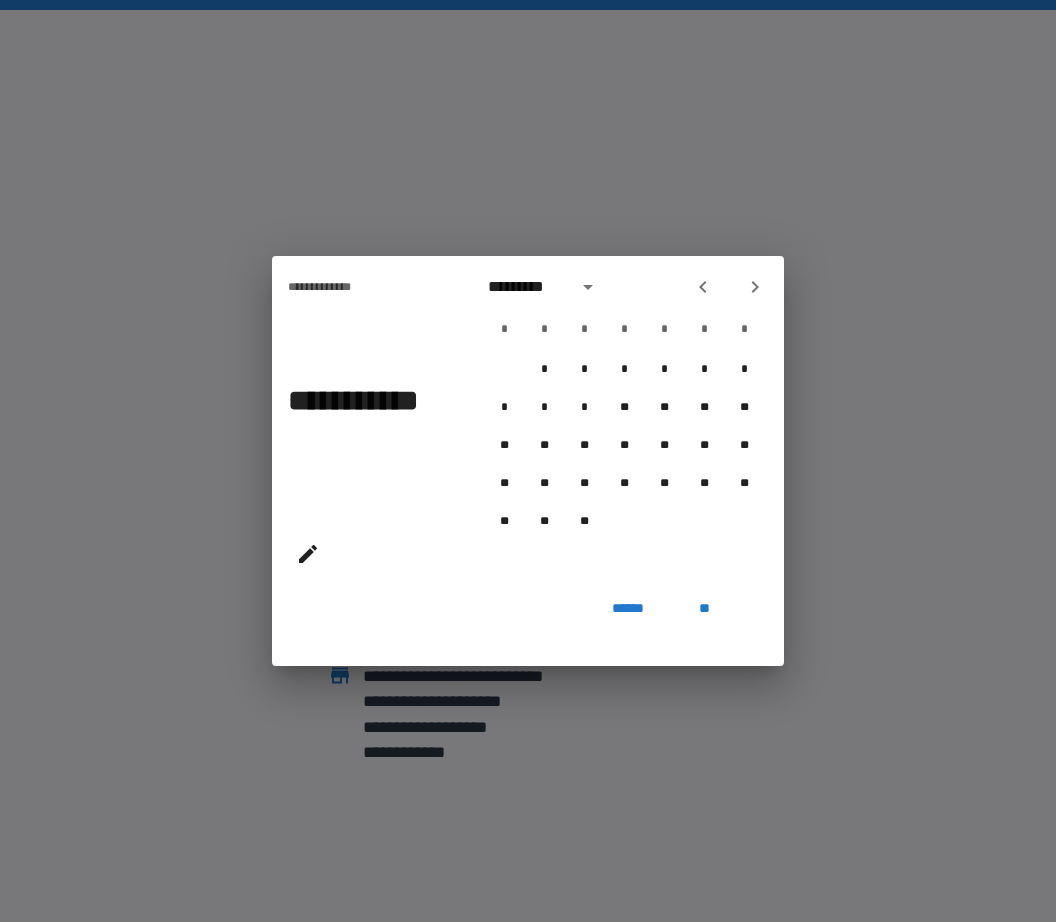 click at bounding box center (703, 287) 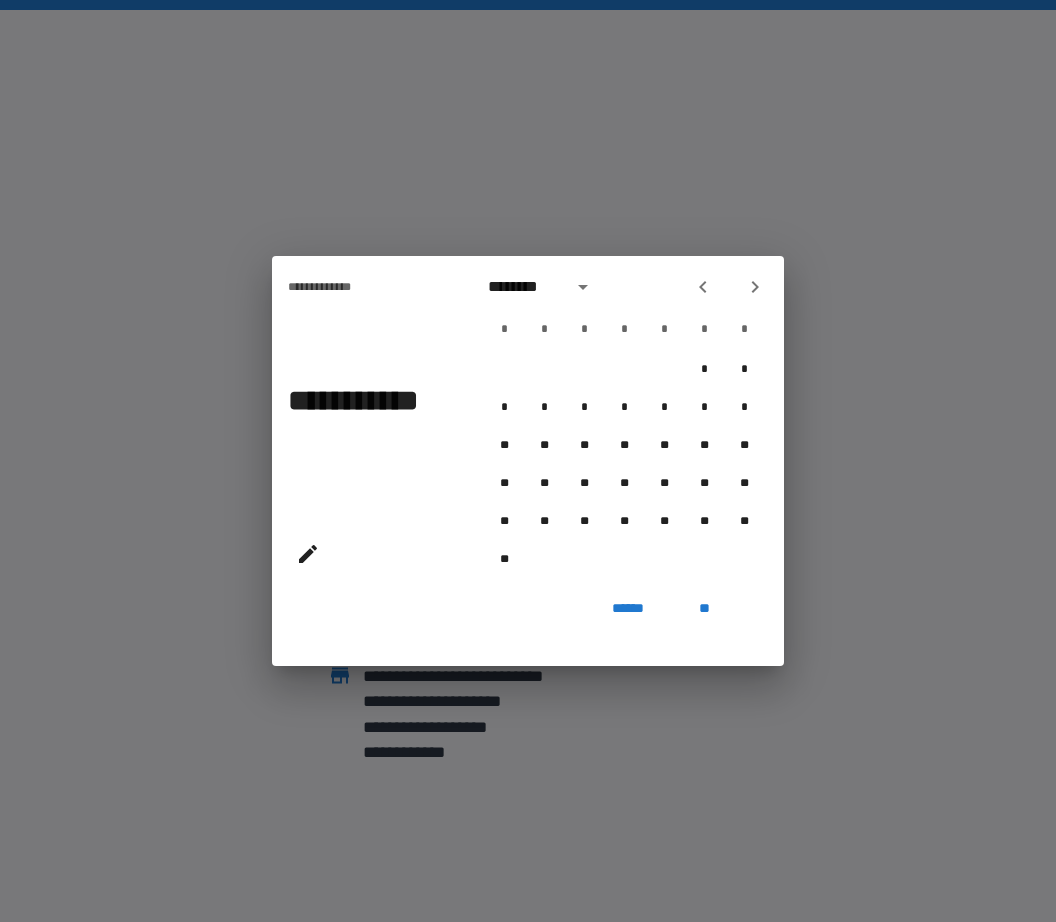click at bounding box center [703, 287] 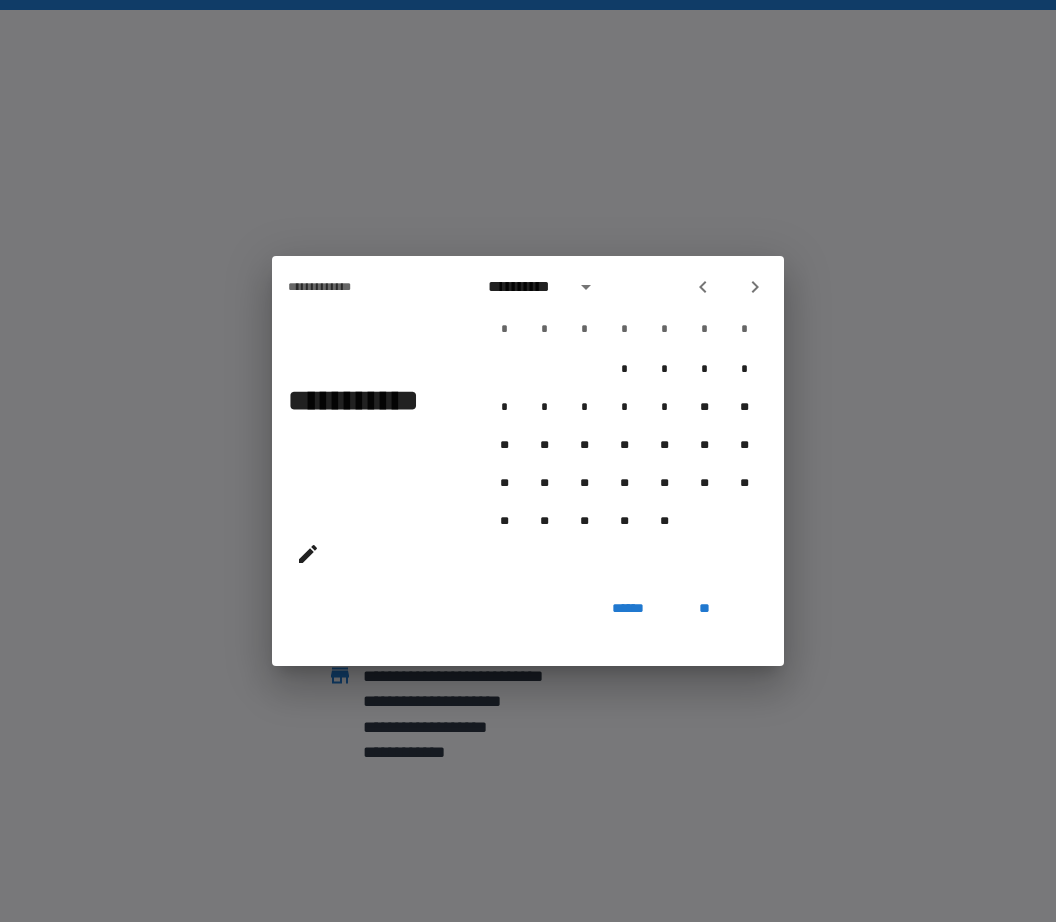 click at bounding box center (703, 287) 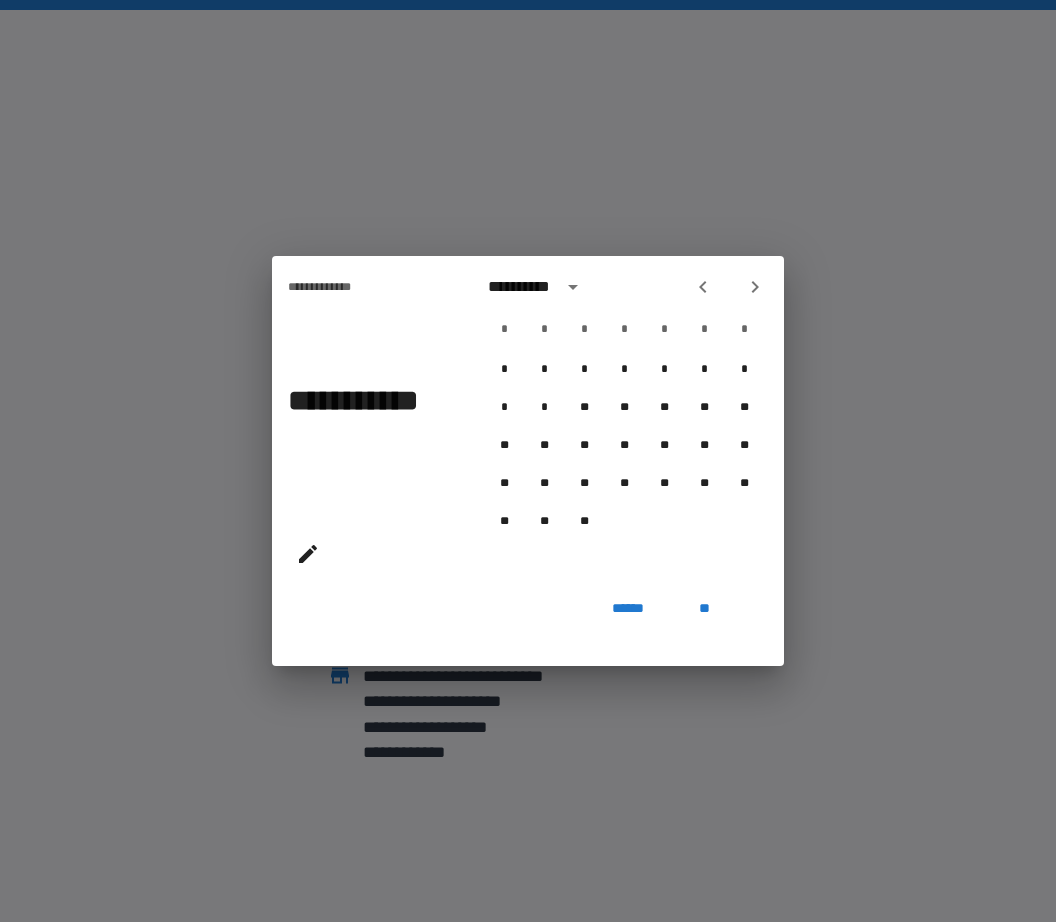 click 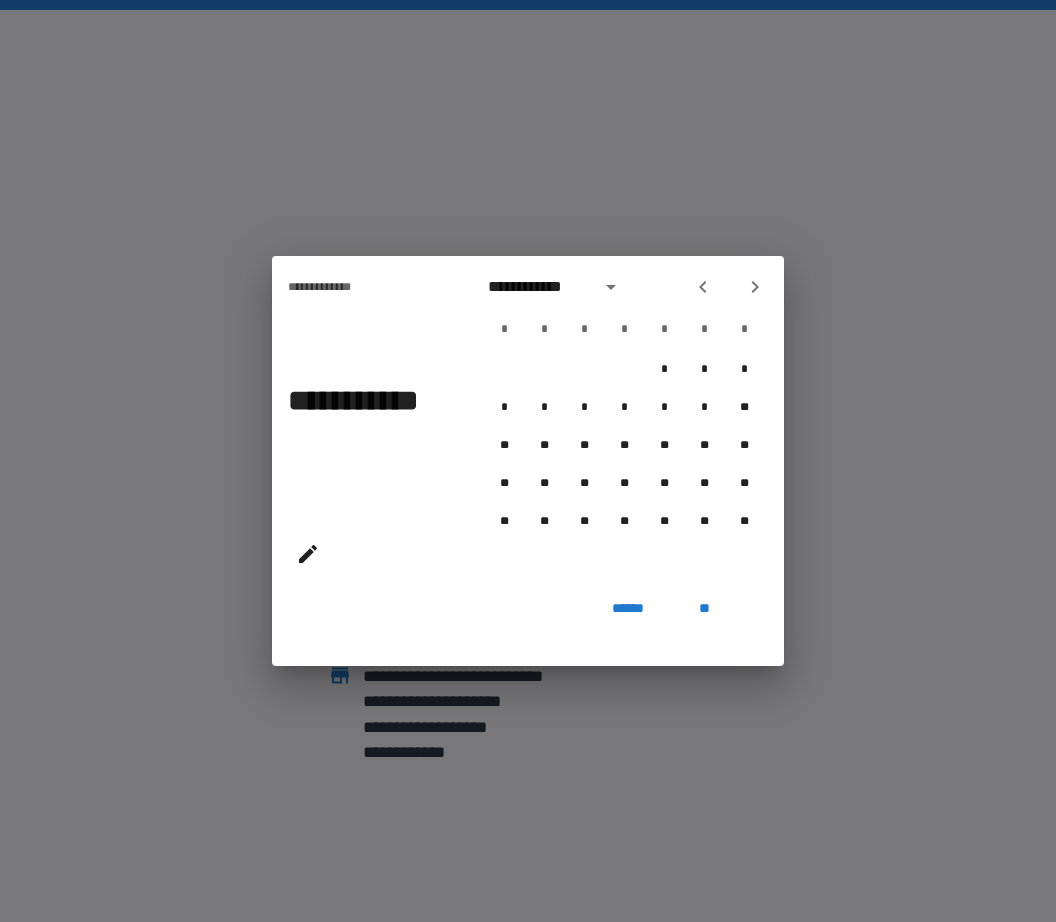 click 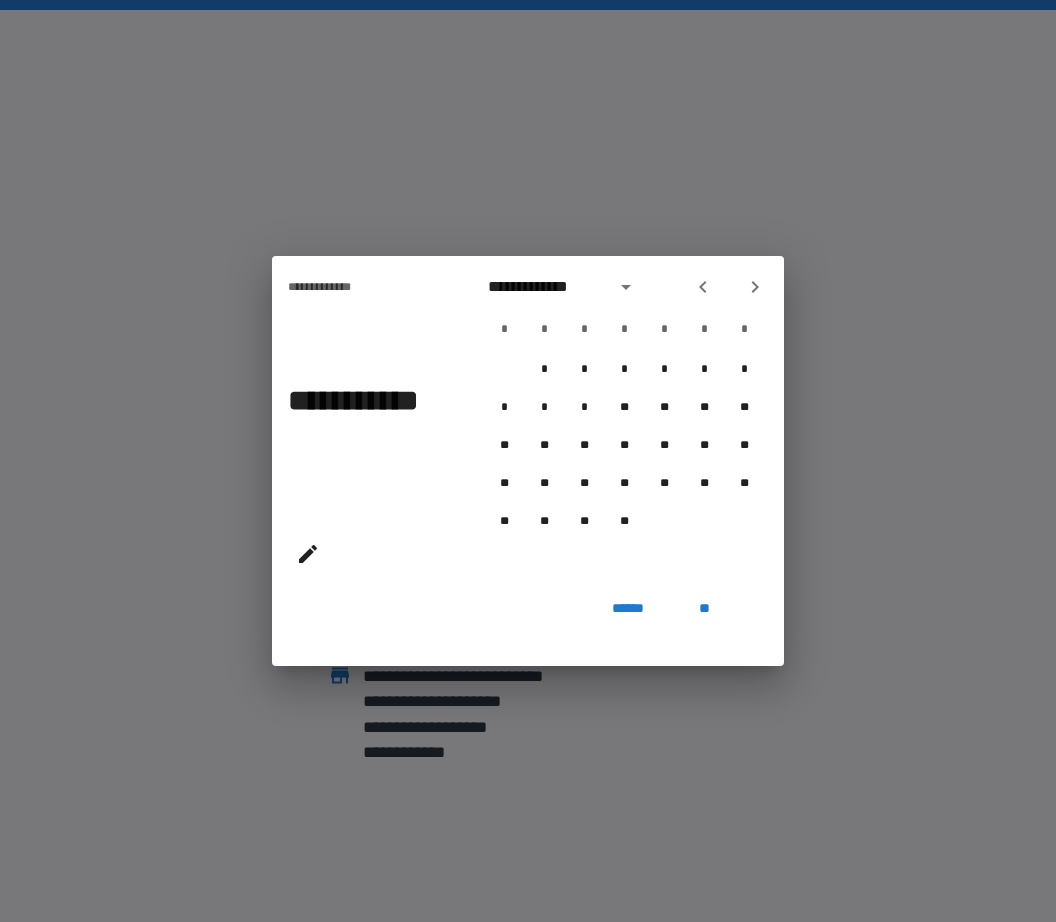 click 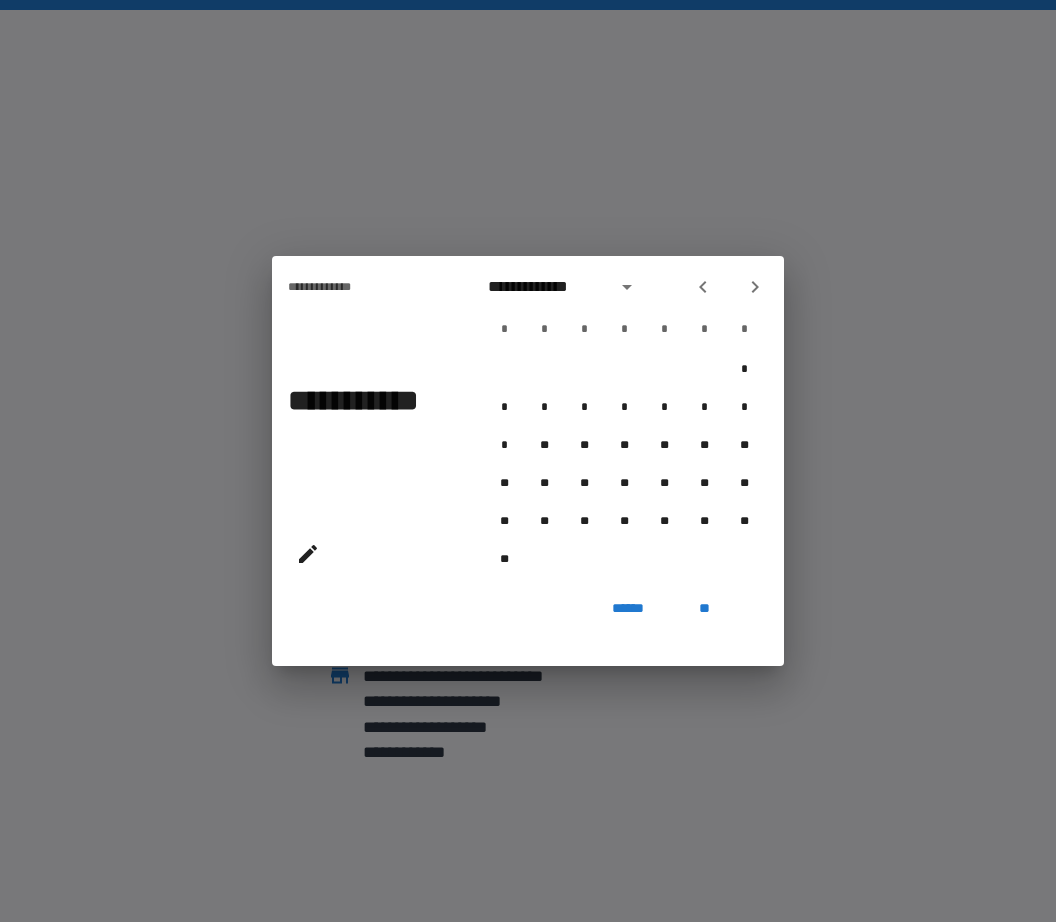 click at bounding box center [703, 287] 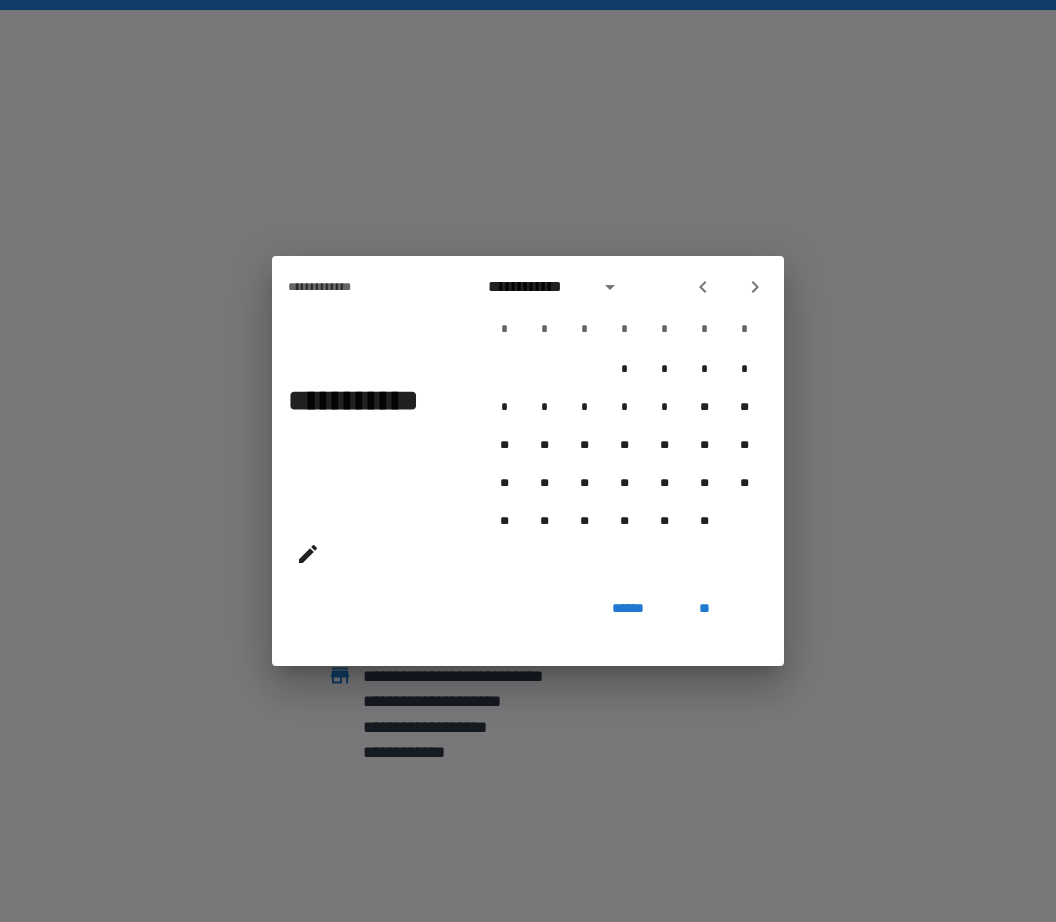 click 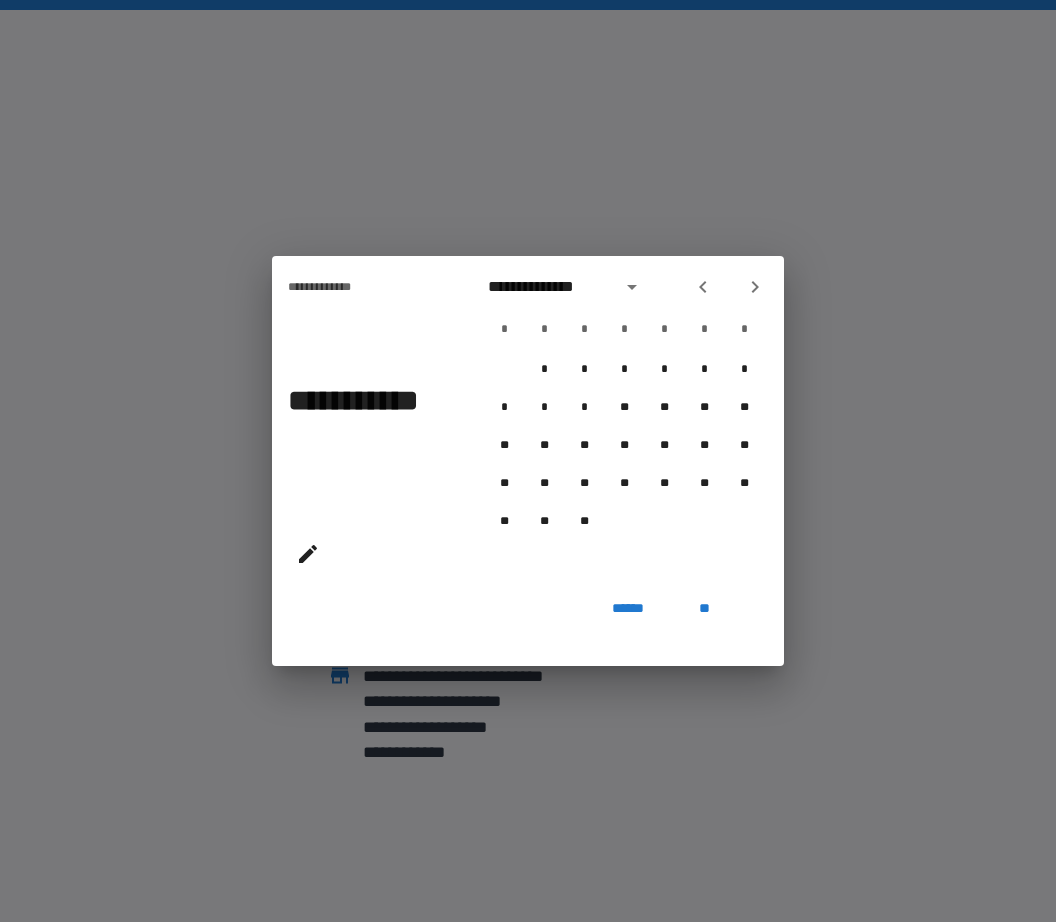 click 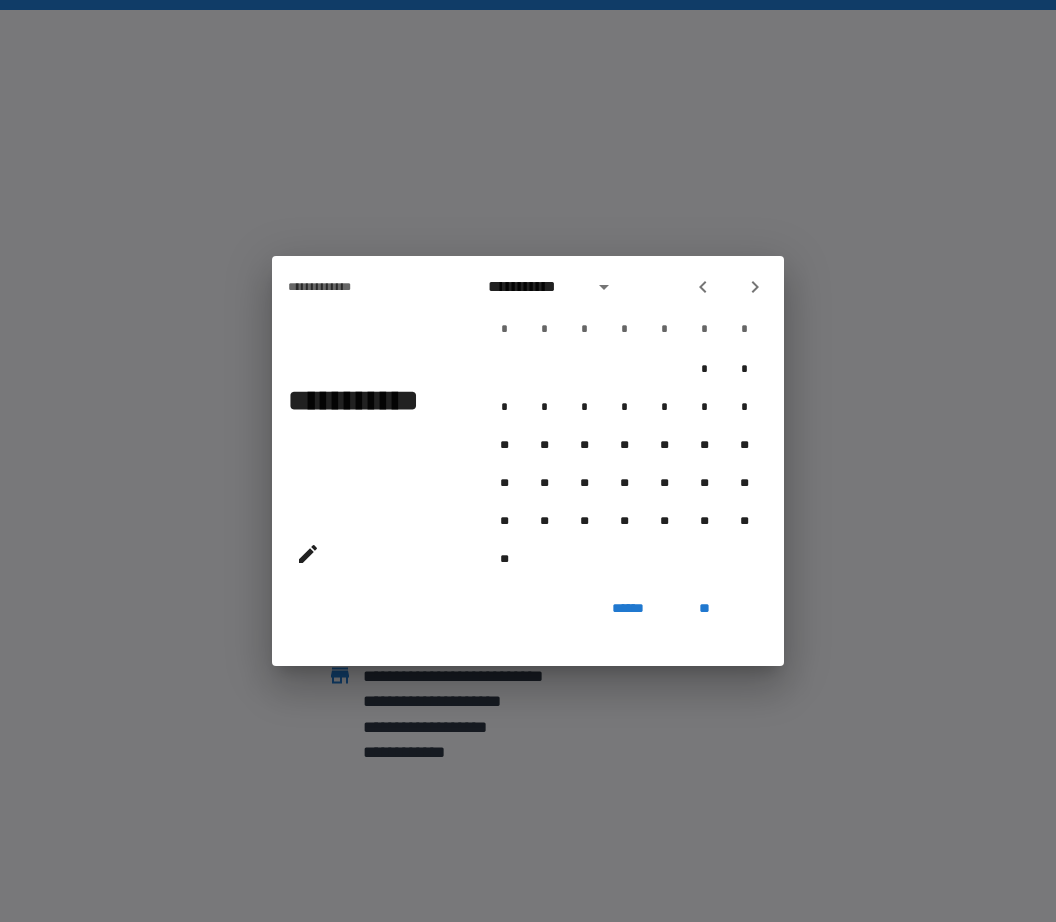 click at bounding box center [703, 287] 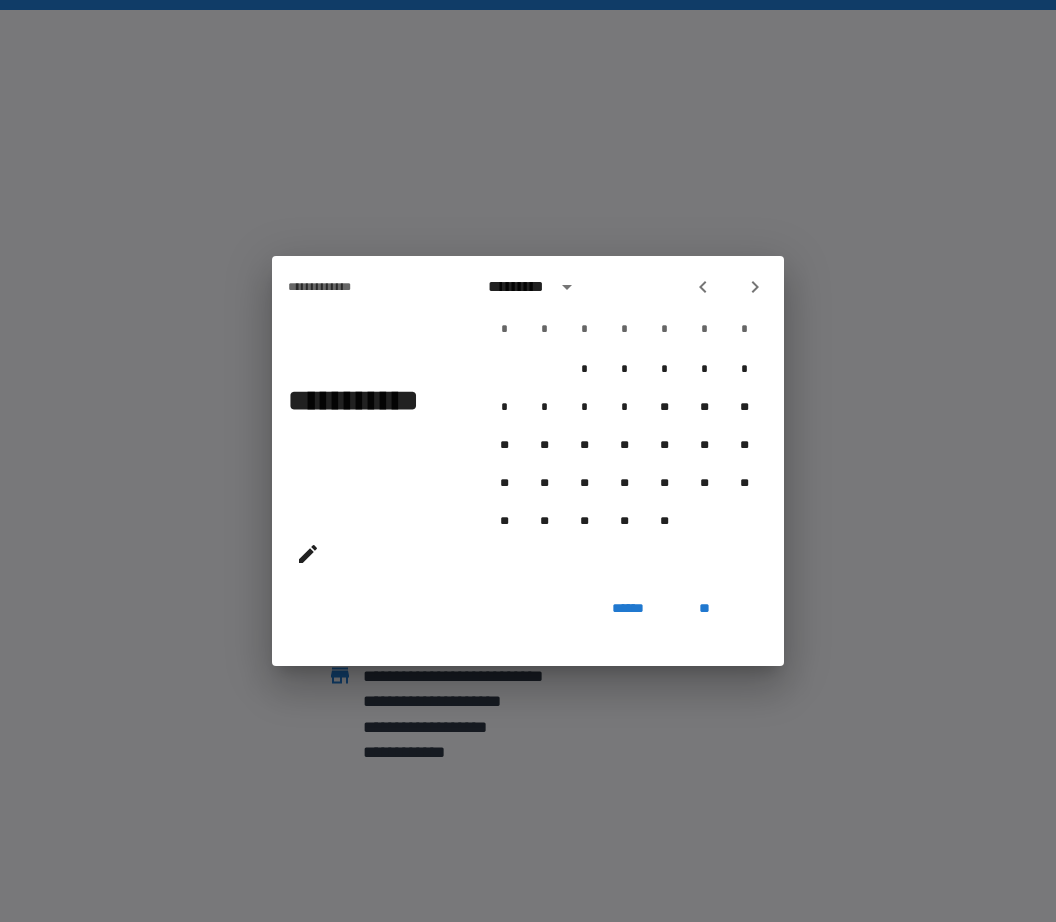 click at bounding box center (703, 287) 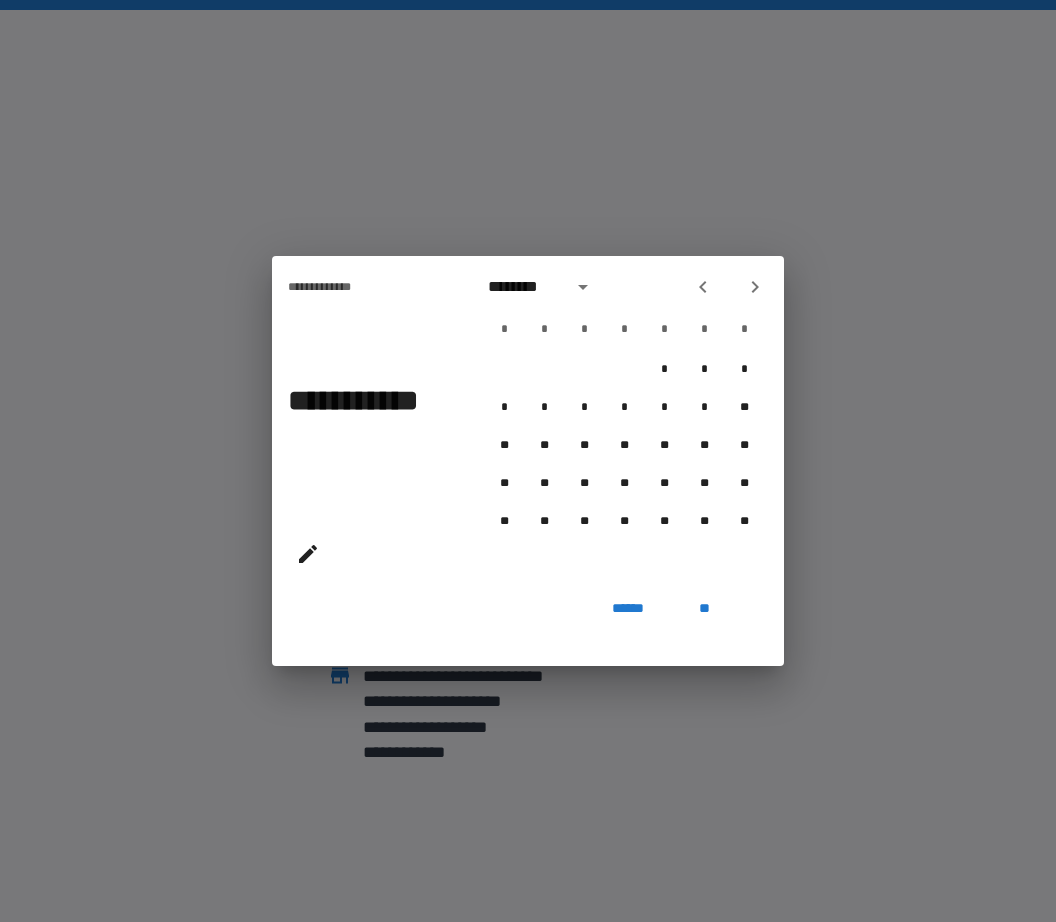 click on "********" at bounding box center (624, 287) 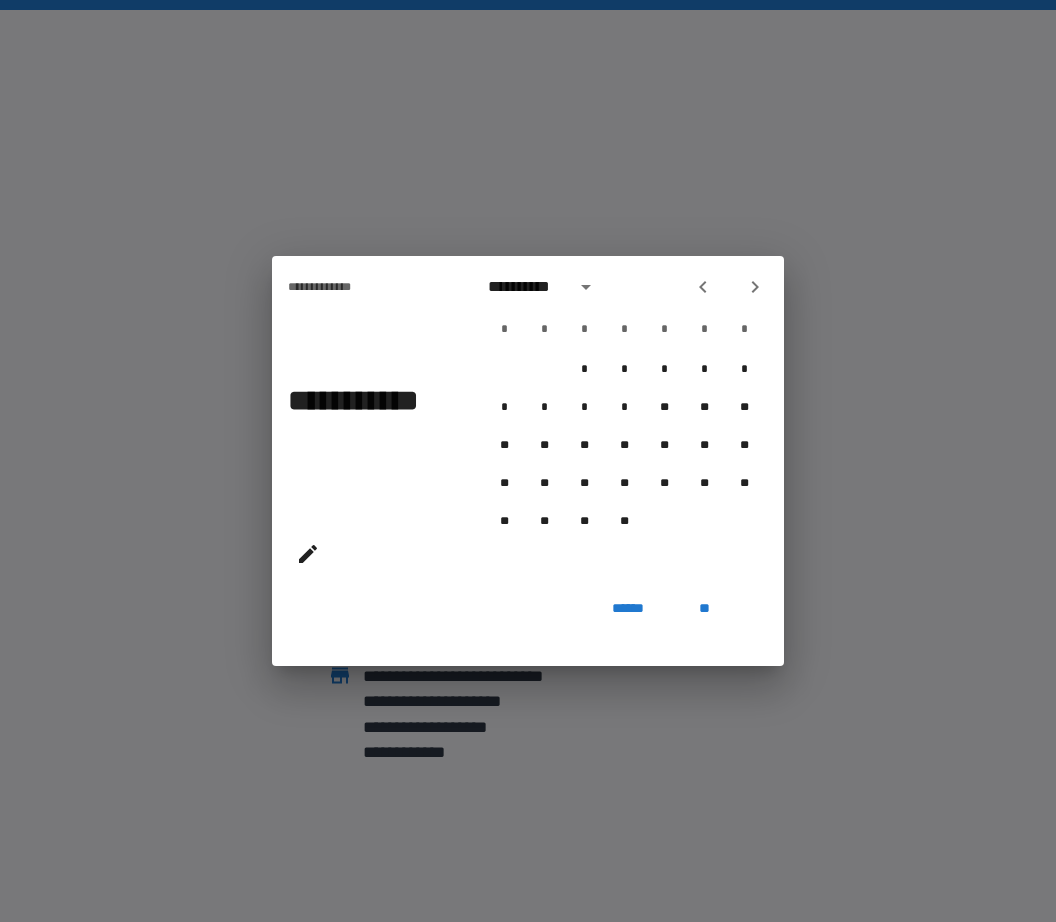 click at bounding box center (703, 287) 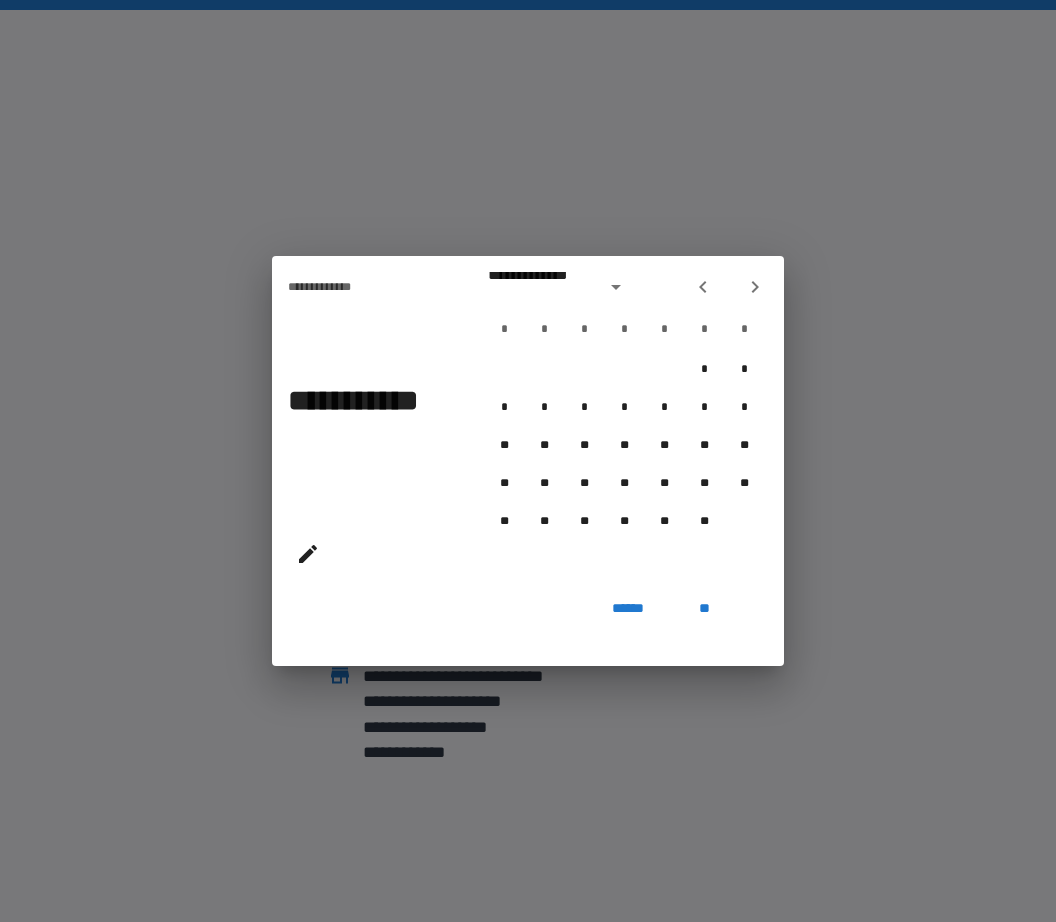 click 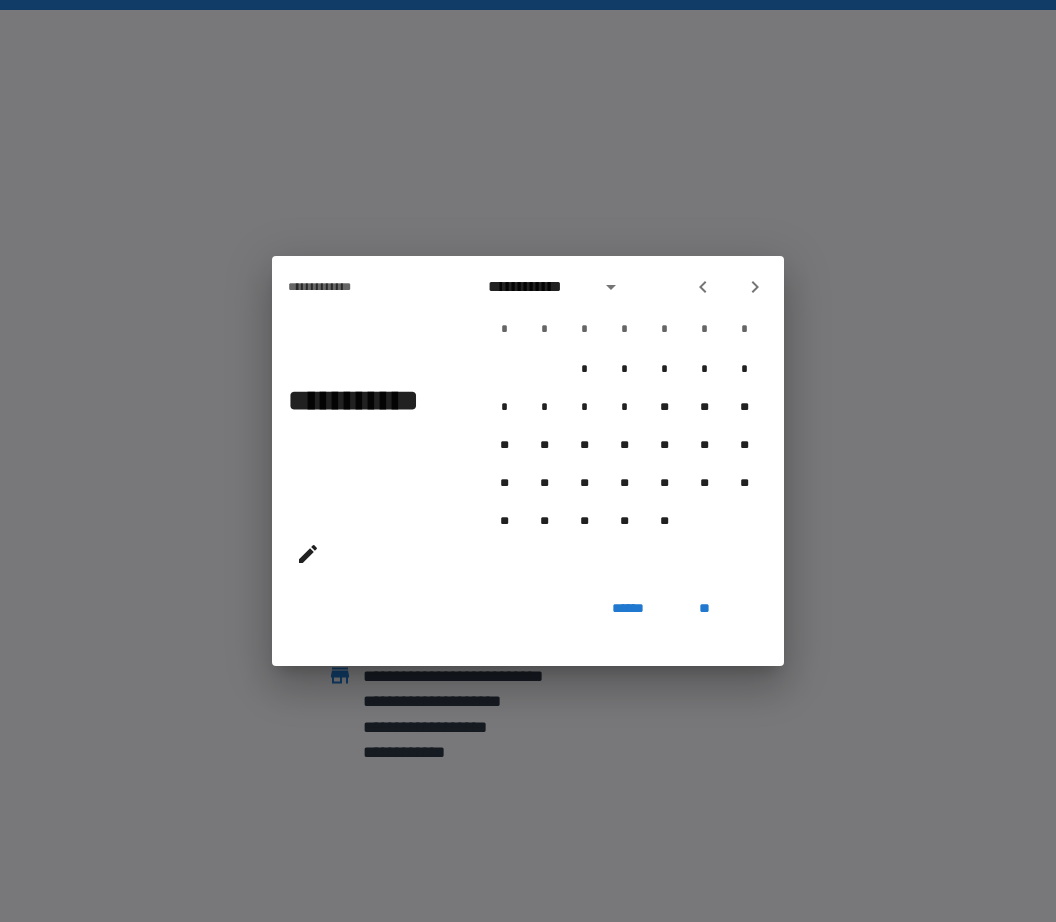 click 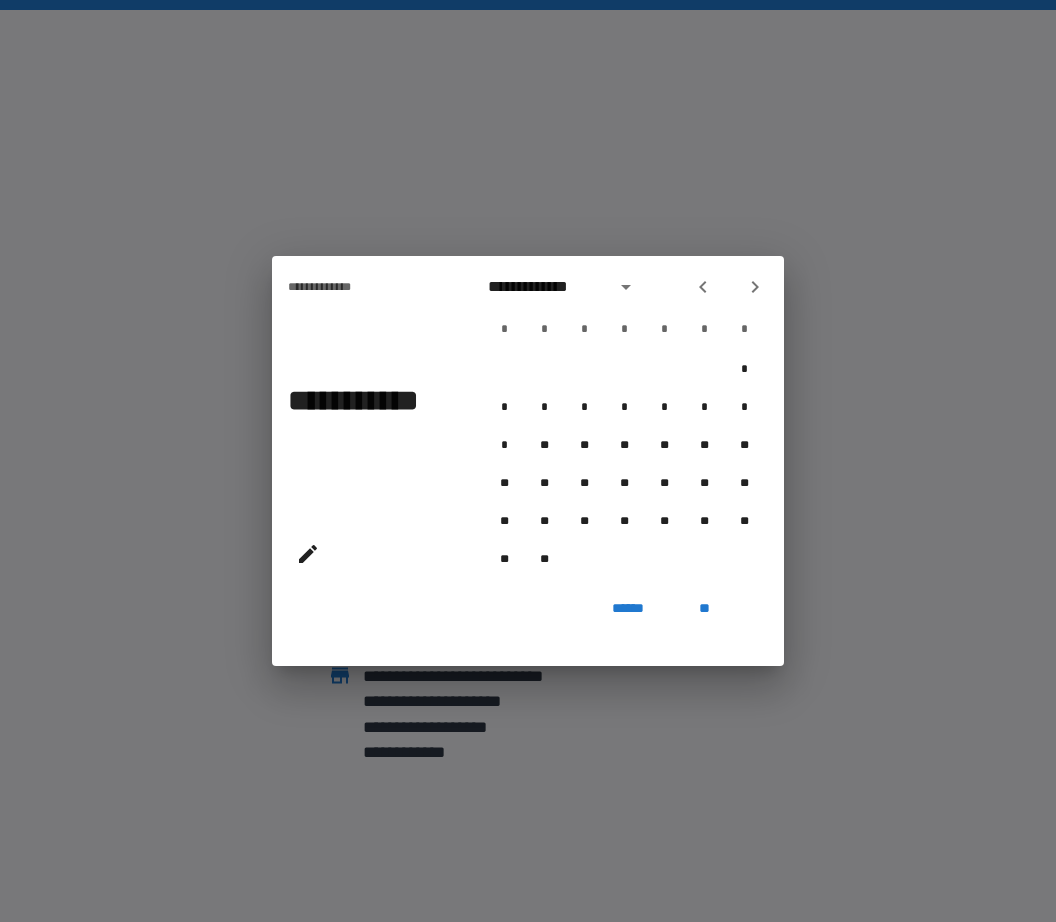 click 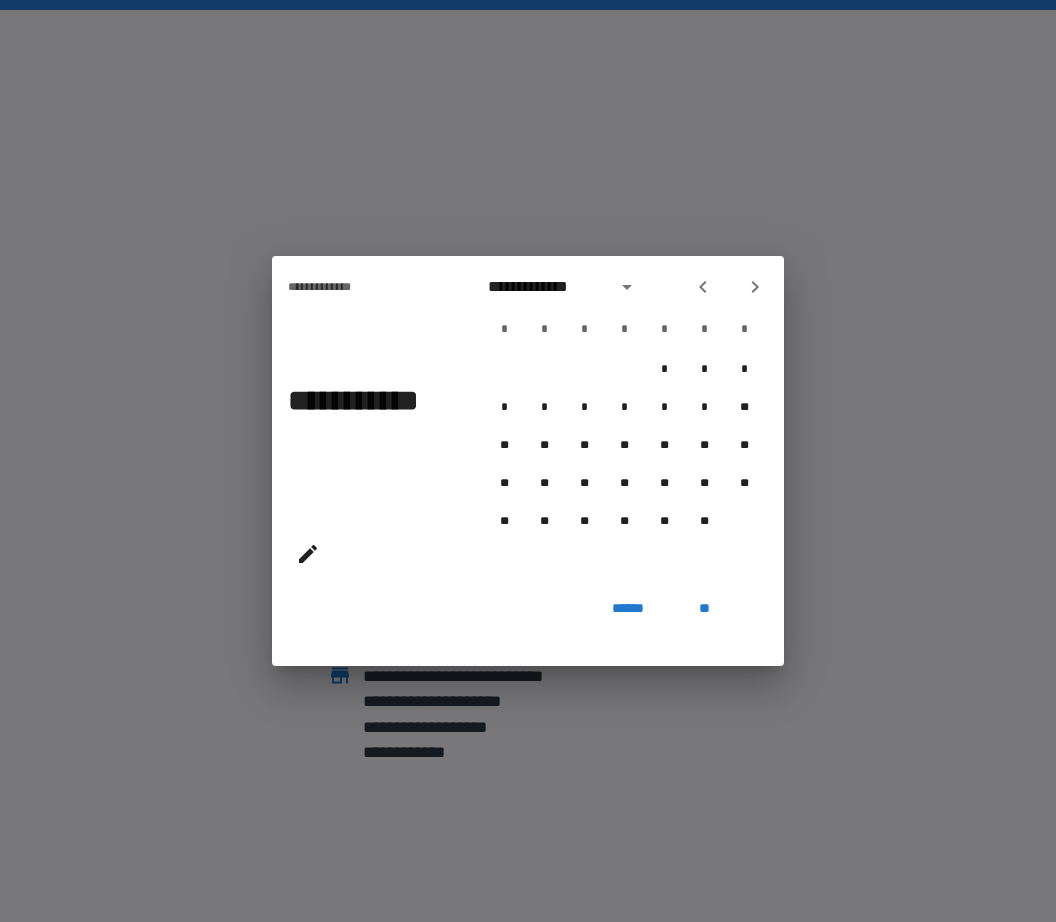 click at bounding box center [703, 287] 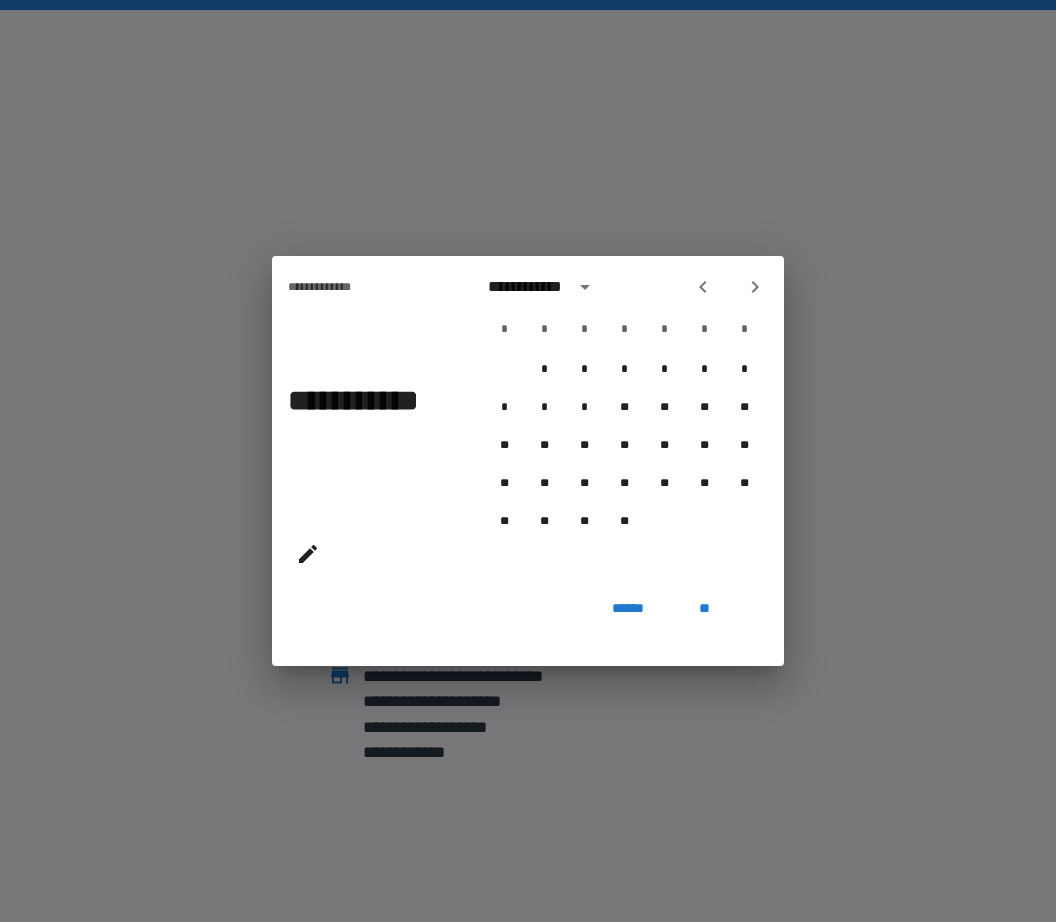 click at bounding box center [703, 287] 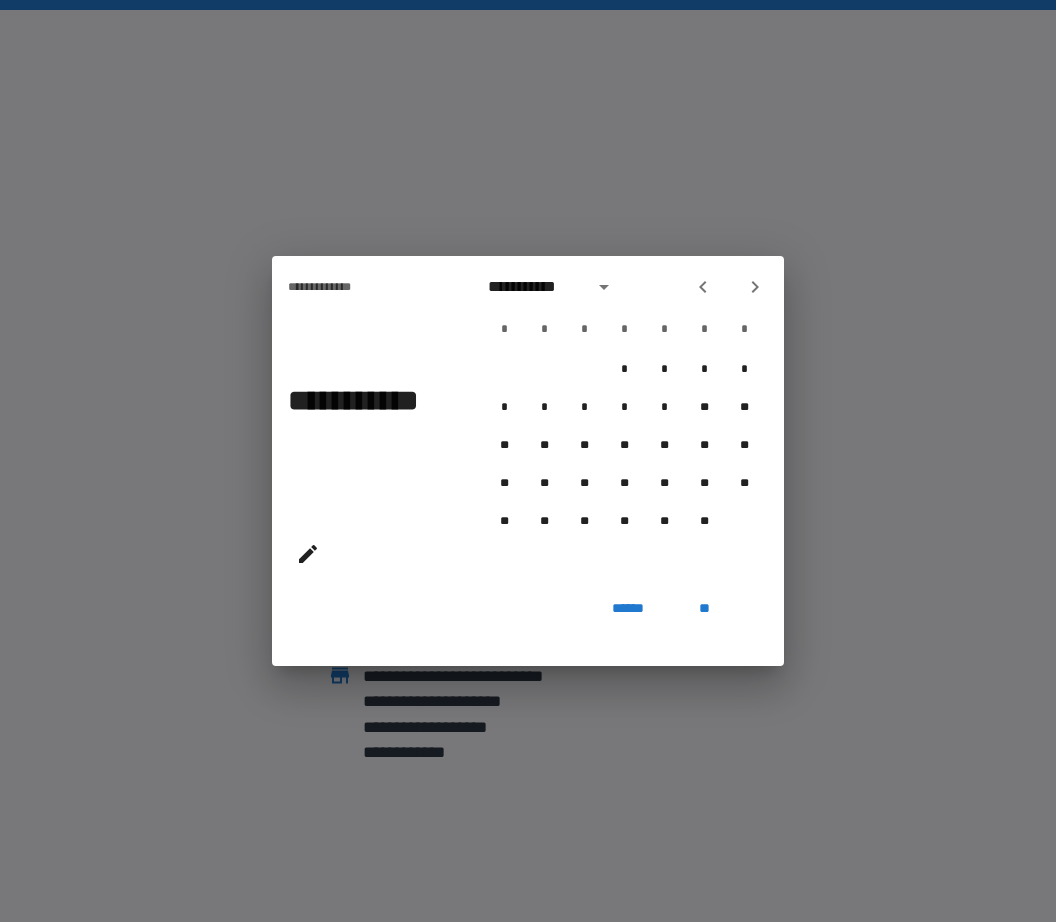 click at bounding box center [703, 287] 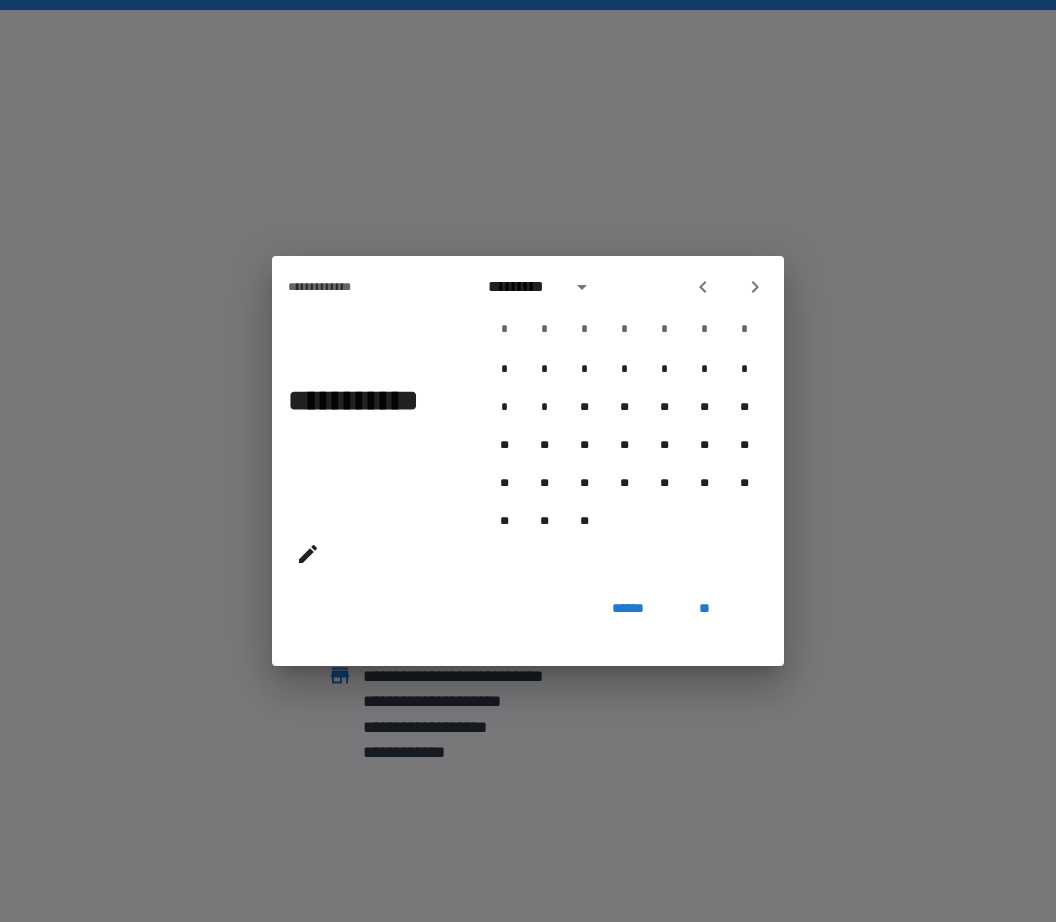 click at bounding box center [703, 287] 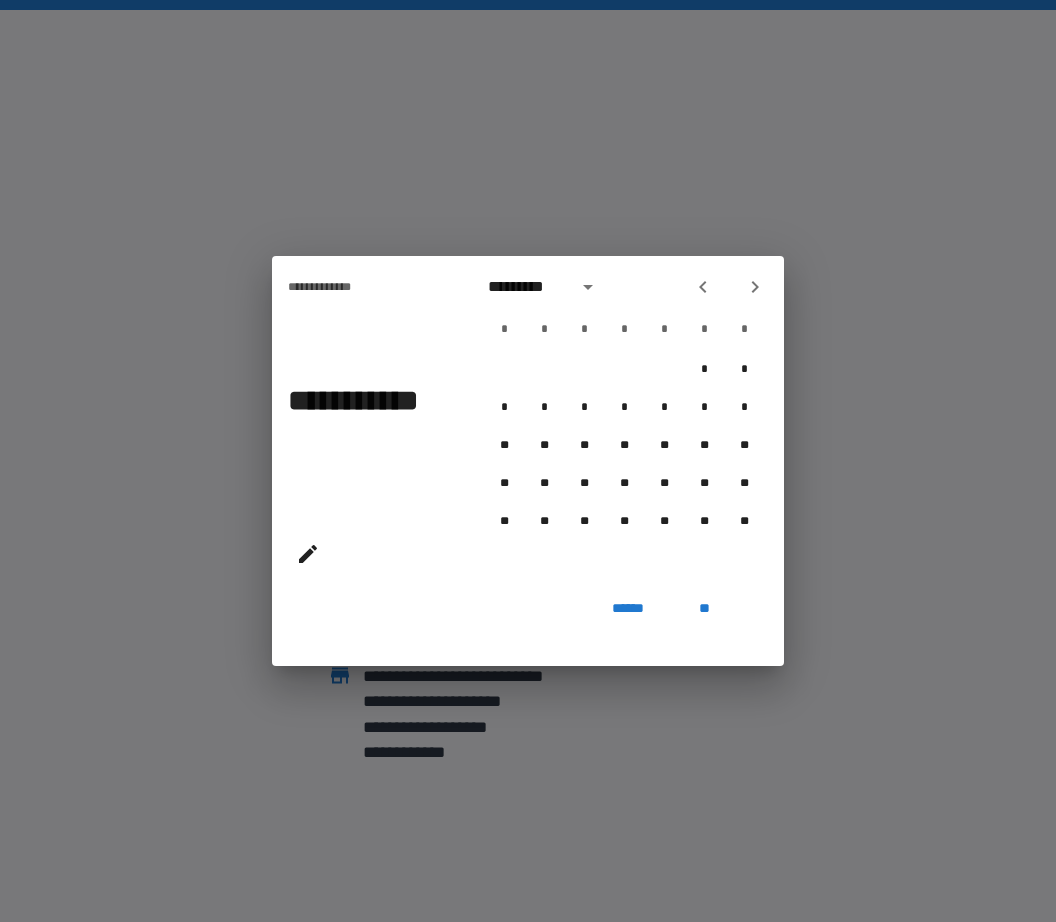 click at bounding box center [703, 287] 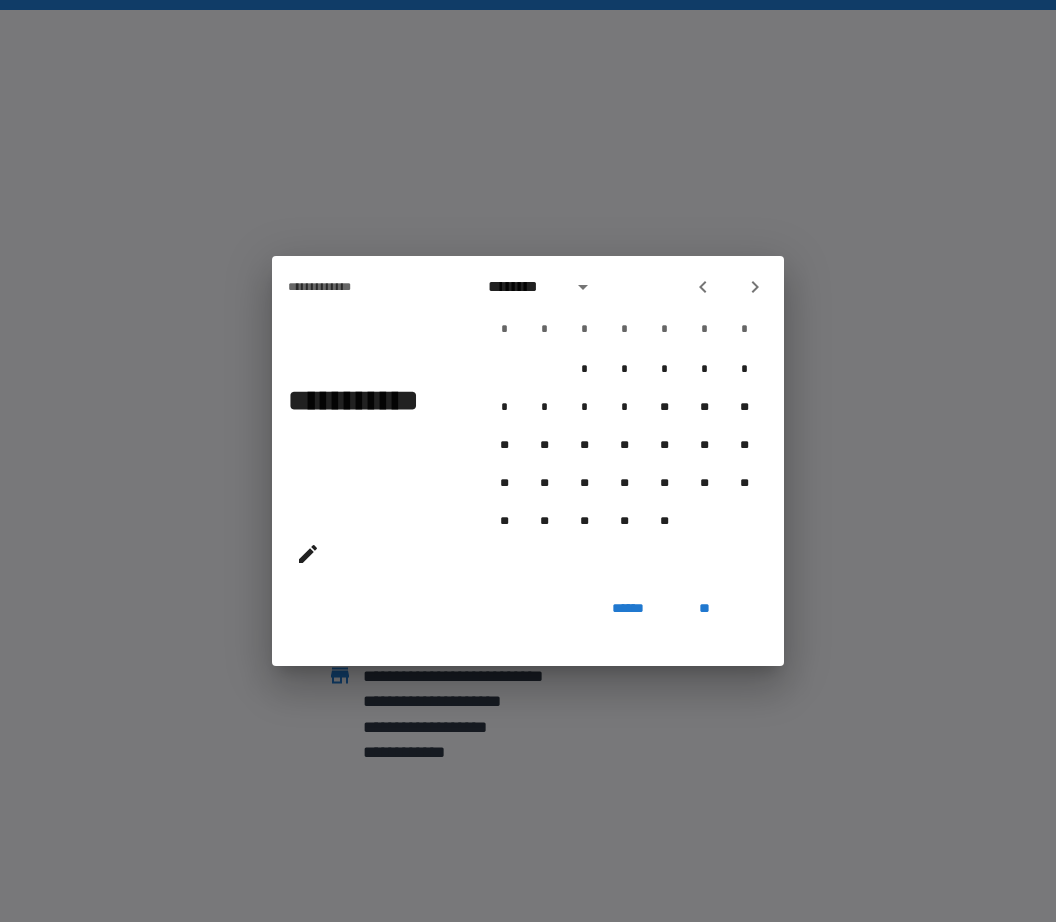 click on "********" at bounding box center [624, 287] 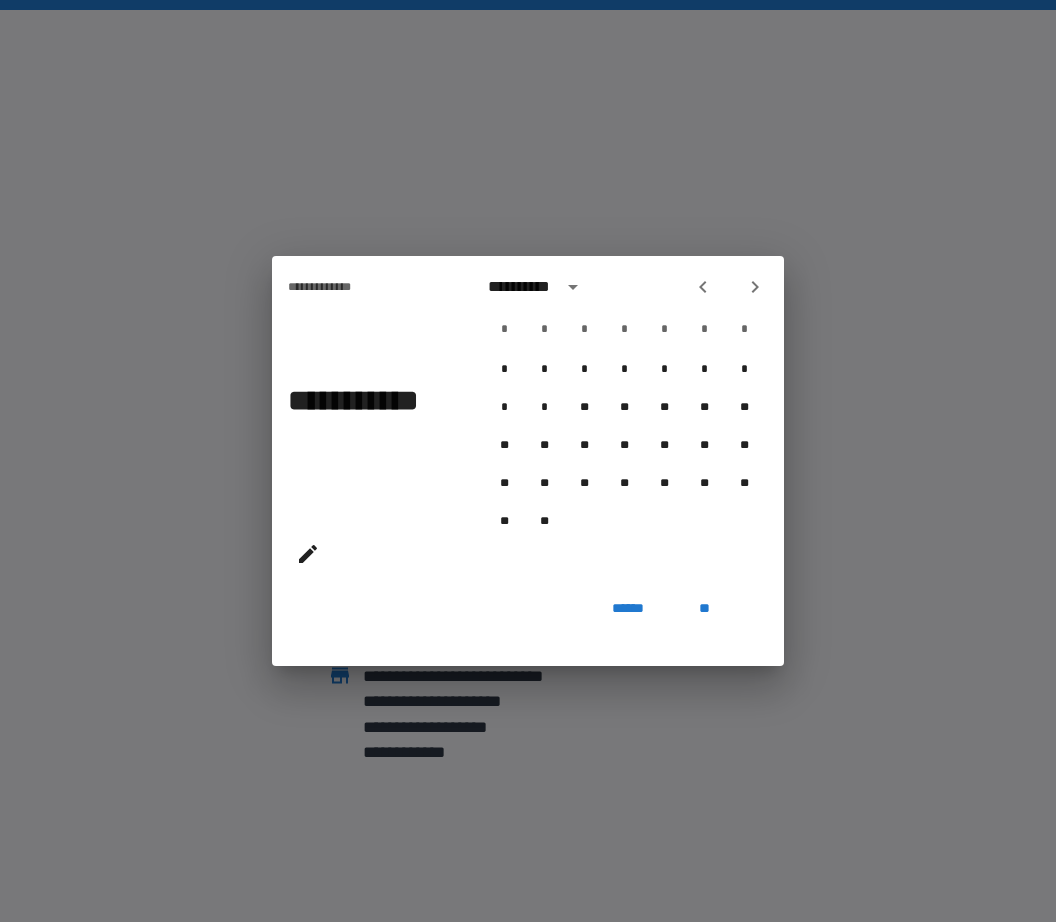 click on "**********" at bounding box center [624, 287] 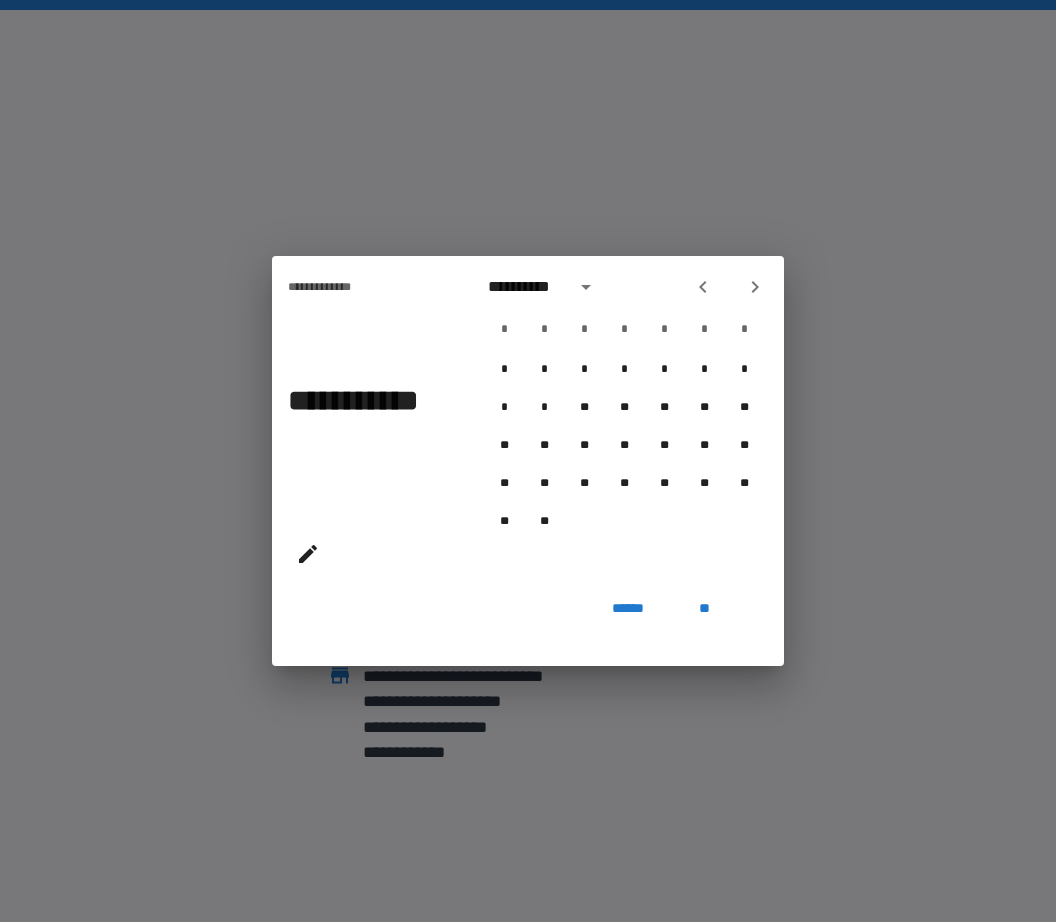 click at bounding box center (703, 287) 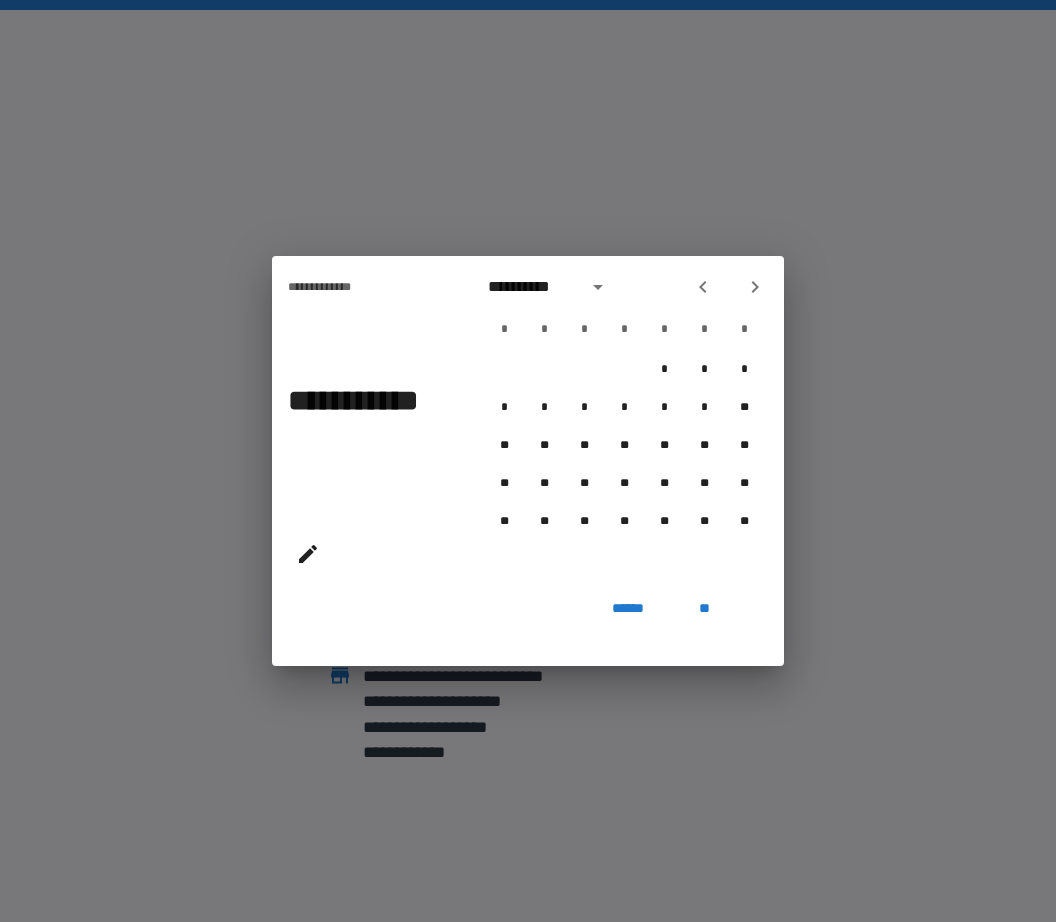 click at bounding box center (703, 287) 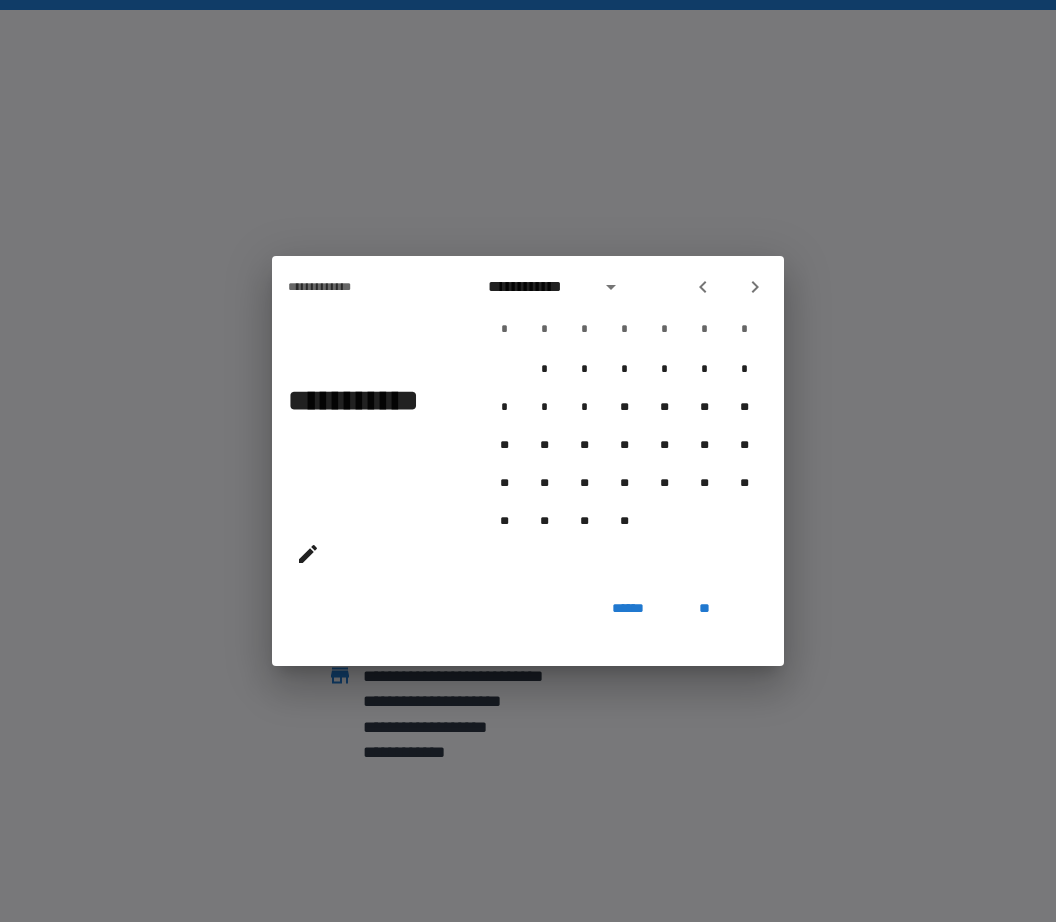 click 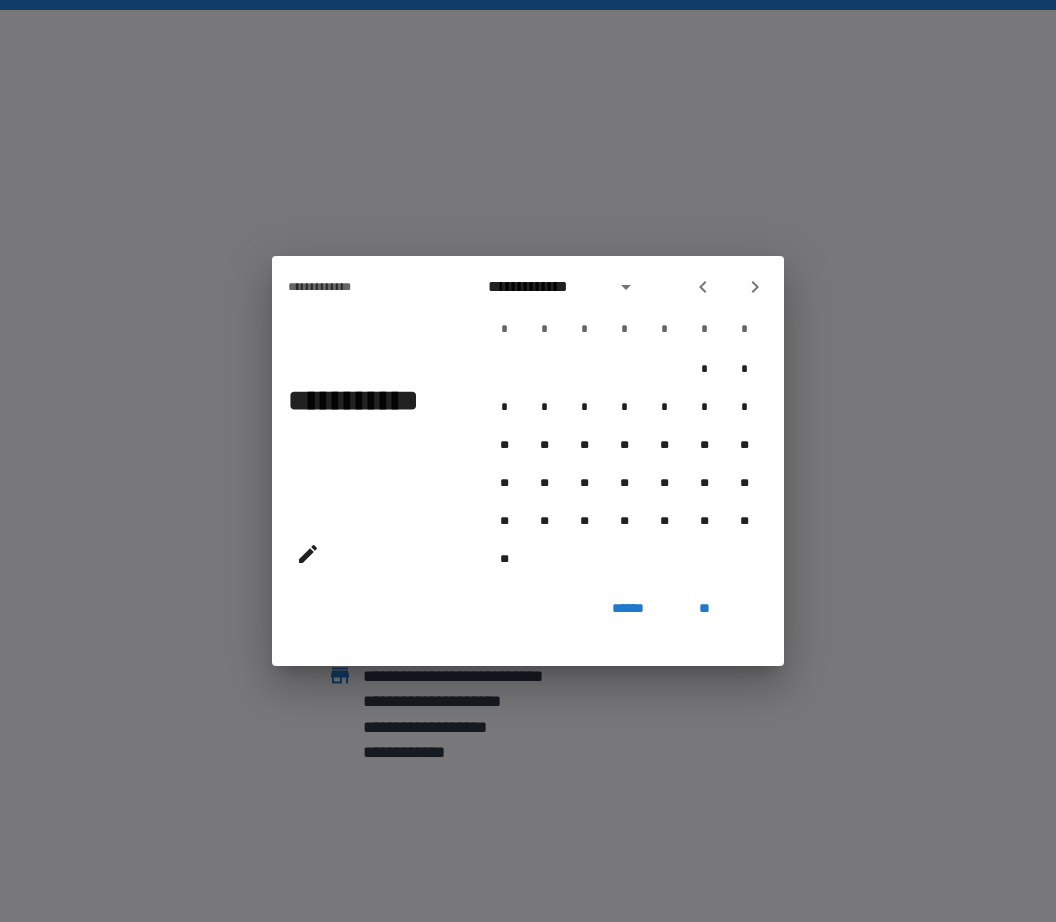 click 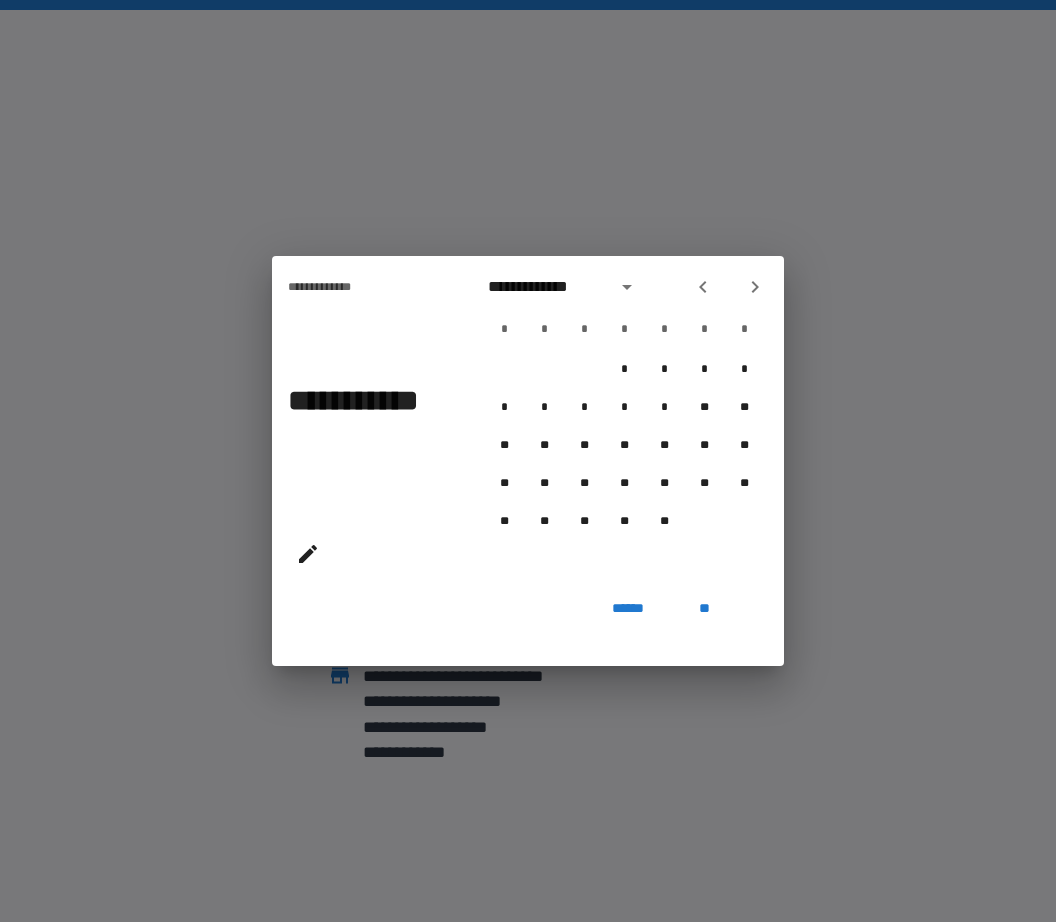 click 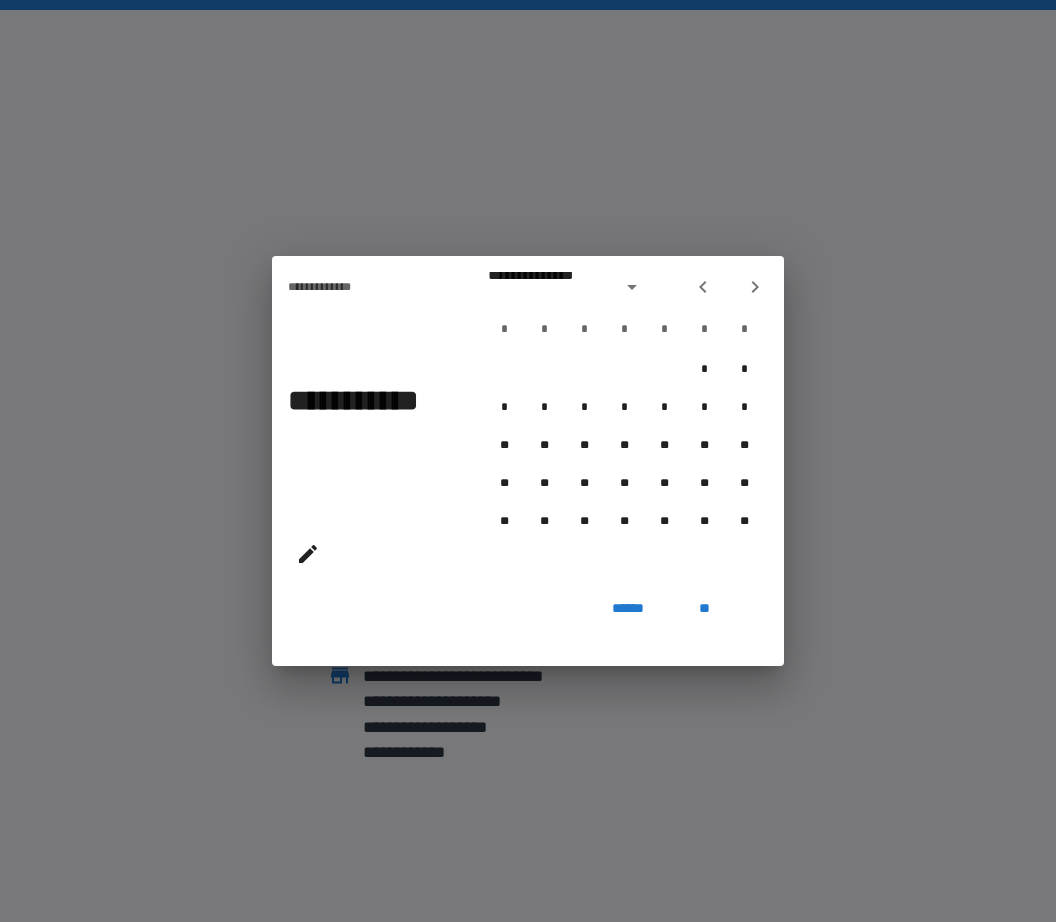 click 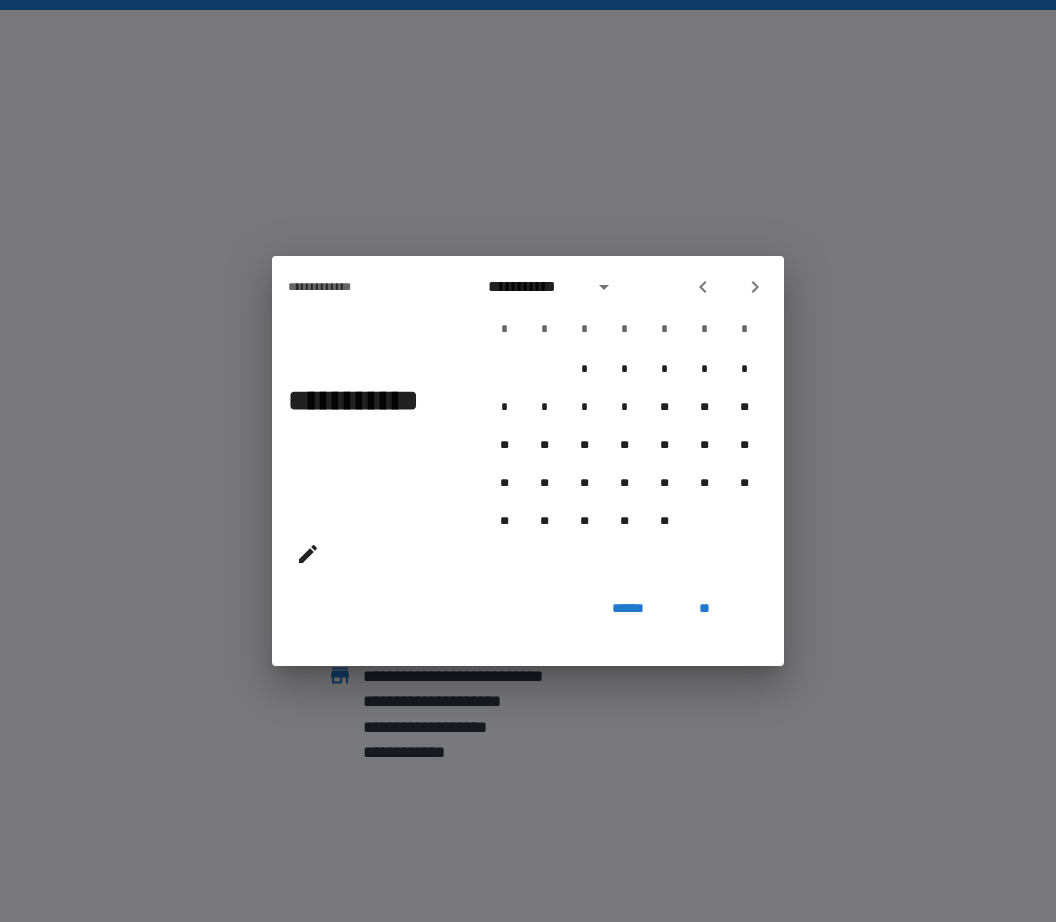click at bounding box center [703, 287] 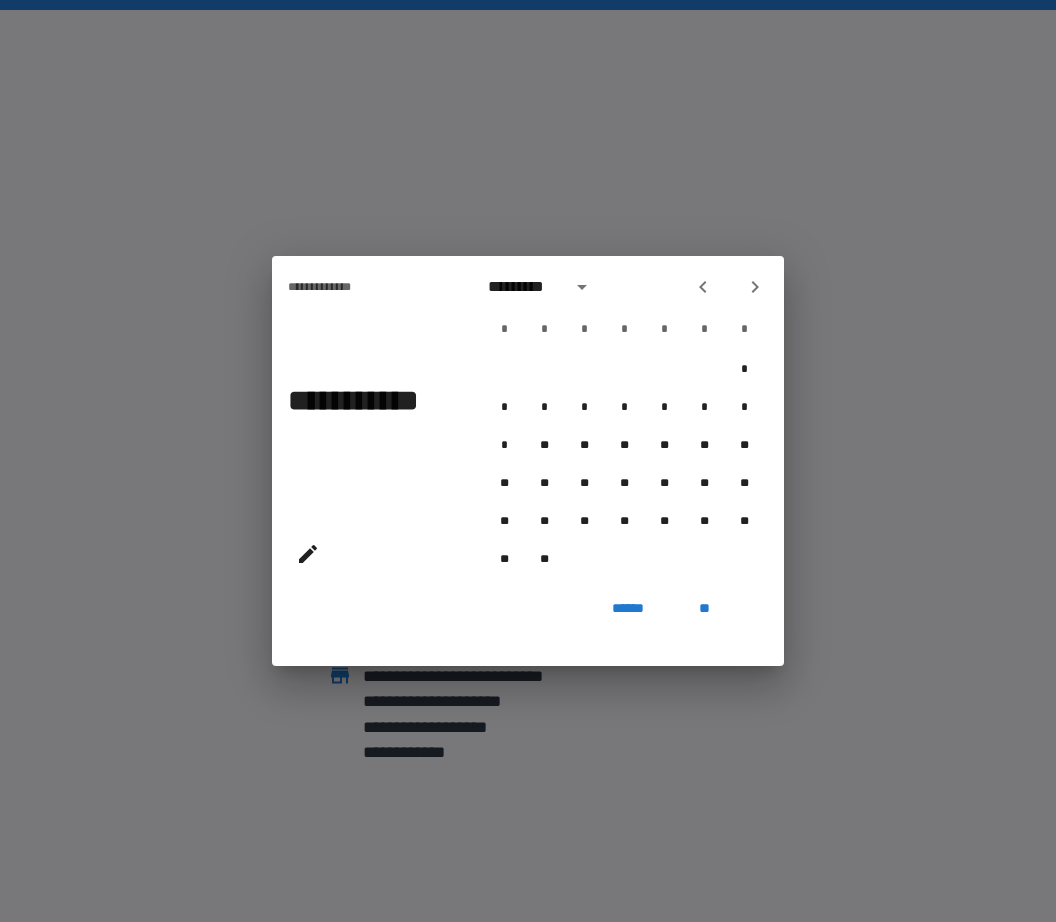 click at bounding box center (703, 287) 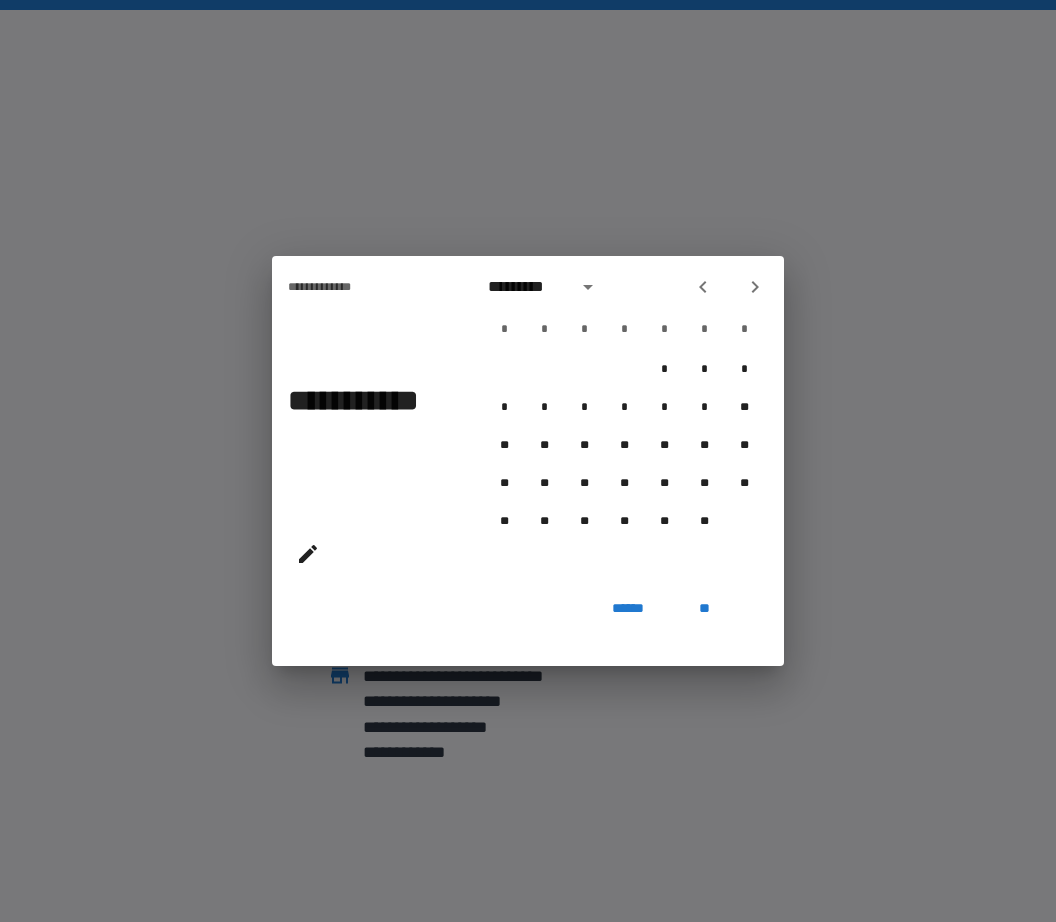 click on "********* * * * * * * * * * * * * * * * * ** ** ** ** ** ** ** ** ** ** ** ** ** ** ** ** ** ** ** ** **" at bounding box center (624, 423) 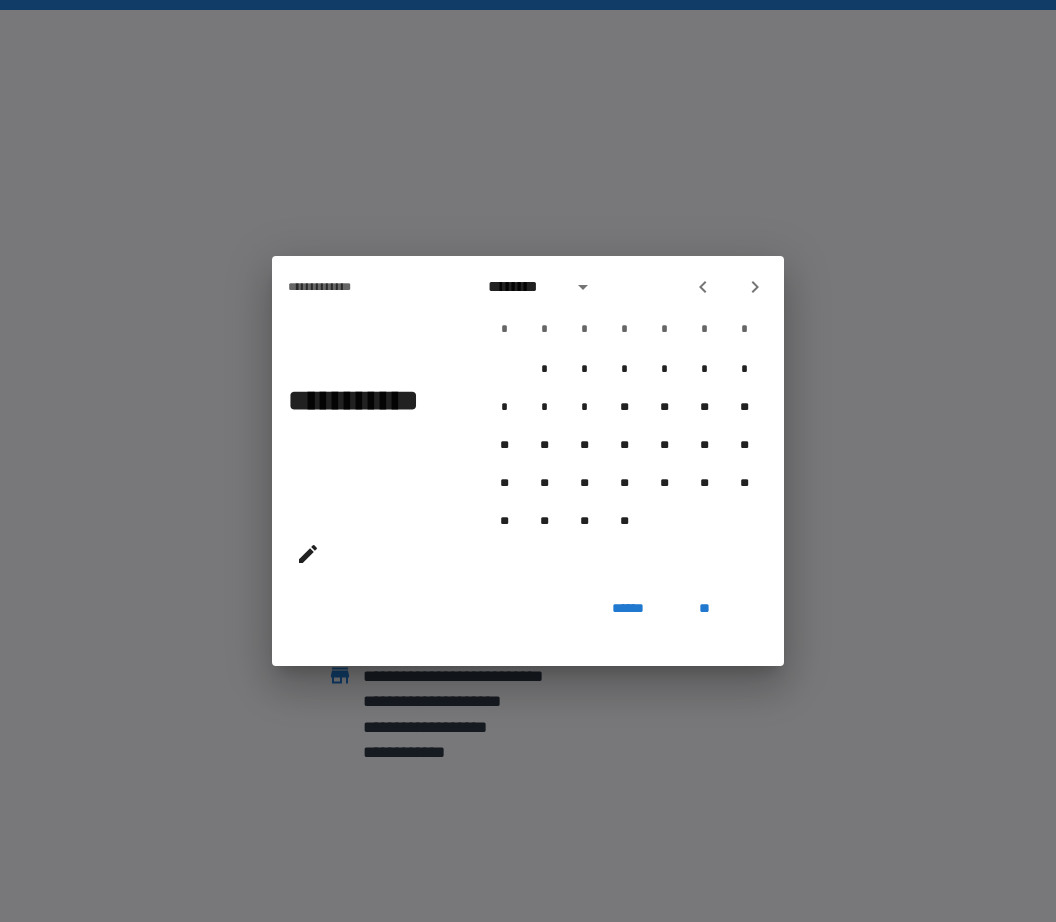 click 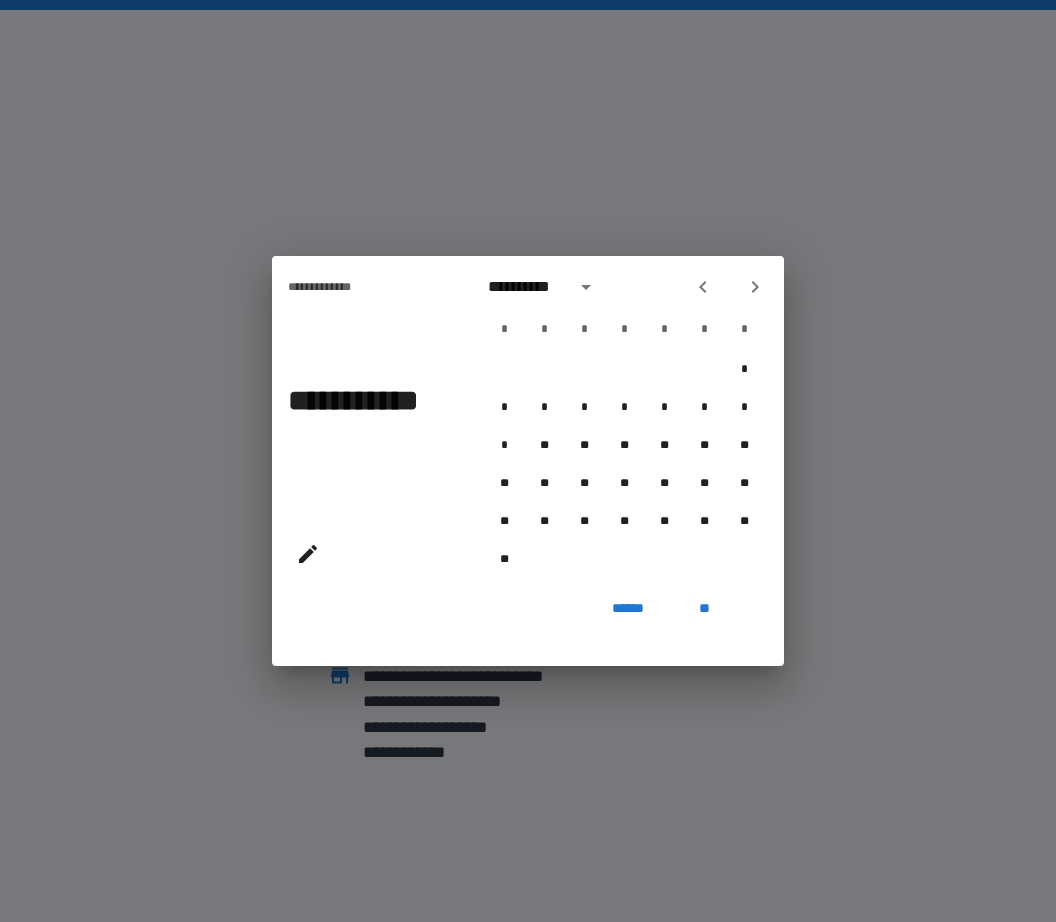 click 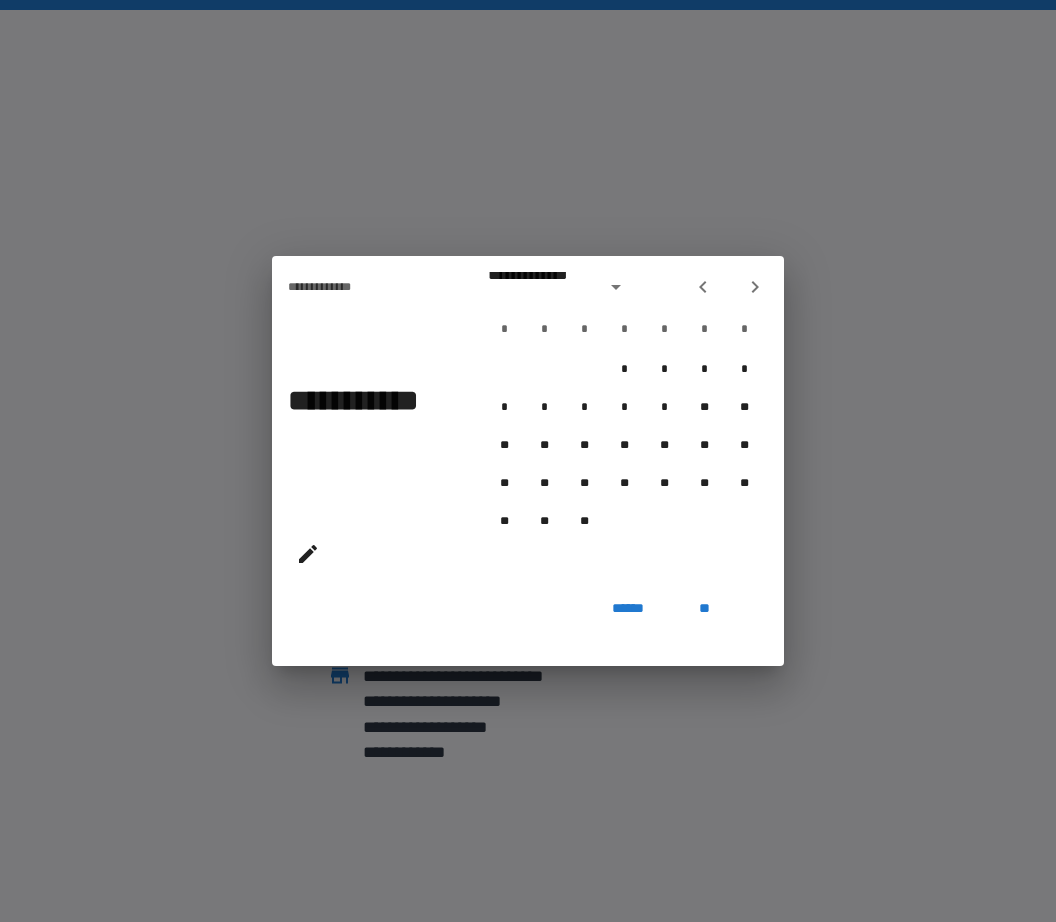 click at bounding box center [703, 287] 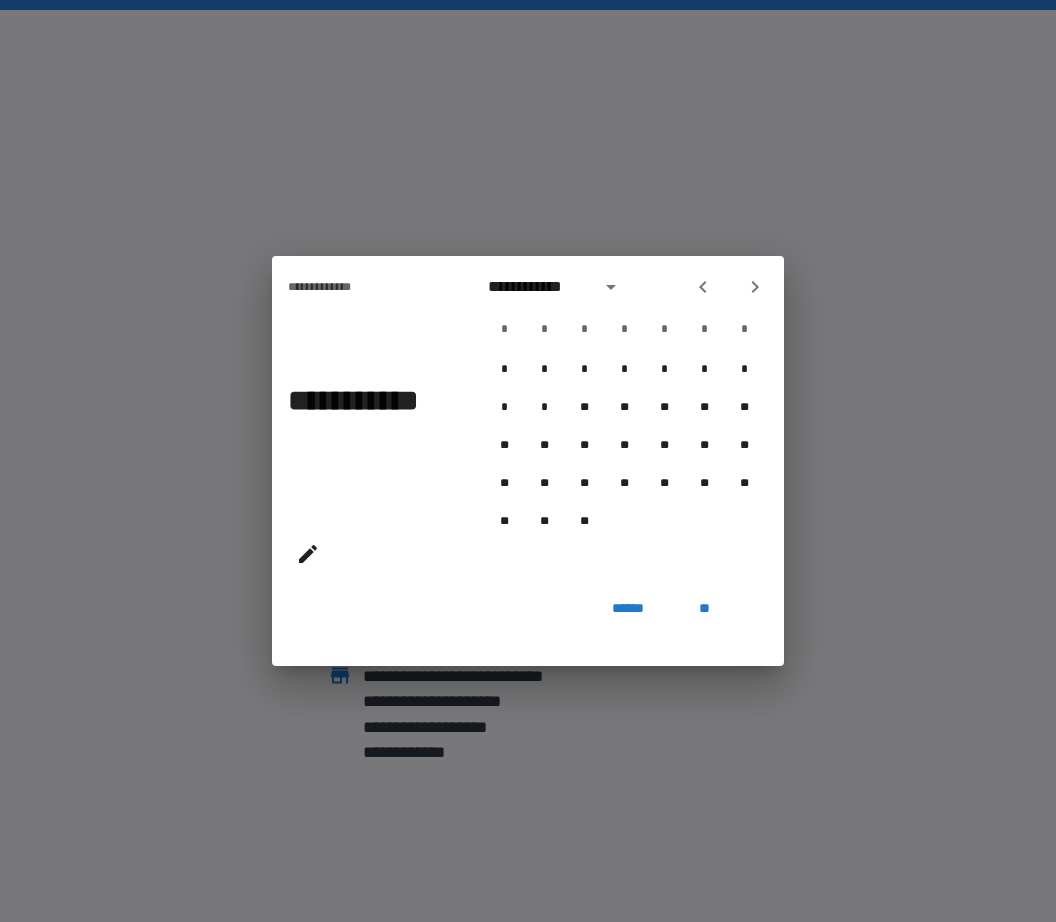 click at bounding box center (703, 287) 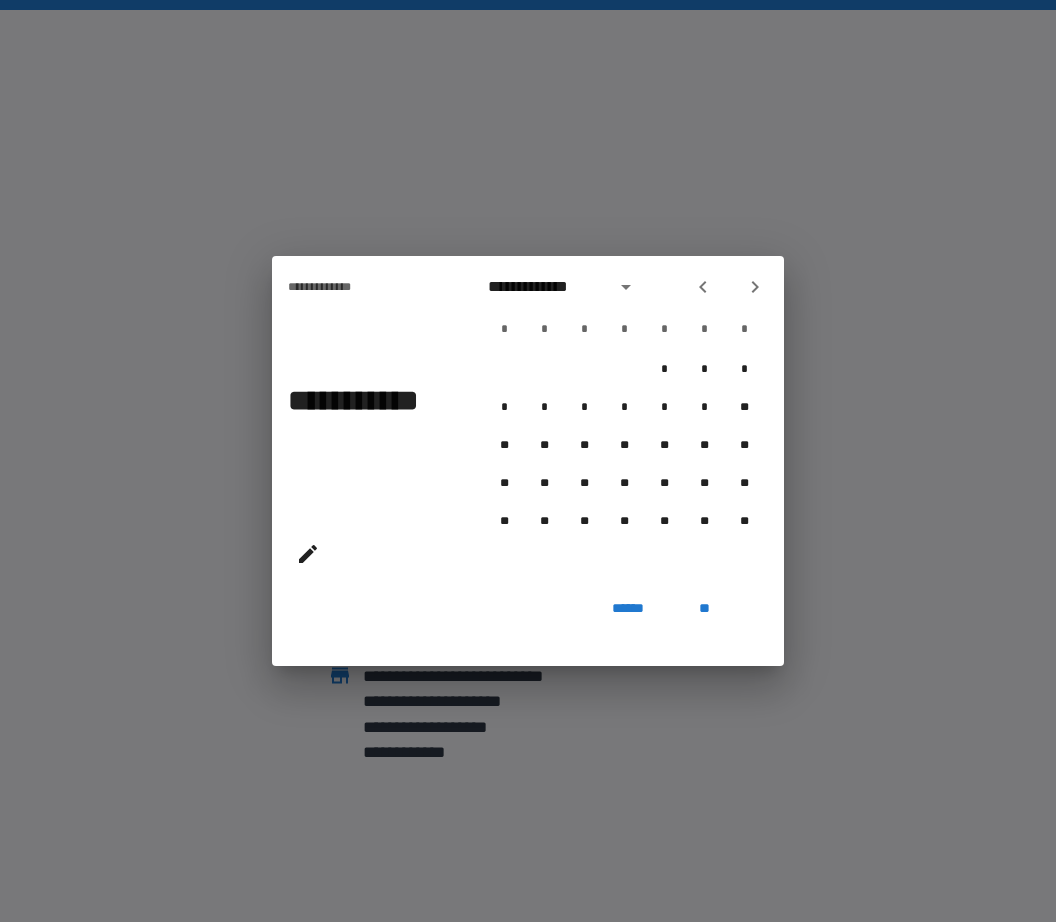 click at bounding box center [703, 287] 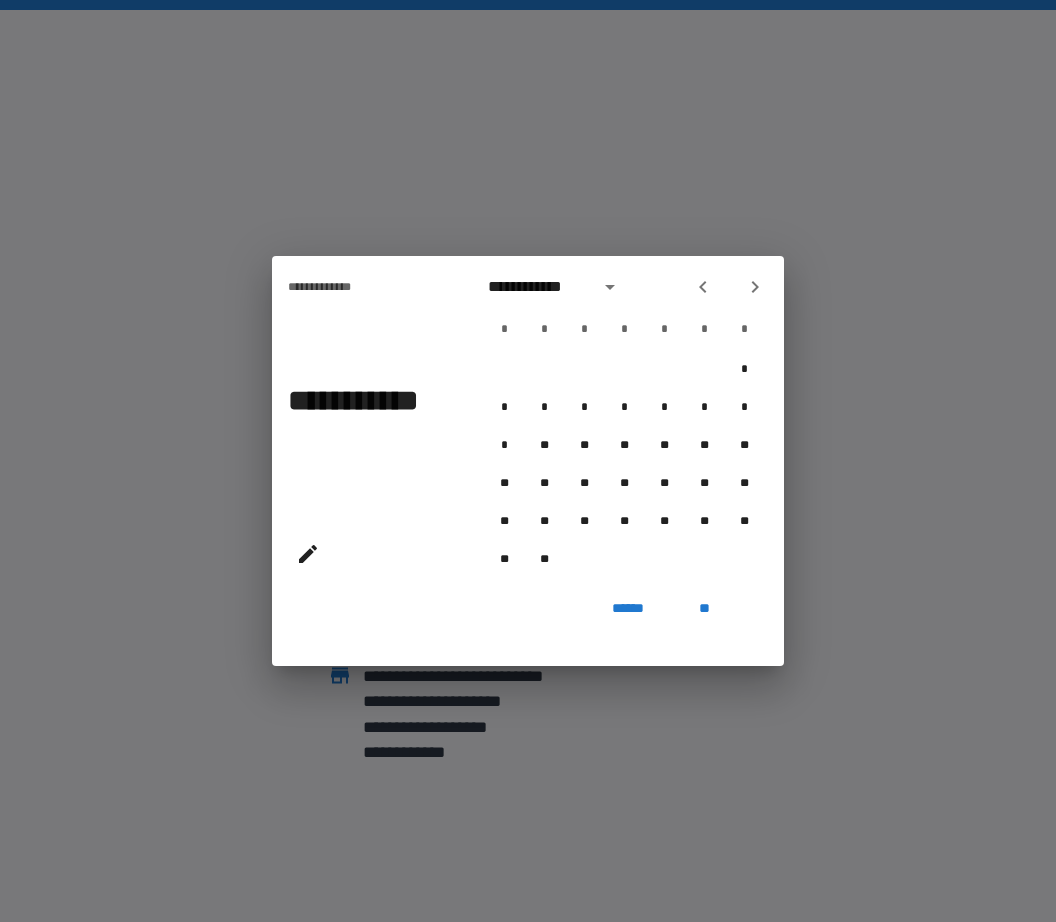 click at bounding box center (703, 287) 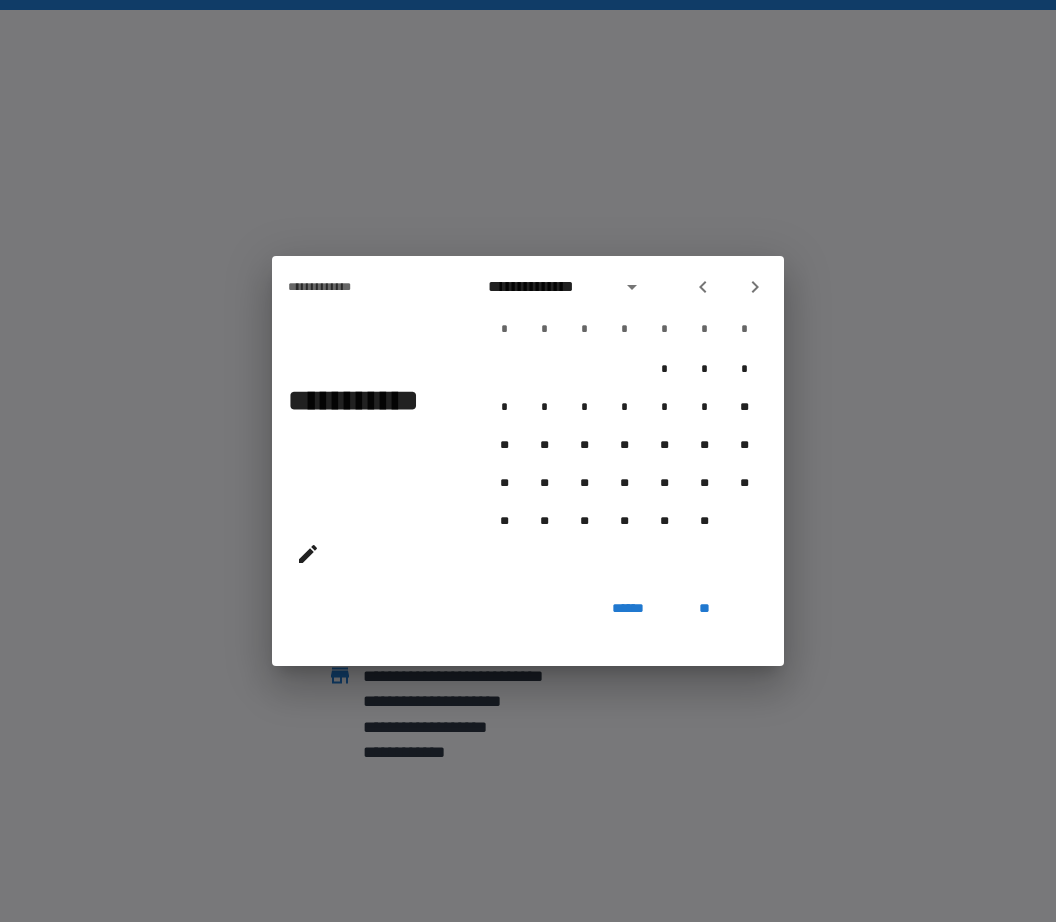 click at bounding box center [703, 287] 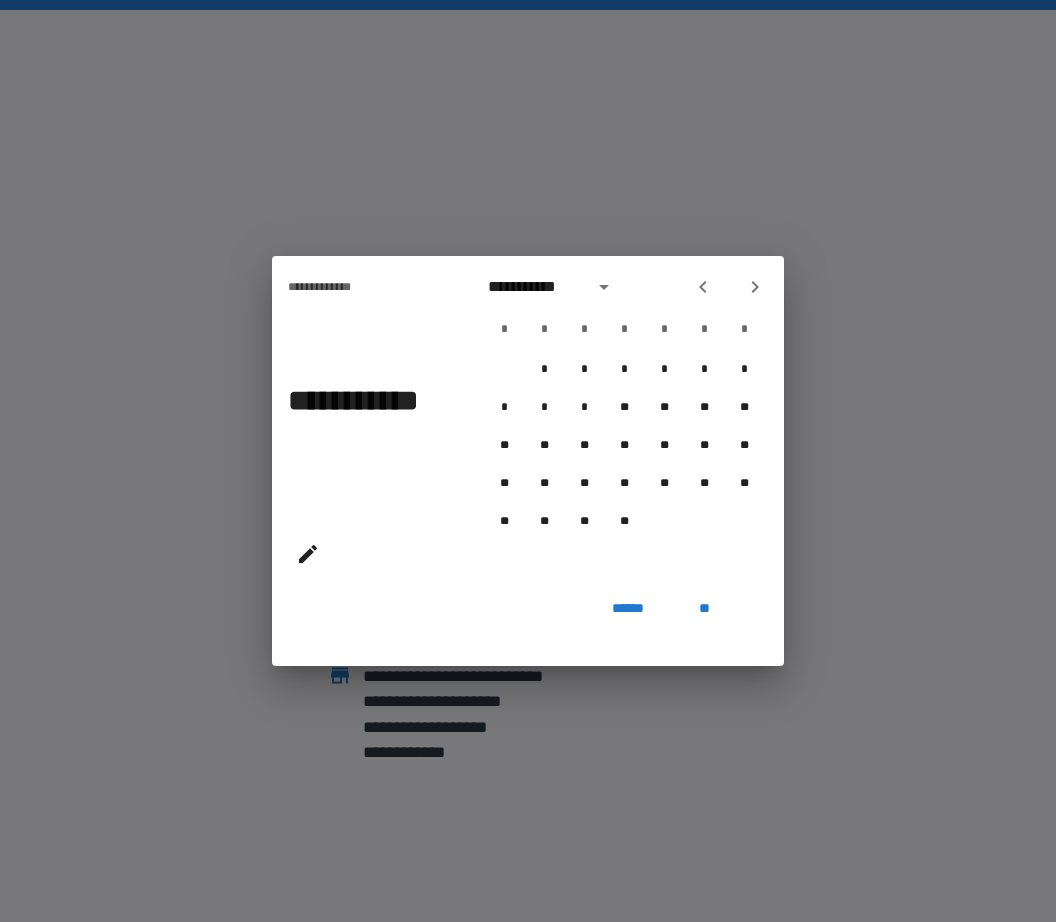 click at bounding box center (703, 287) 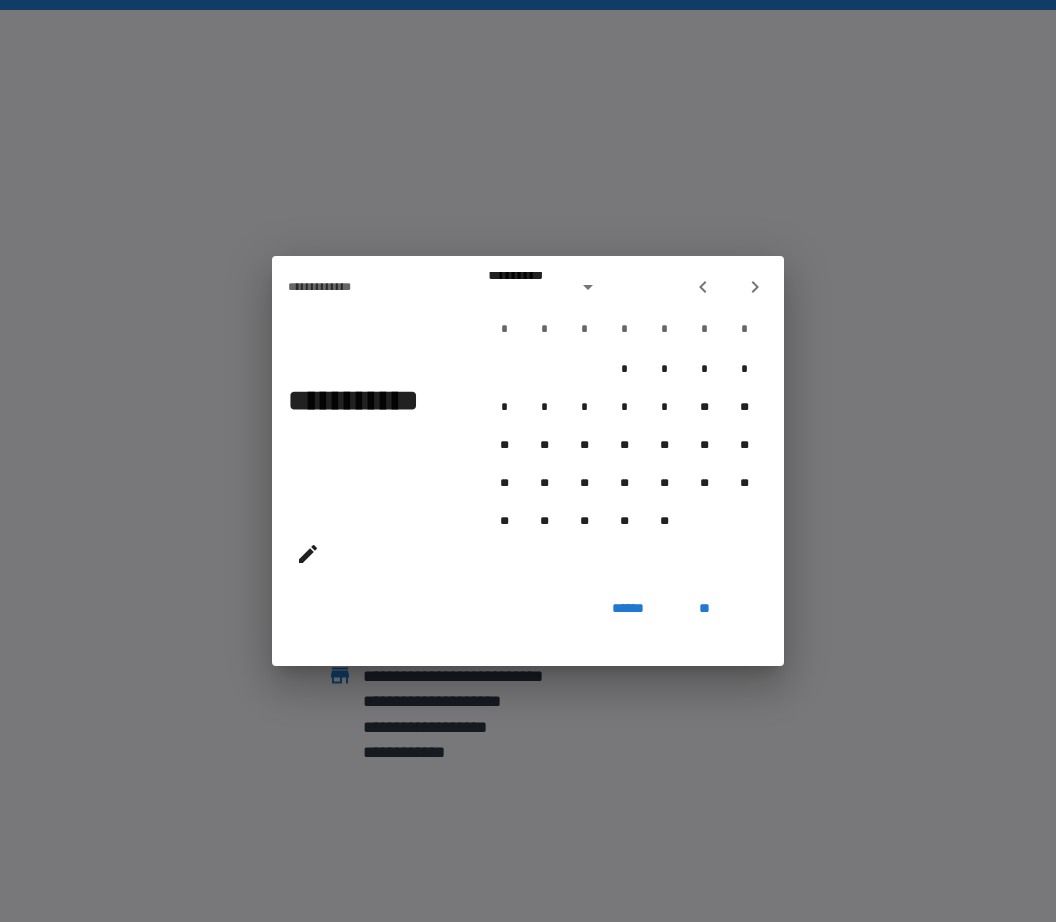 click at bounding box center (703, 287) 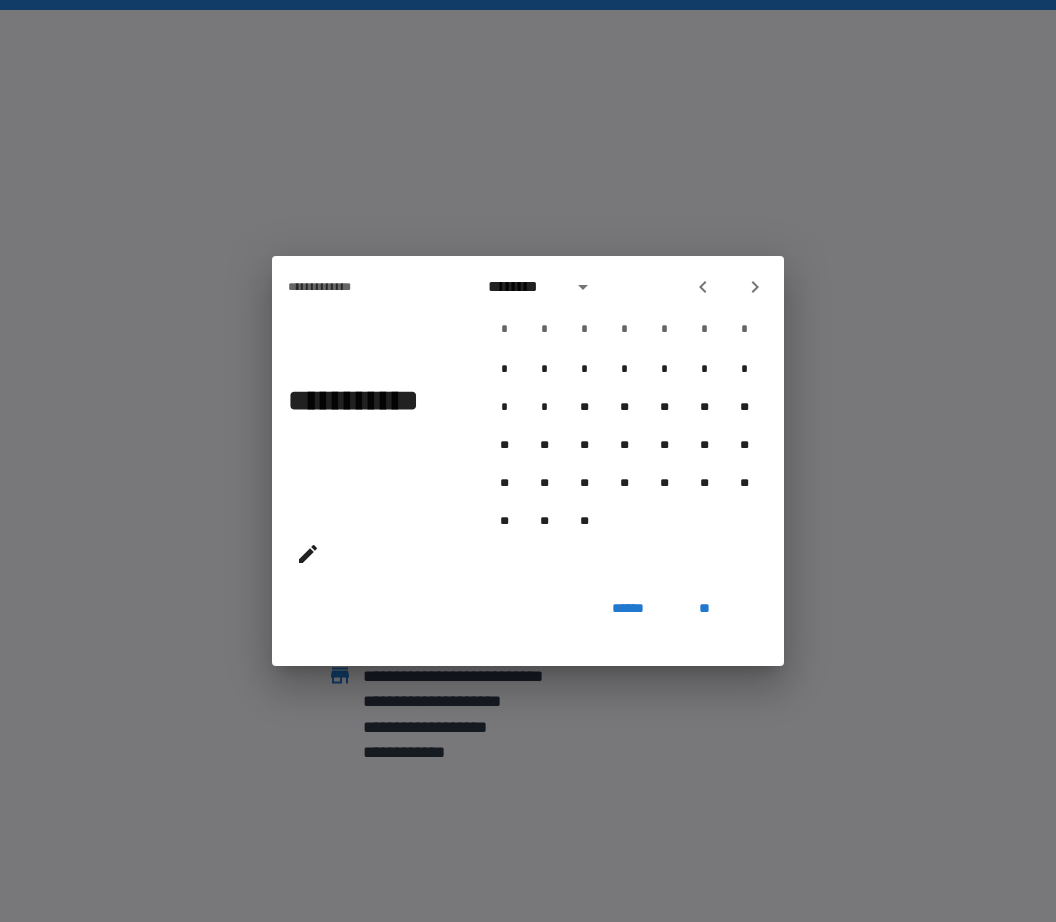 click on "********" at bounding box center (624, 287) 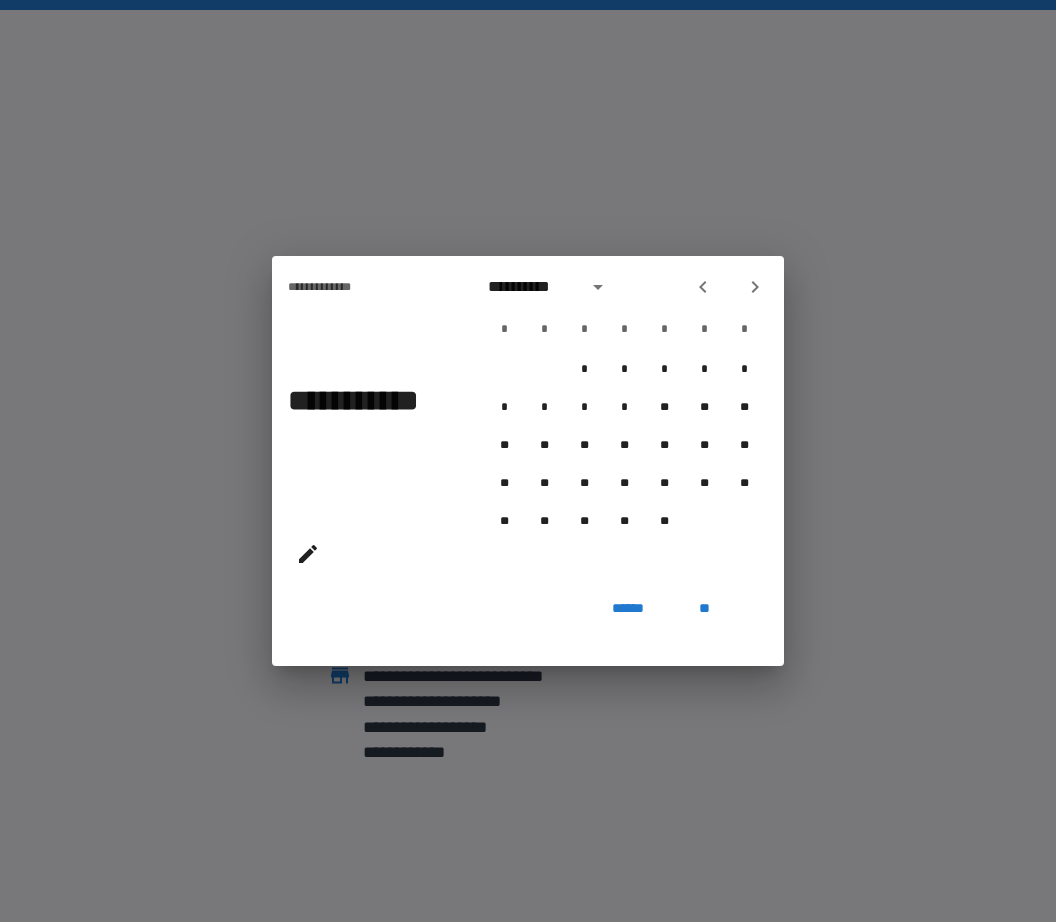 click 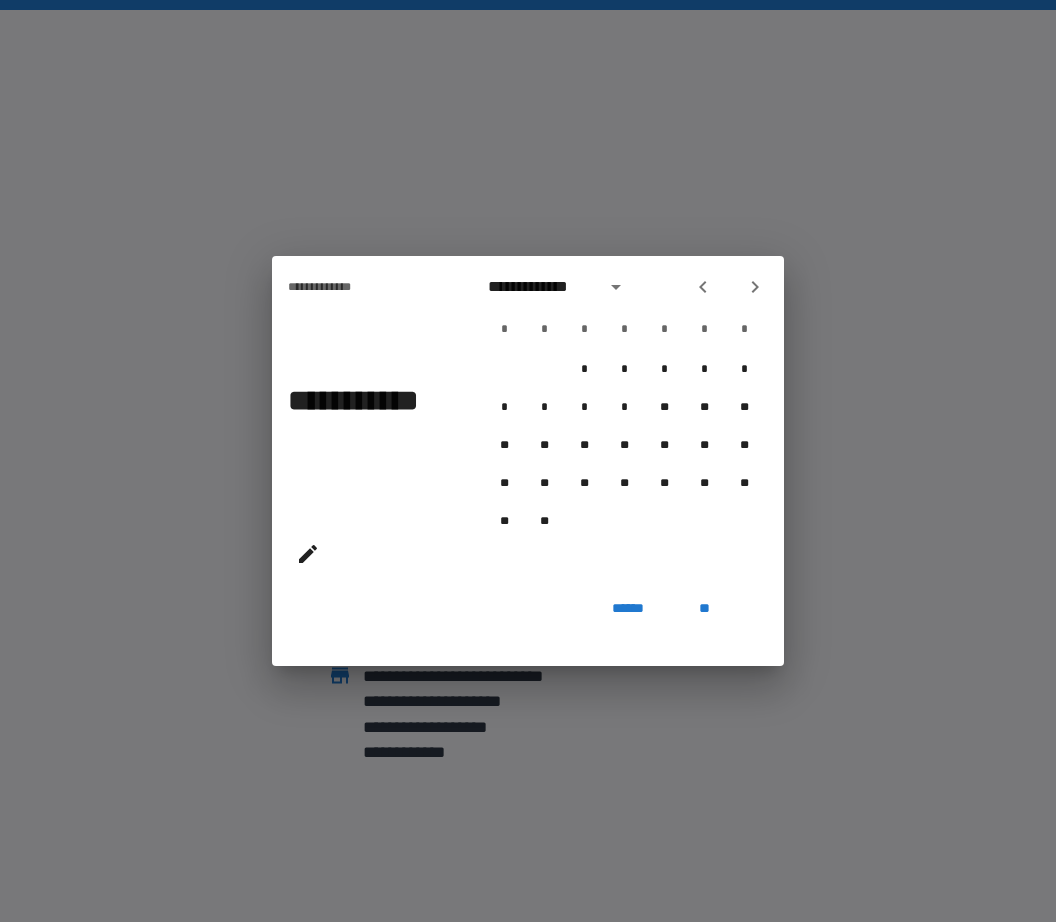 click 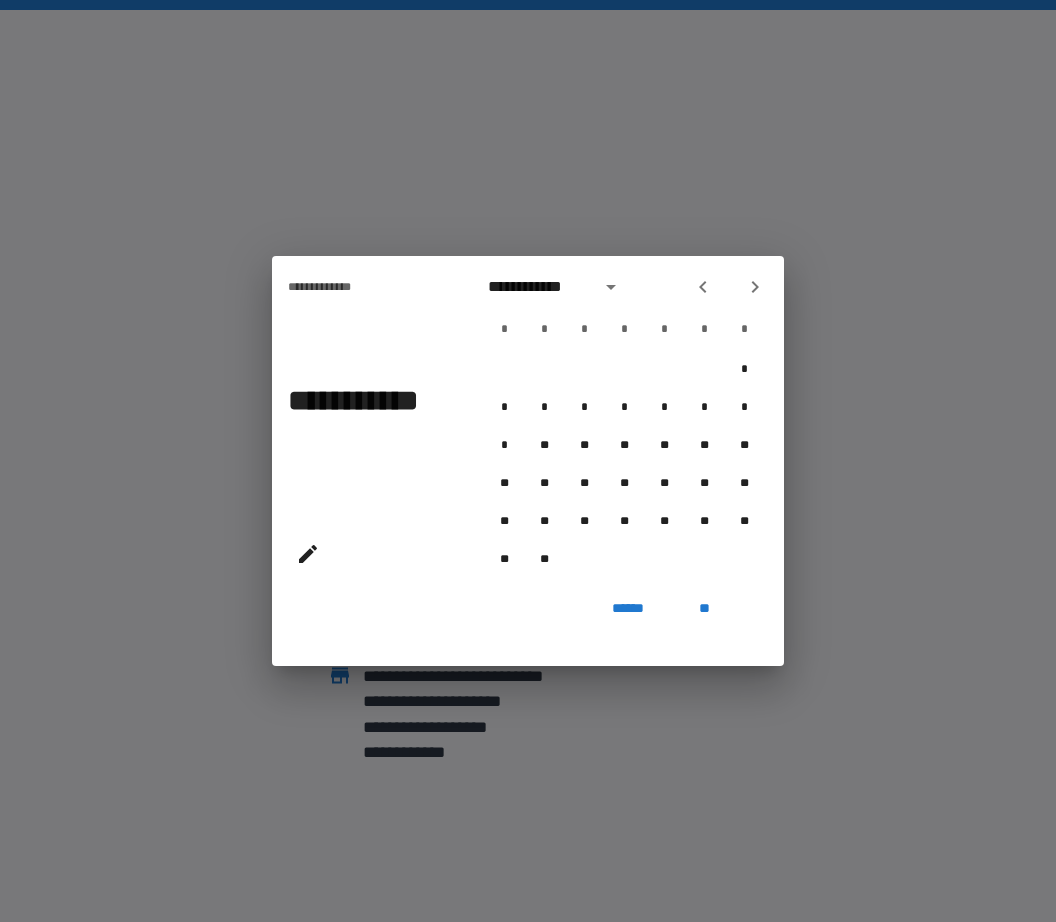 click 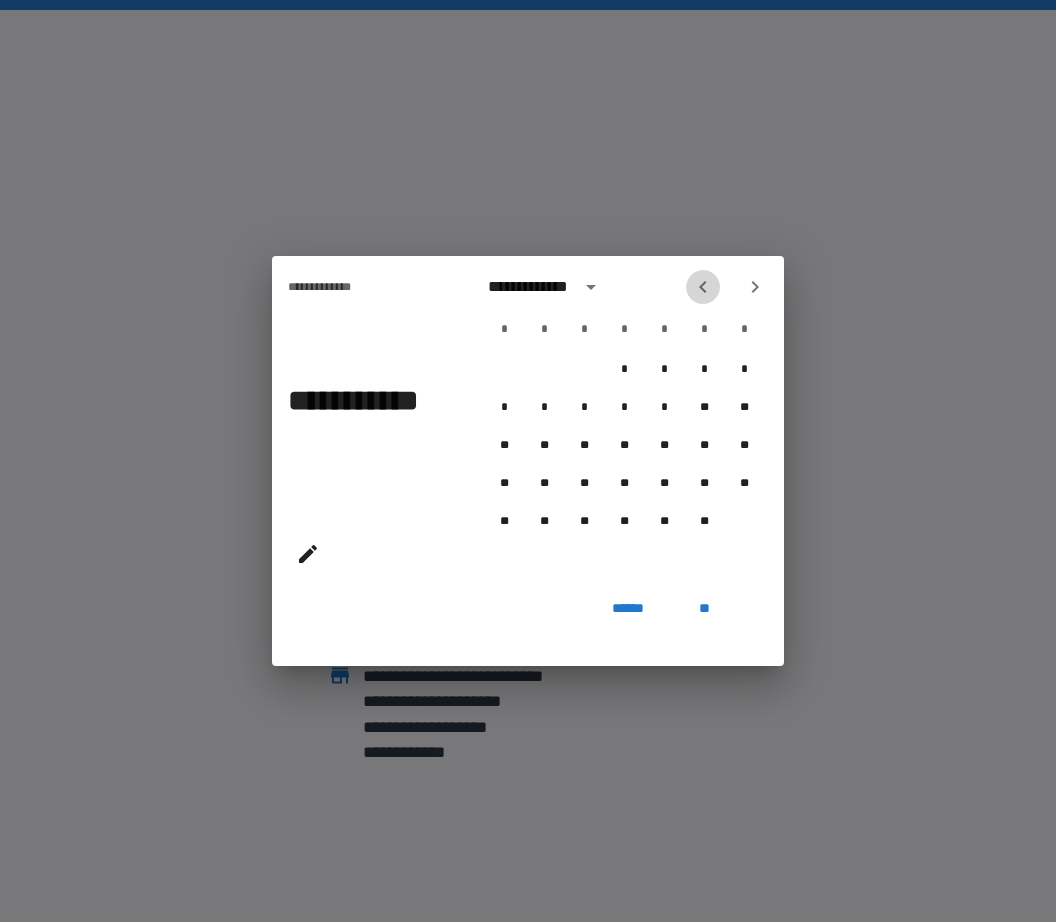 click 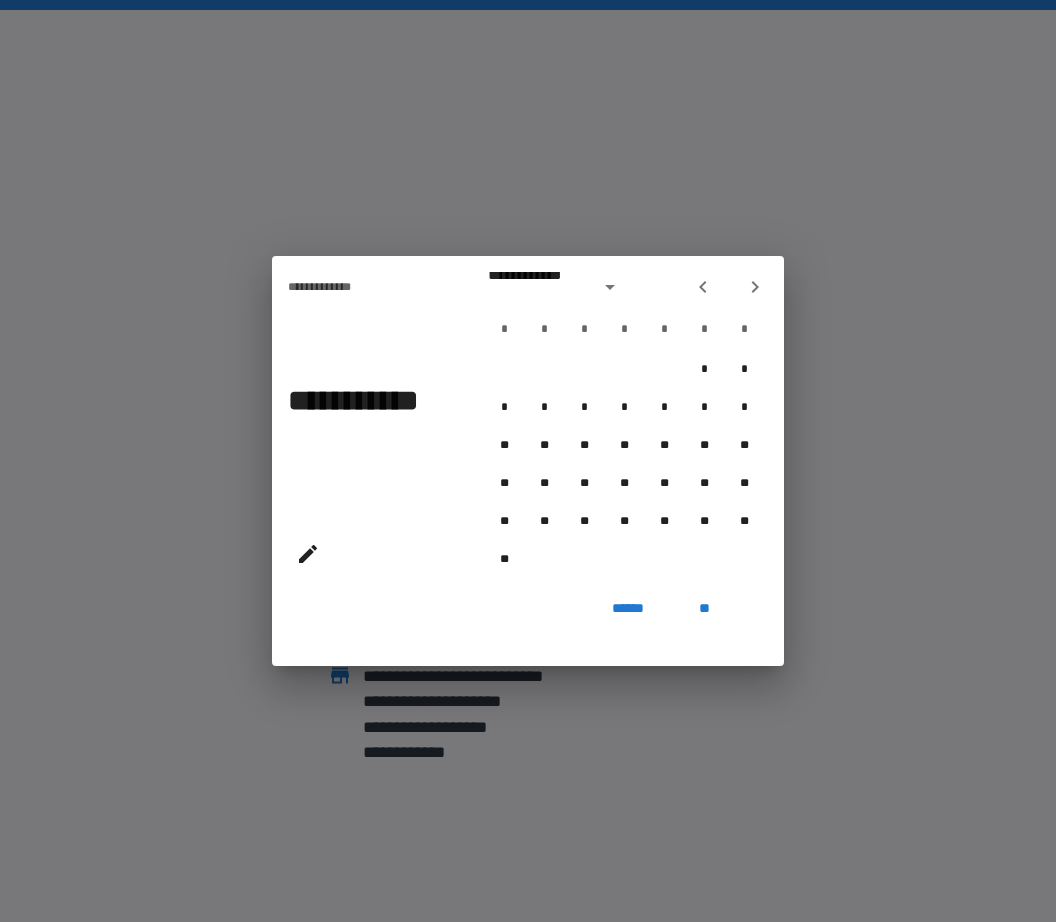 click 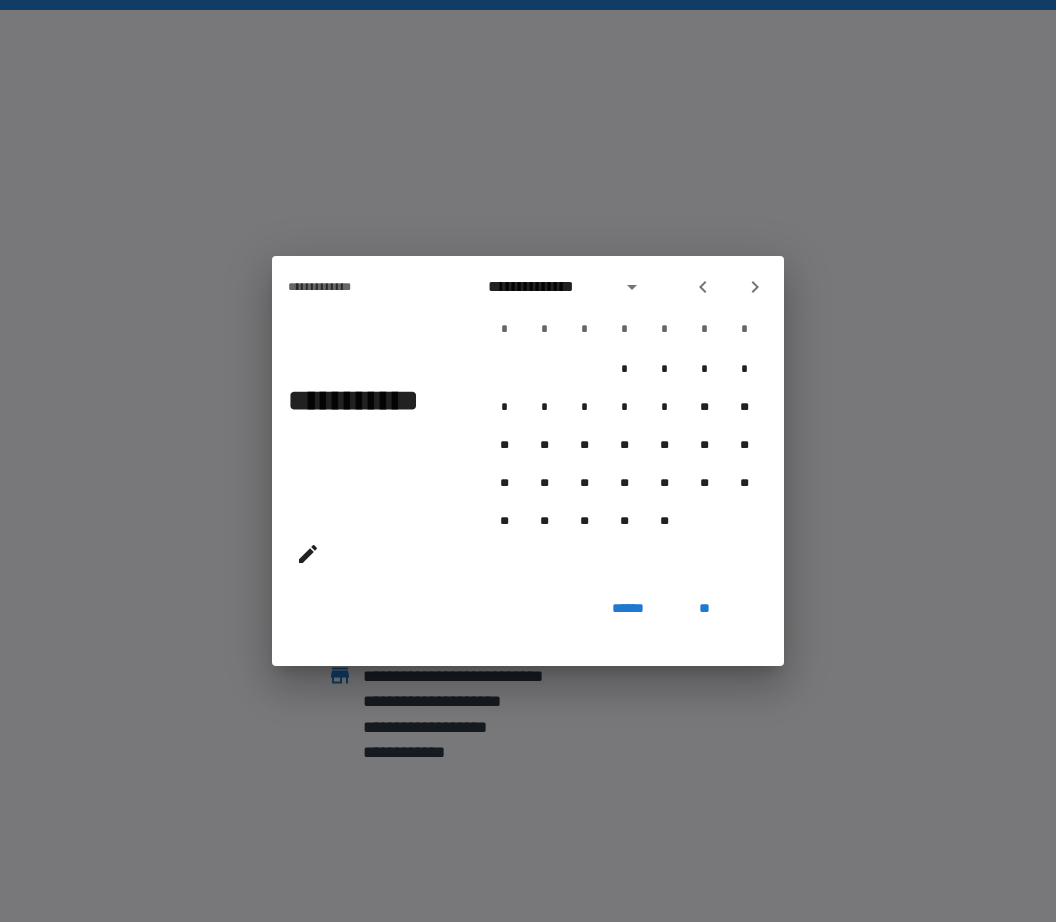 click at bounding box center [703, 287] 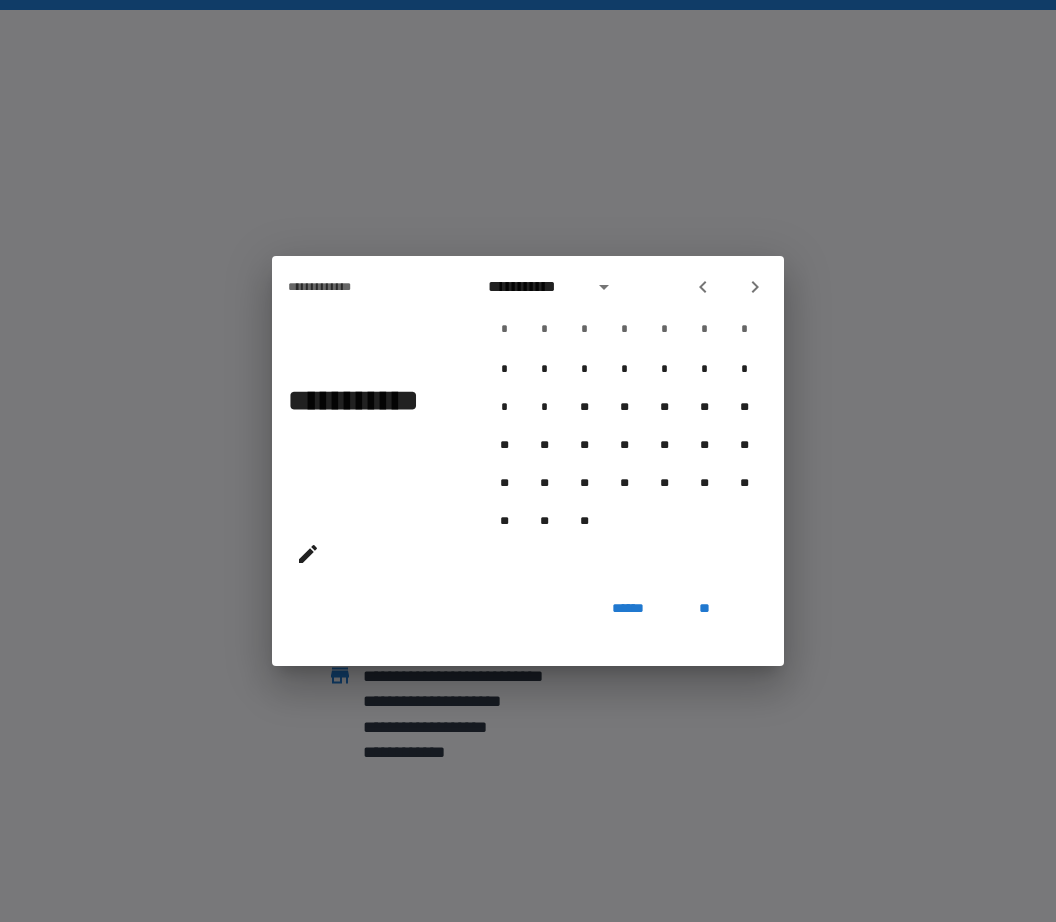 click at bounding box center [703, 287] 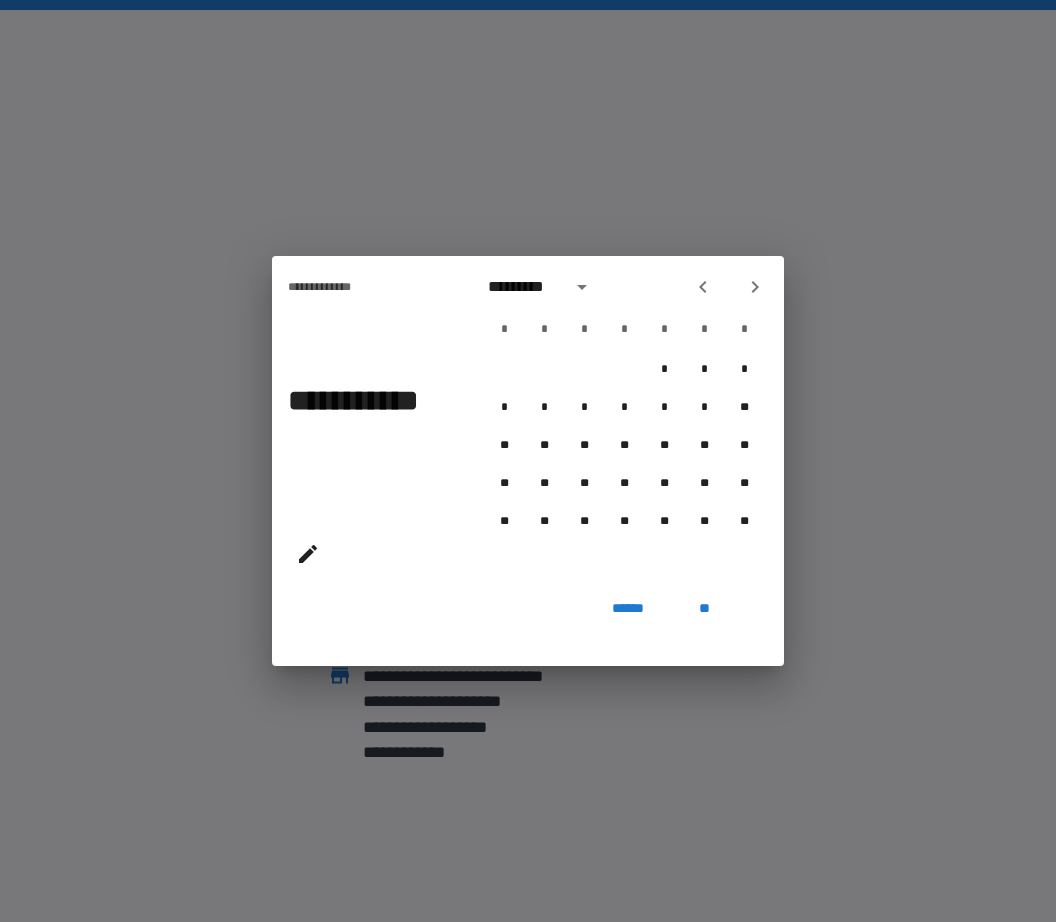 click 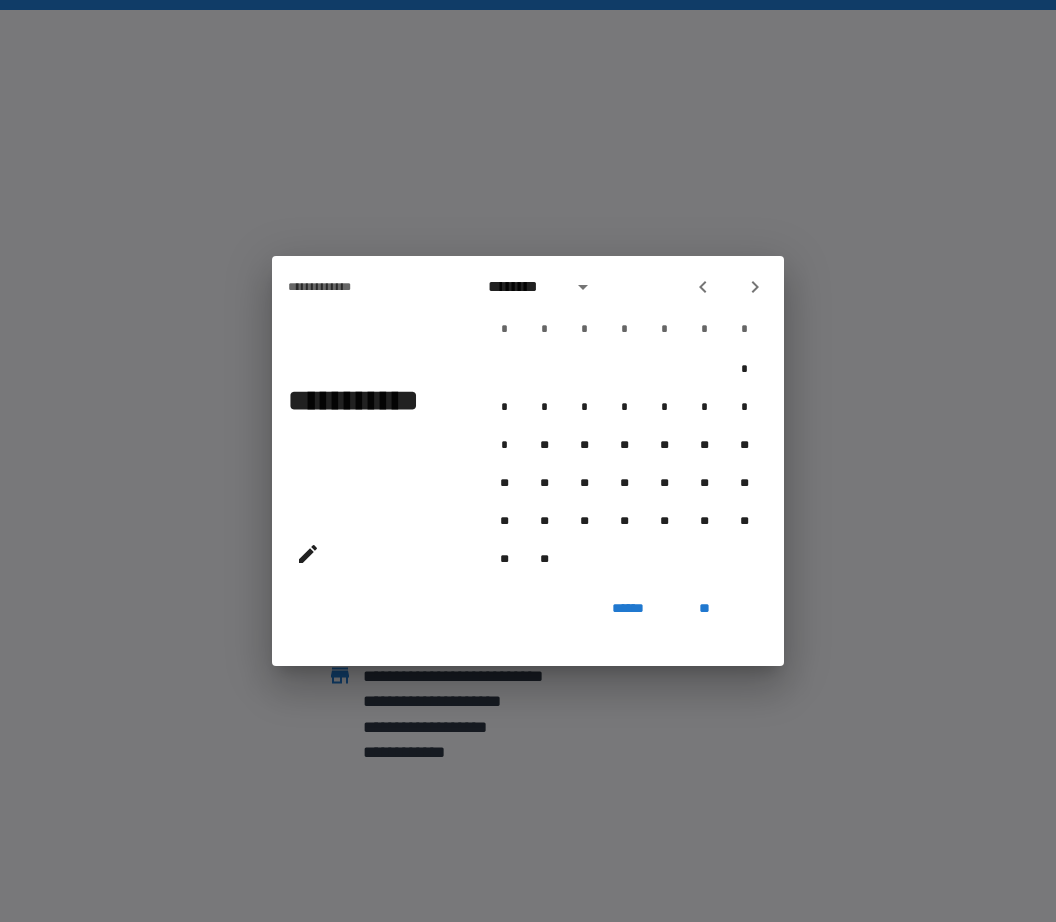 click 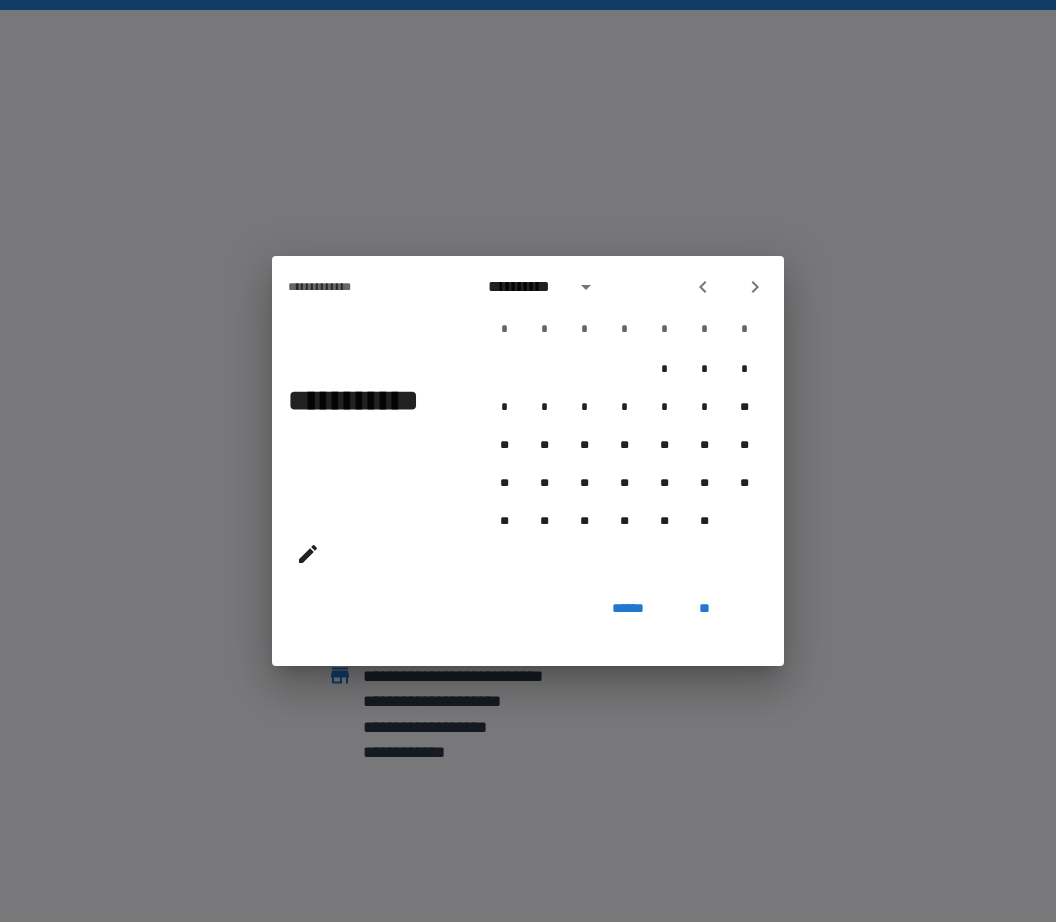 click 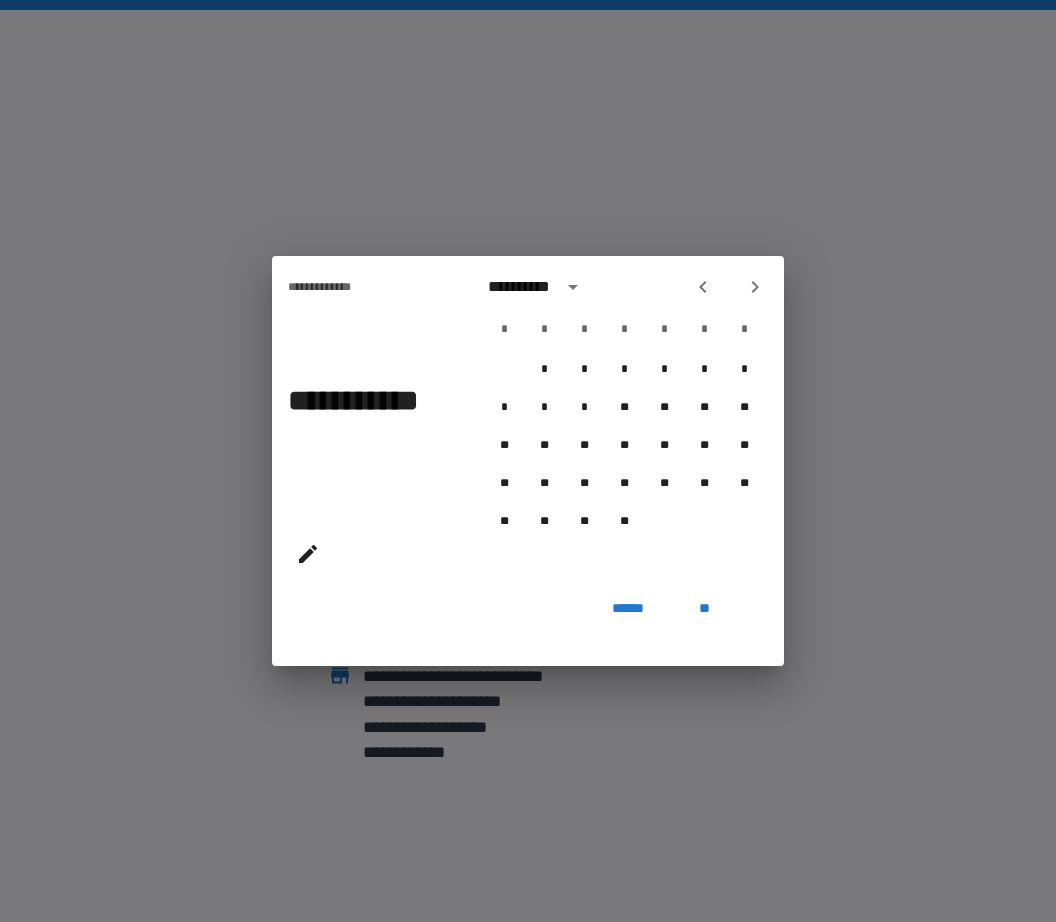 click 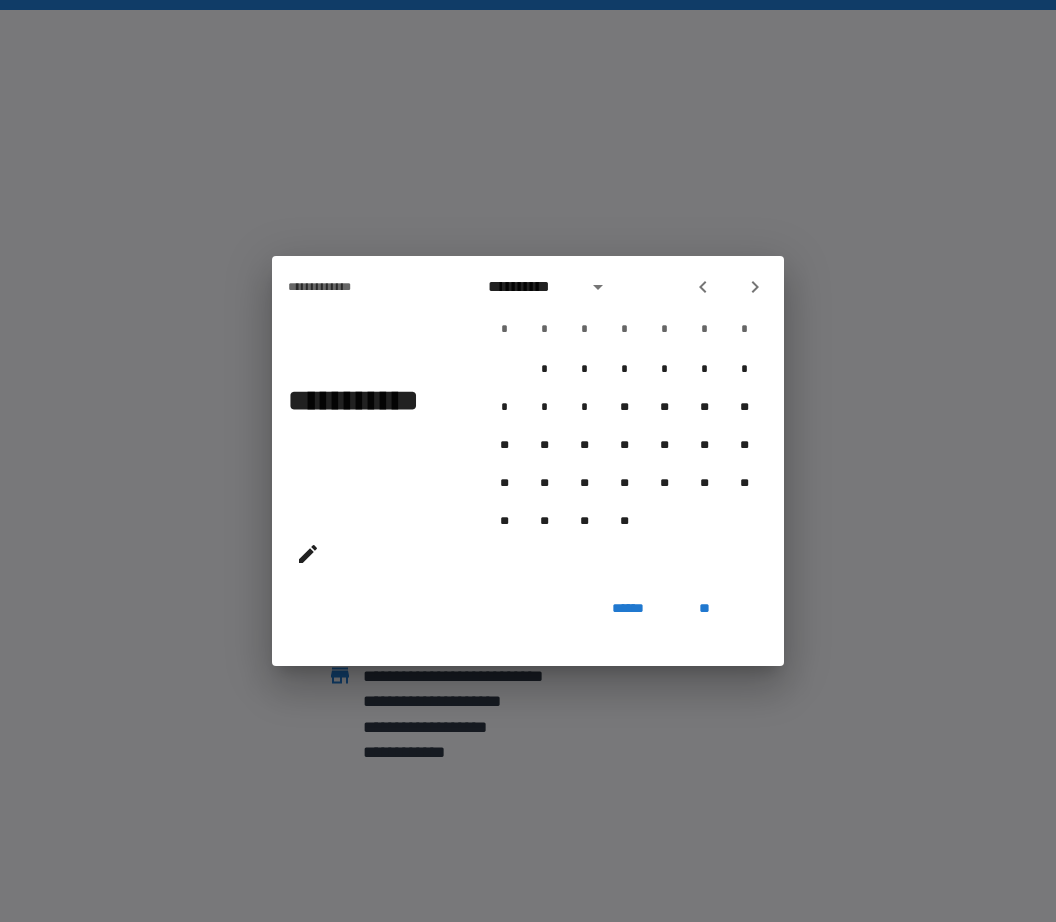 click 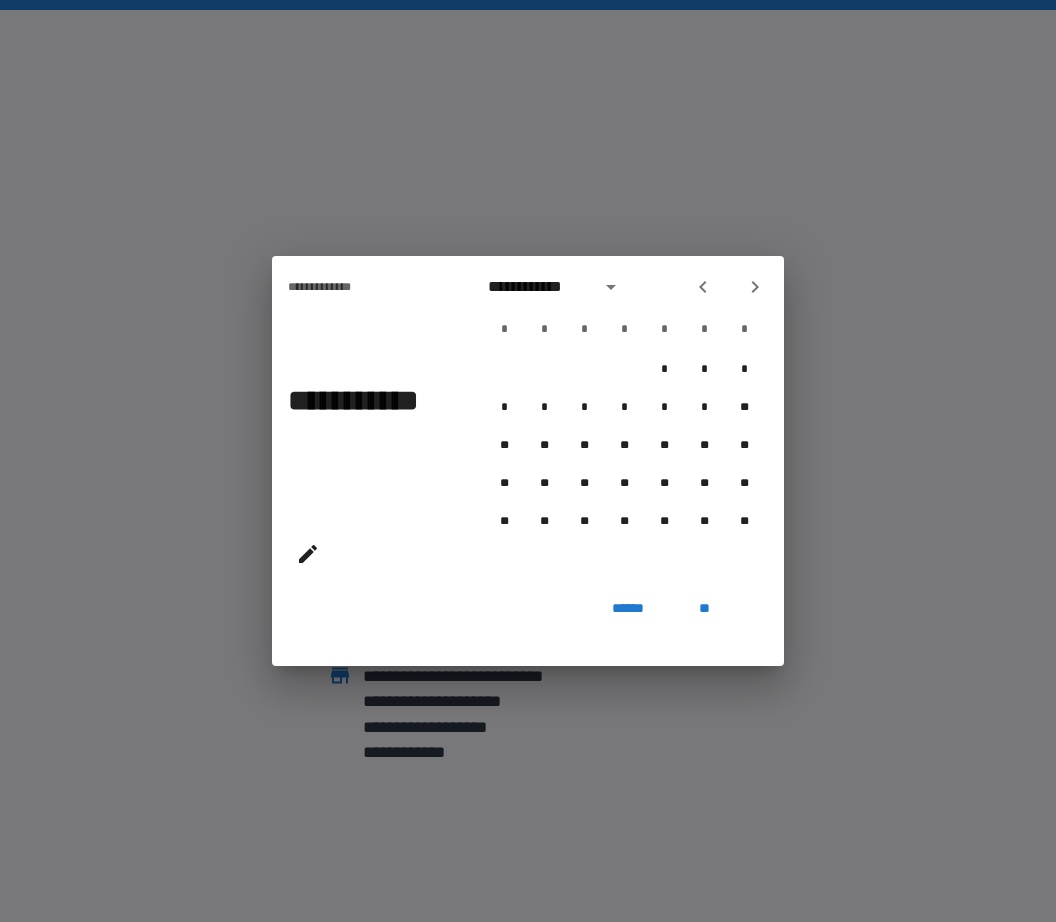 click 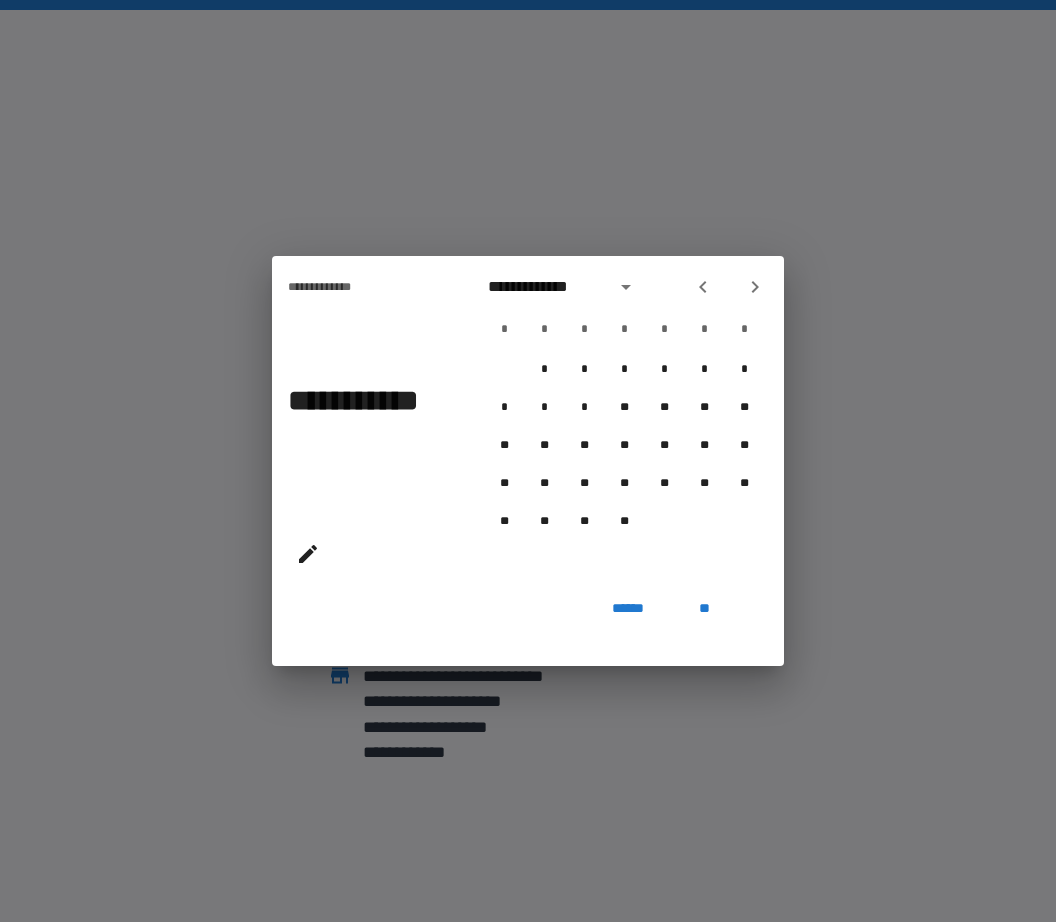 click 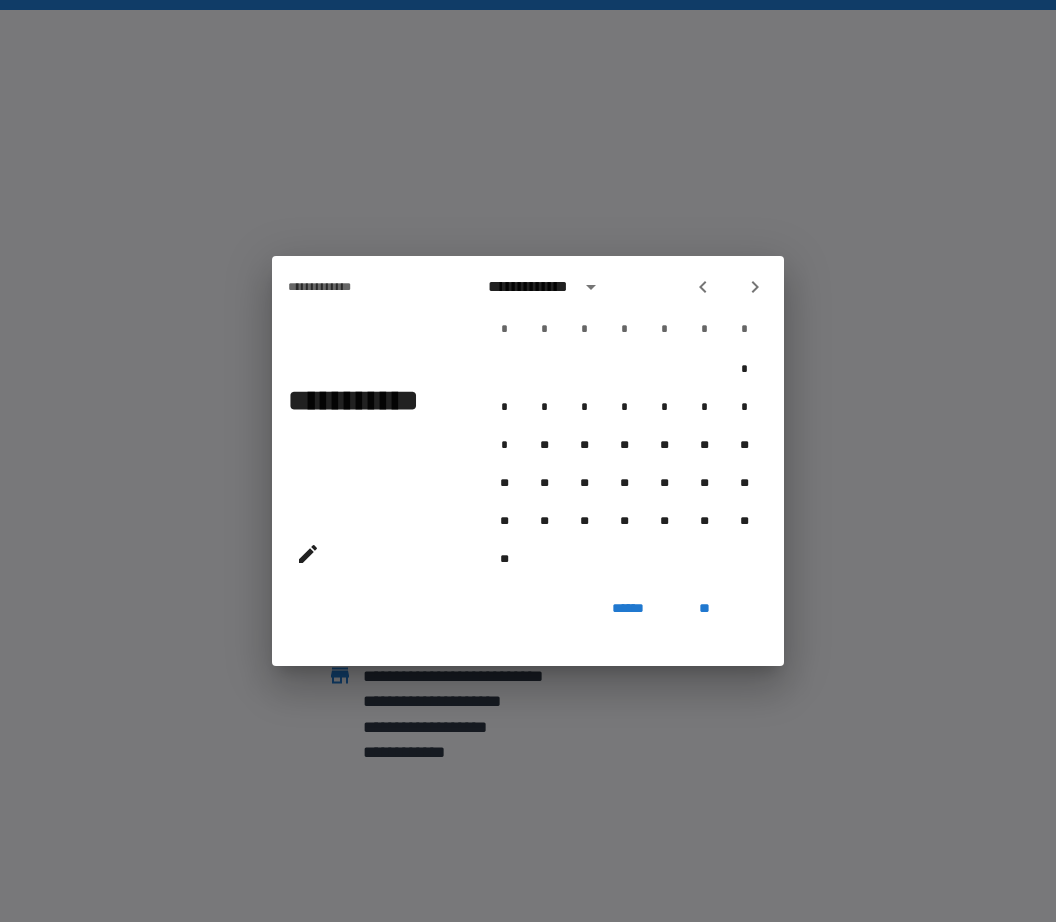 click 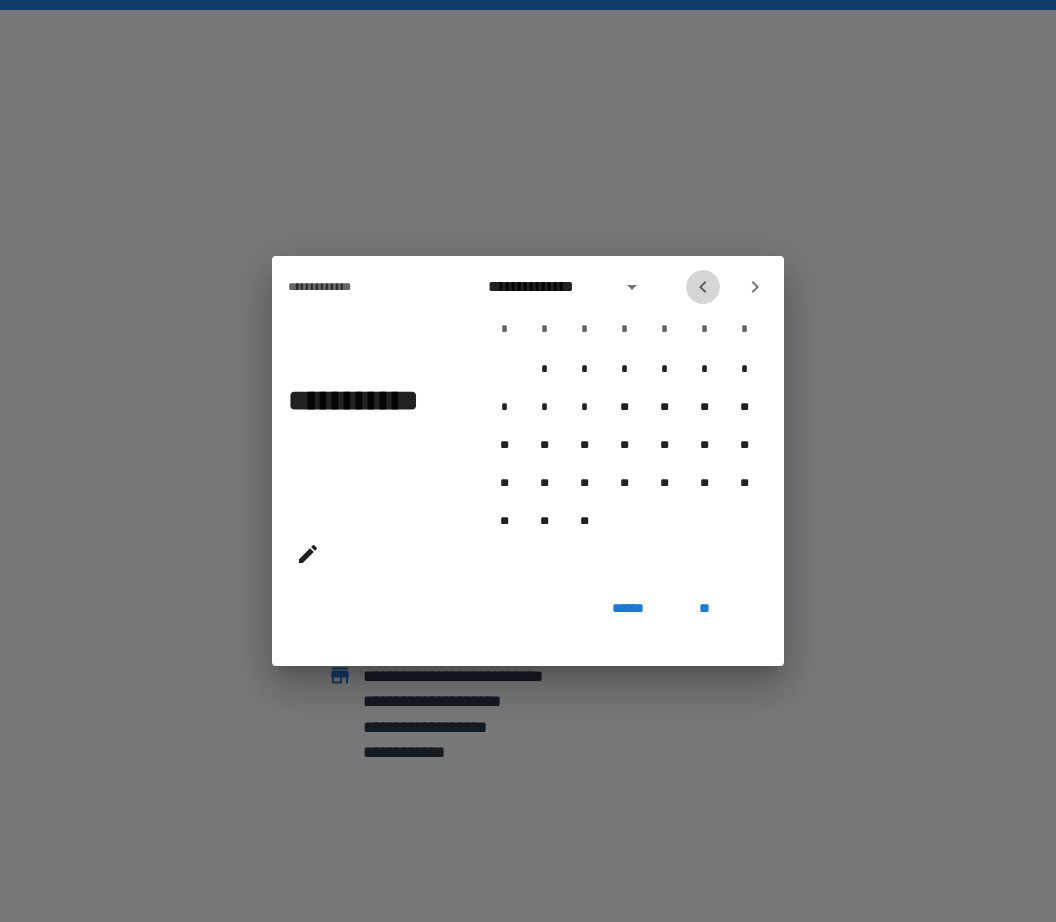 click 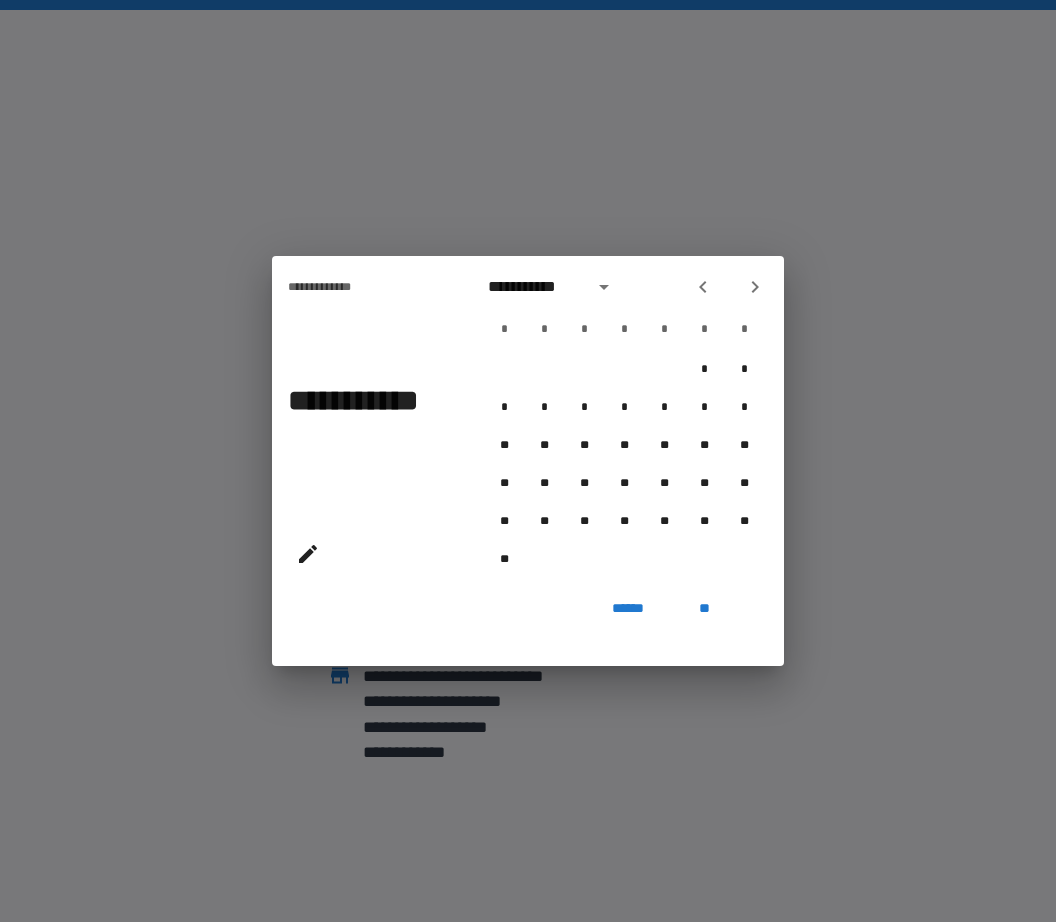 click 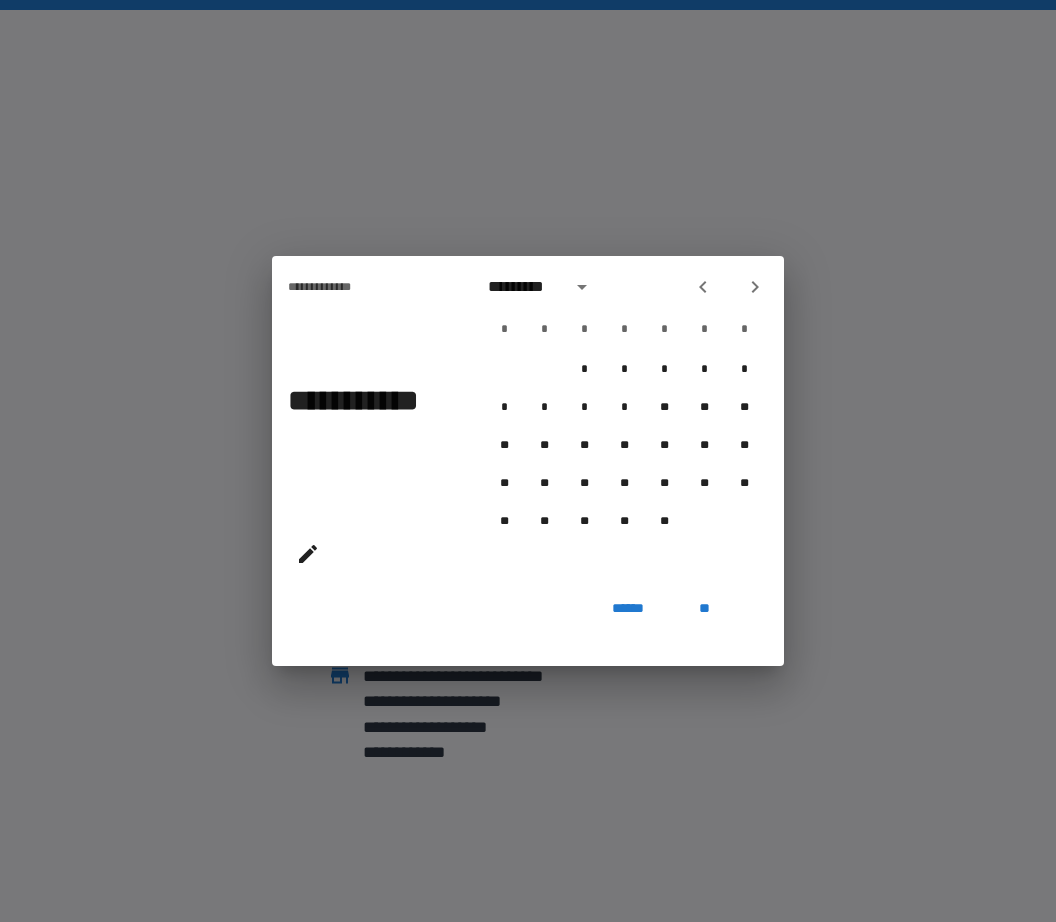 click 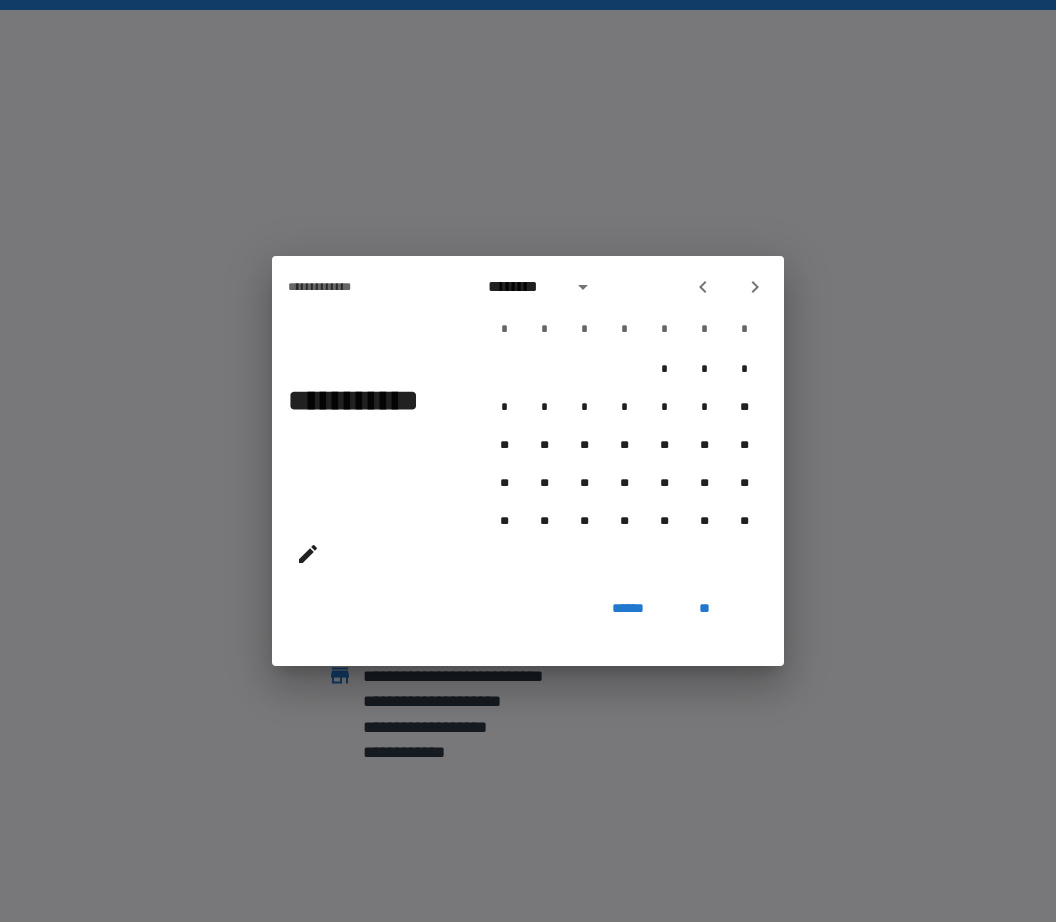 click 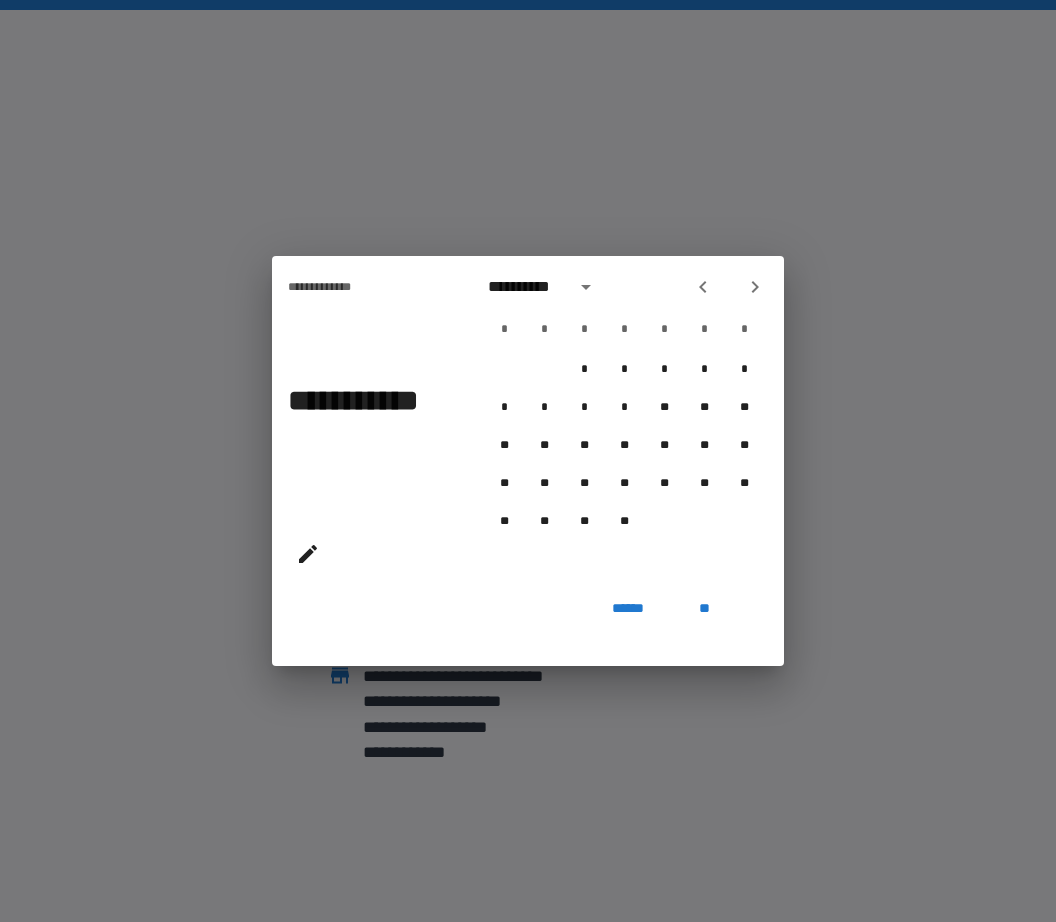 click 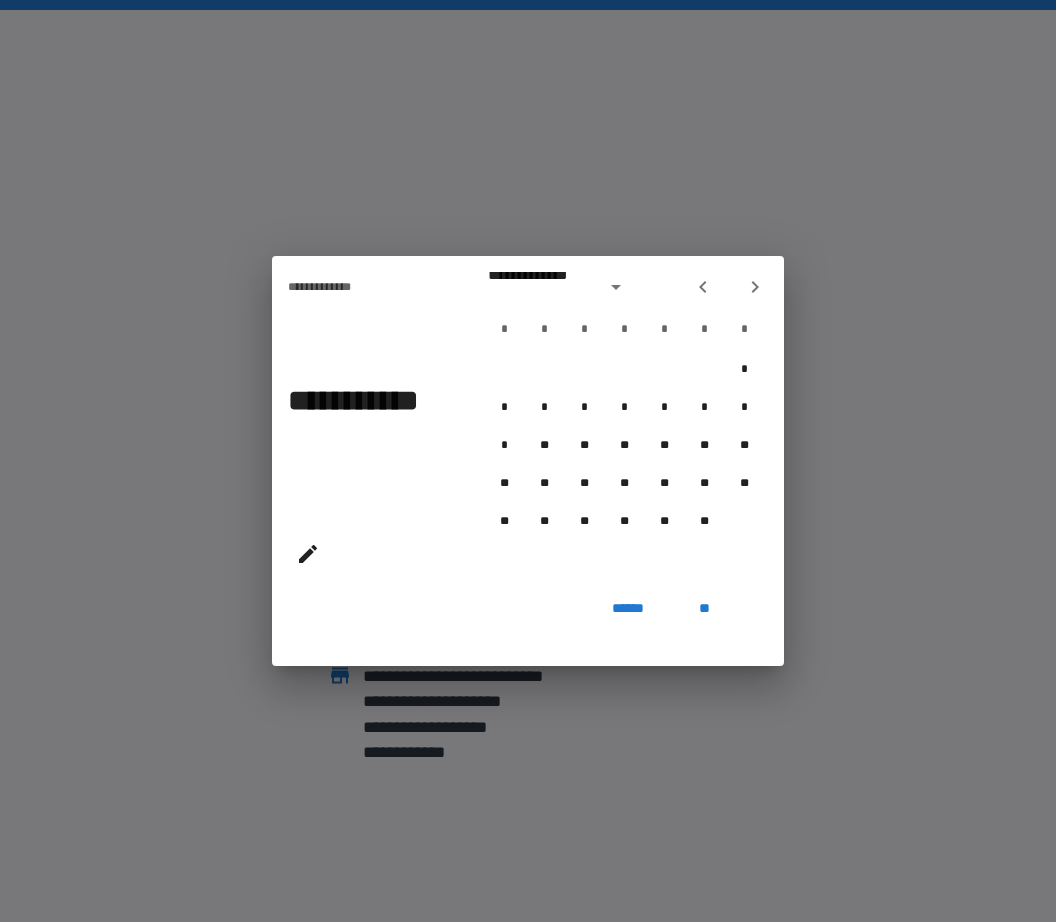 click at bounding box center (703, 287) 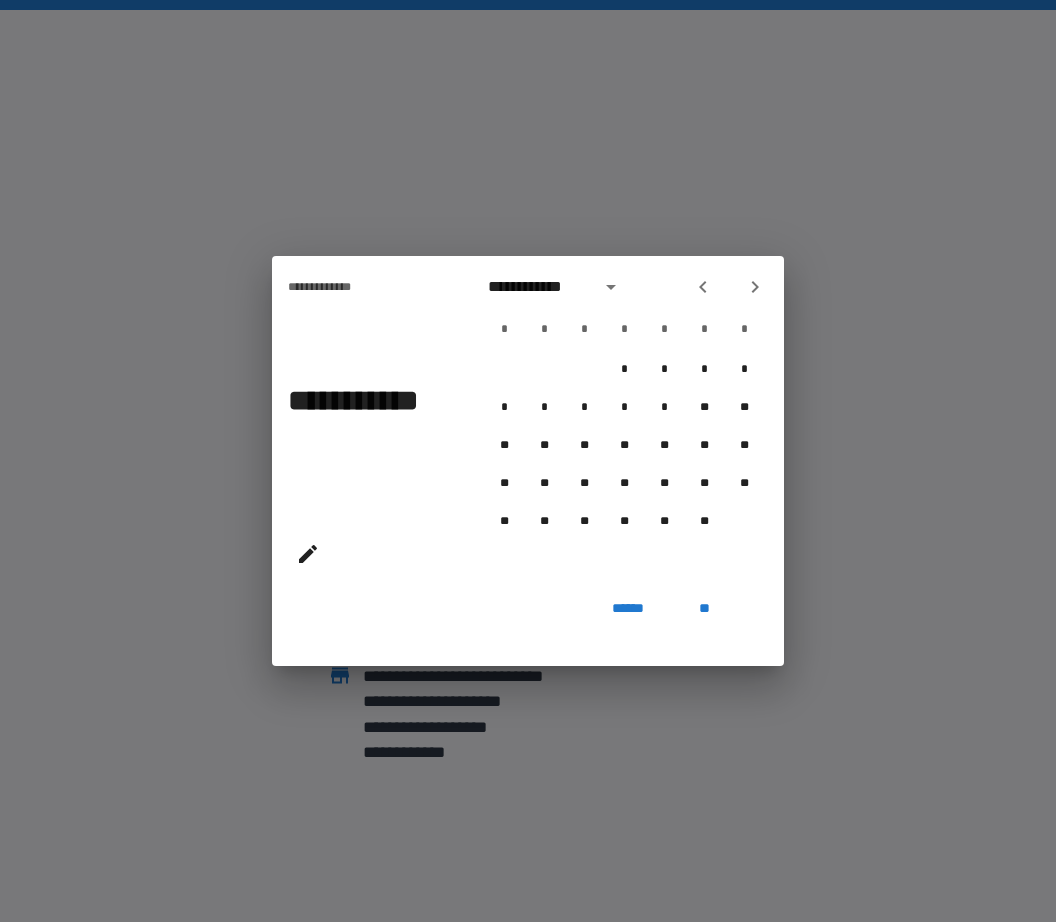 click at bounding box center (703, 287) 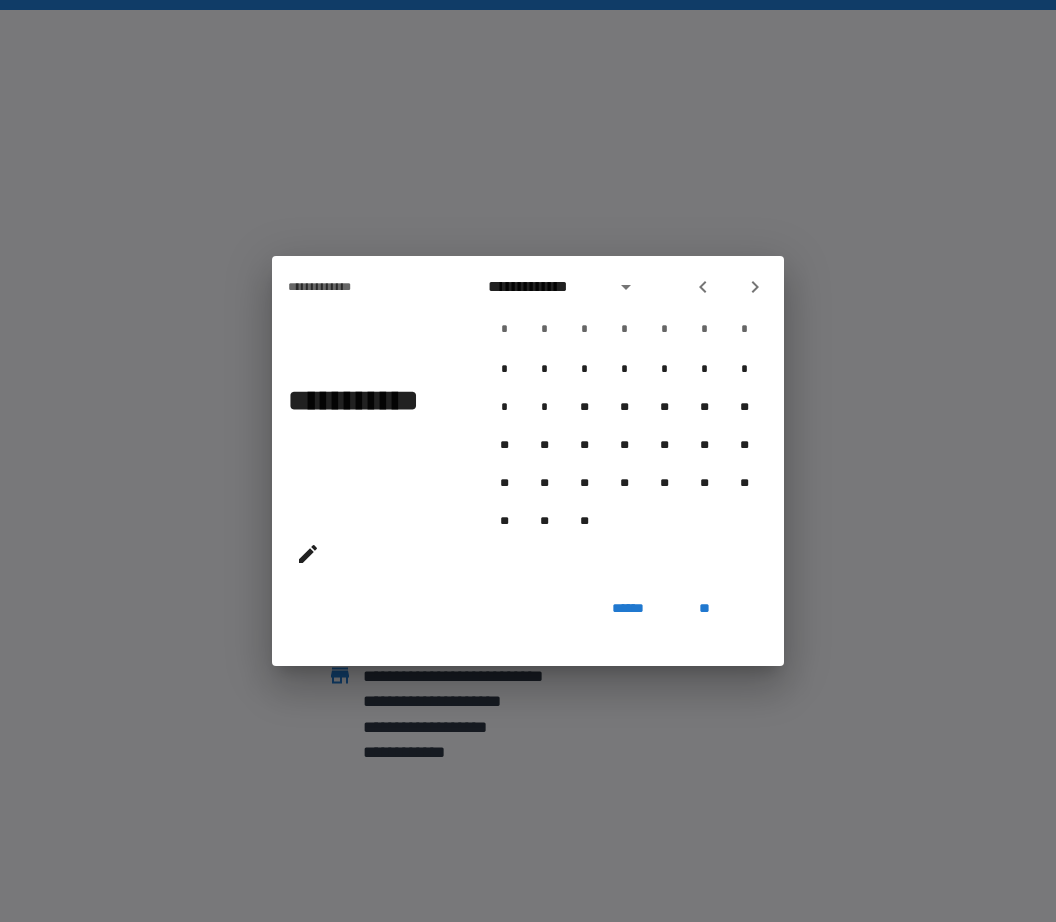 click at bounding box center [703, 287] 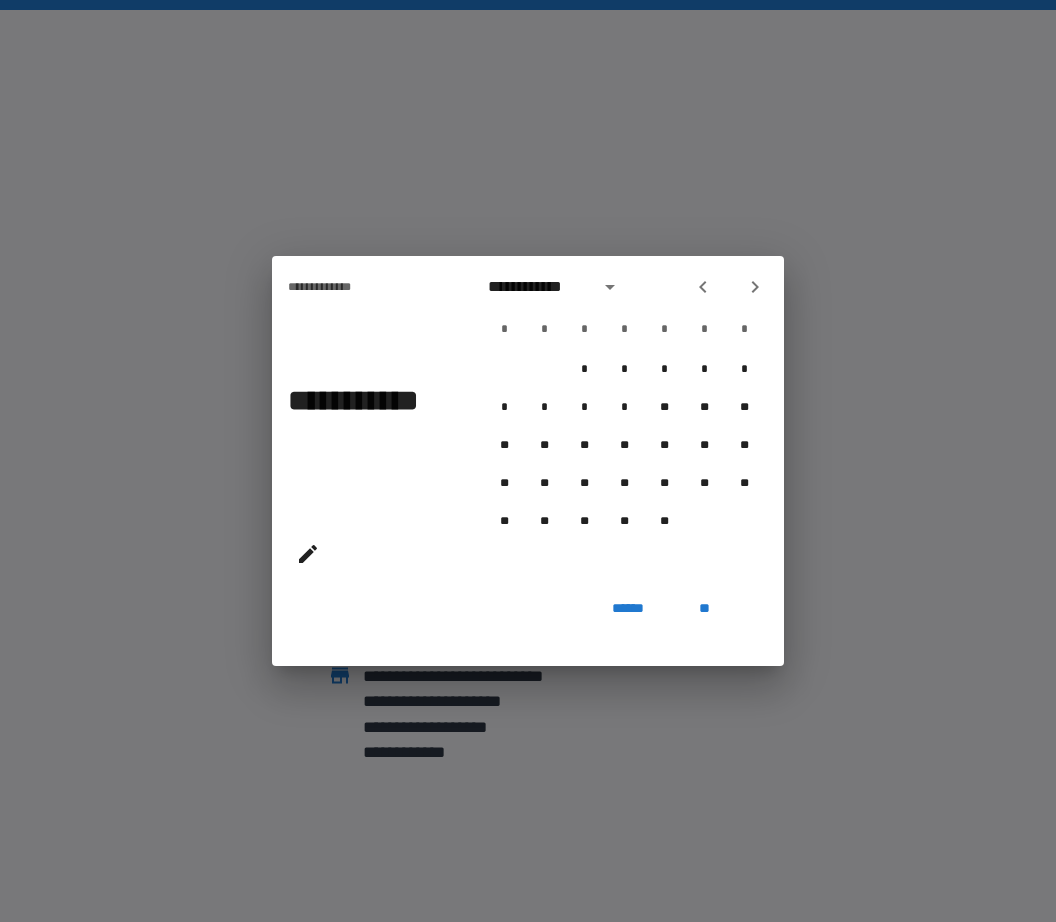 click at bounding box center [703, 287] 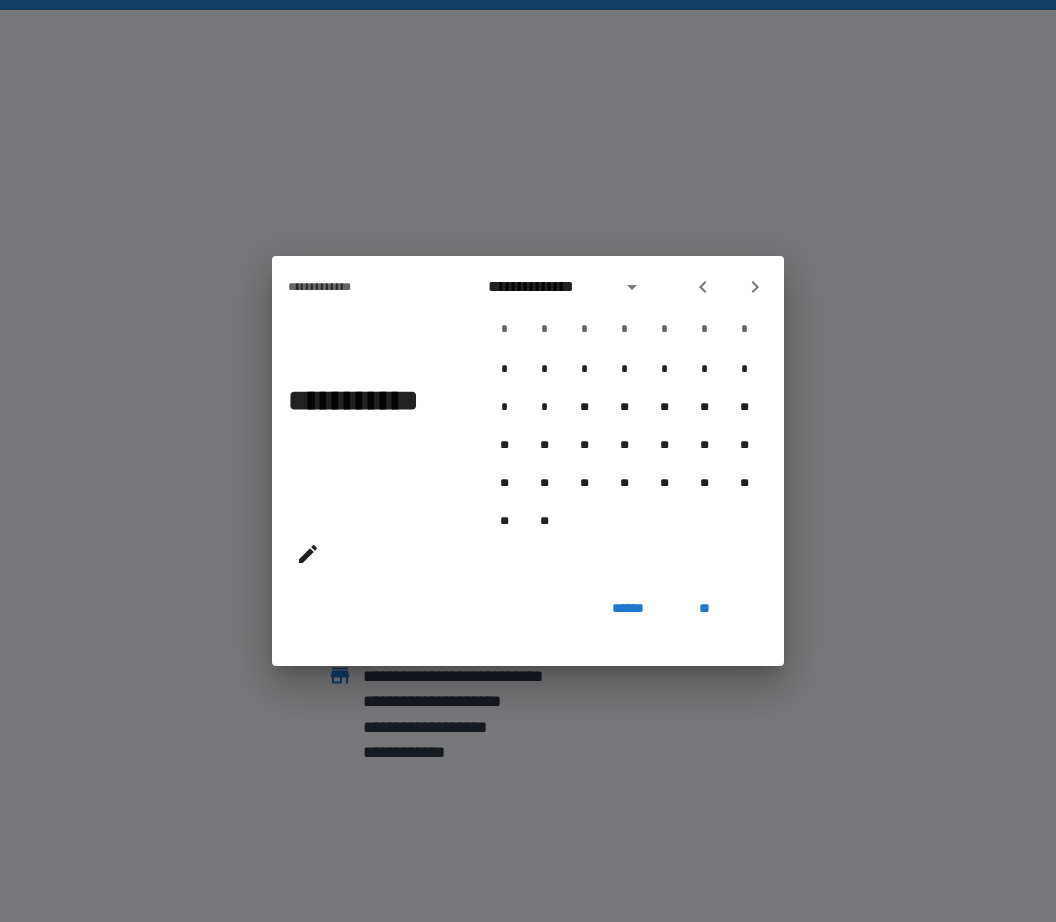 click 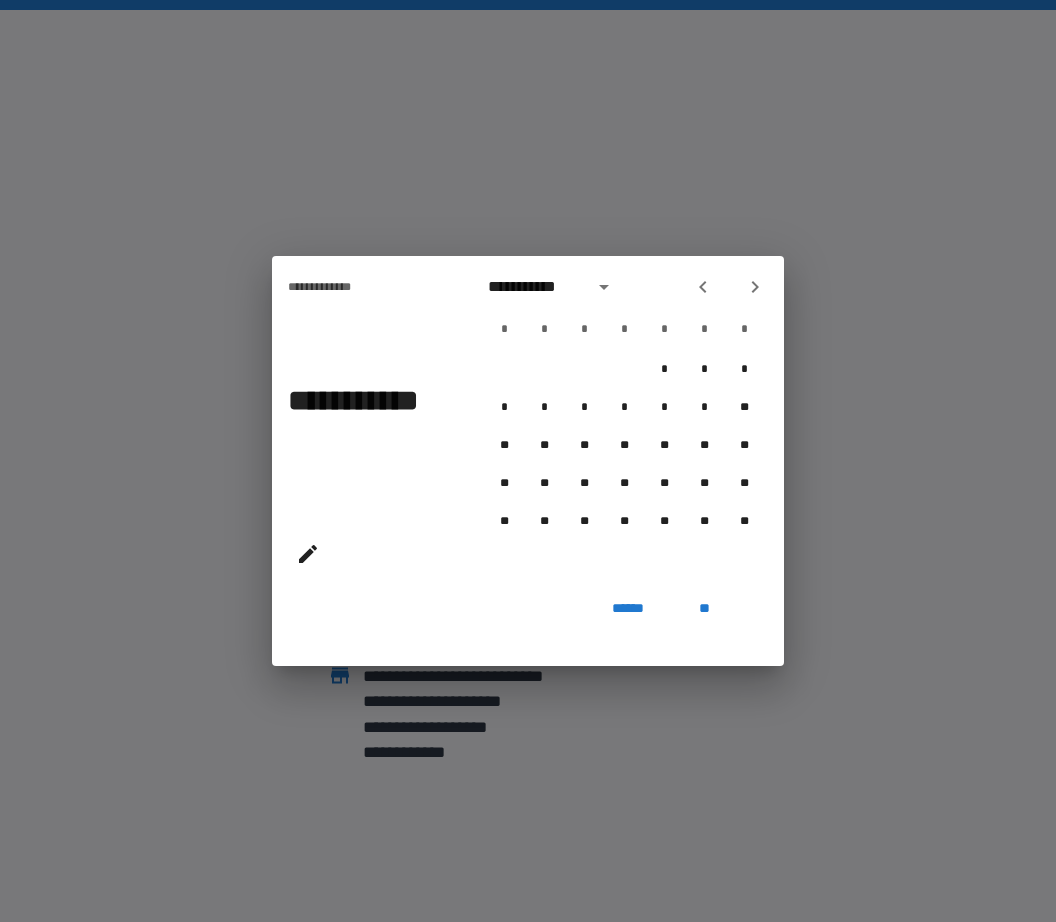 click 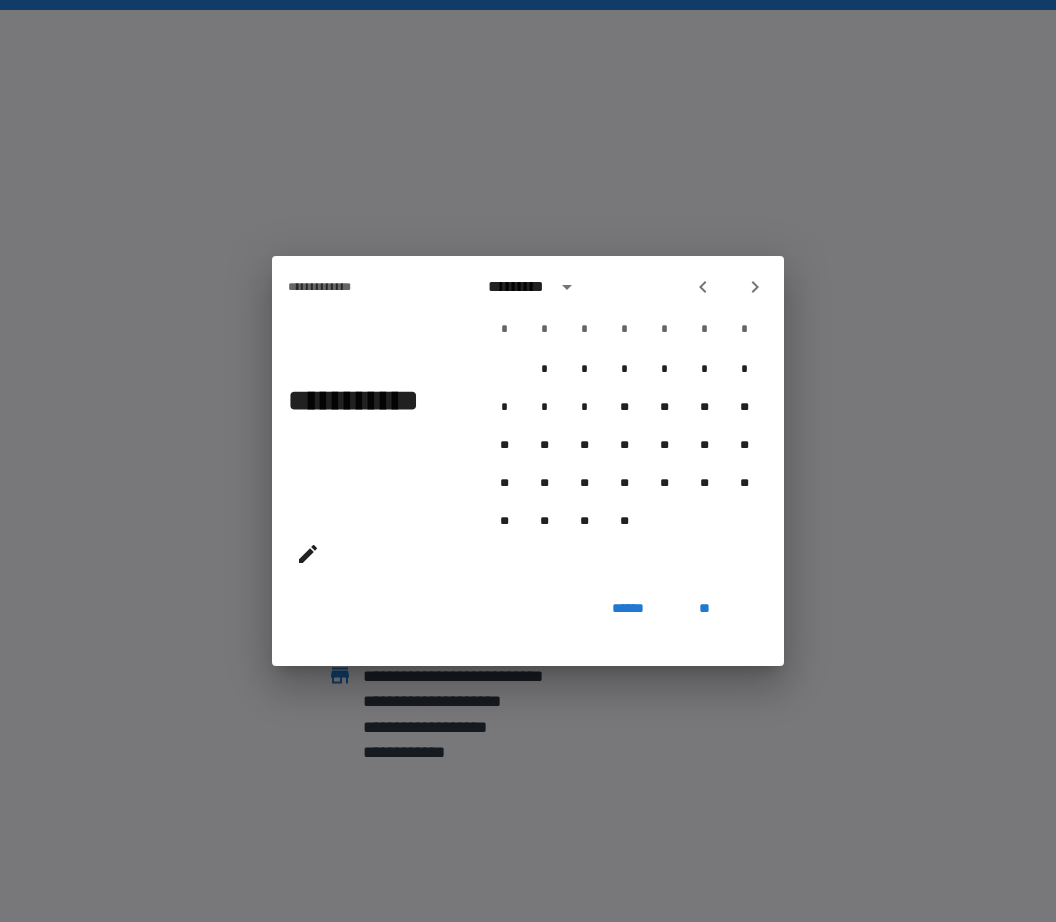 click 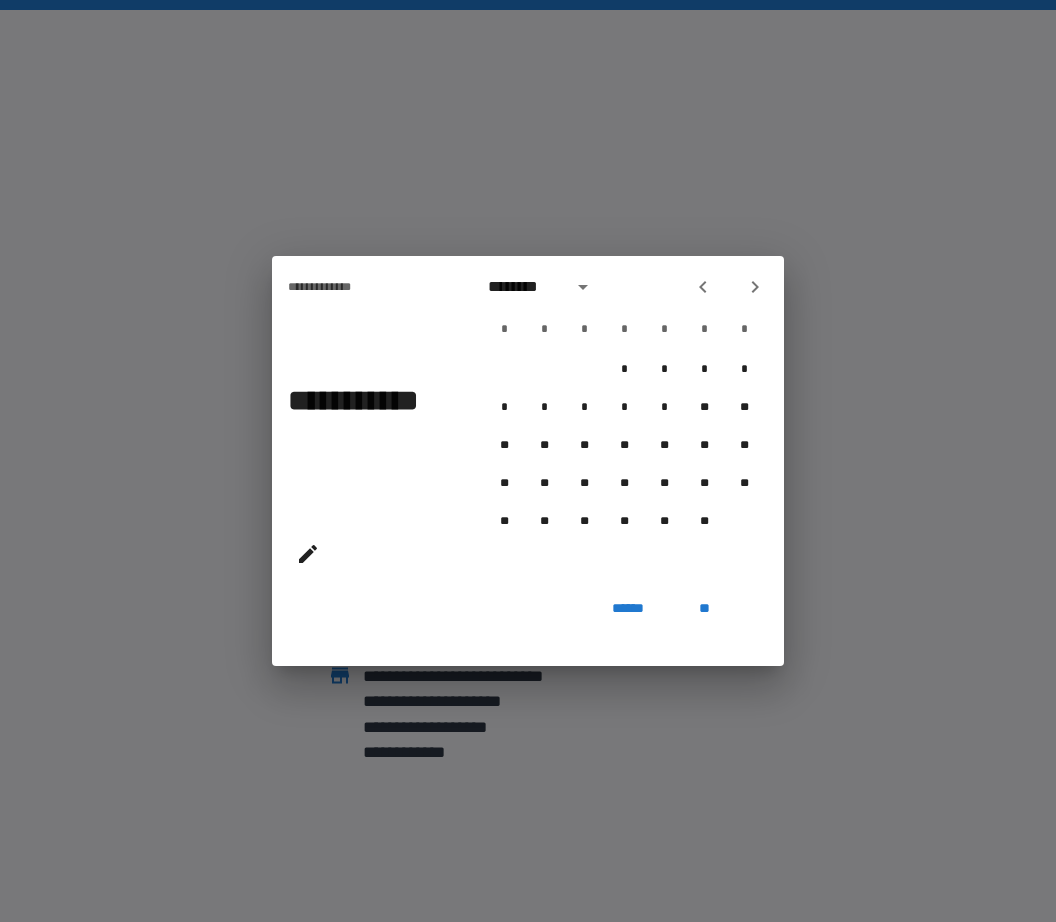 click 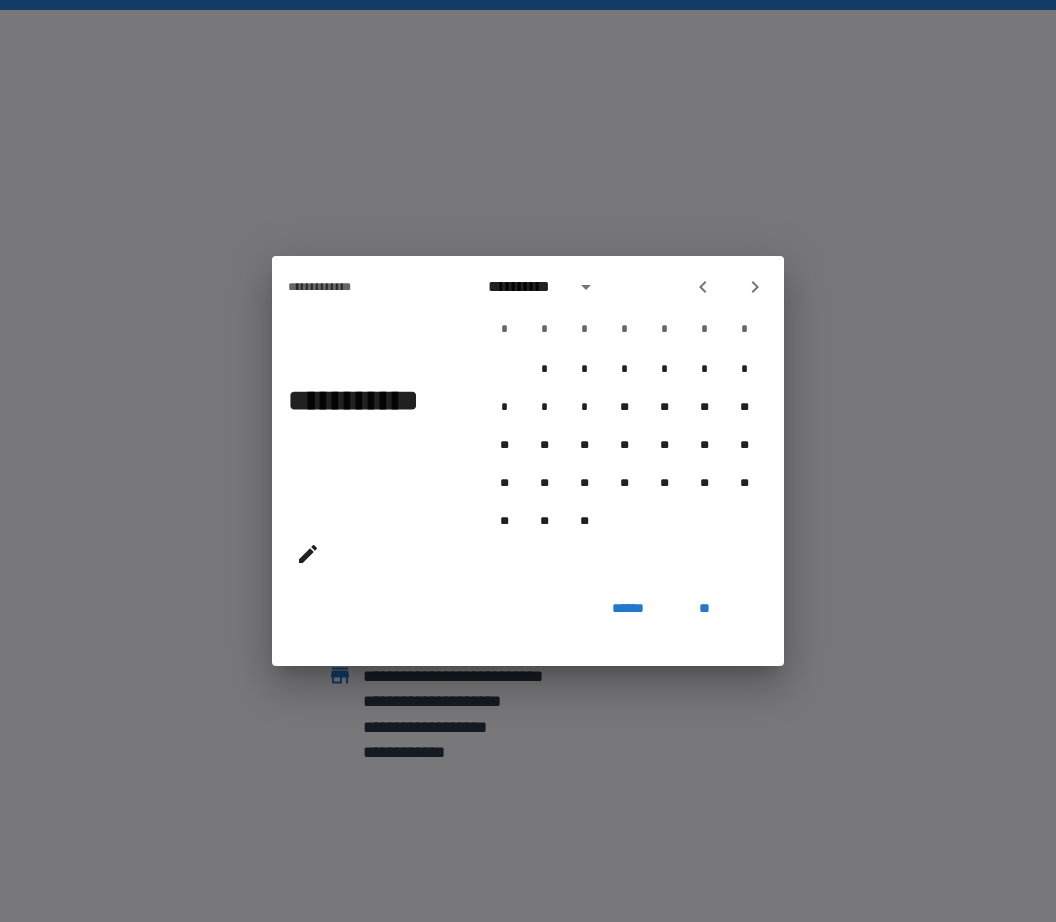 click 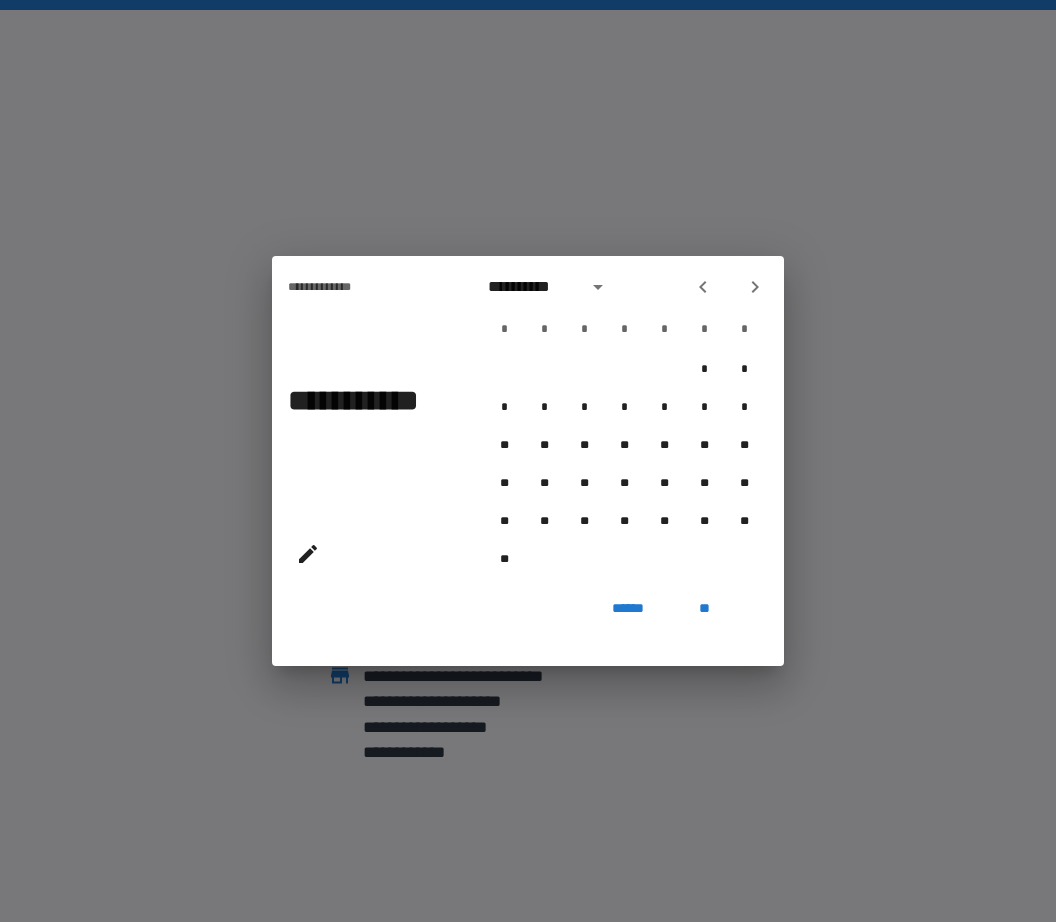 click 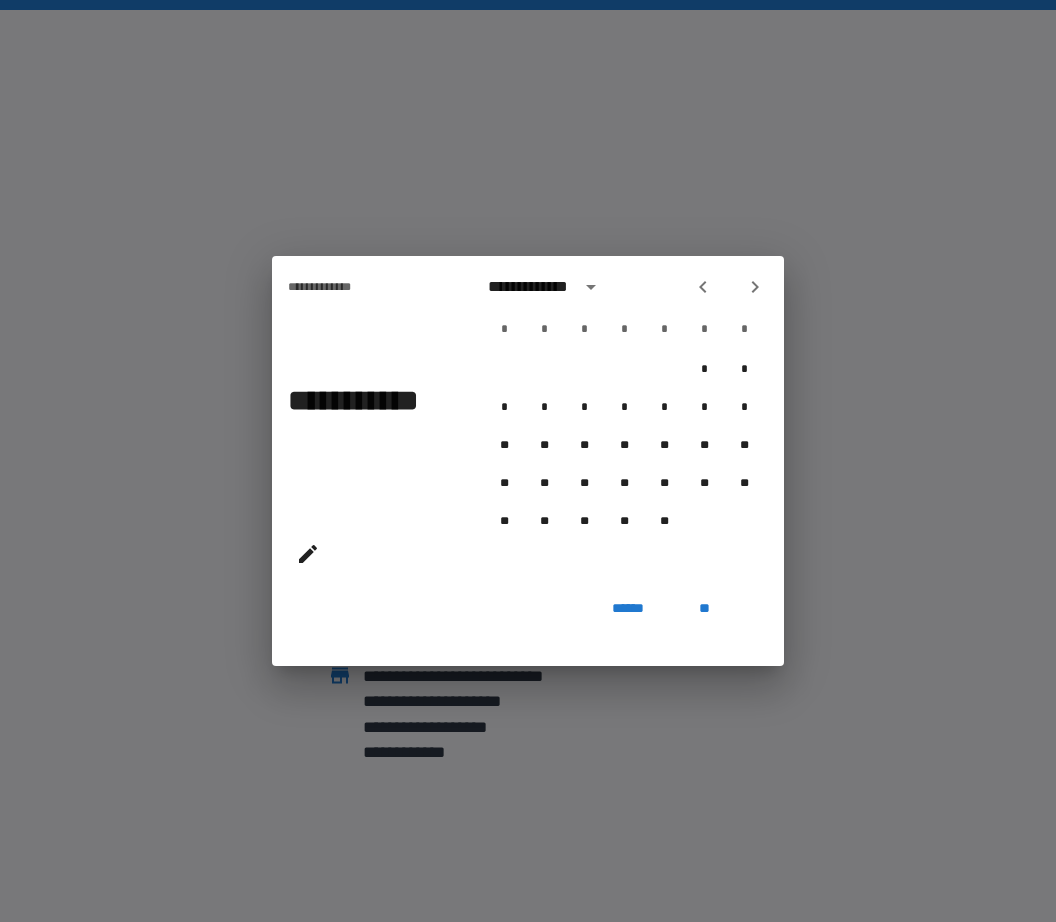 click 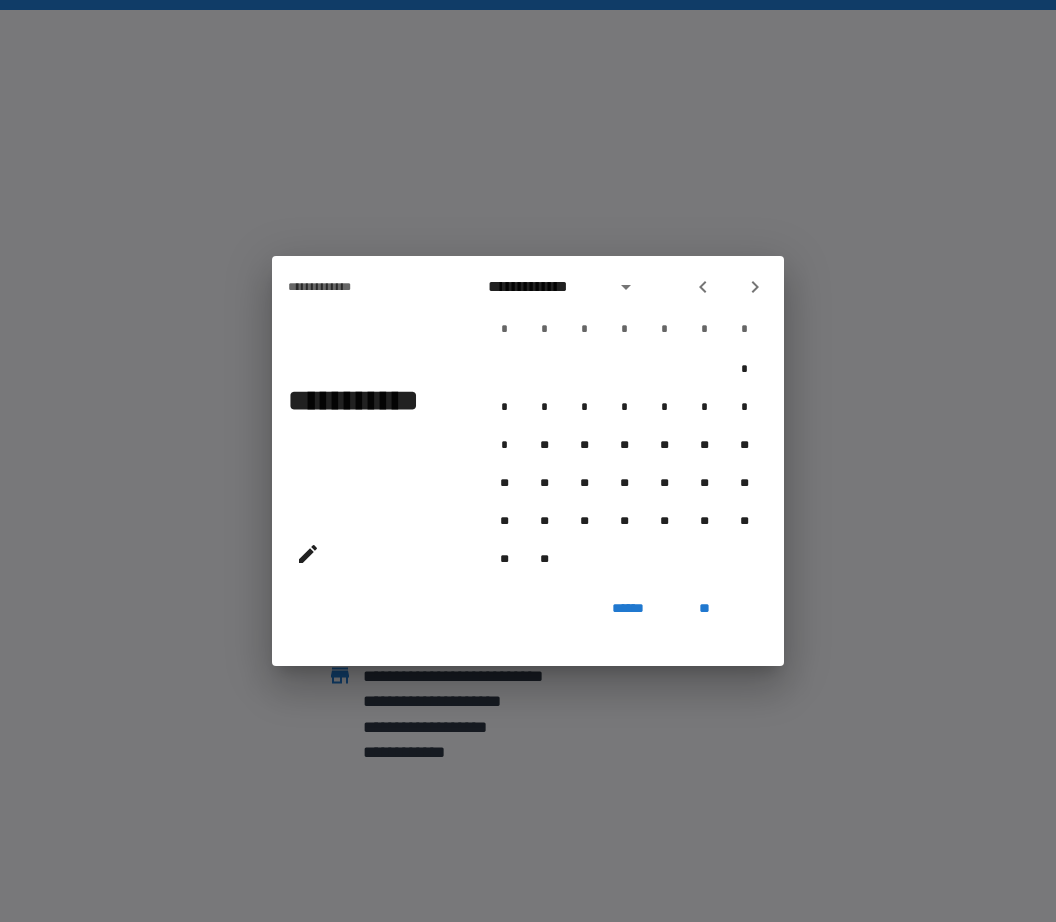 click 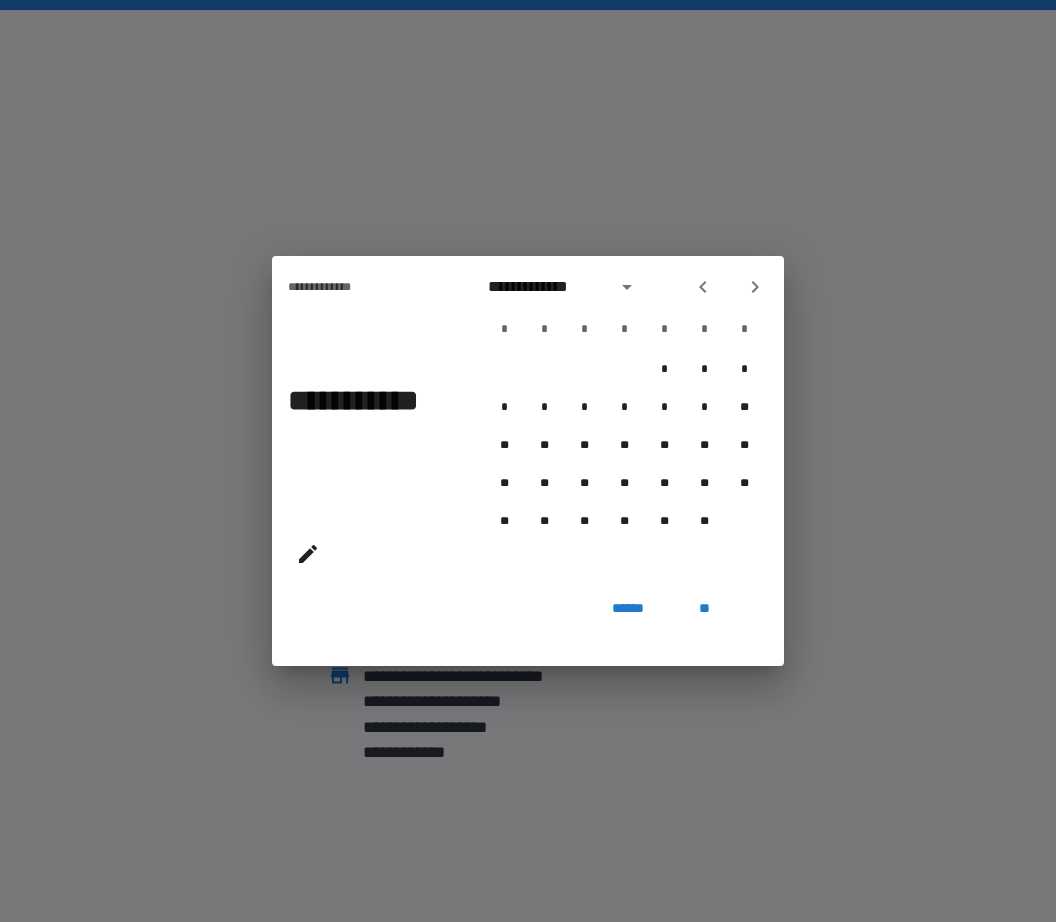 click 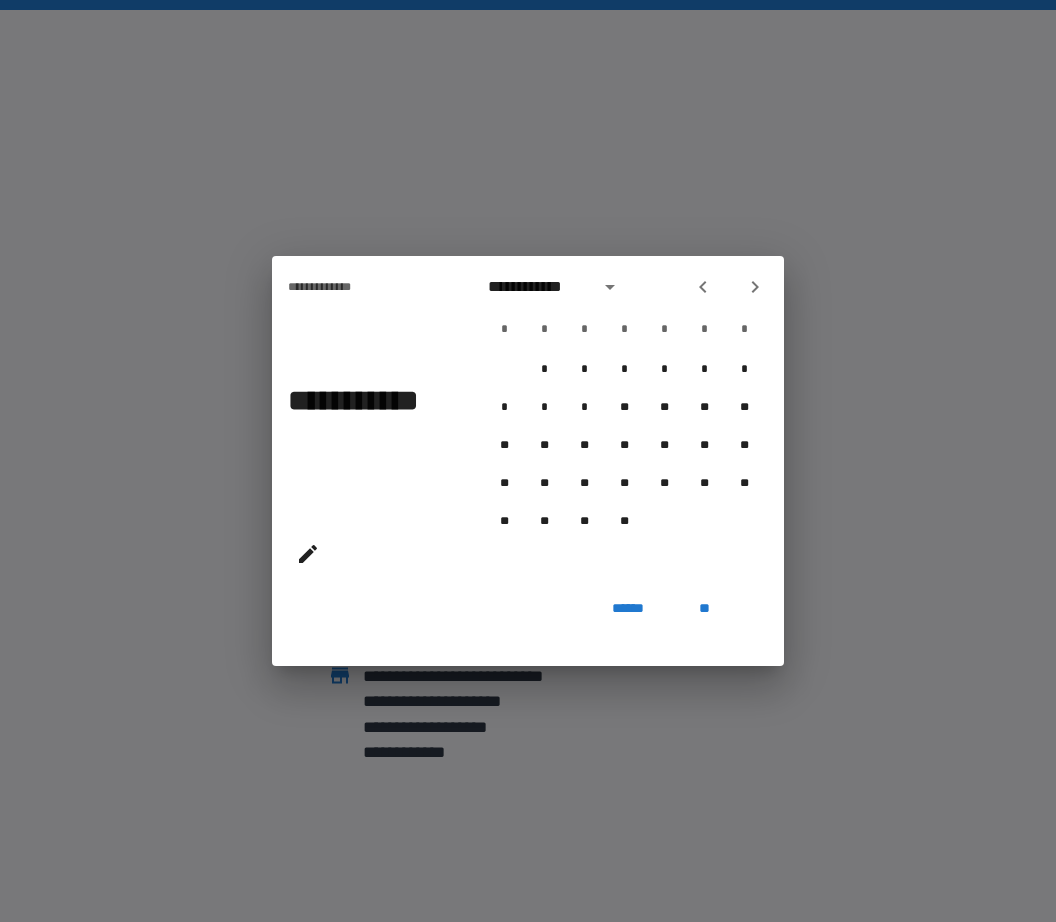 click 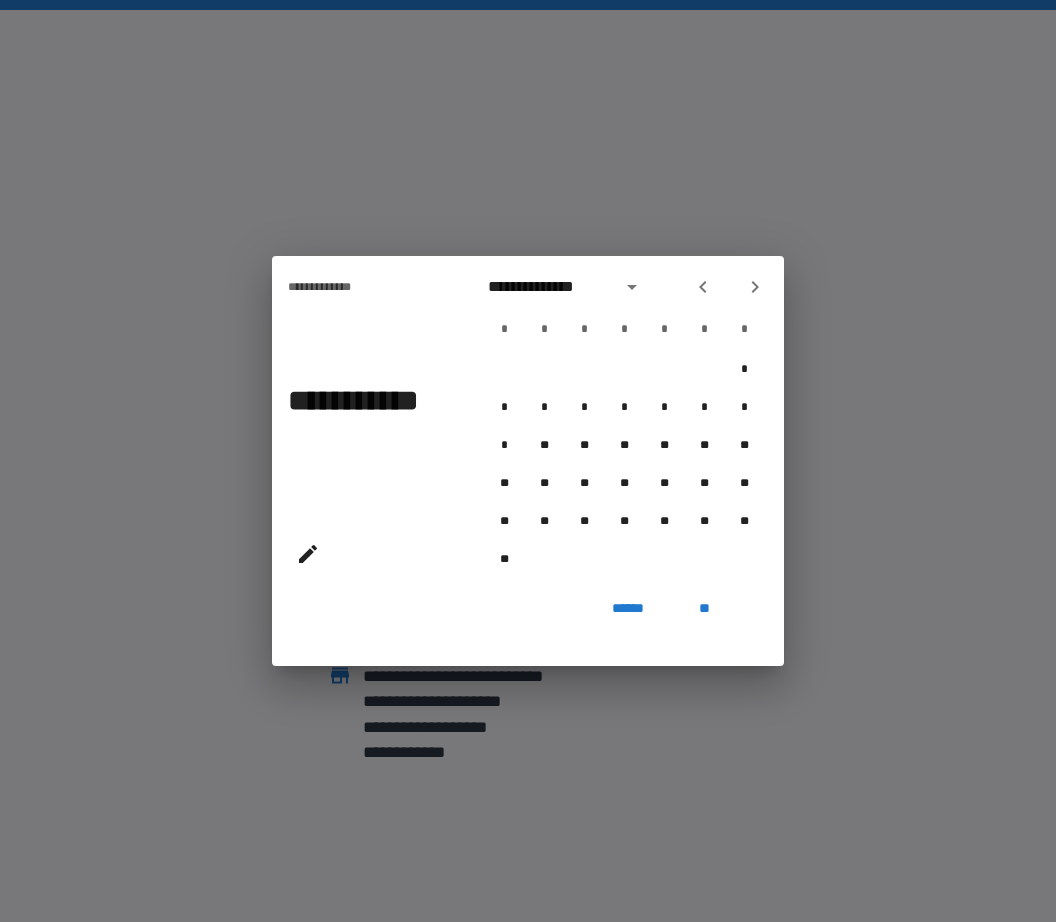 click 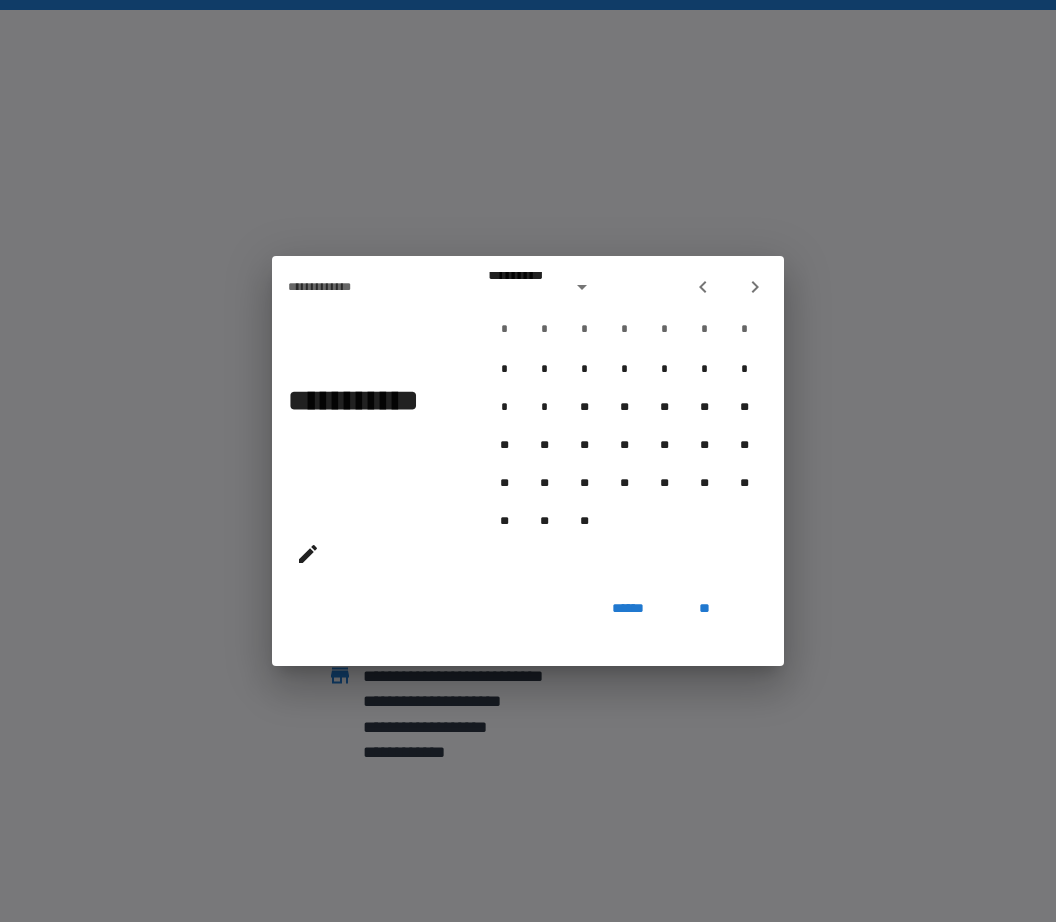 click 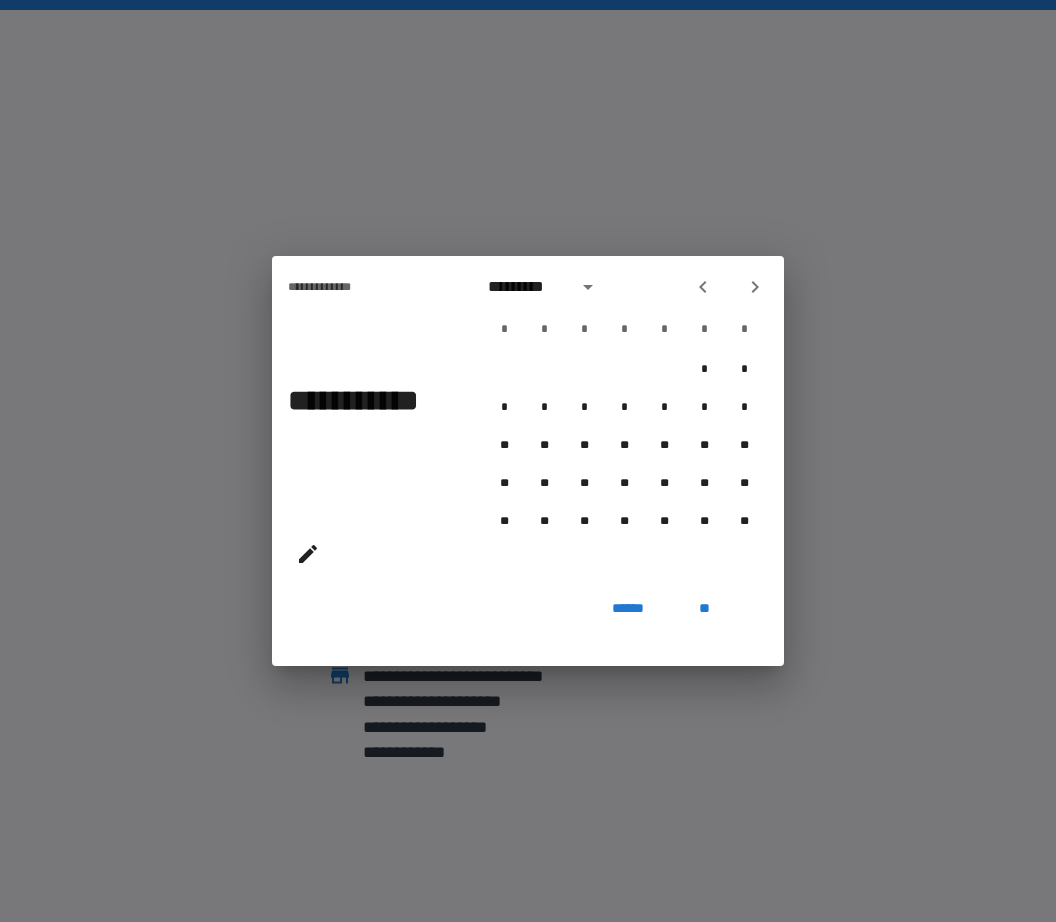 click 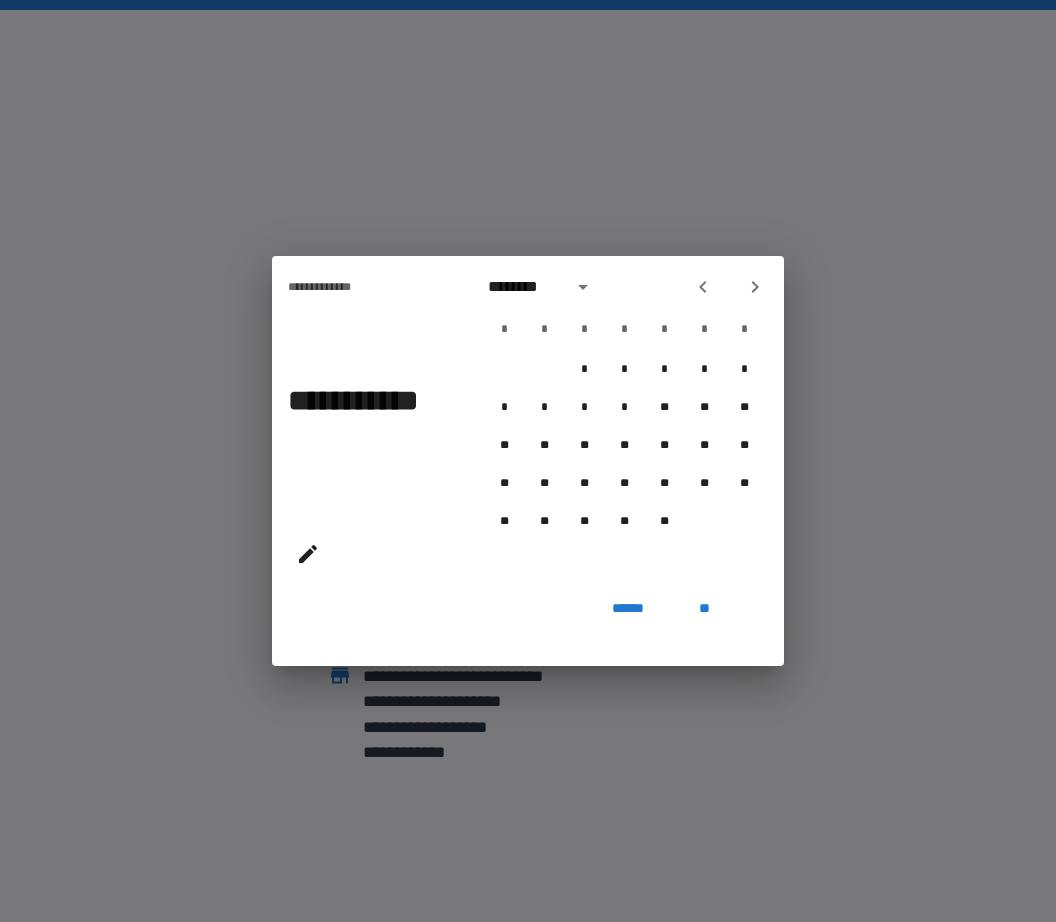click 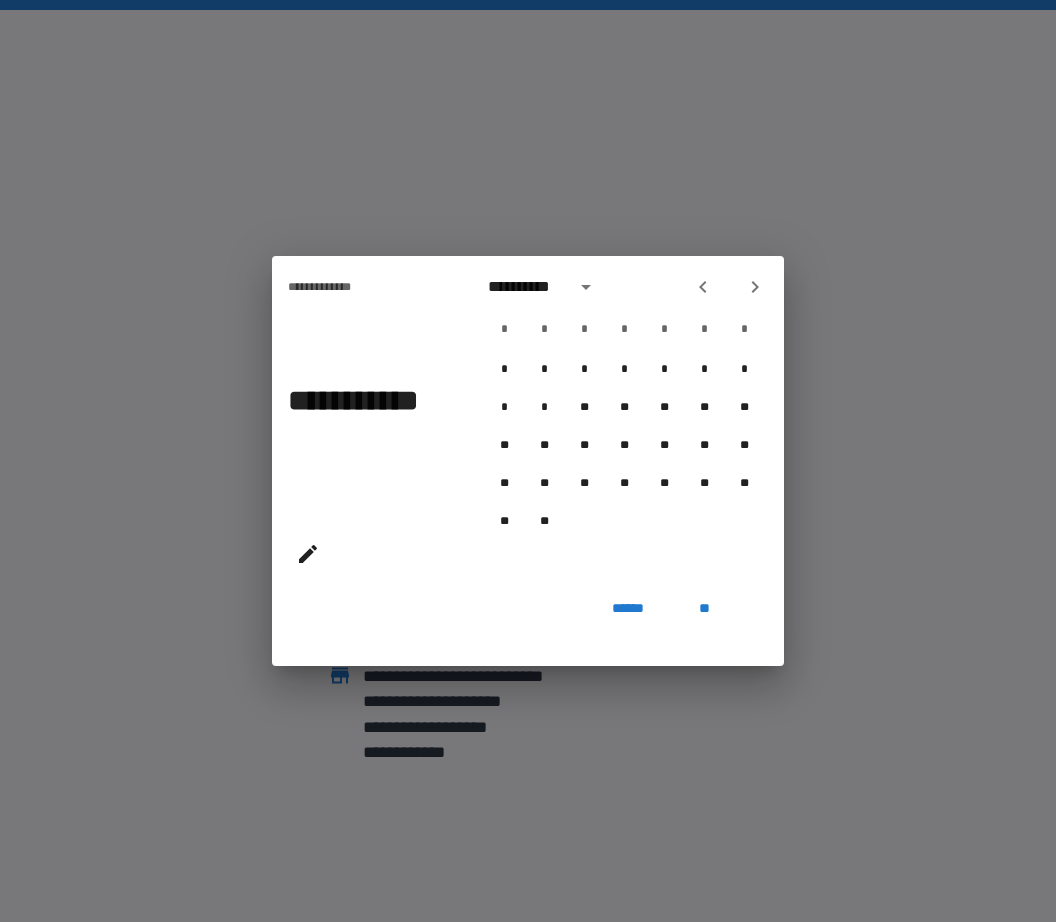 click 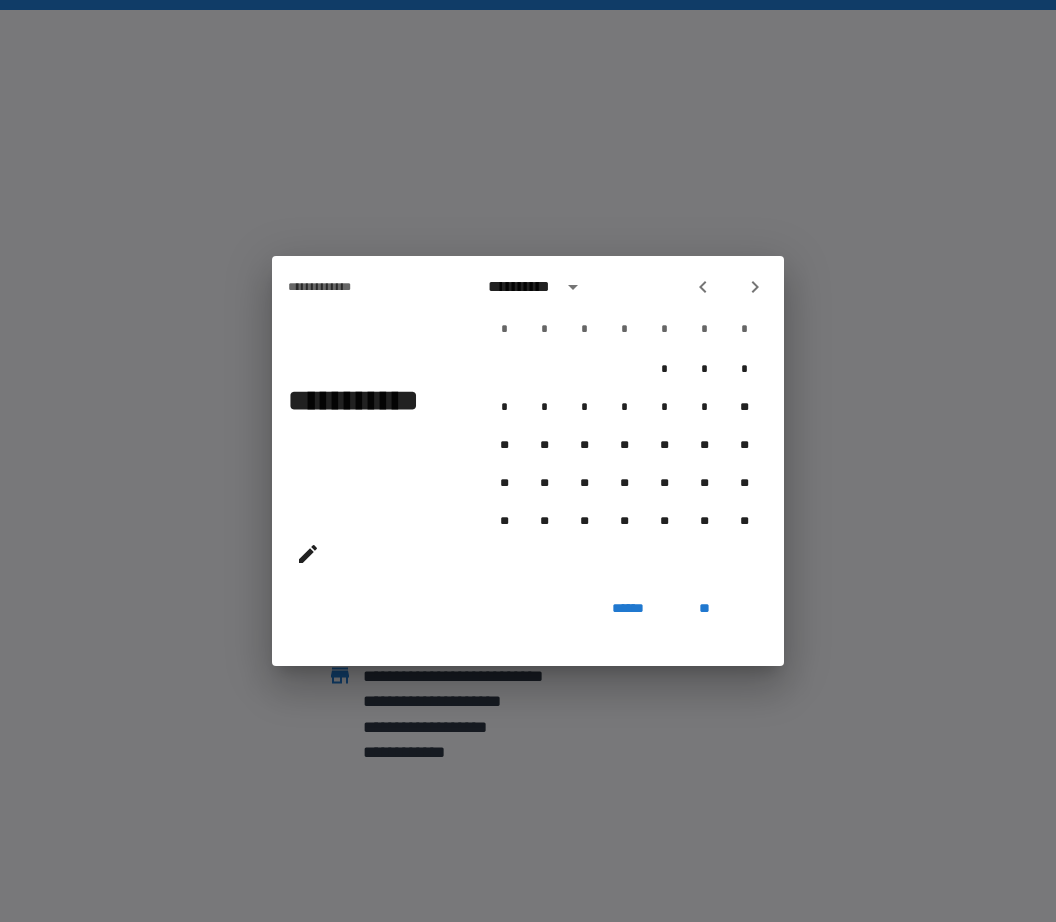 click 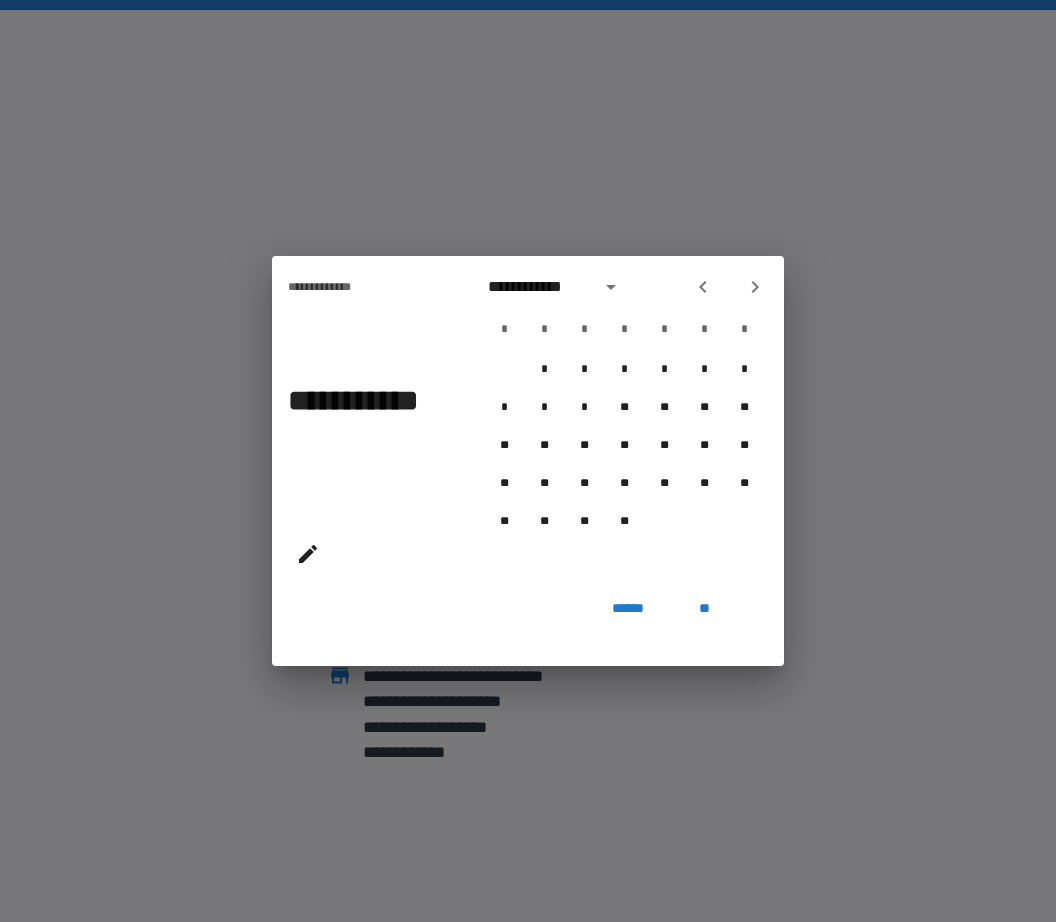 click 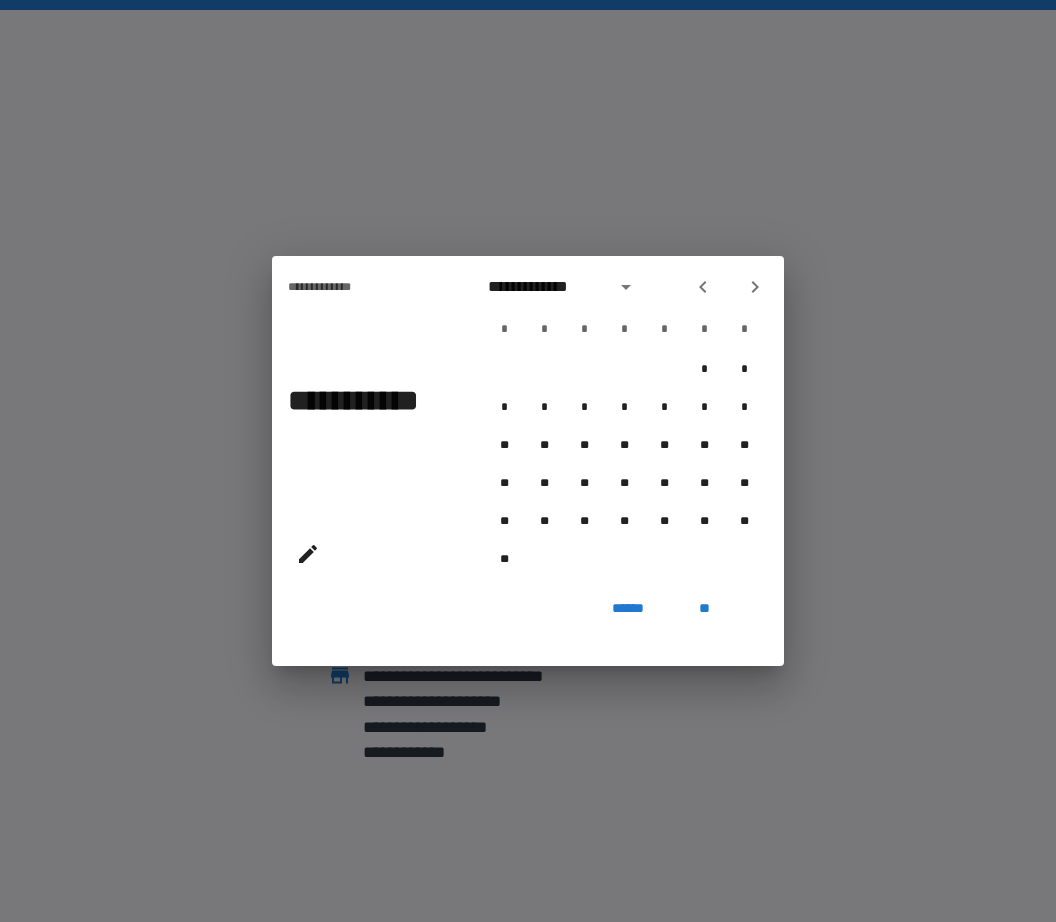 click 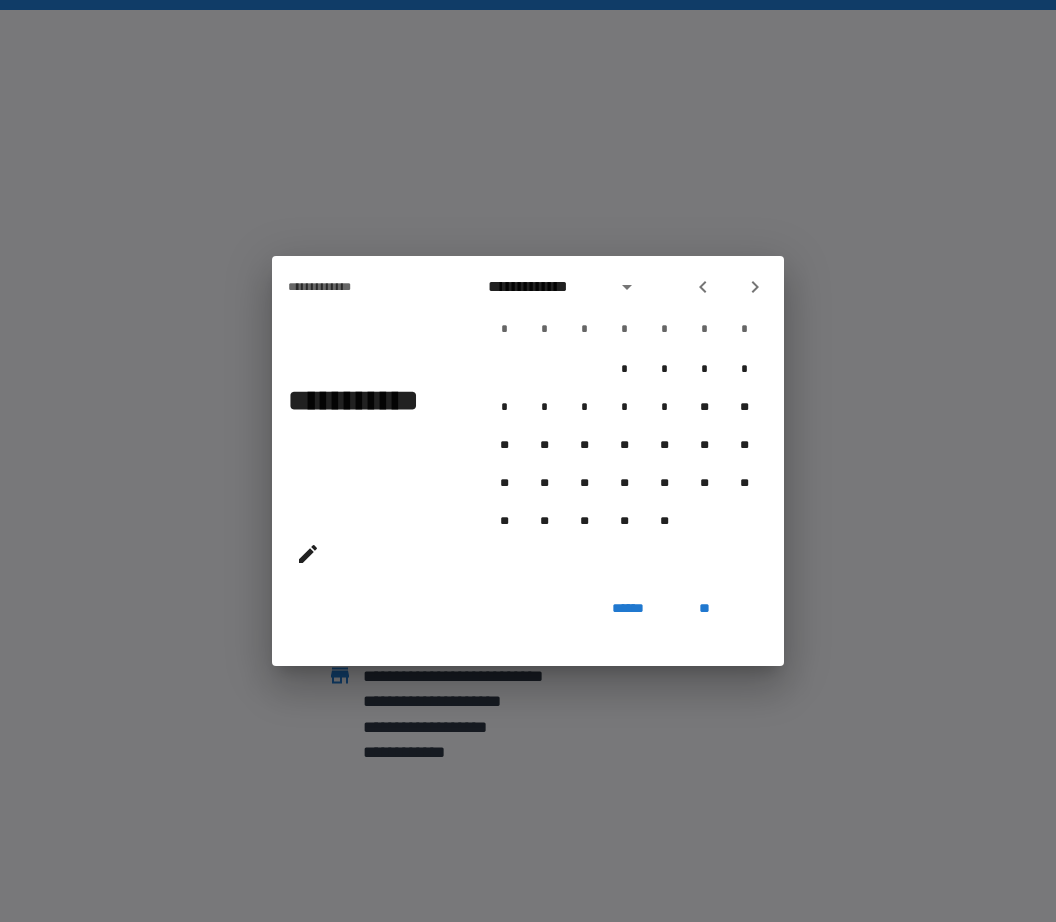 click 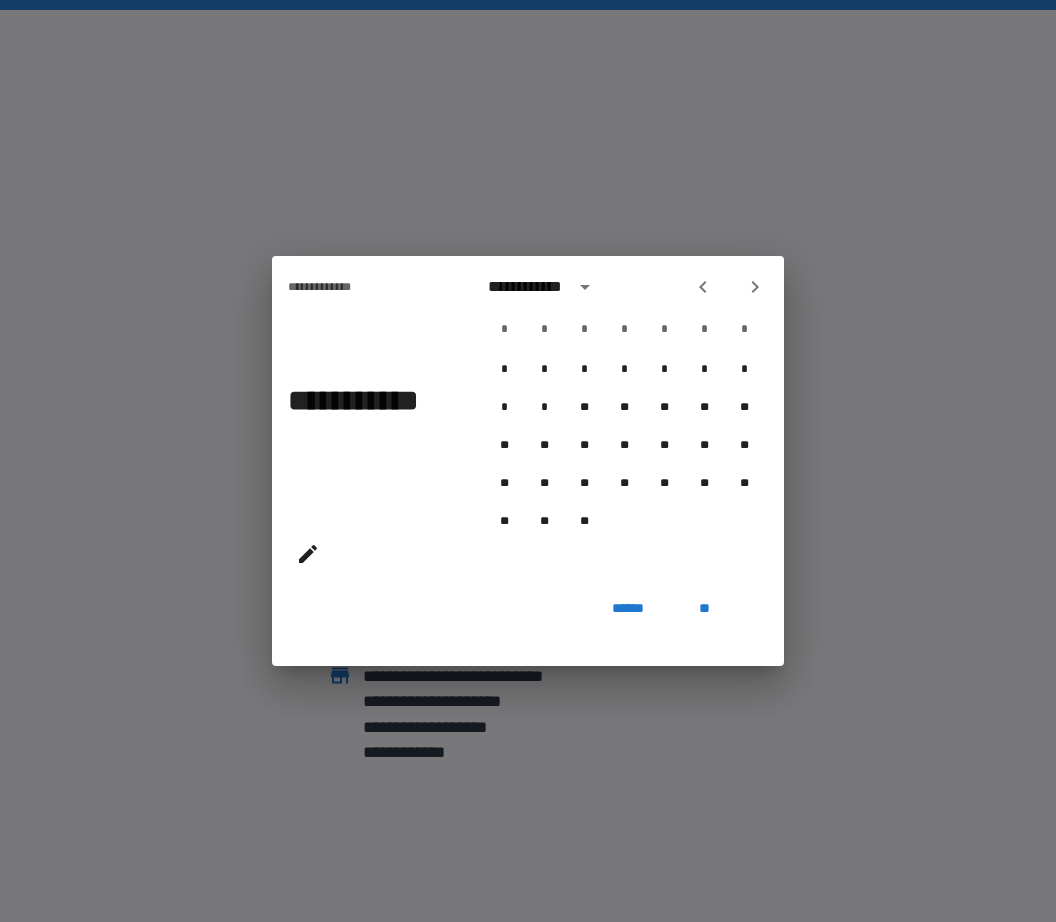 click 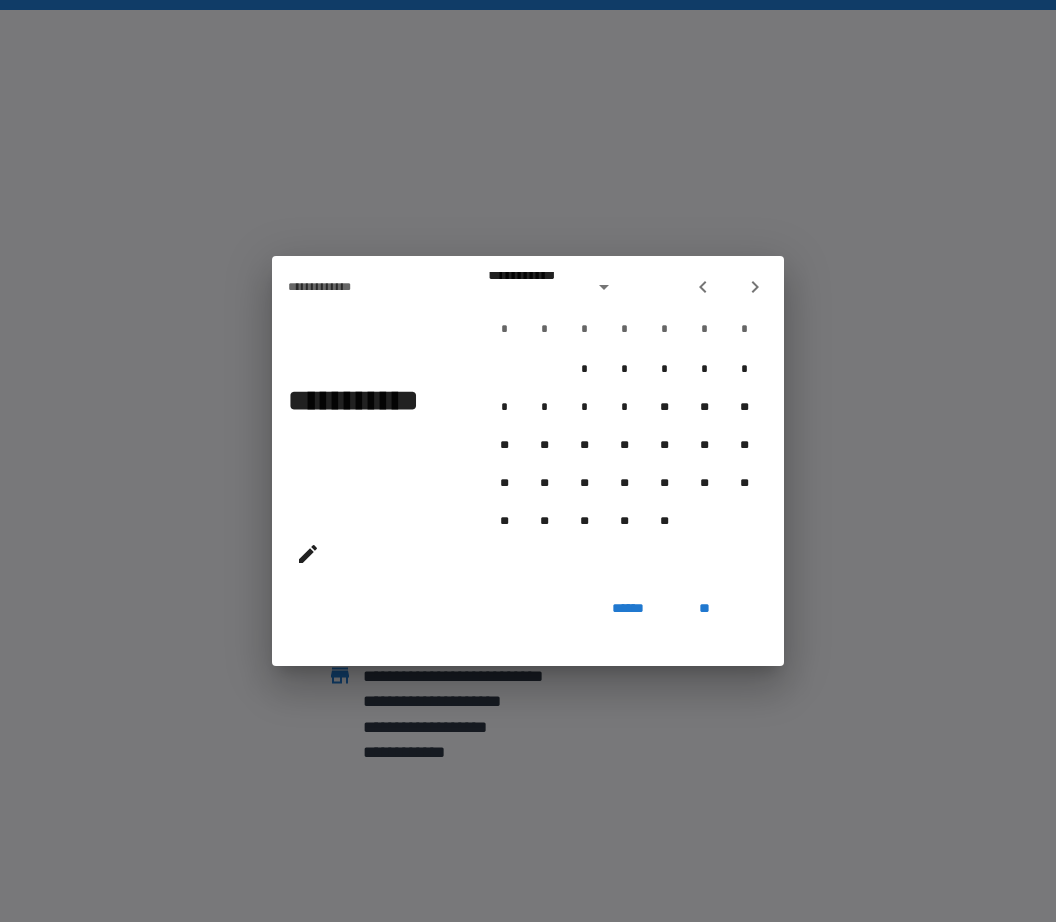 click 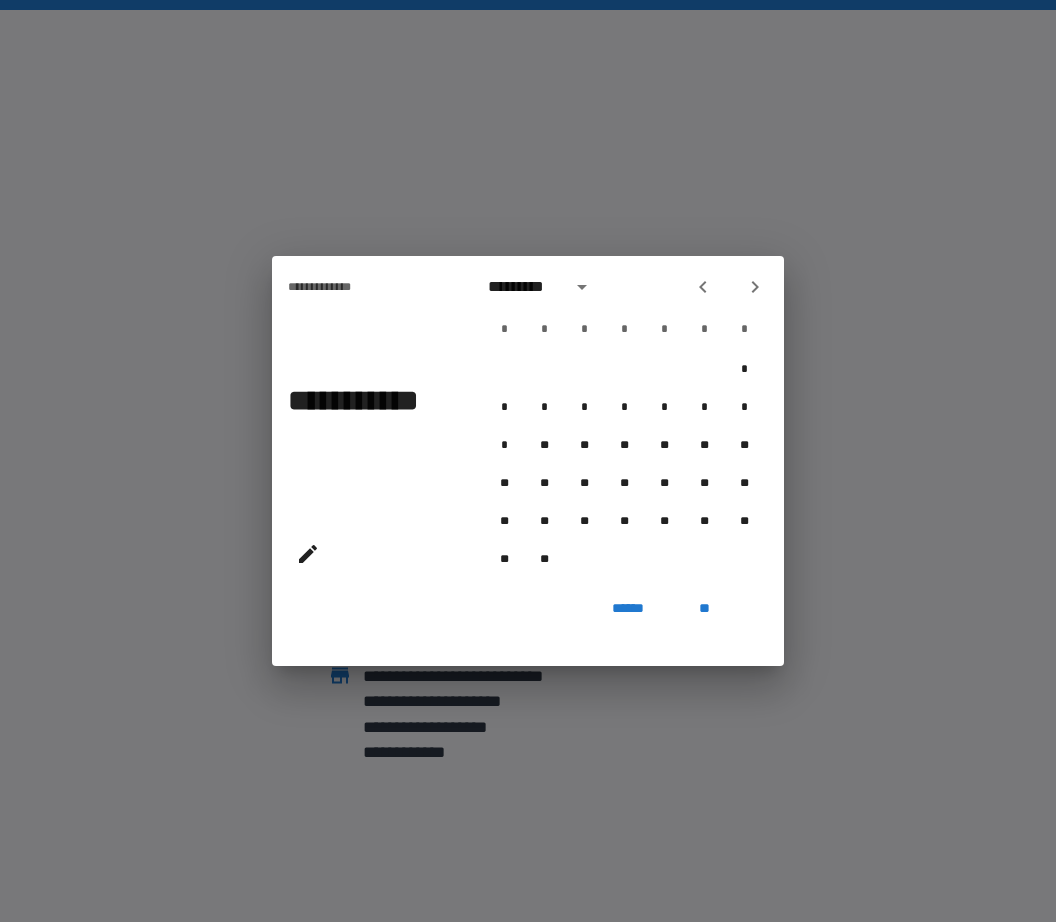 click 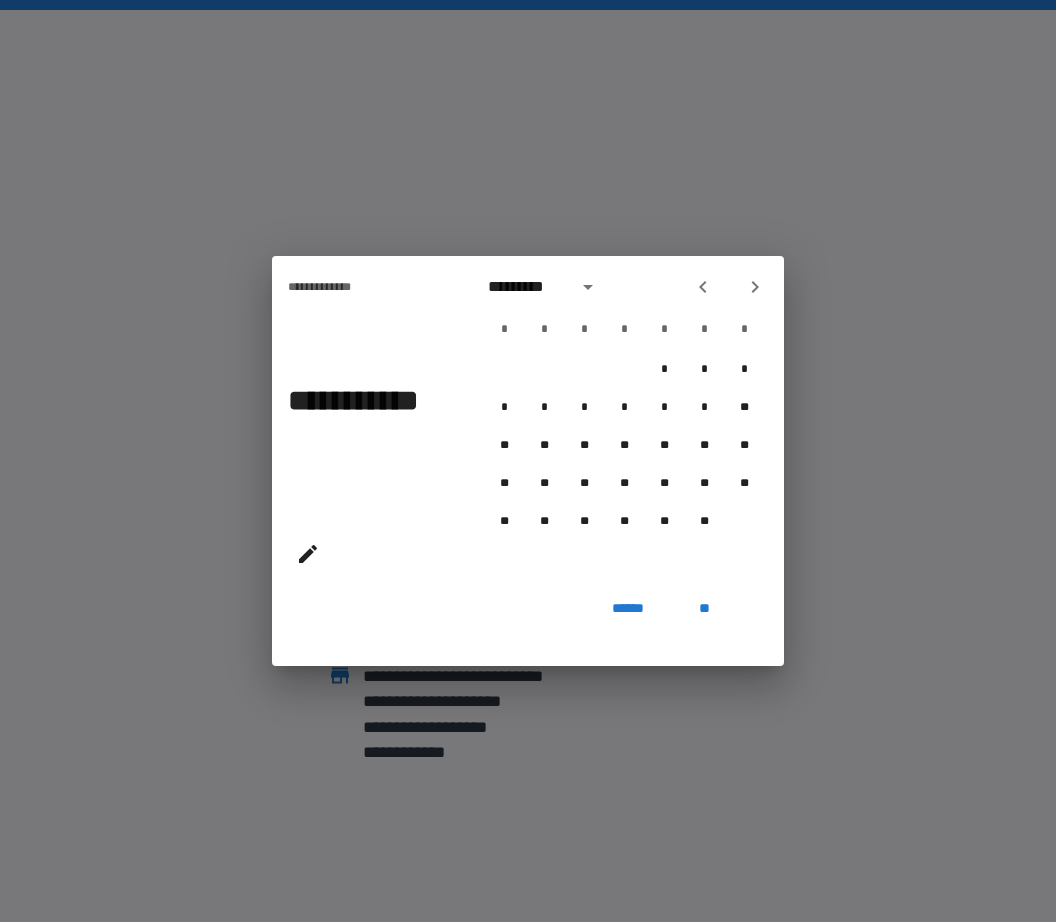click 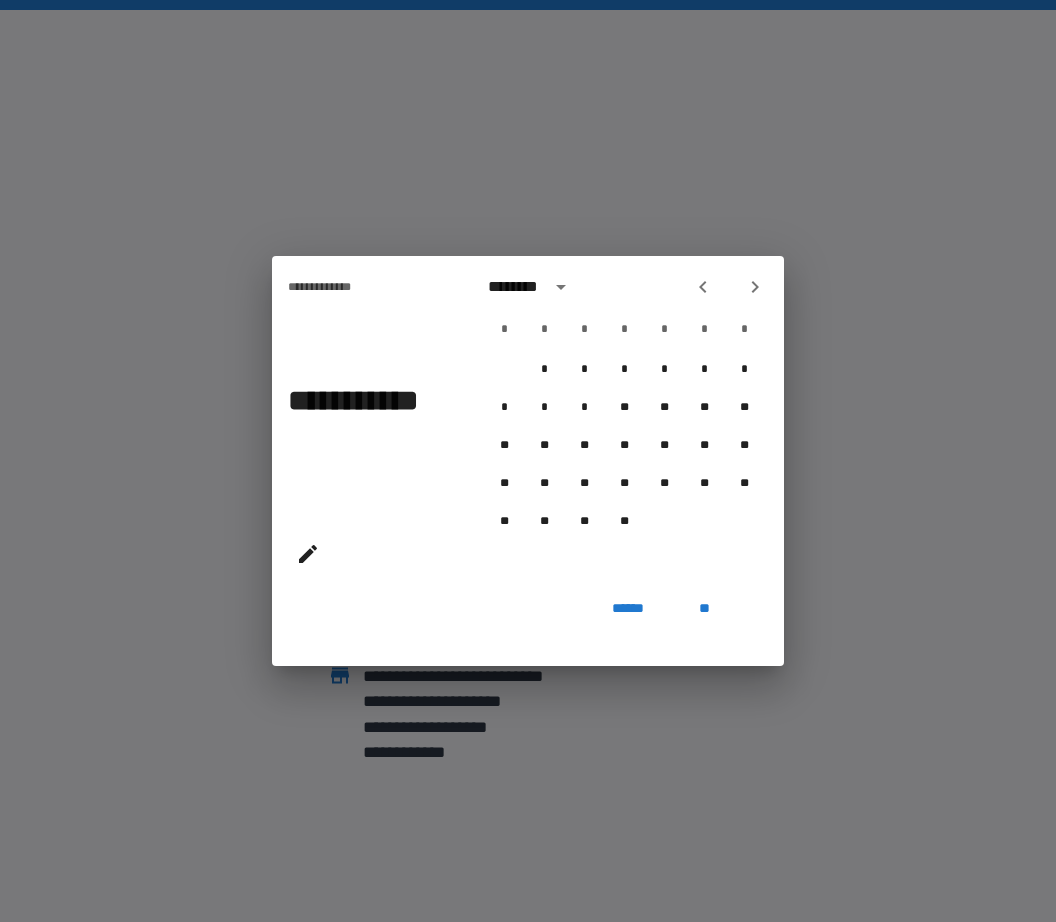 click 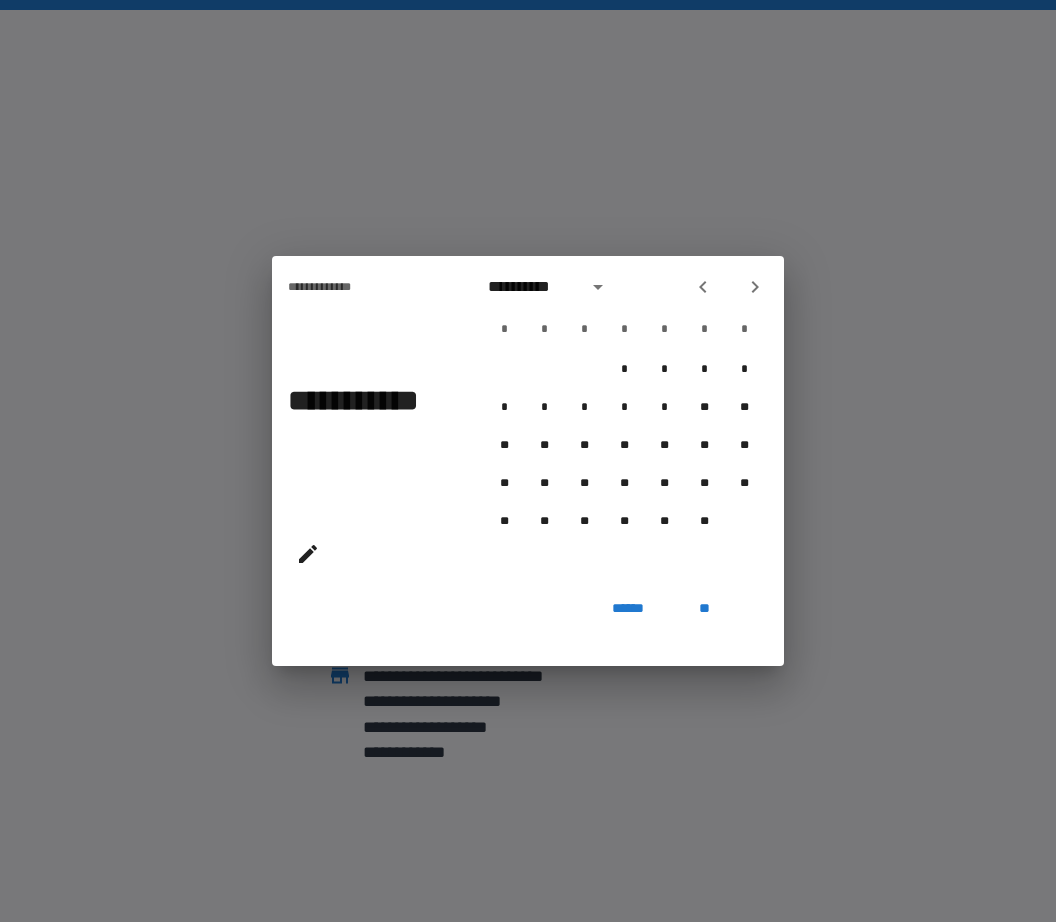 click 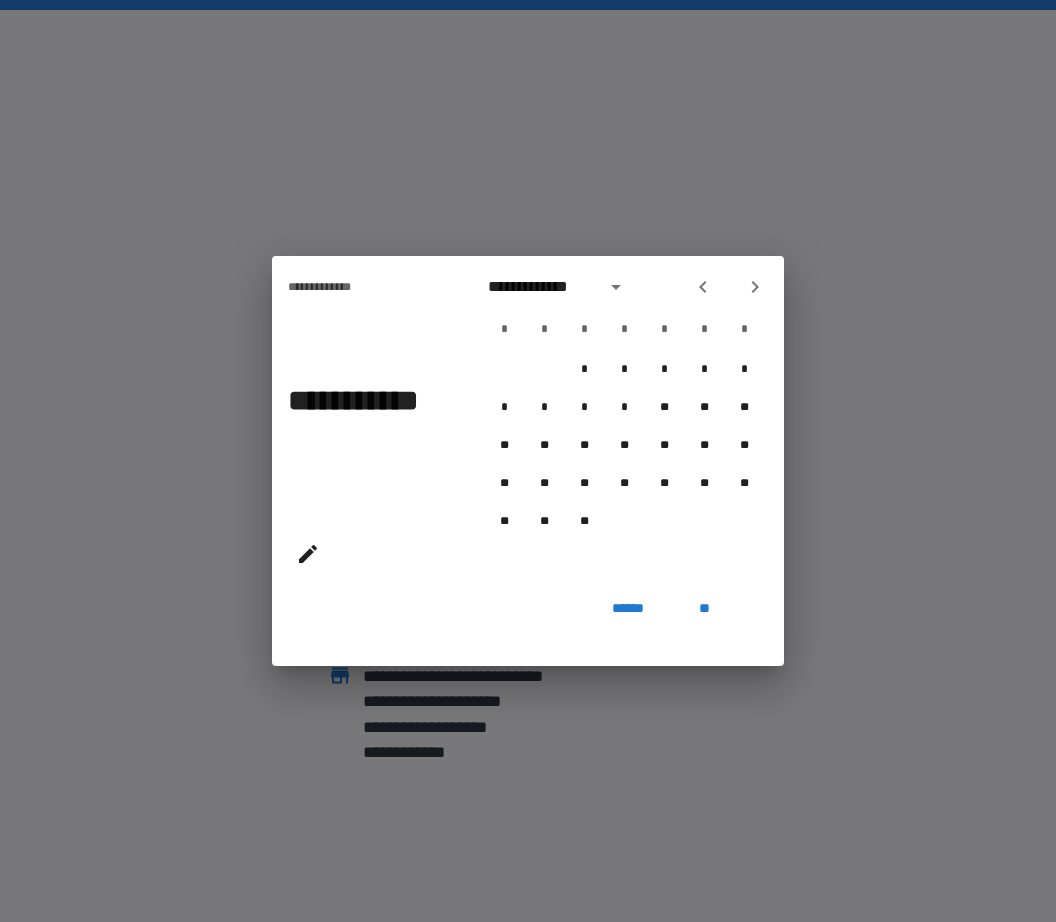 click 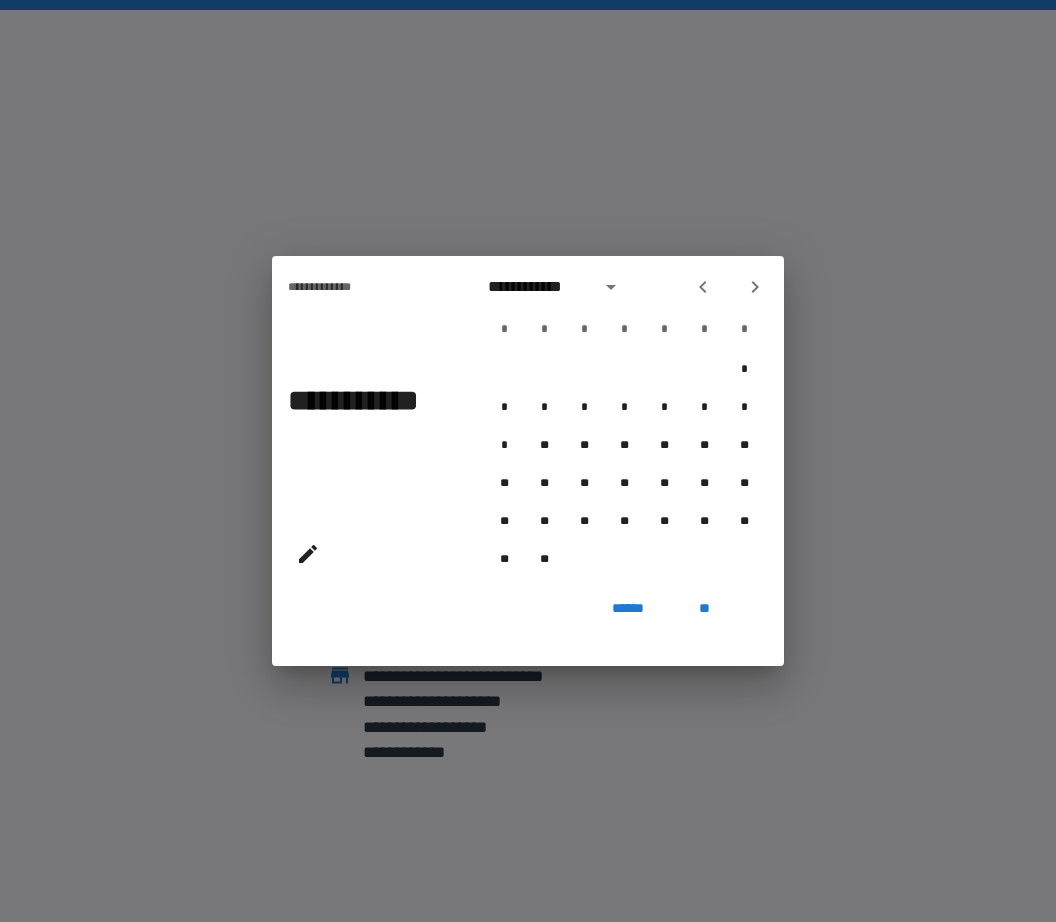 click at bounding box center [703, 287] 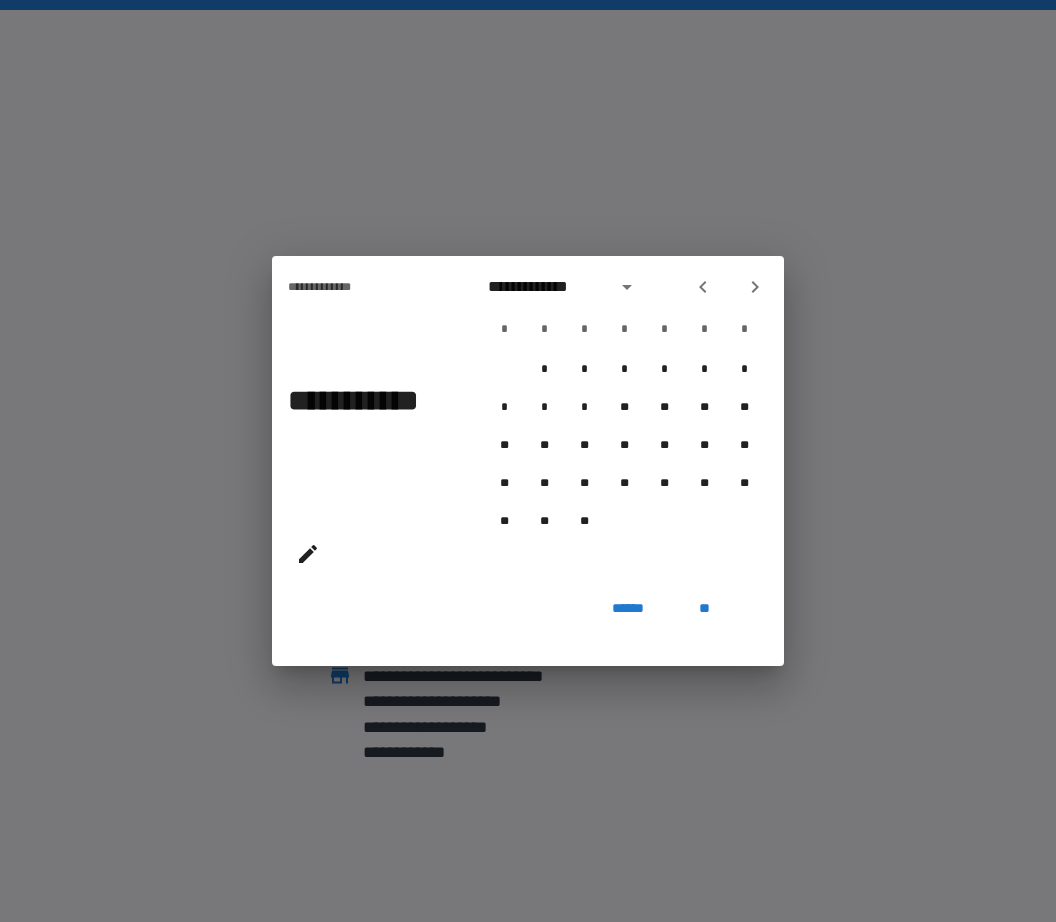 click 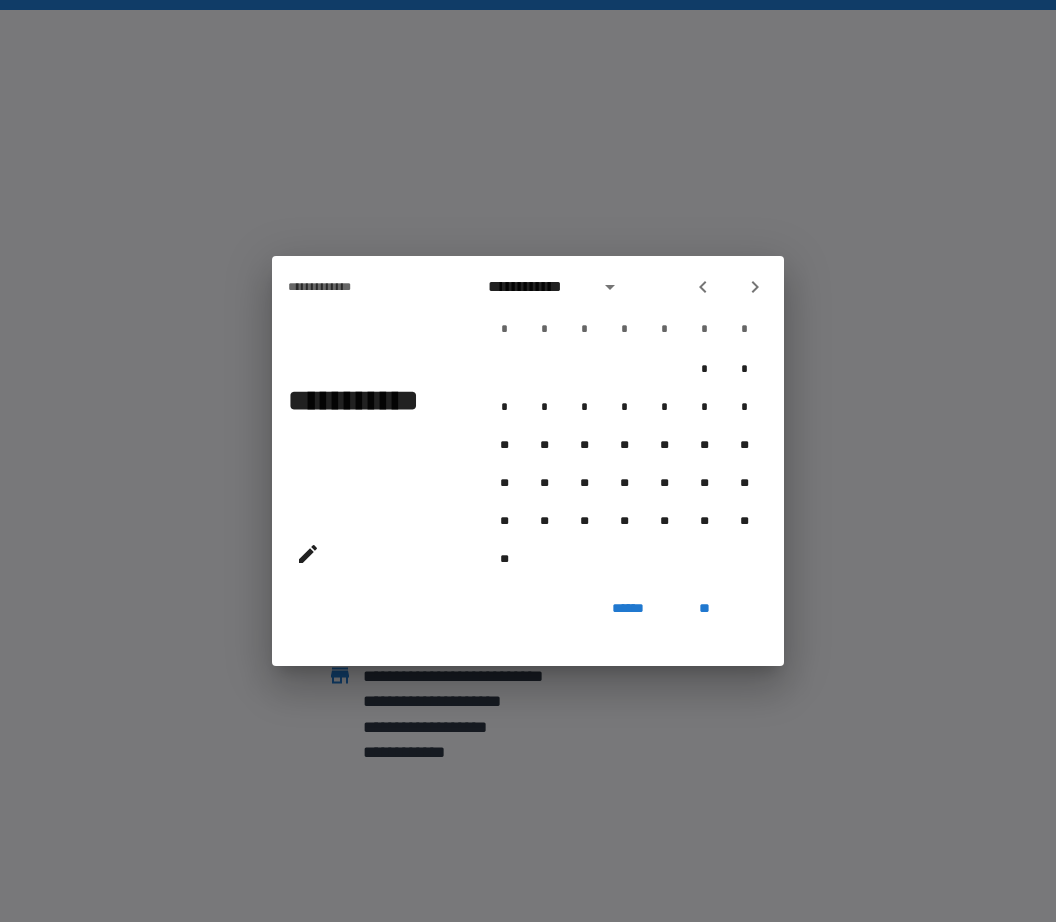 click 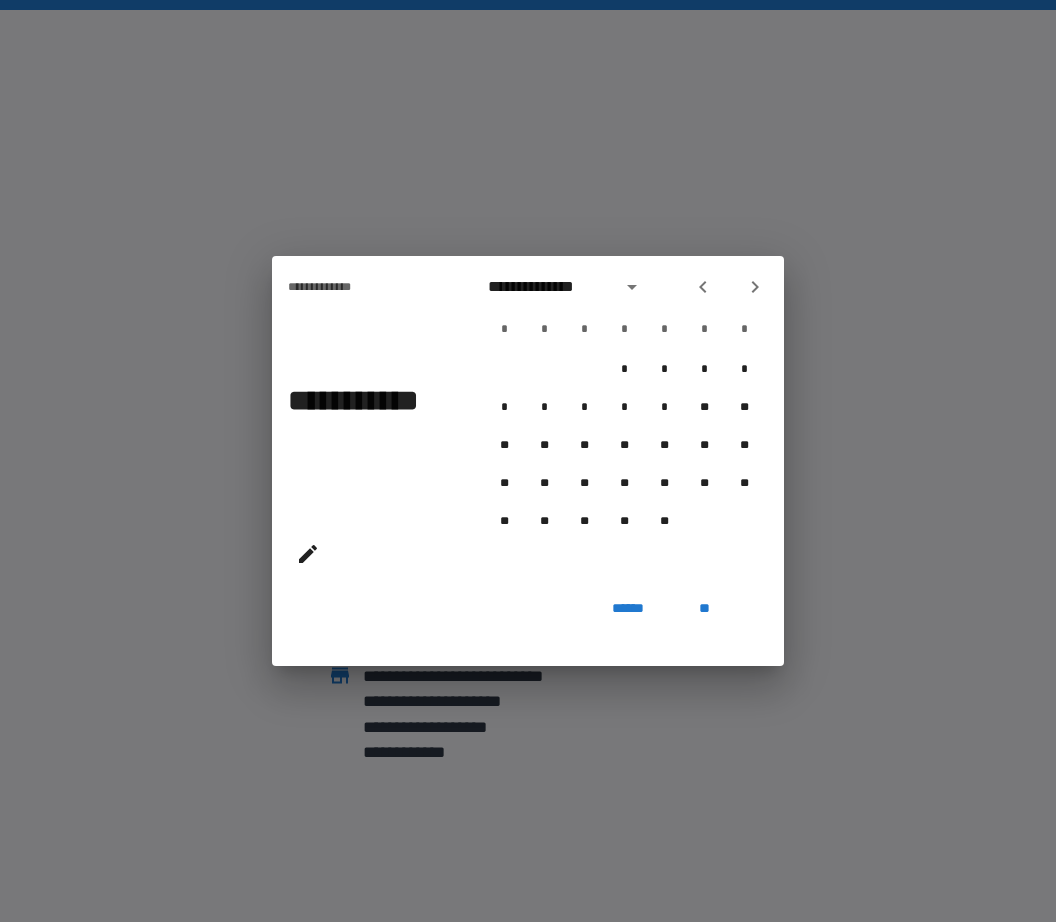 click at bounding box center [703, 287] 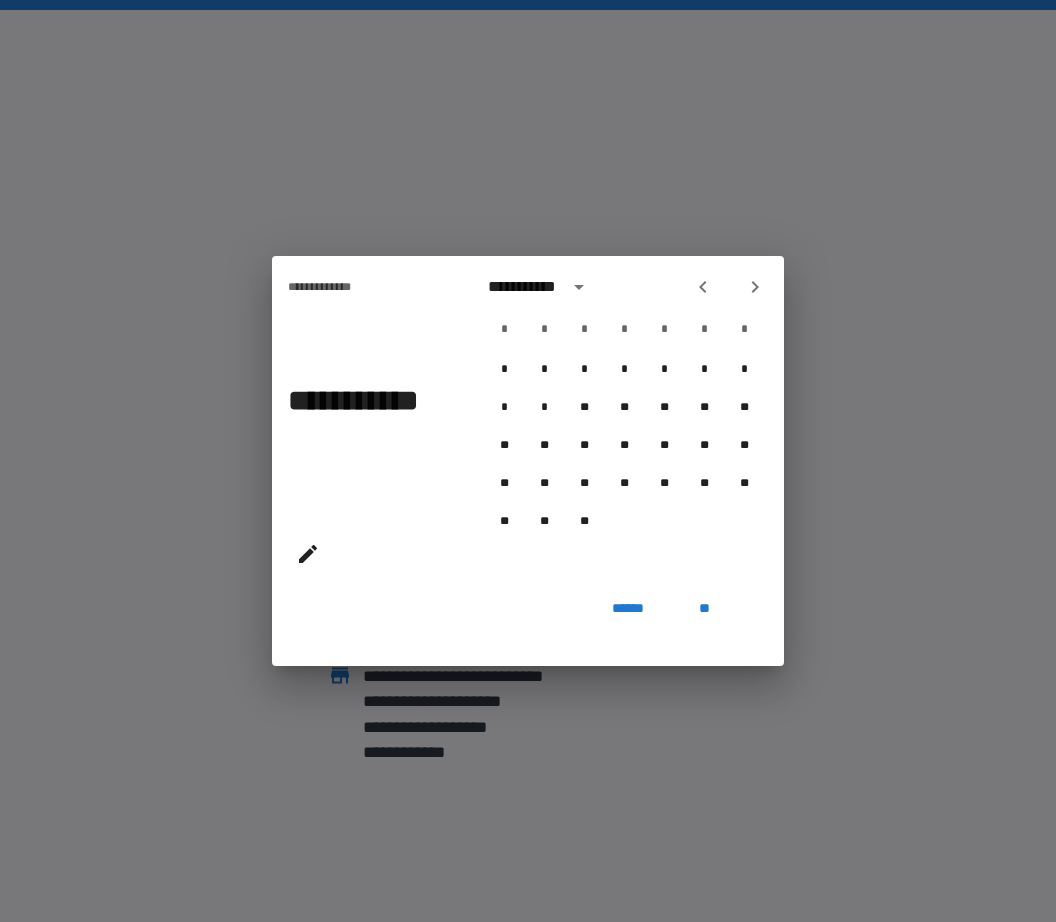 click at bounding box center [703, 287] 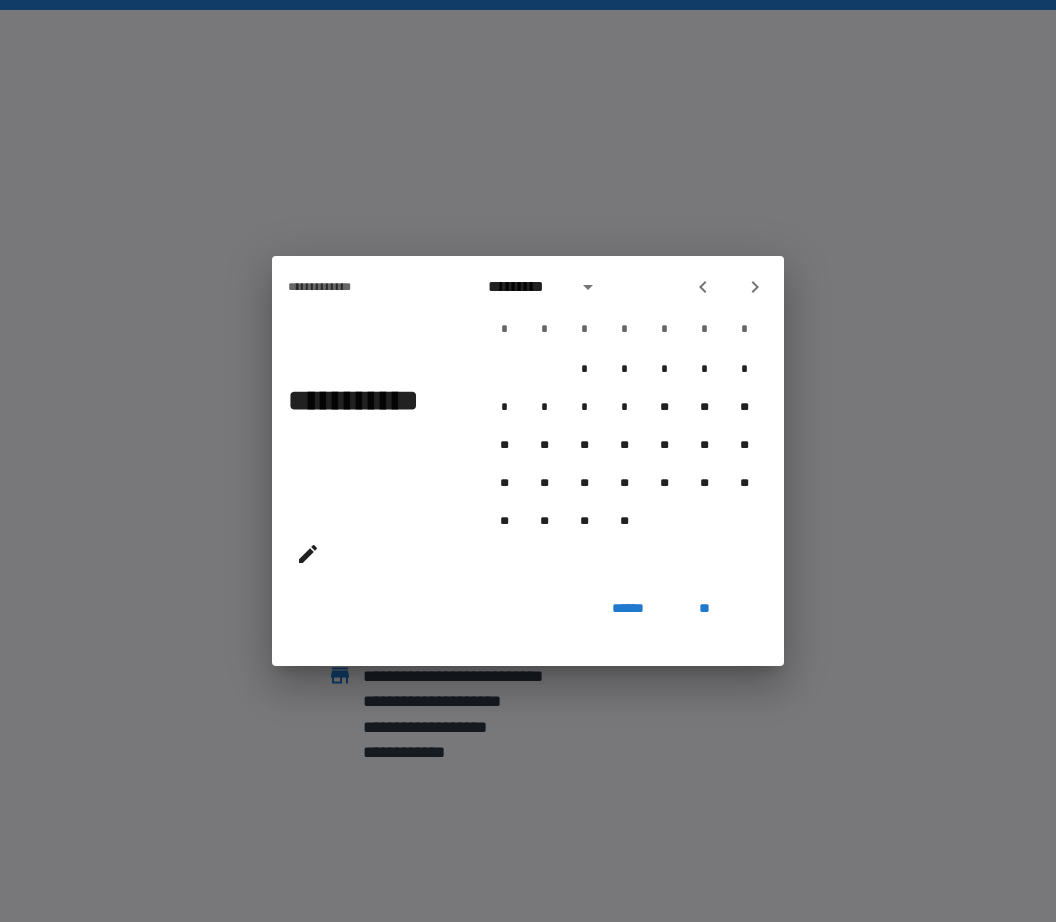 click 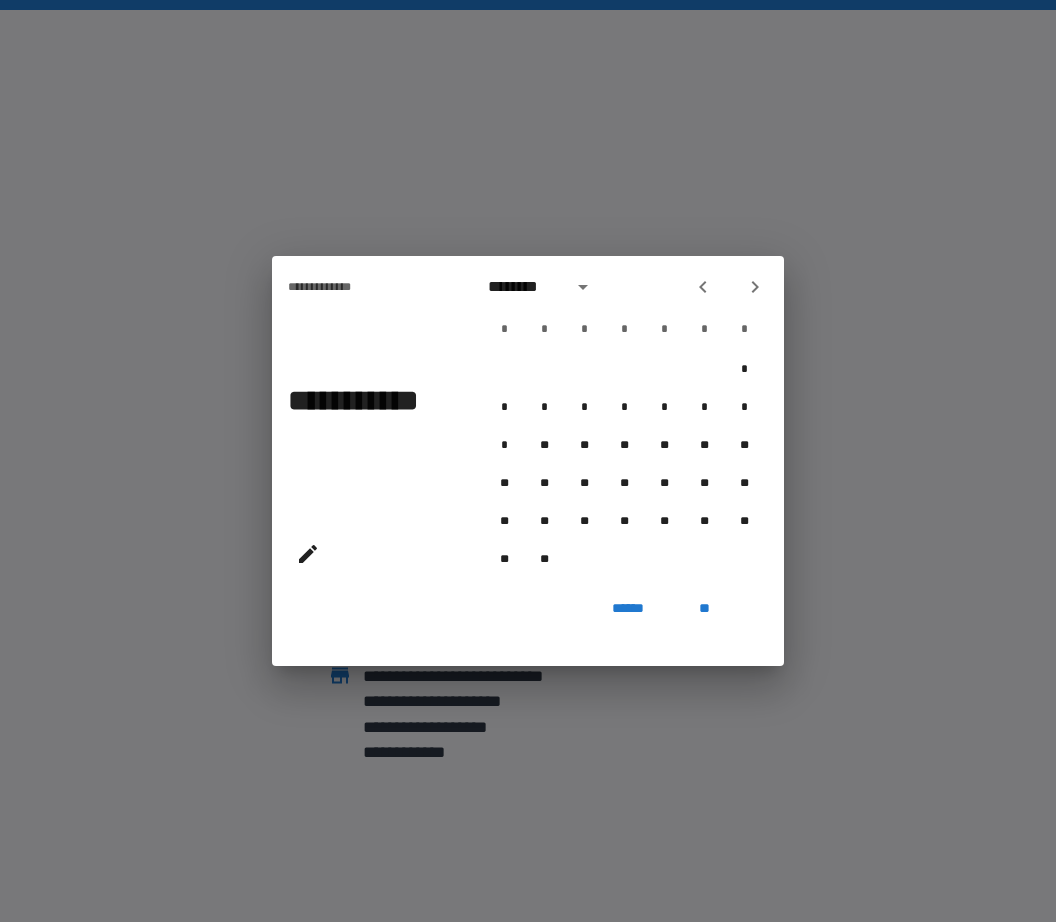 click 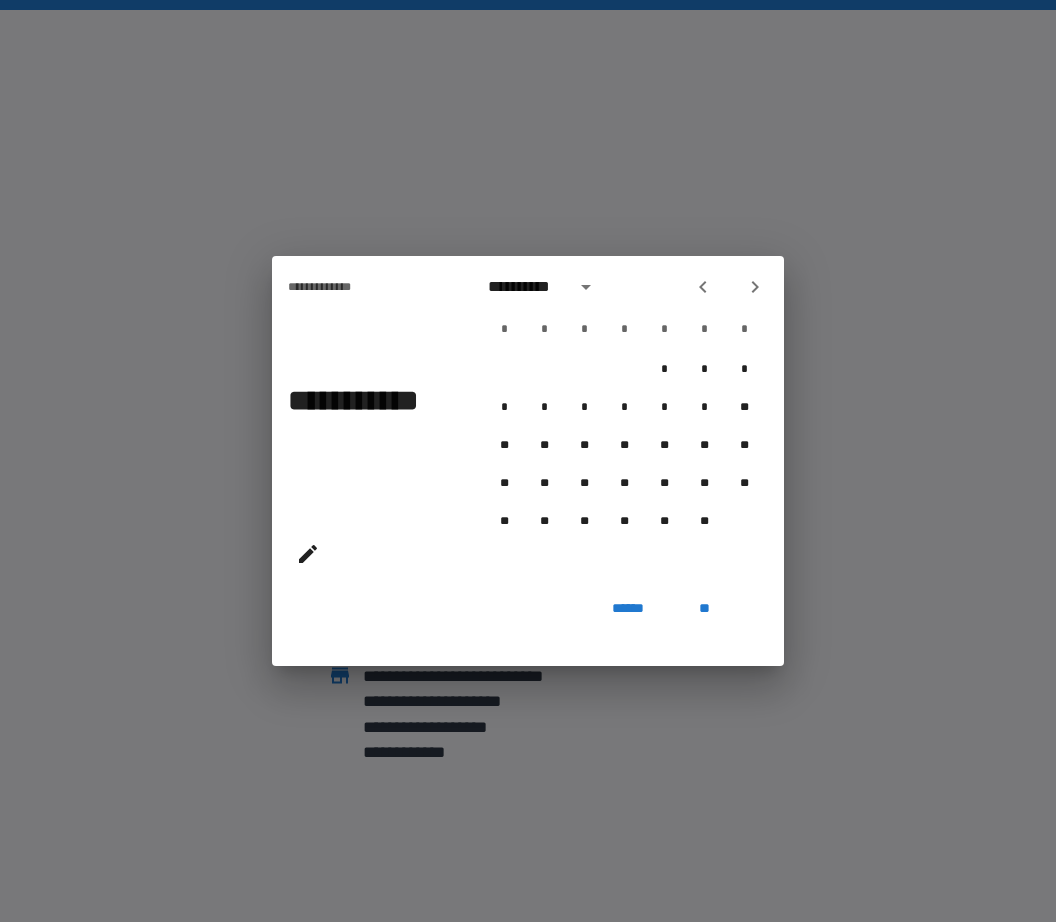 click 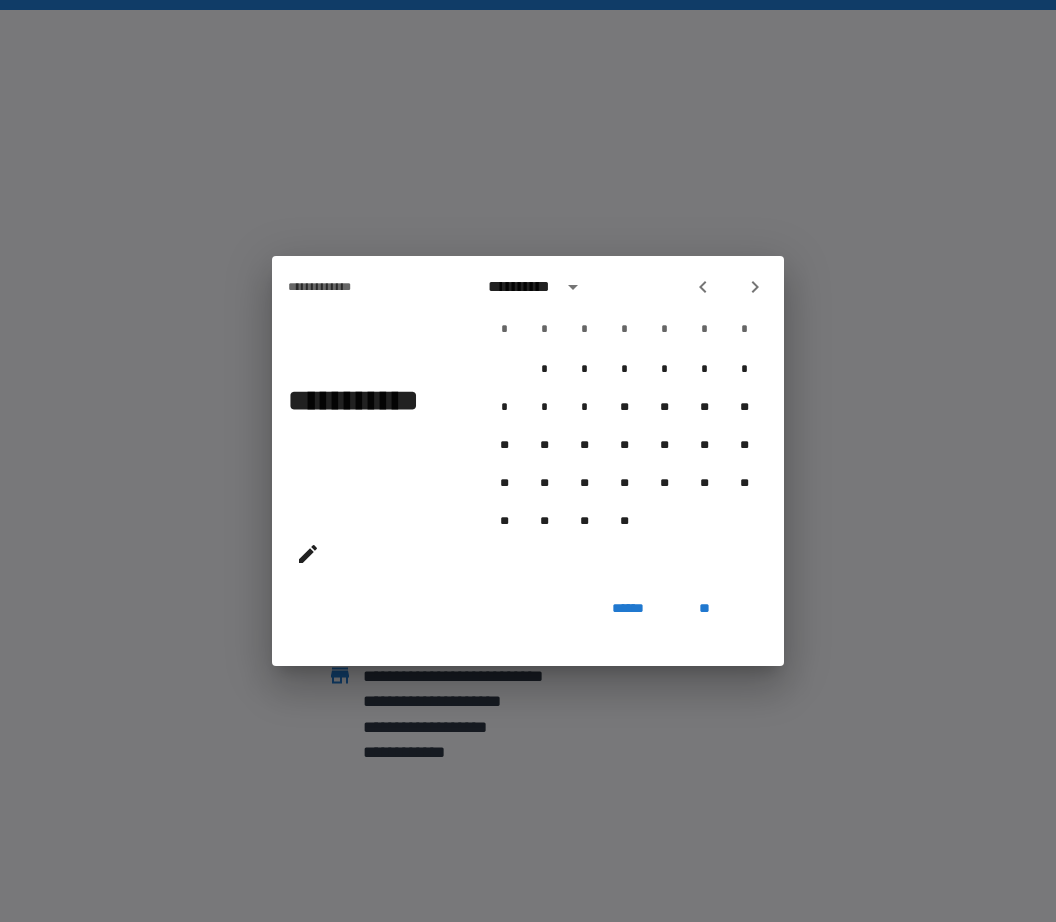 click at bounding box center [703, 287] 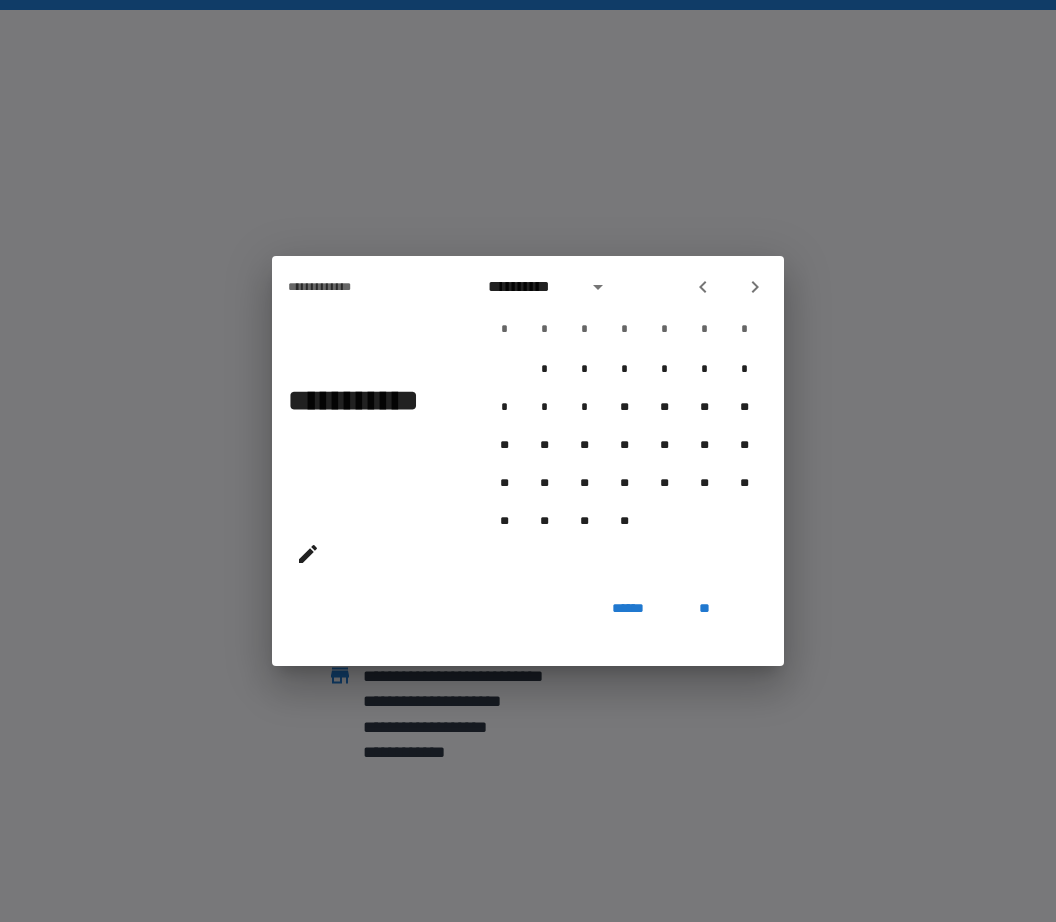 click at bounding box center (703, 287) 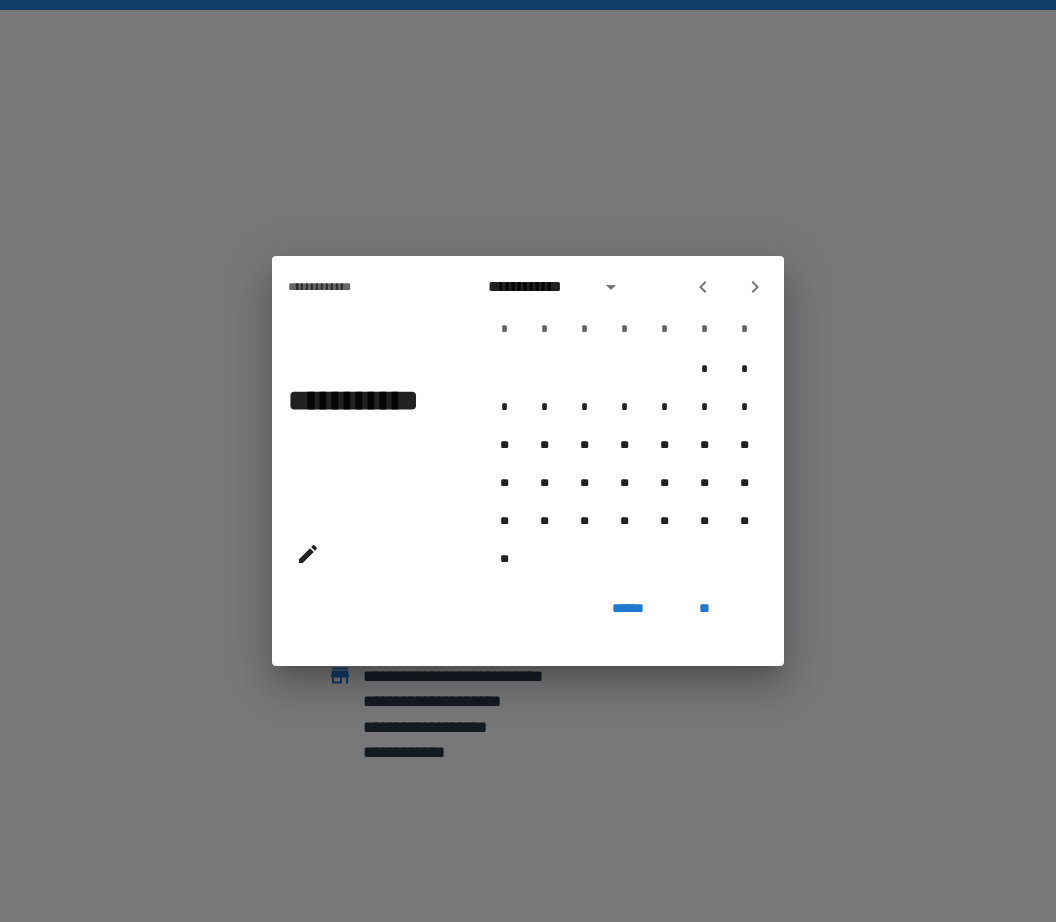 click at bounding box center (703, 287) 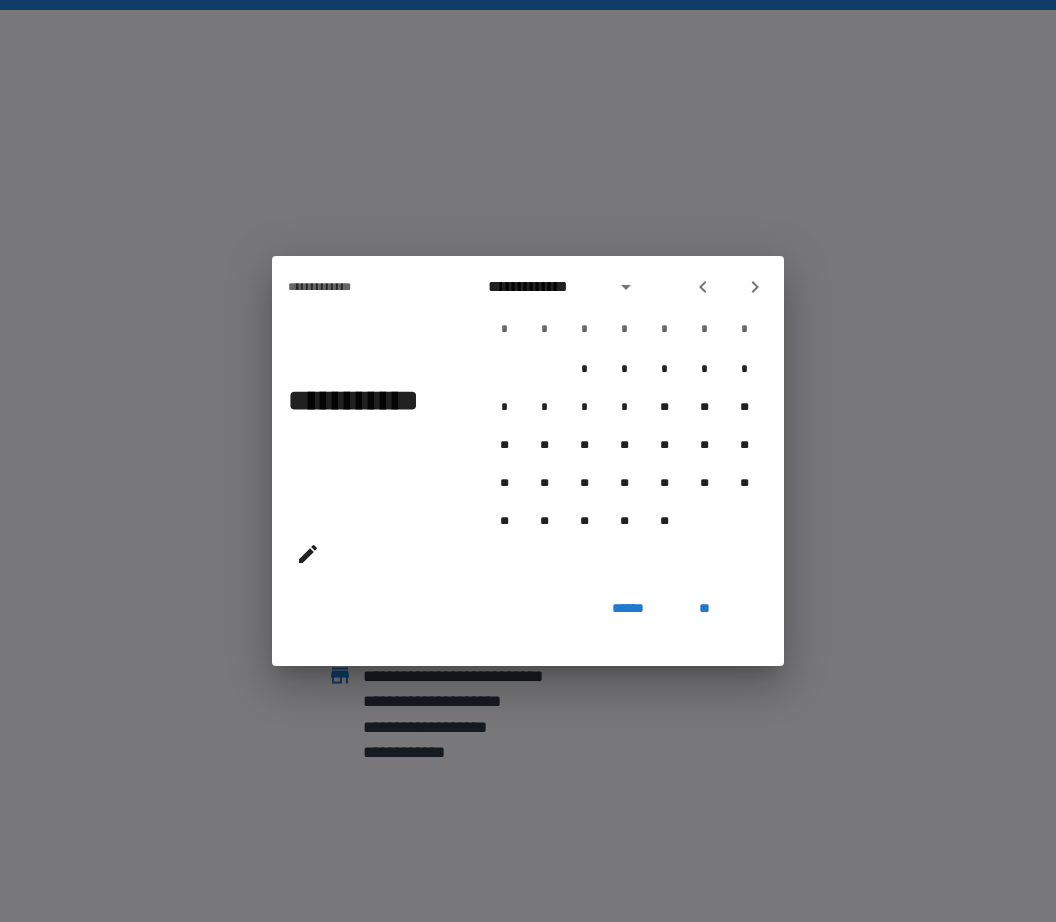 click at bounding box center (703, 287) 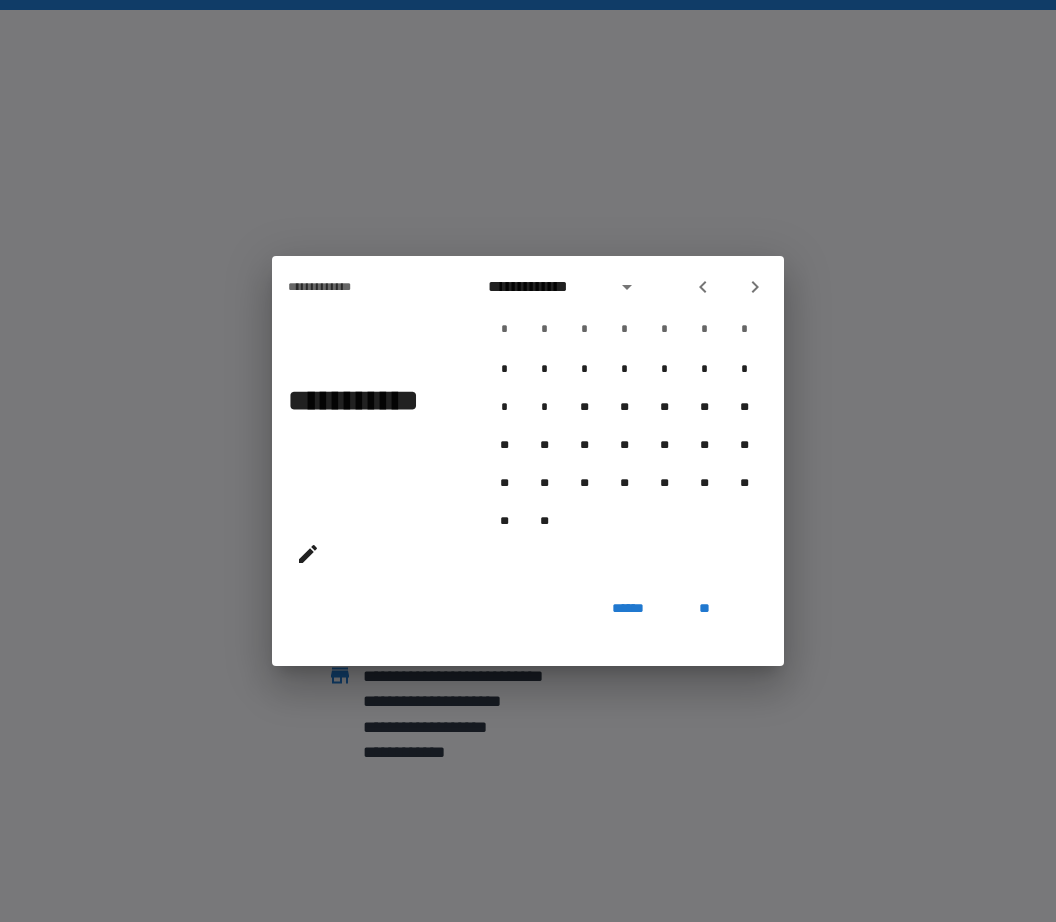 click at bounding box center (703, 287) 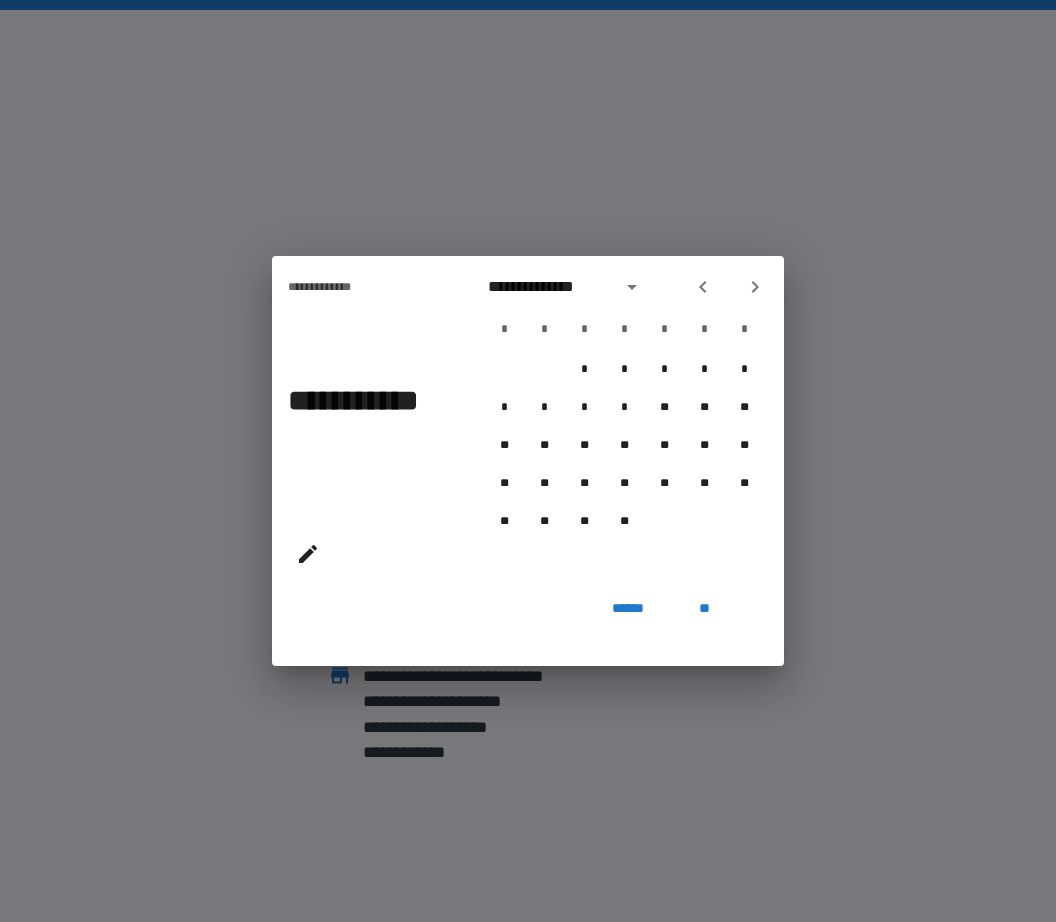 click 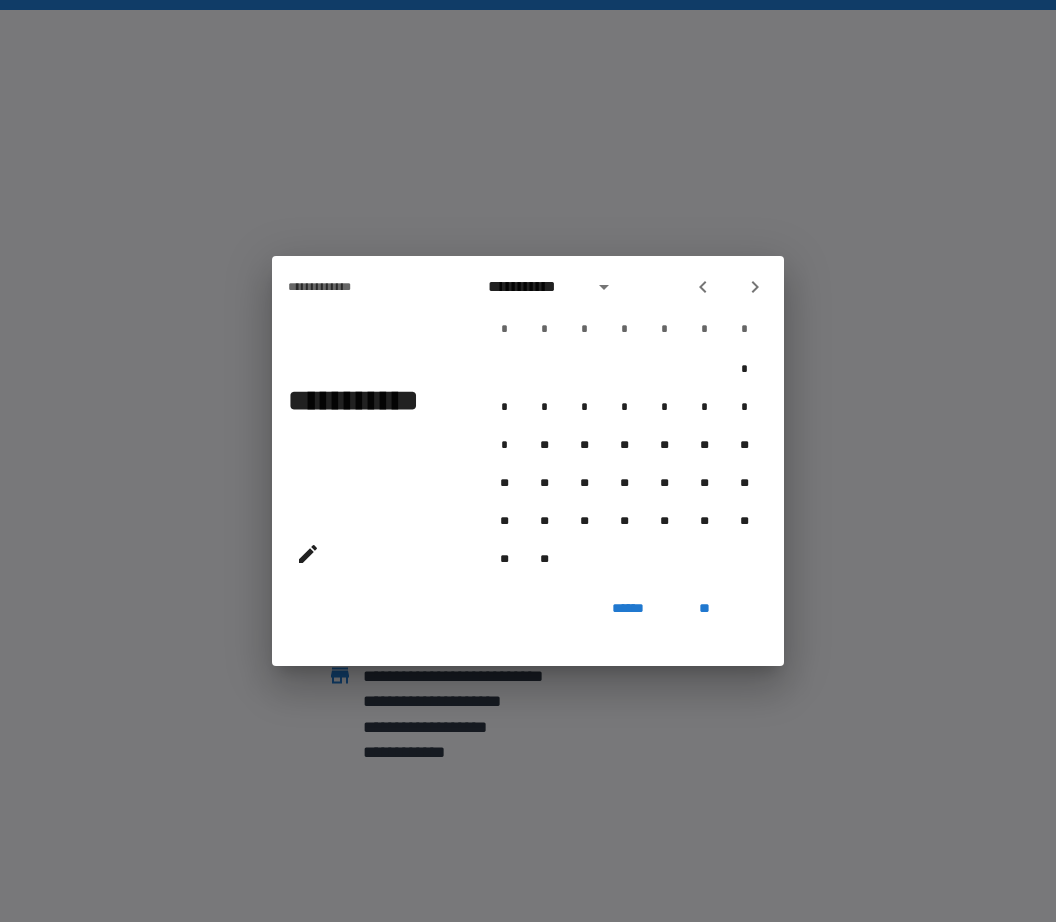 click at bounding box center [703, 287] 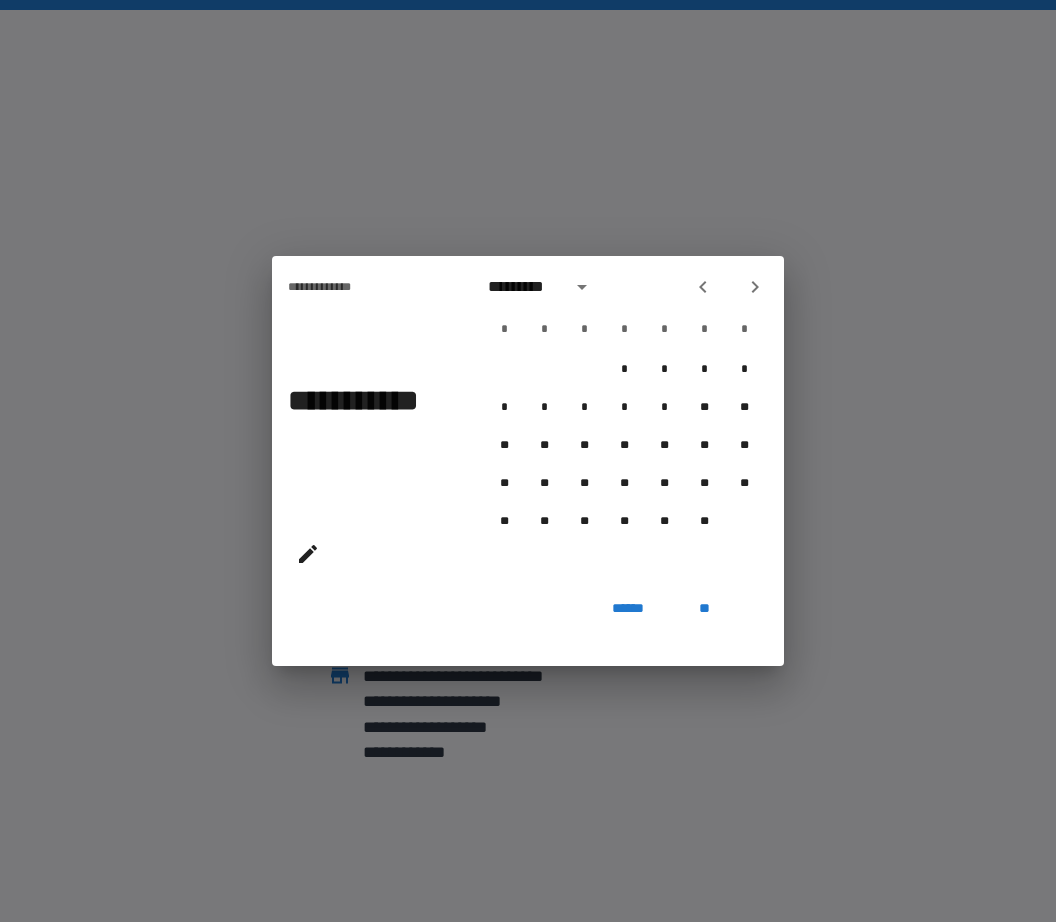 click 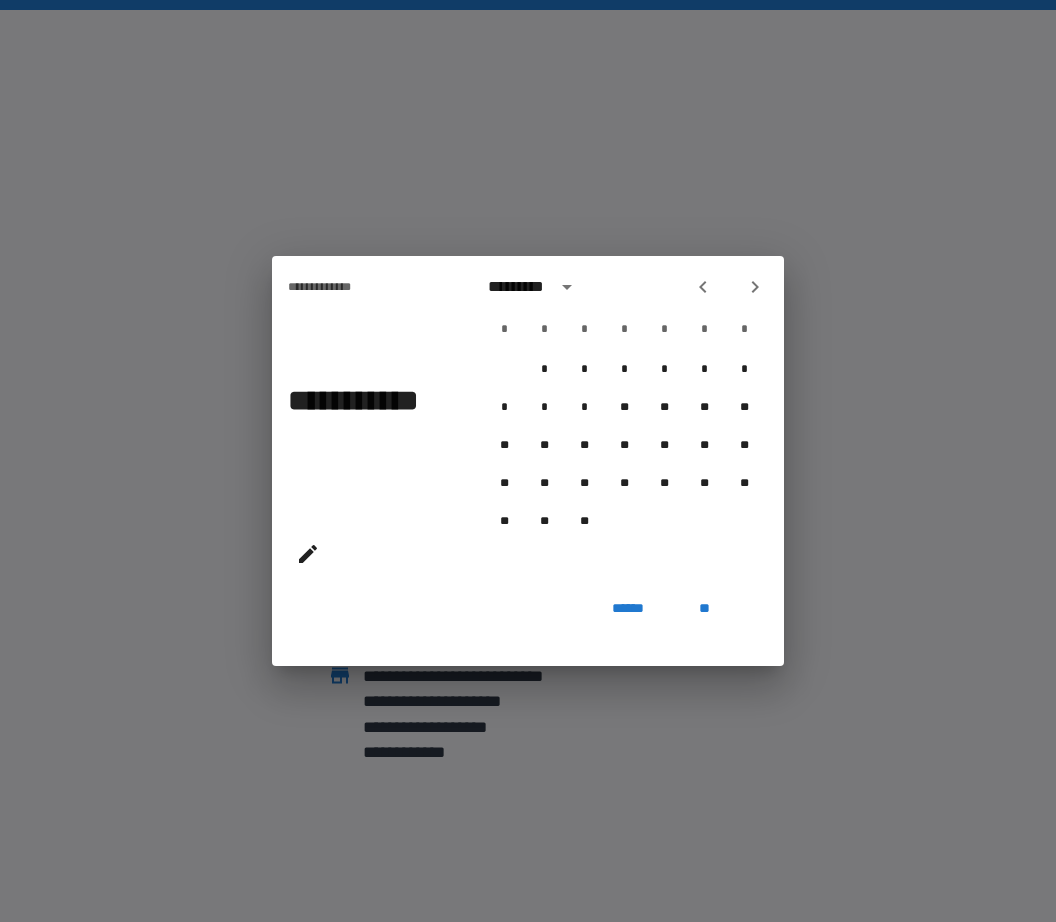 click 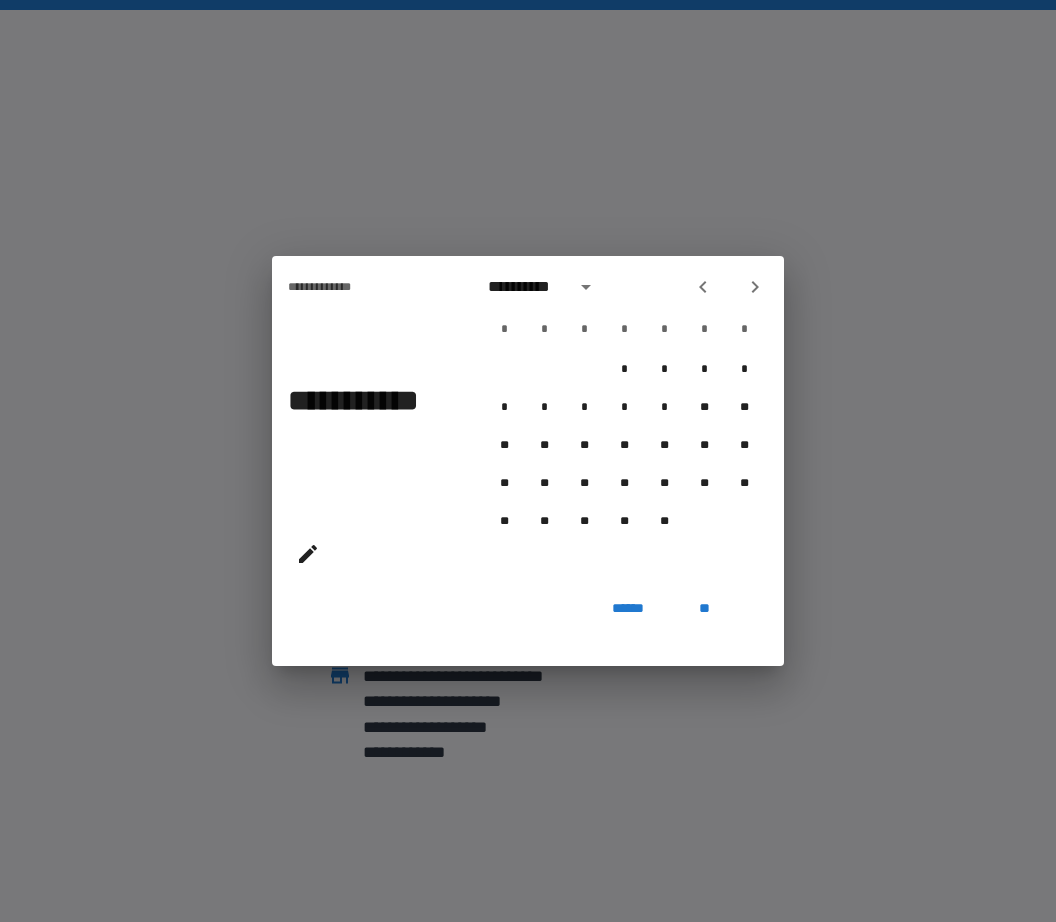 click 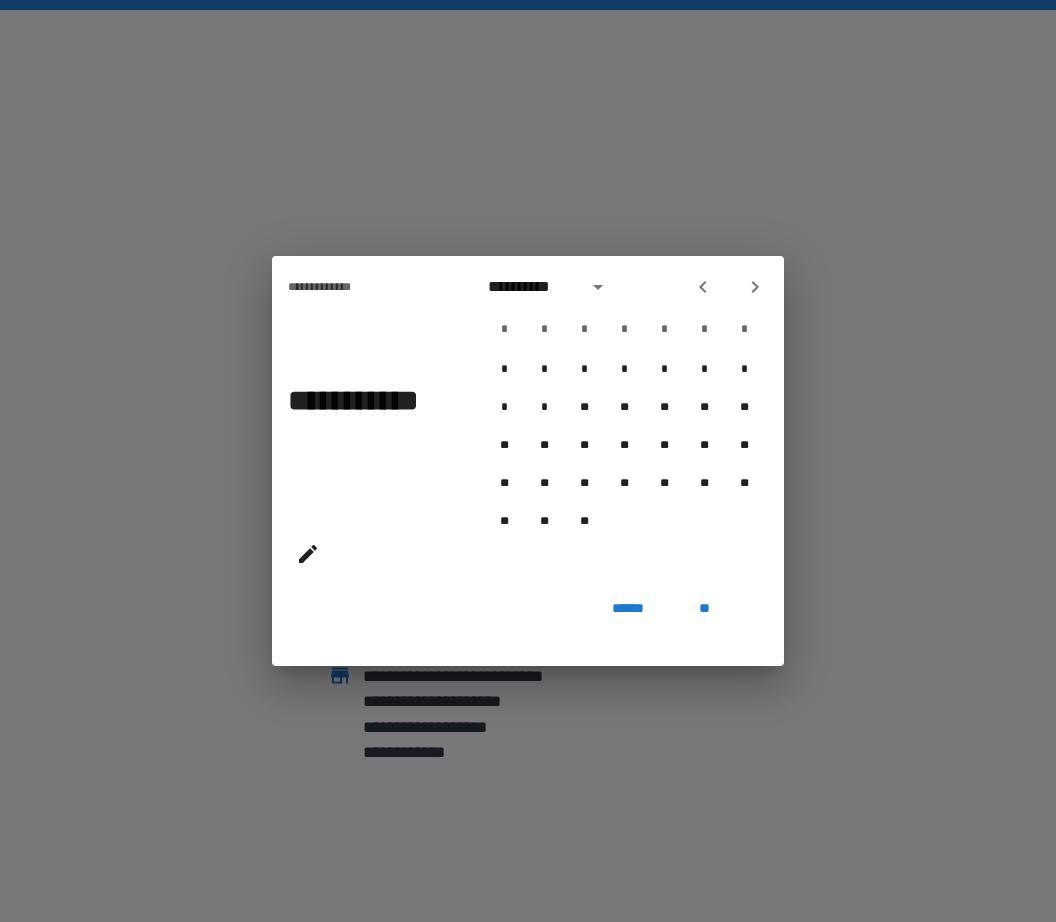 click 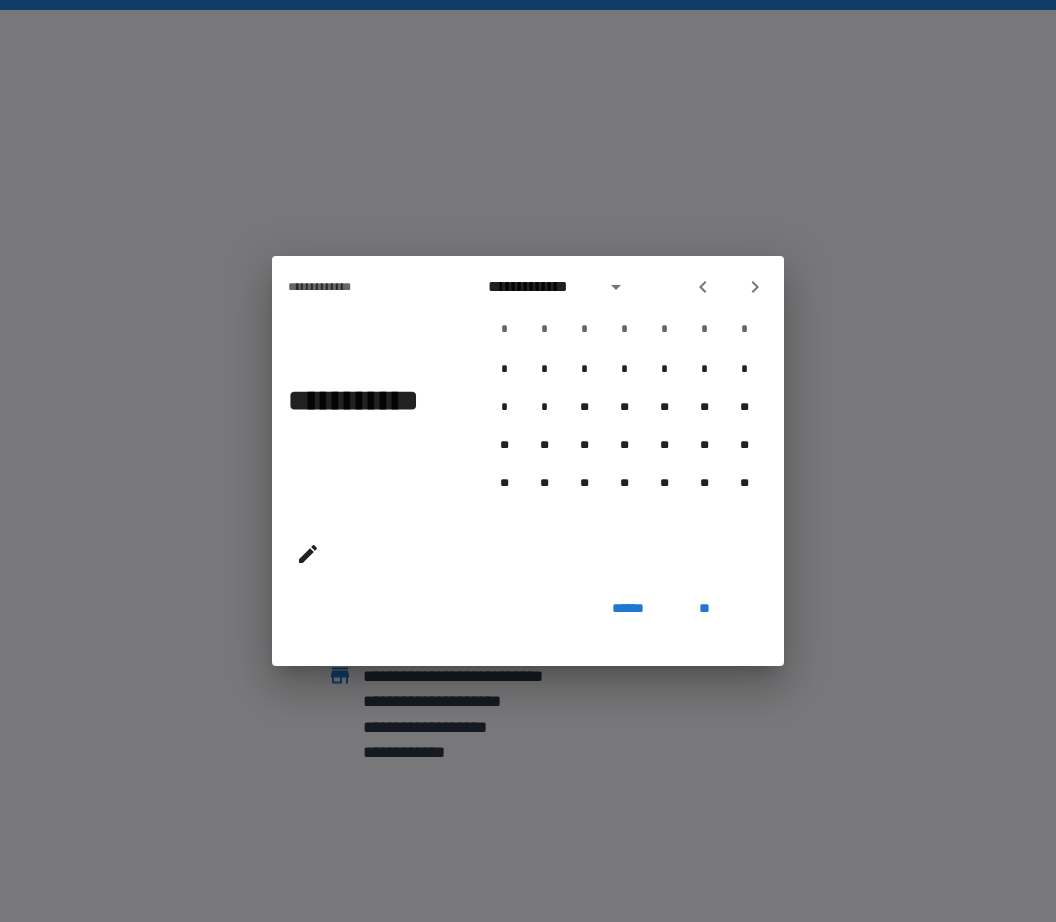 click 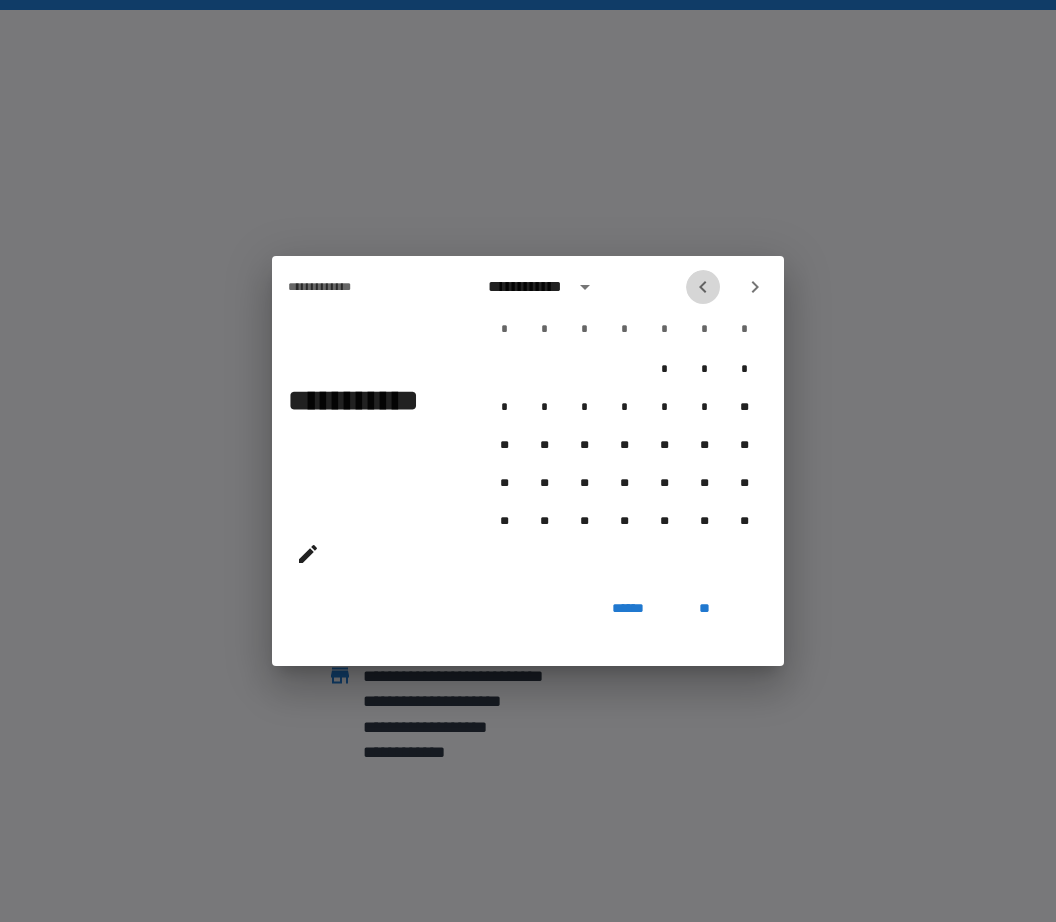 click 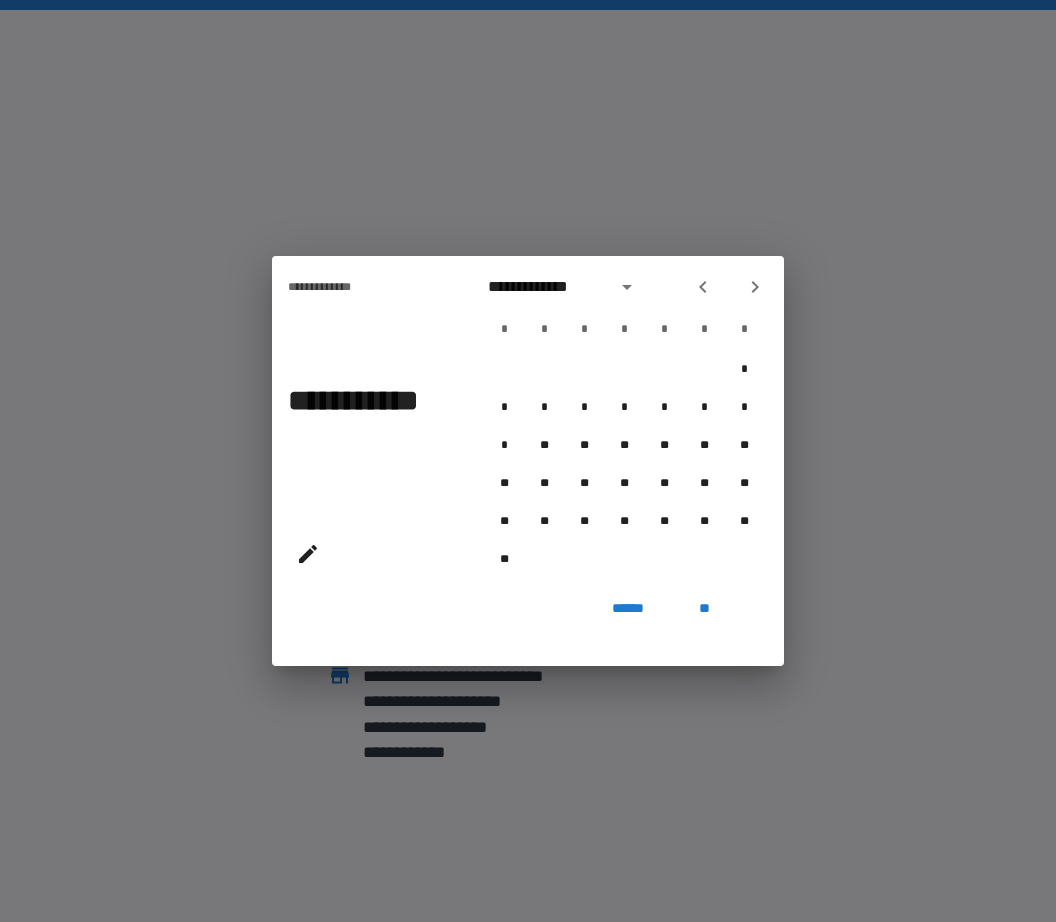 click 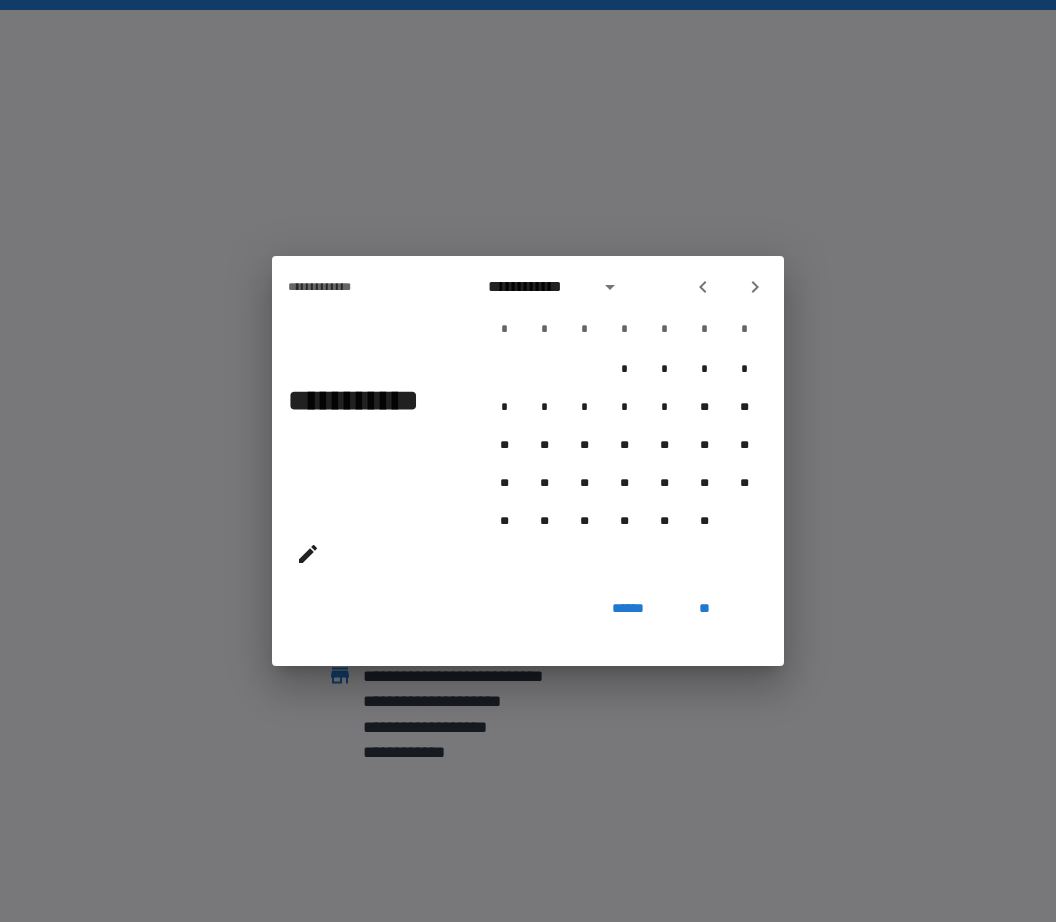click 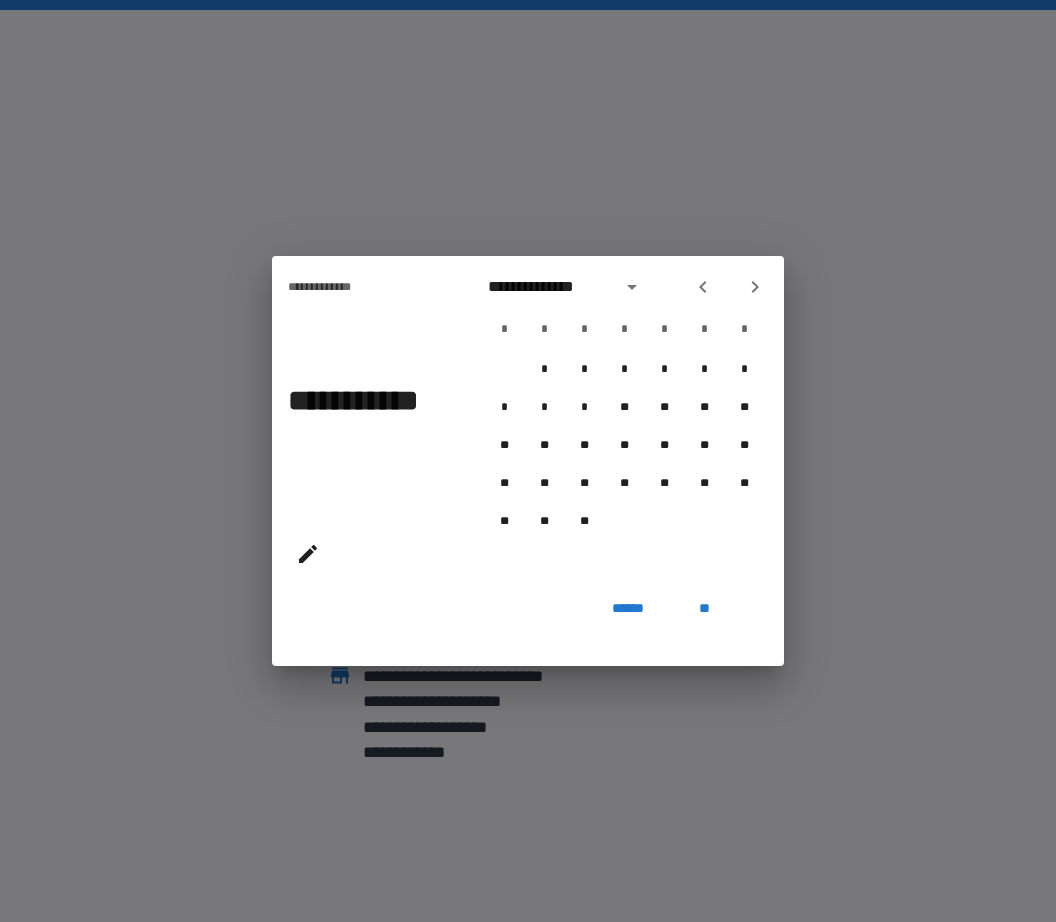 click 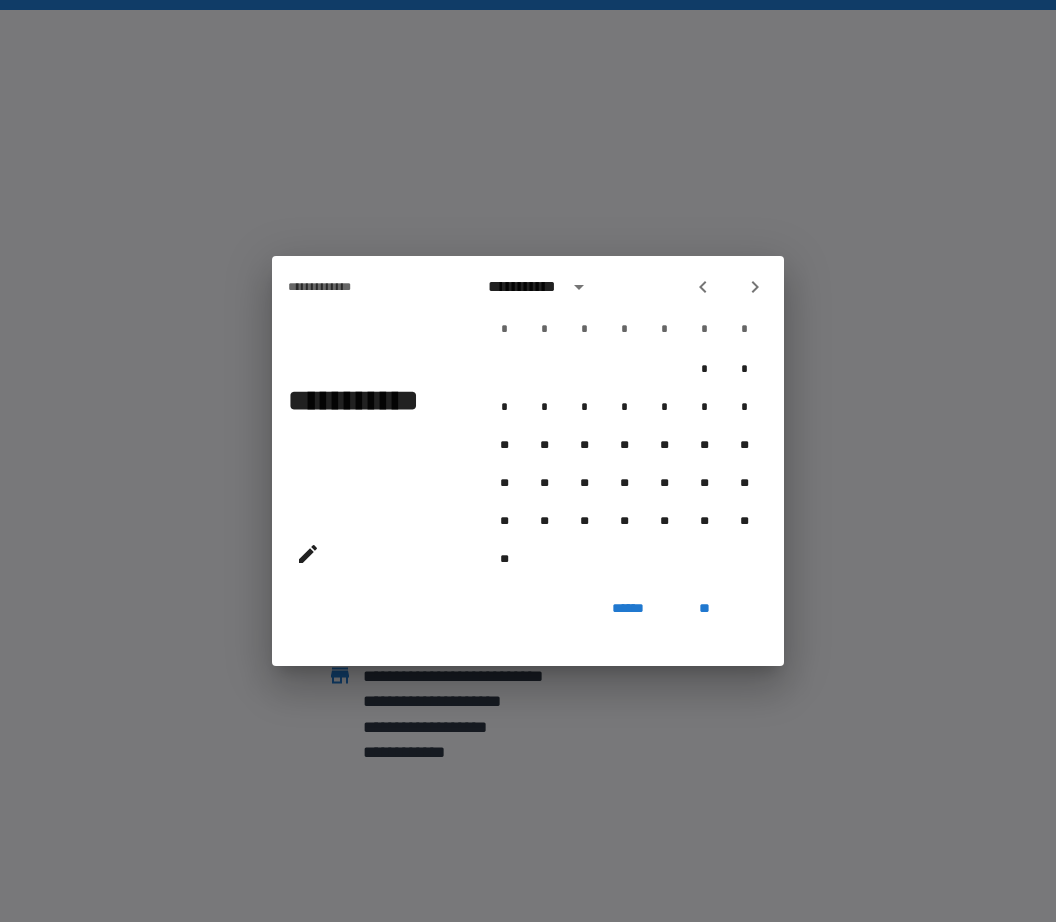 click 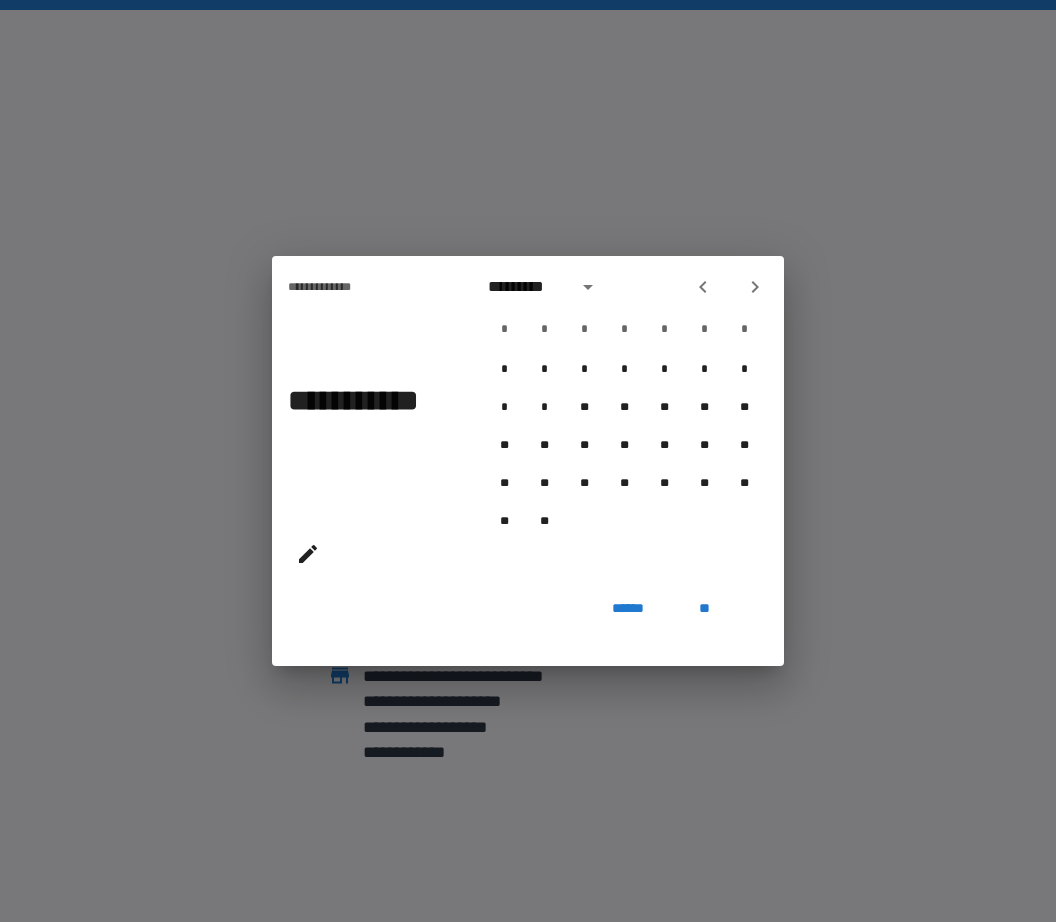 click 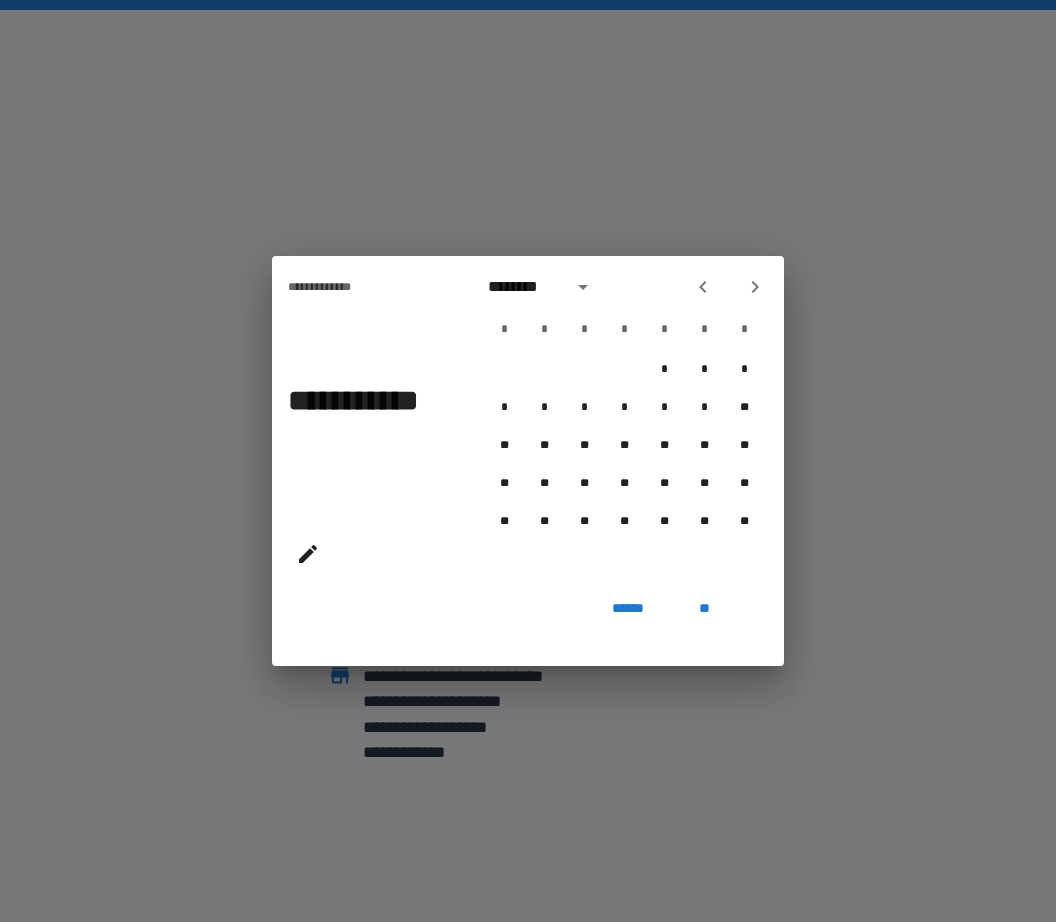 click 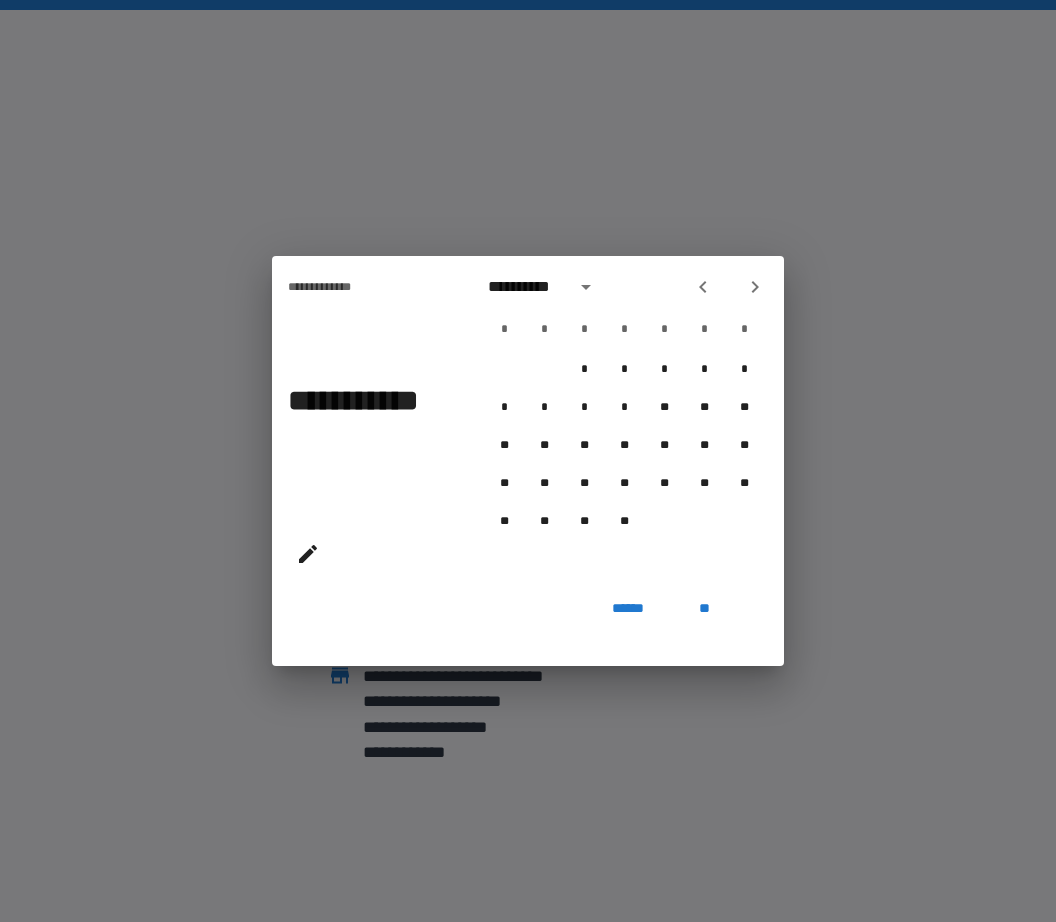 click 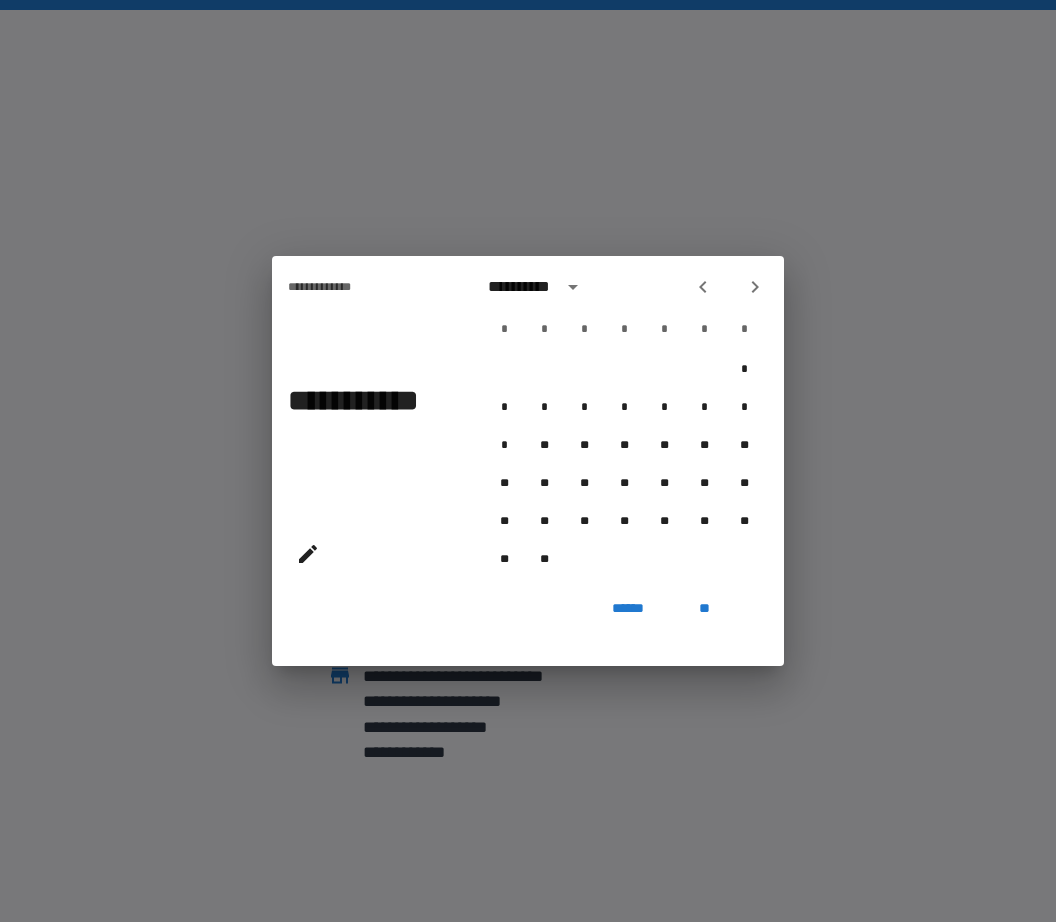 click 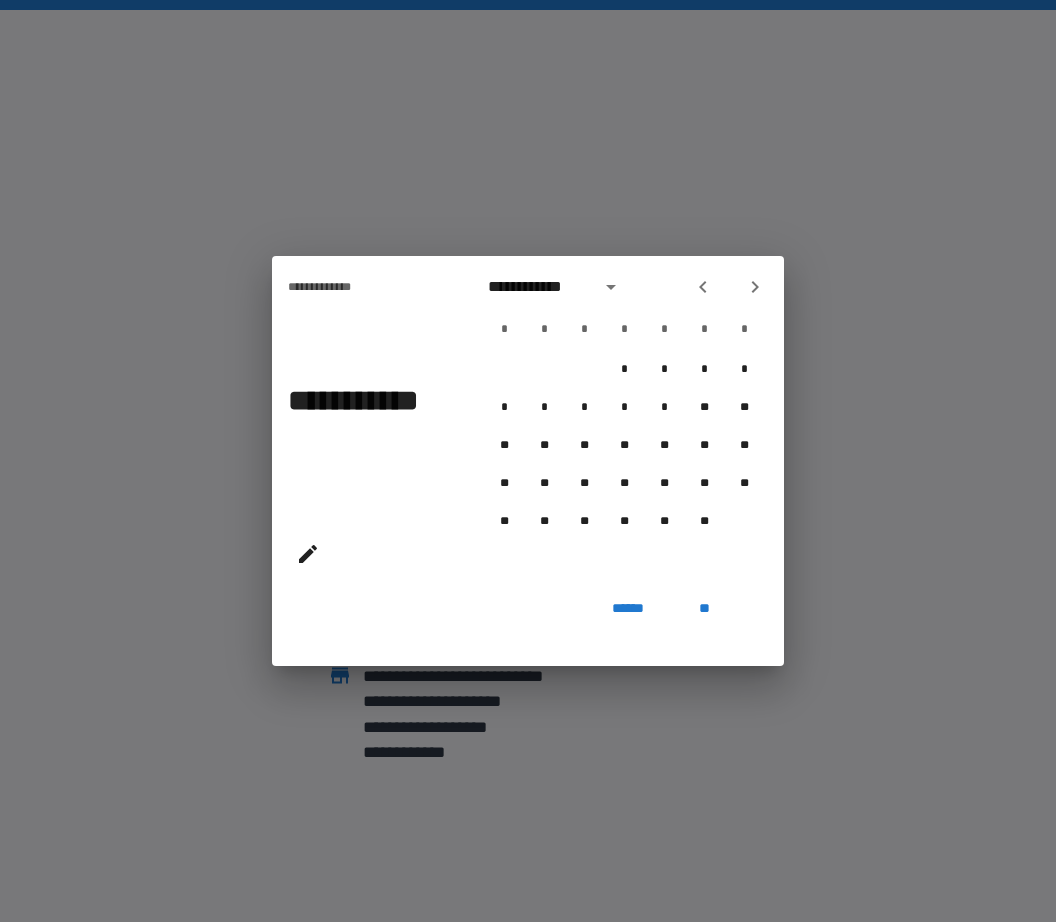 click at bounding box center [703, 287] 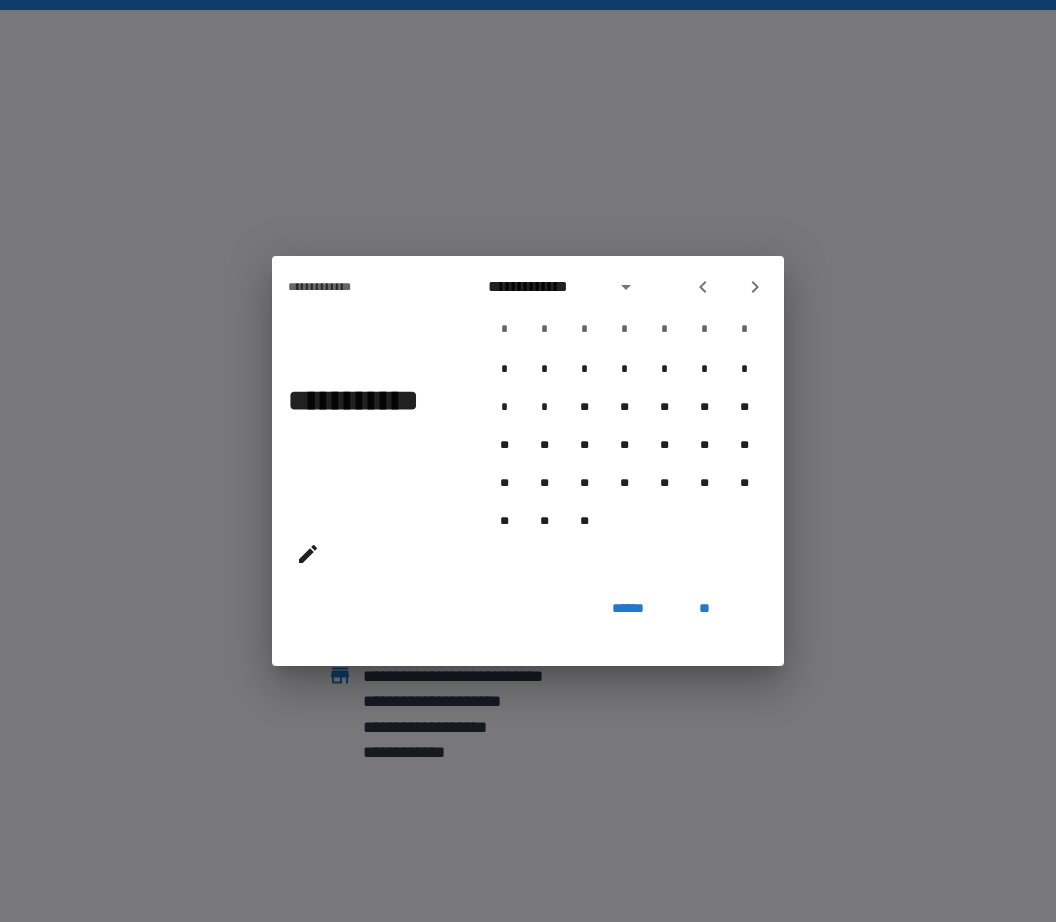 click at bounding box center [703, 287] 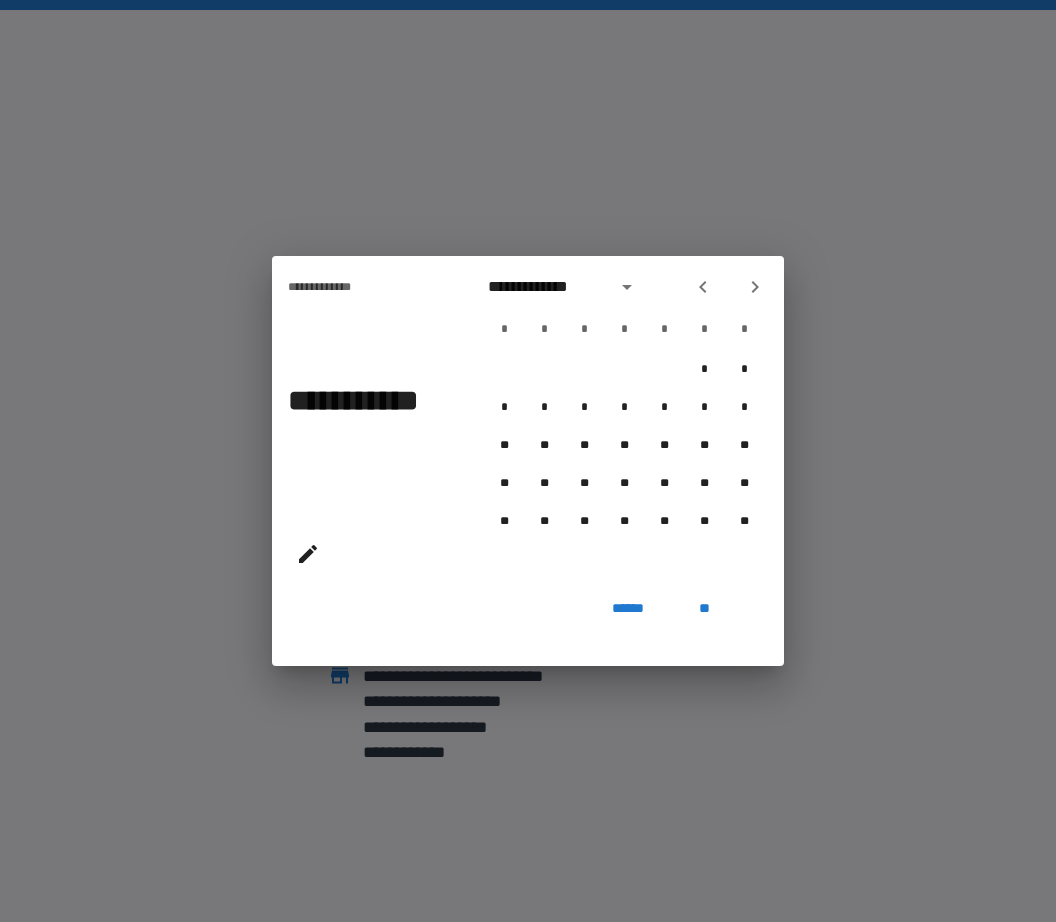 click 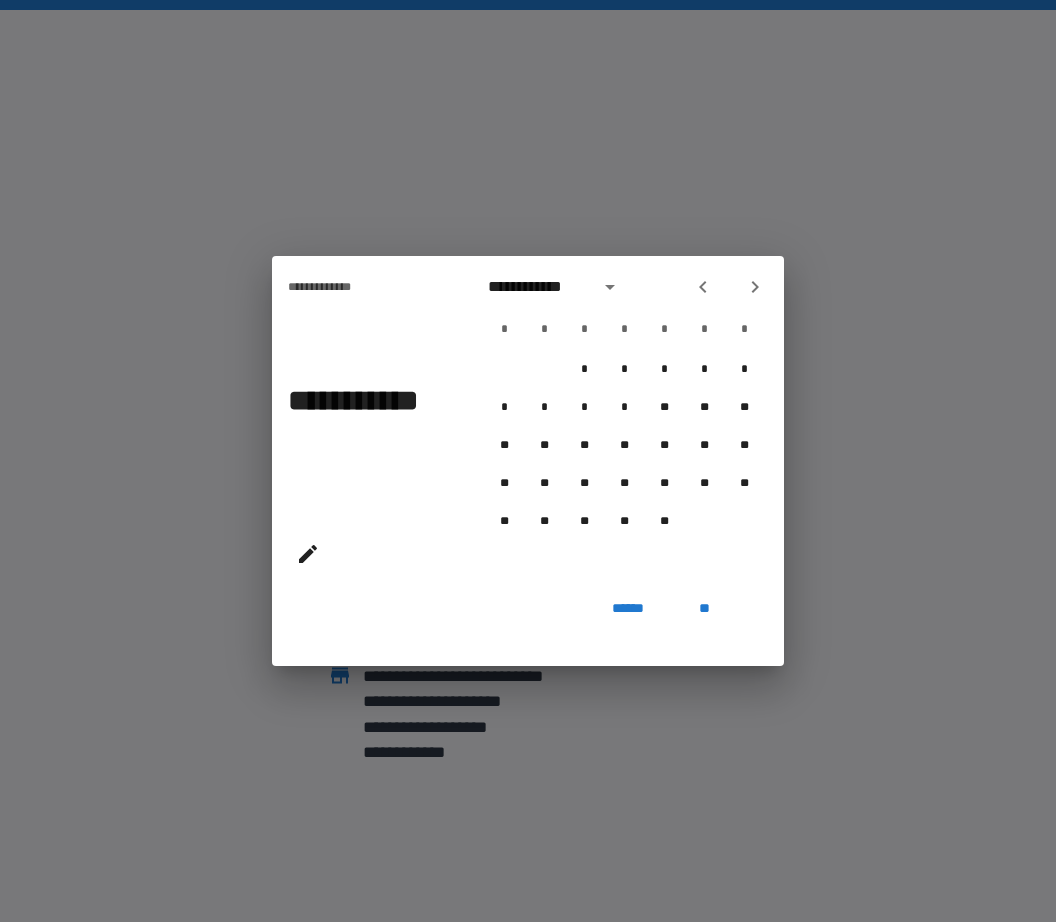 click 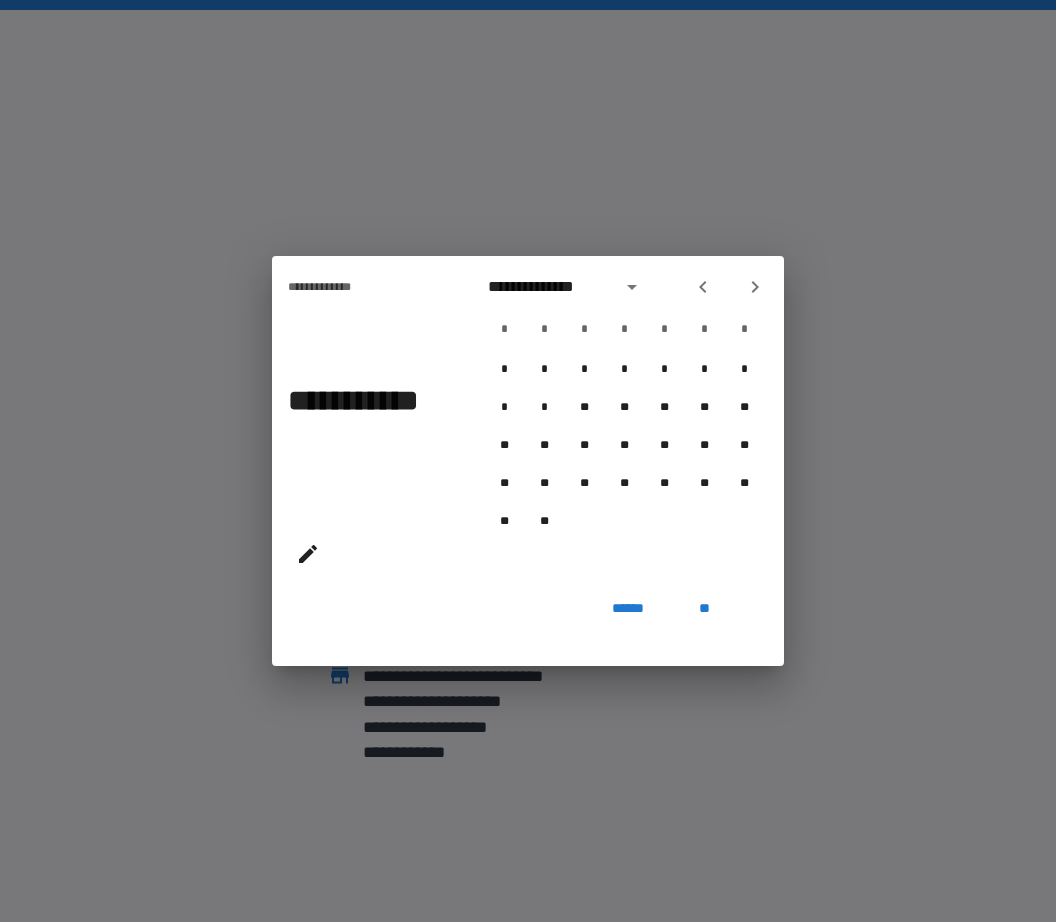click on "**********" at bounding box center [624, 287] 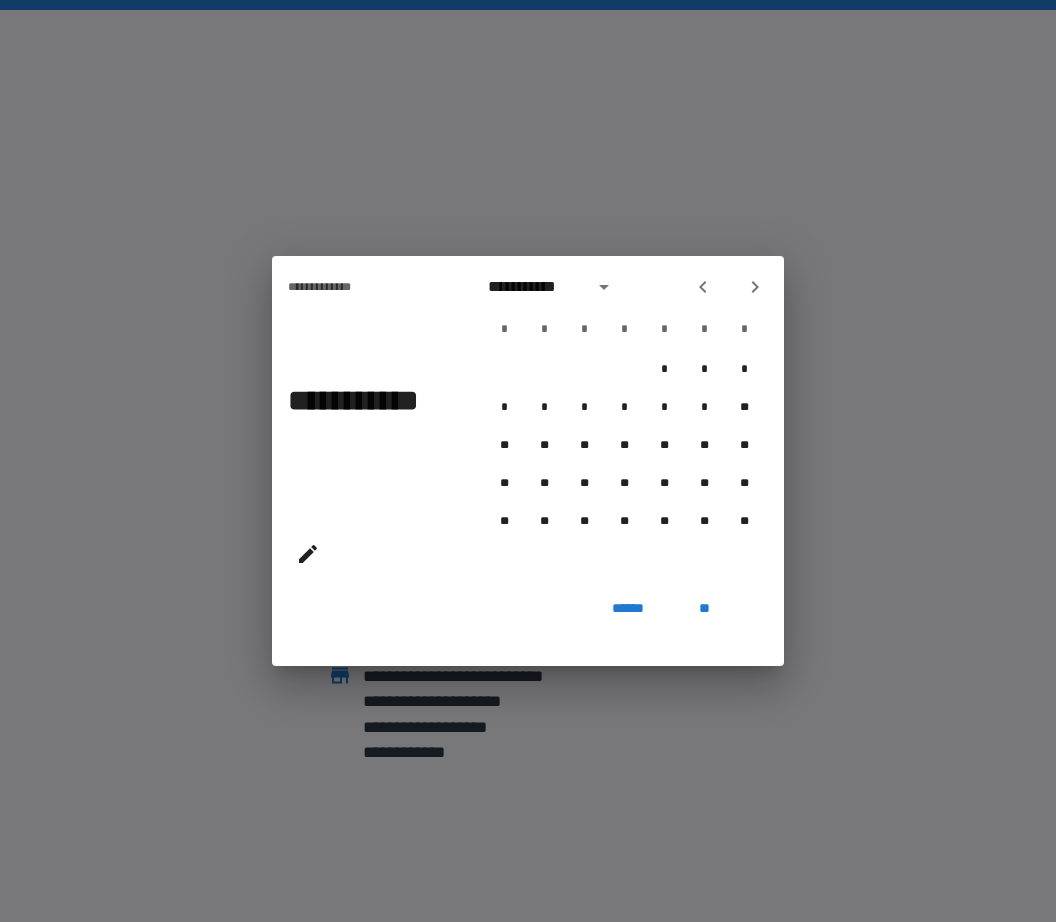 click on "**********" at bounding box center [624, 287] 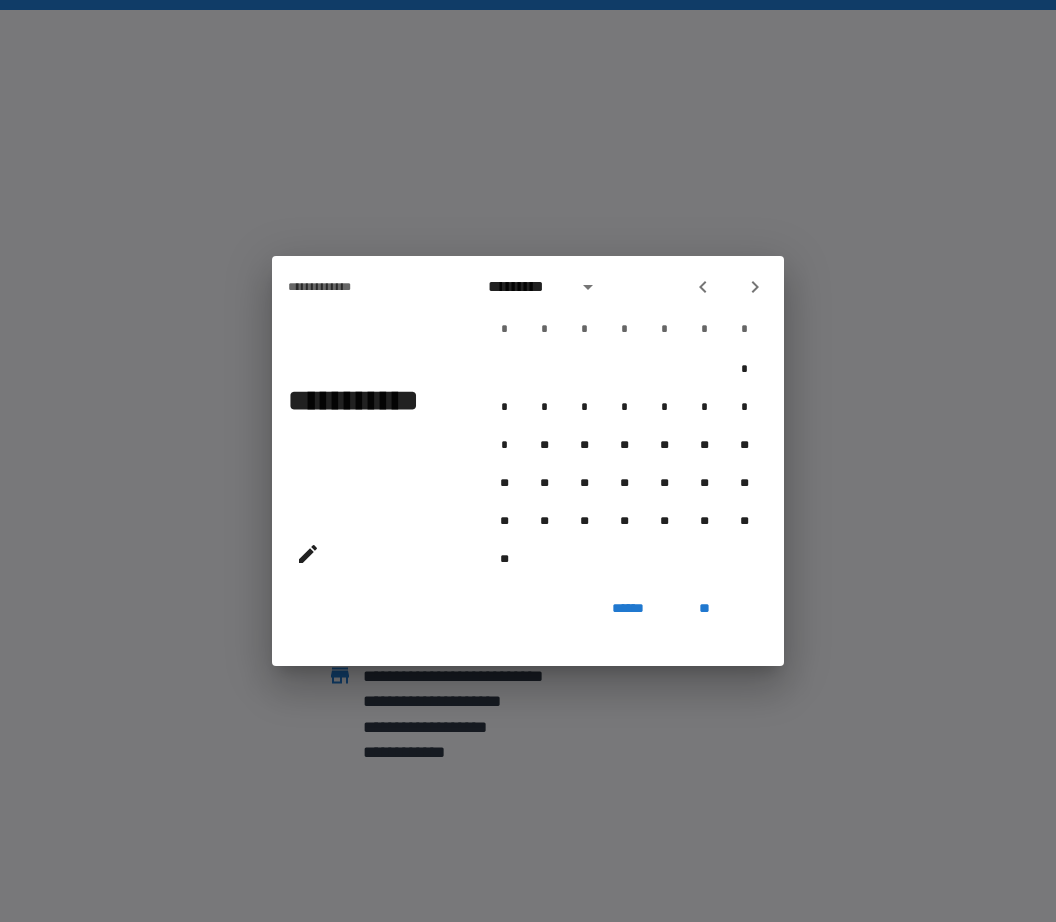 click 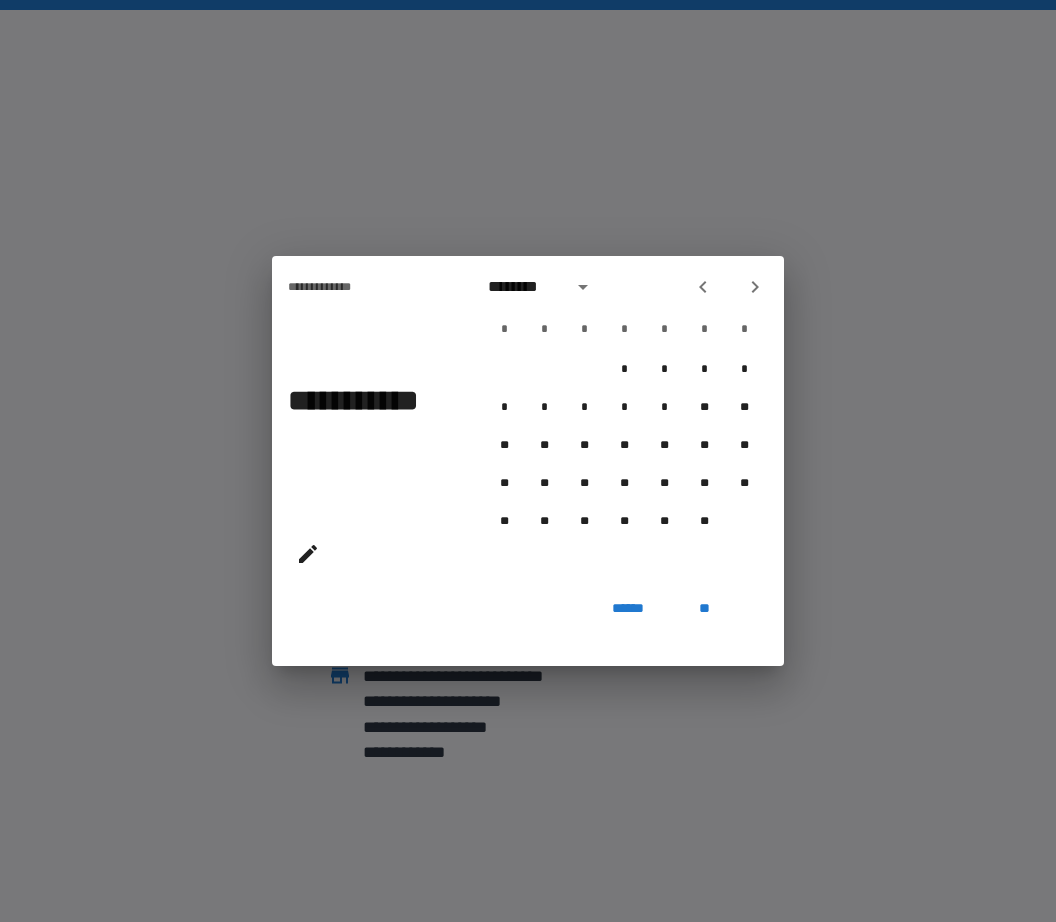click 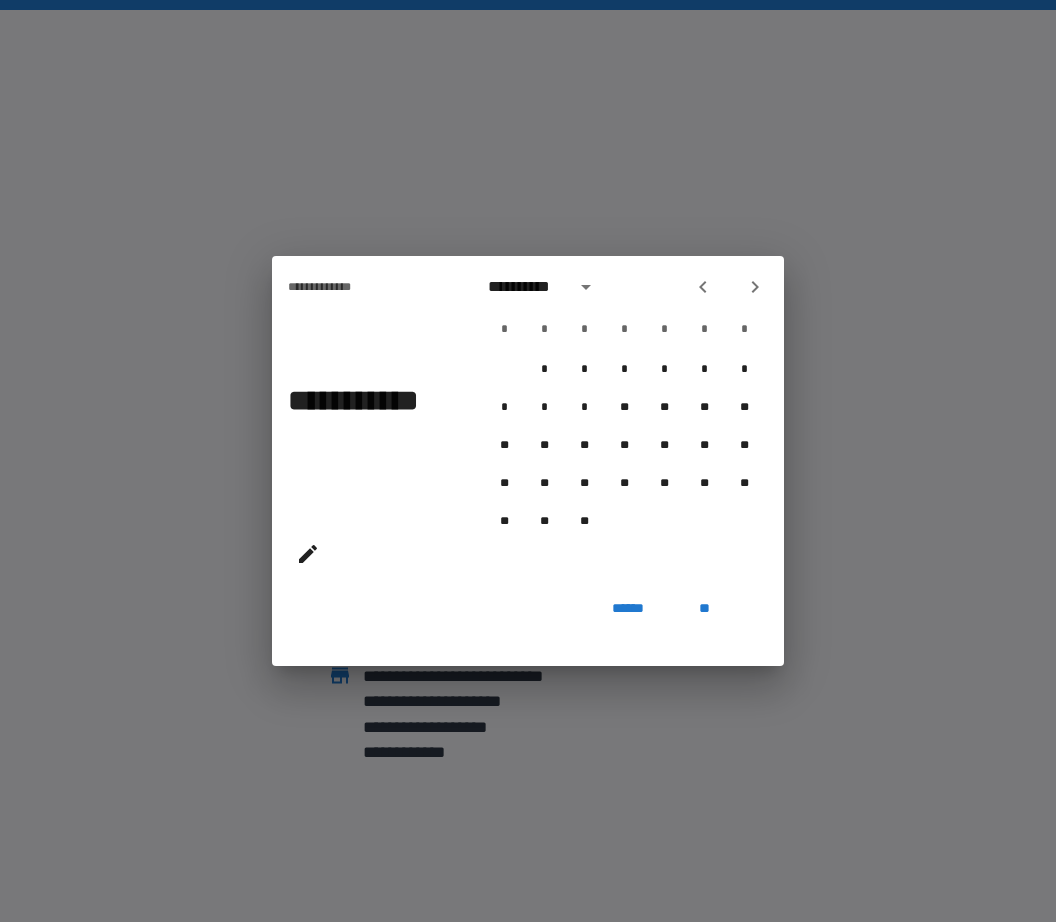 click 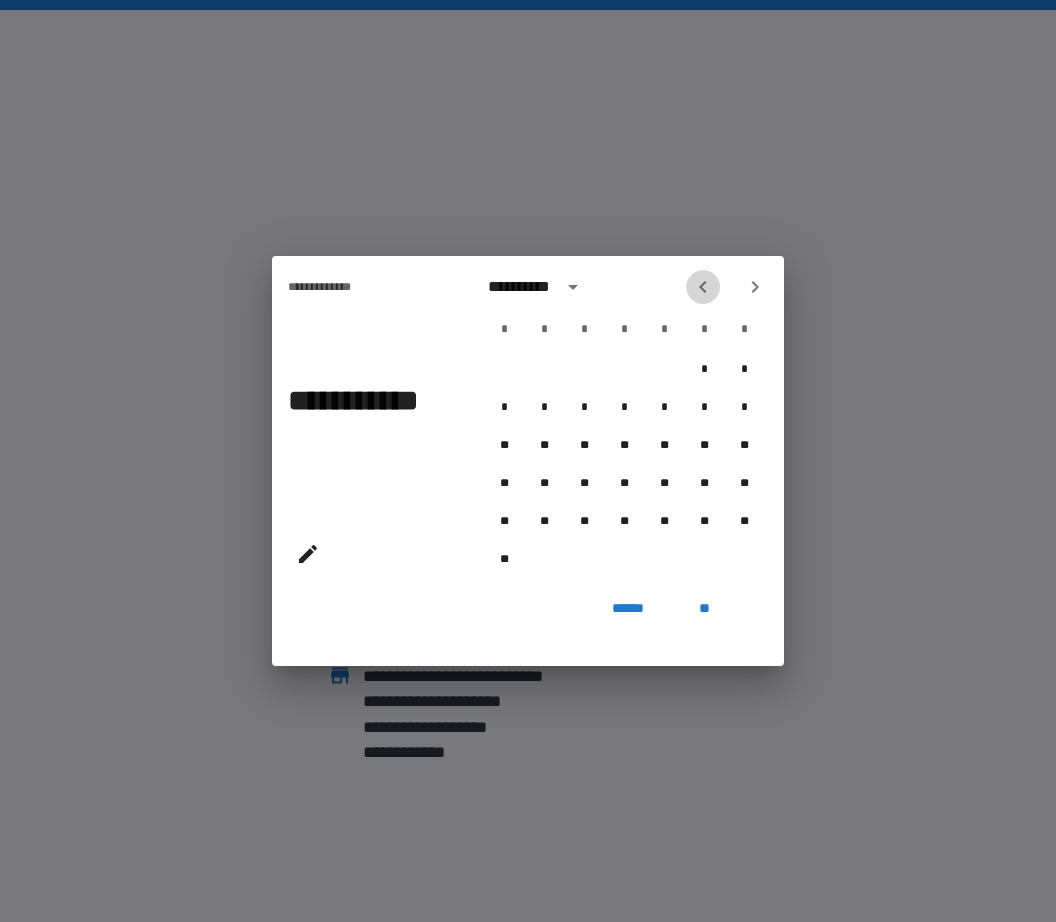 click 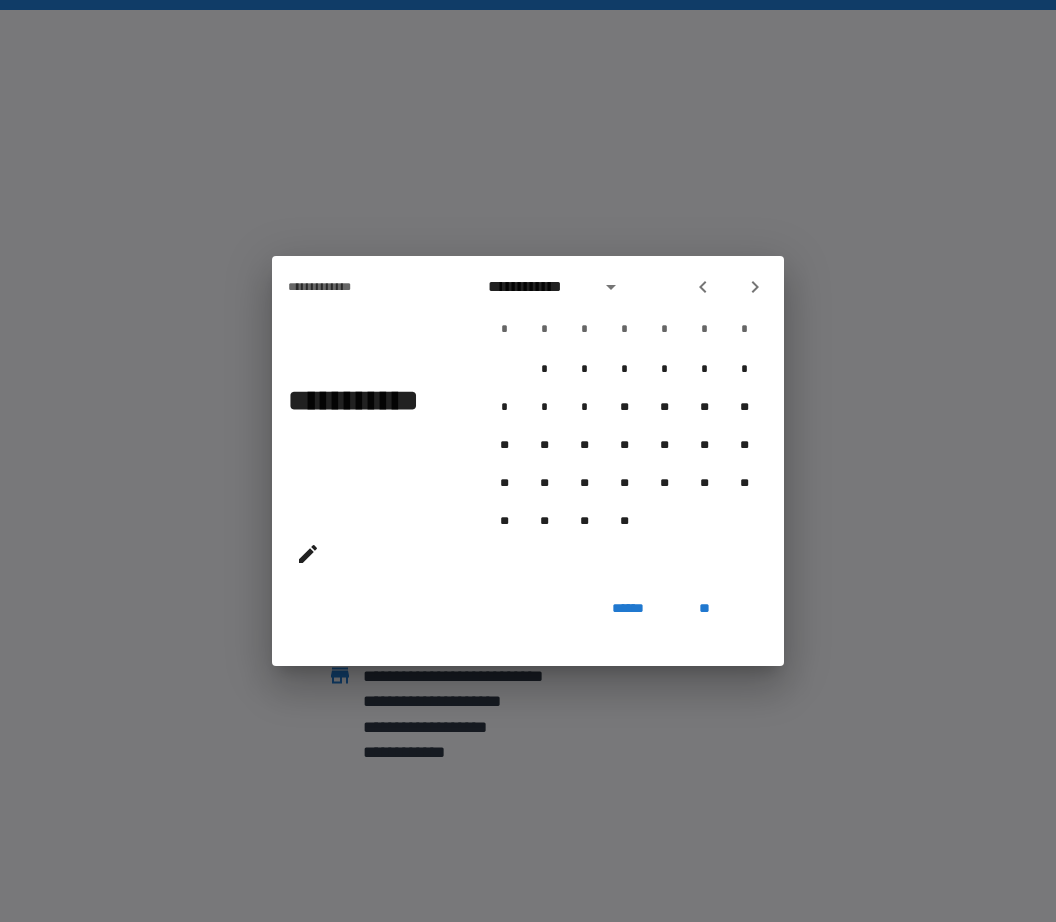 click 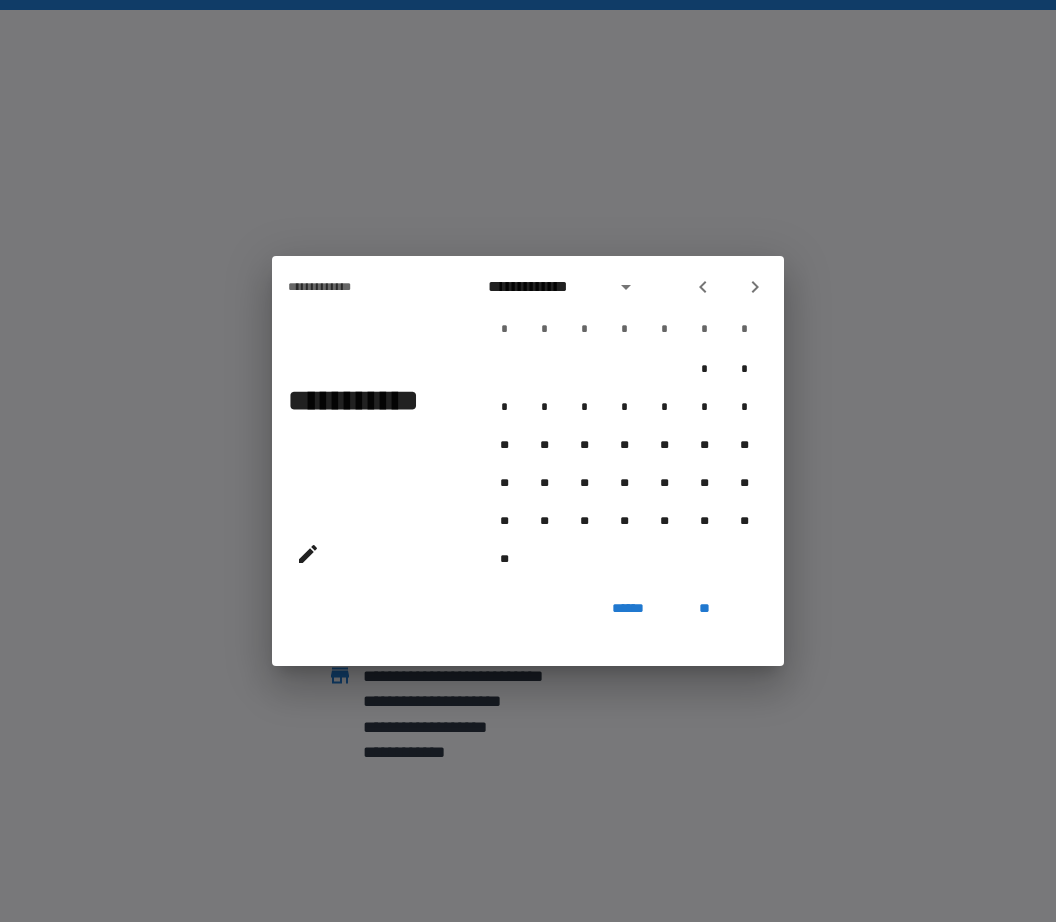 click 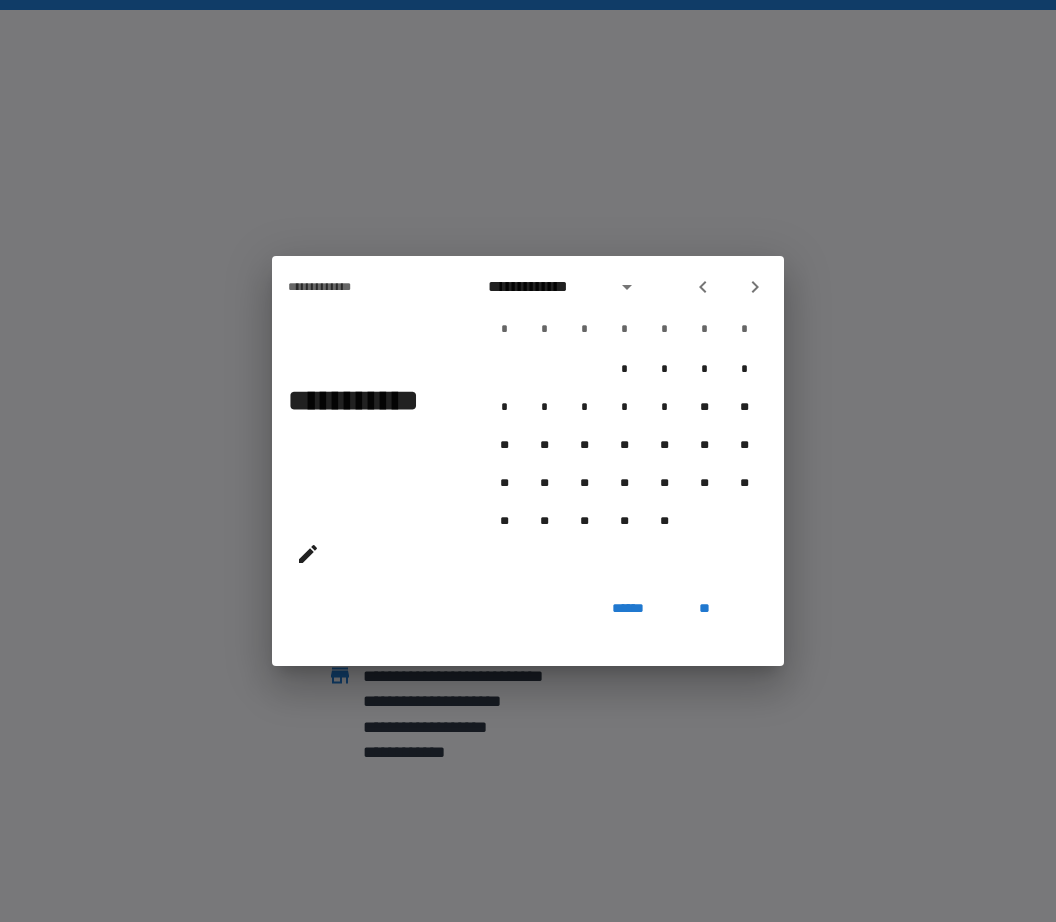 click 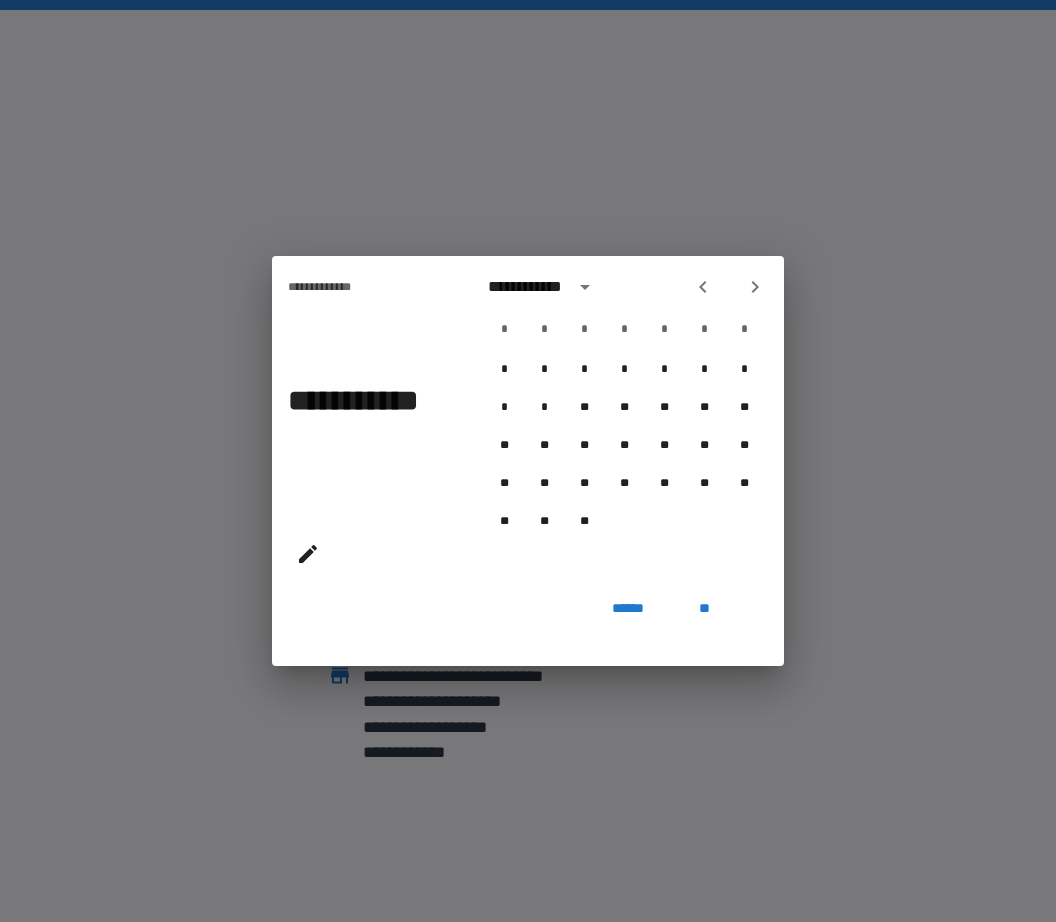 click 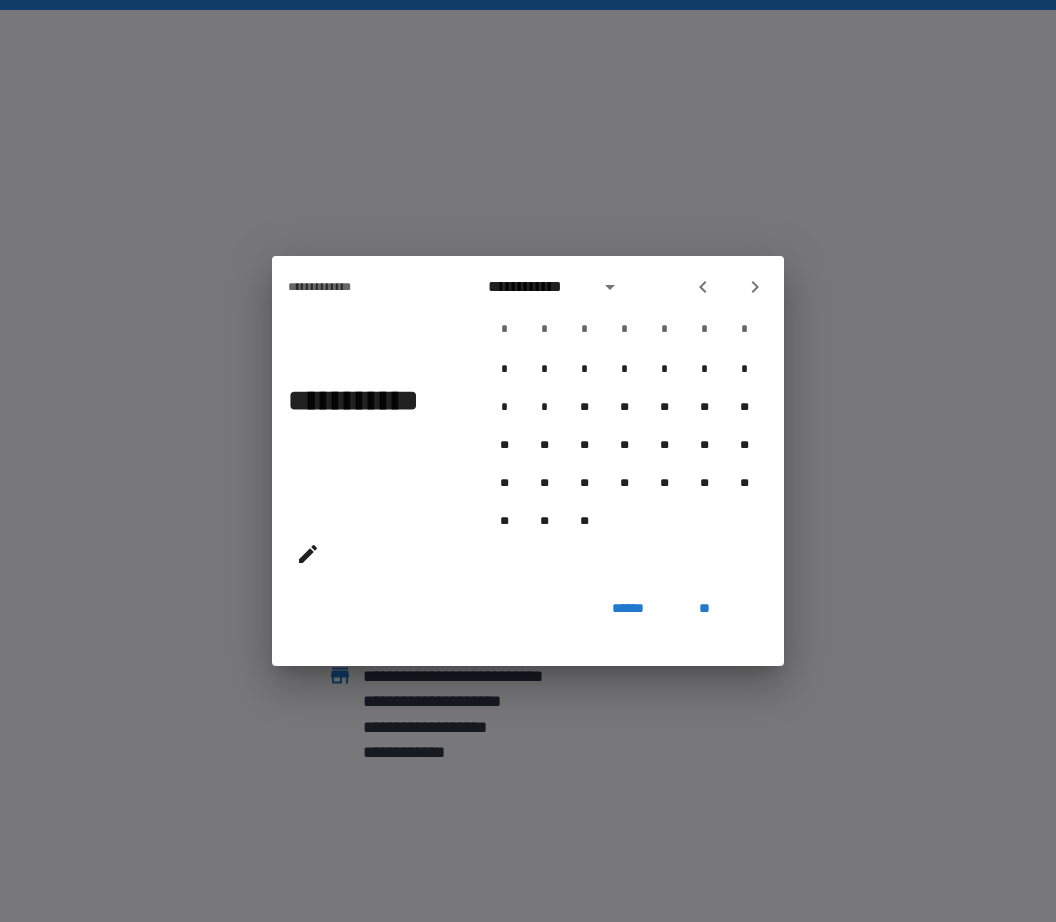 click 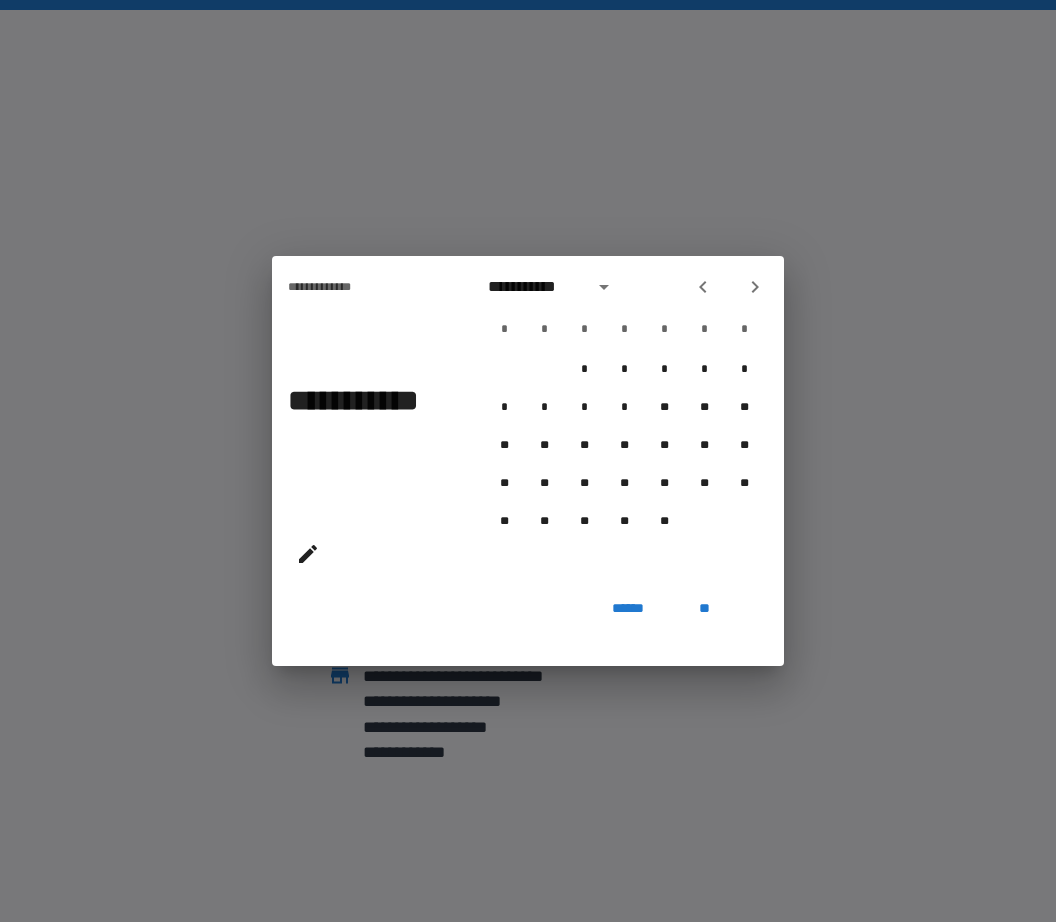 click 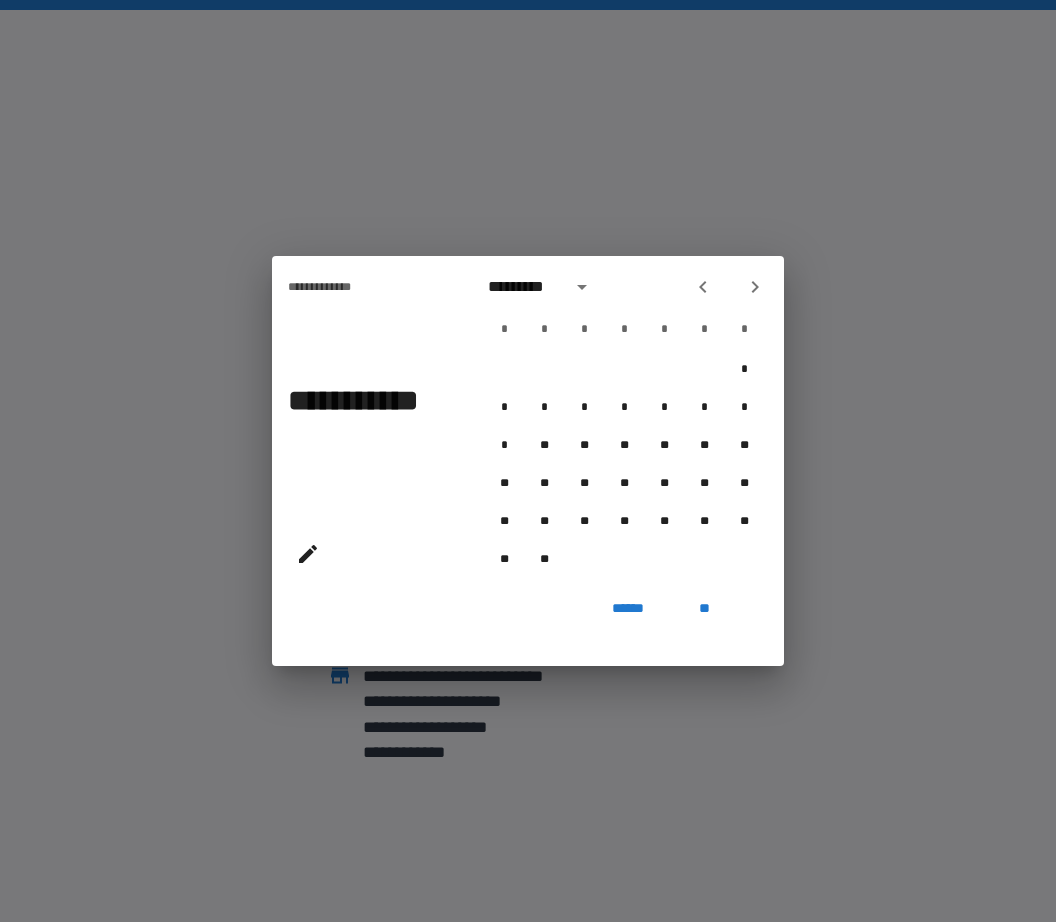 click 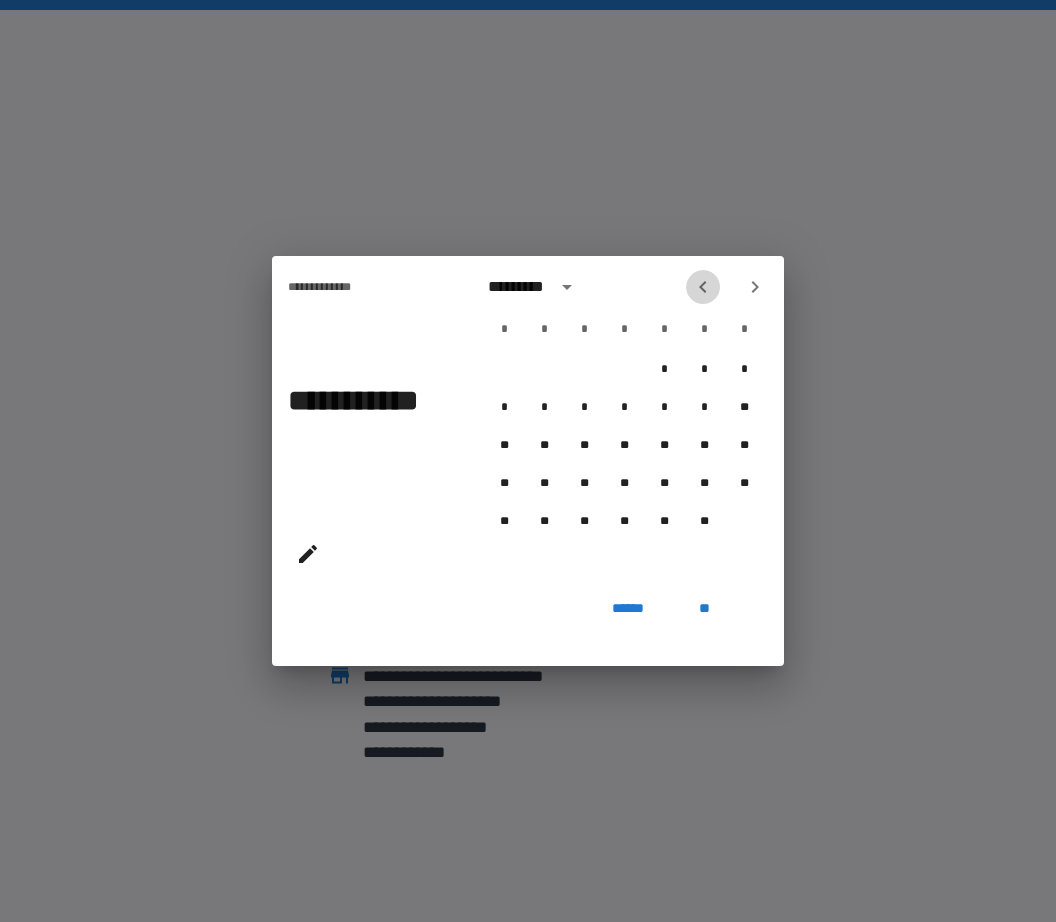 click 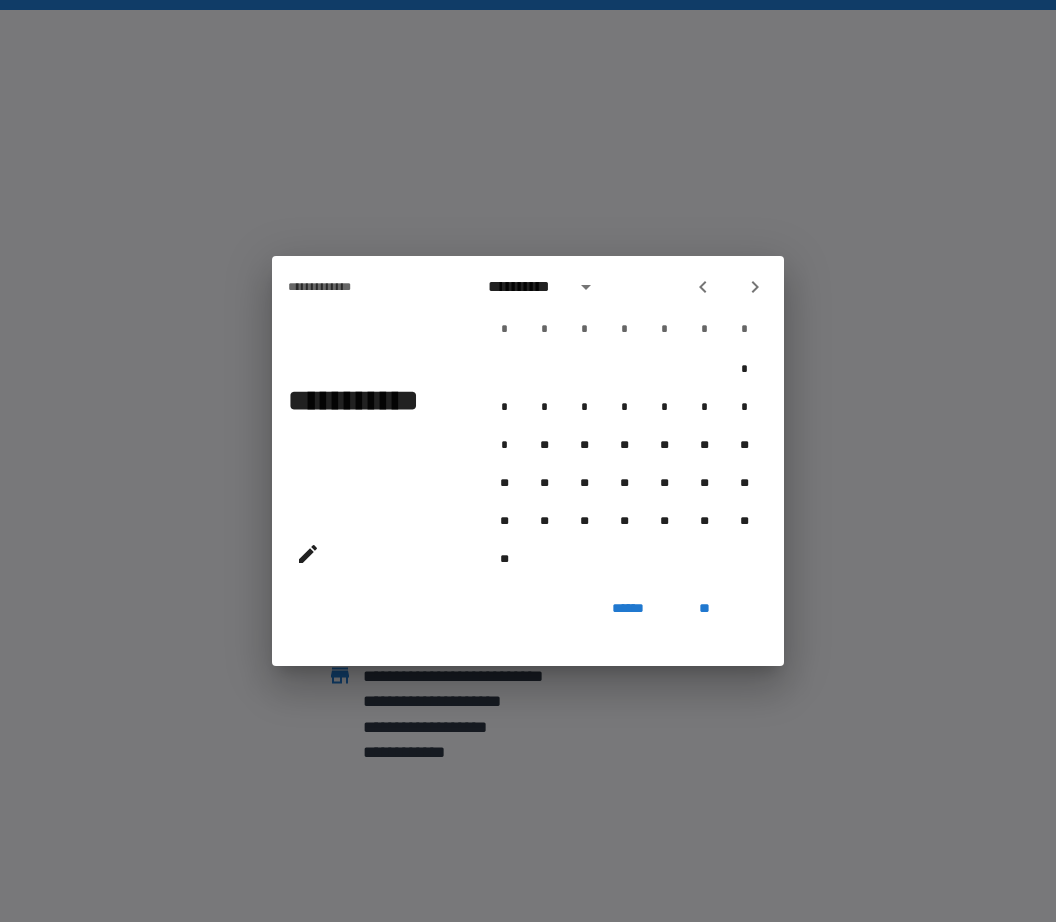 click 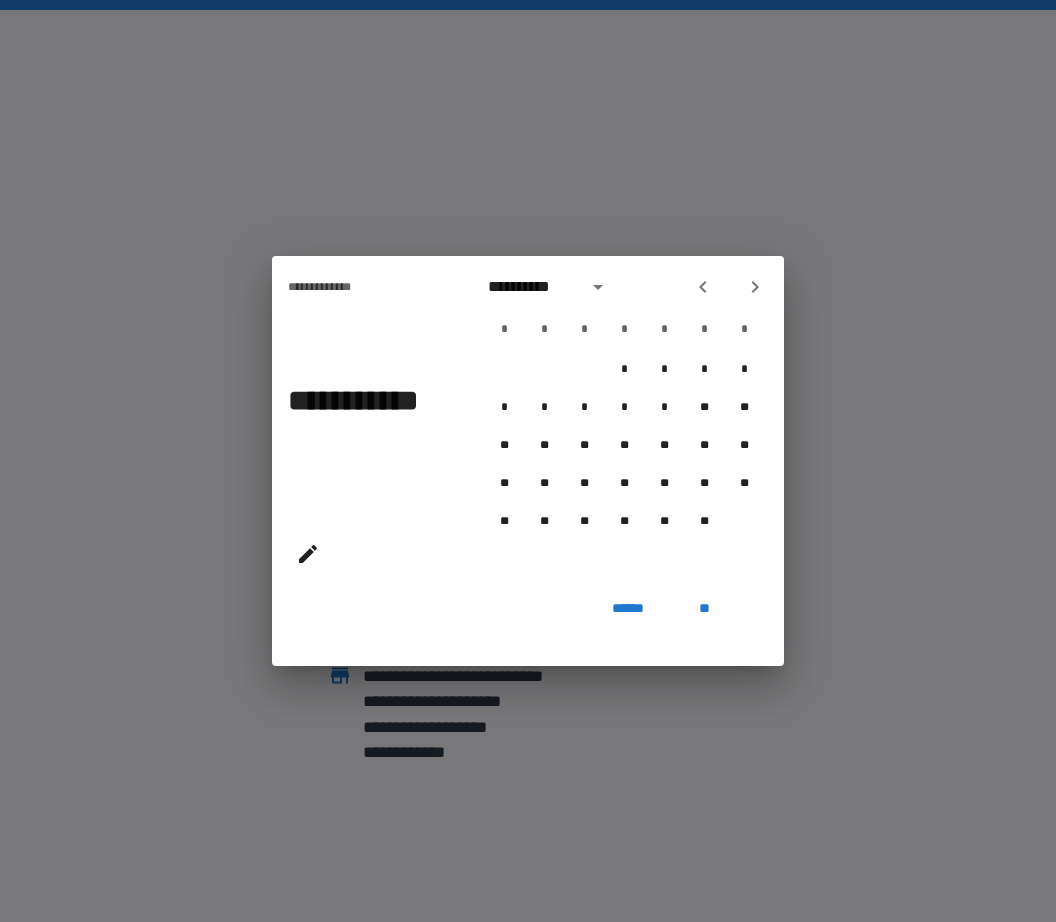 click 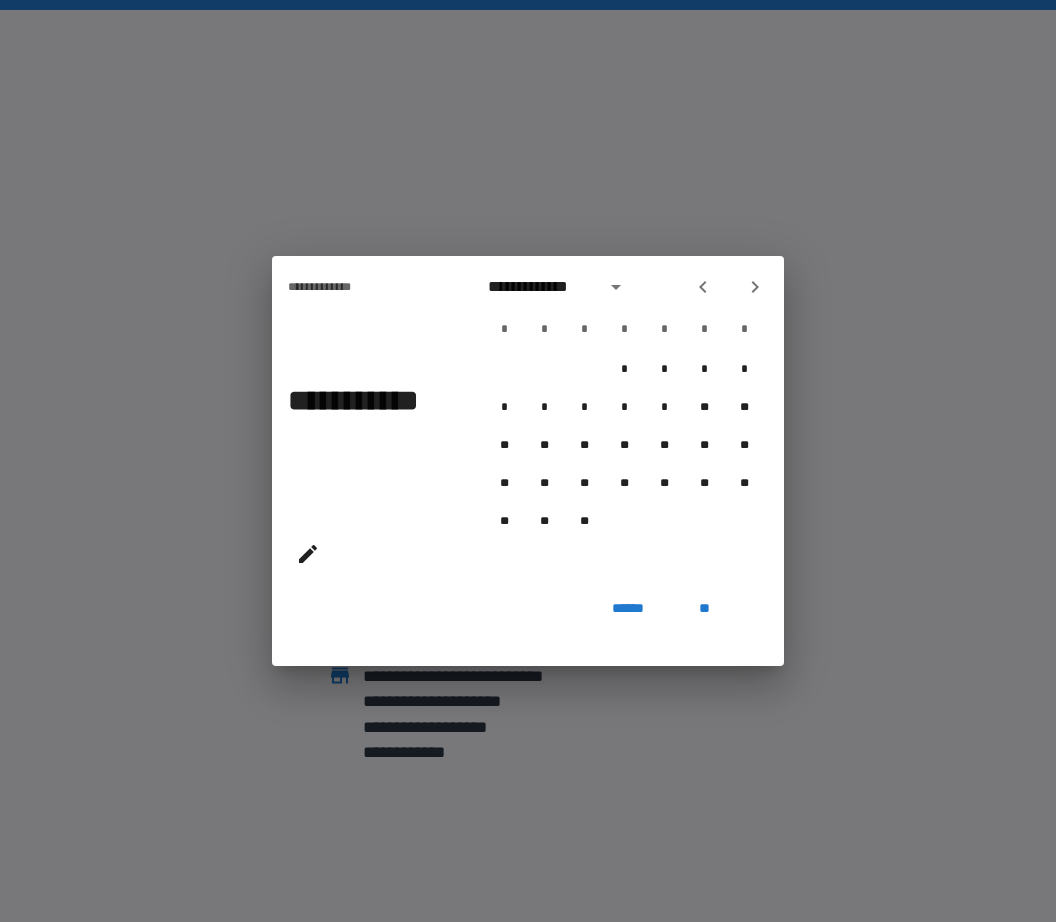 click 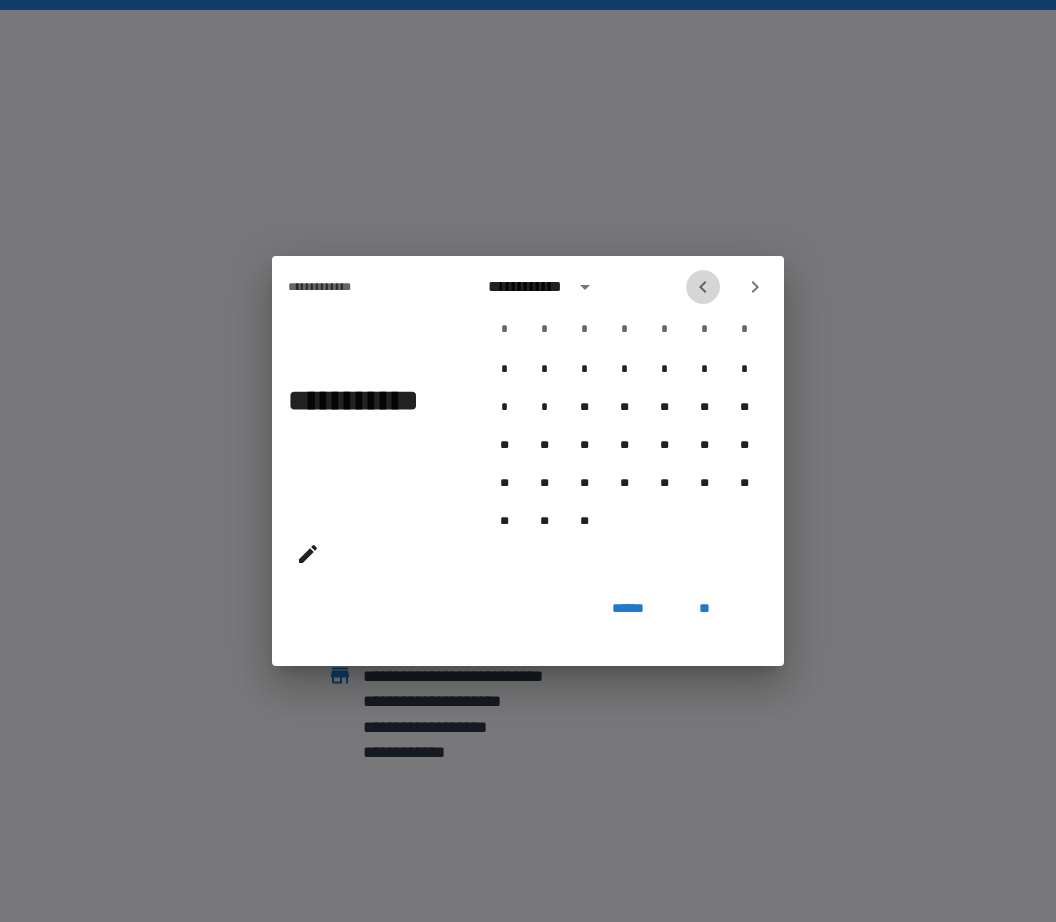 click 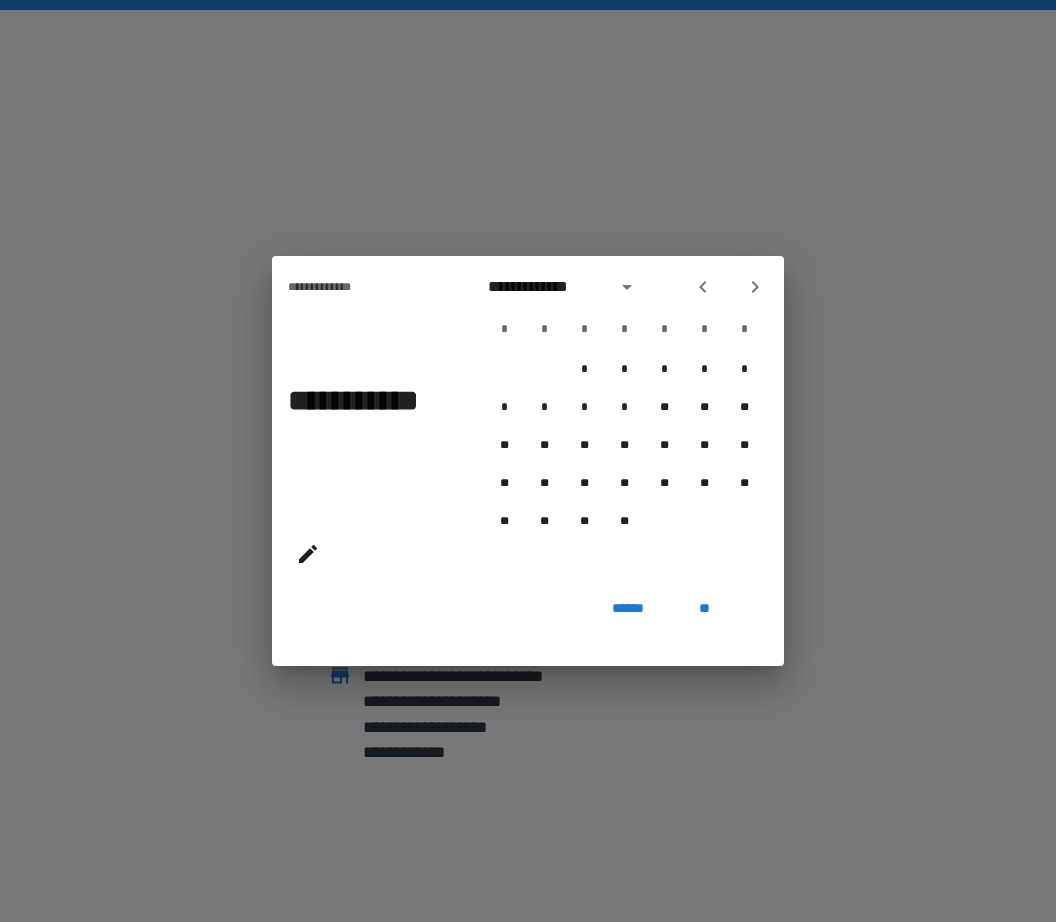 click 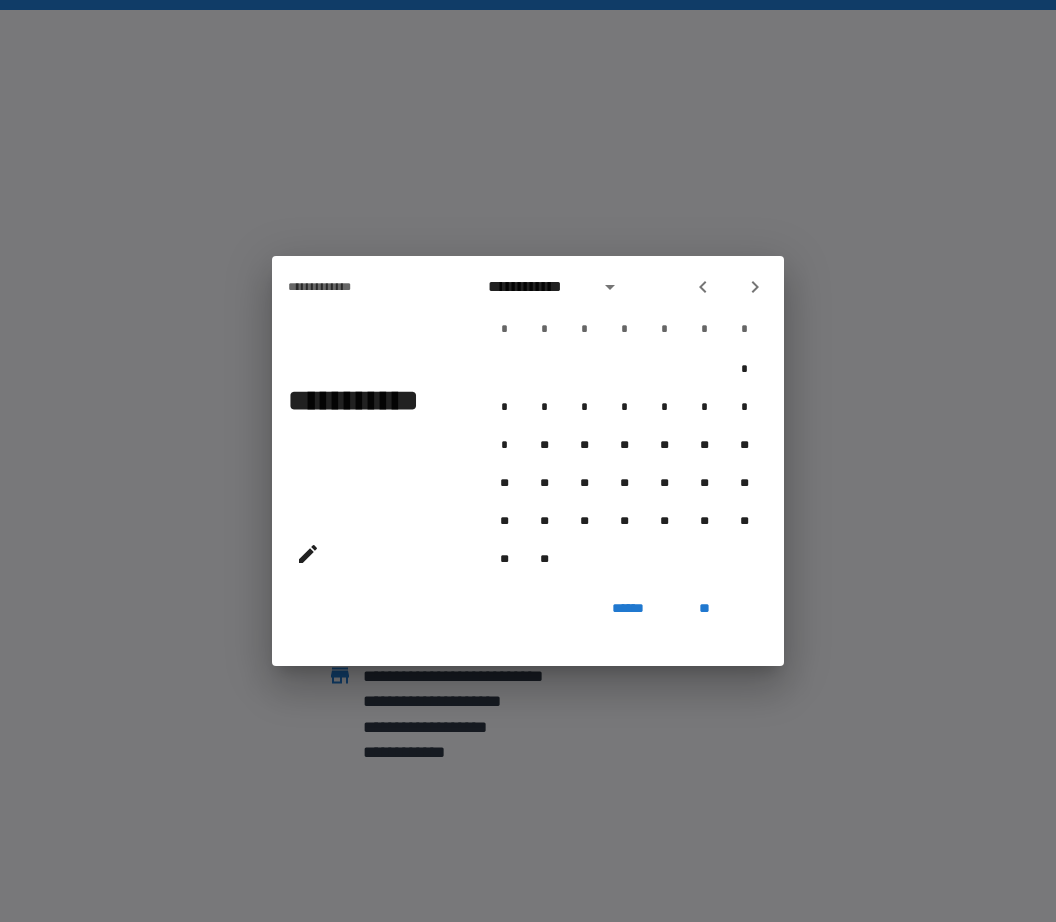 click 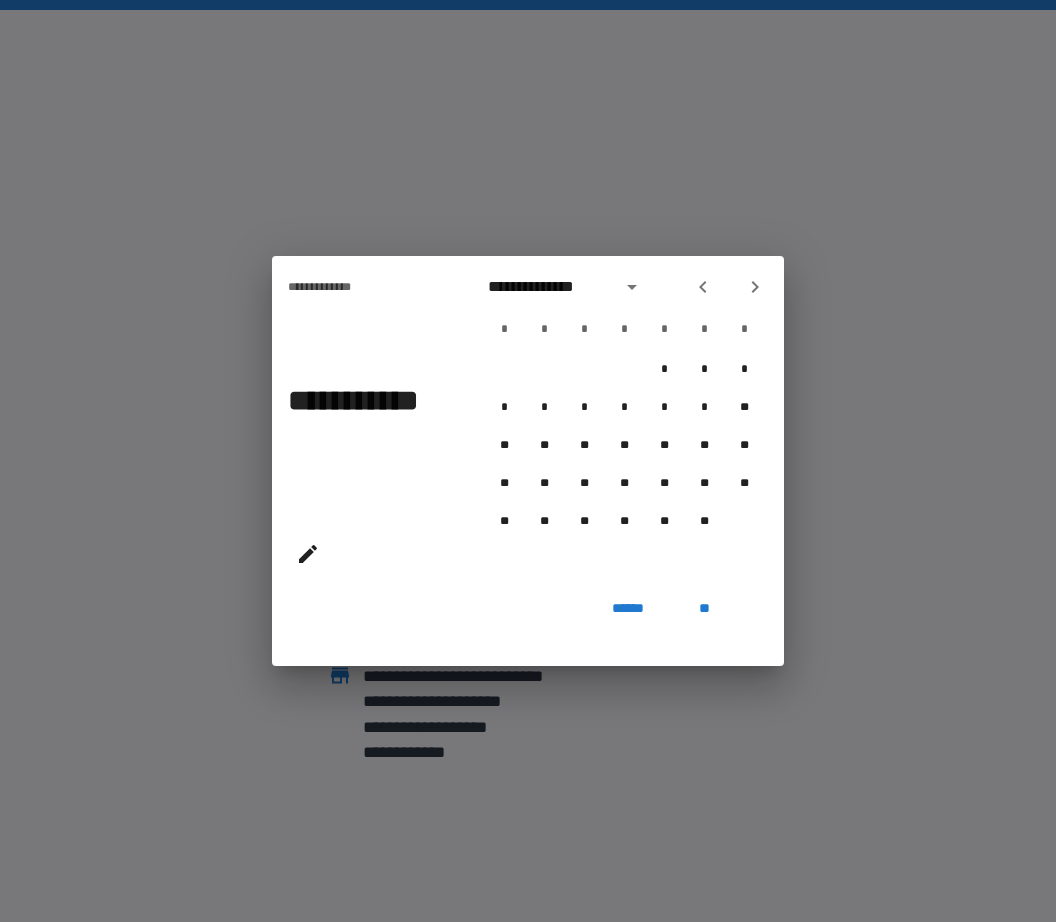 click 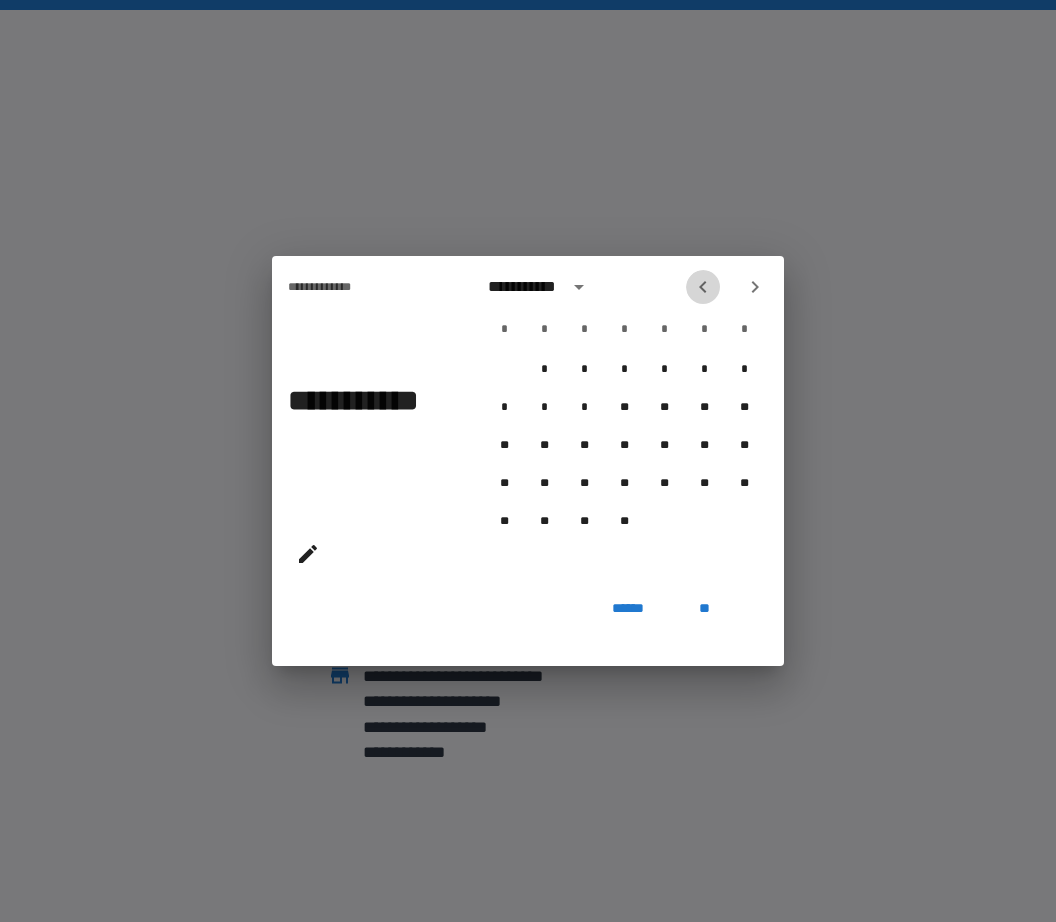 click at bounding box center (703, 287) 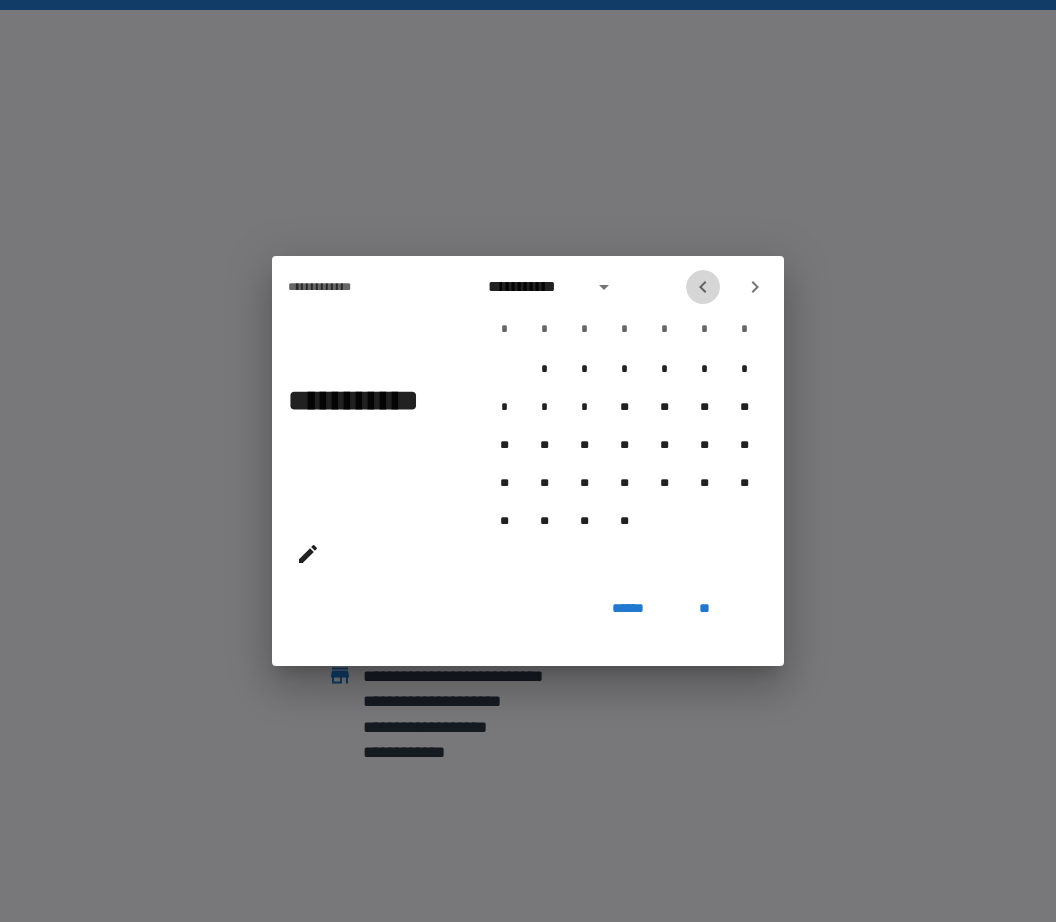 click at bounding box center (703, 287) 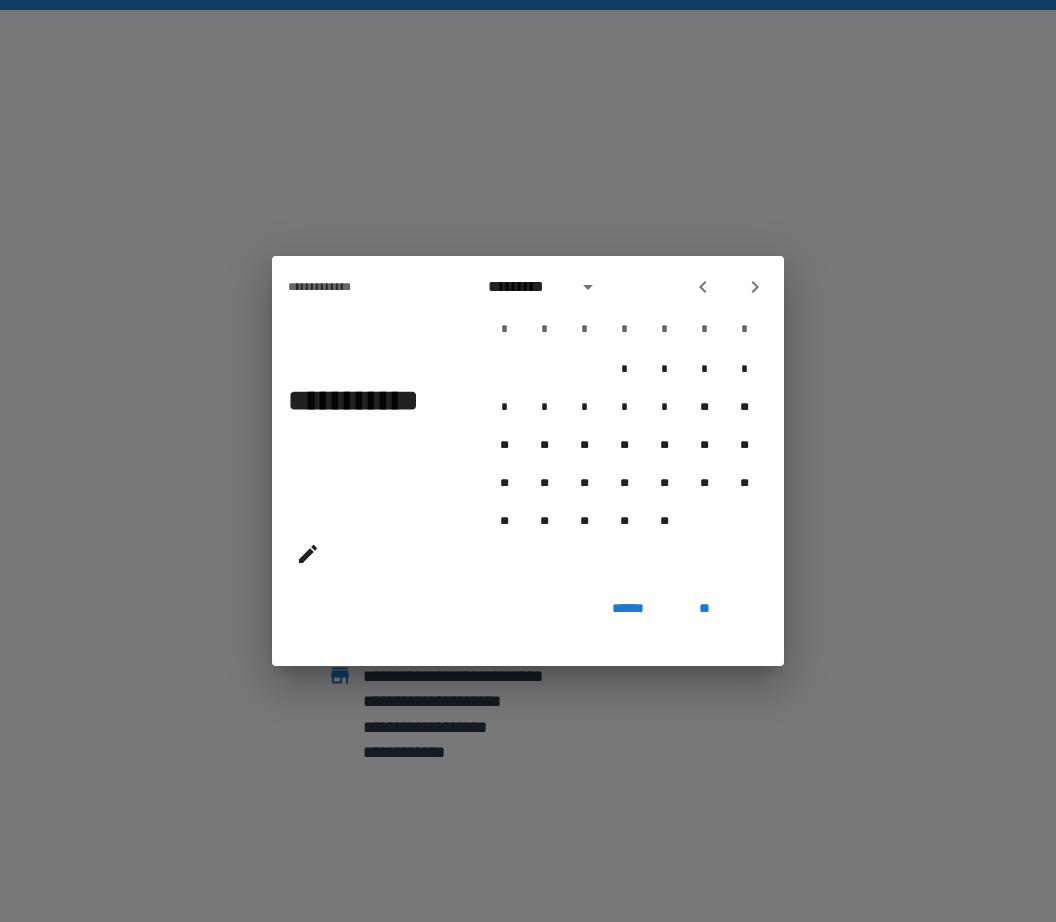 click 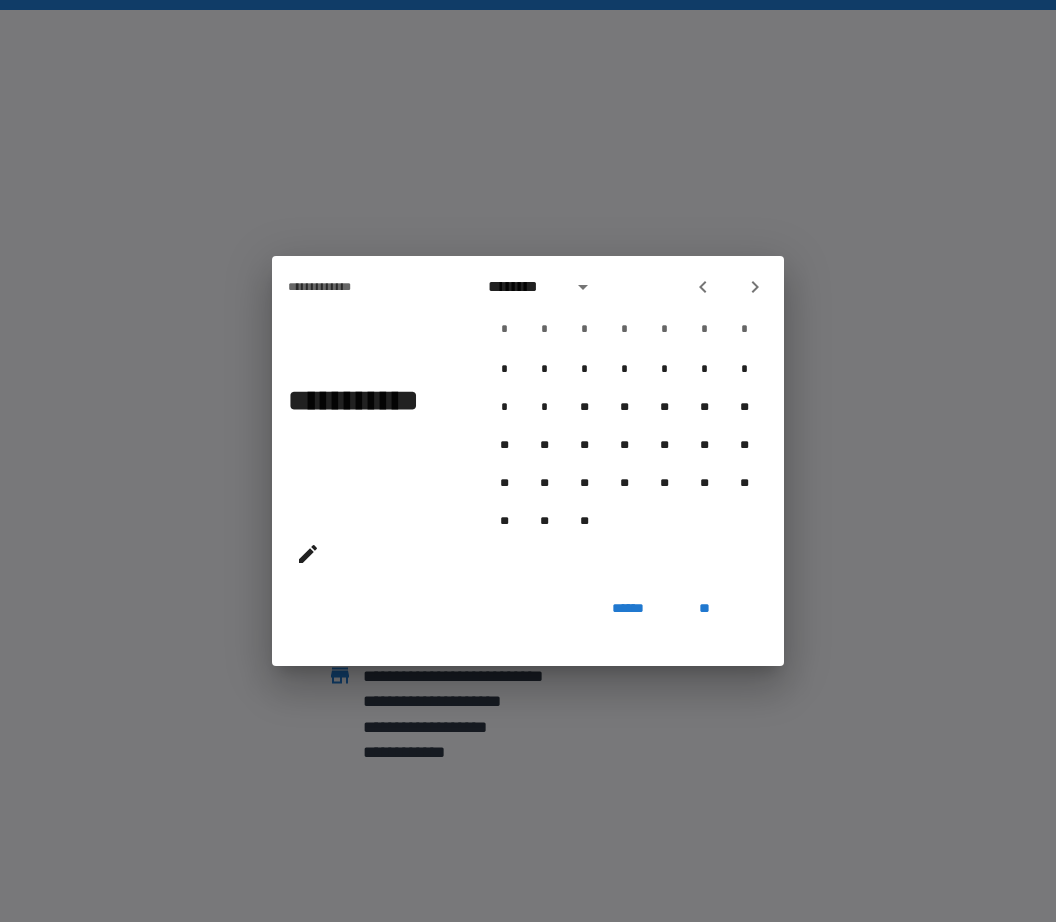 click 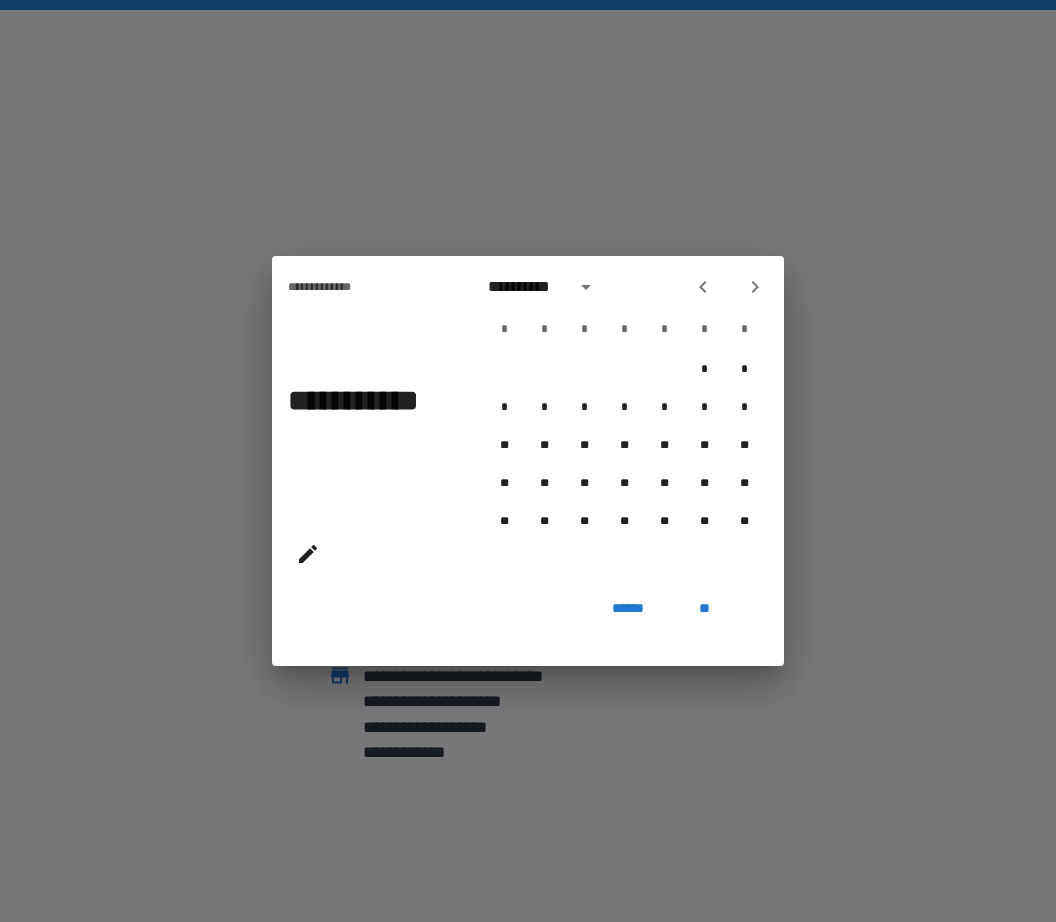 click 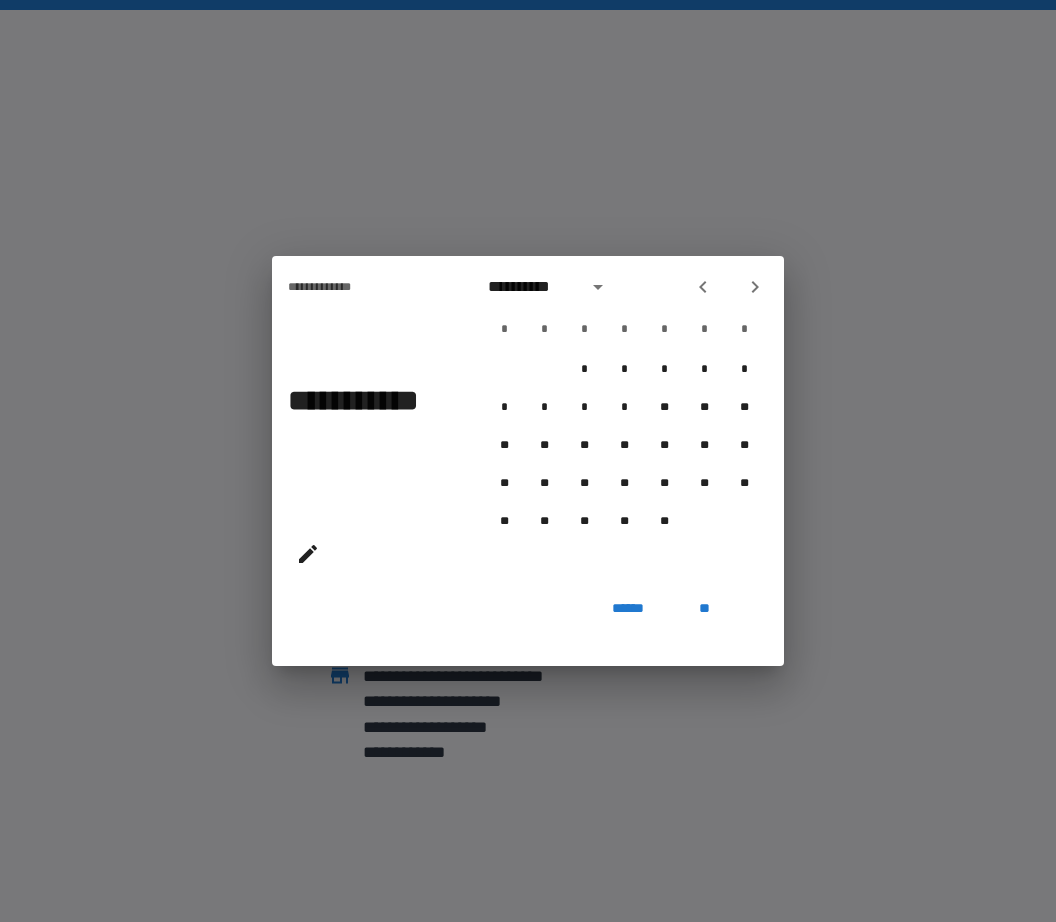 click 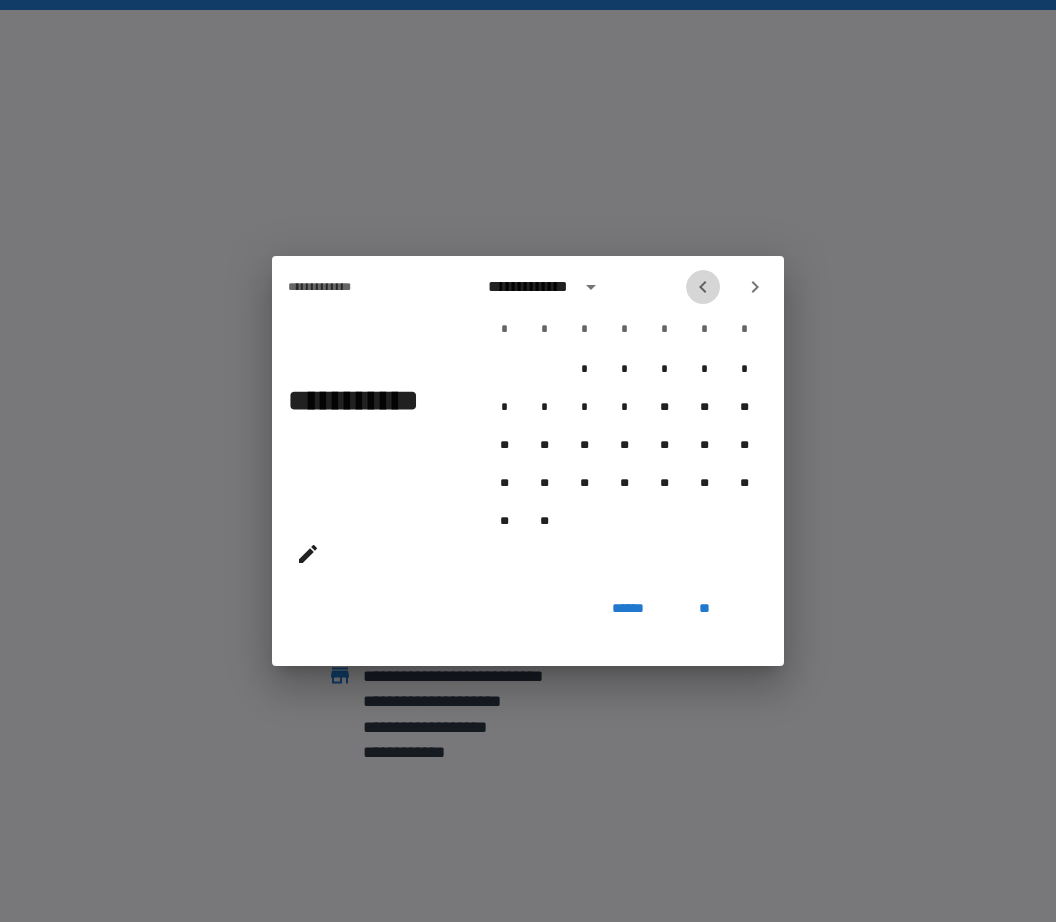 click 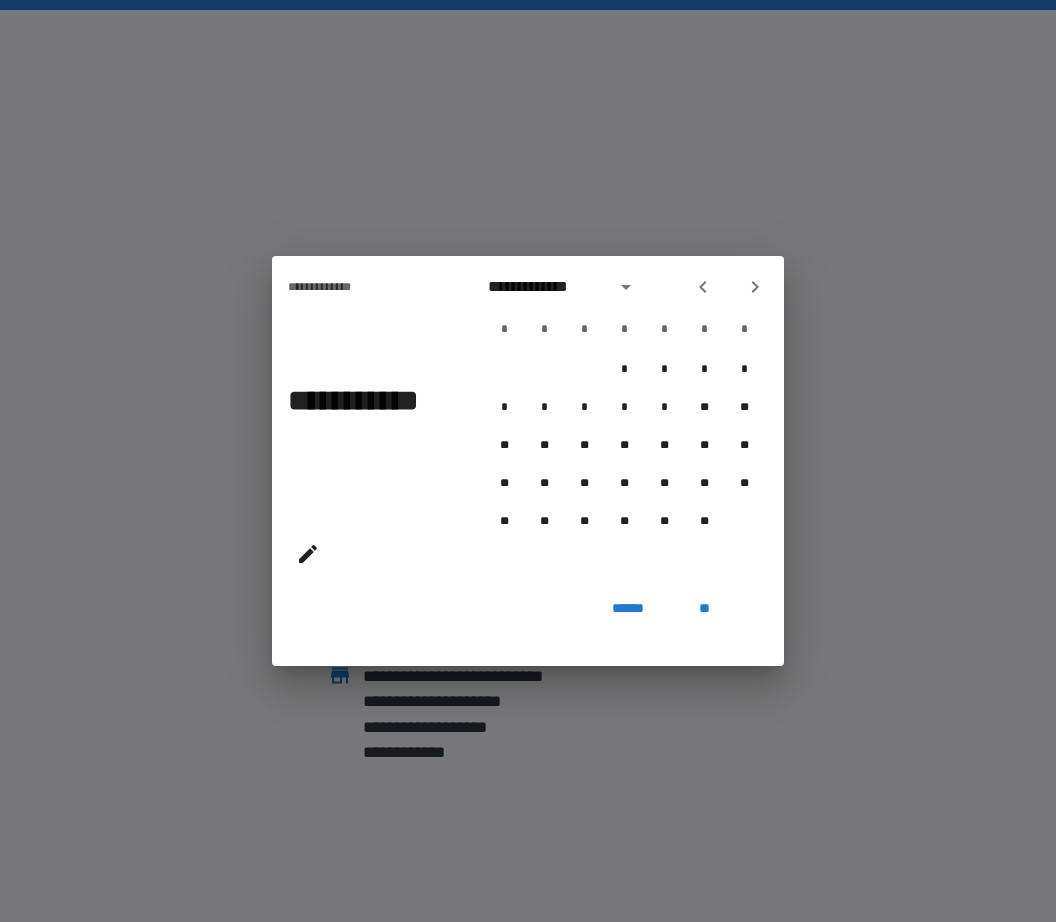 click 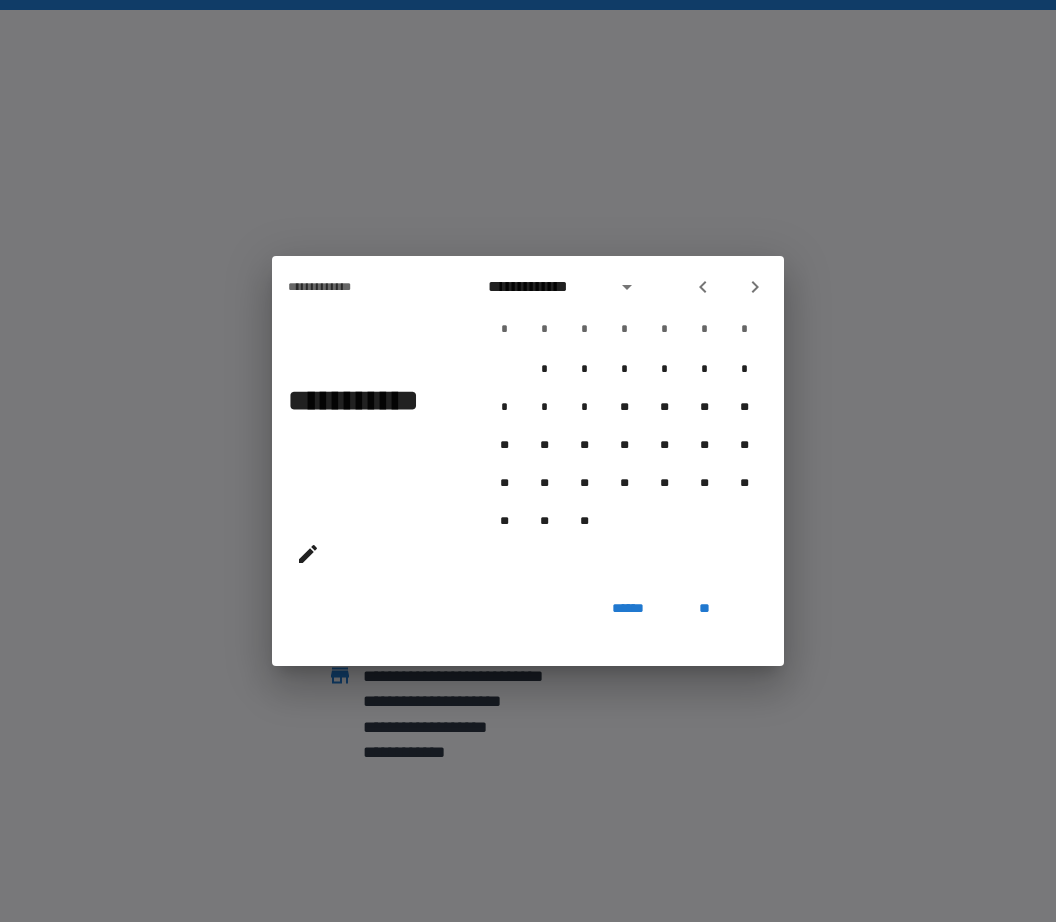 click 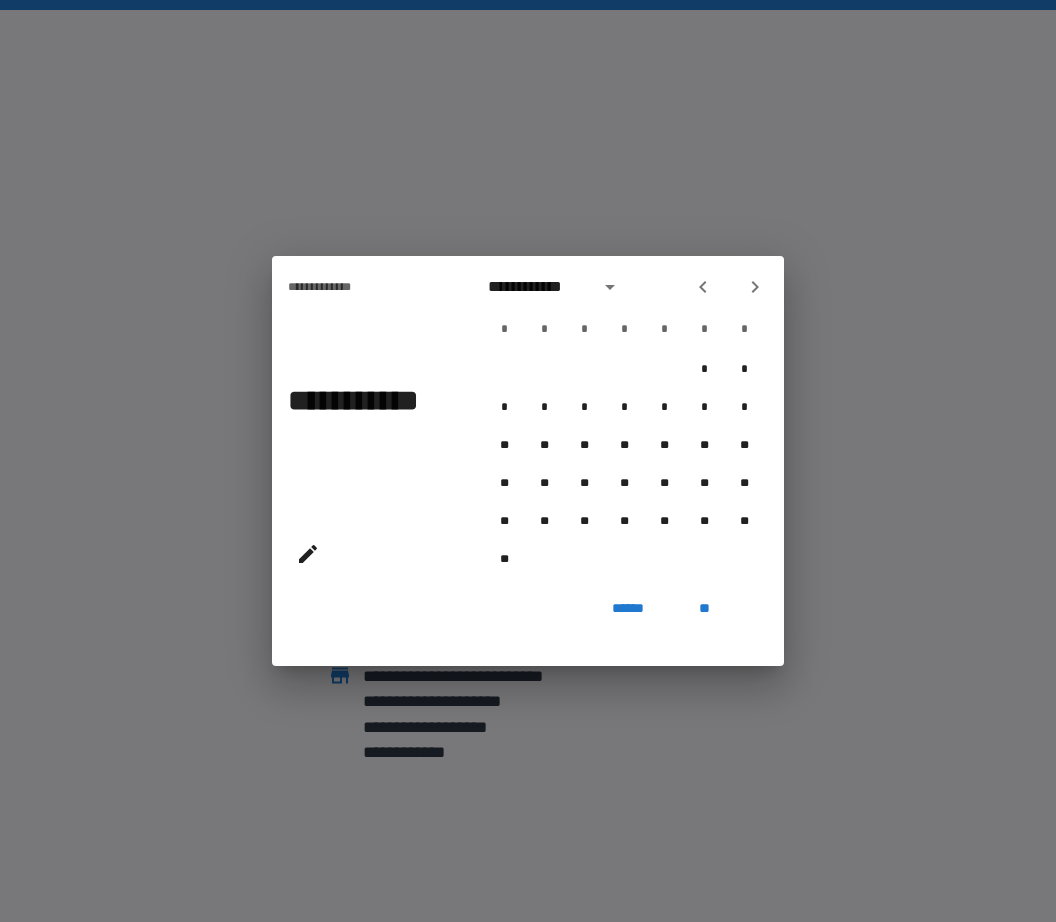 click 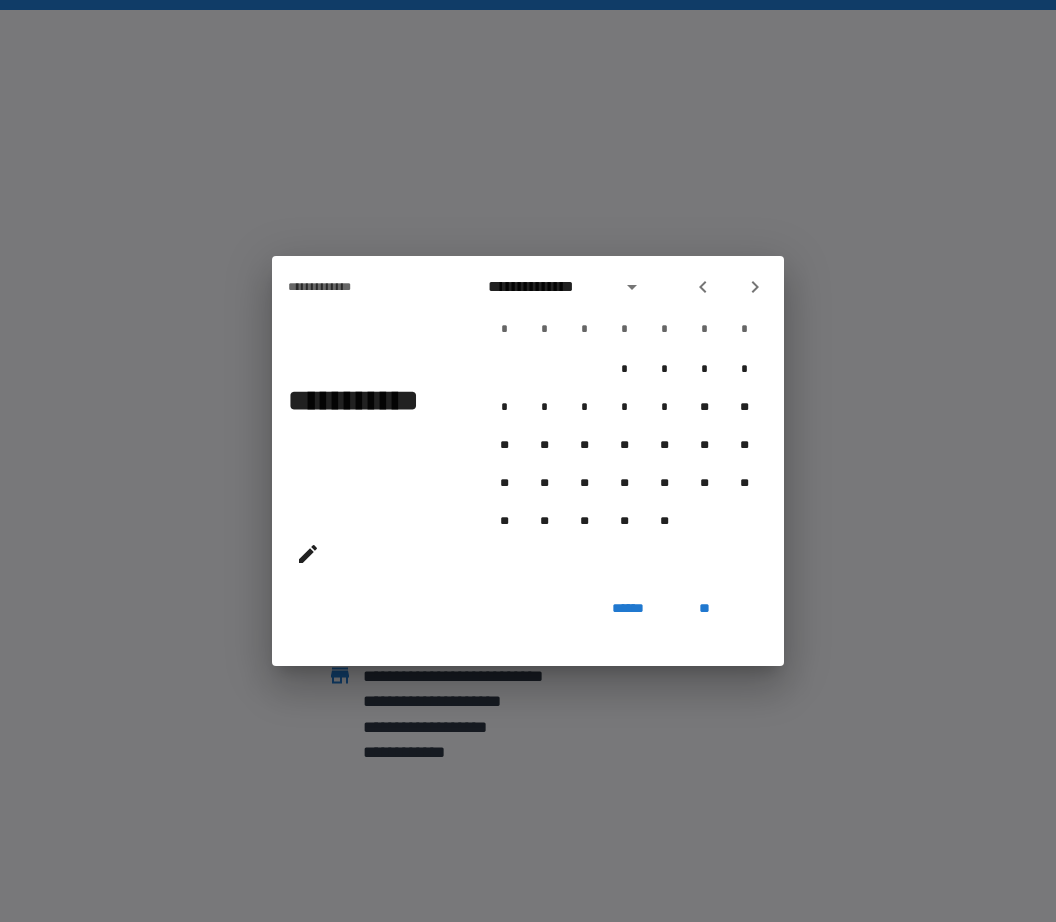 click 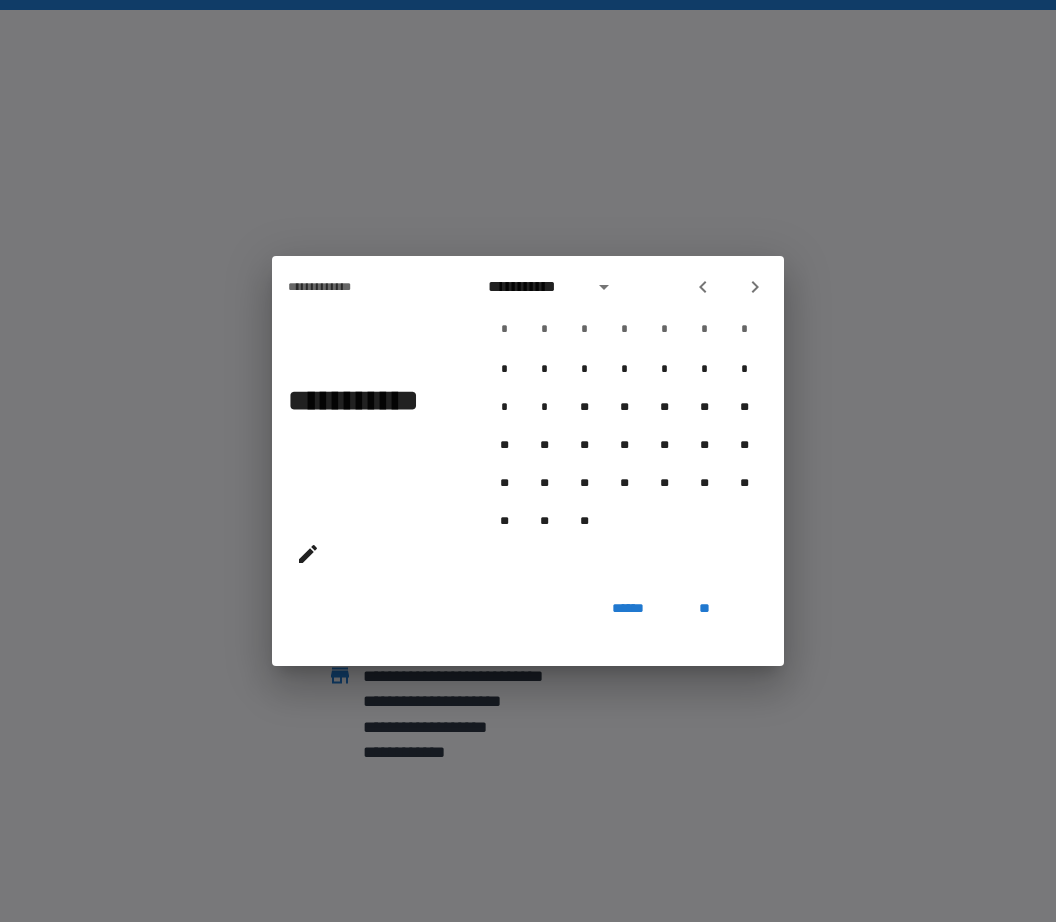 click 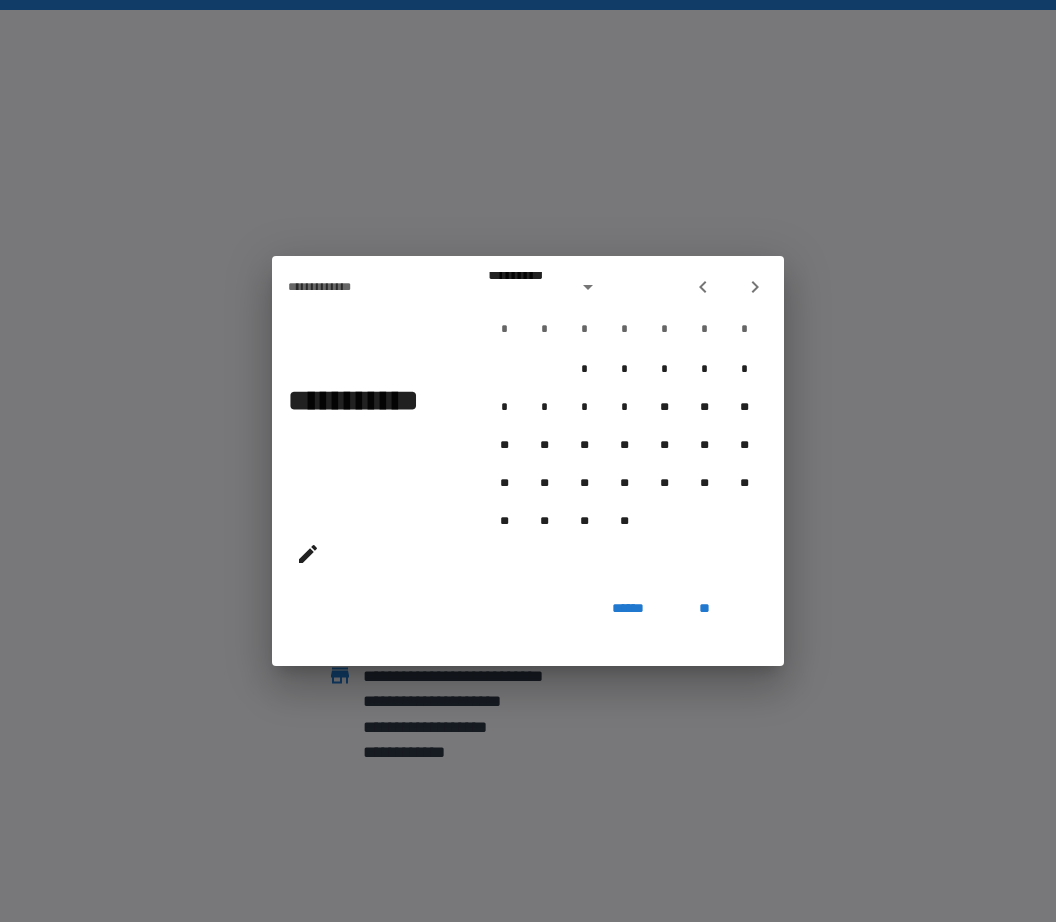 click 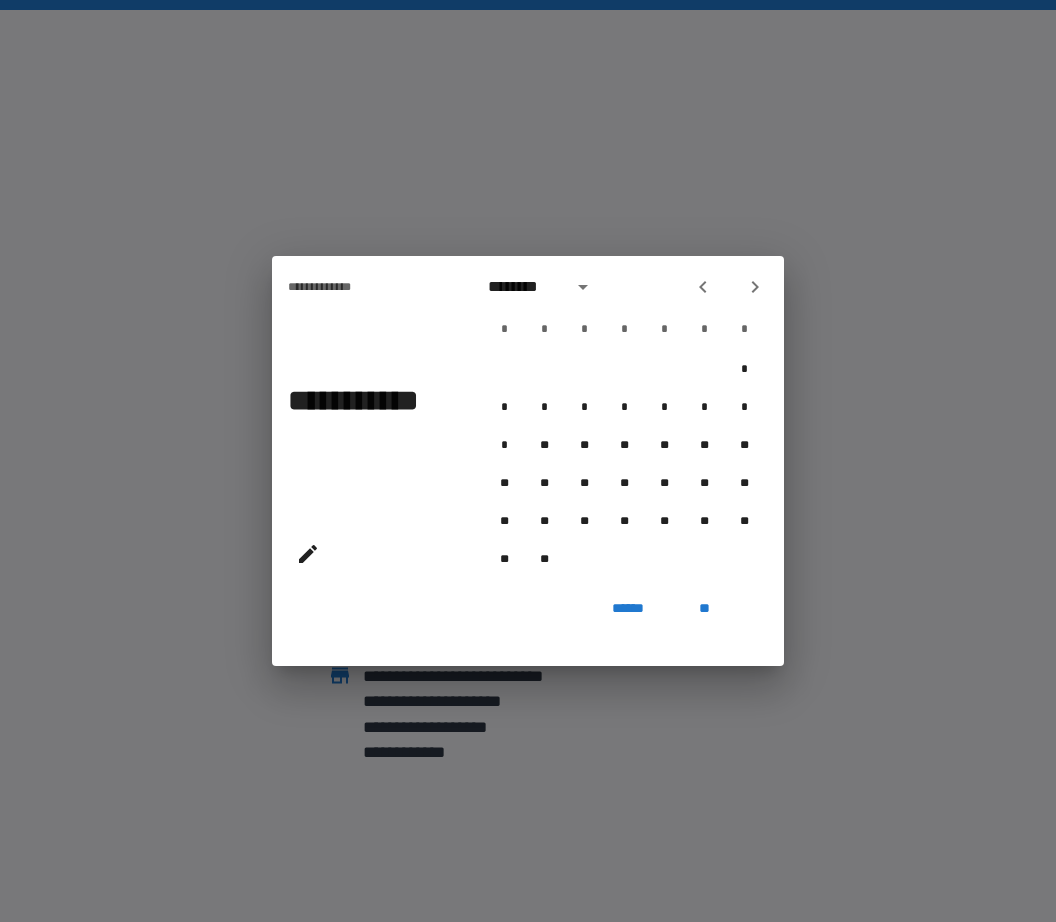 click 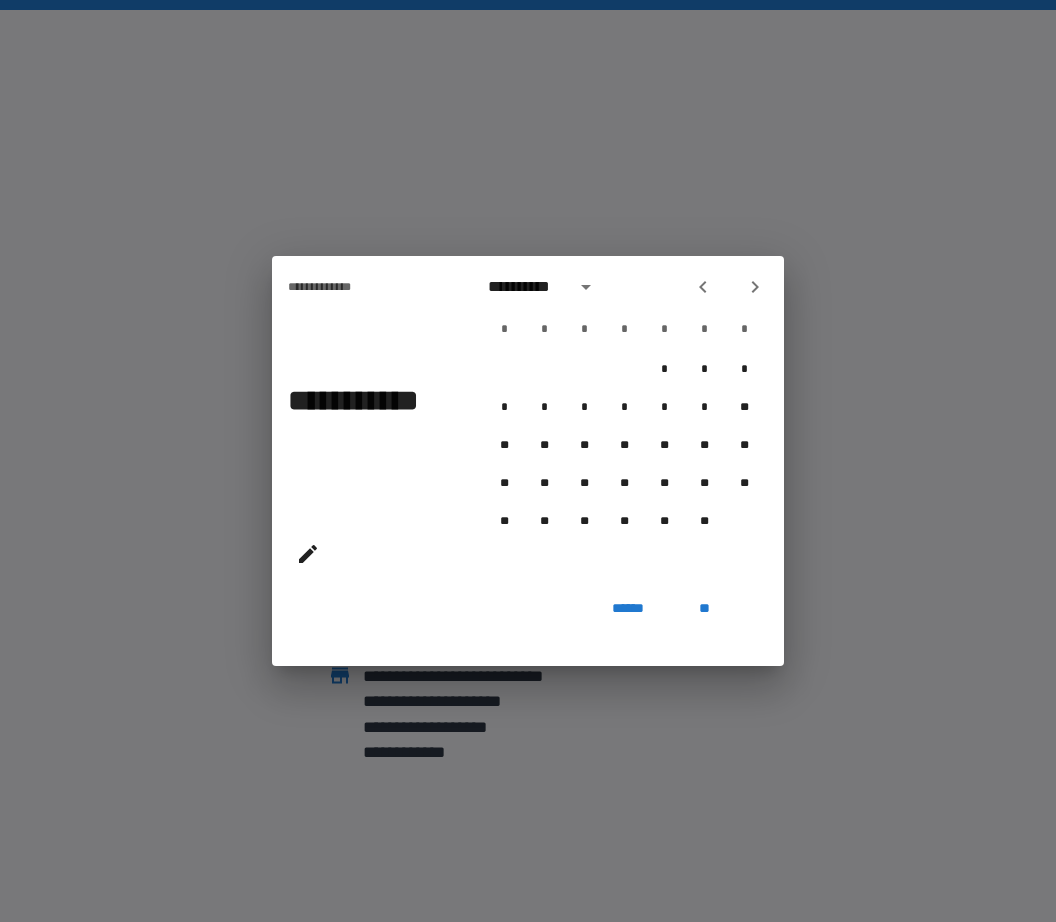 click at bounding box center (703, 287) 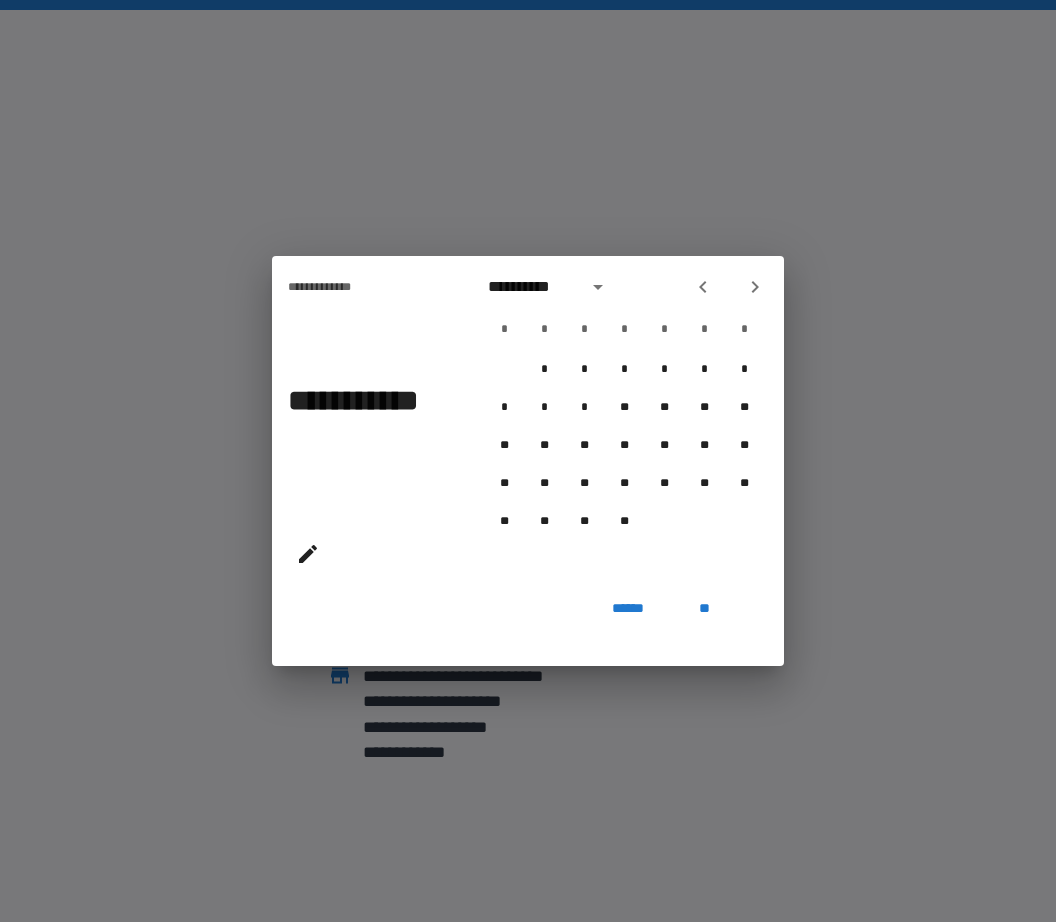 click at bounding box center (703, 287) 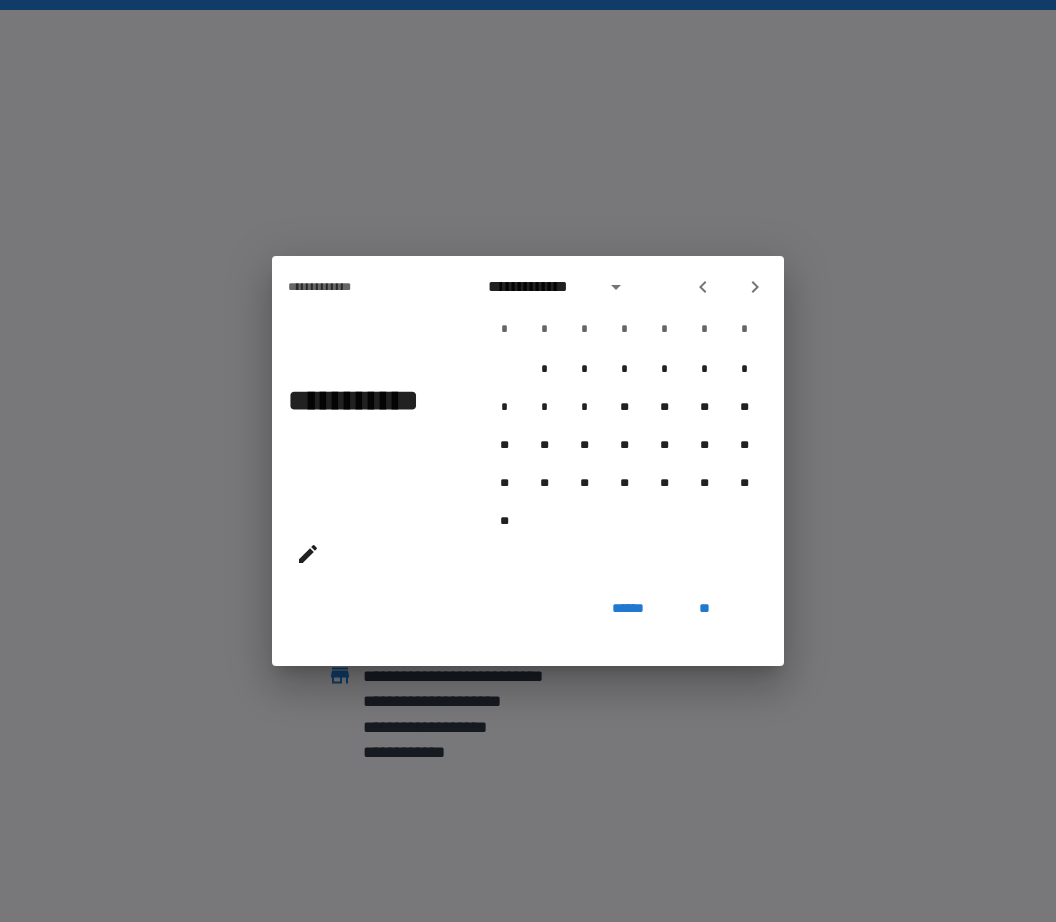 click at bounding box center [703, 287] 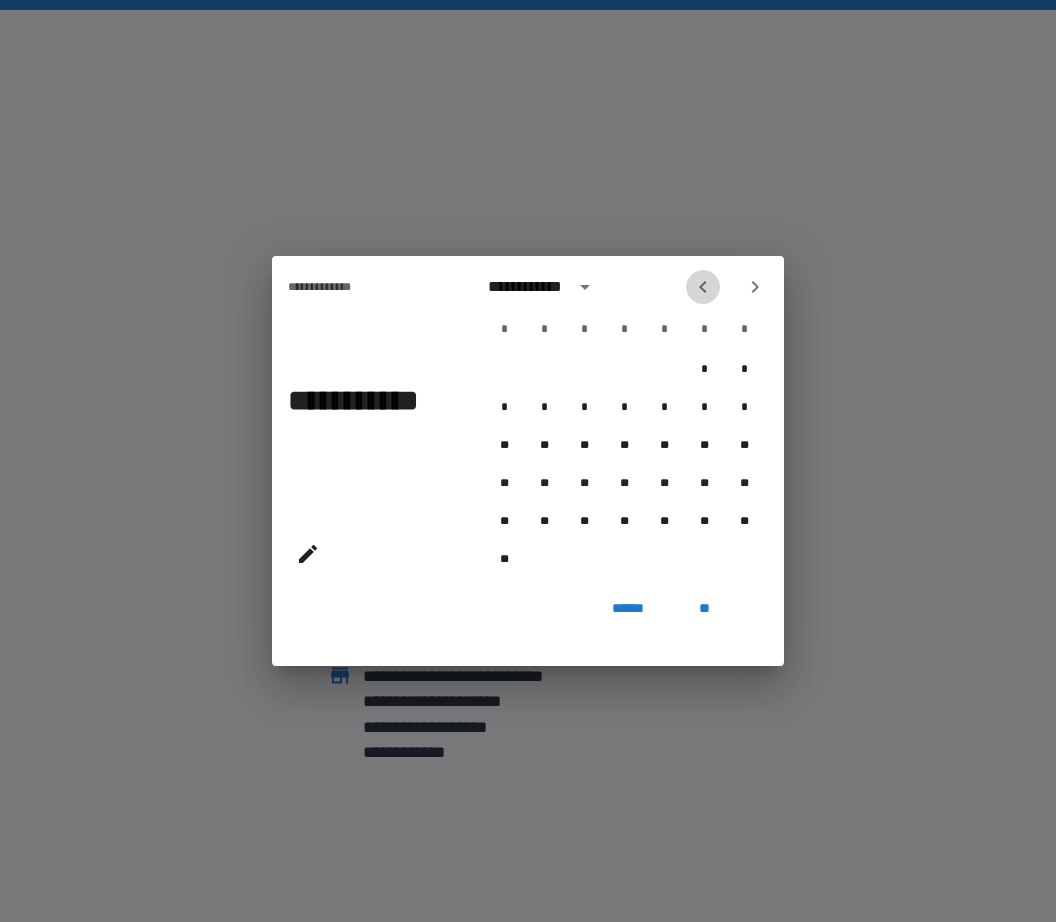 click at bounding box center [703, 287] 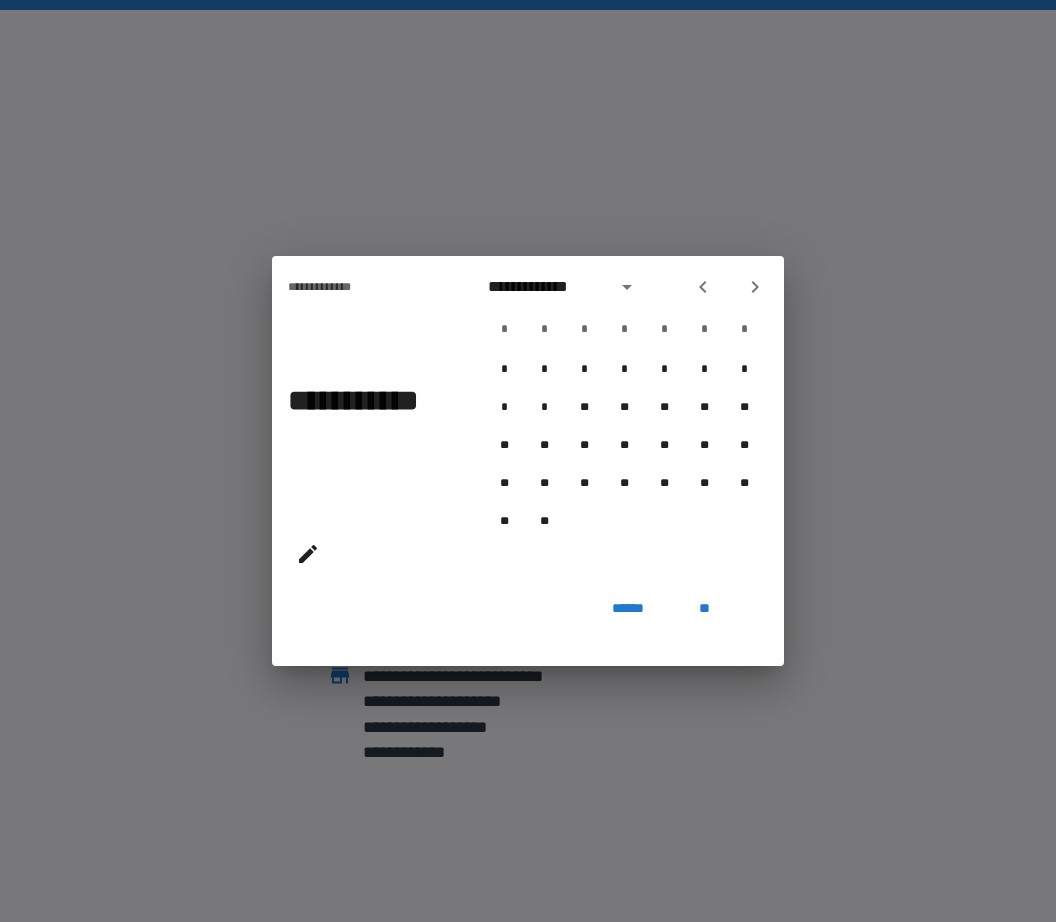 click at bounding box center [703, 287] 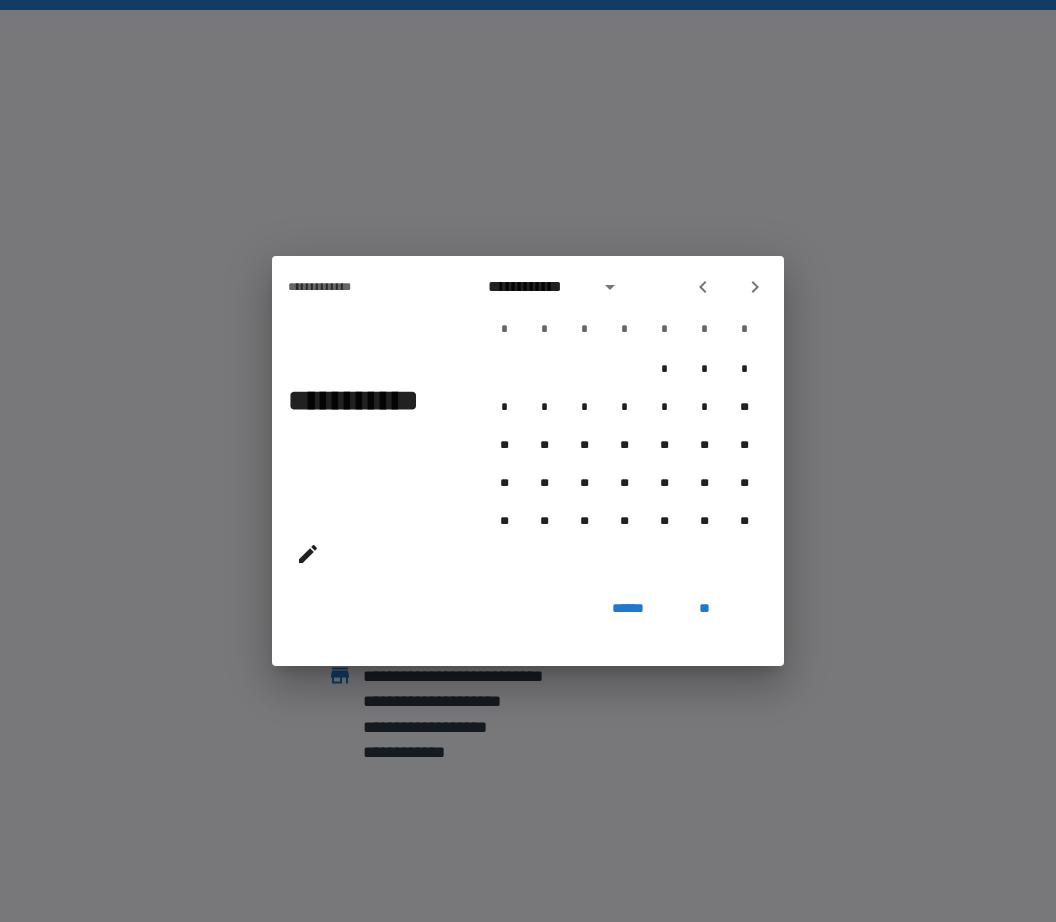 click on "**********" at bounding box center [624, 287] 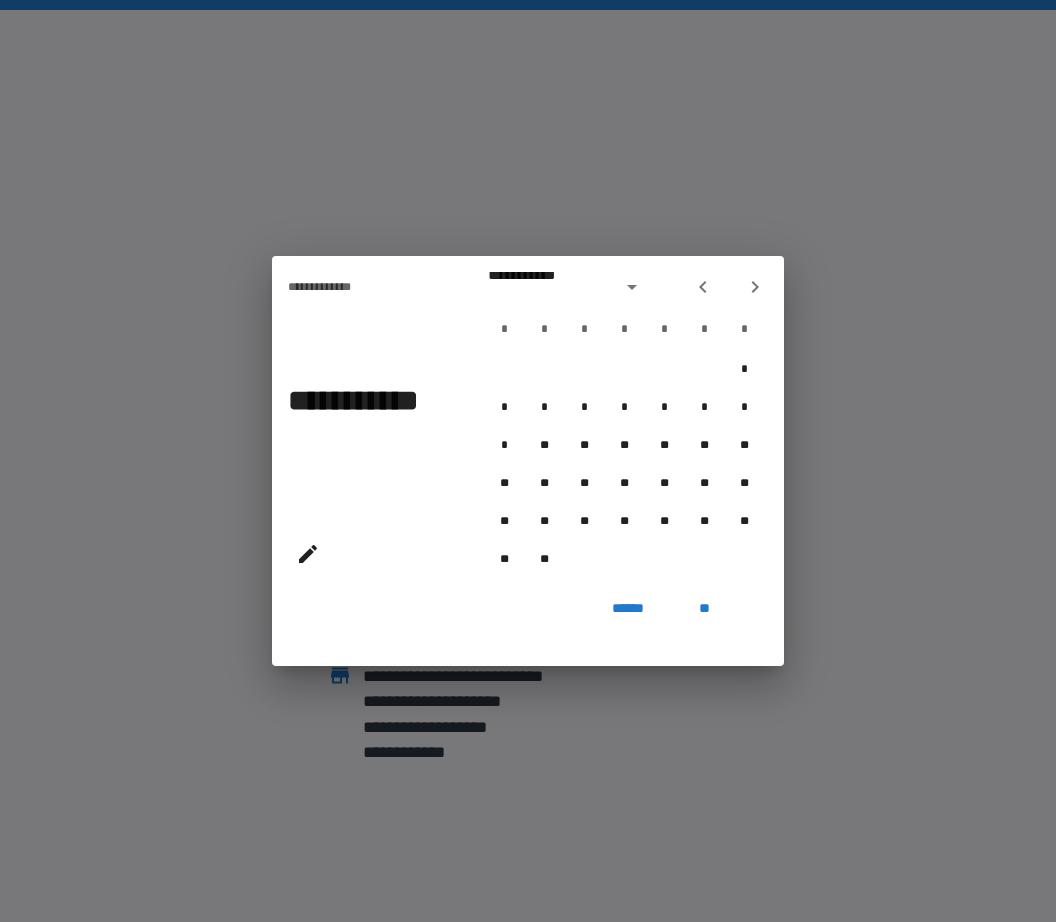 click 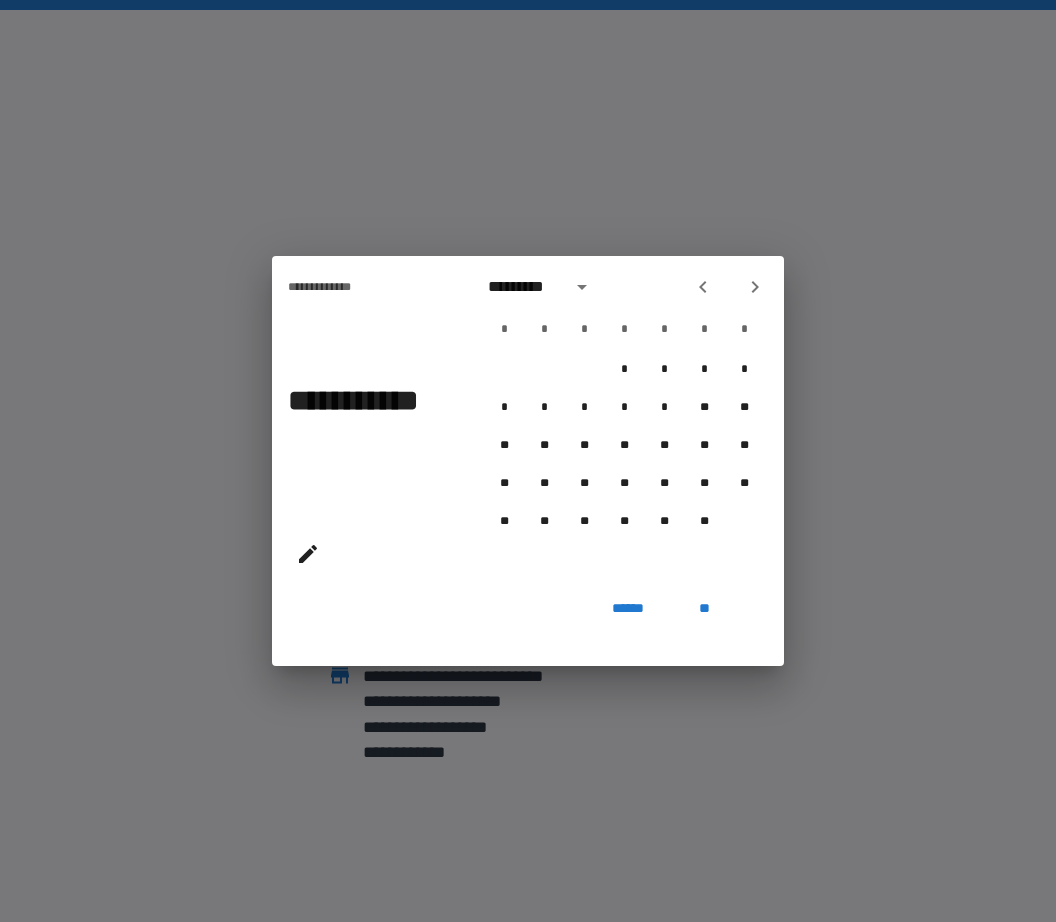 click 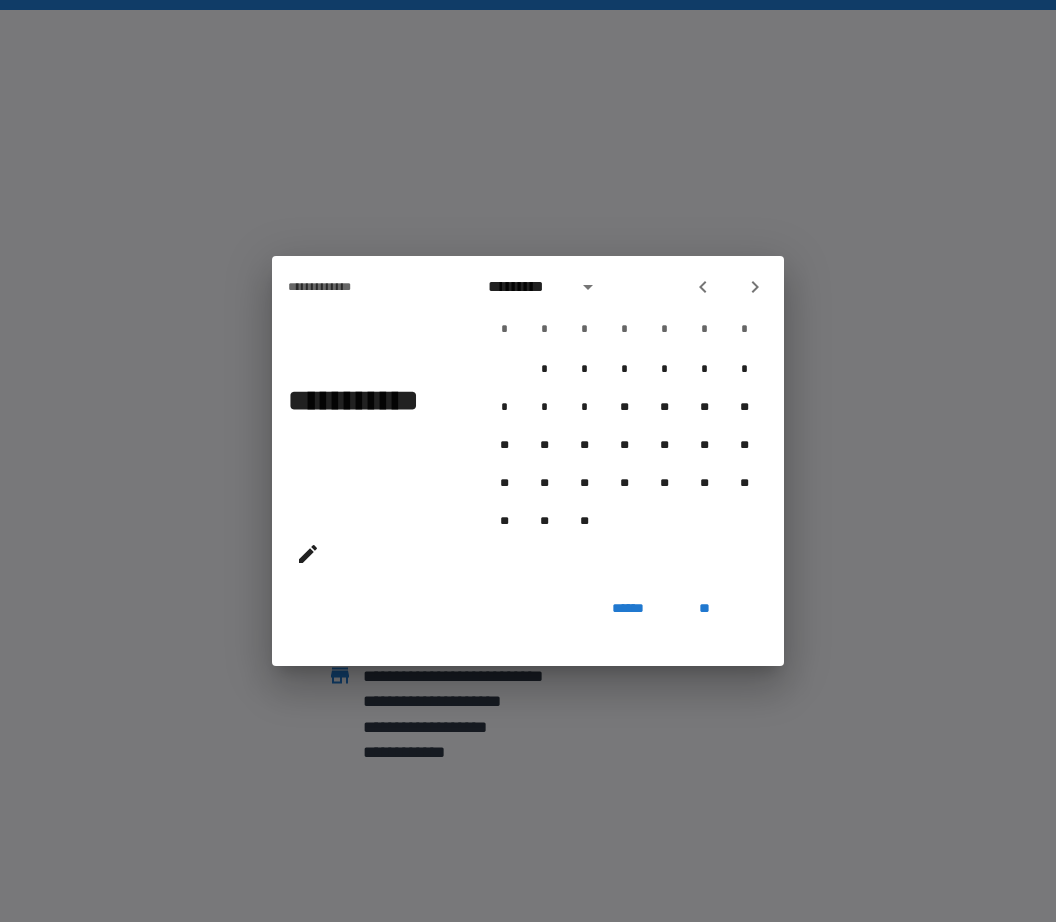 click 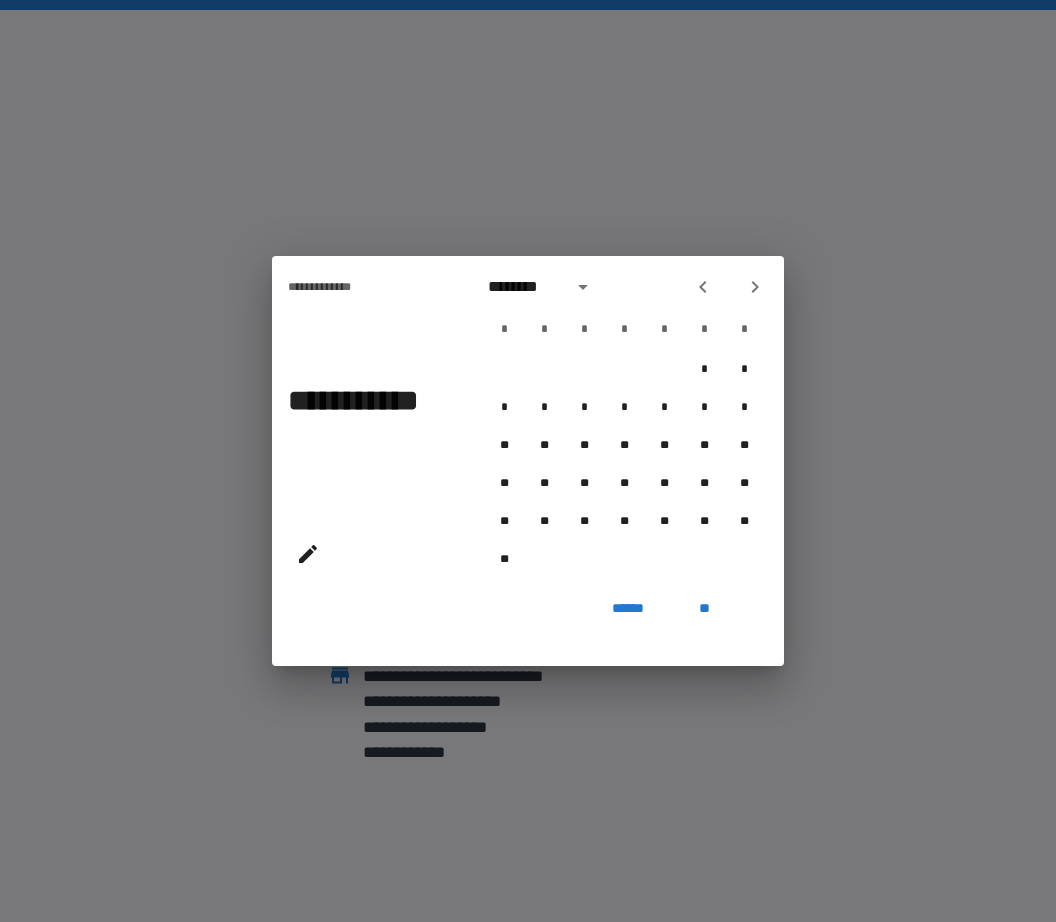 click 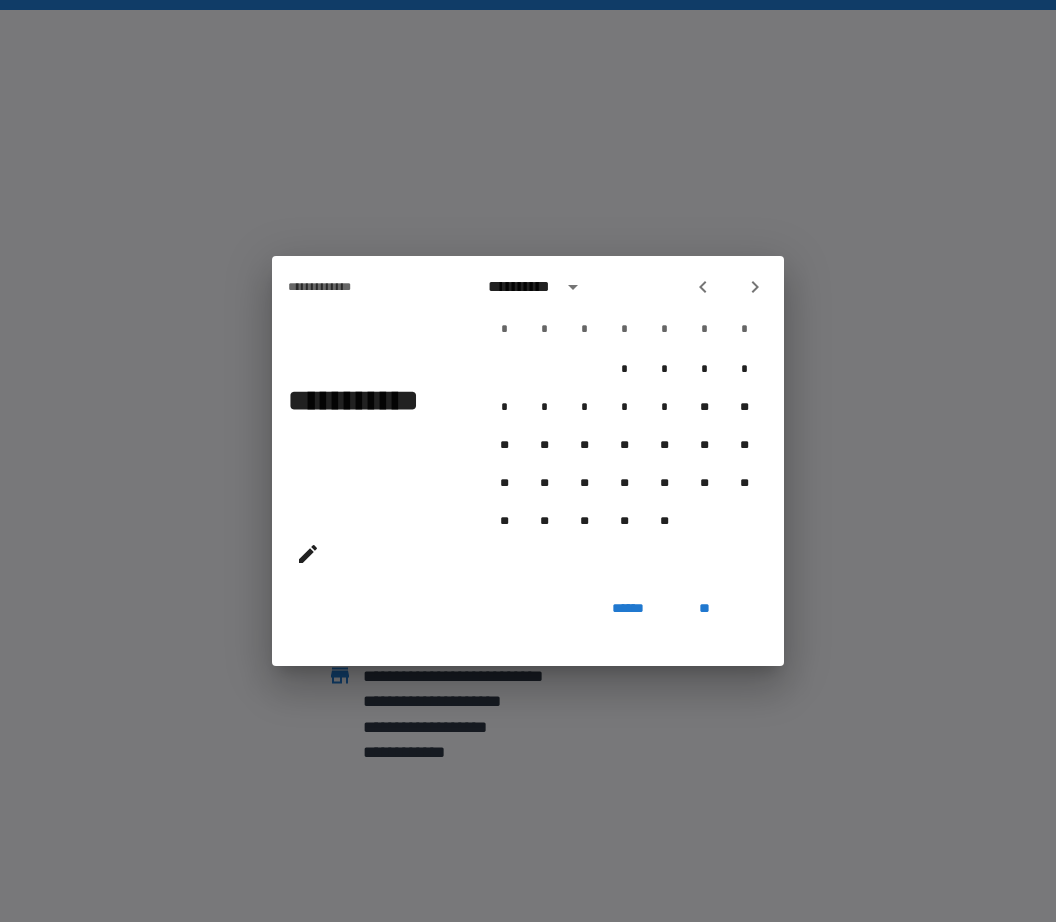 click 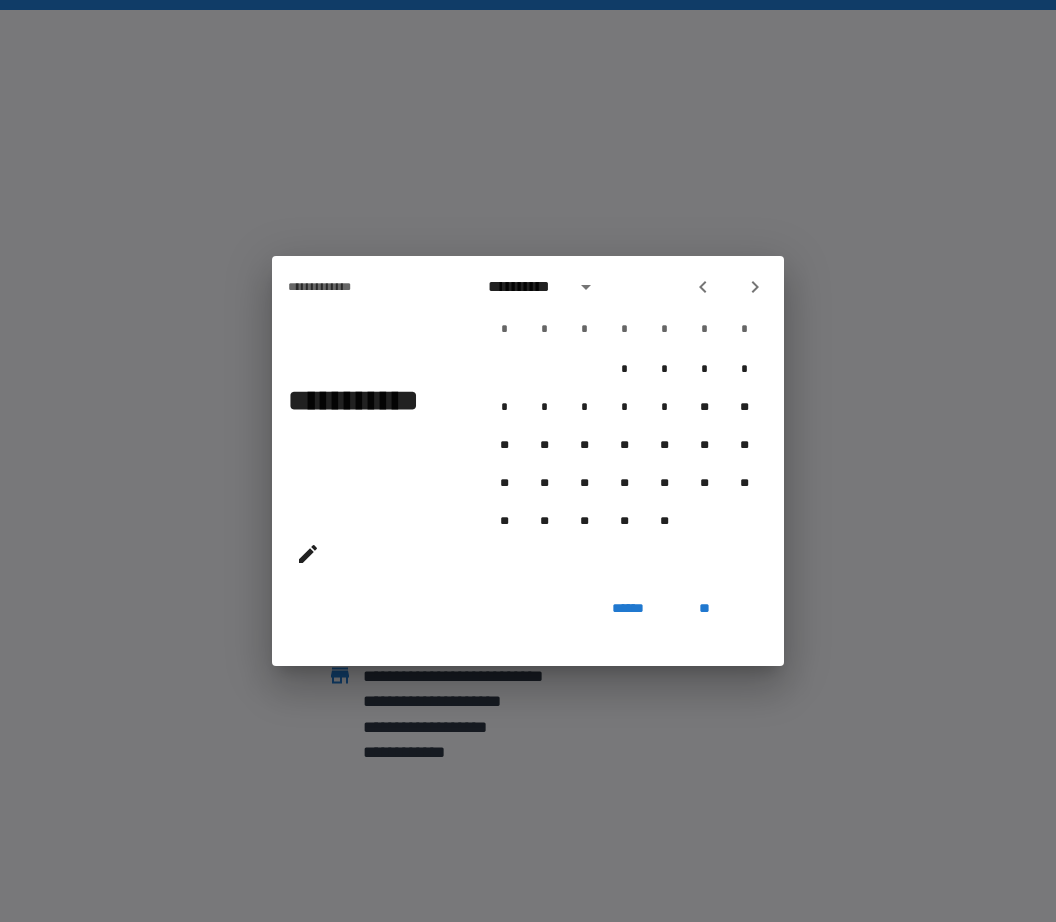 click 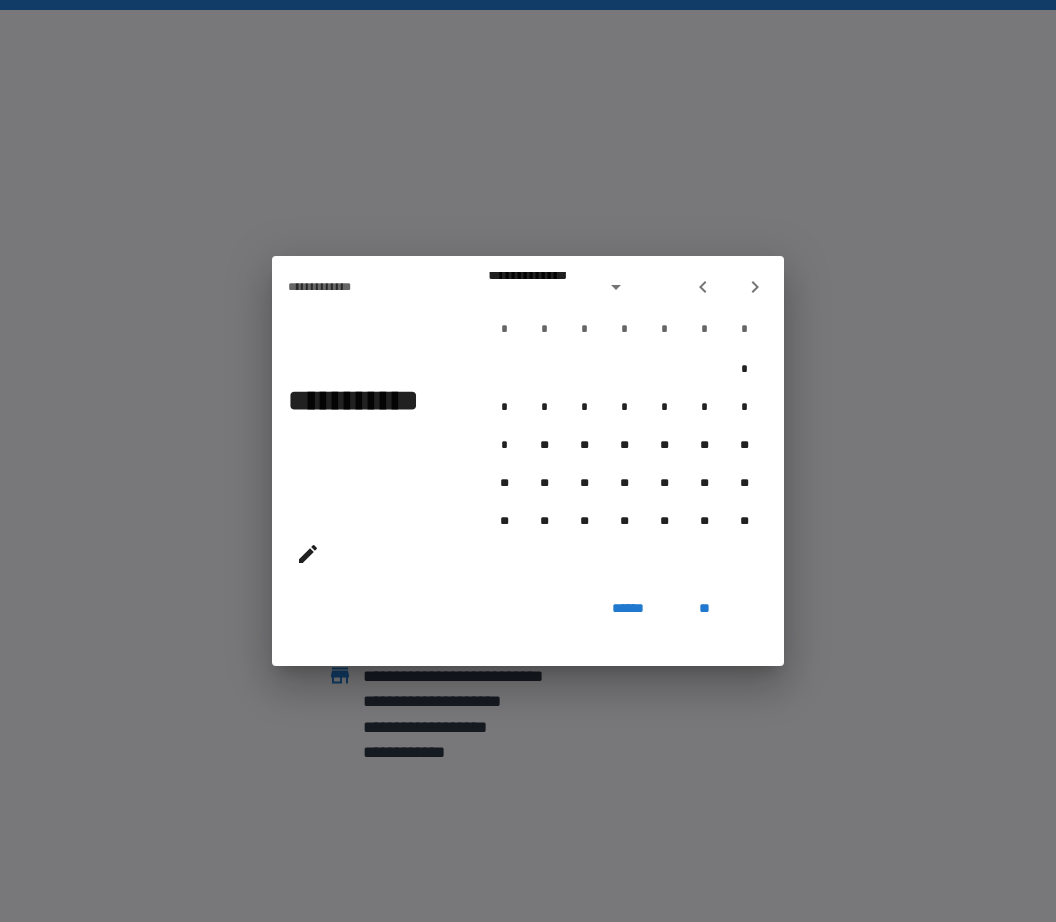 click 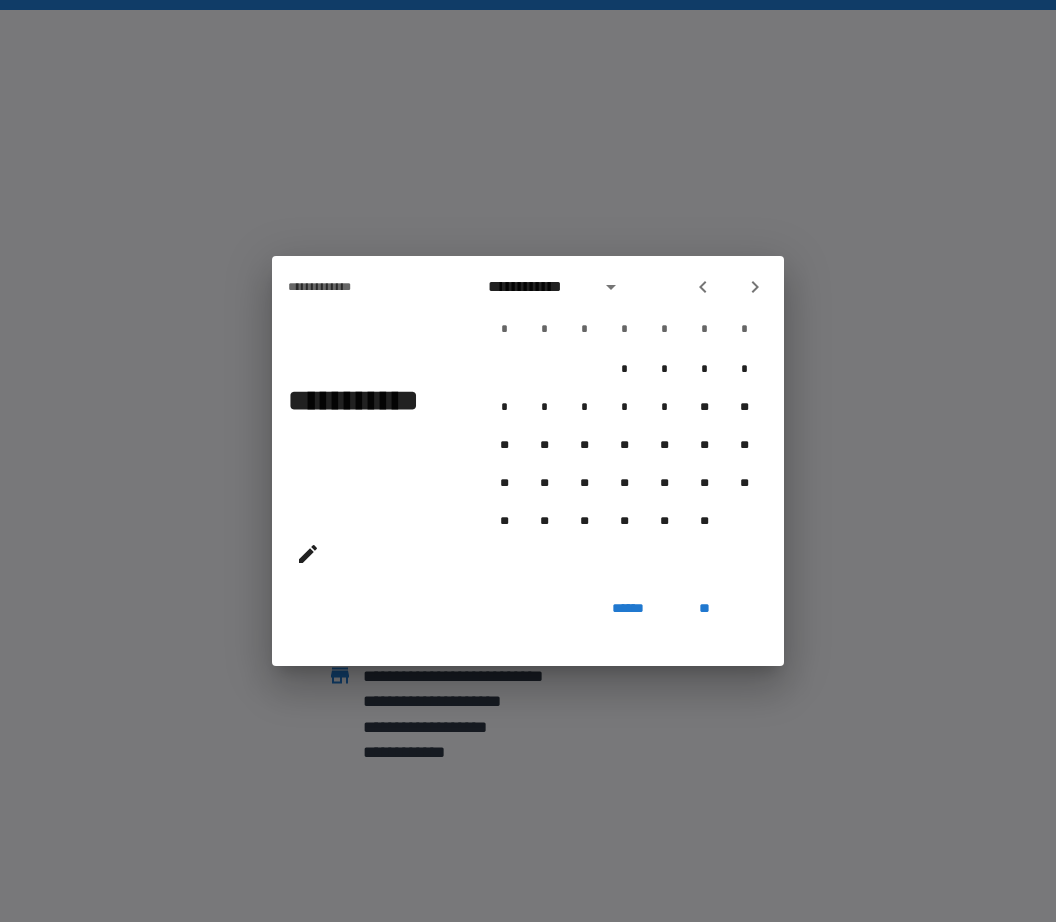 click 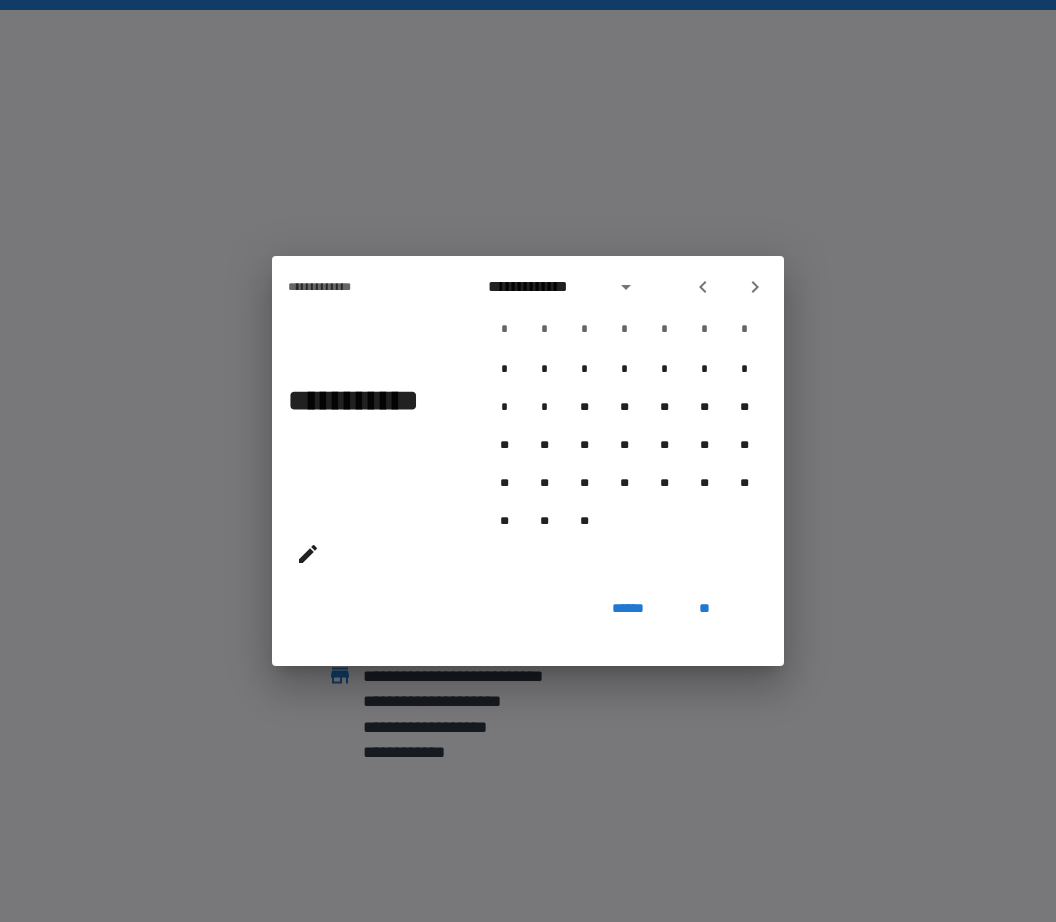 click 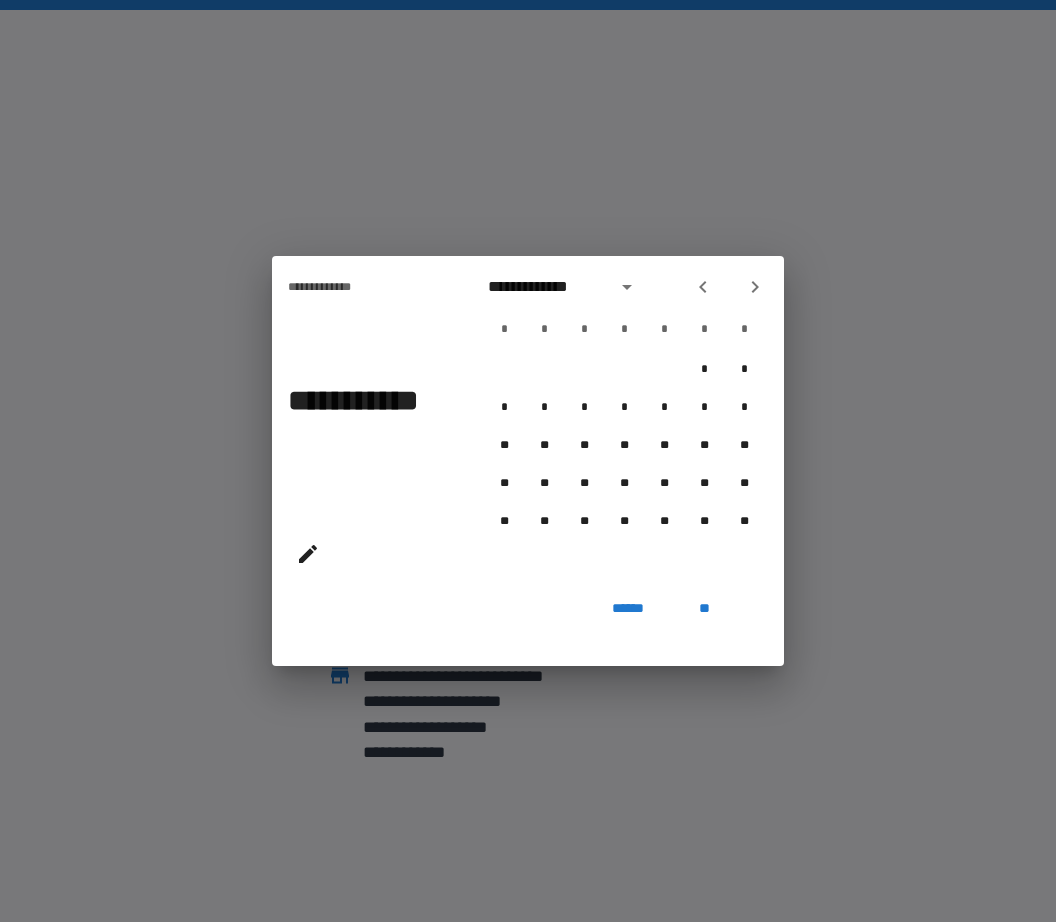 click 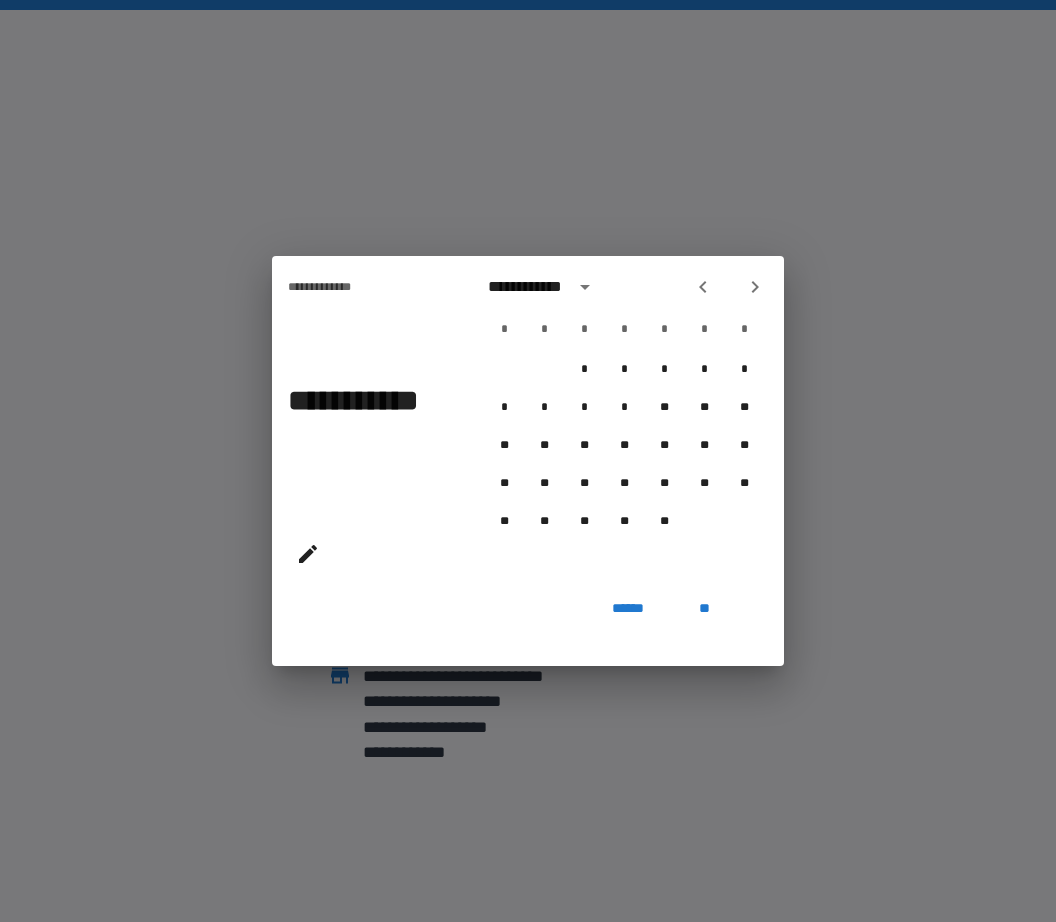 click 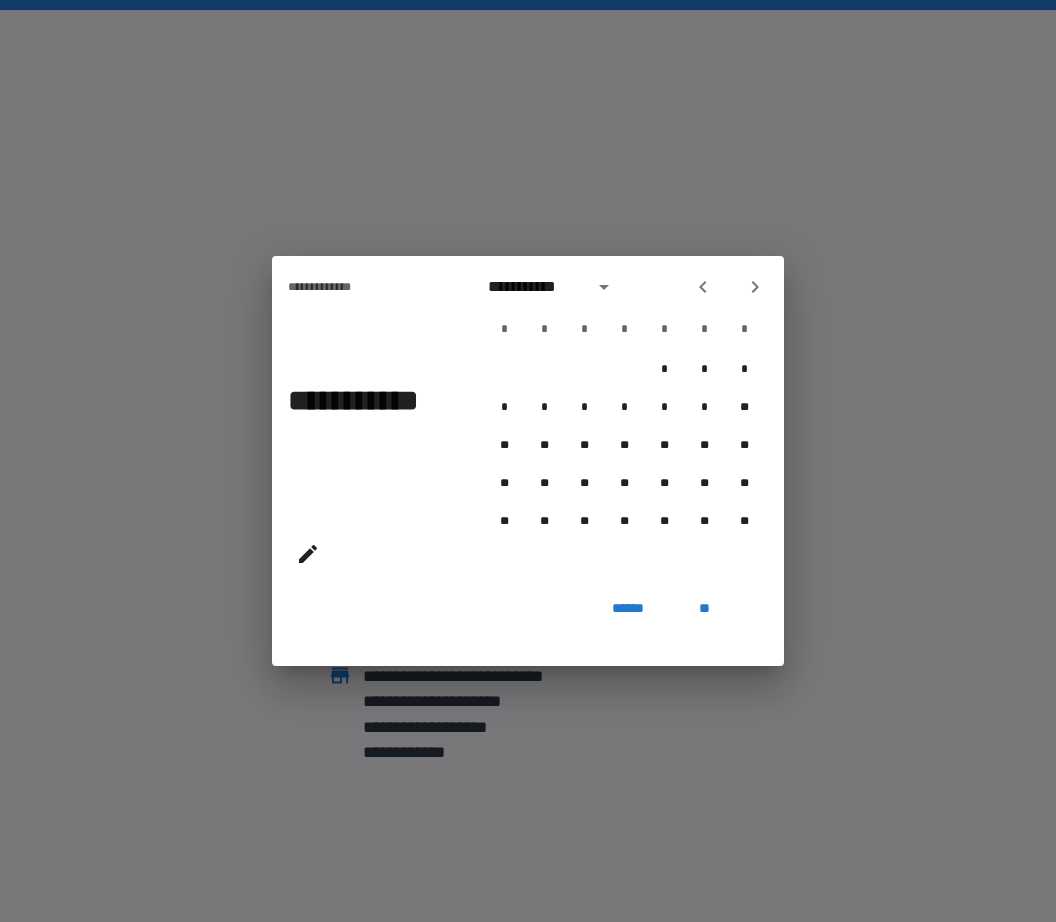 click 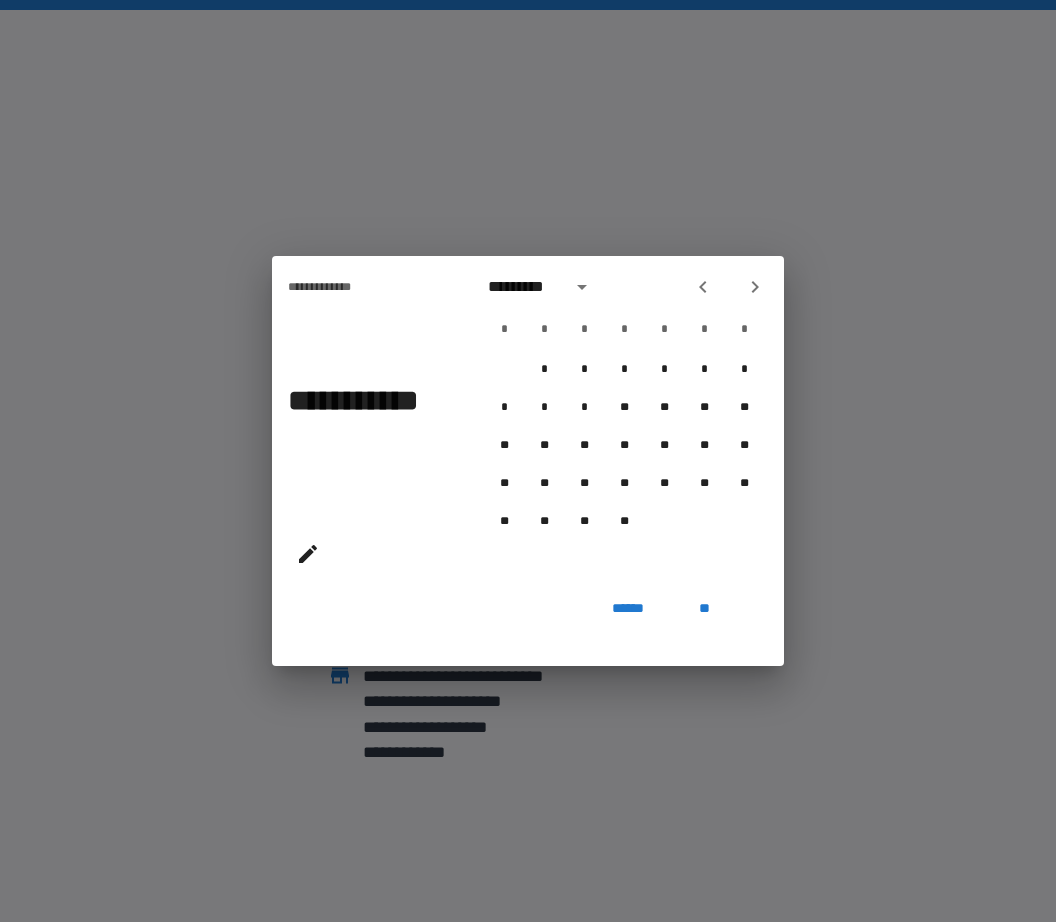 click 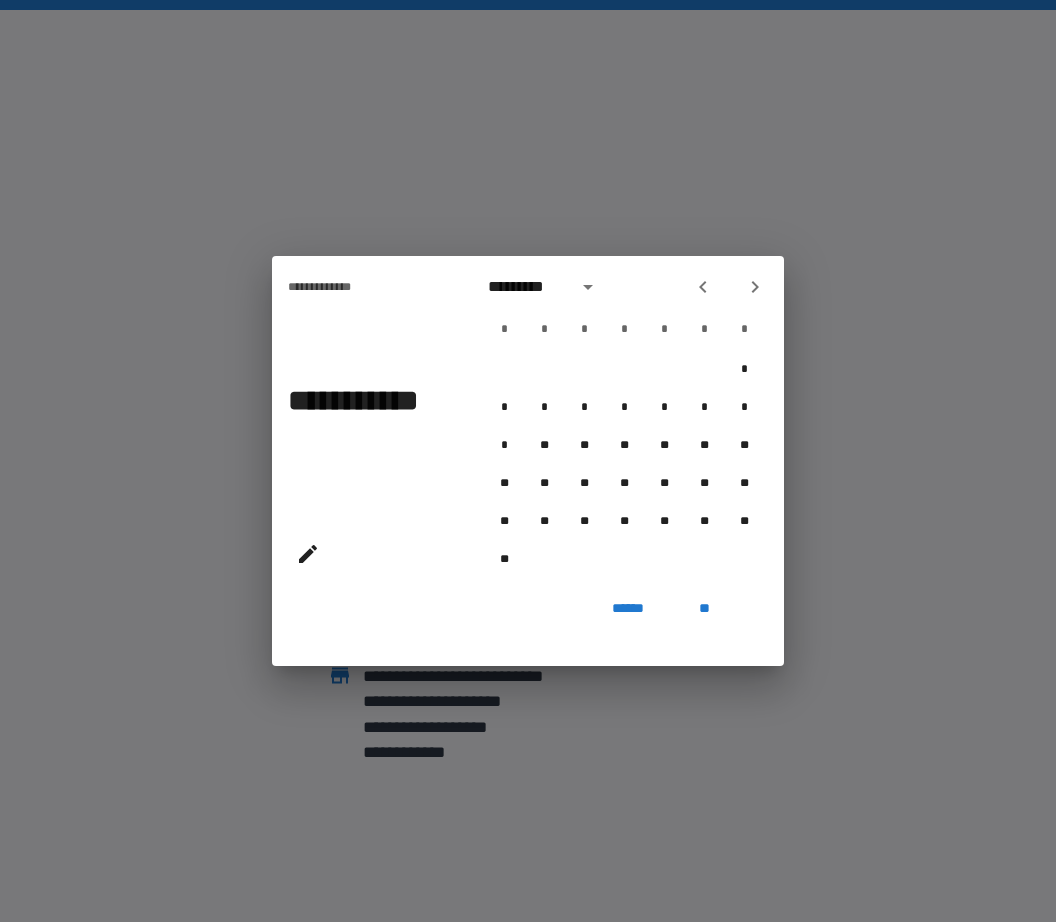 click 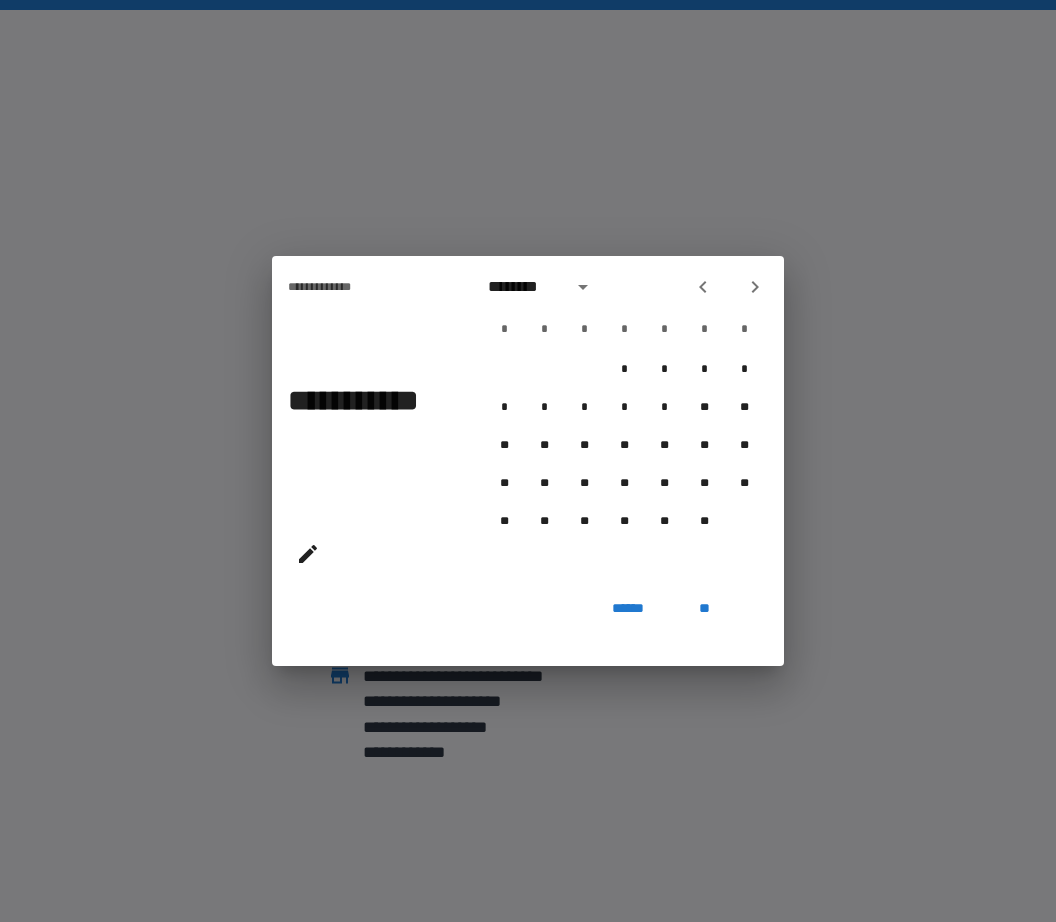 click 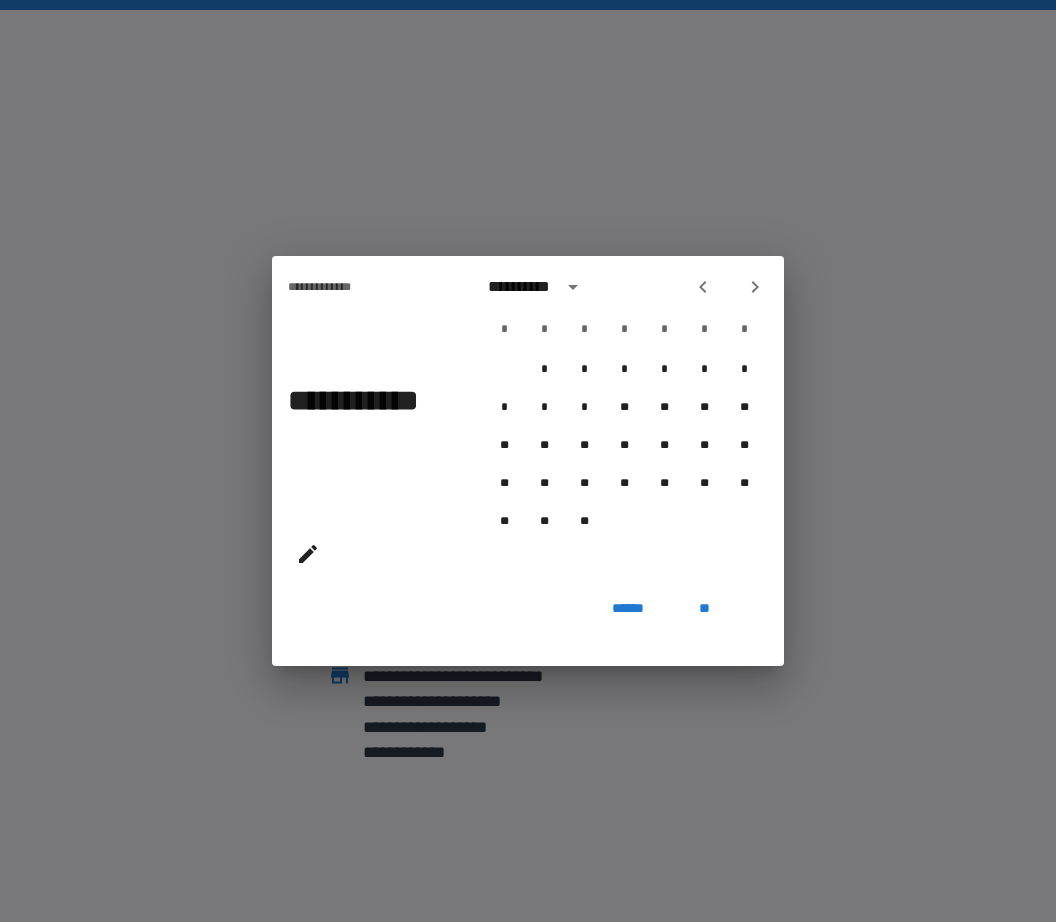 click 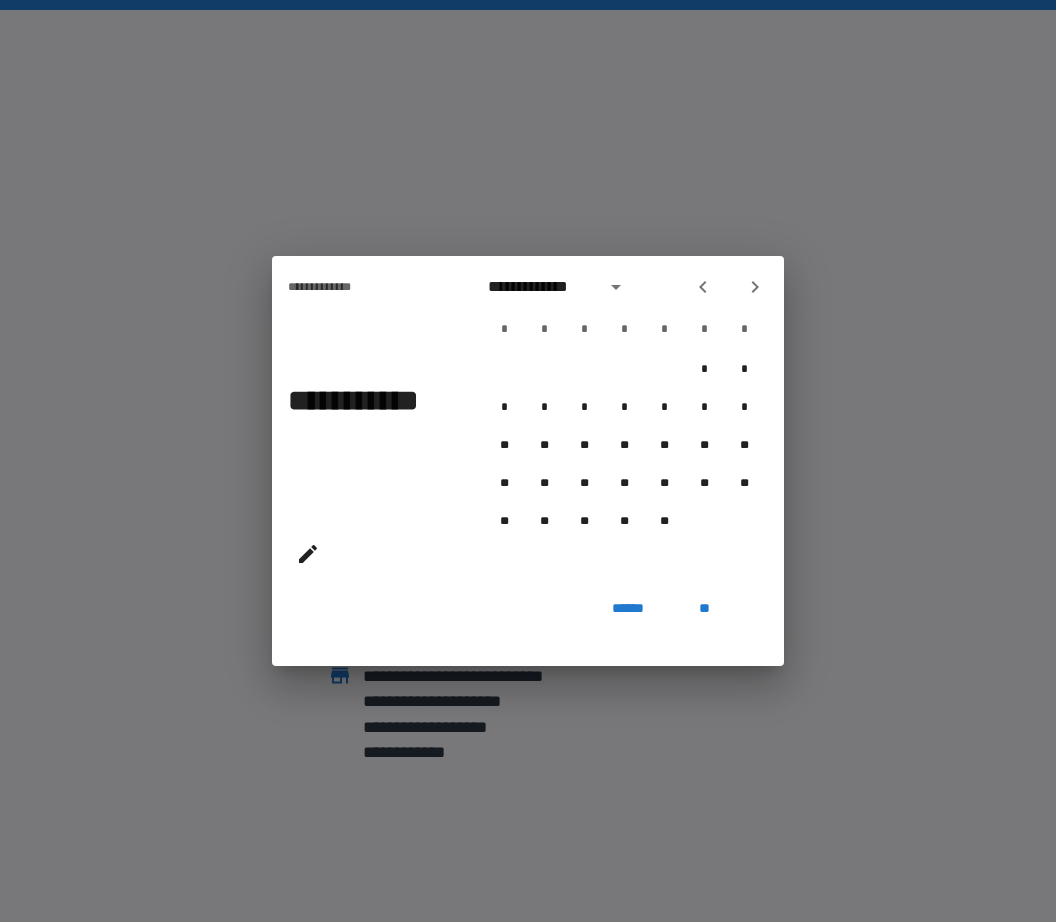 click 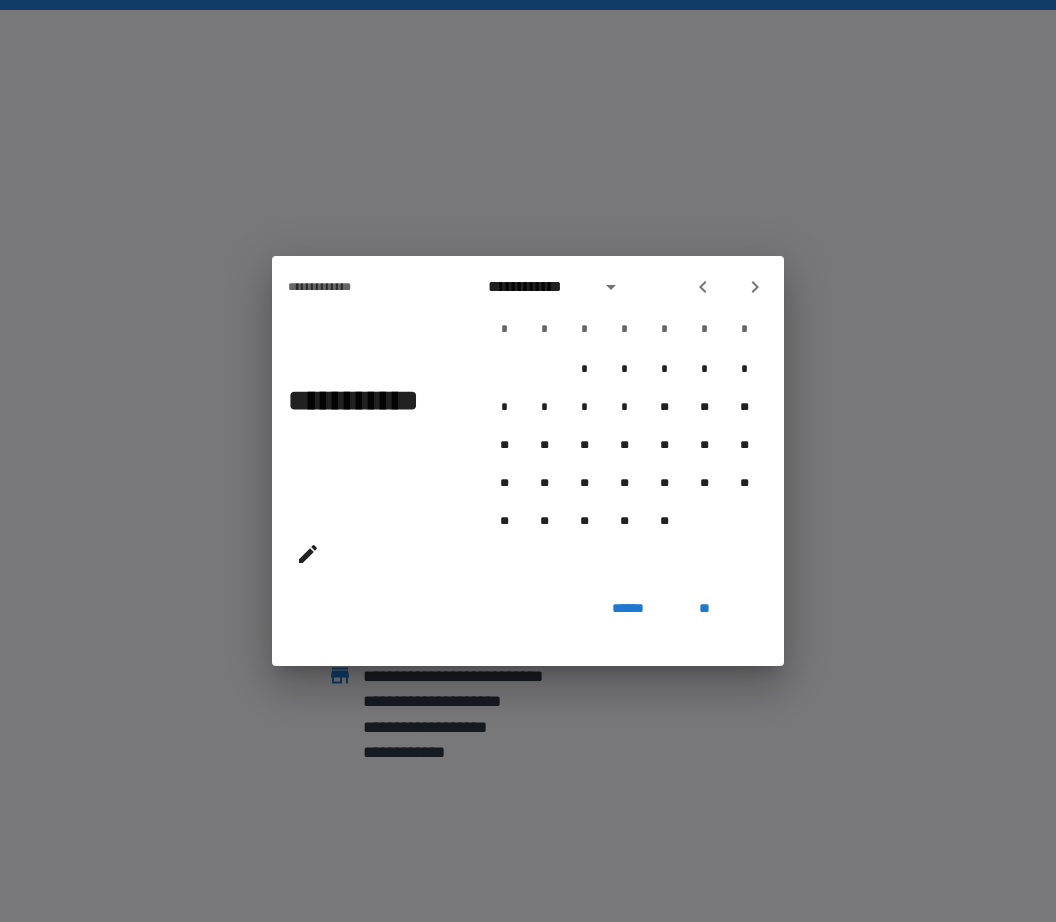 click 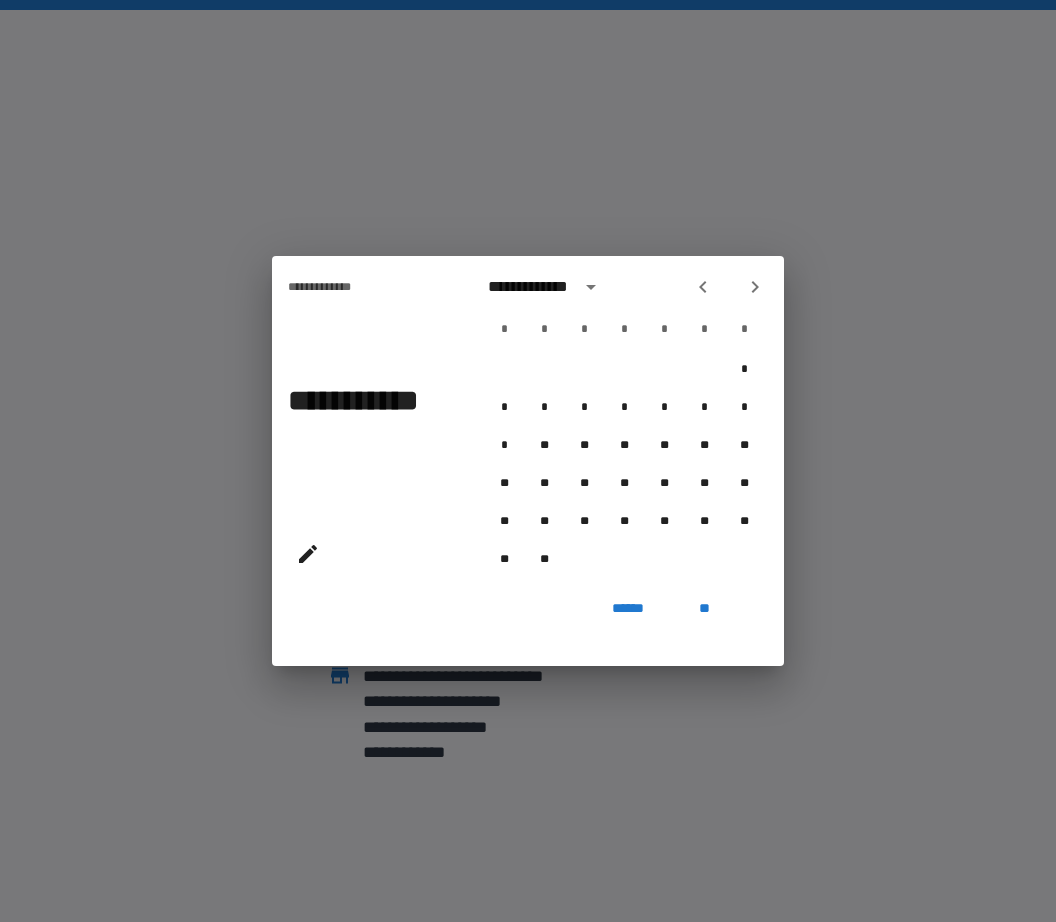 click 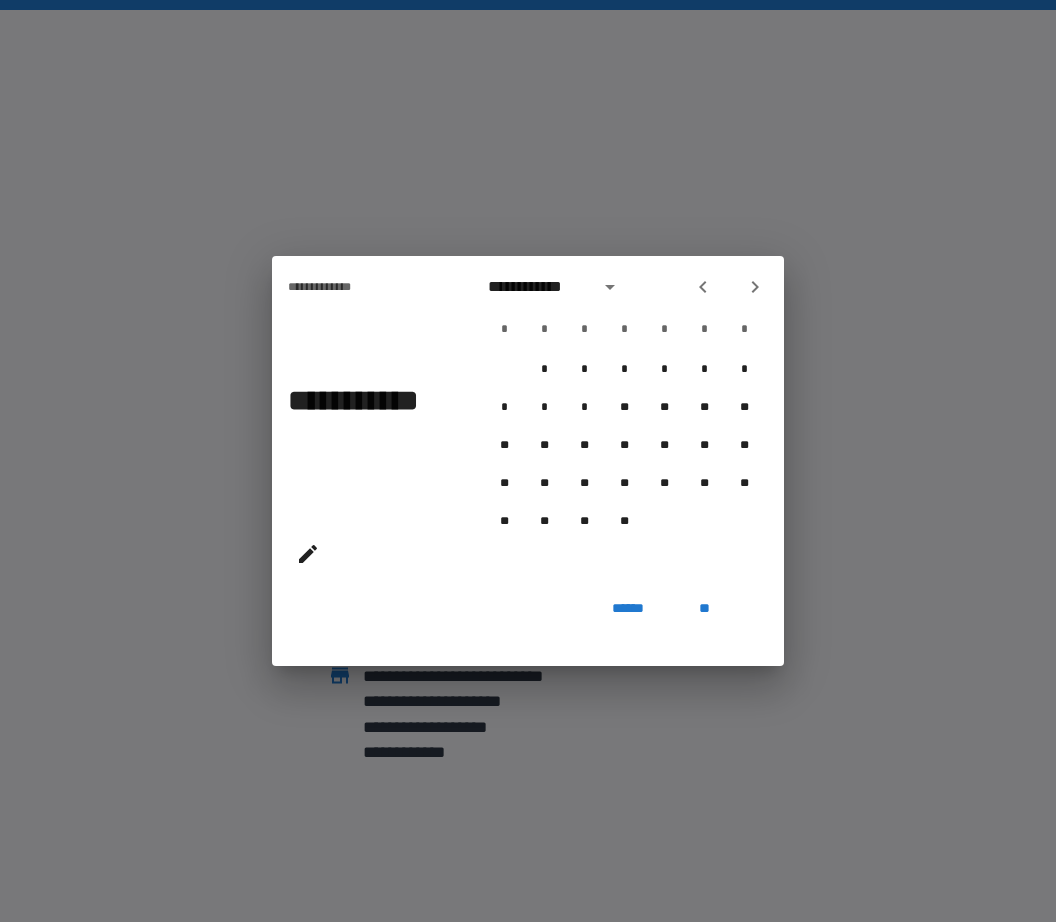 click 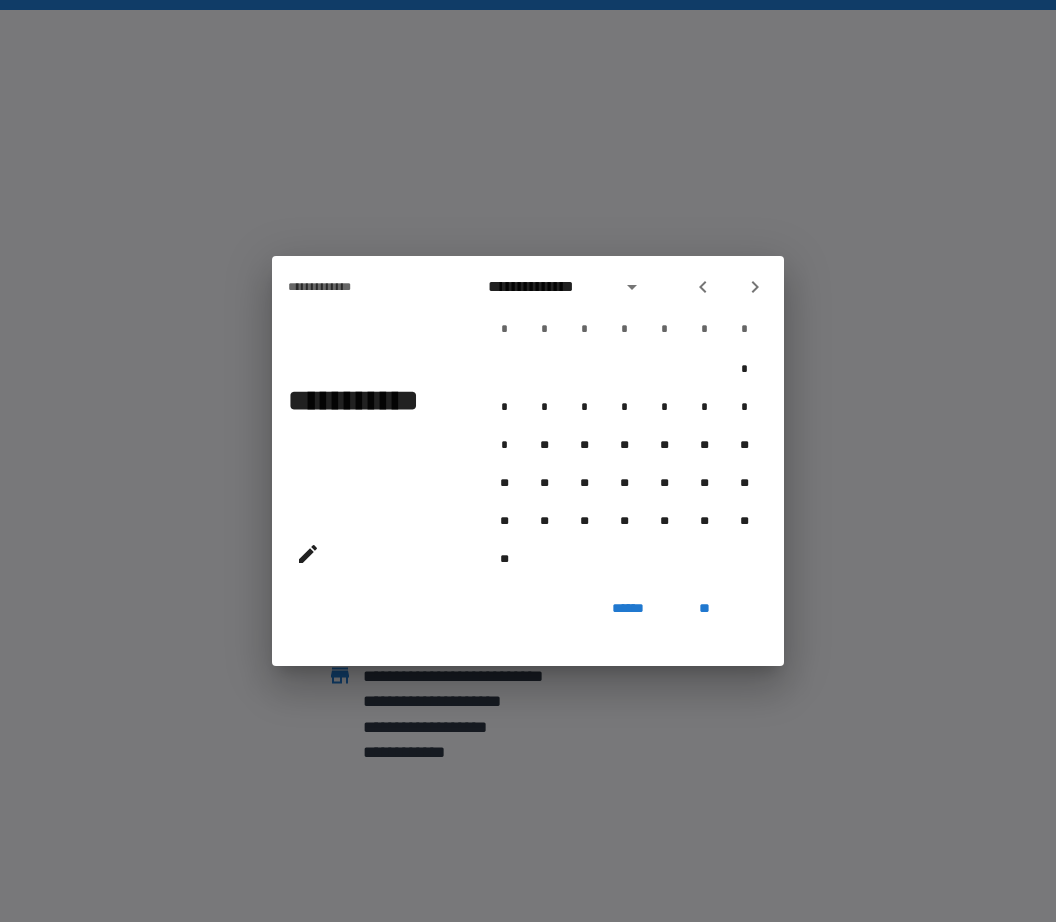 click 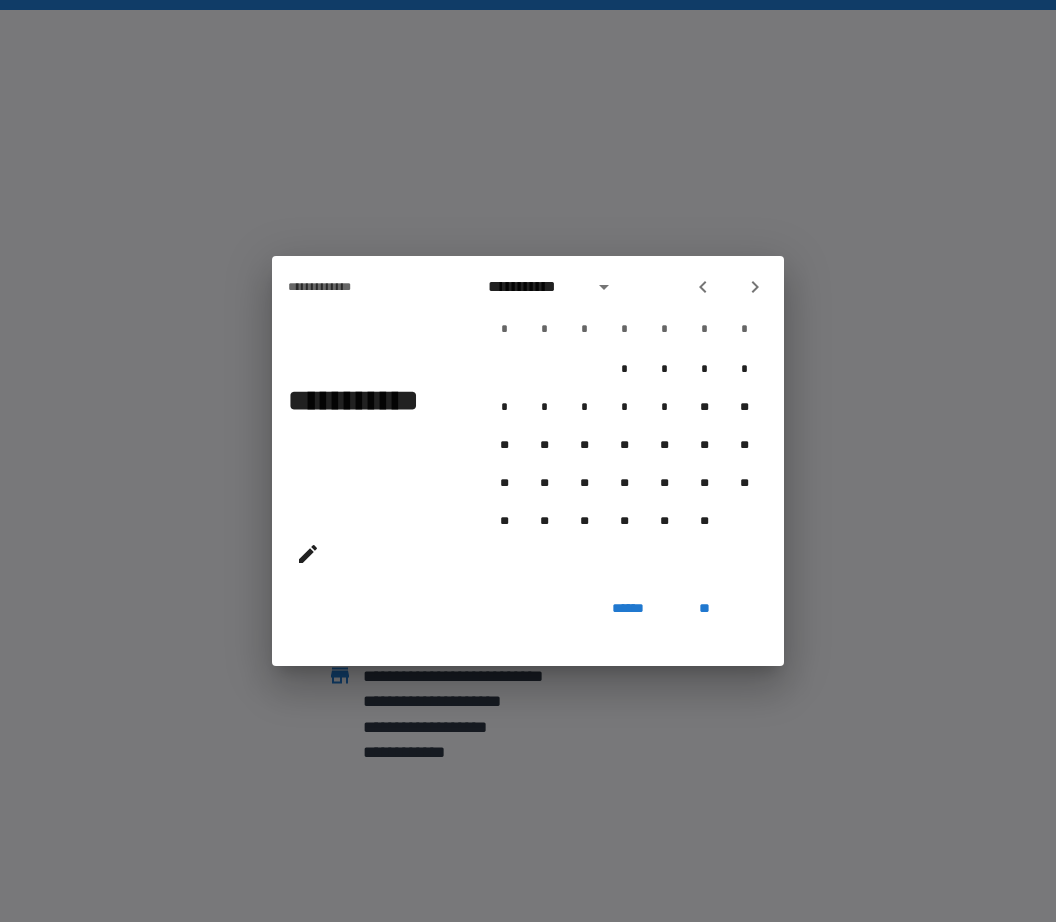 click at bounding box center [703, 287] 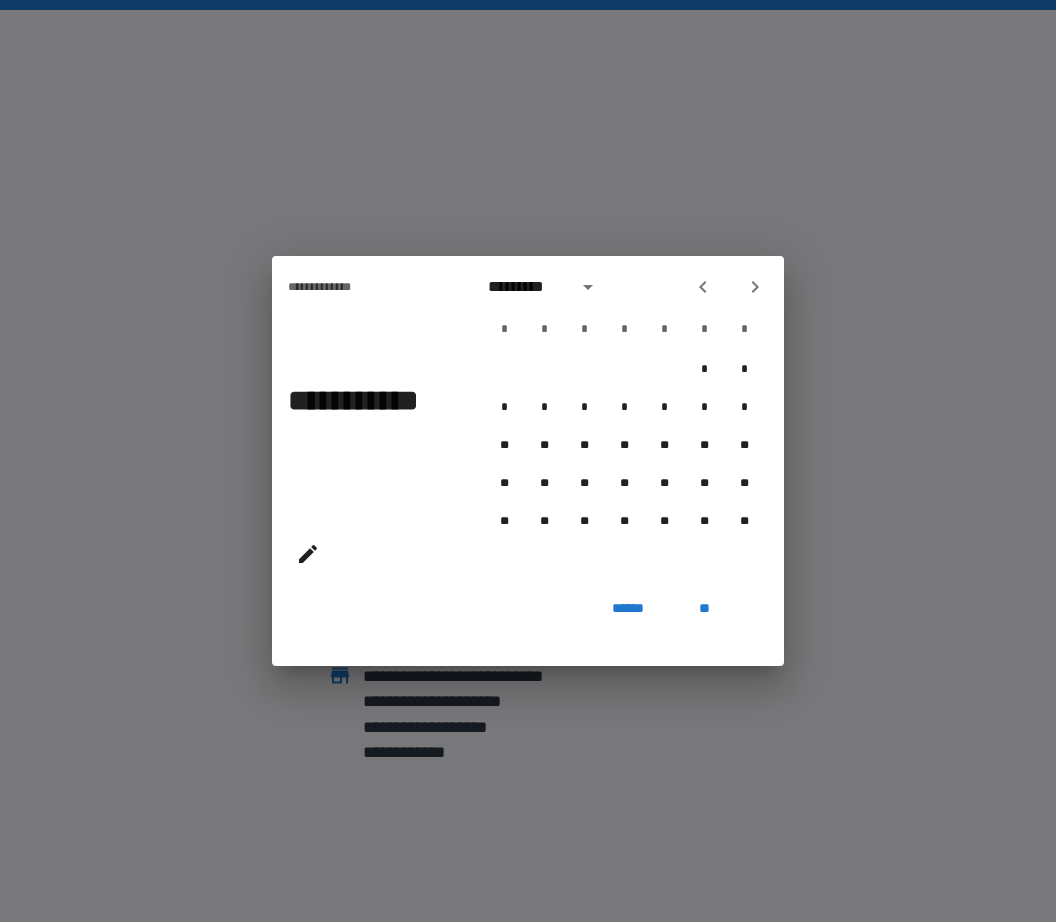 click 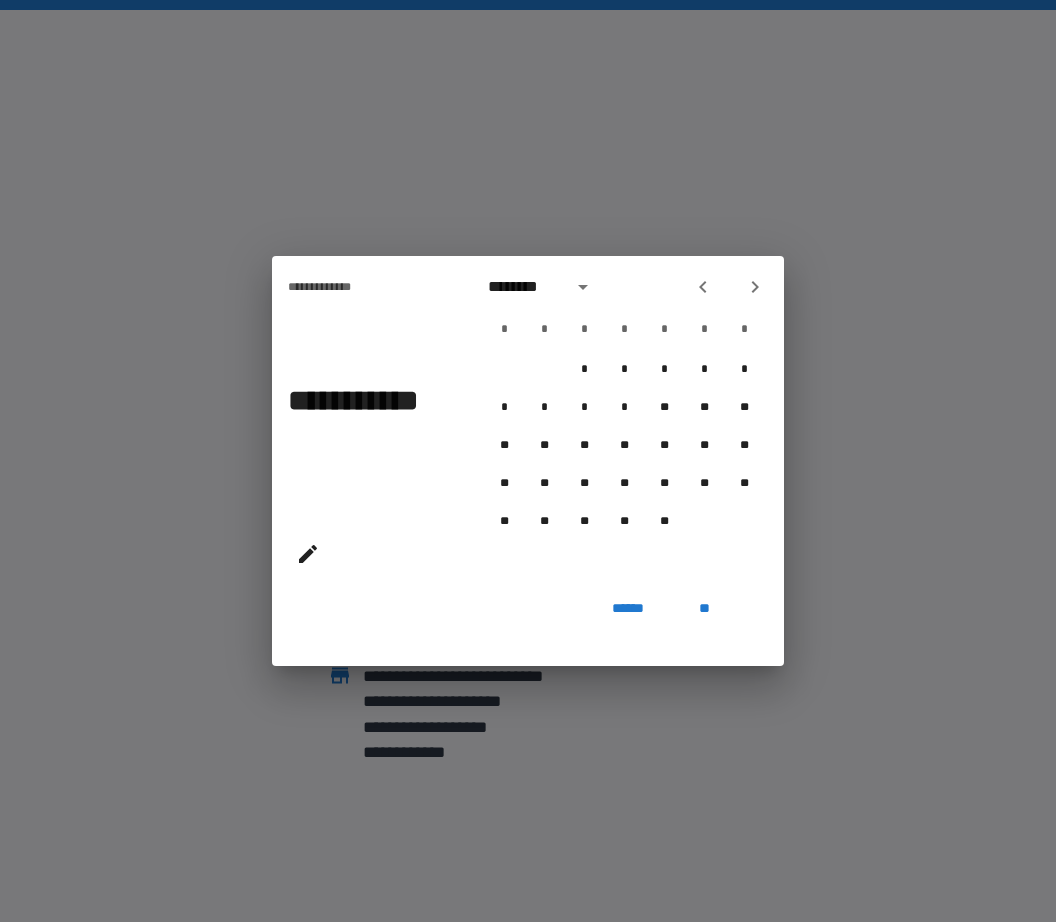 click 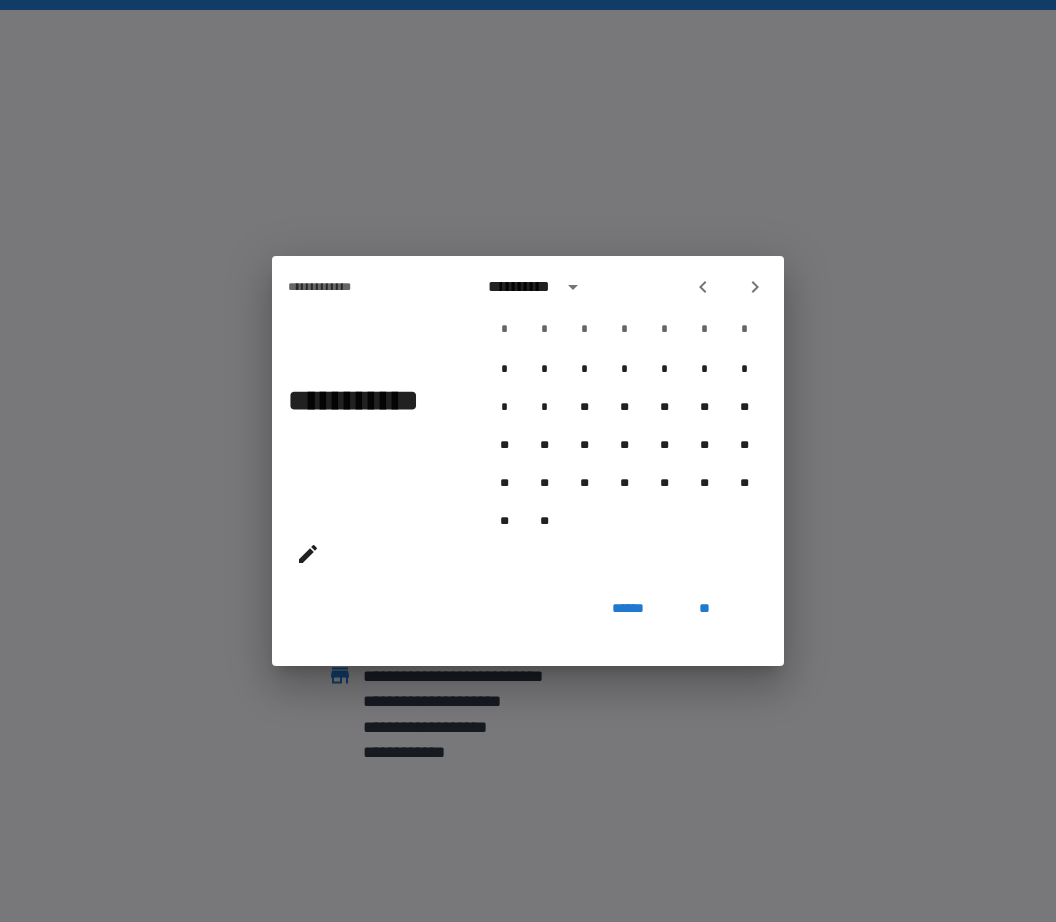 click 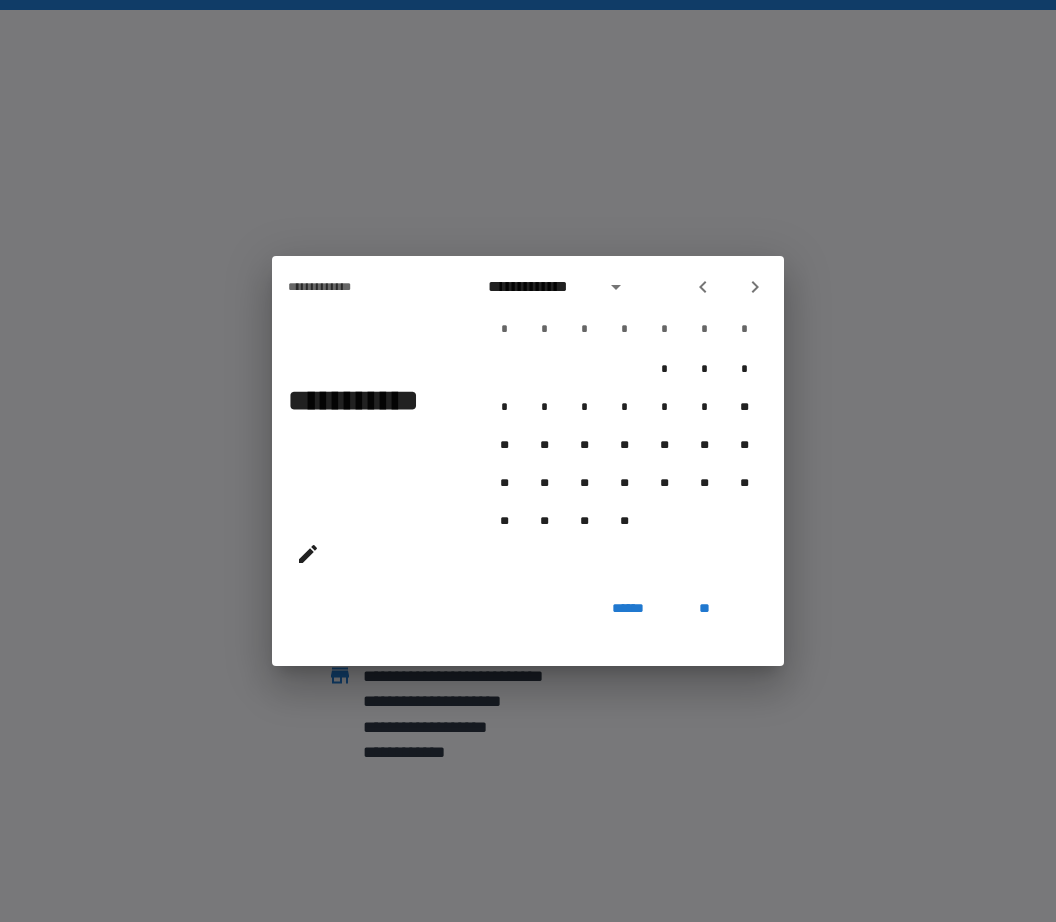 click 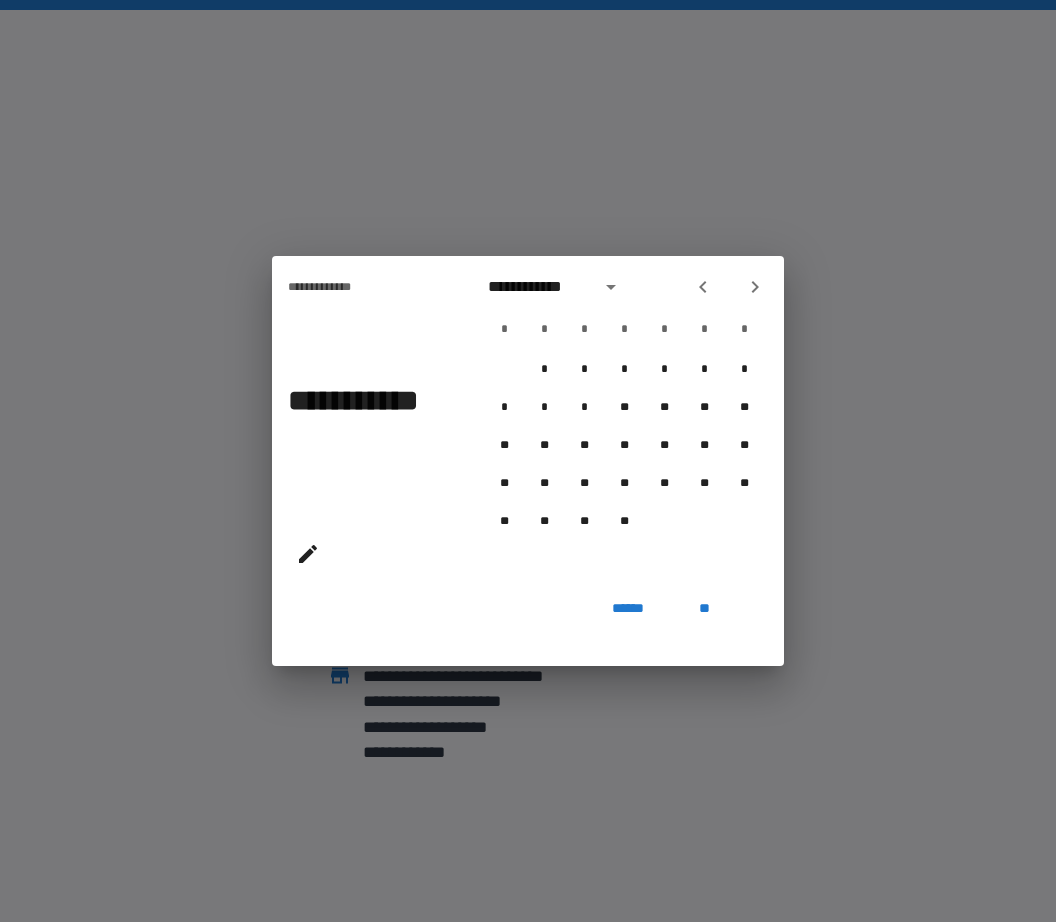 click 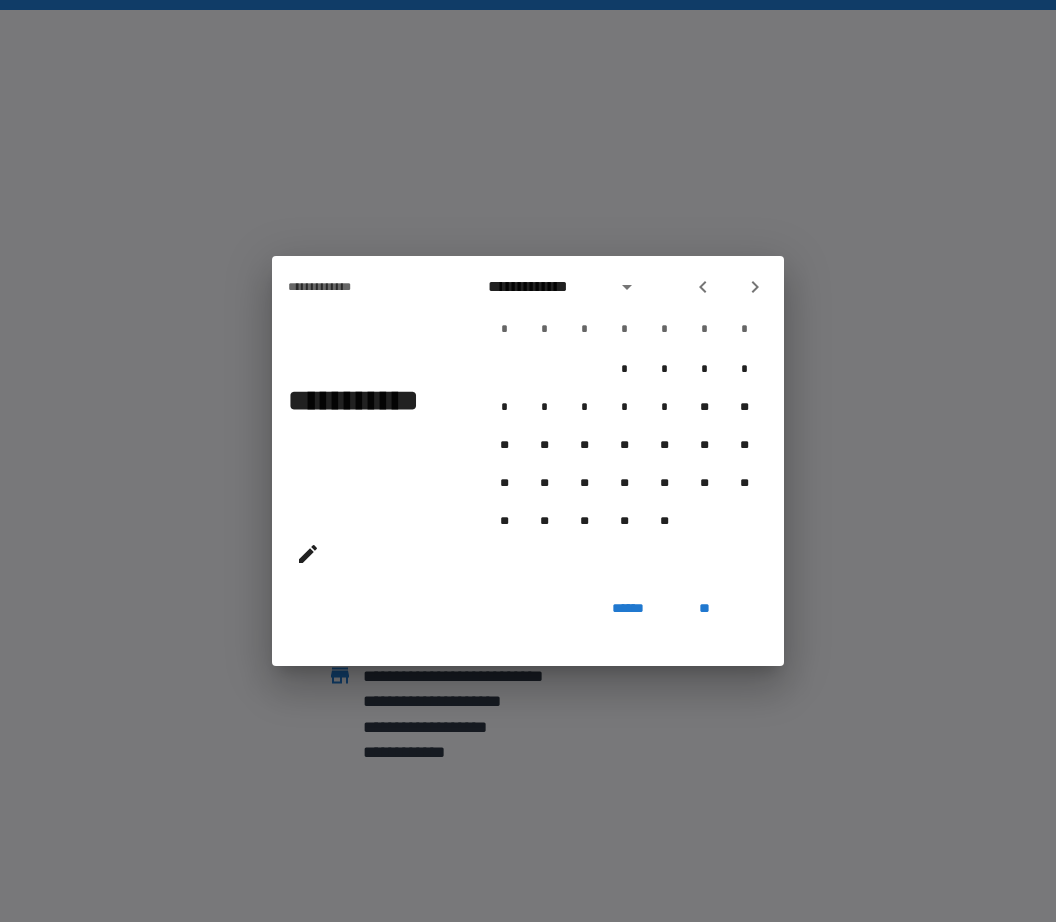 click at bounding box center (703, 287) 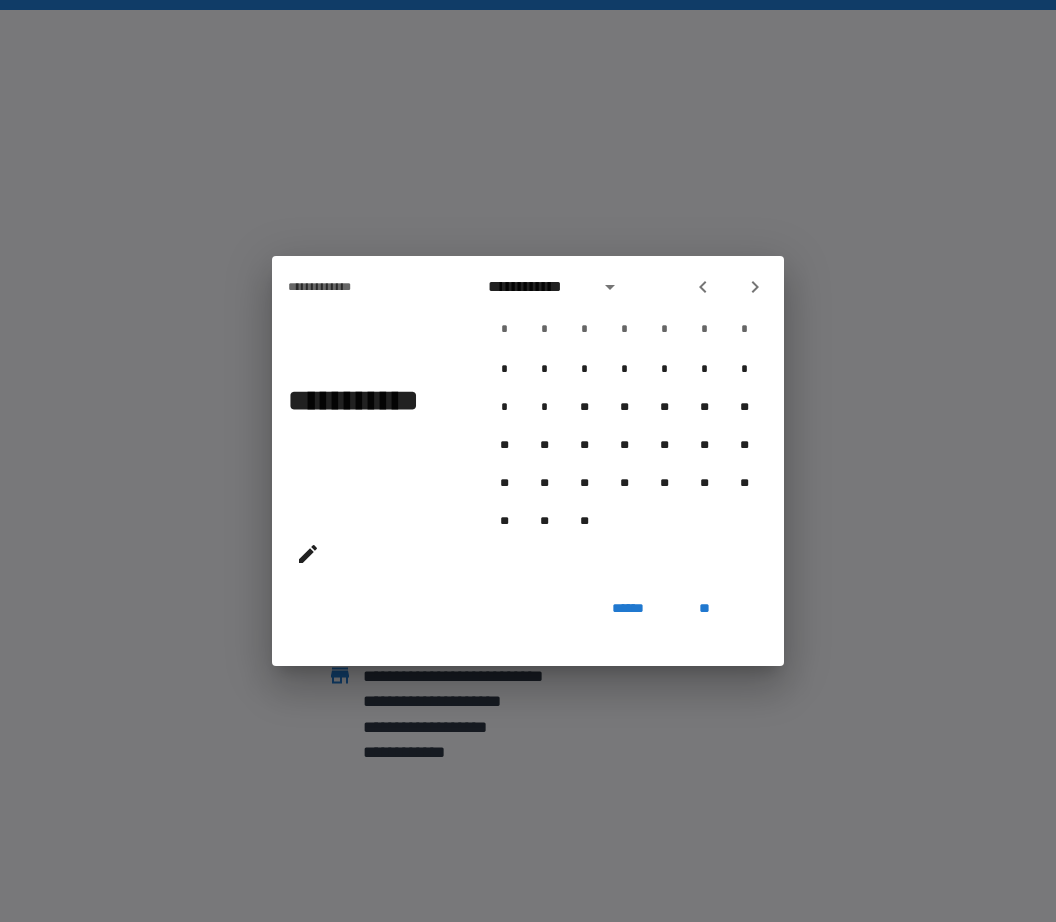 click 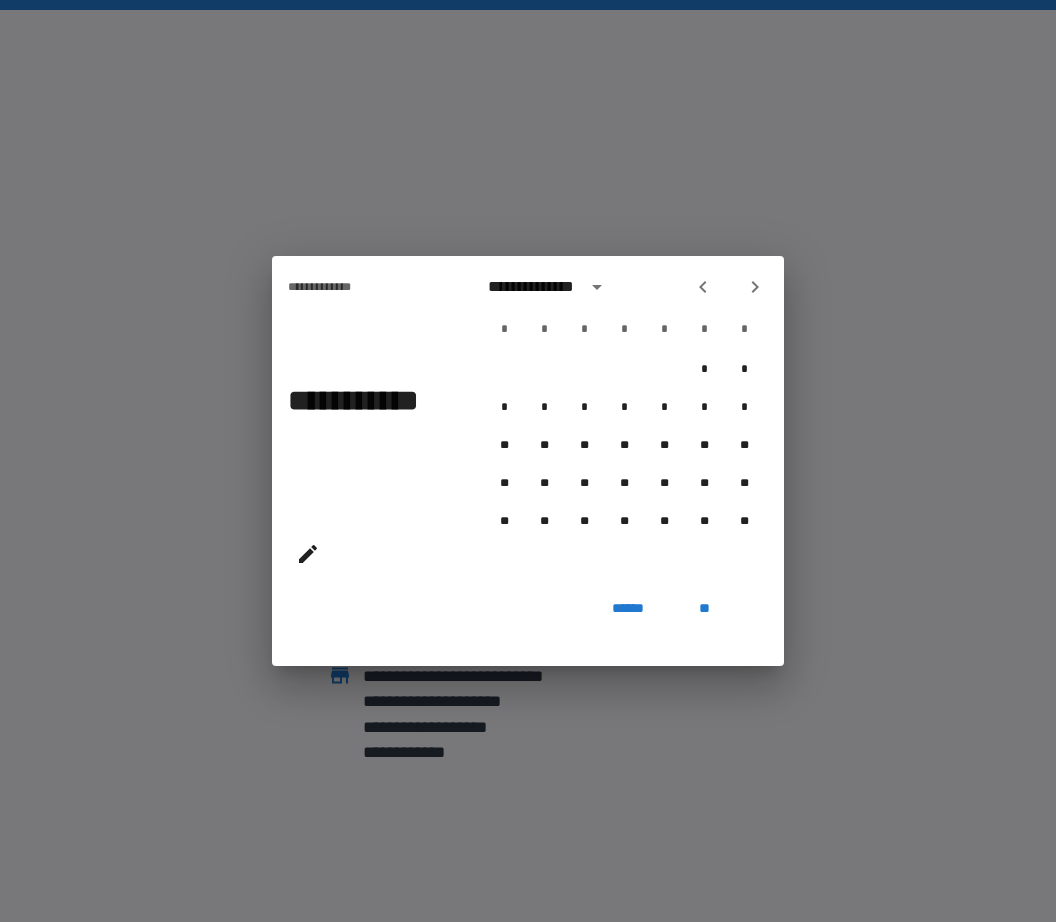 click 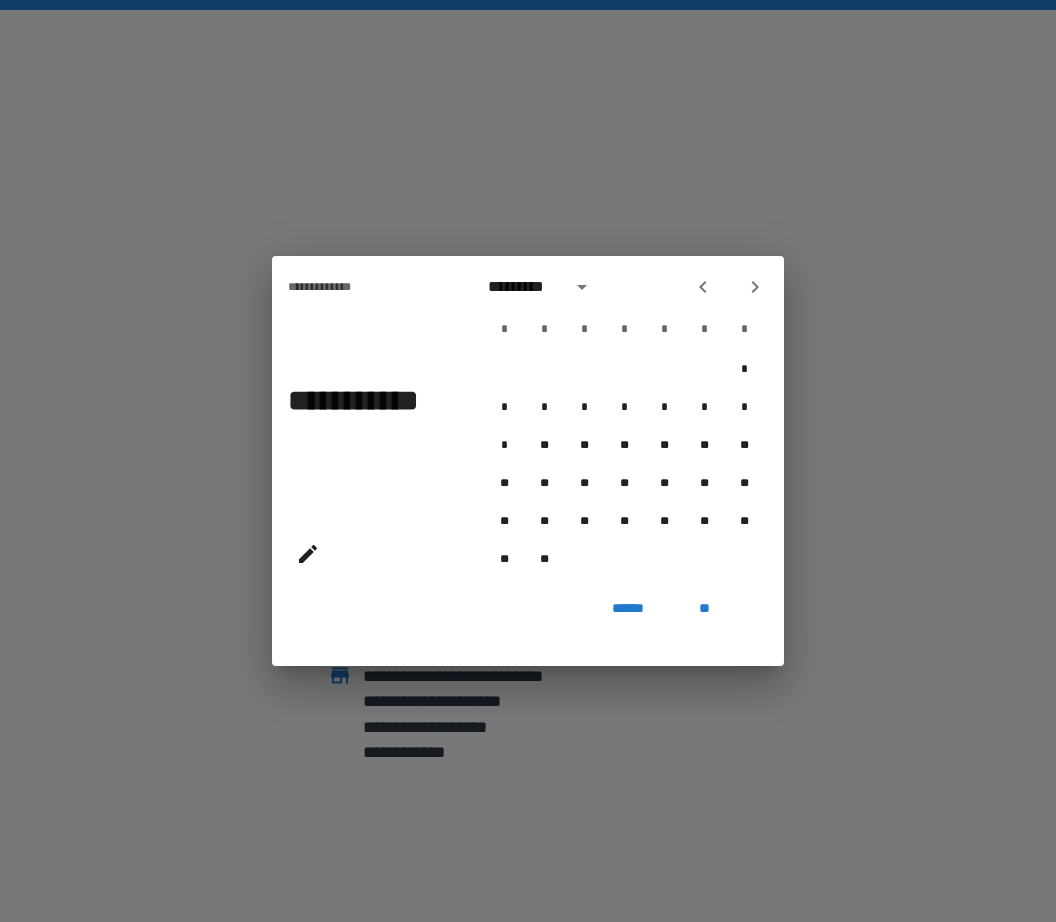 click at bounding box center (703, 287) 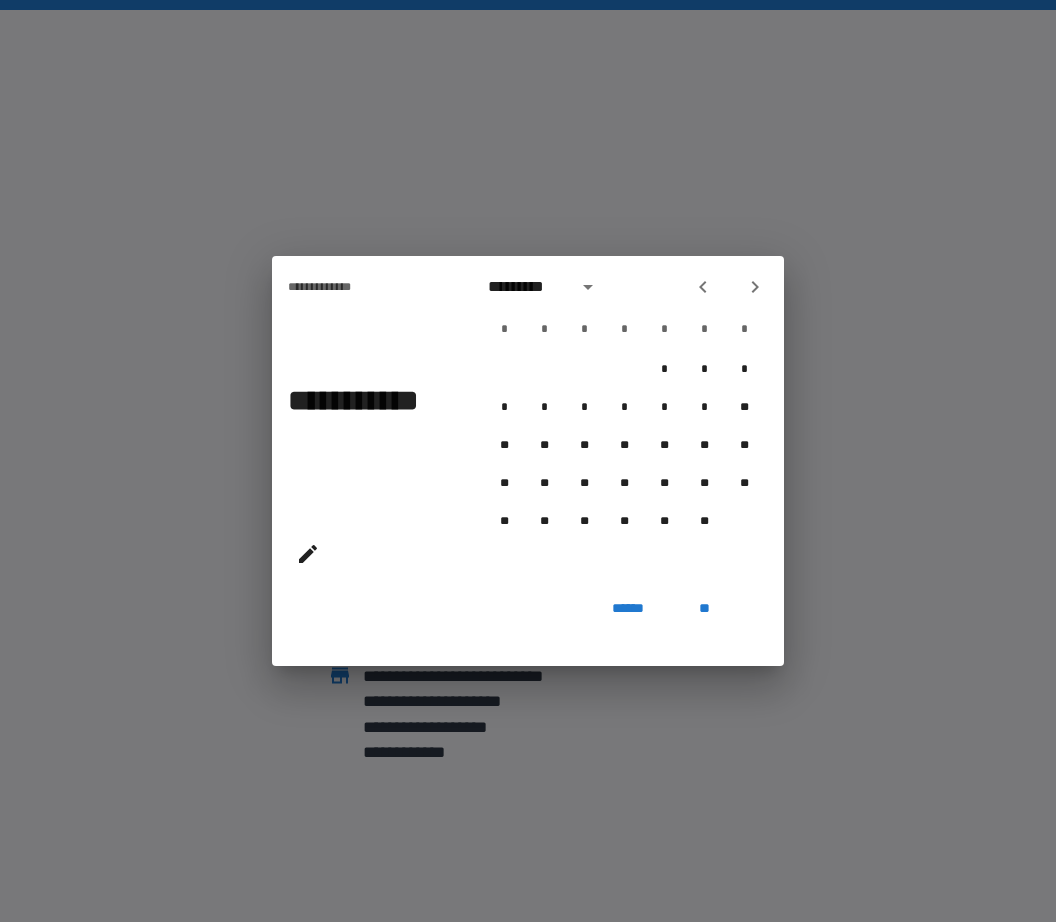 click 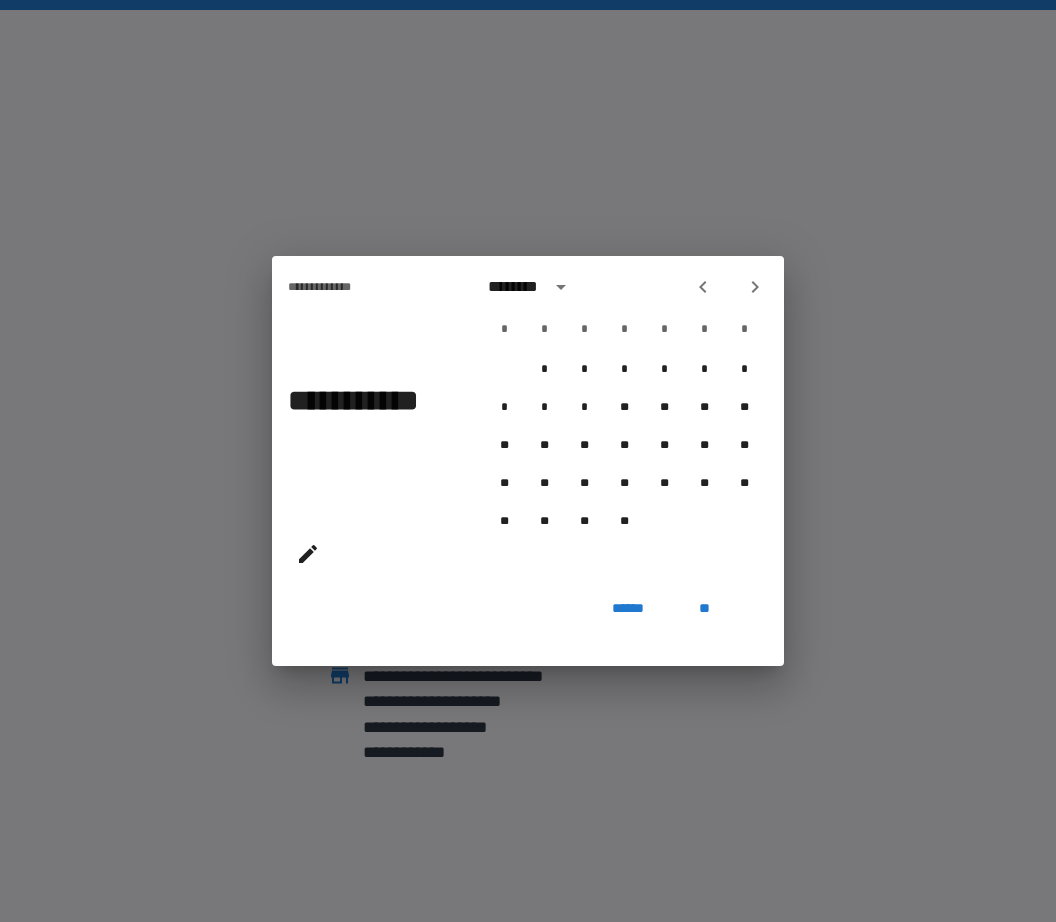 click 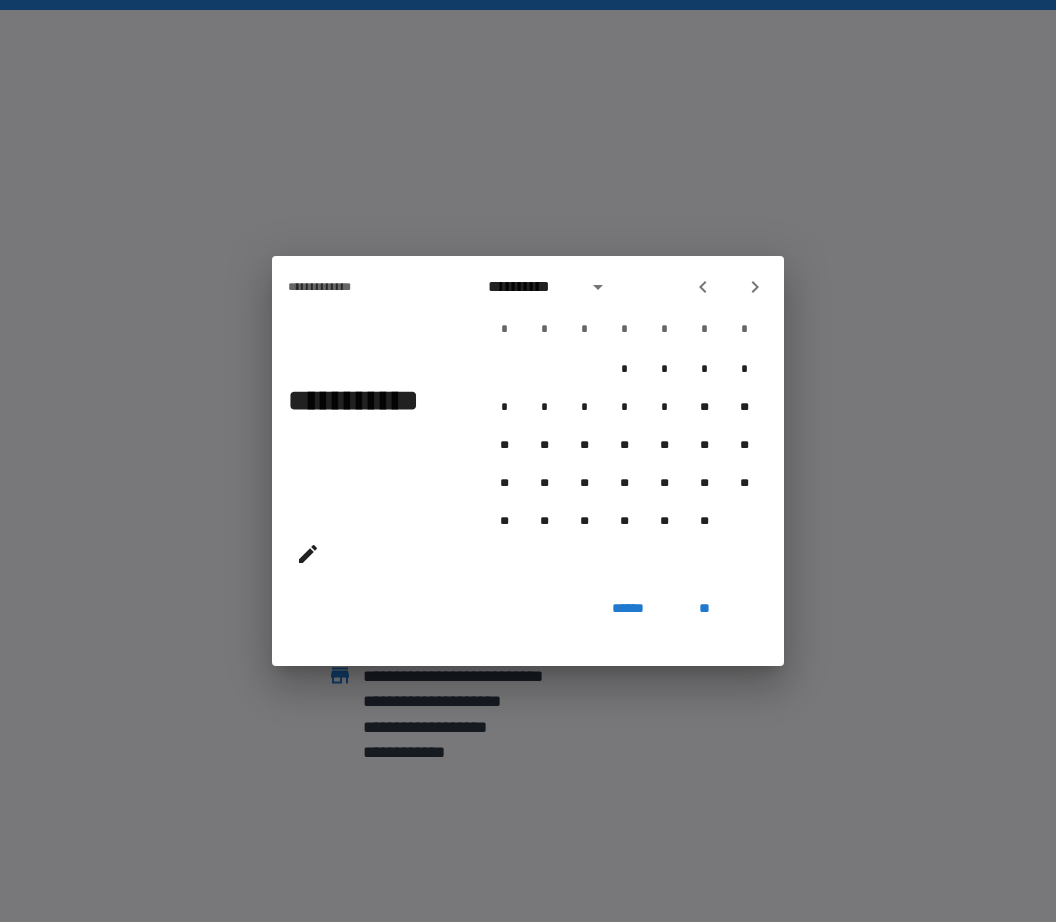 click at bounding box center [703, 287] 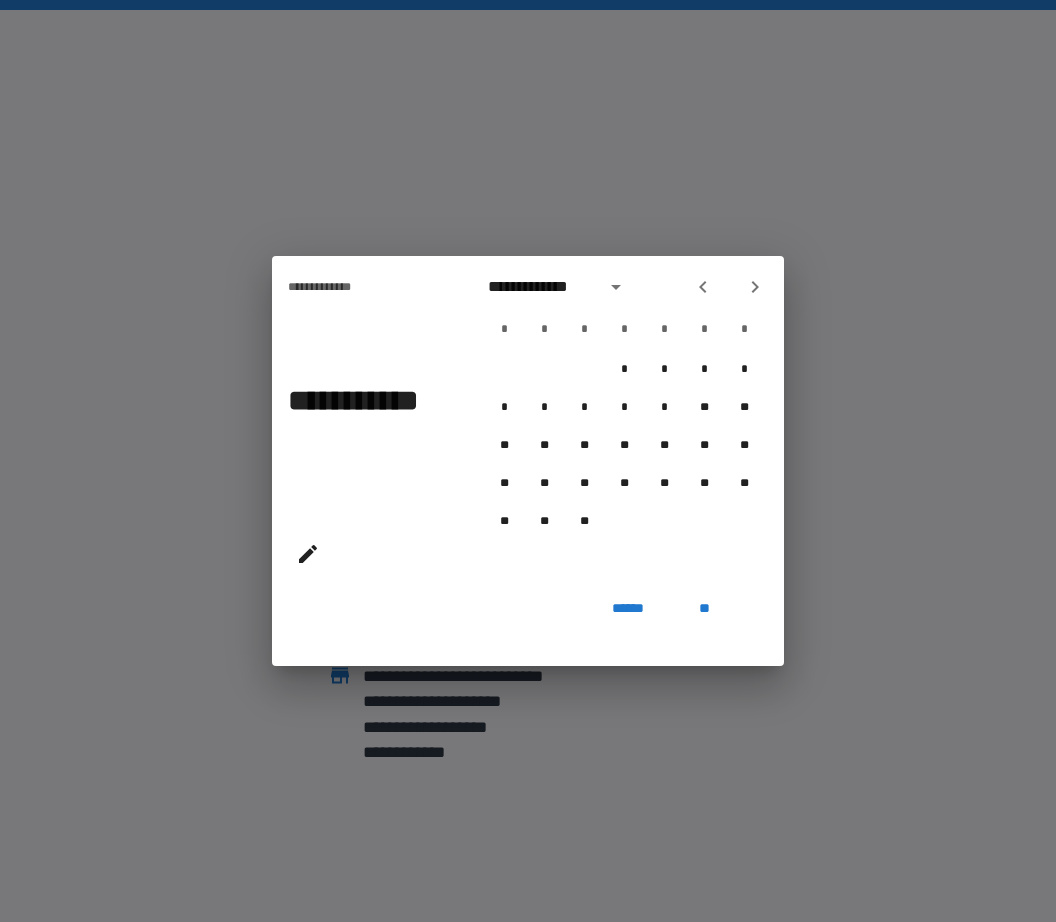 click at bounding box center [703, 287] 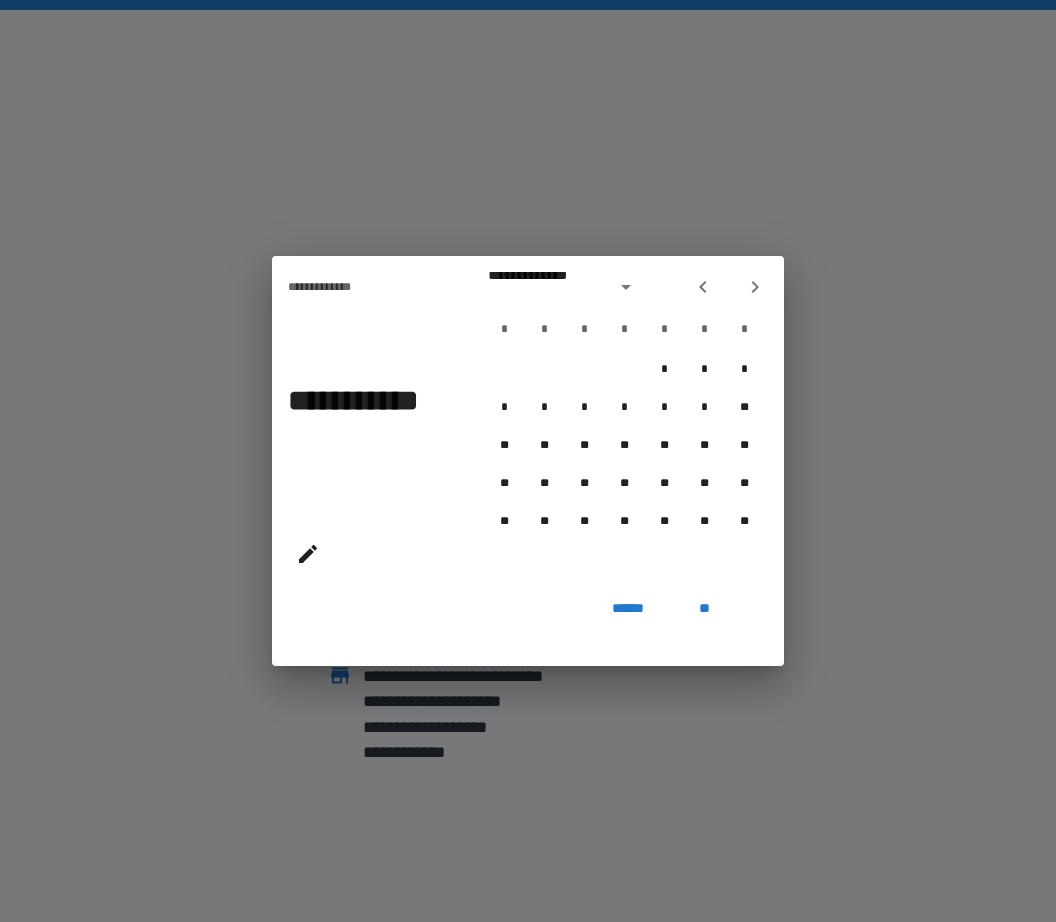 click 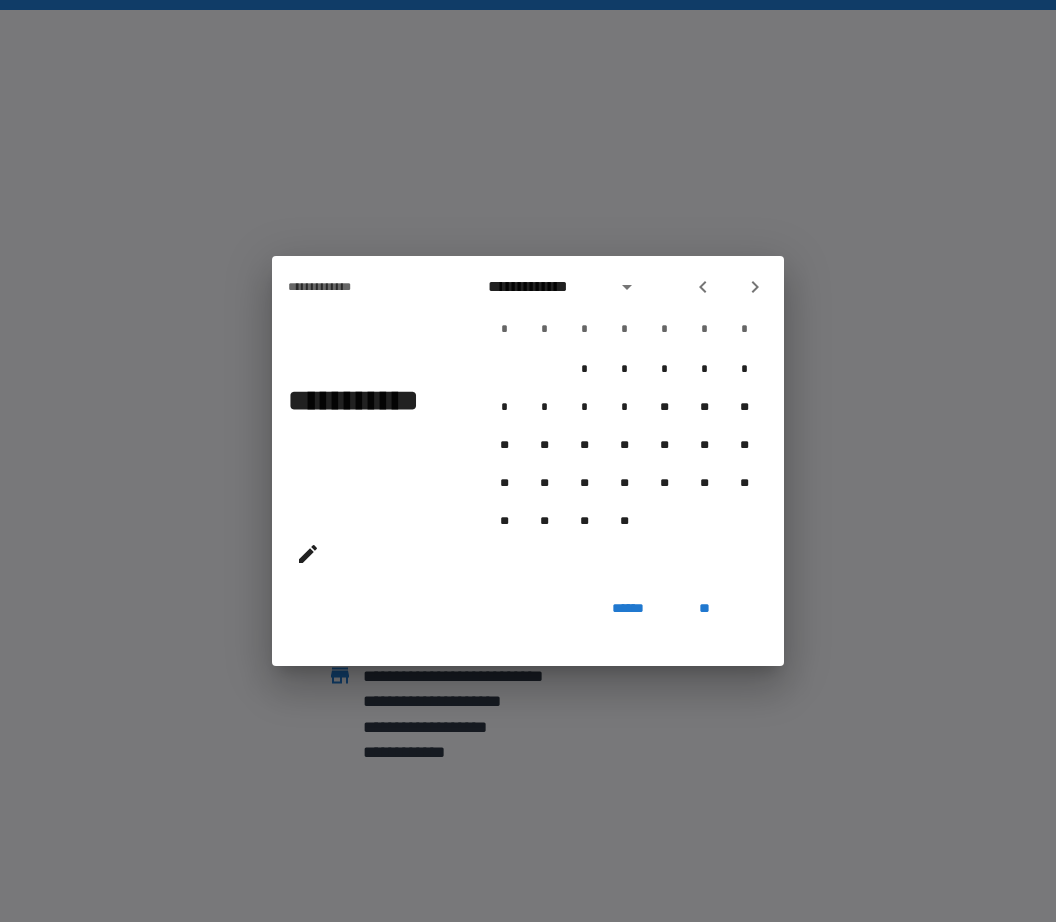 click 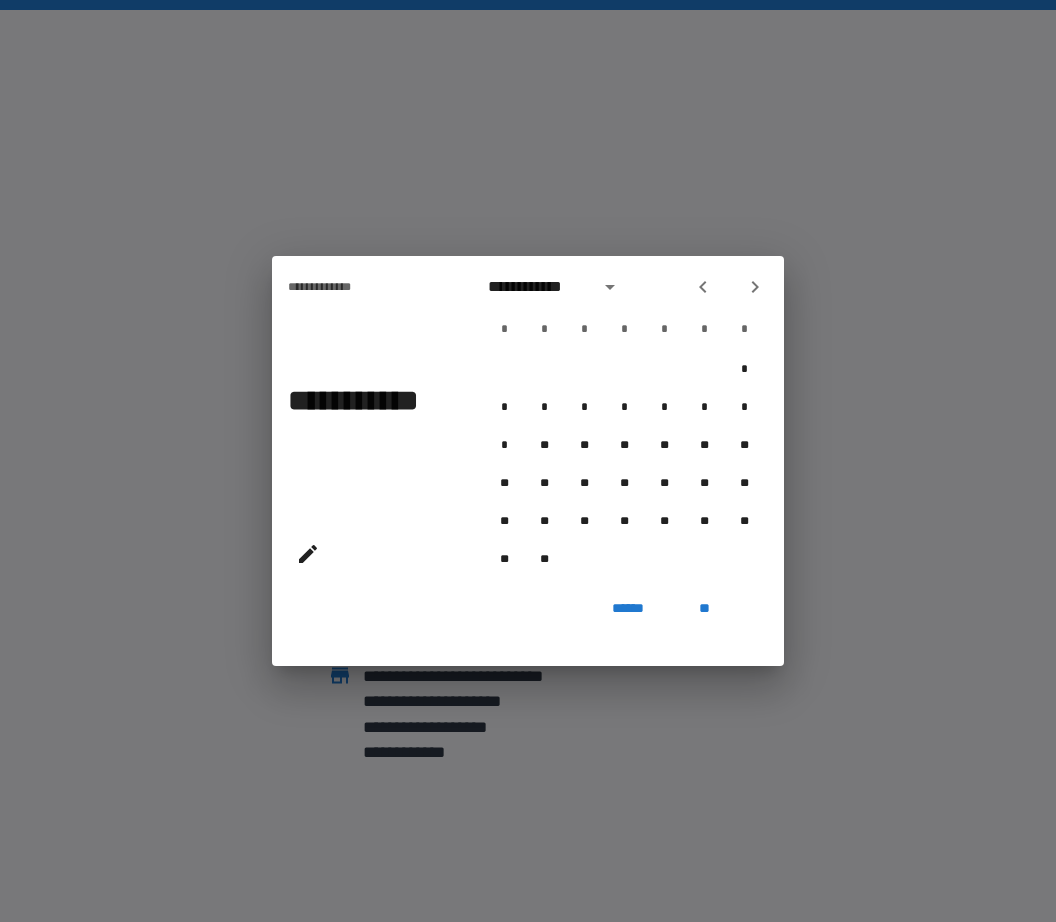 click 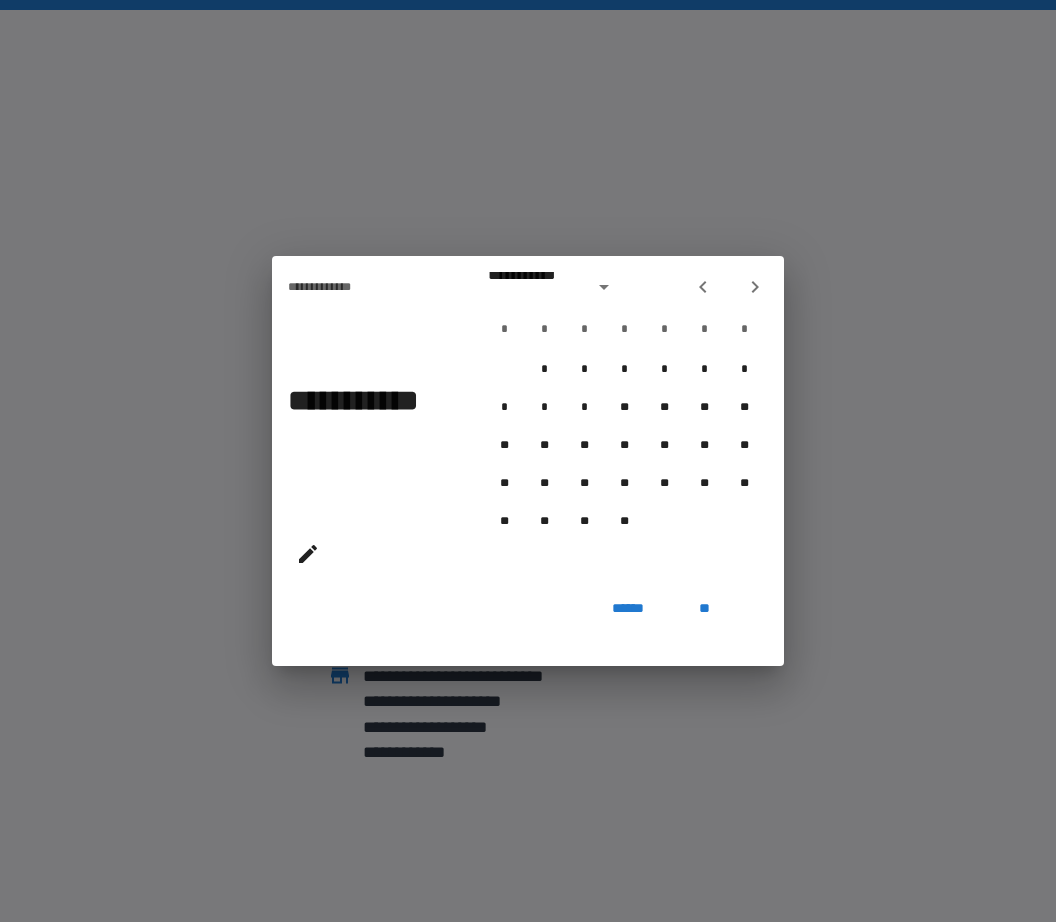 click 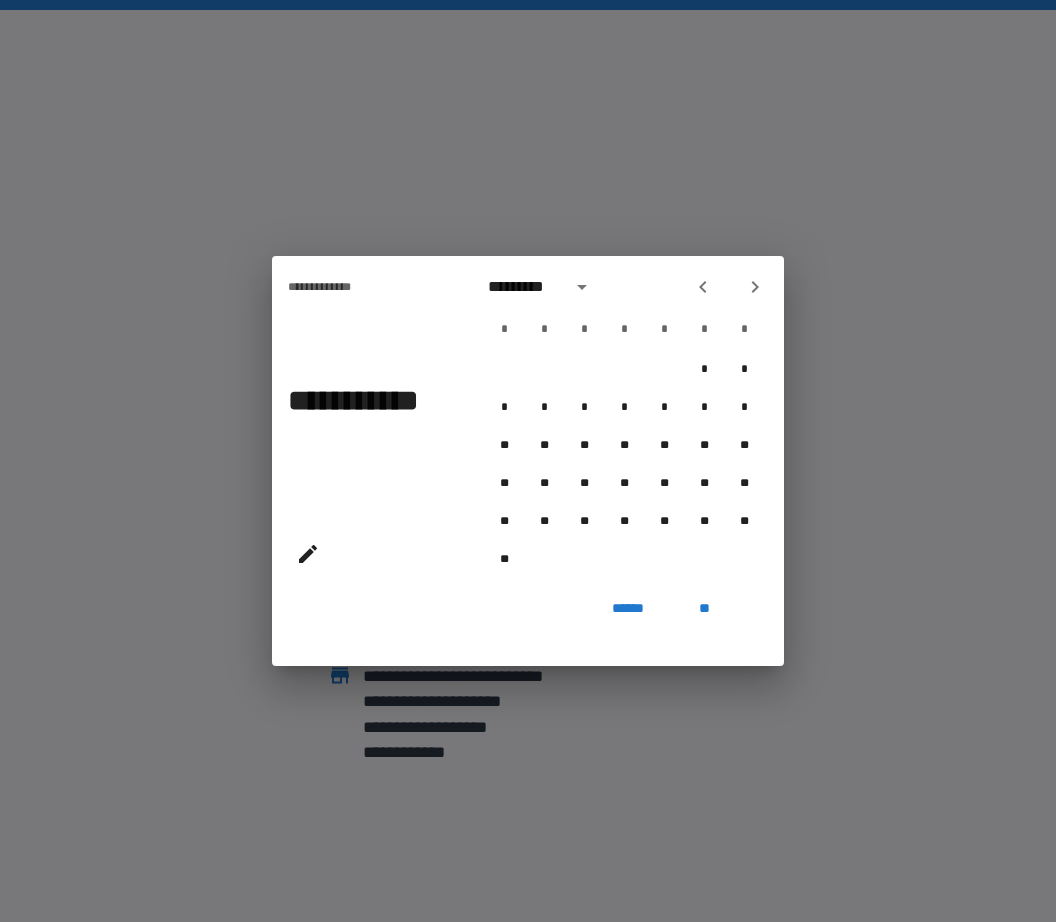 click 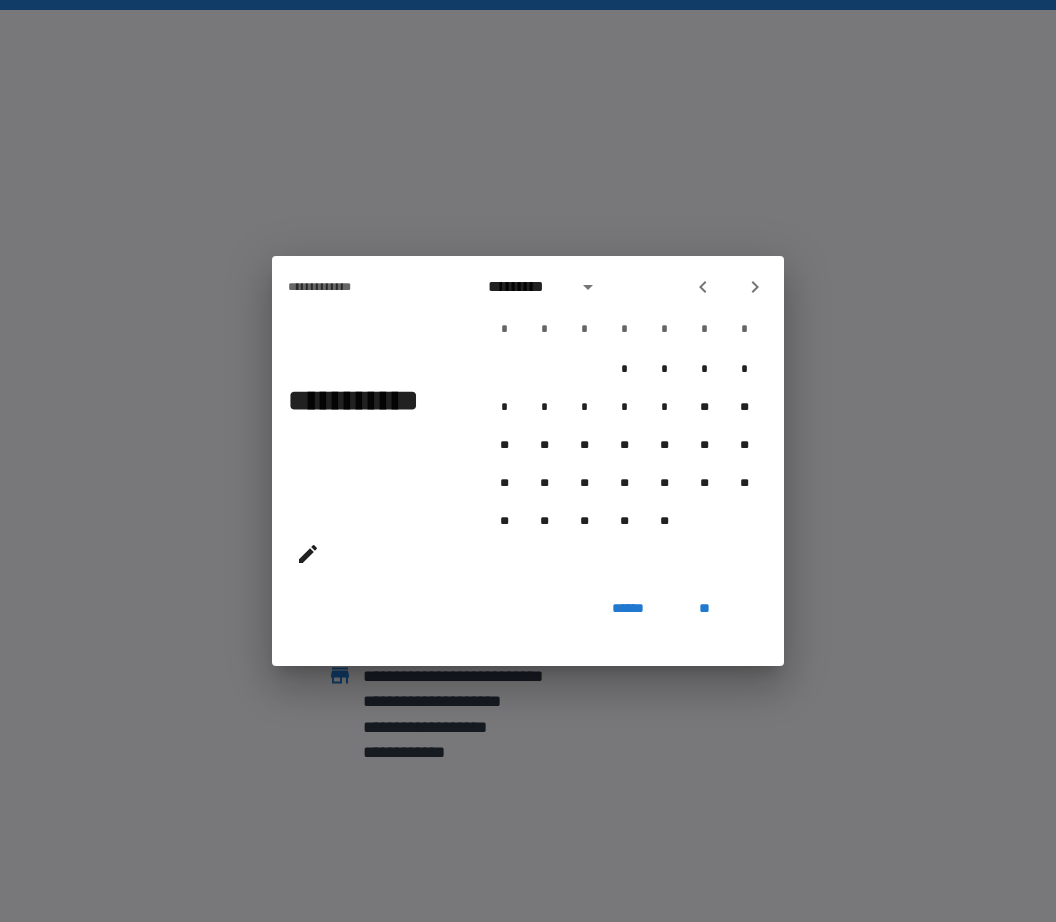 click 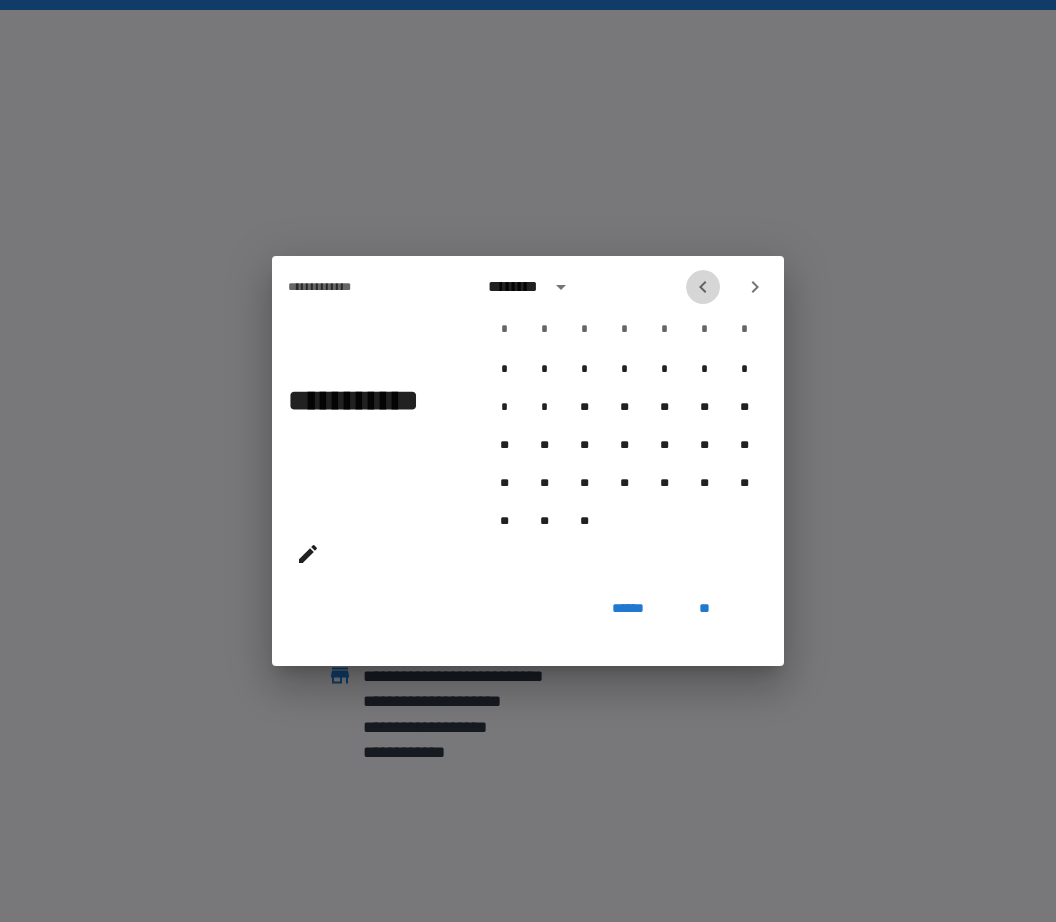 click 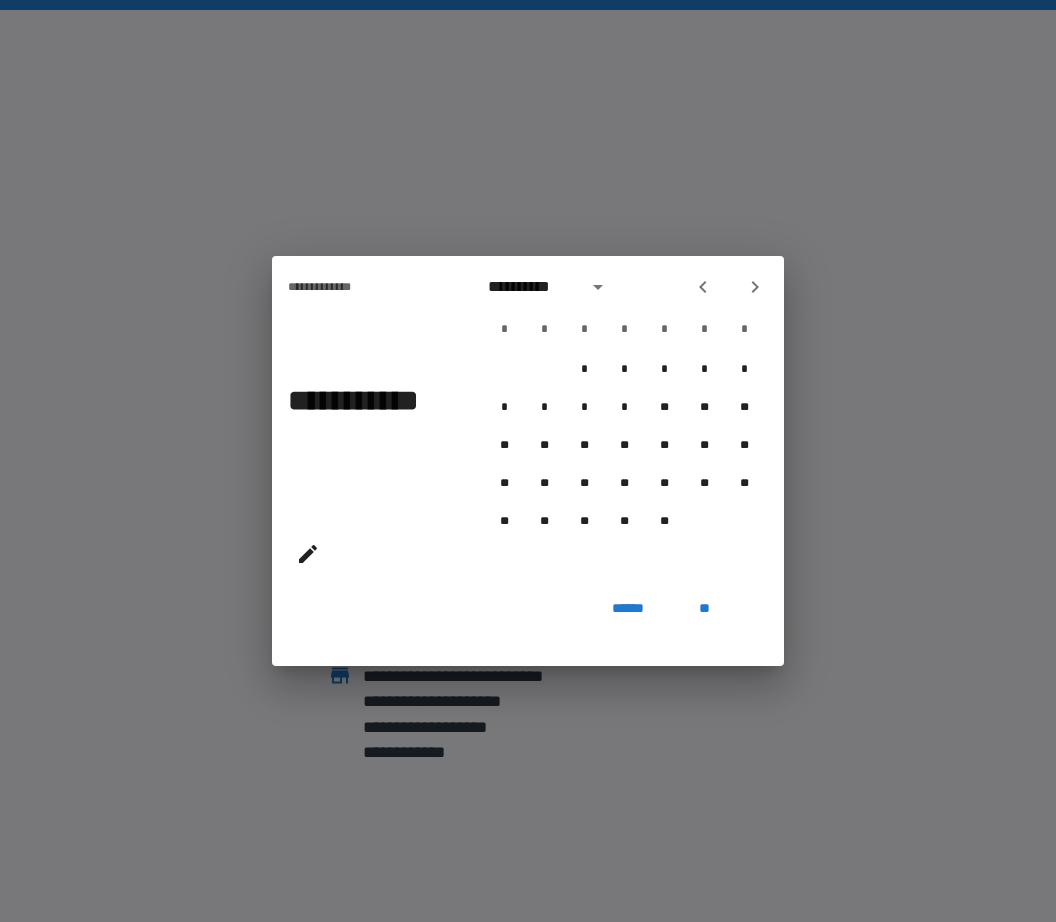 click 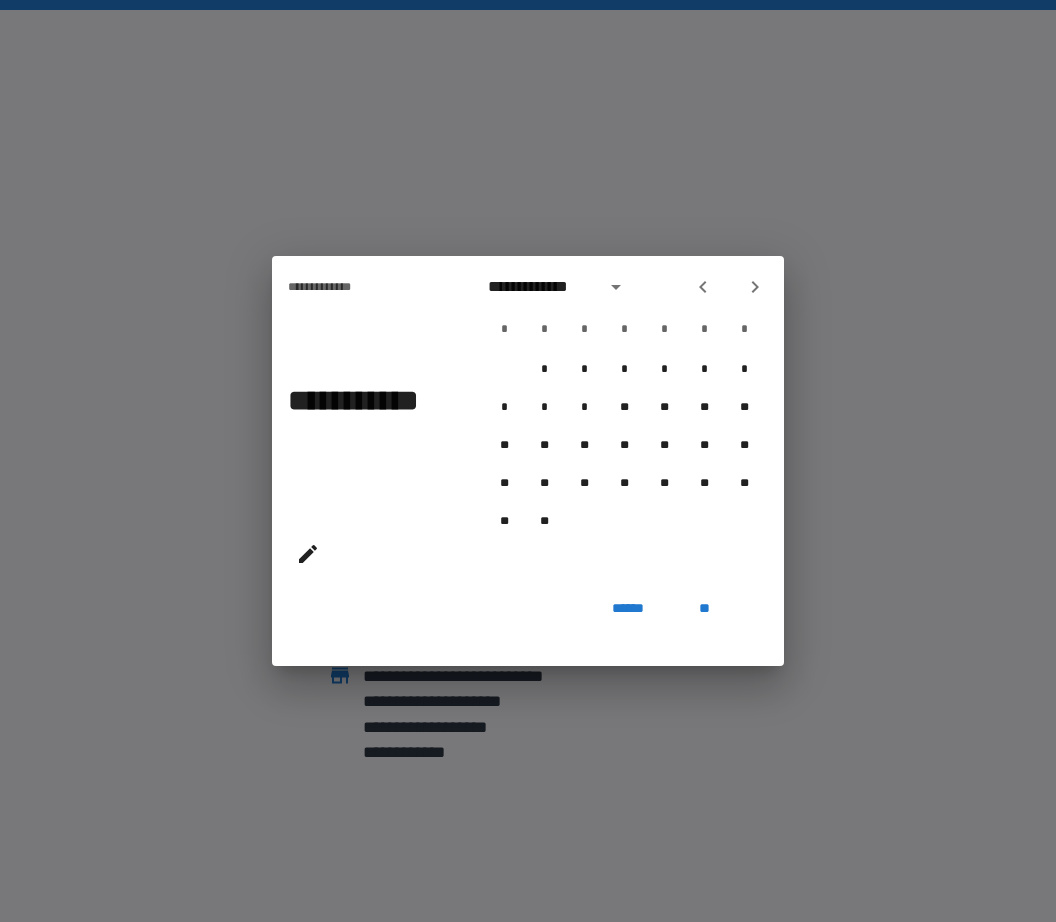 click 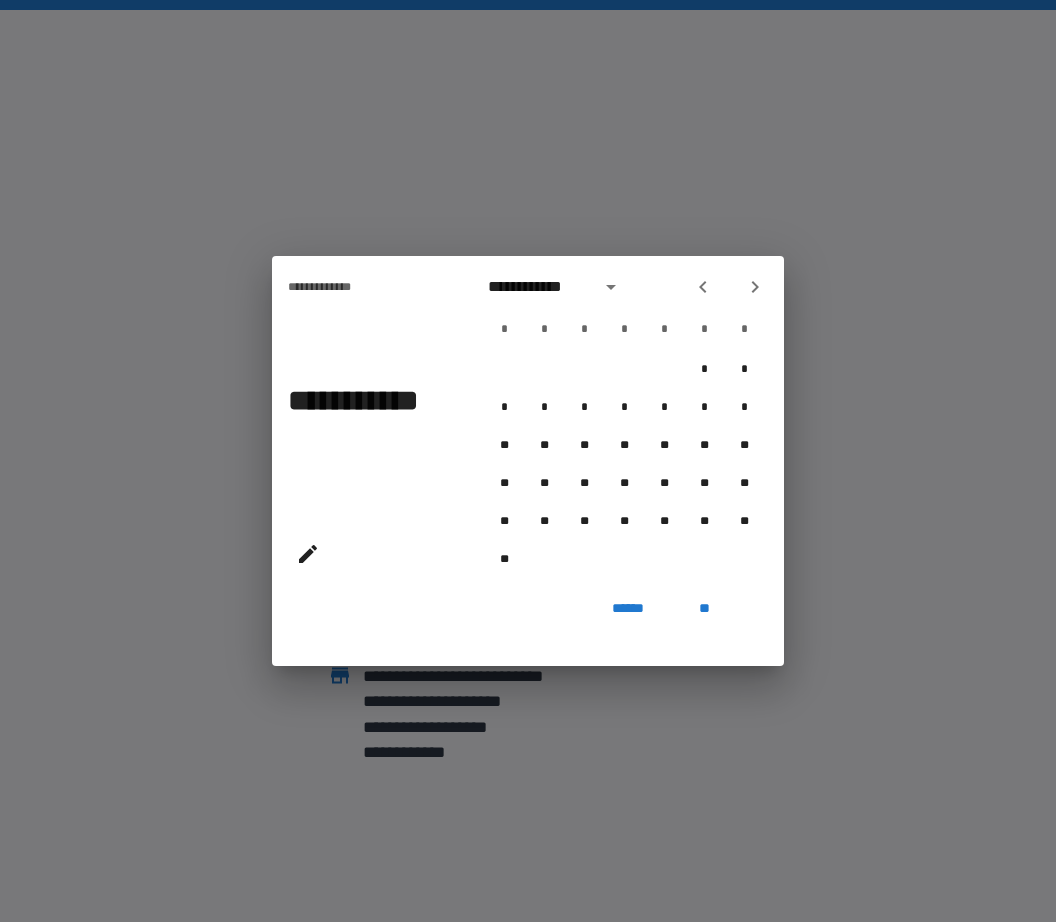 click 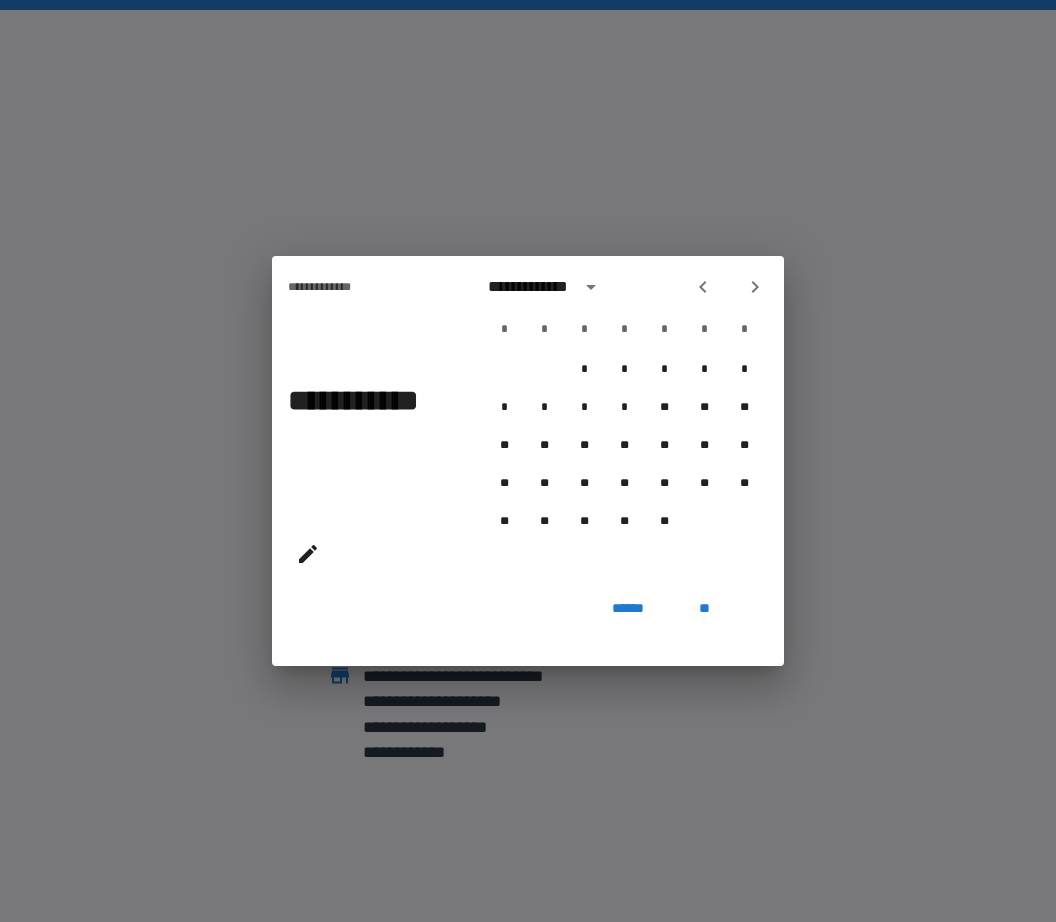 click 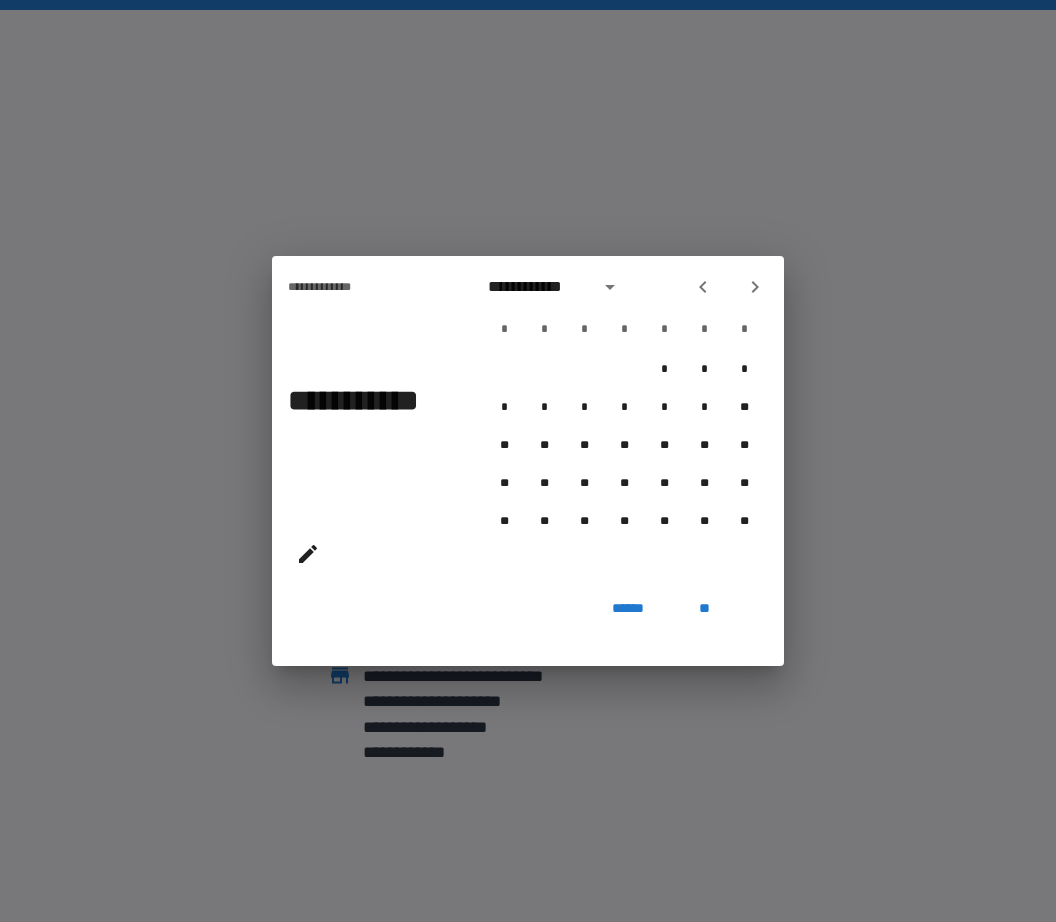 click 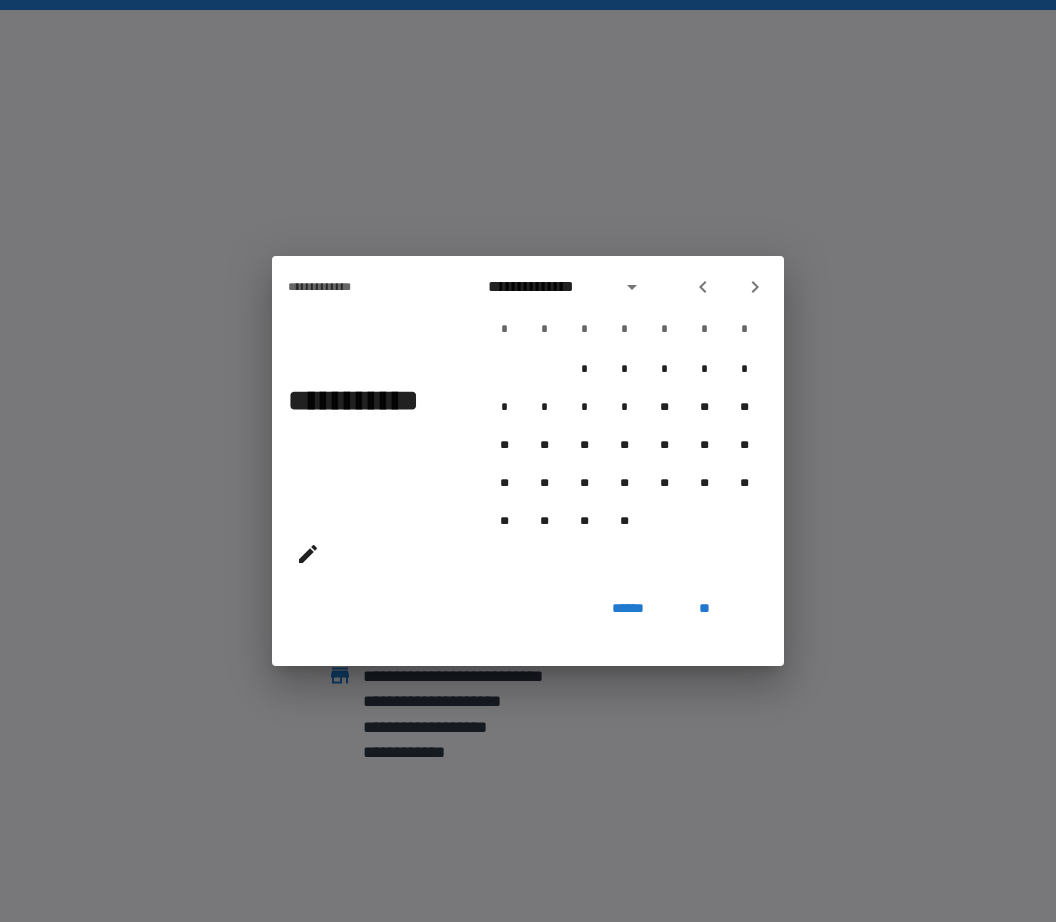 click 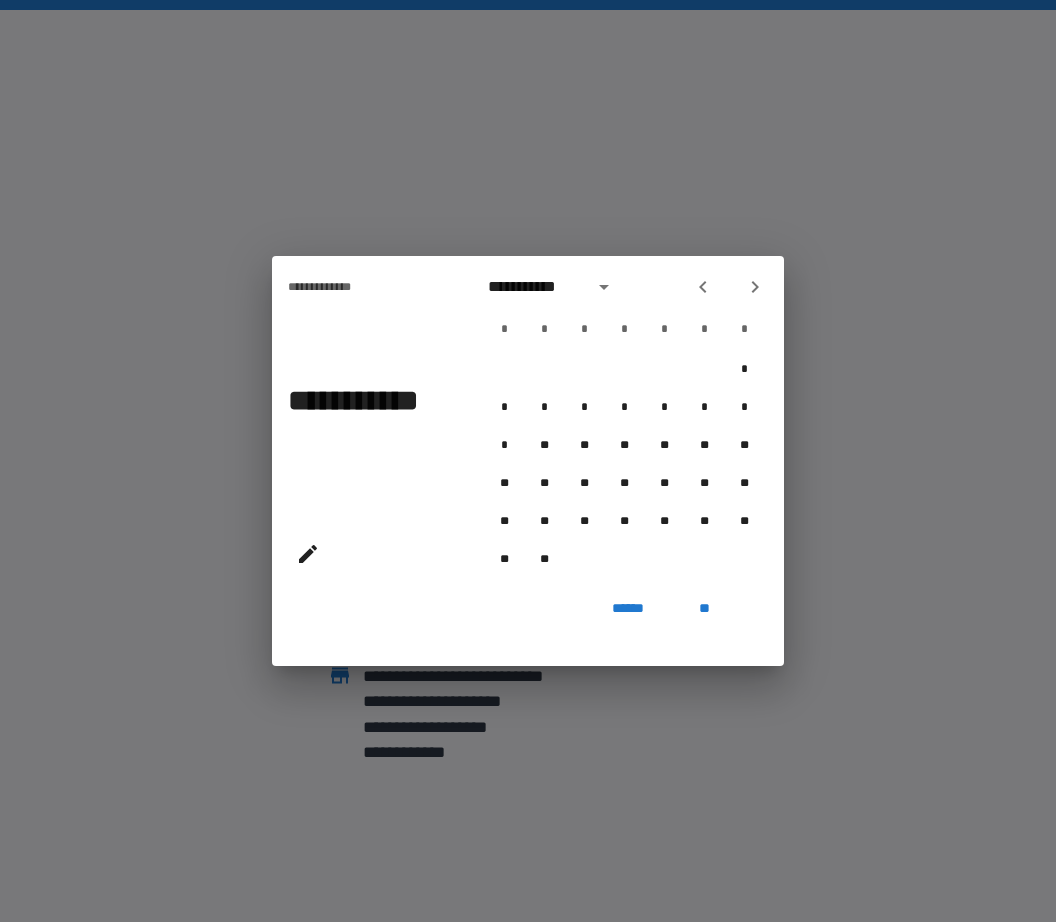 click 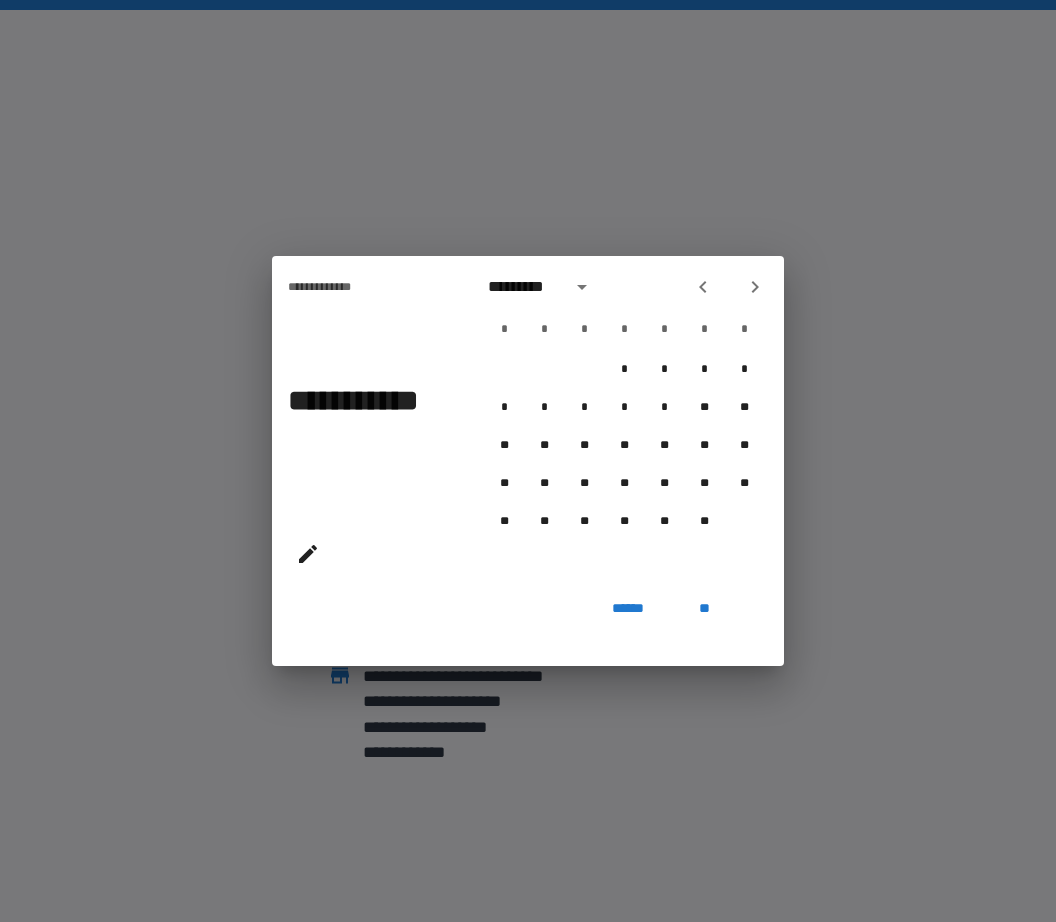 click 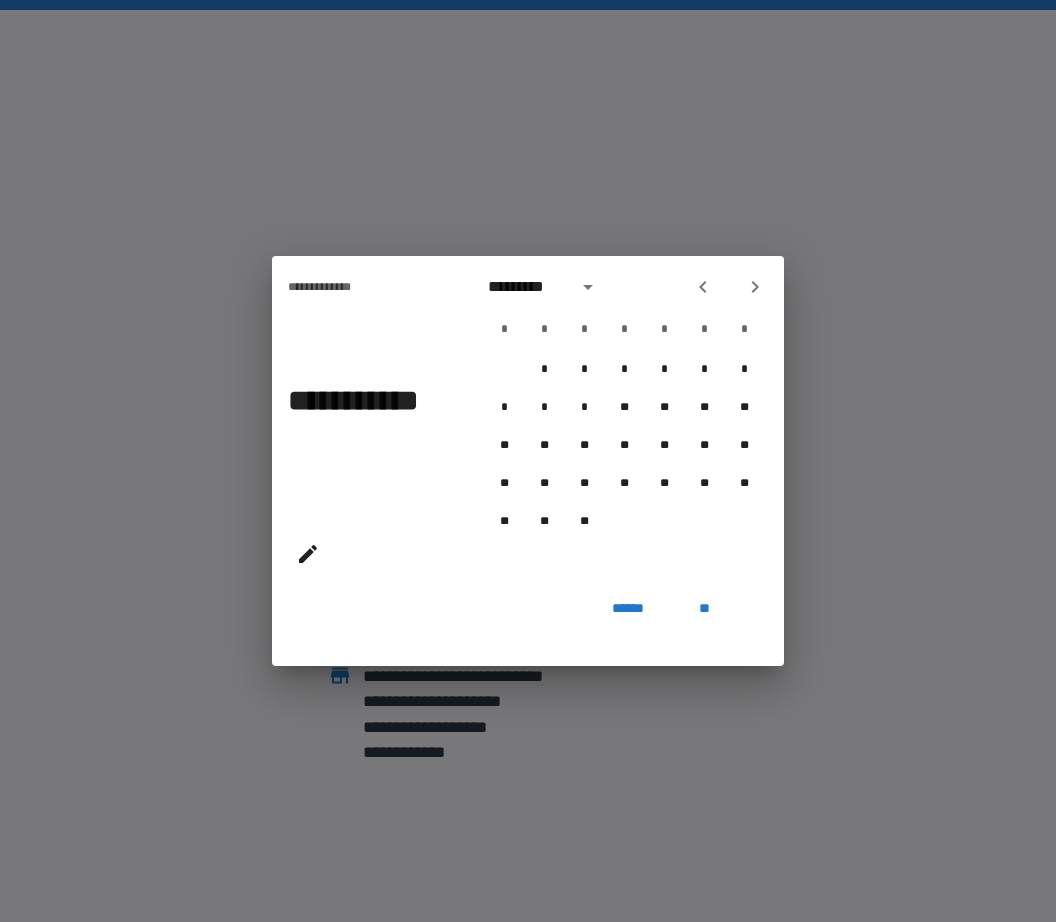 click 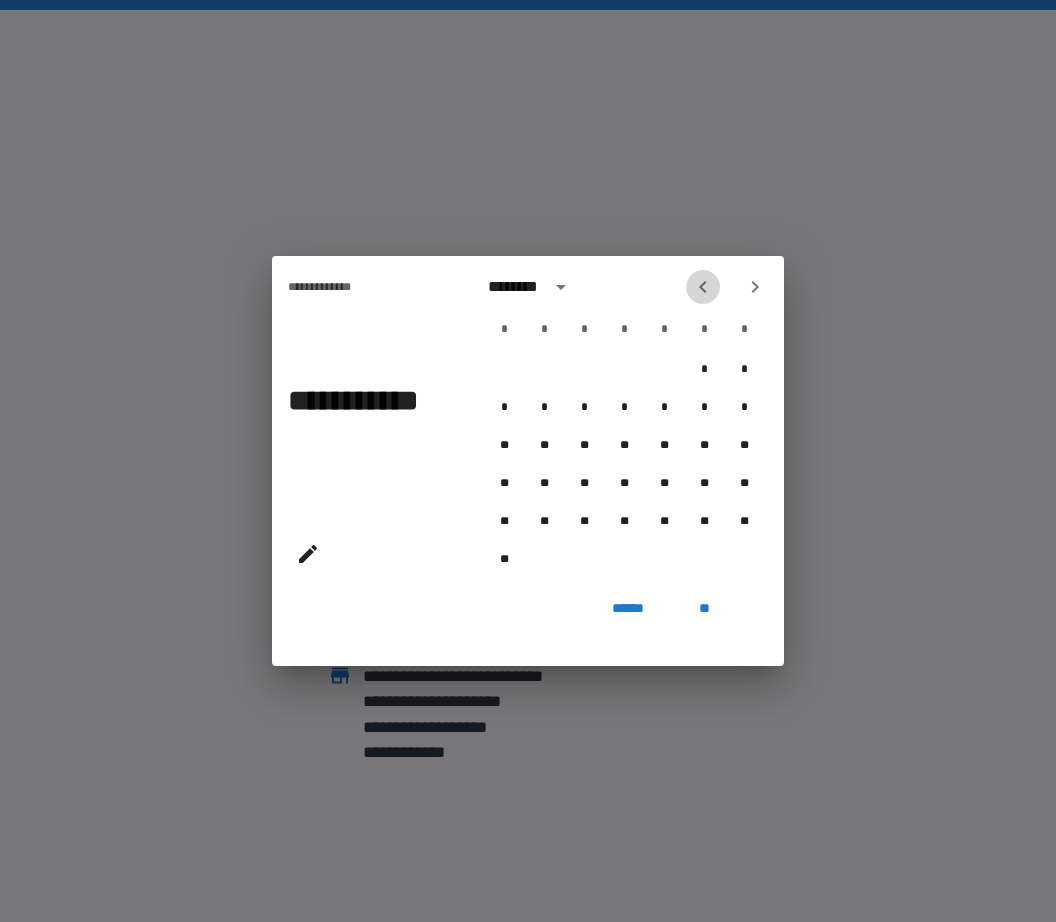 click 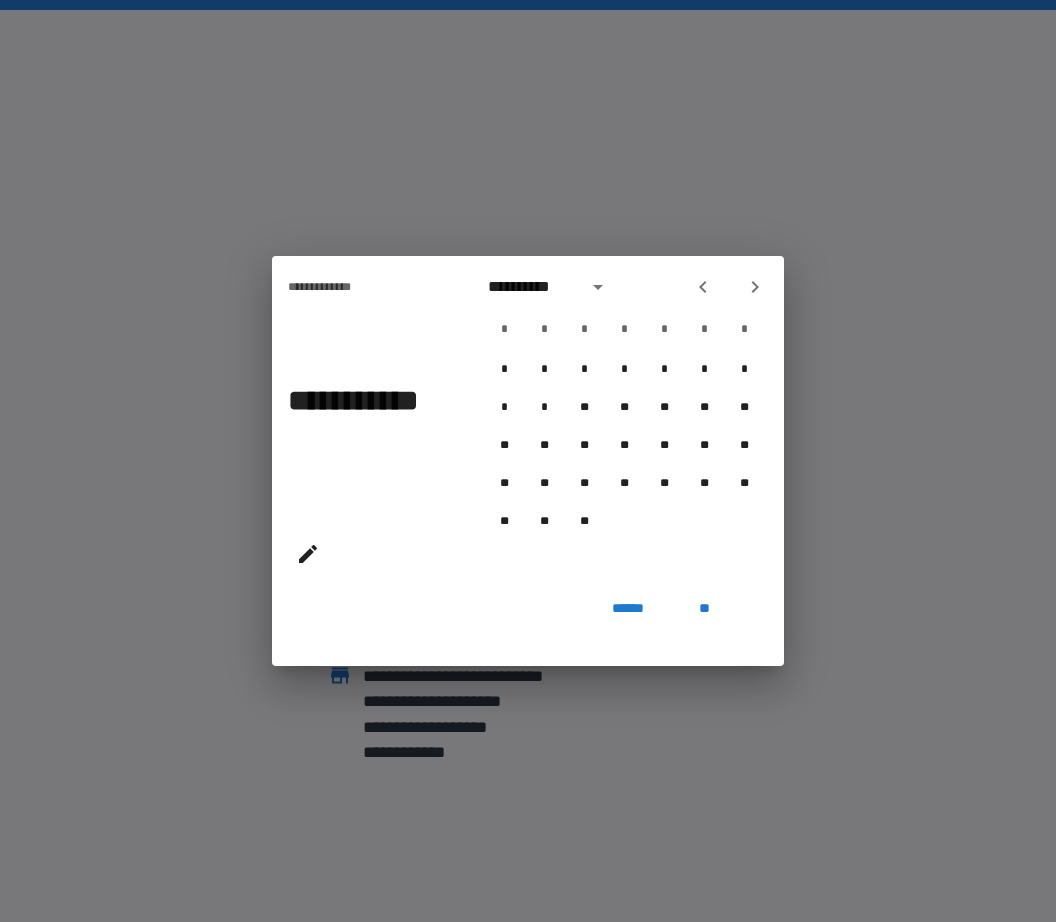 click 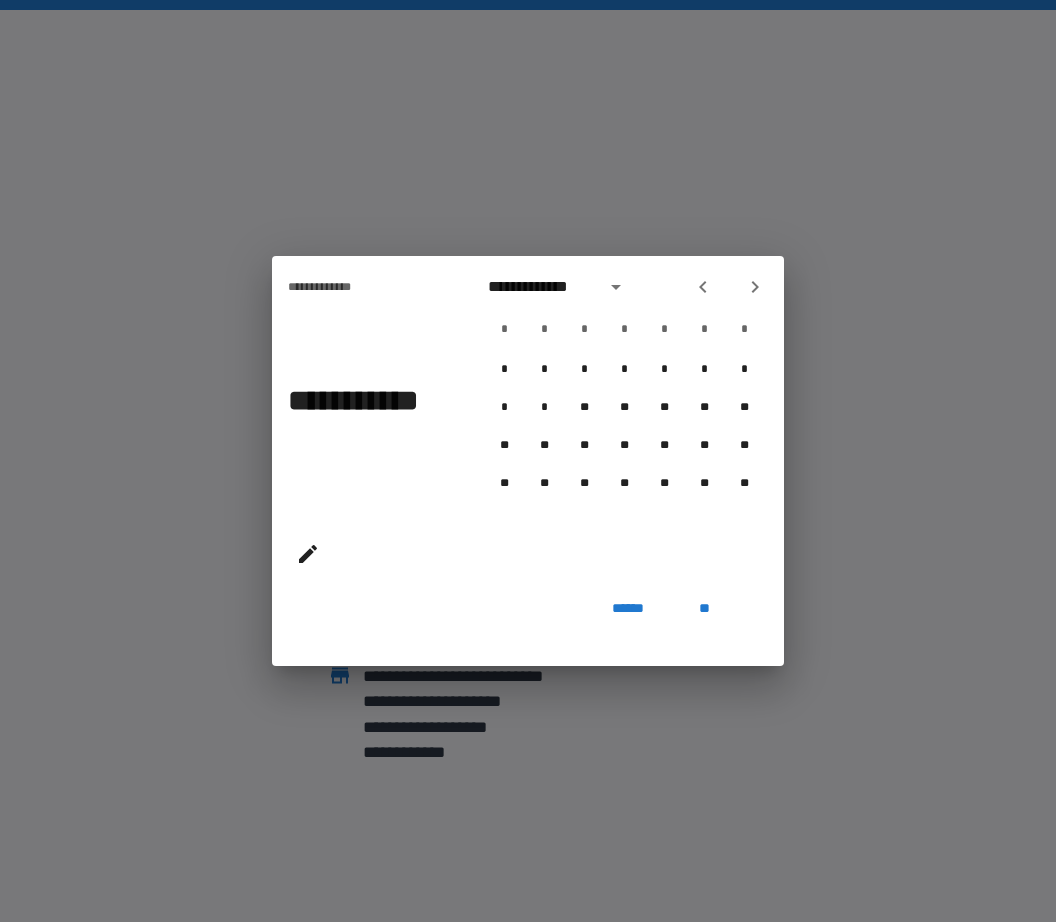 click 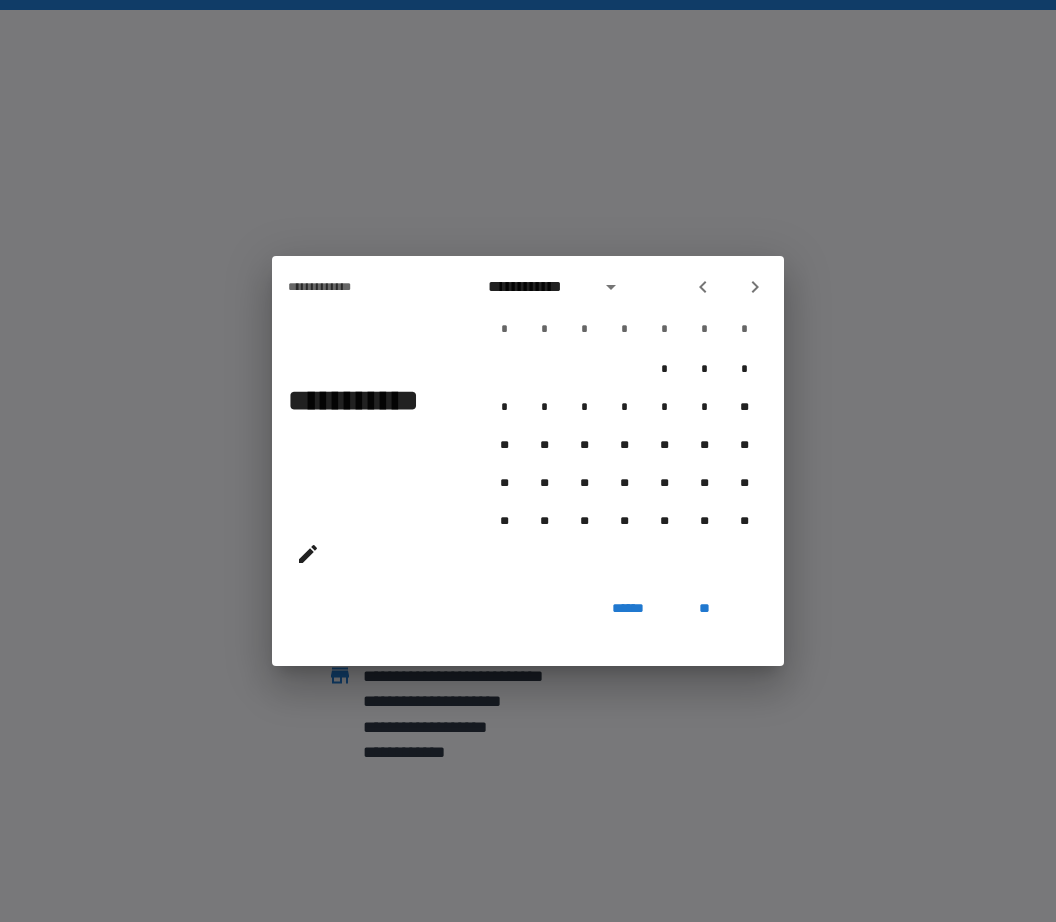 click 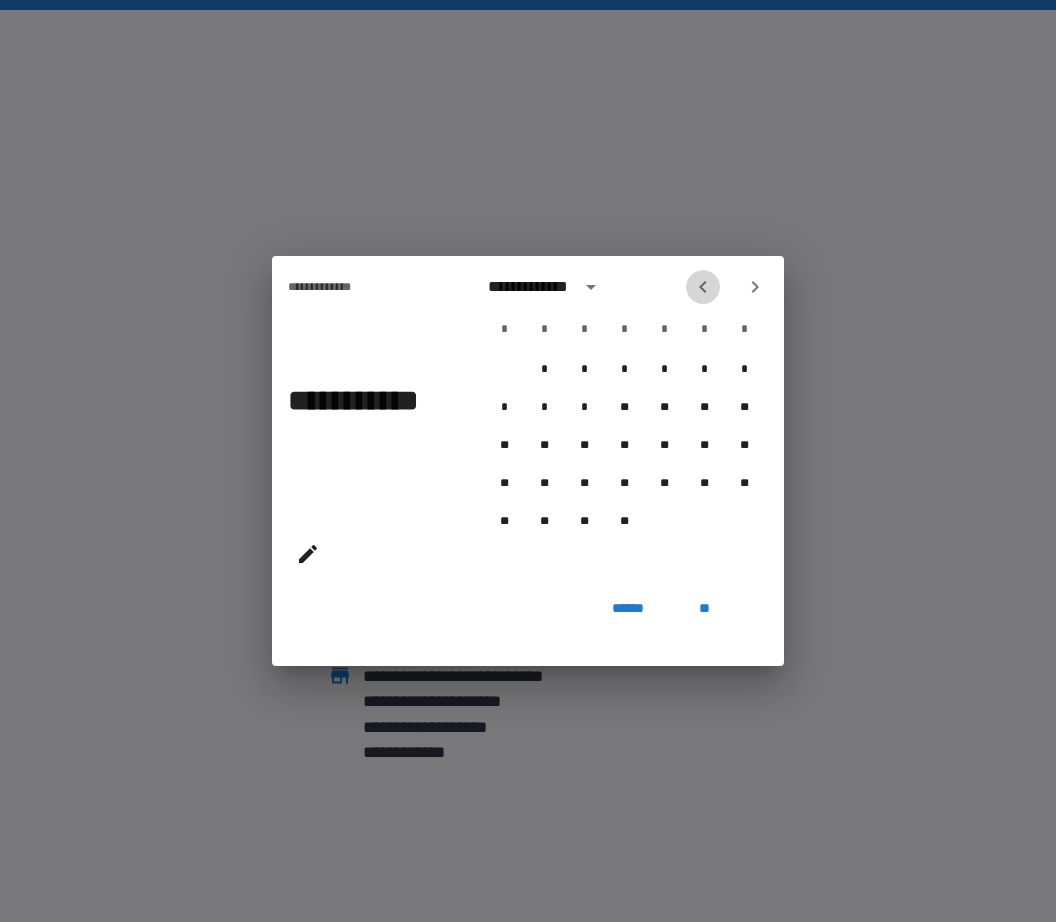 click 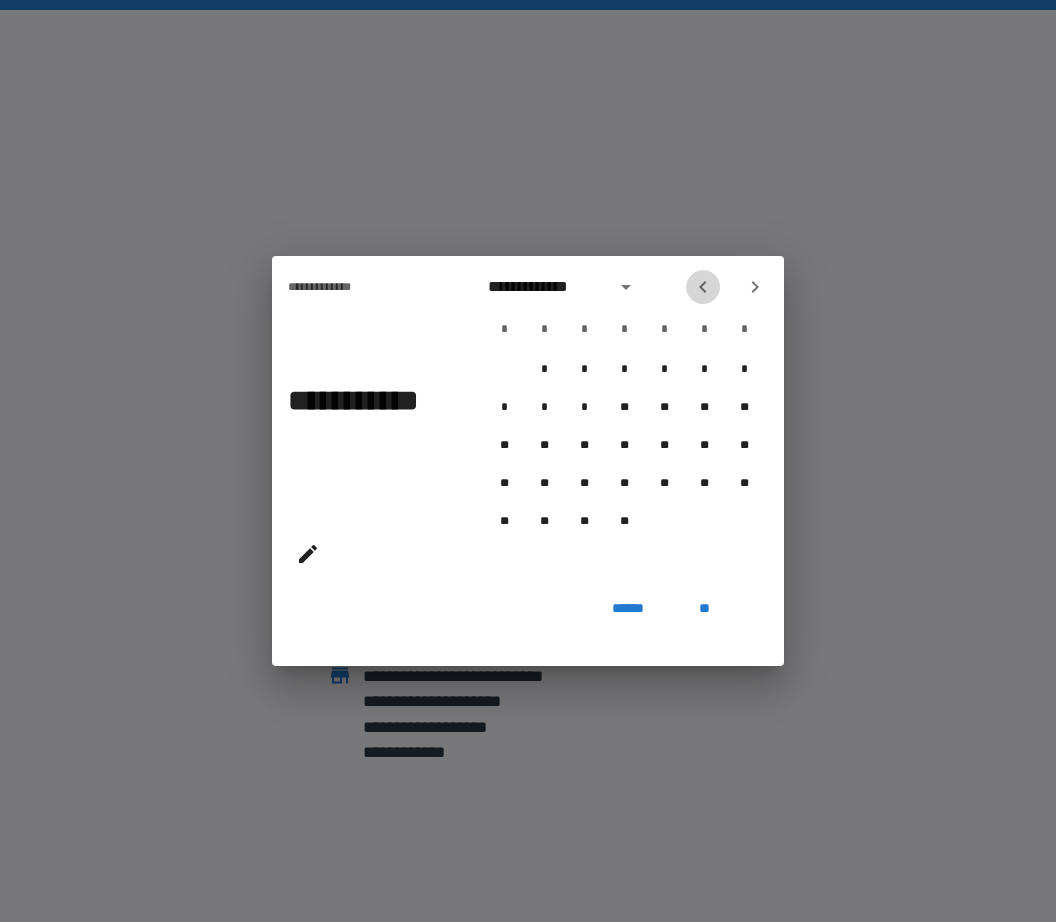 click 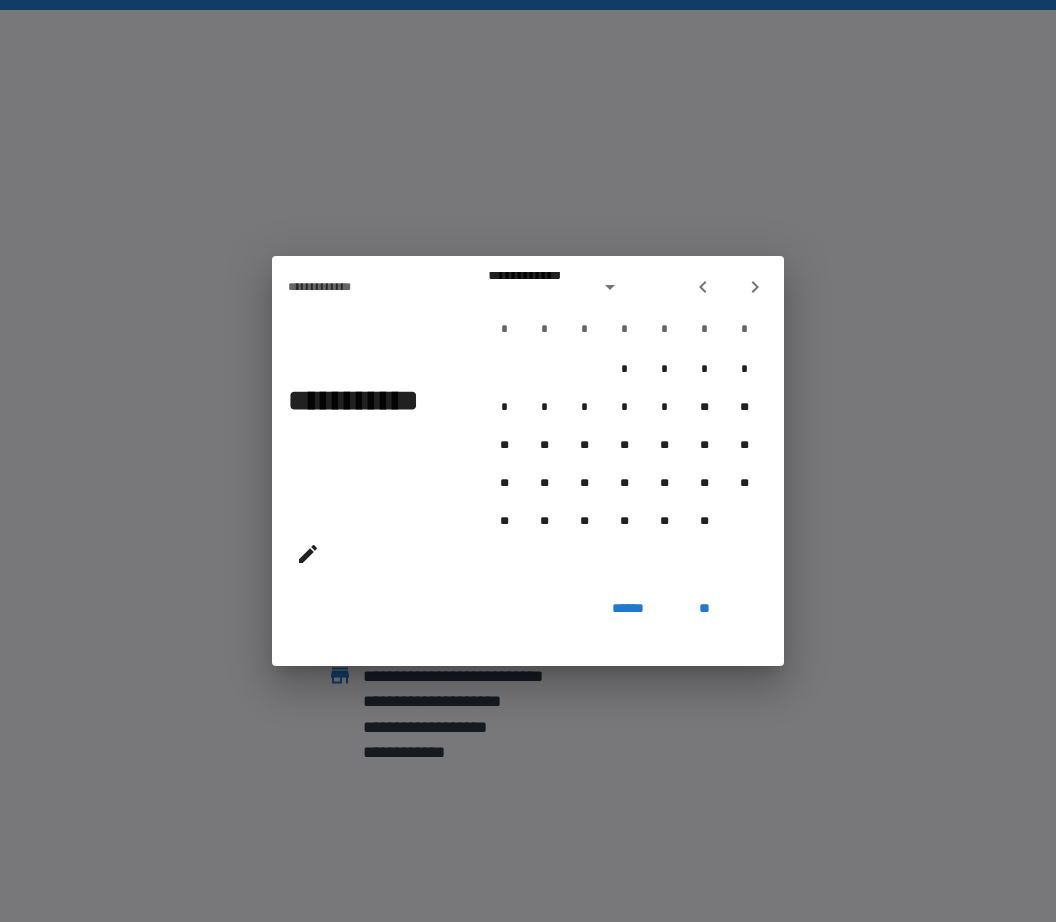 click 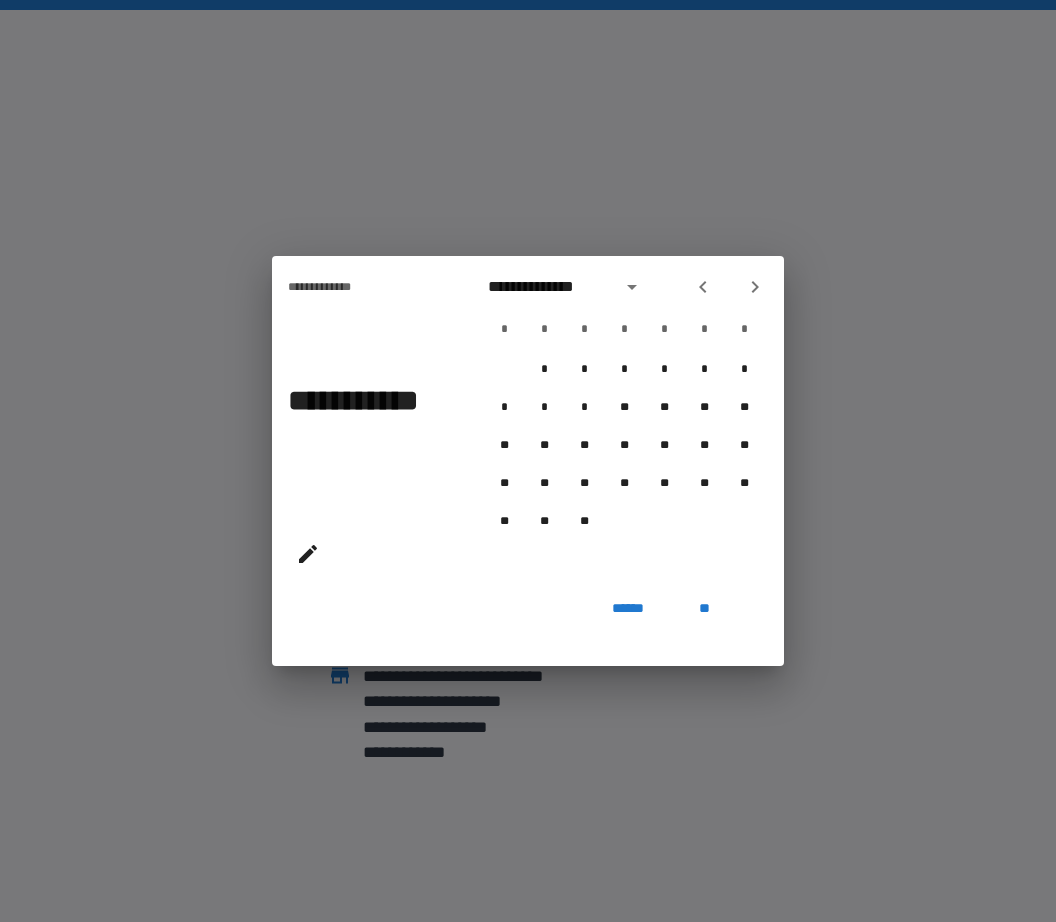 click 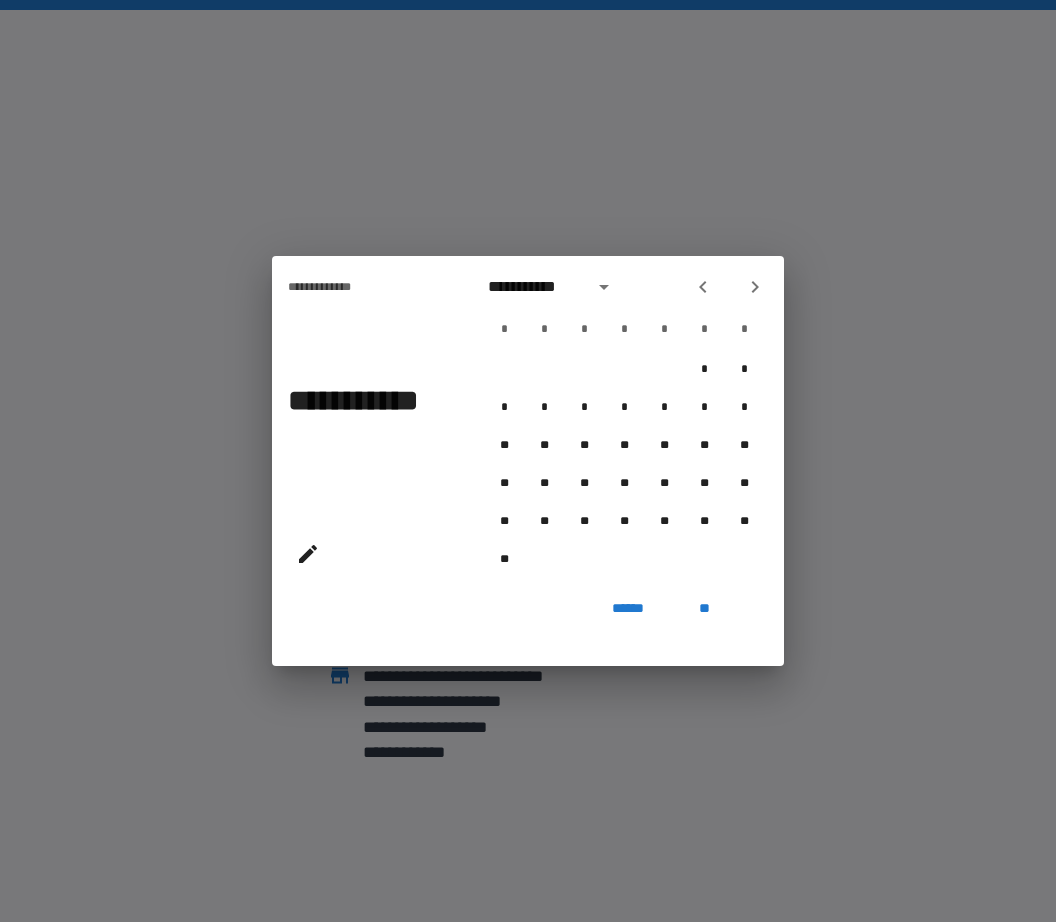 click 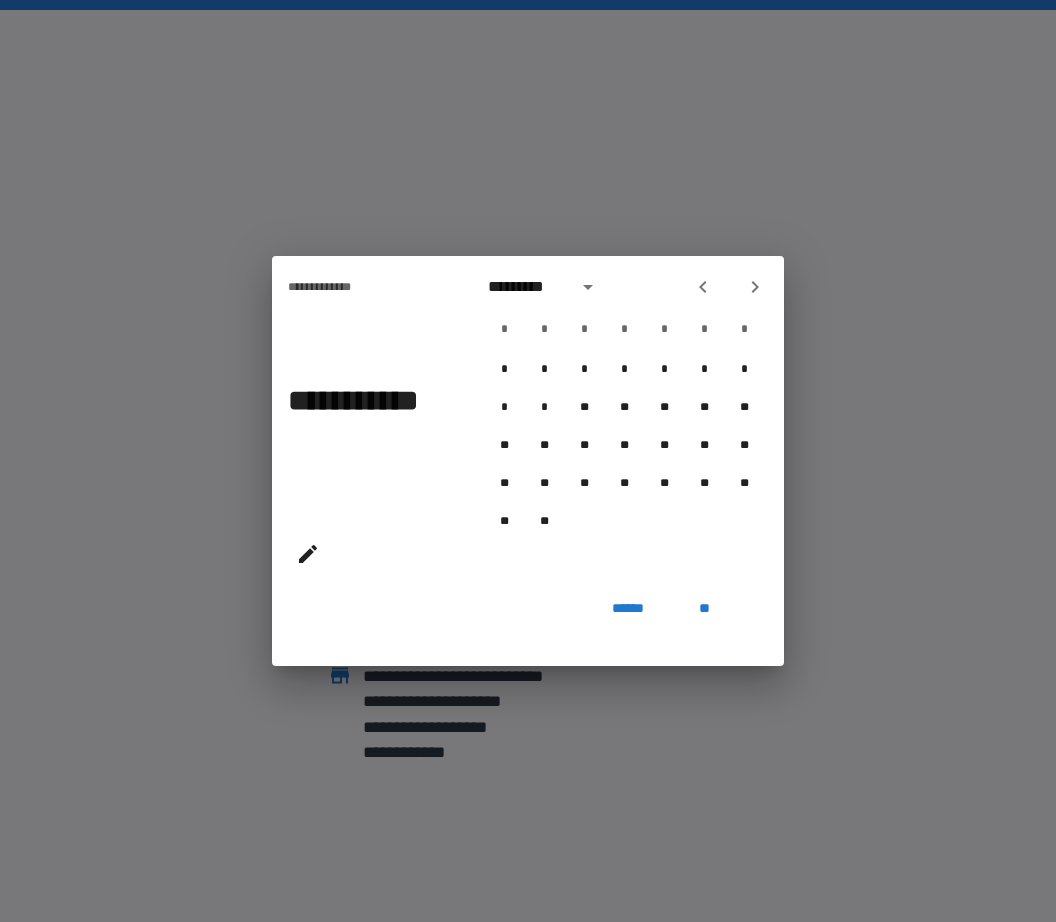 click 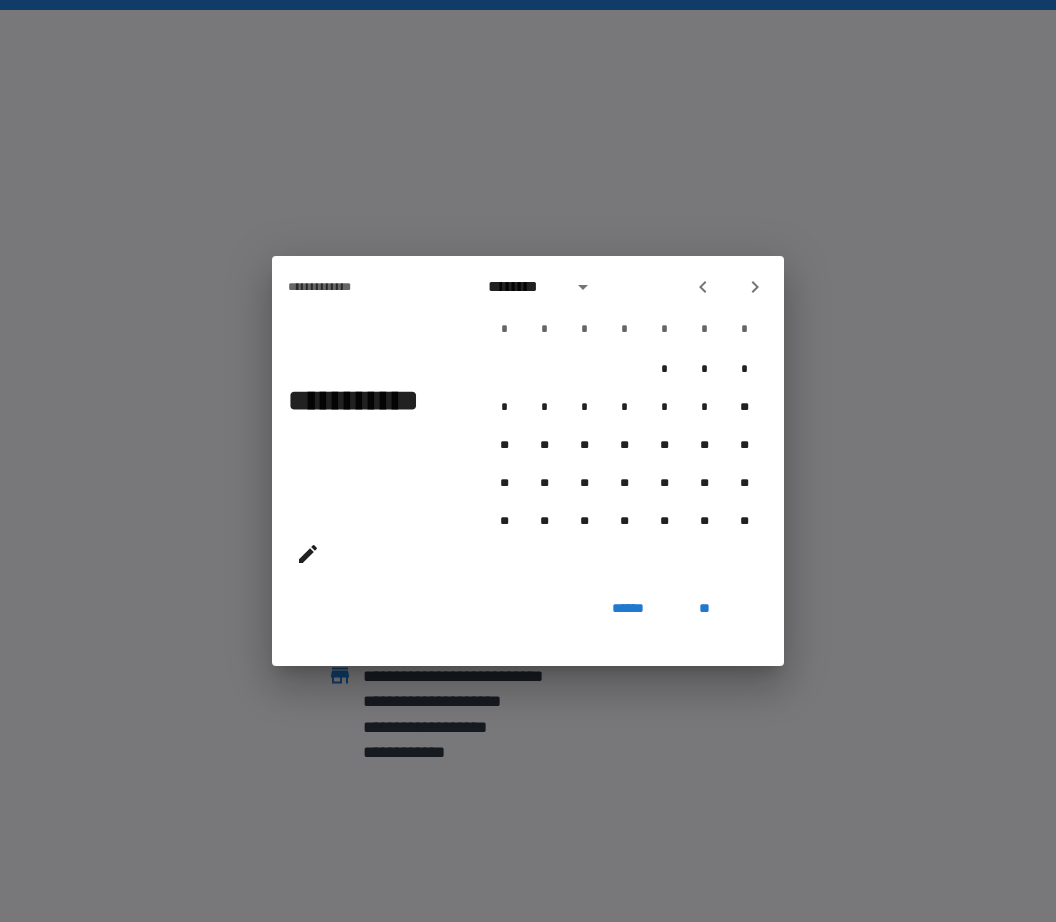 click 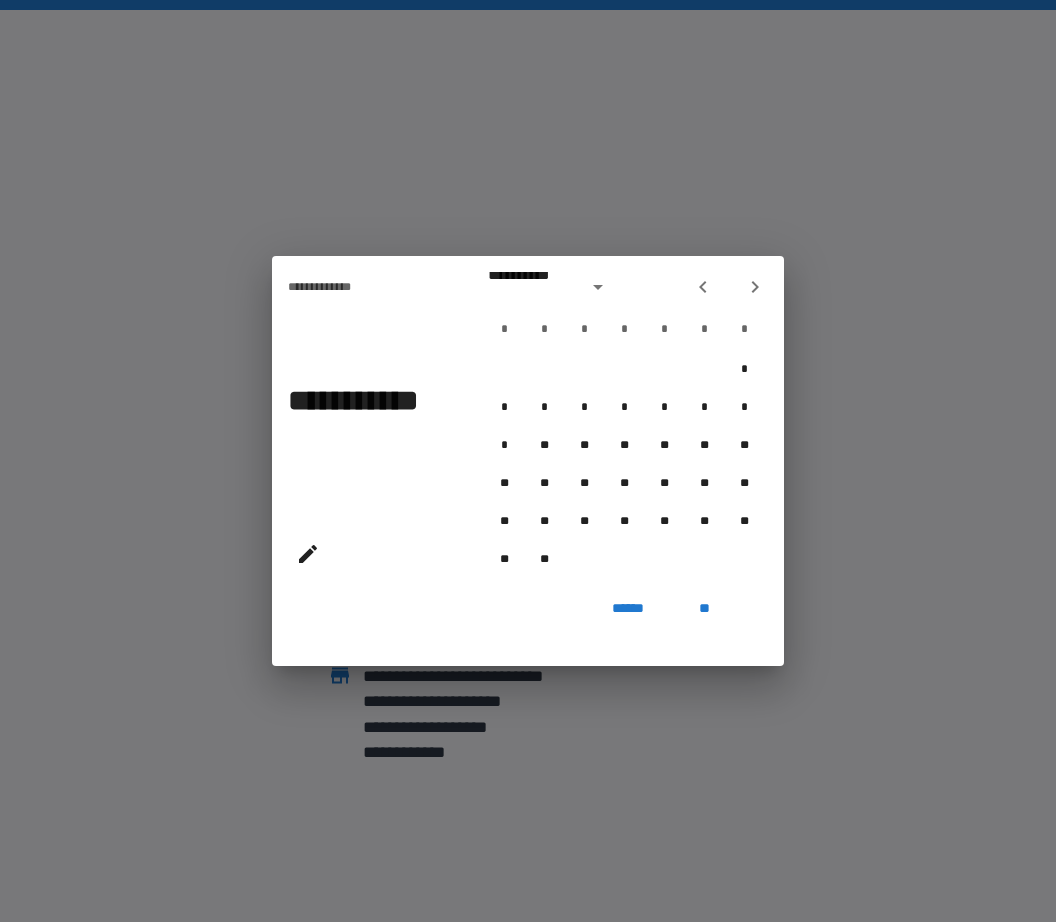 click 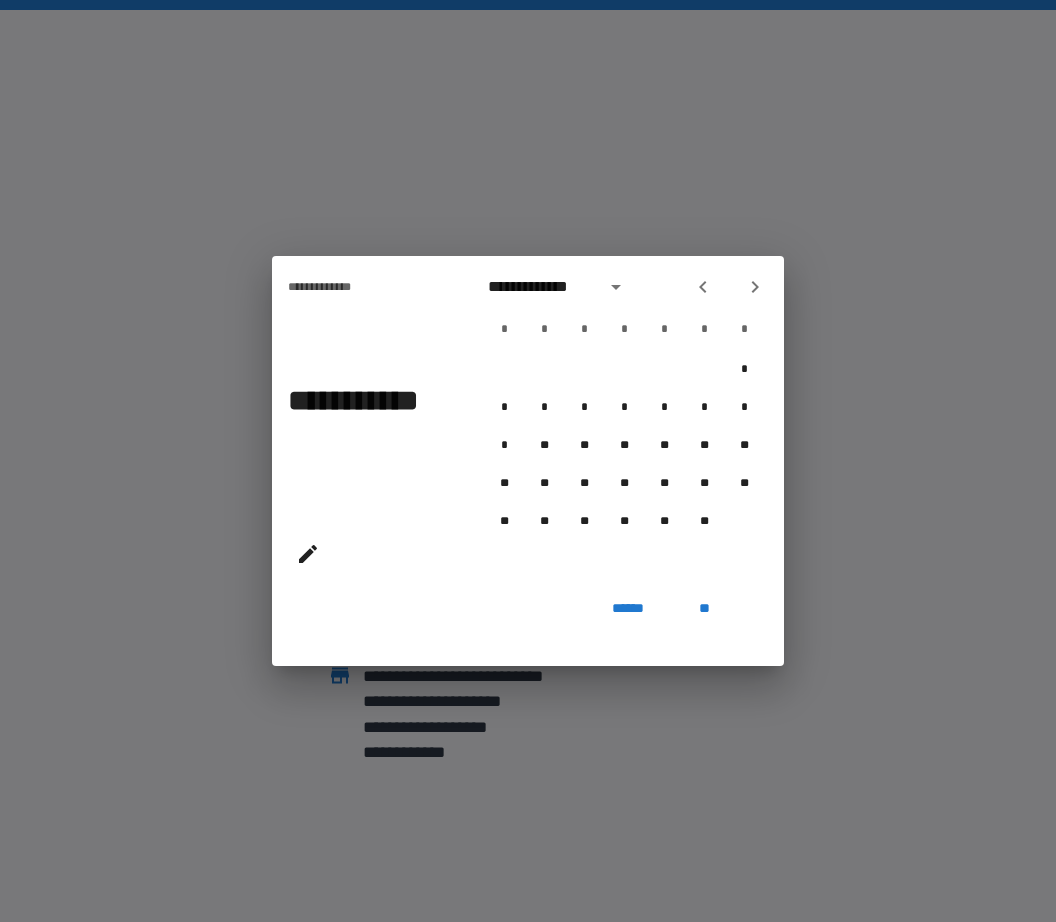 click 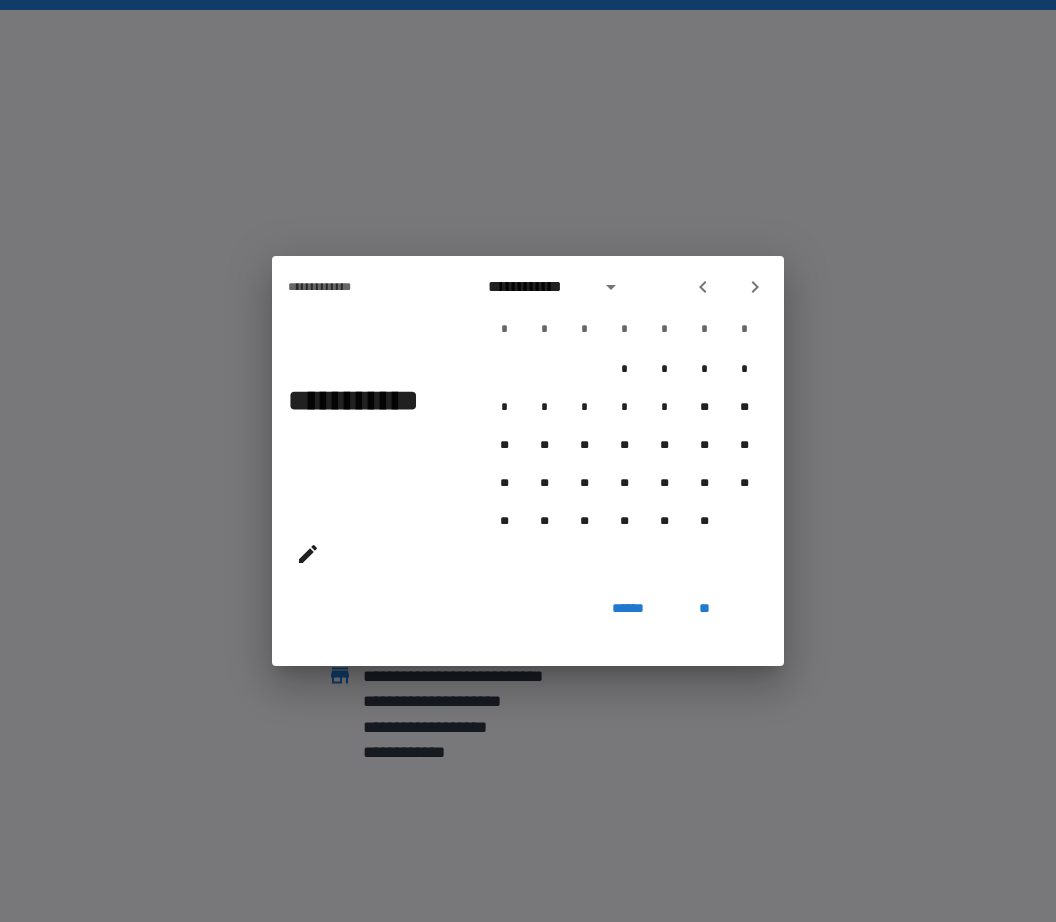 click 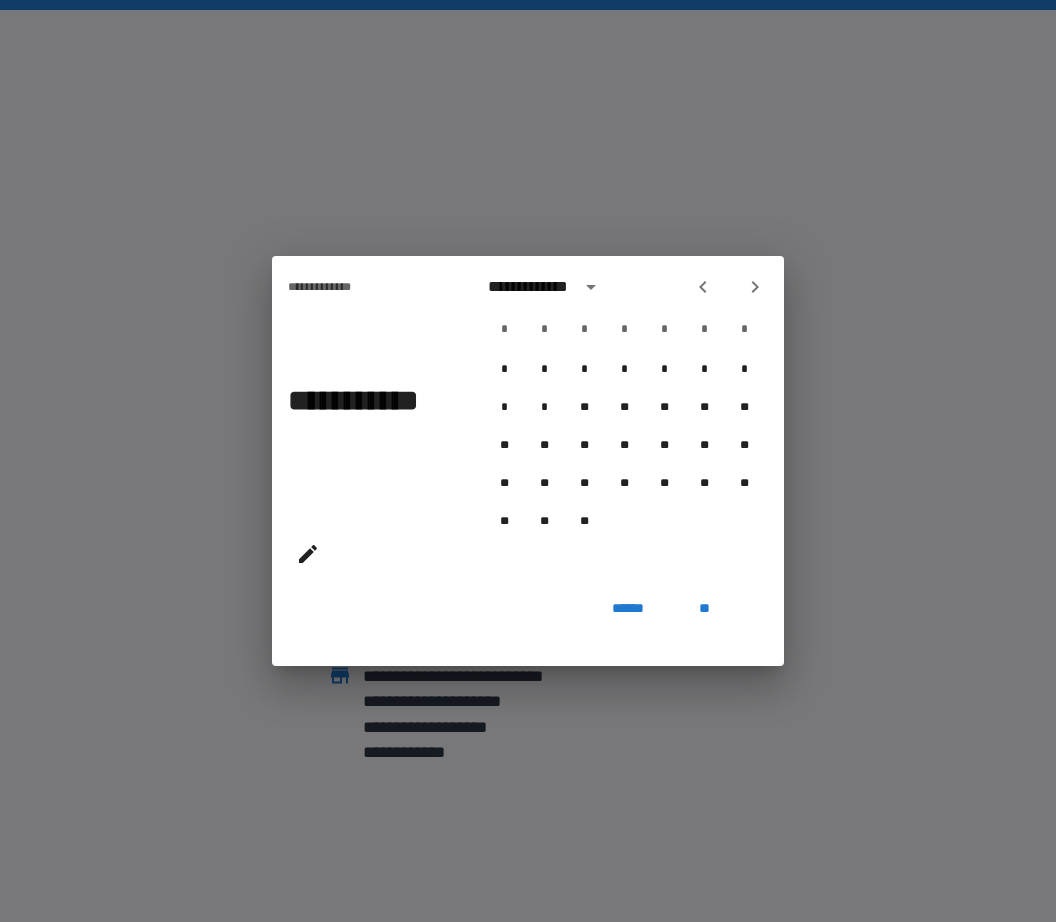 click 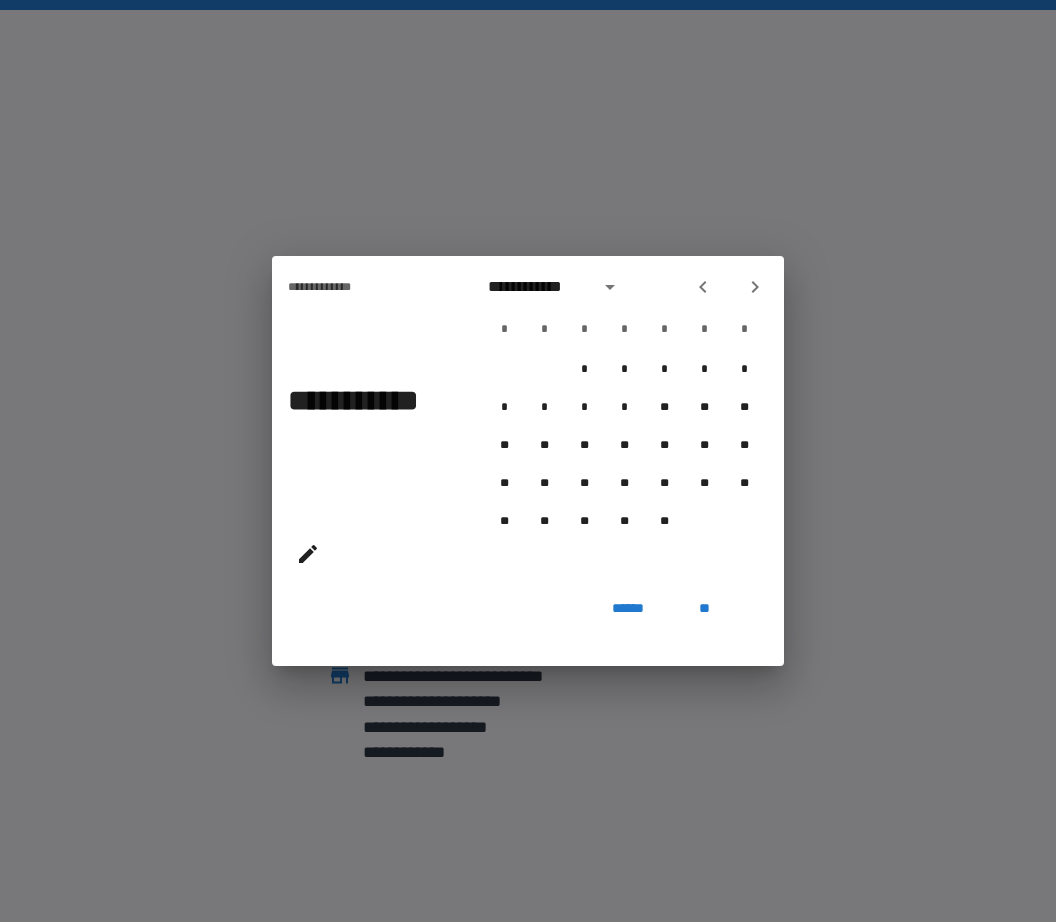 click 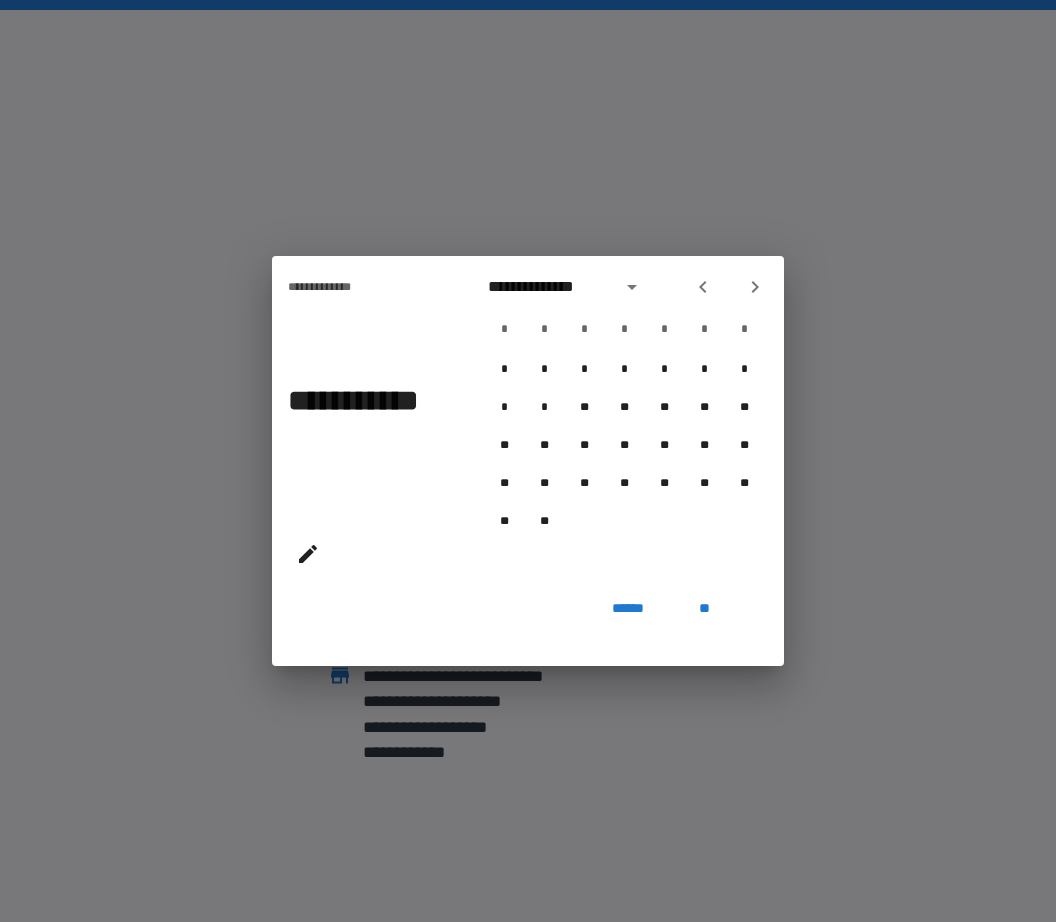 click 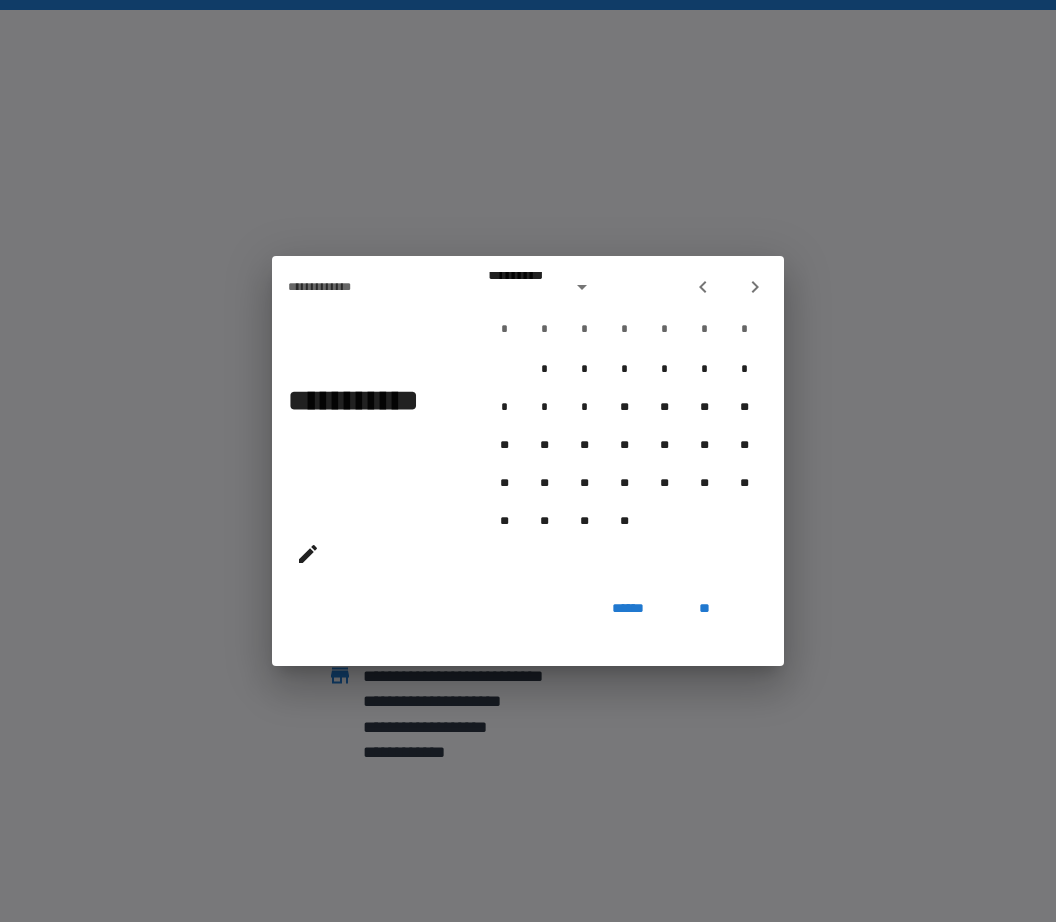 click at bounding box center [703, 287] 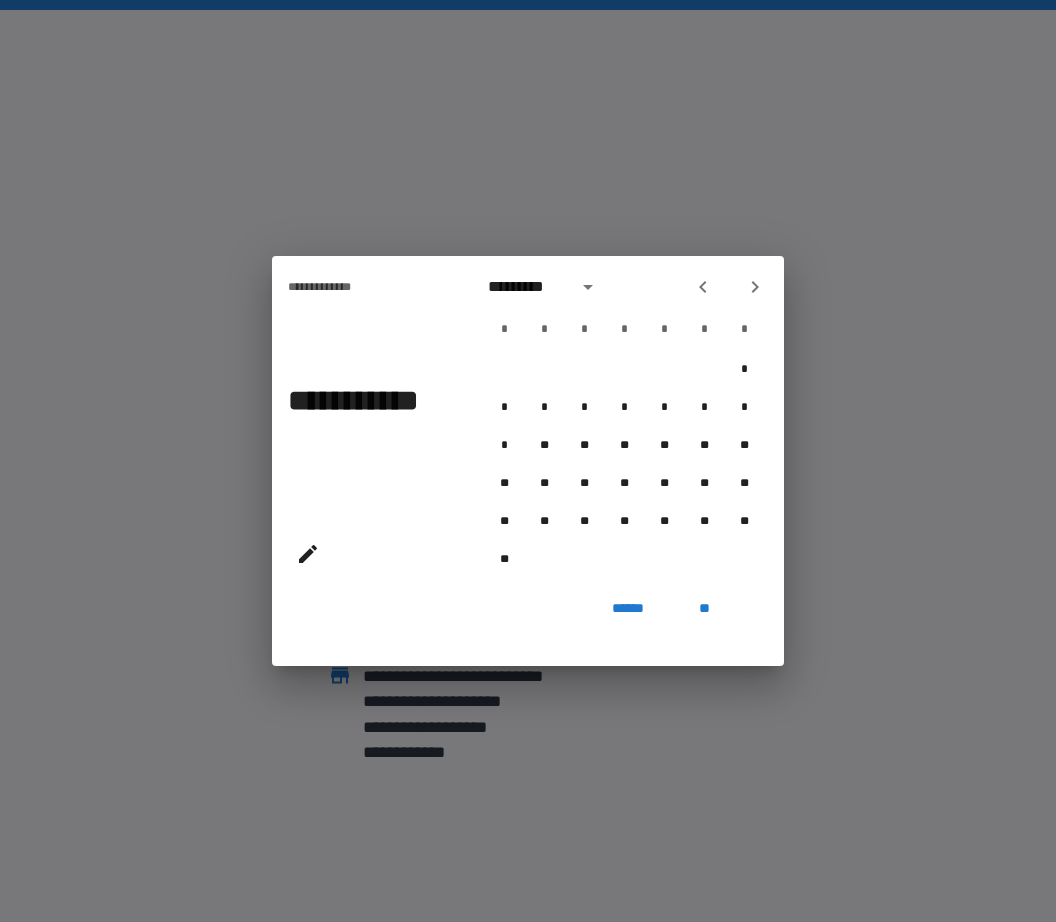 click 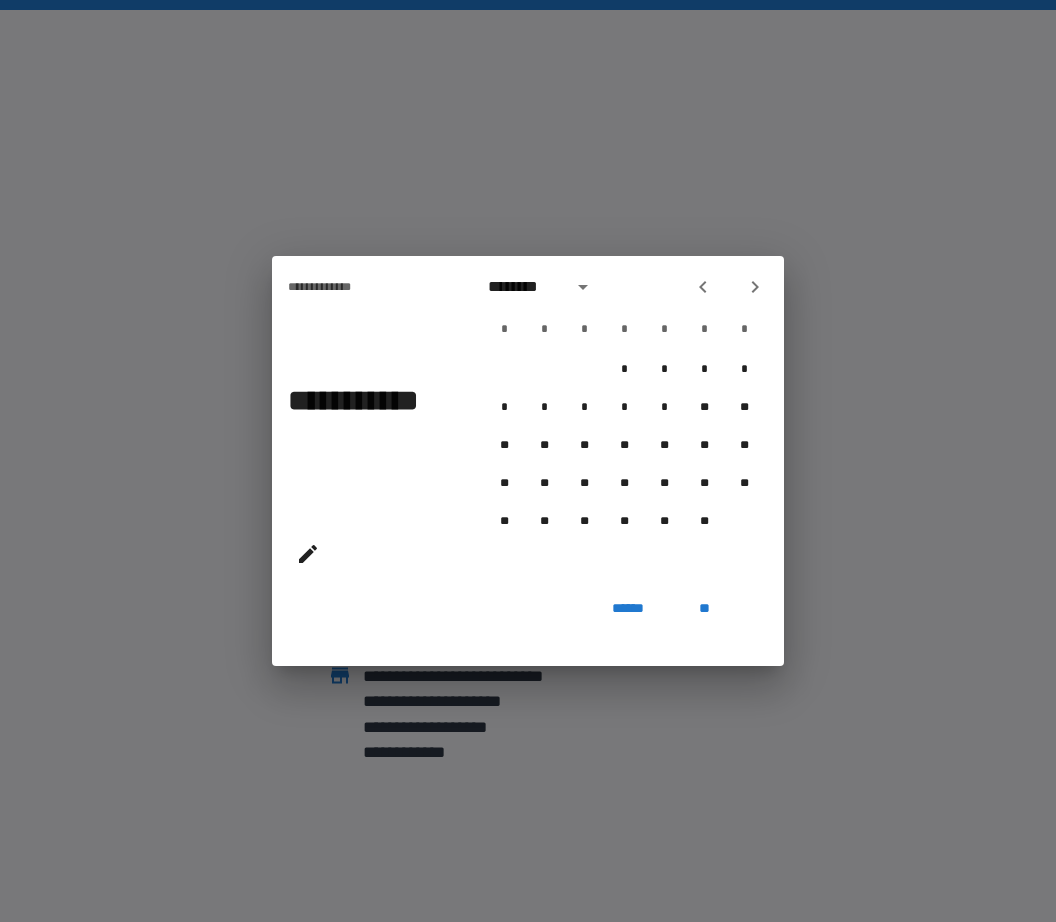 click 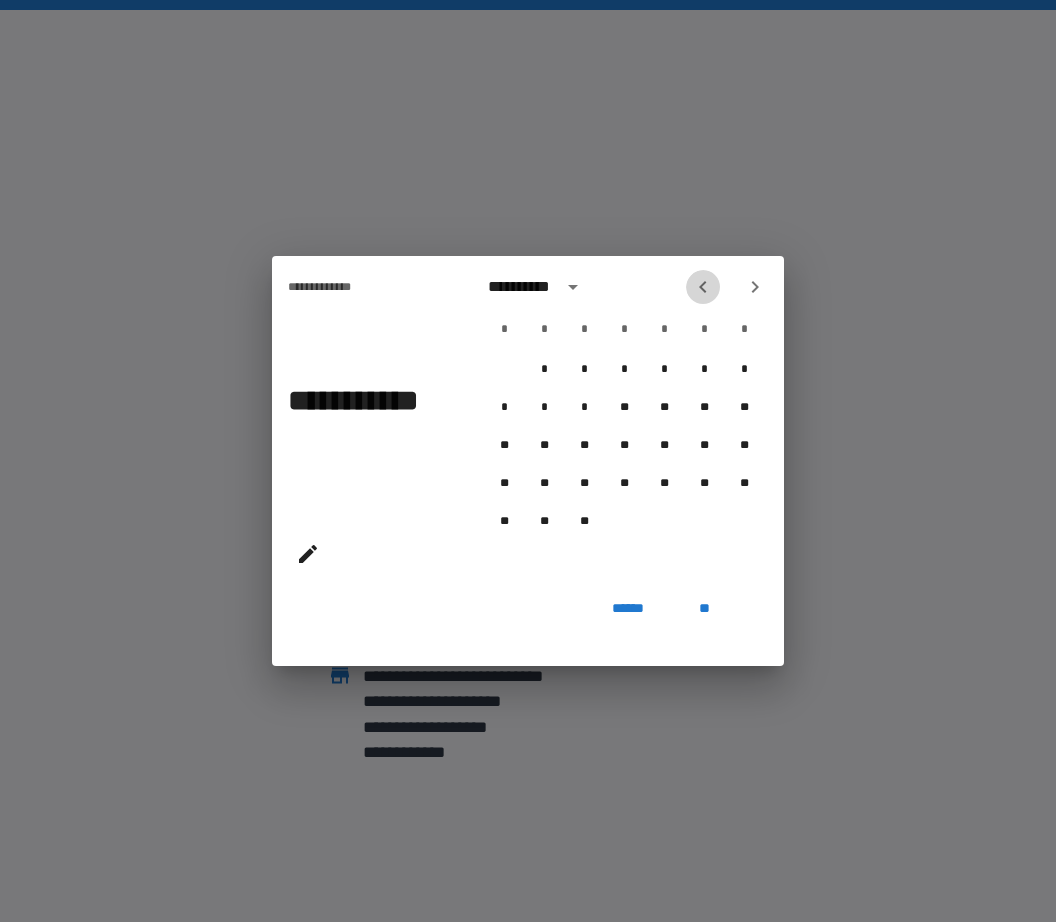 click 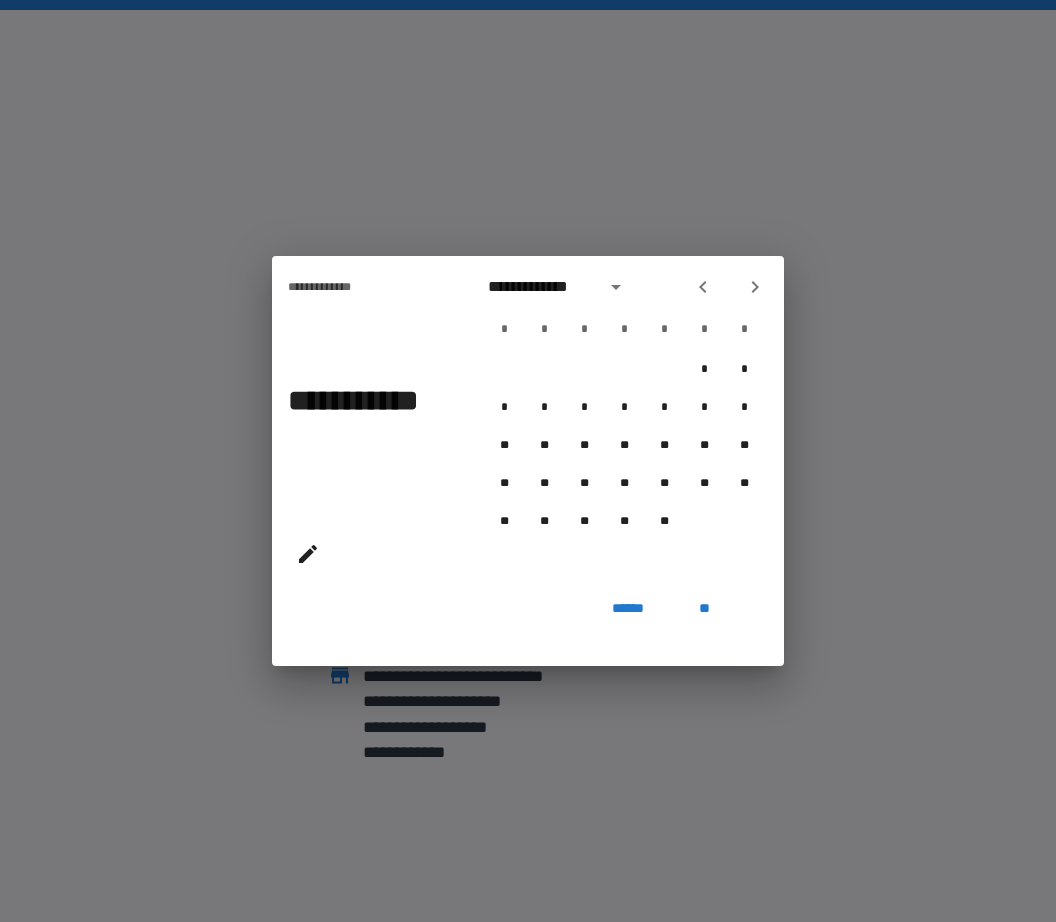 click 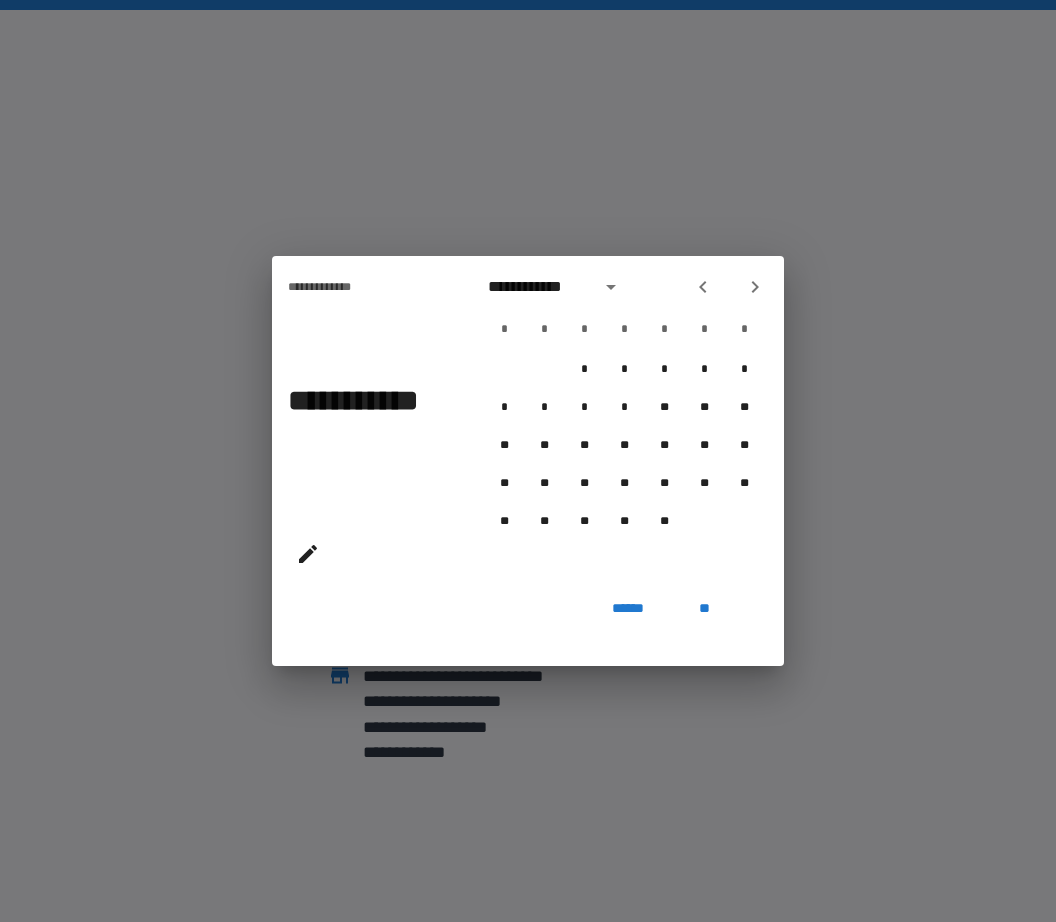 click 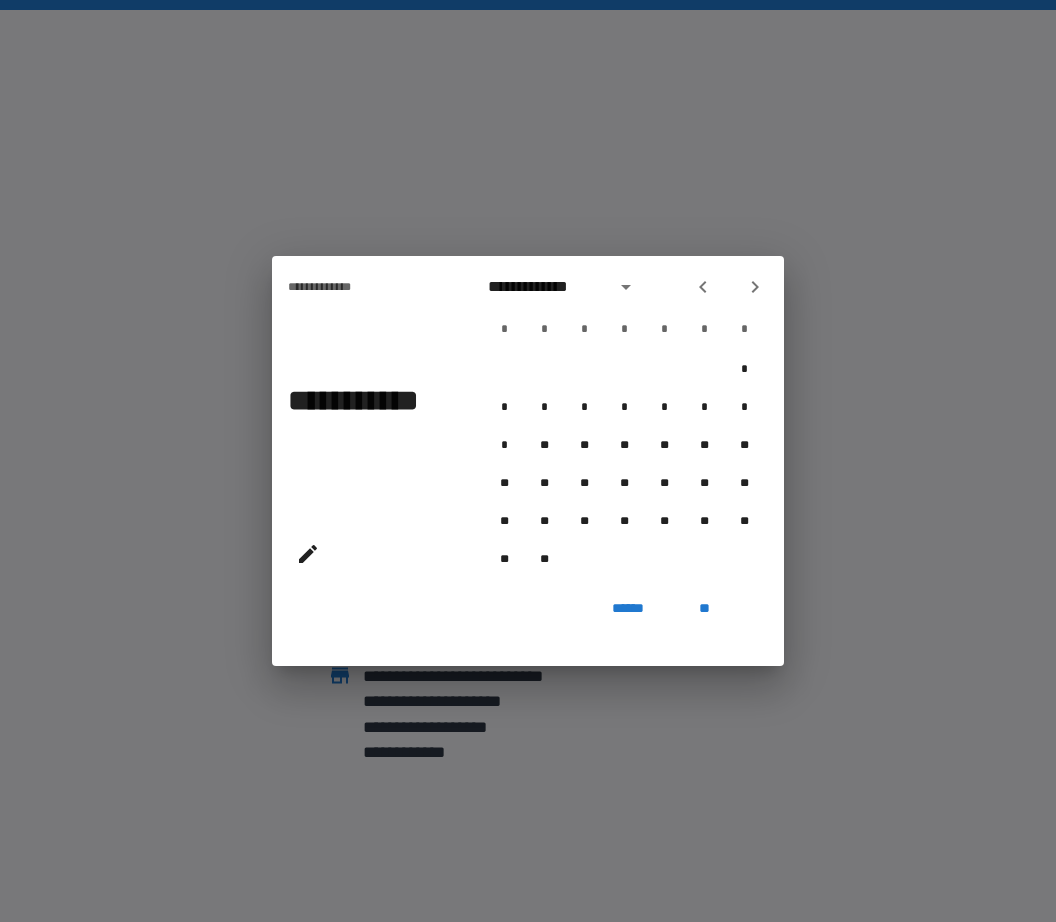 click 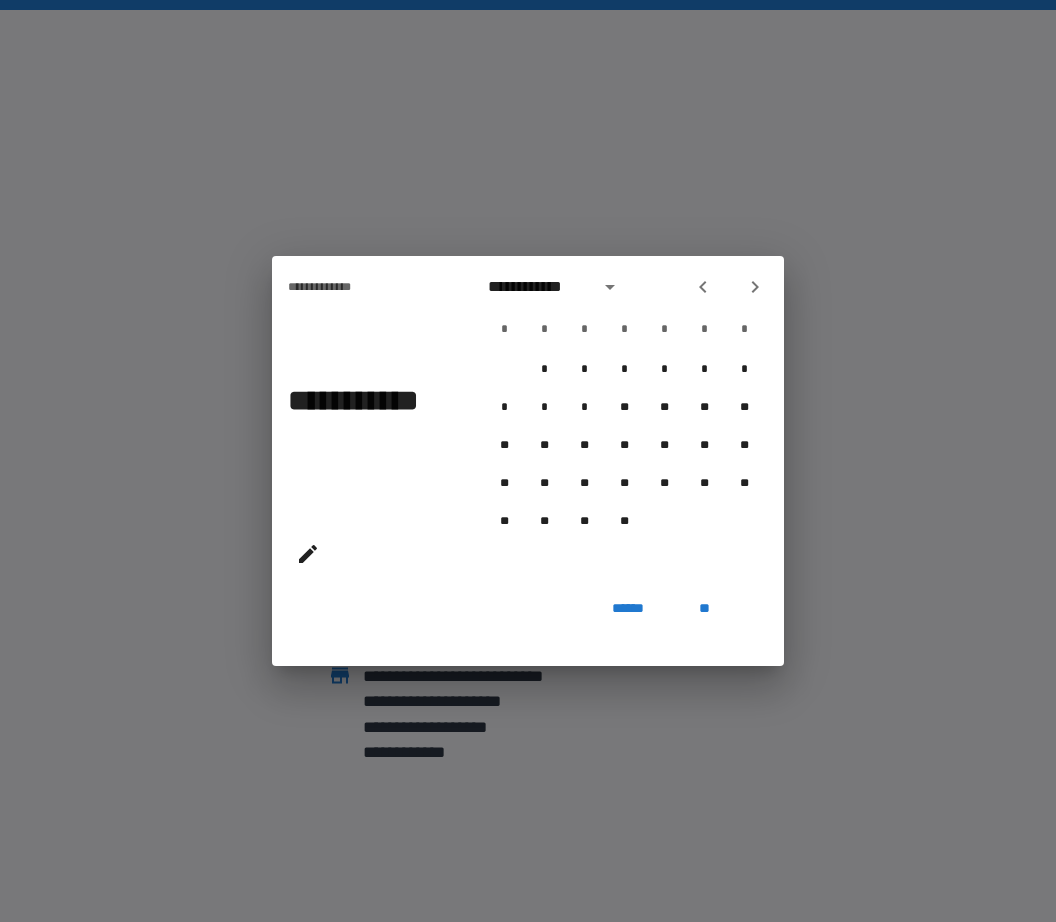 click 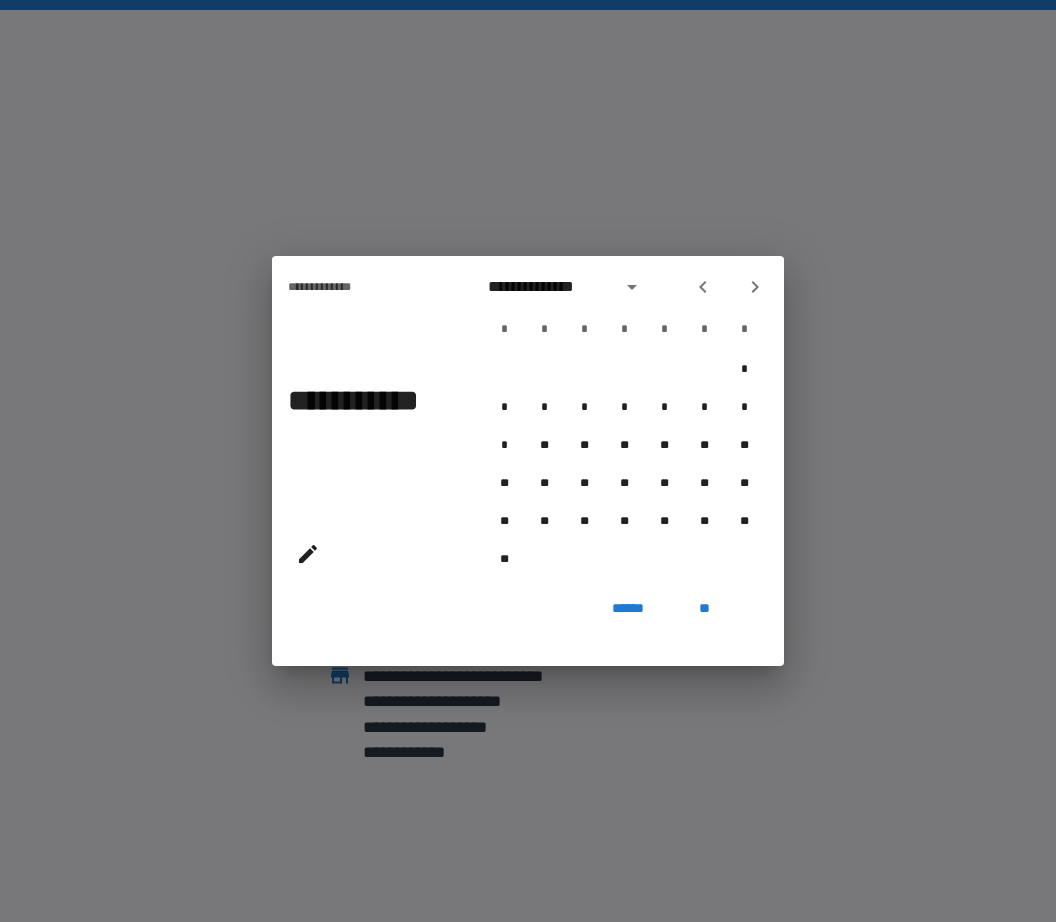 click 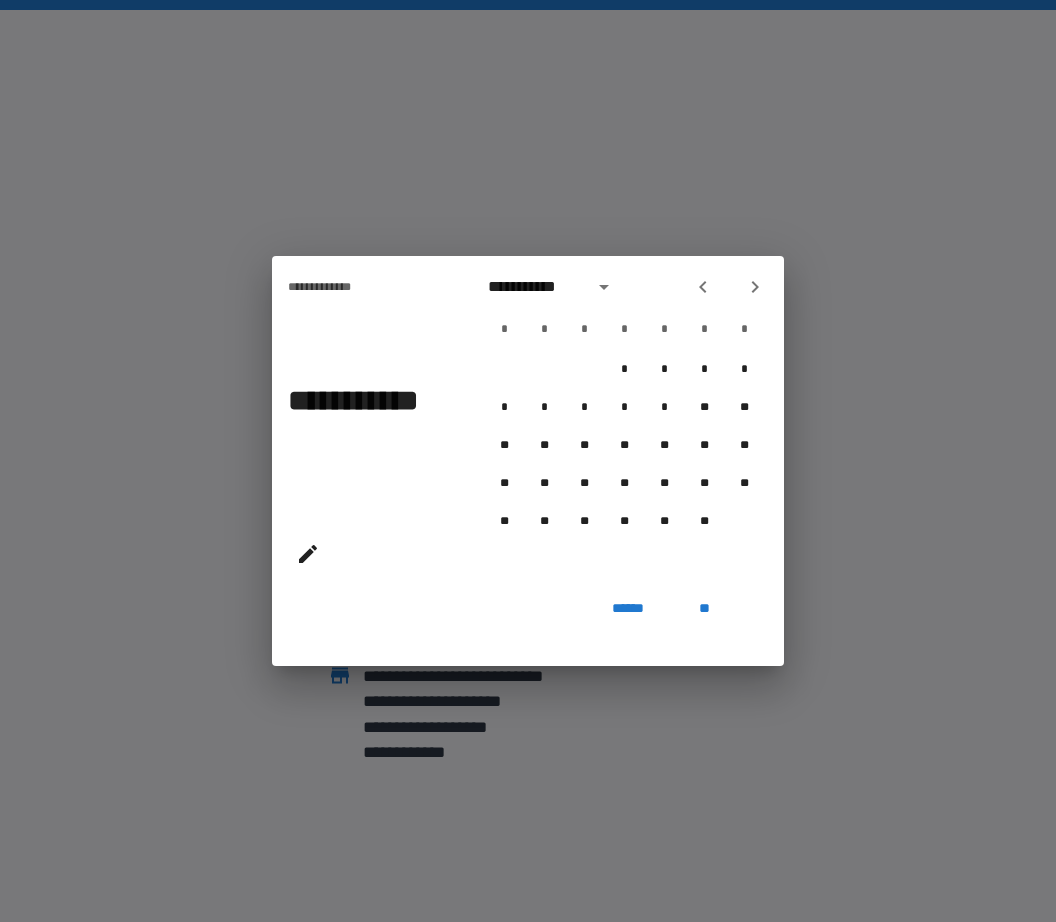 click 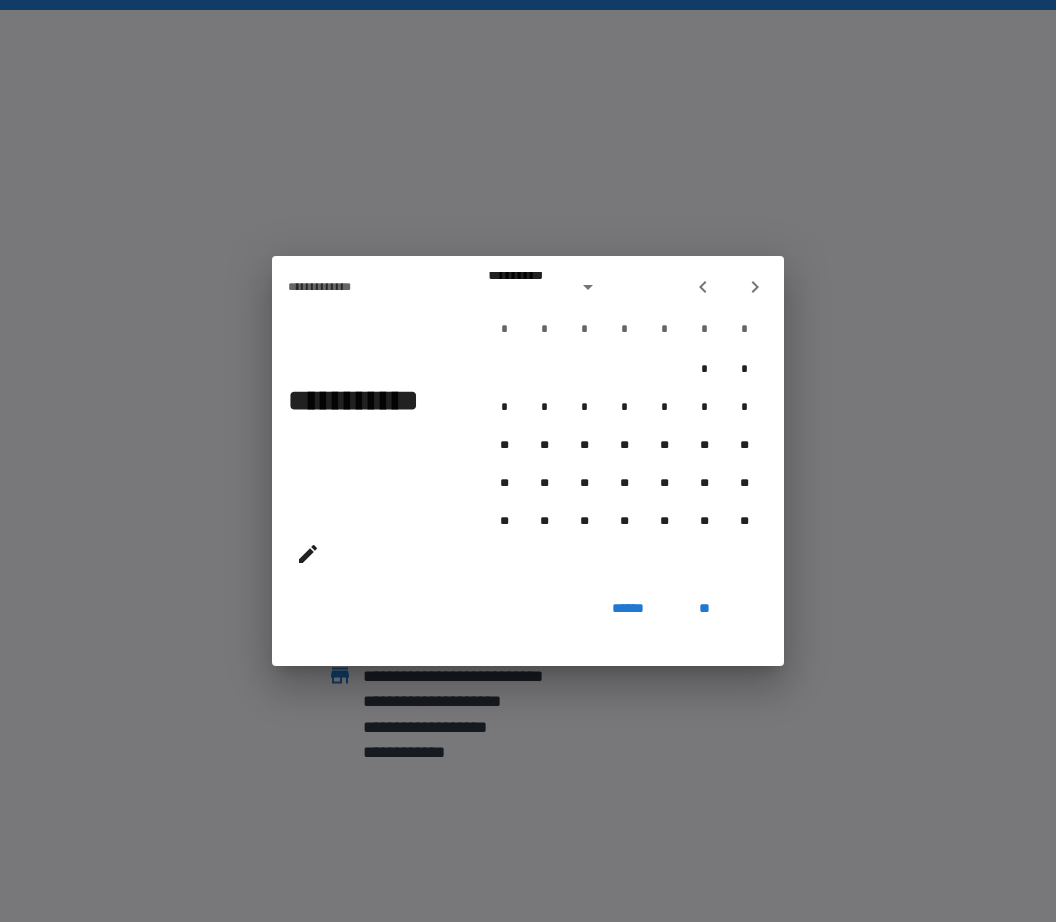 click 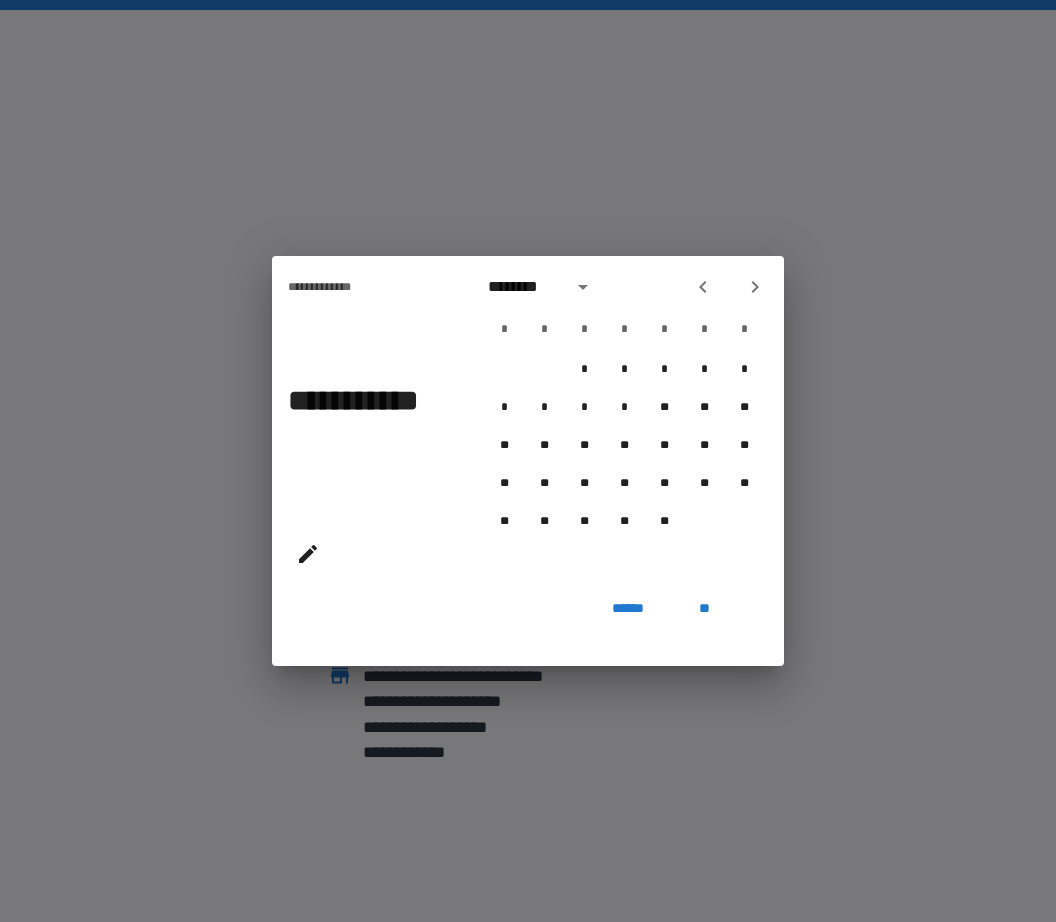 click 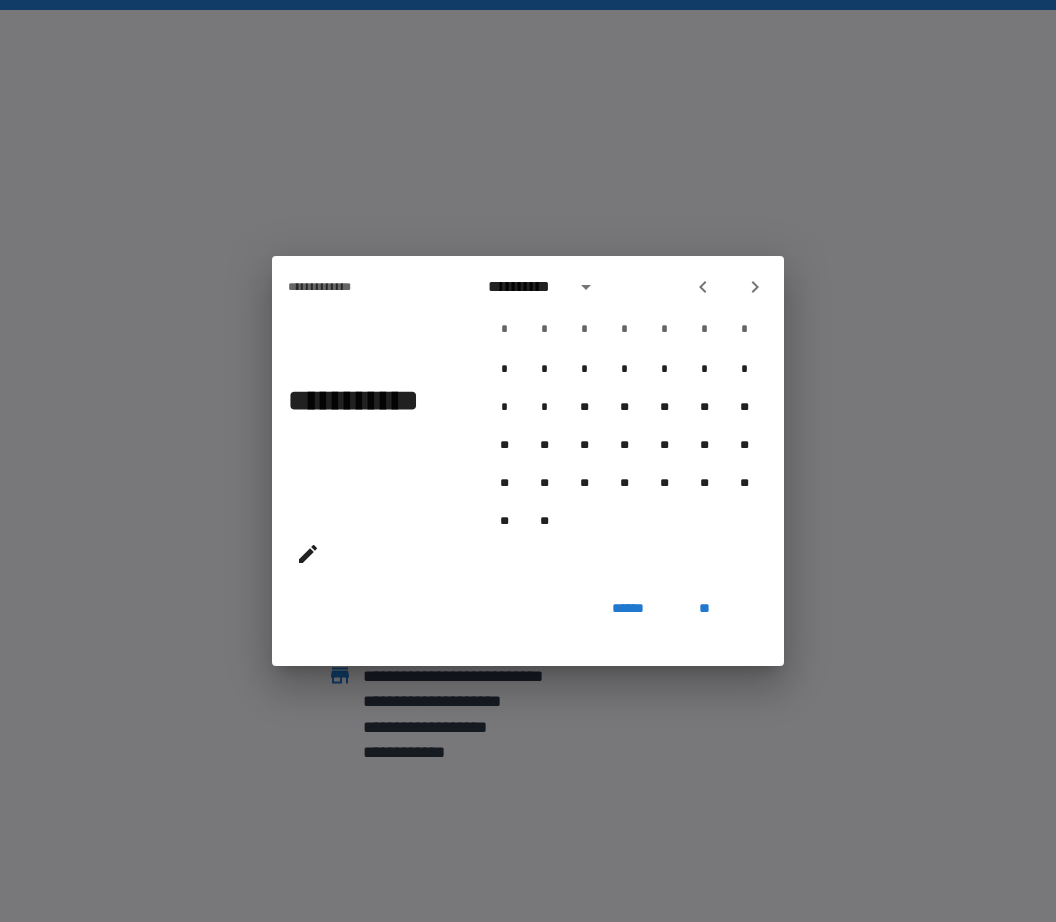 click 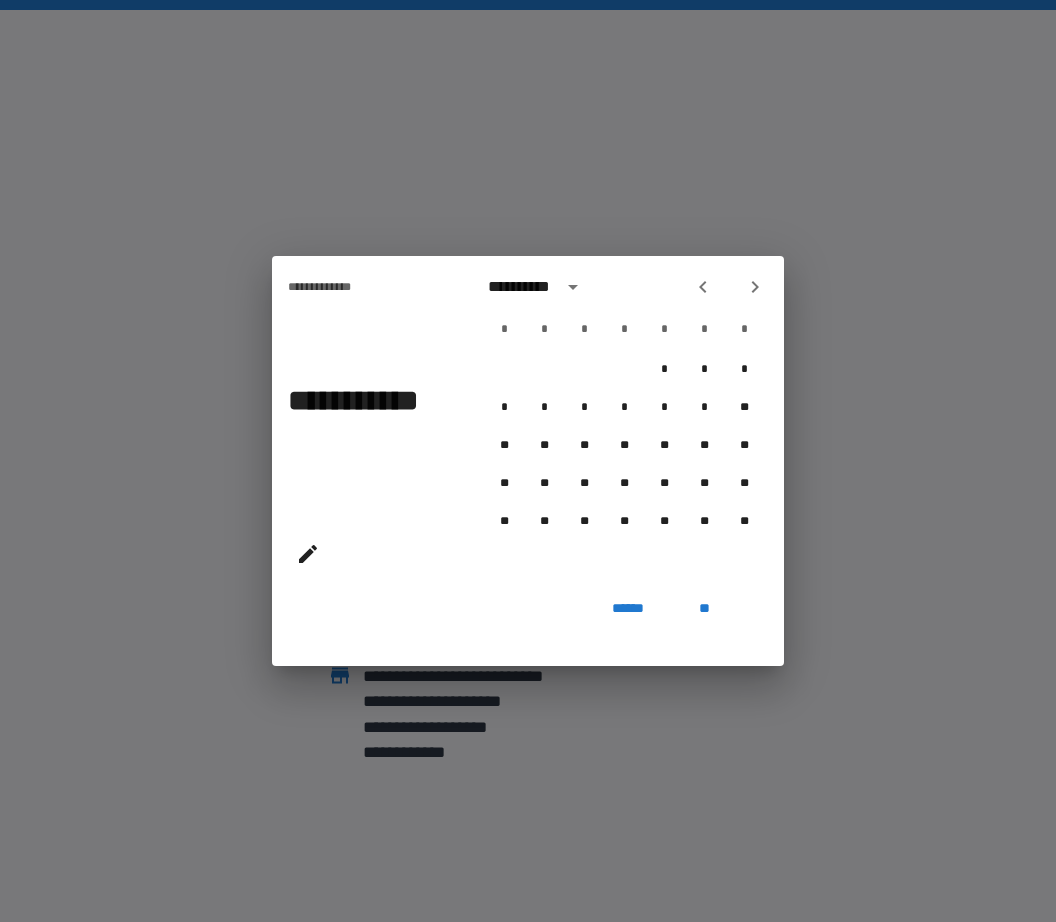 click 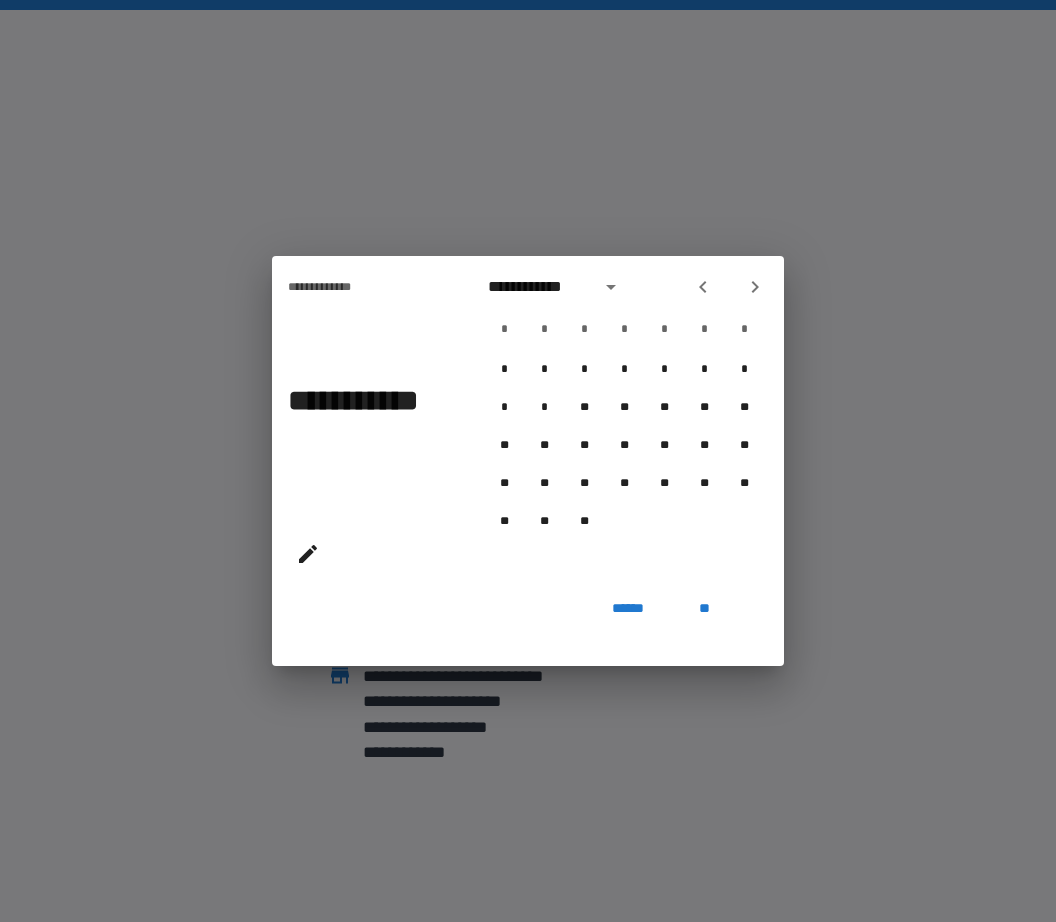 click 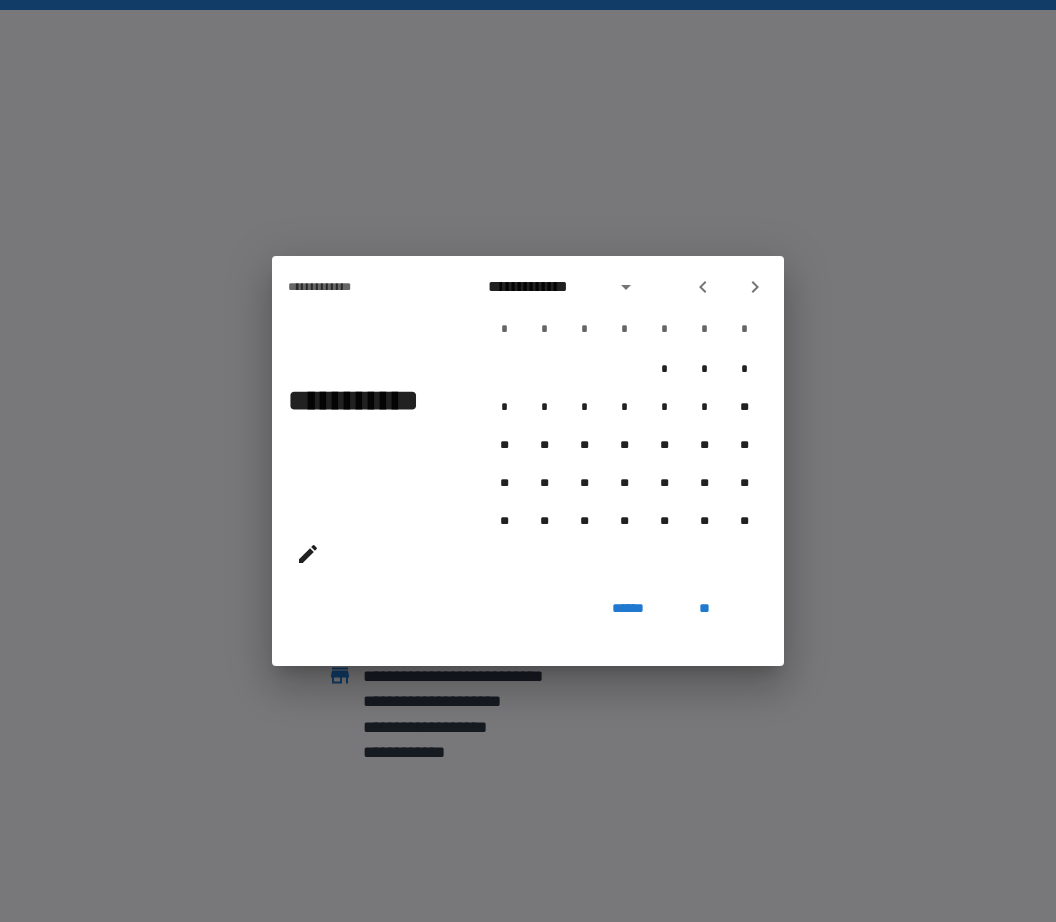 click 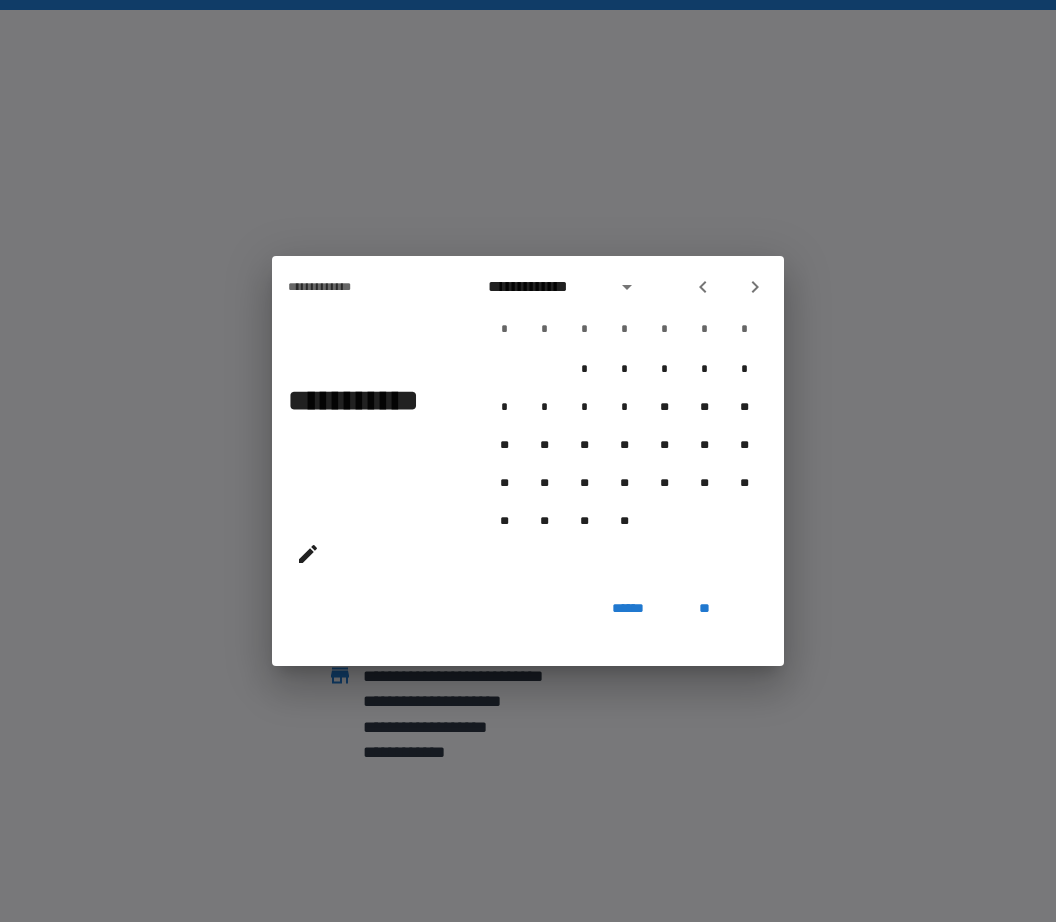 click 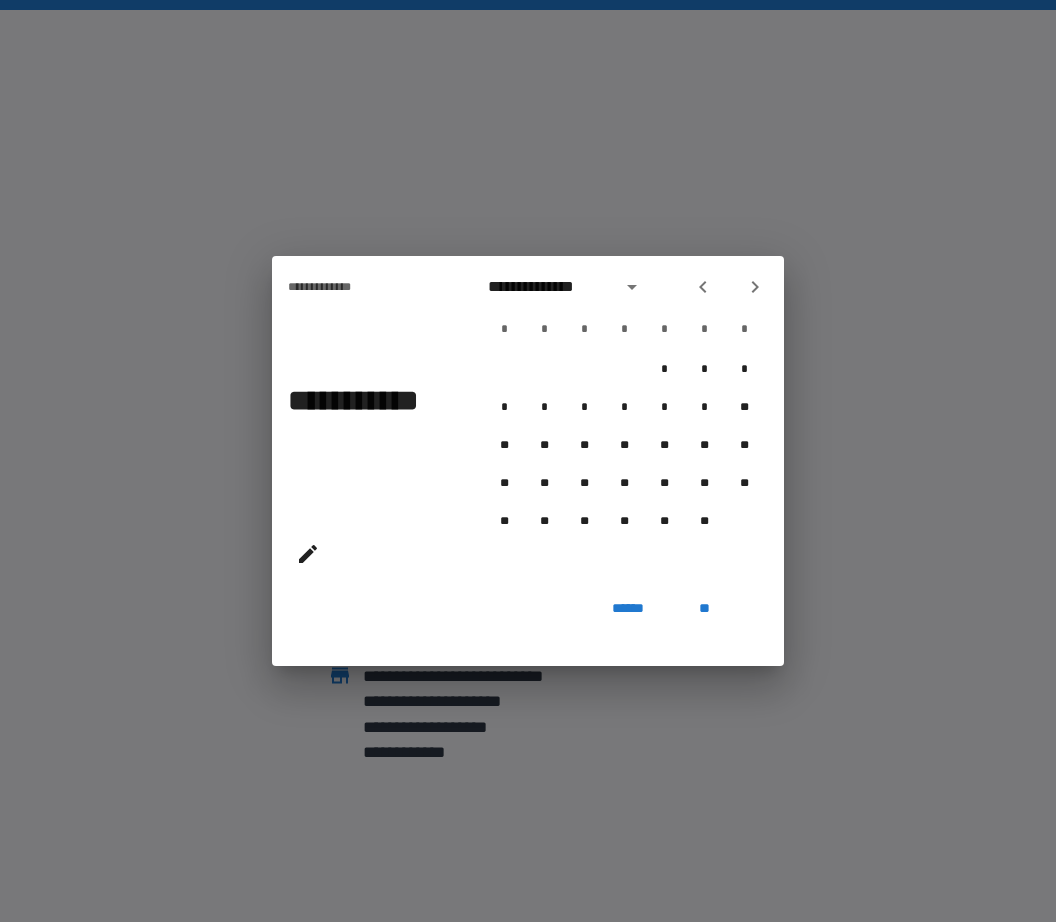 click 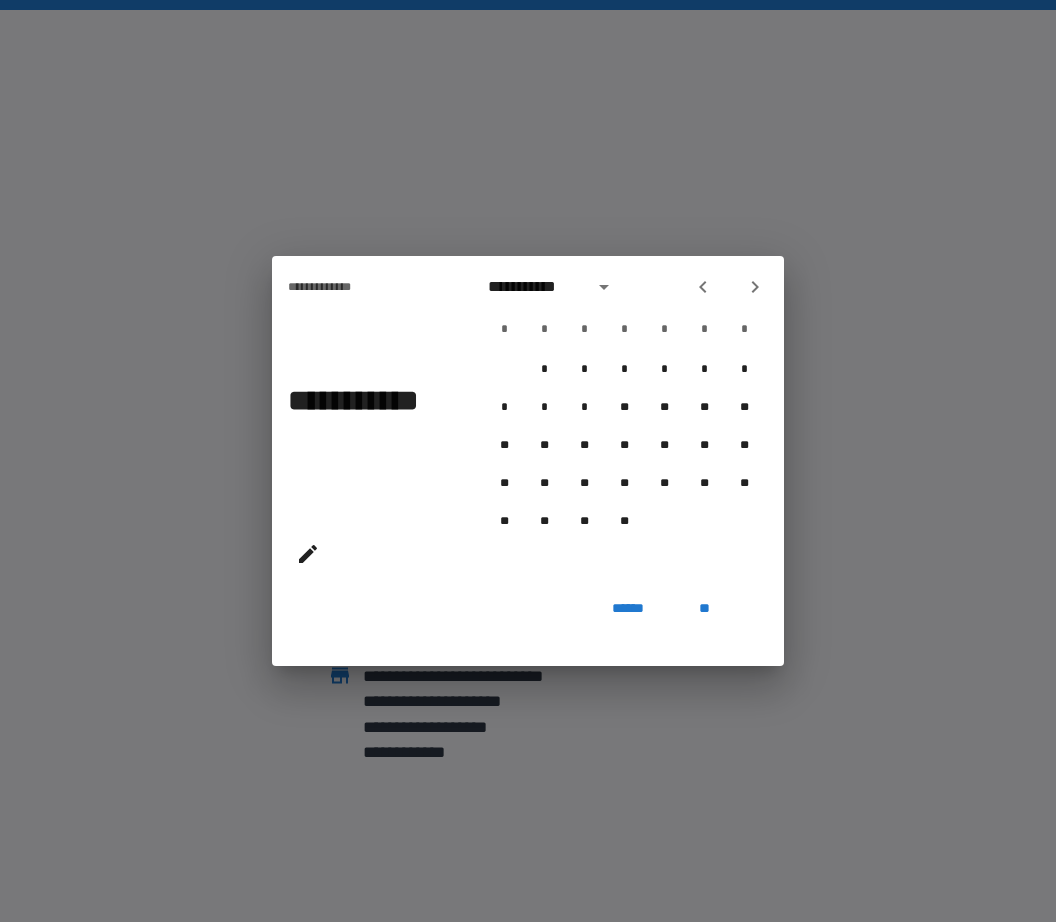 click 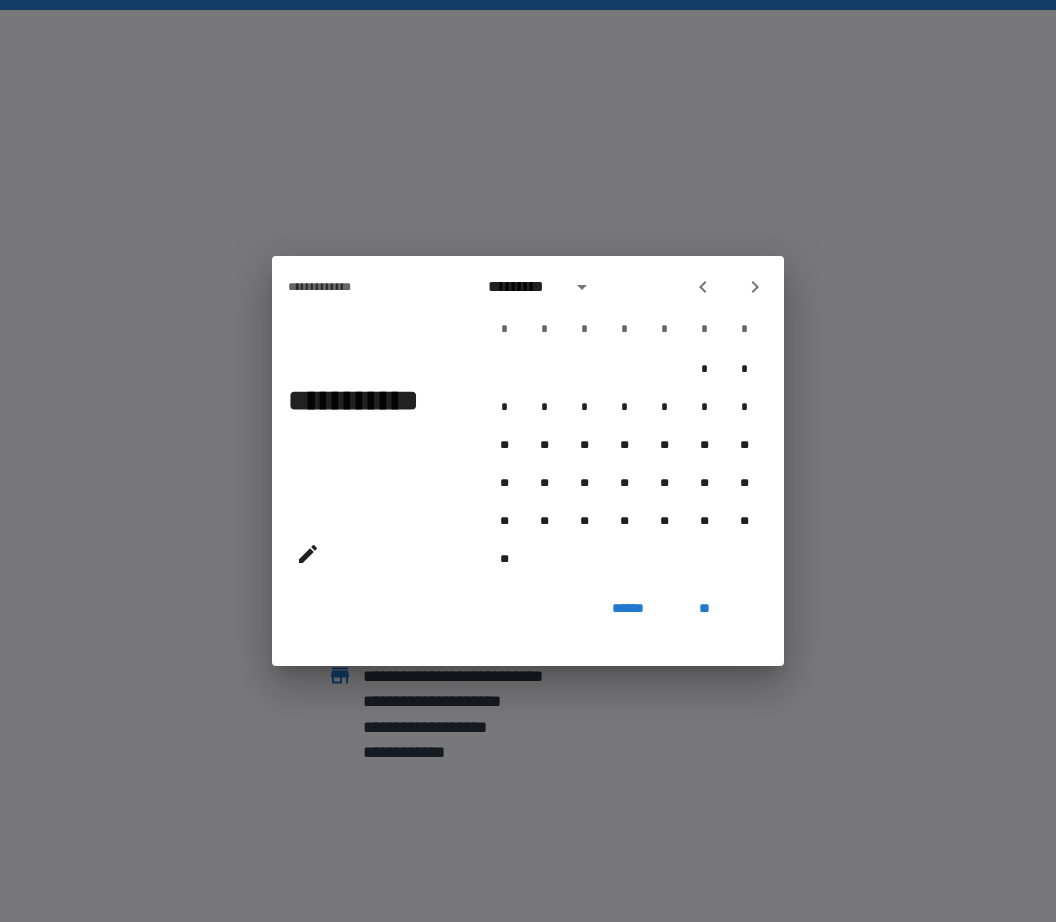 click 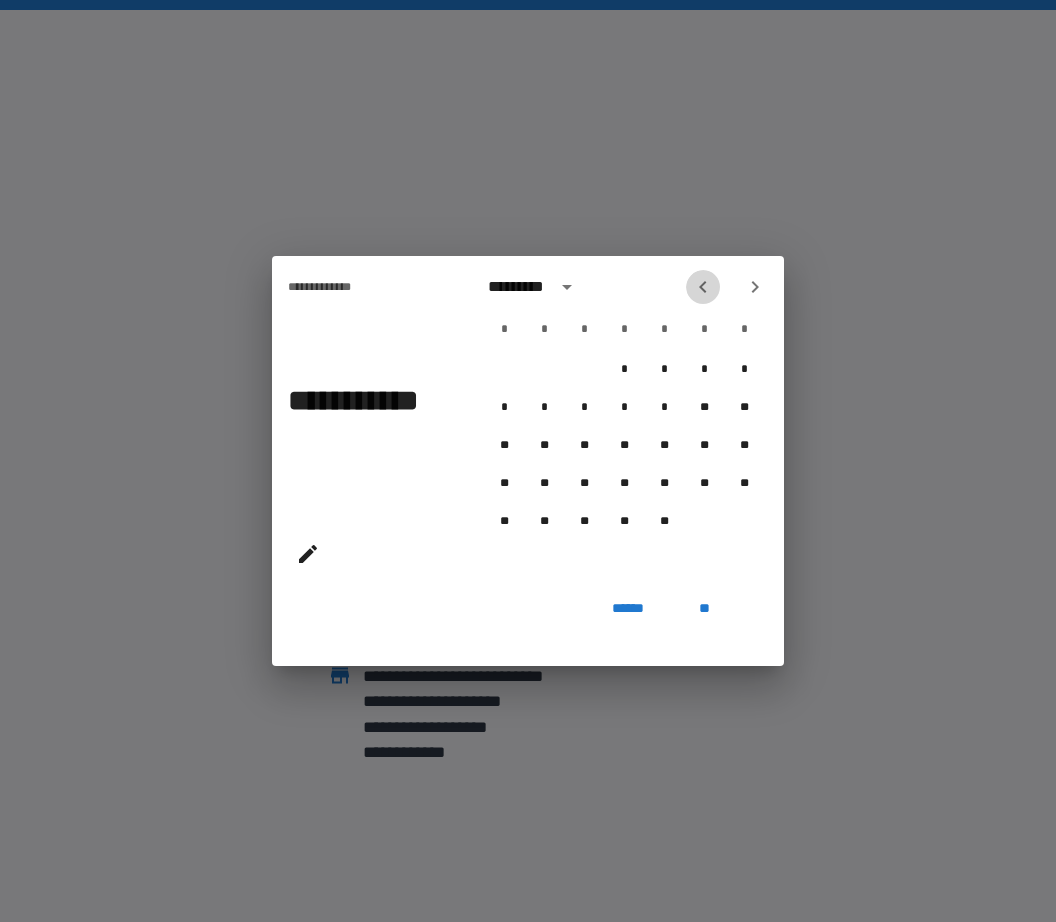 click 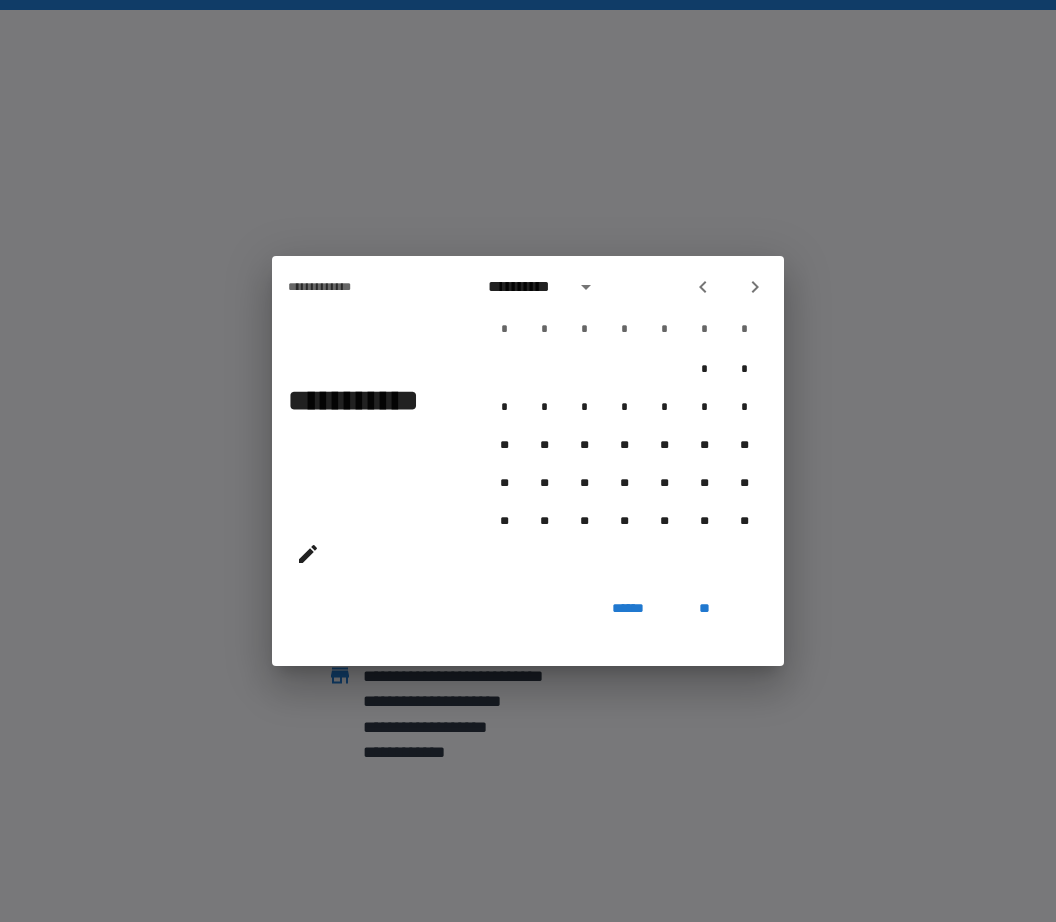 click 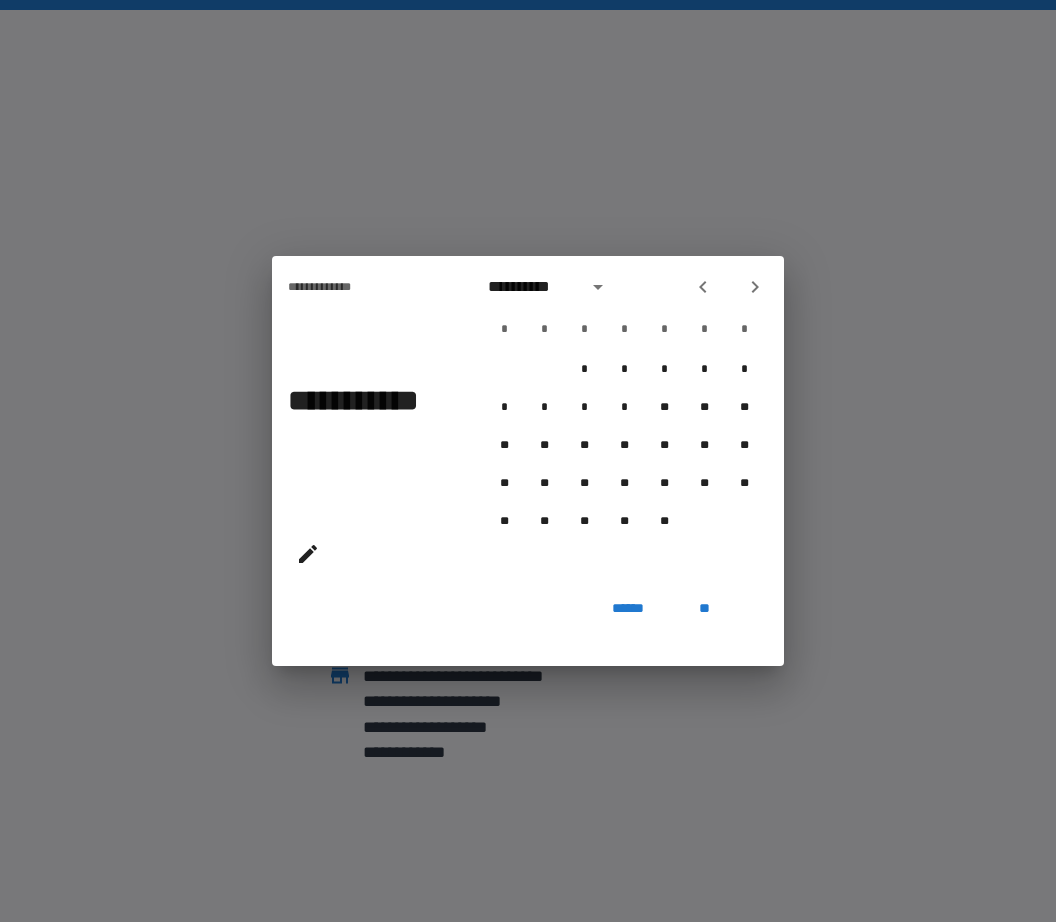 click 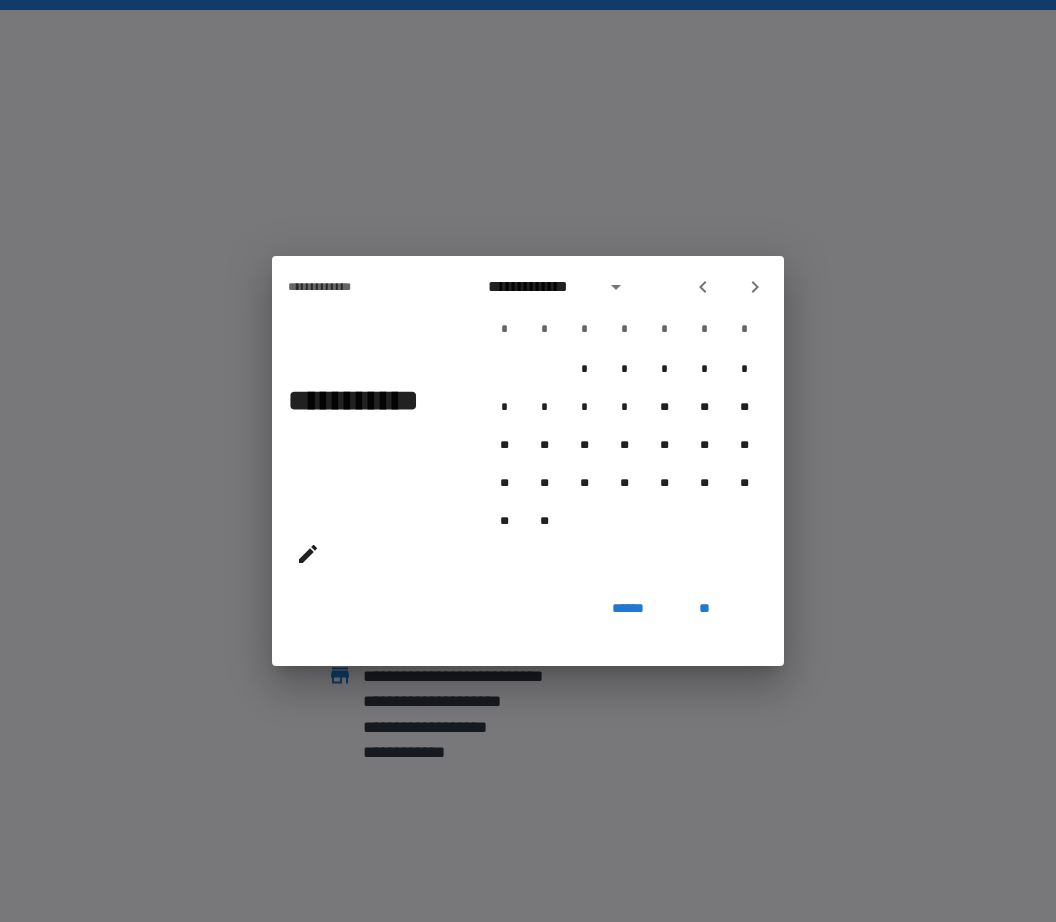 click 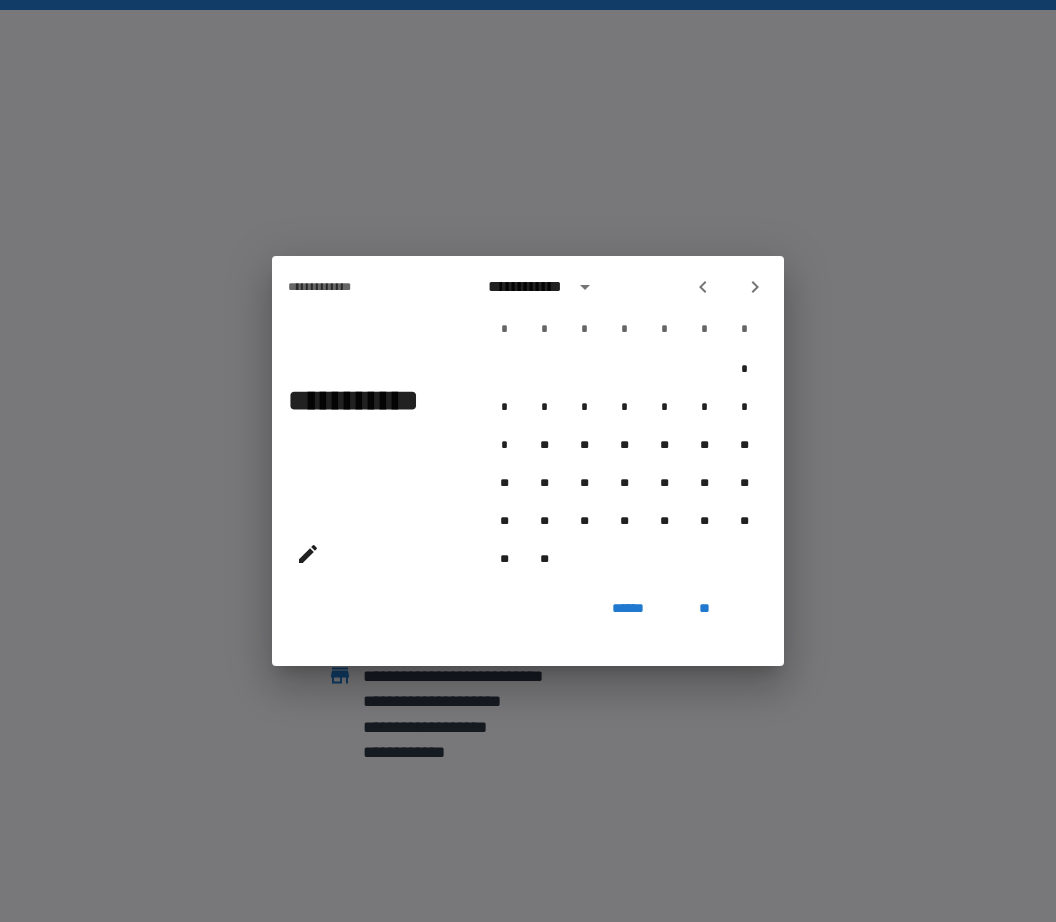 click 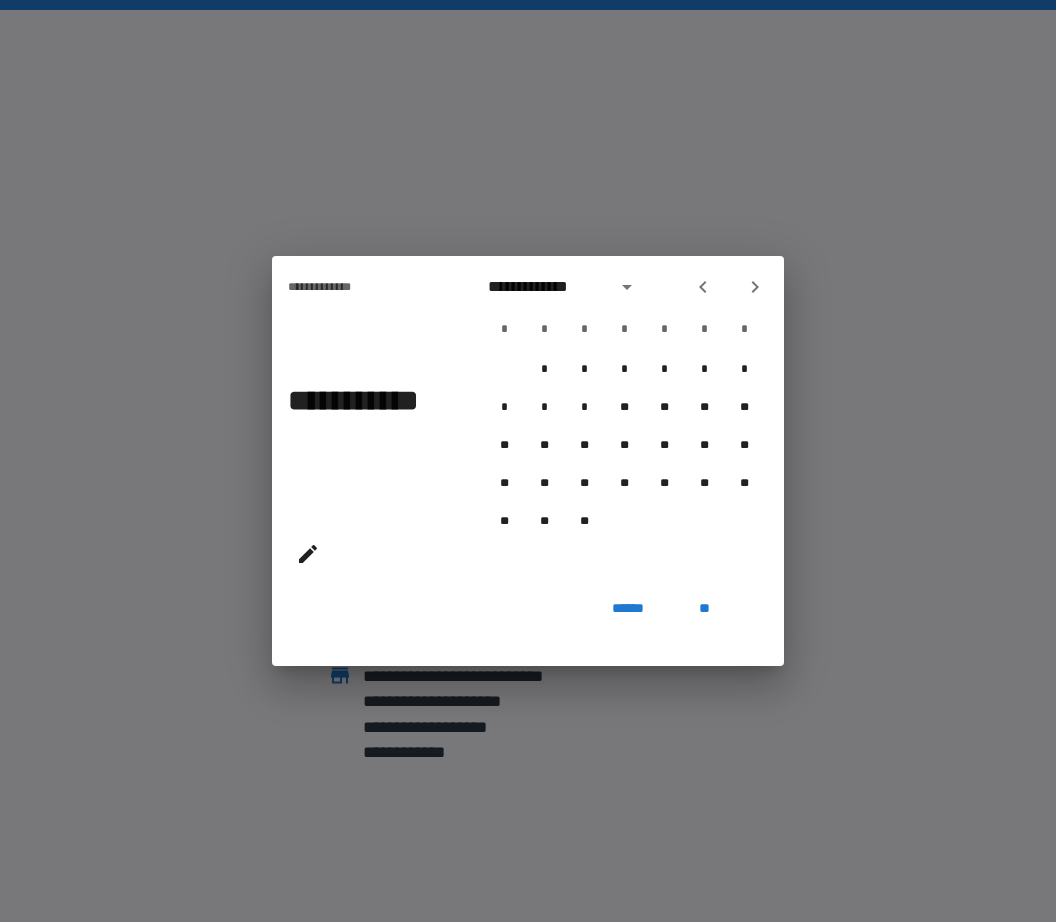 click 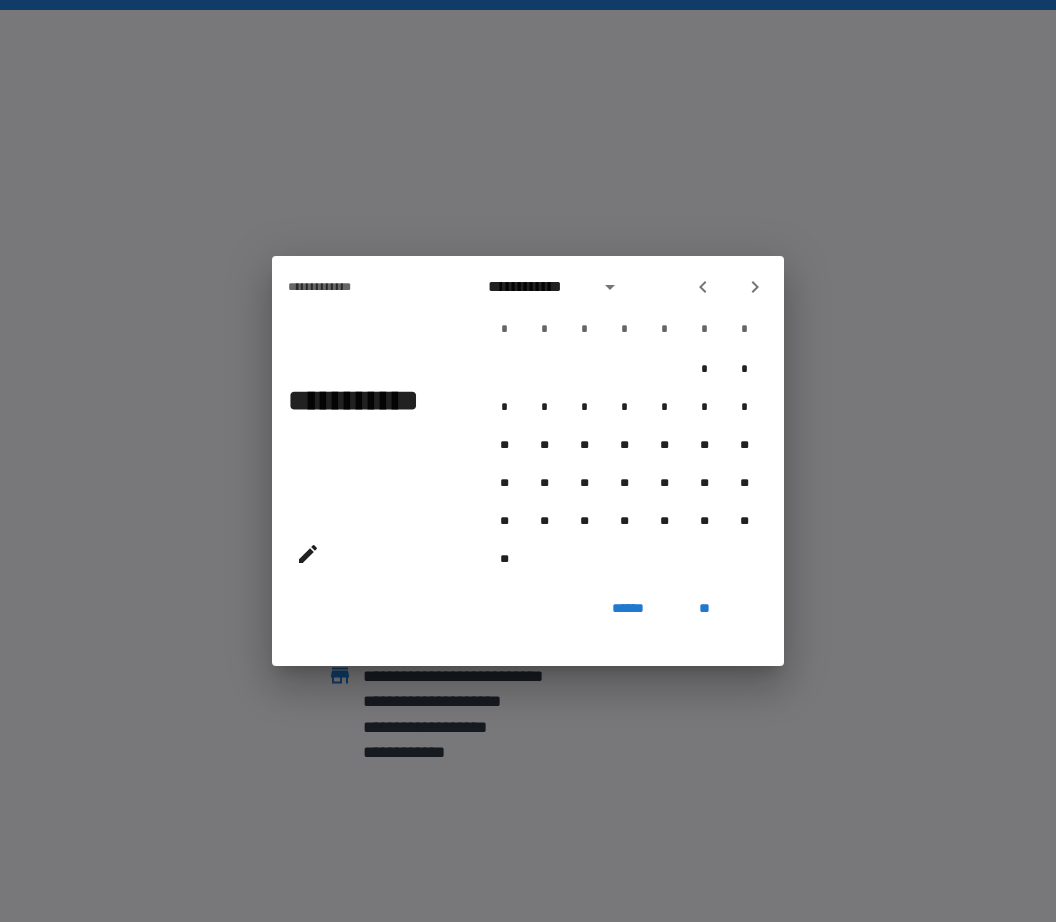 click 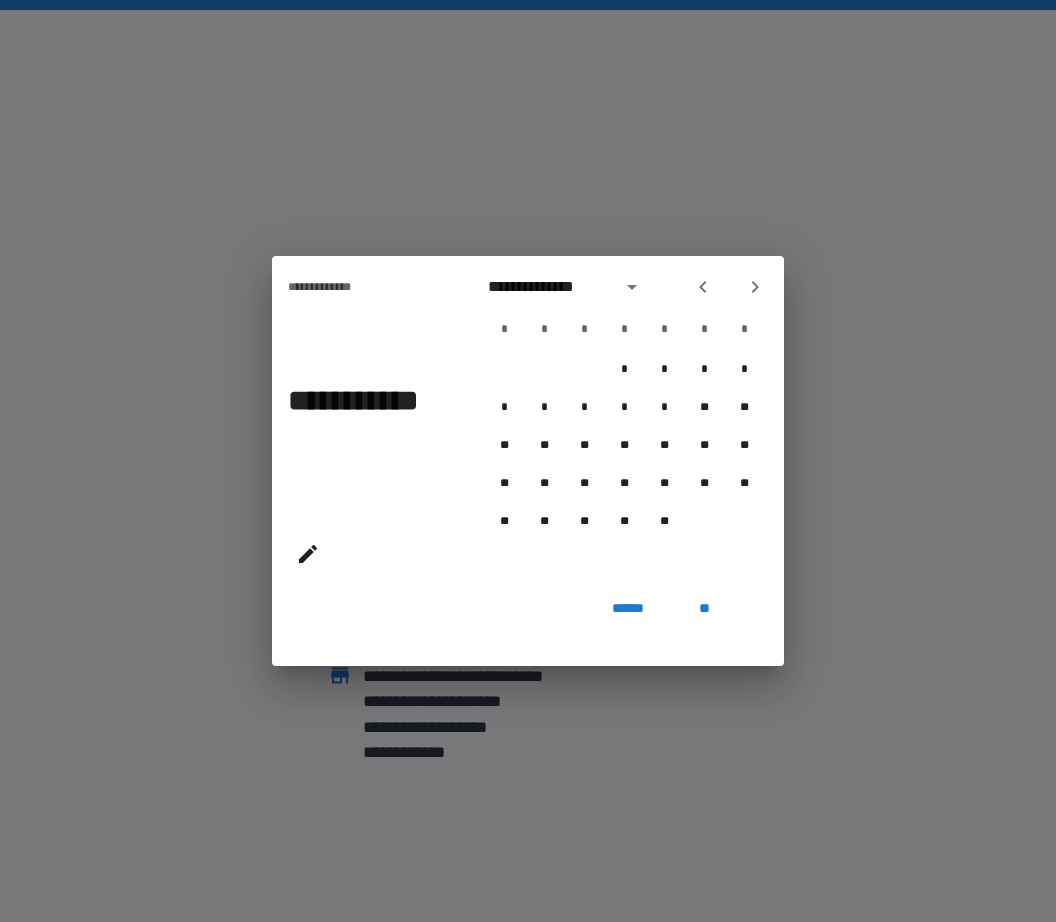 click 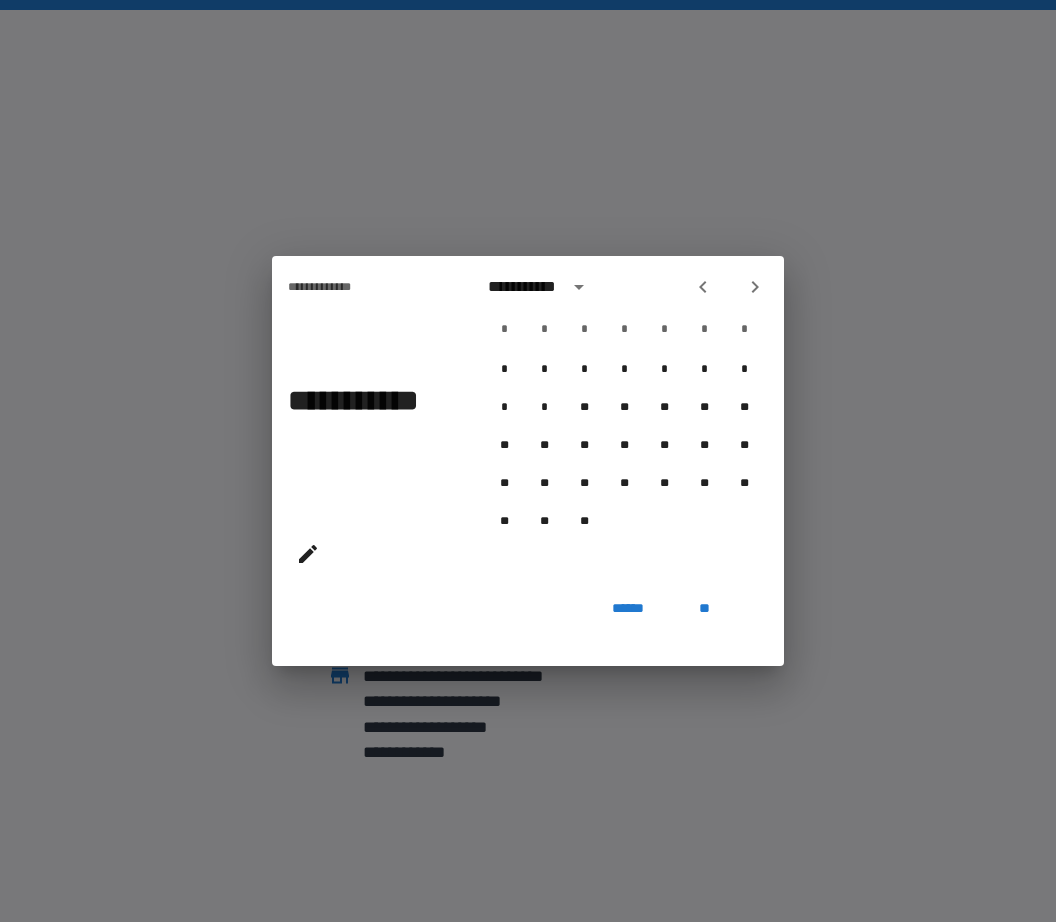click 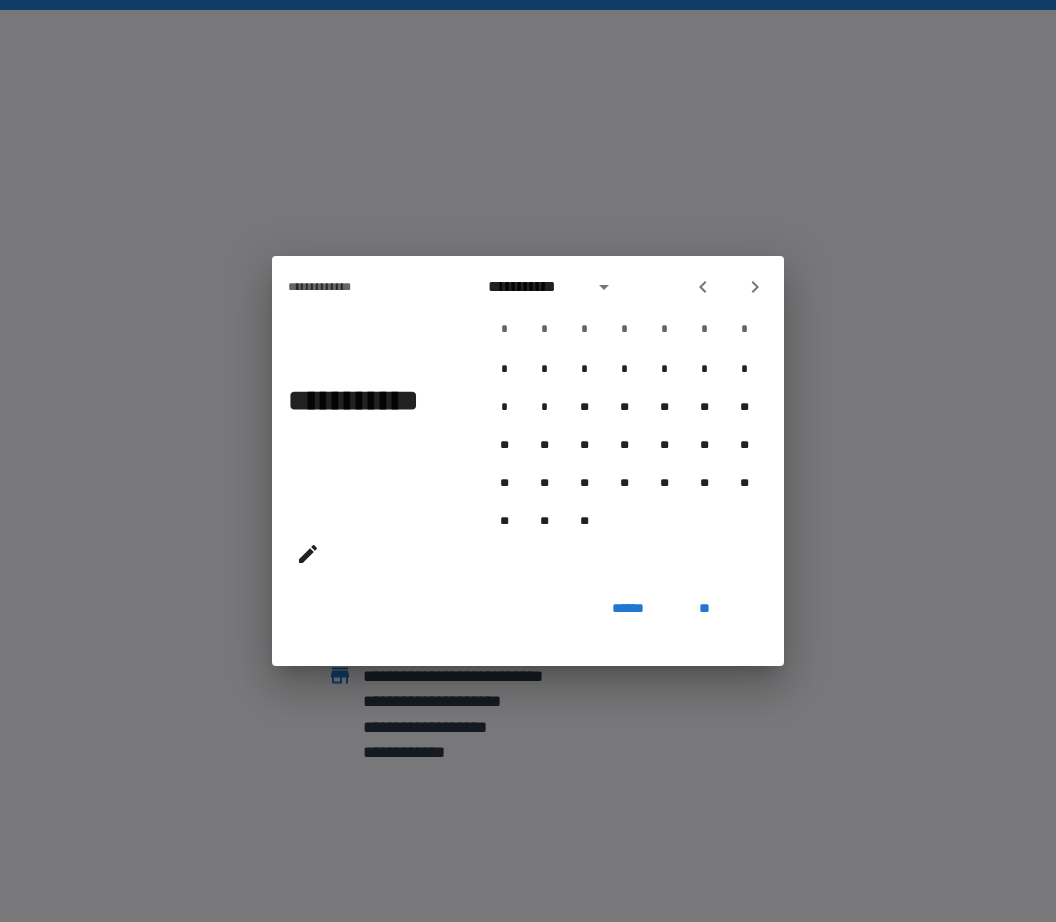 click 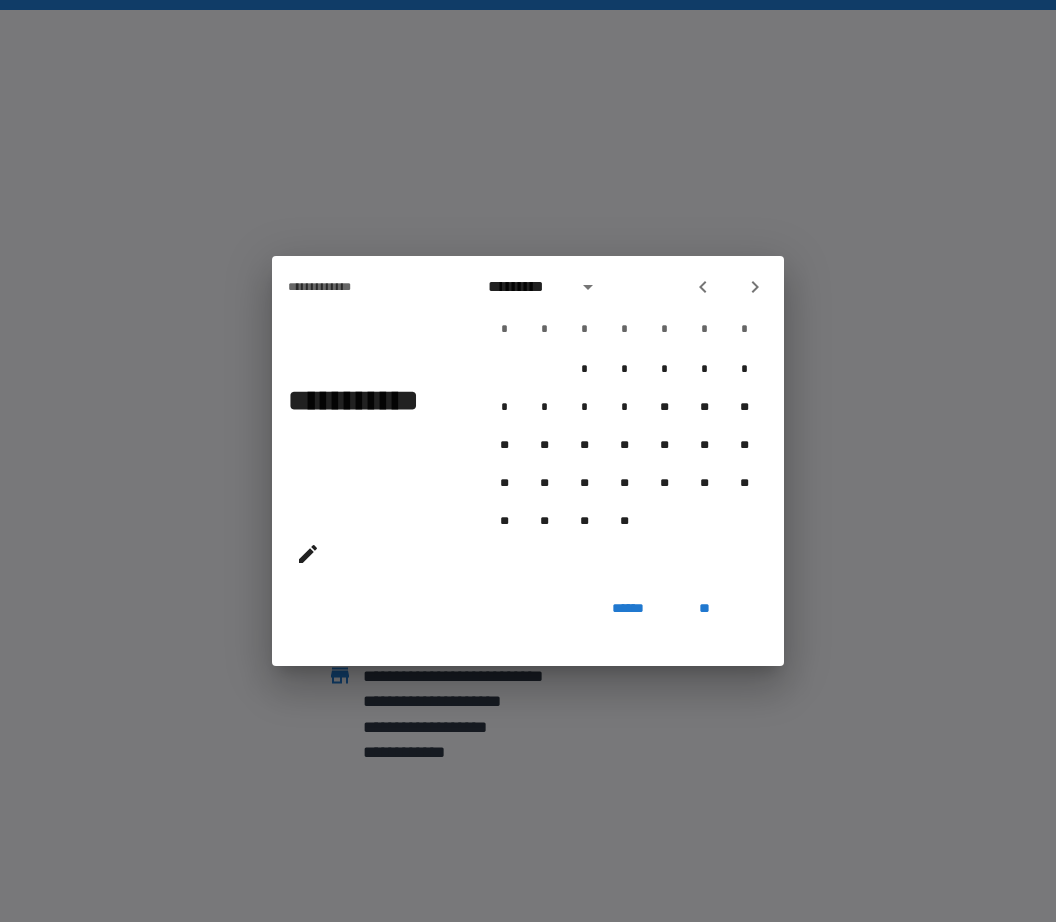 click at bounding box center [703, 287] 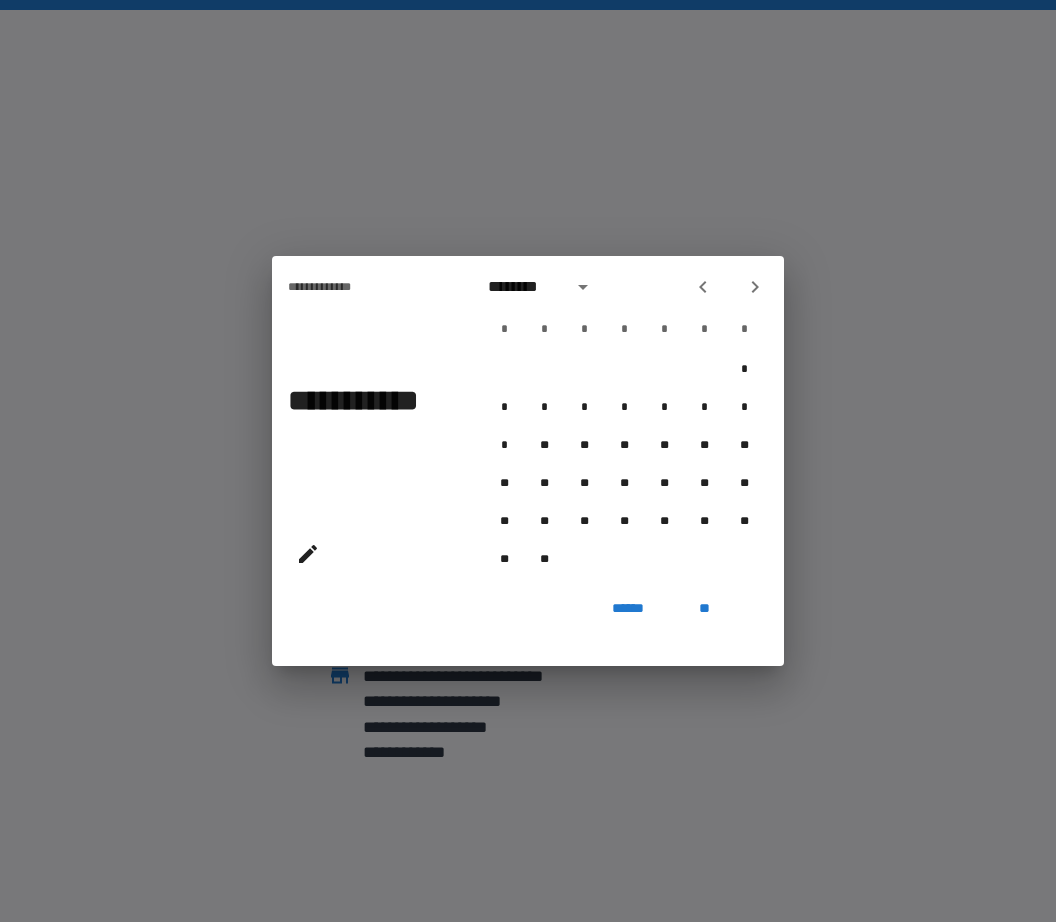 click at bounding box center (703, 287) 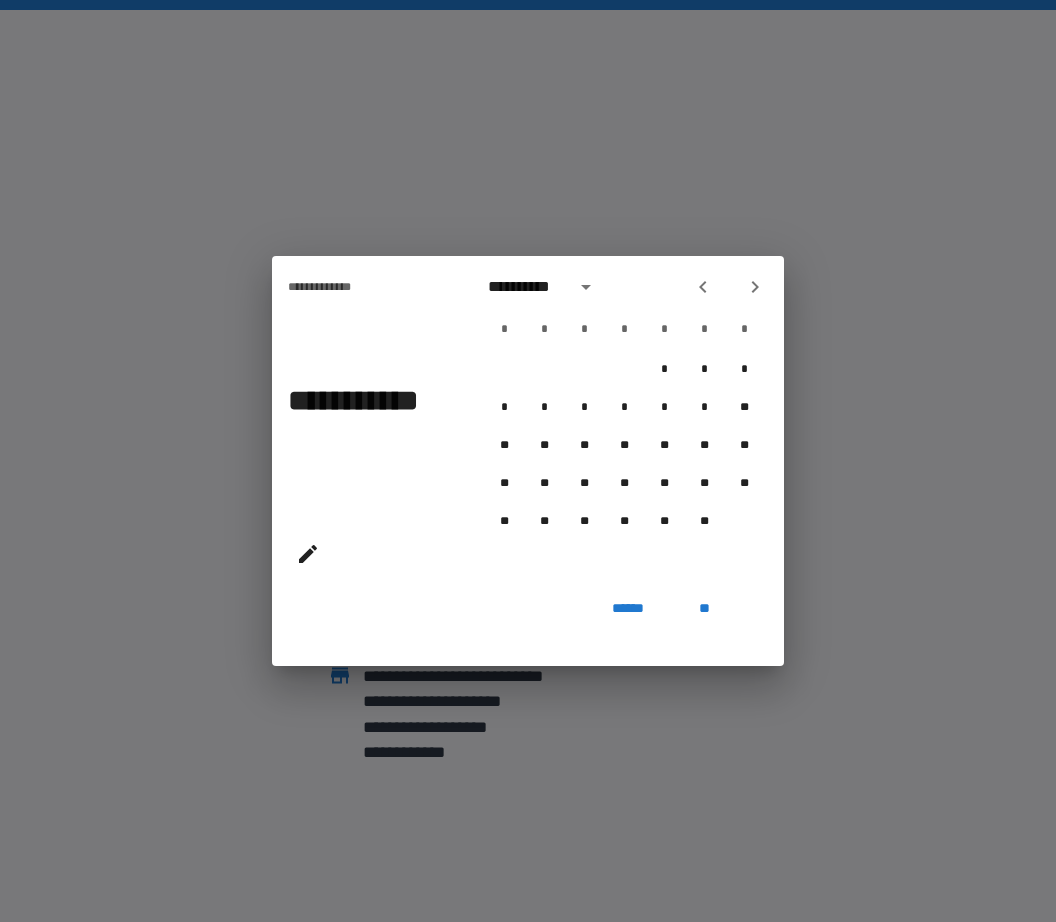 click 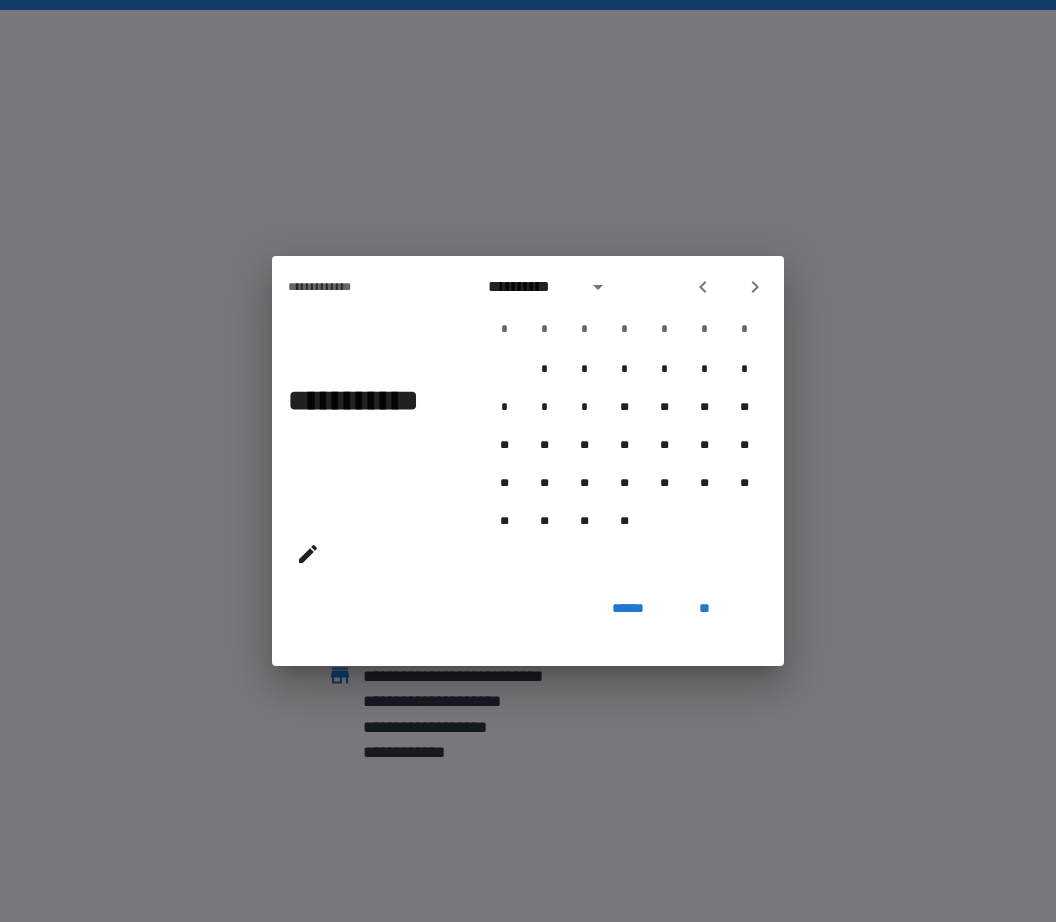click 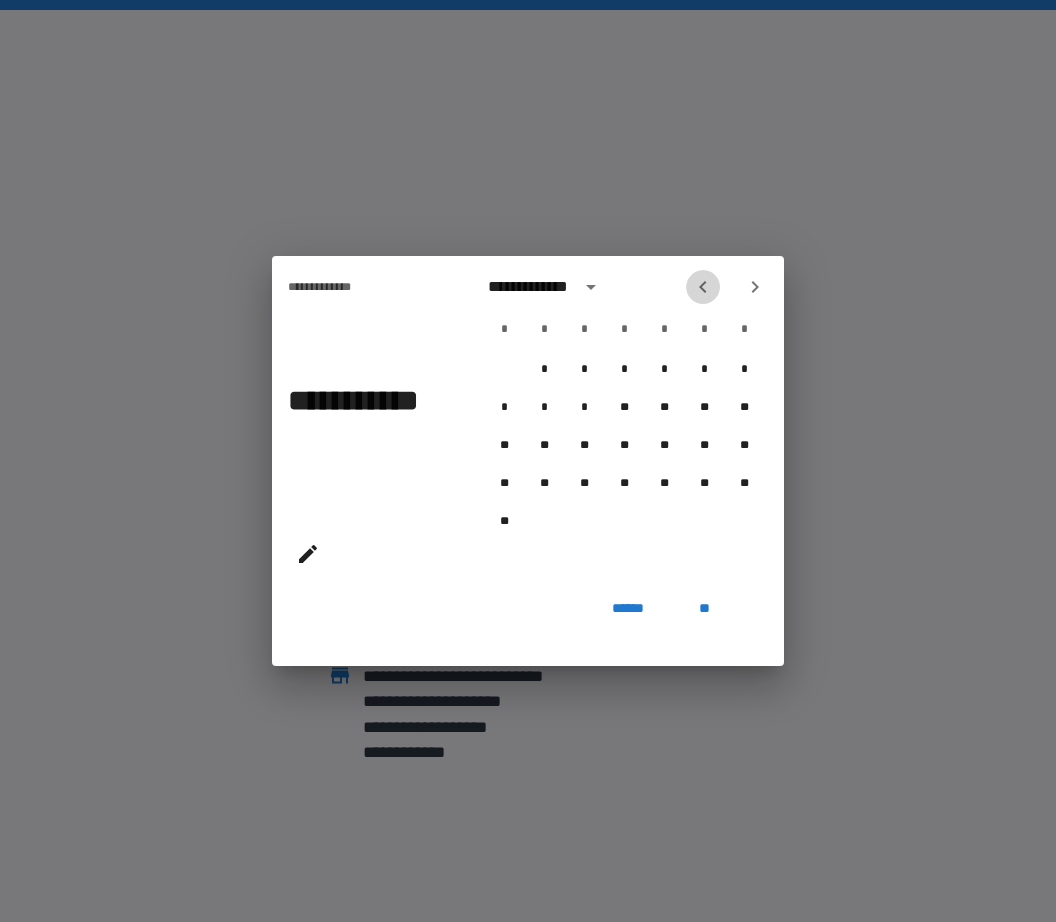 click at bounding box center (703, 287) 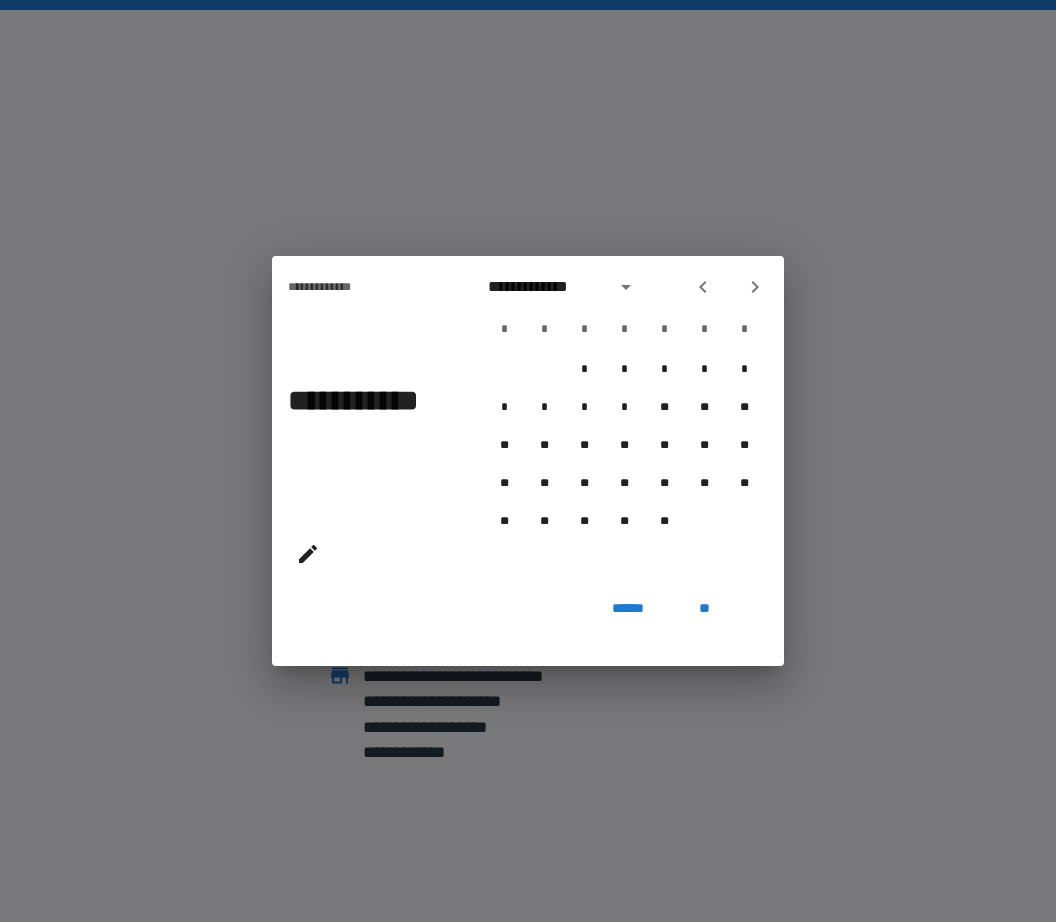 click 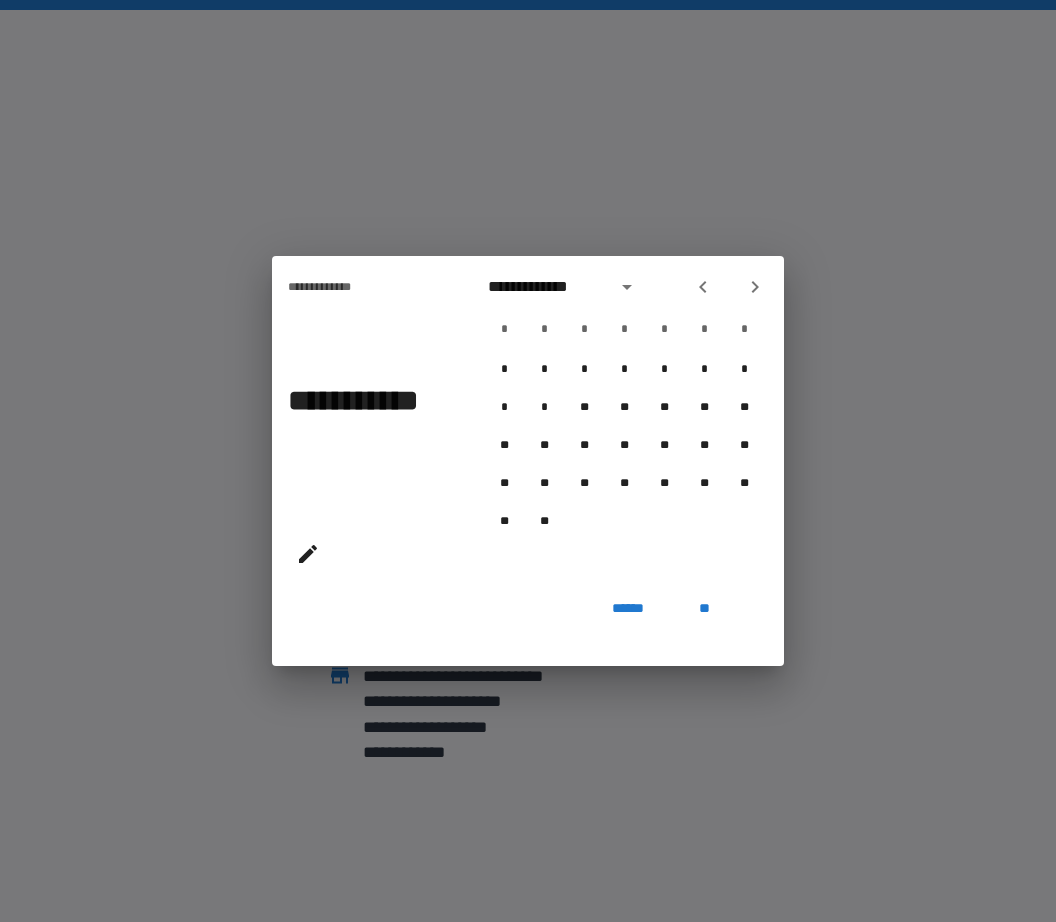 click 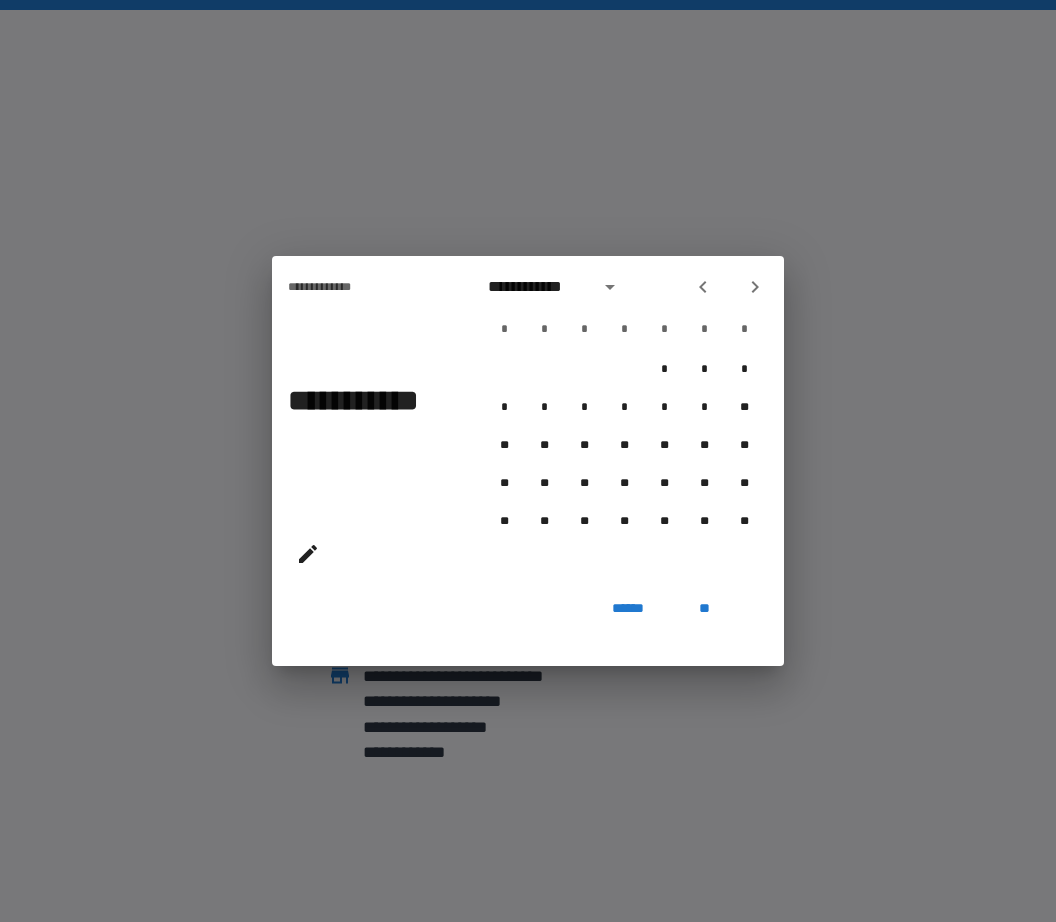 click 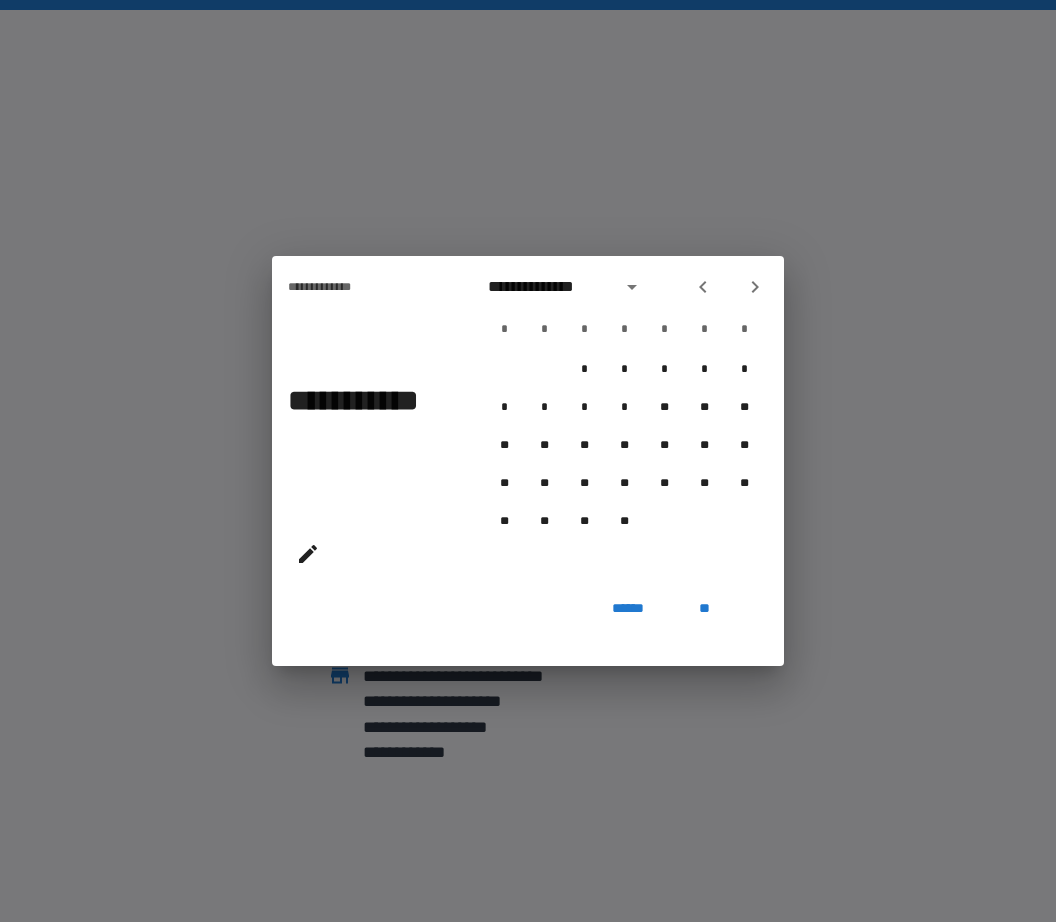click 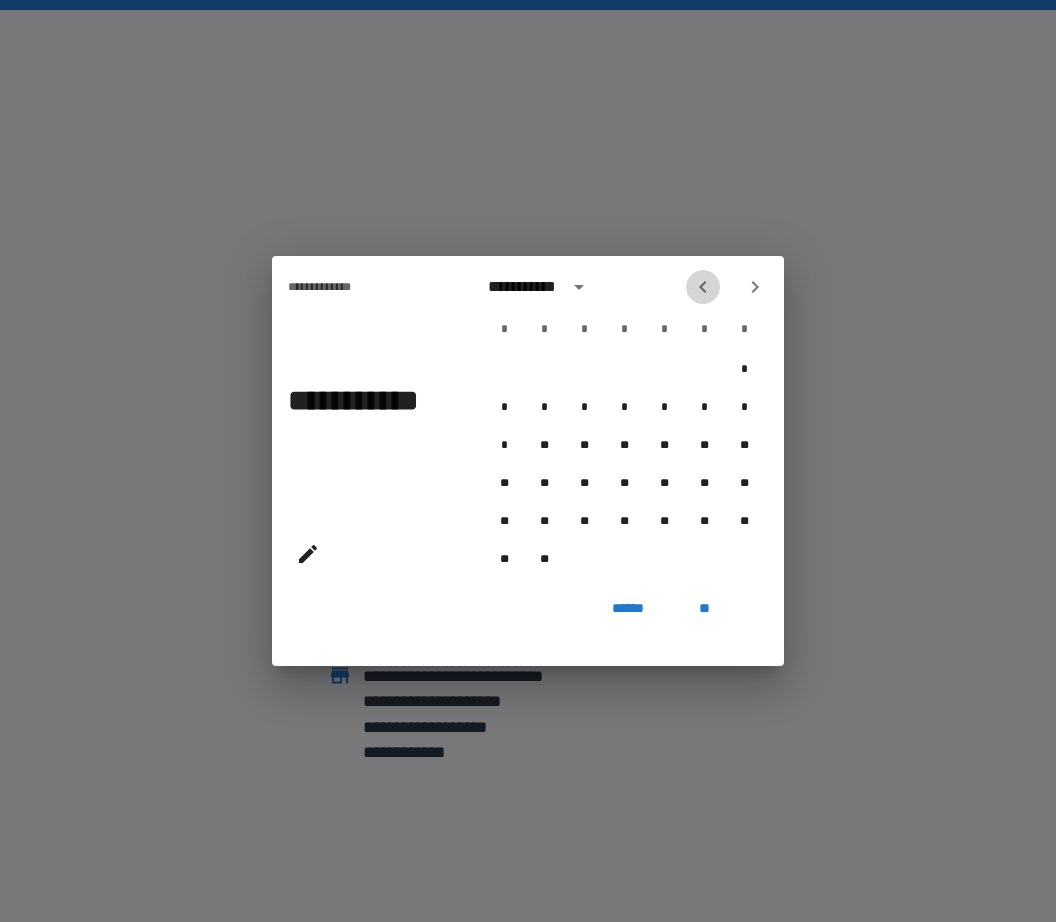 click 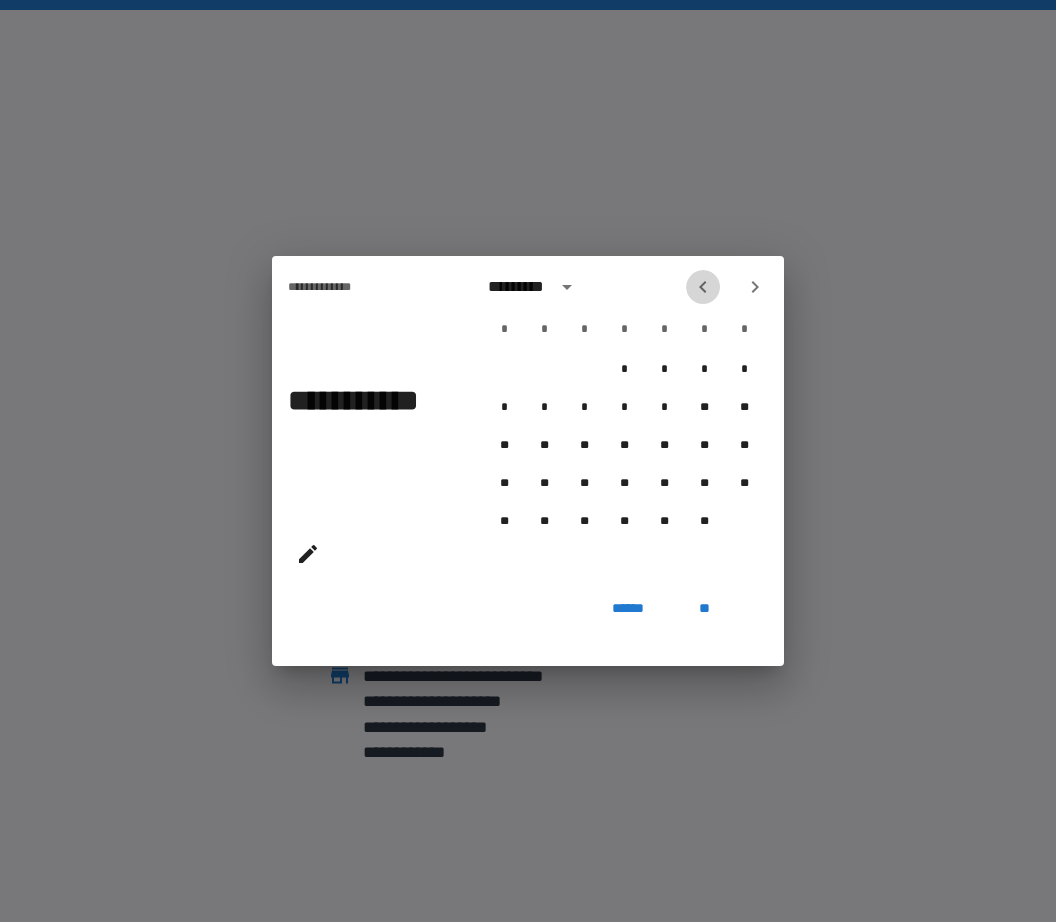 click 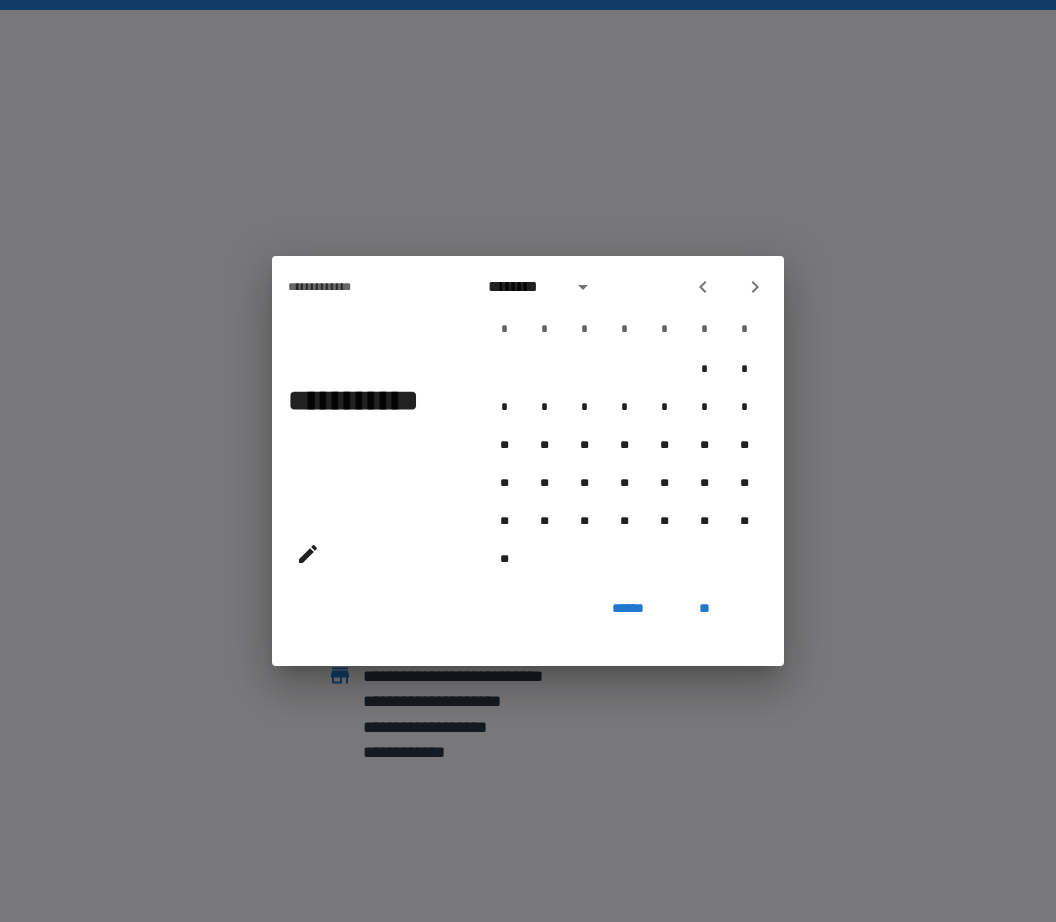 click 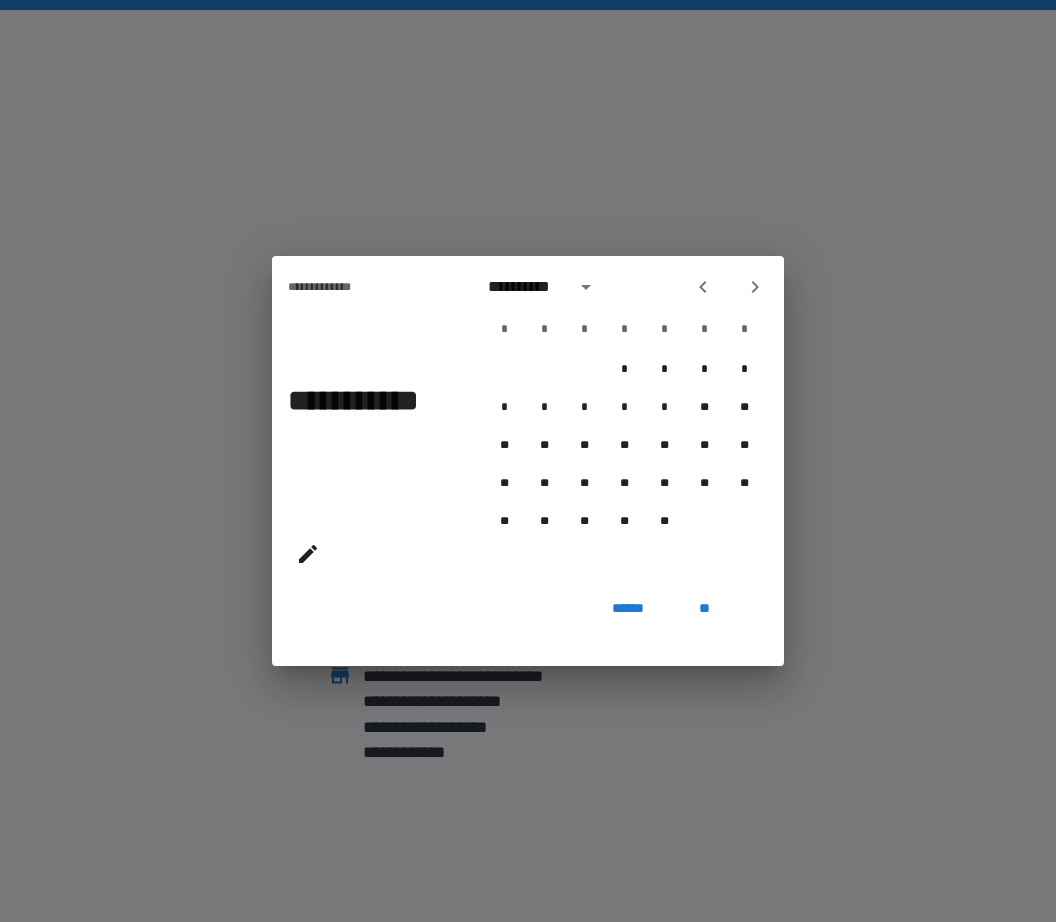 click 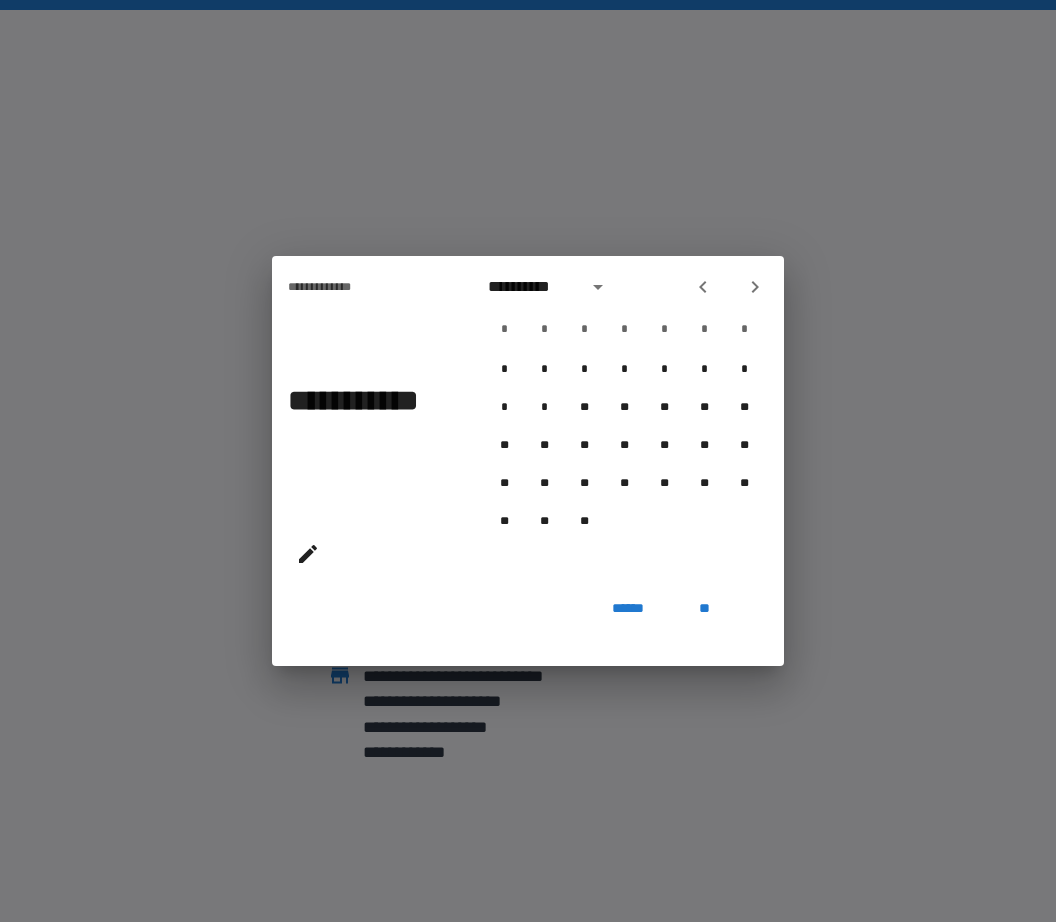 click 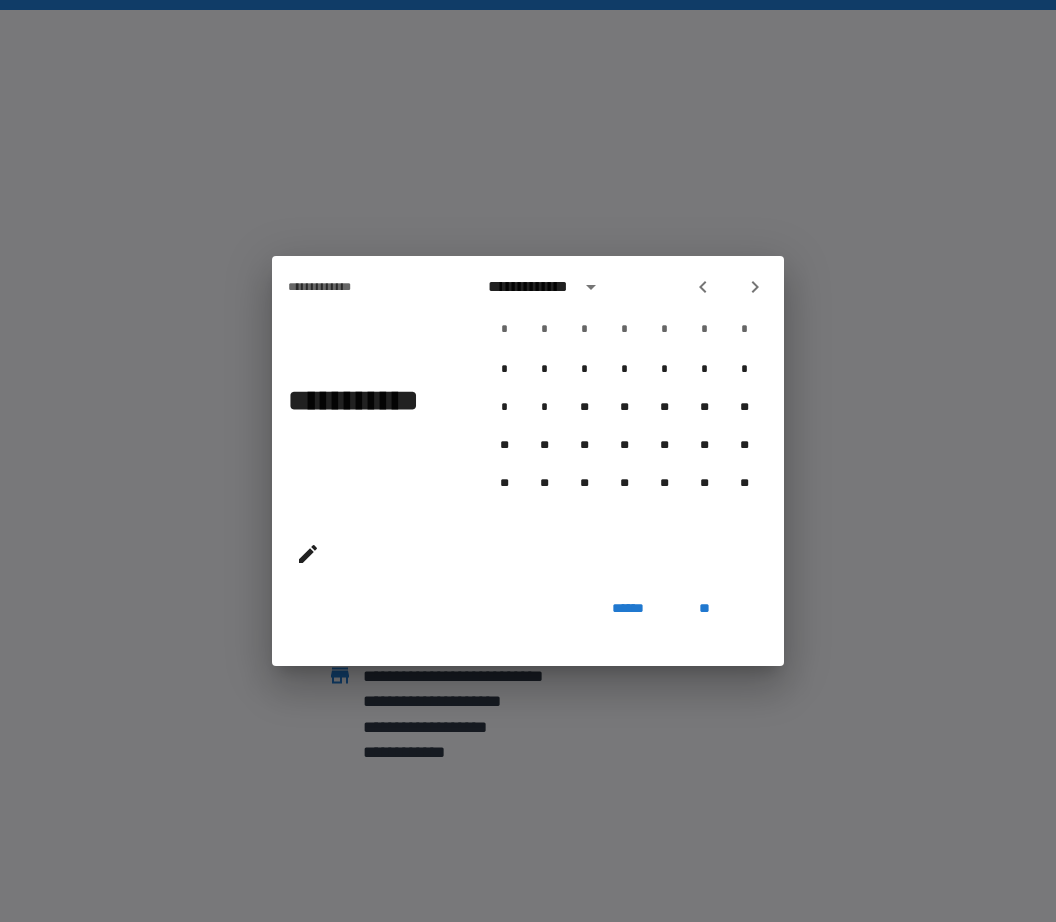 click 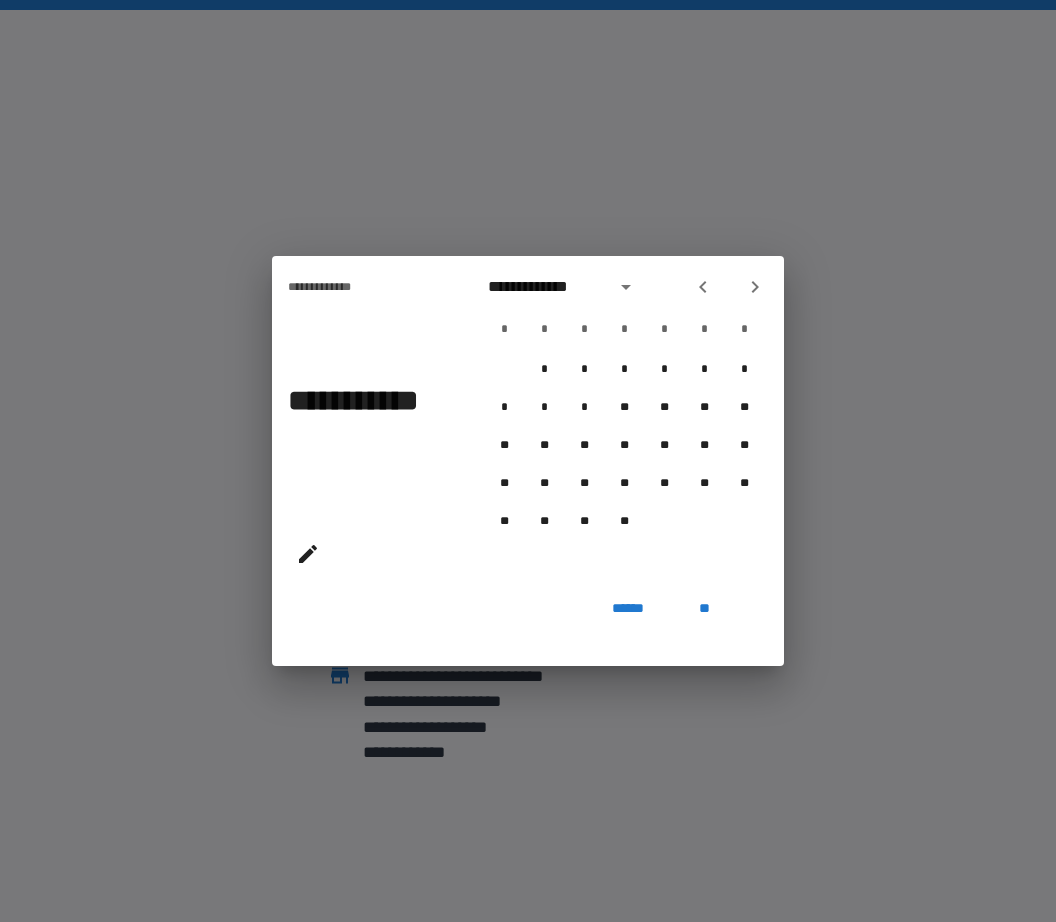 click 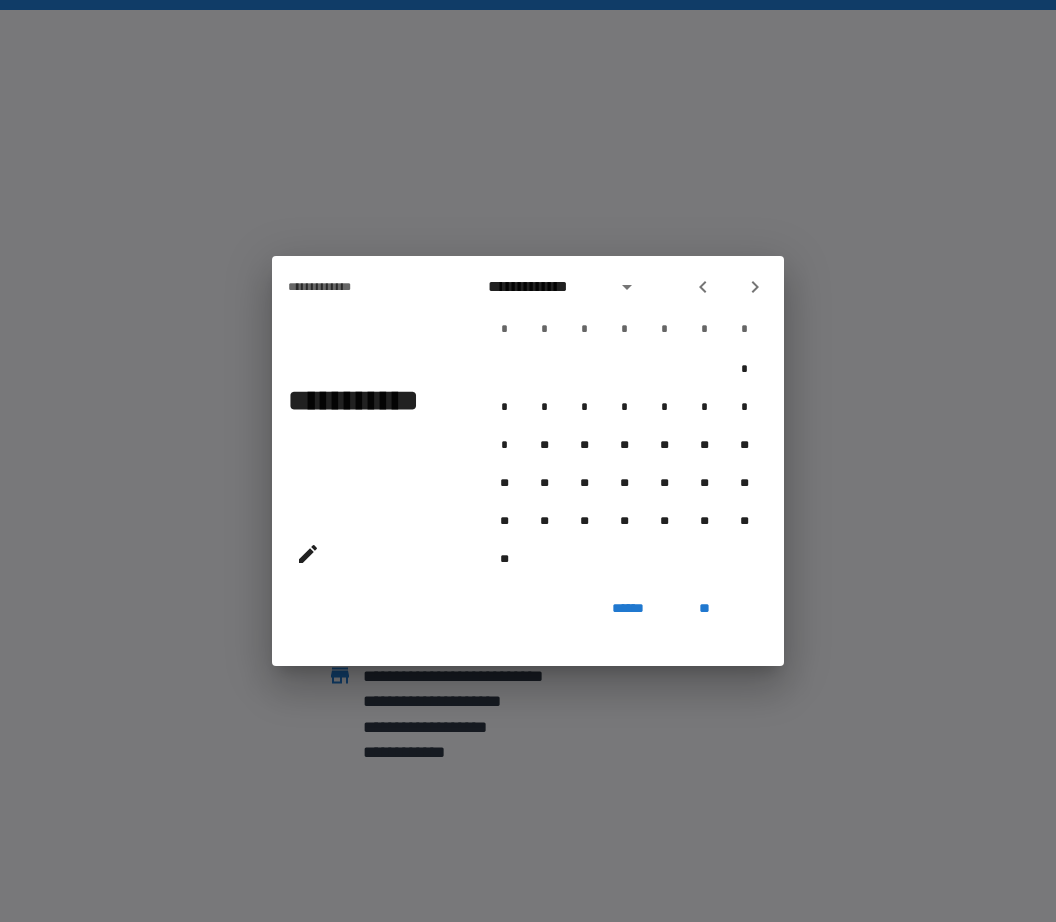 click 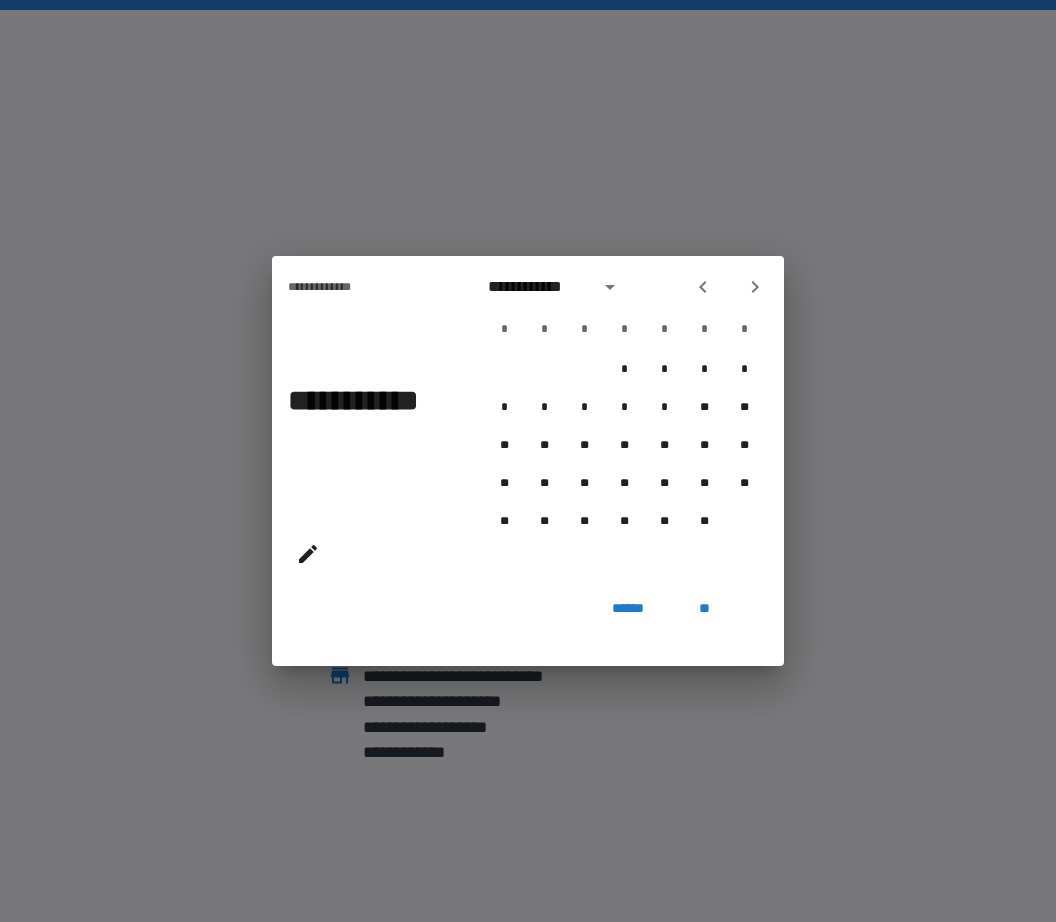 click 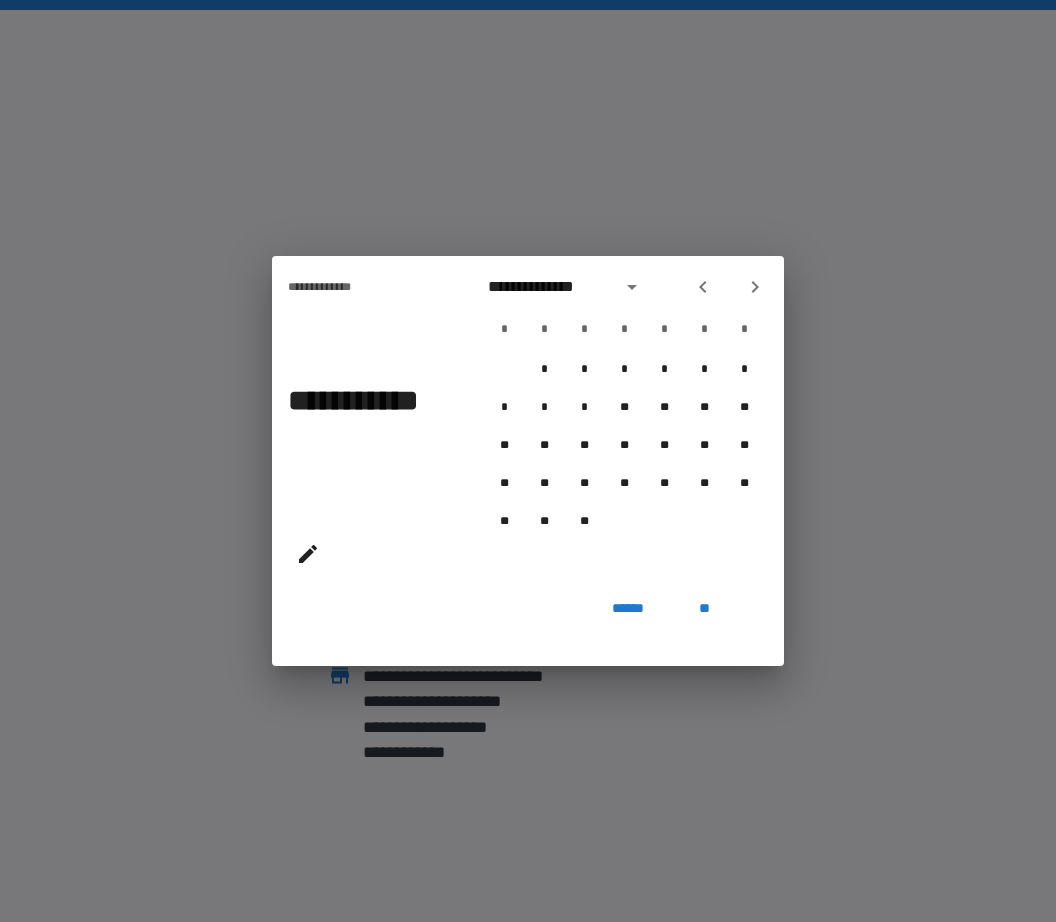 click 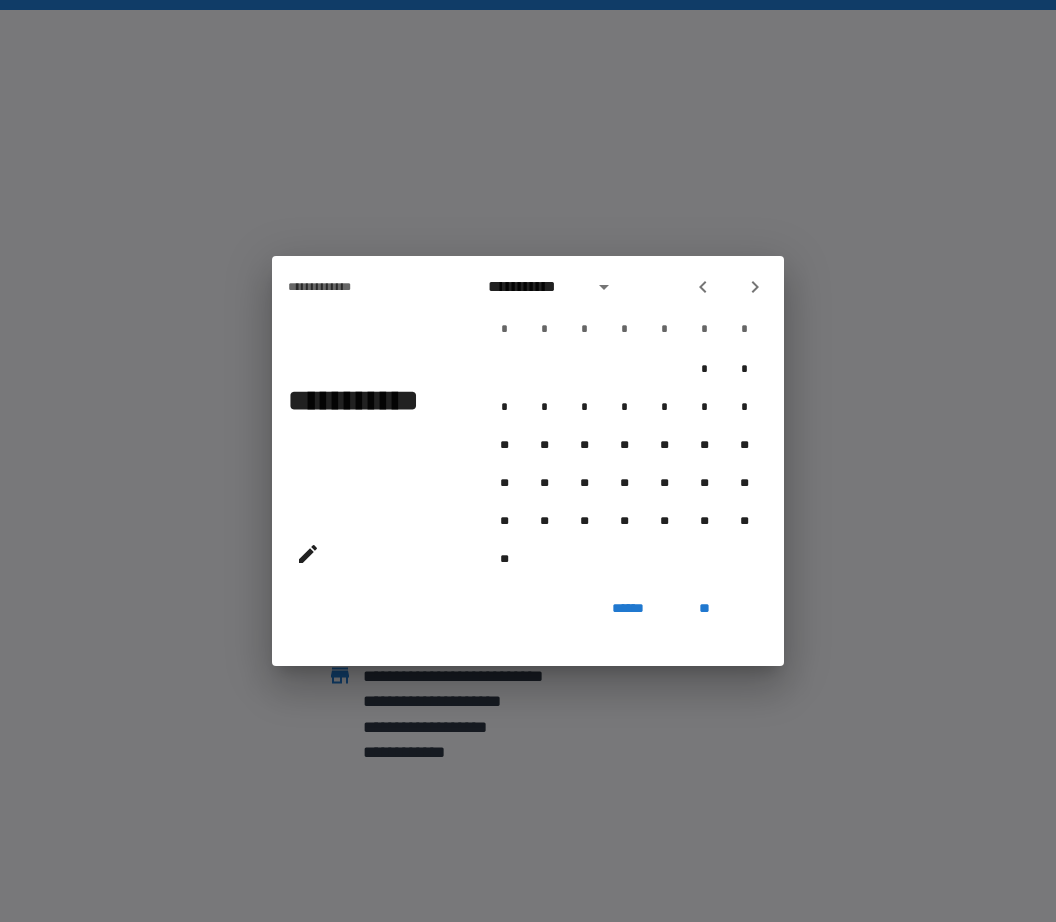 click 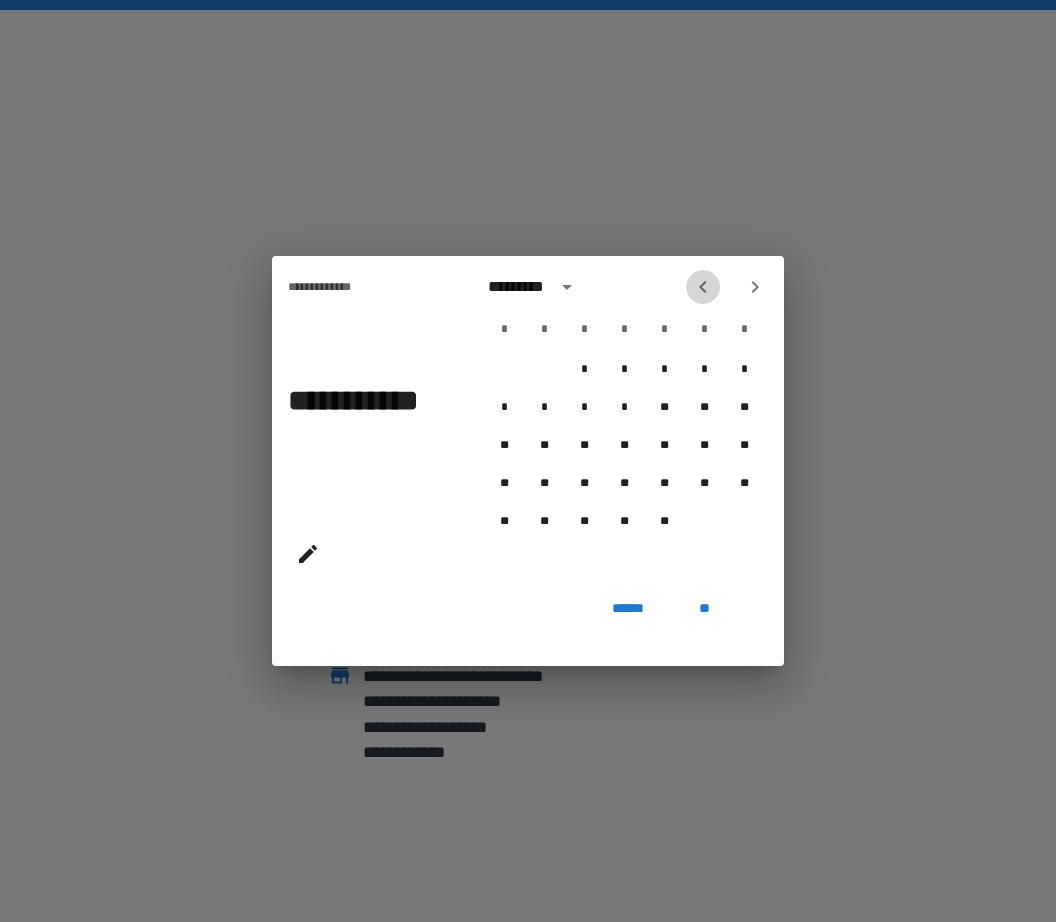 click 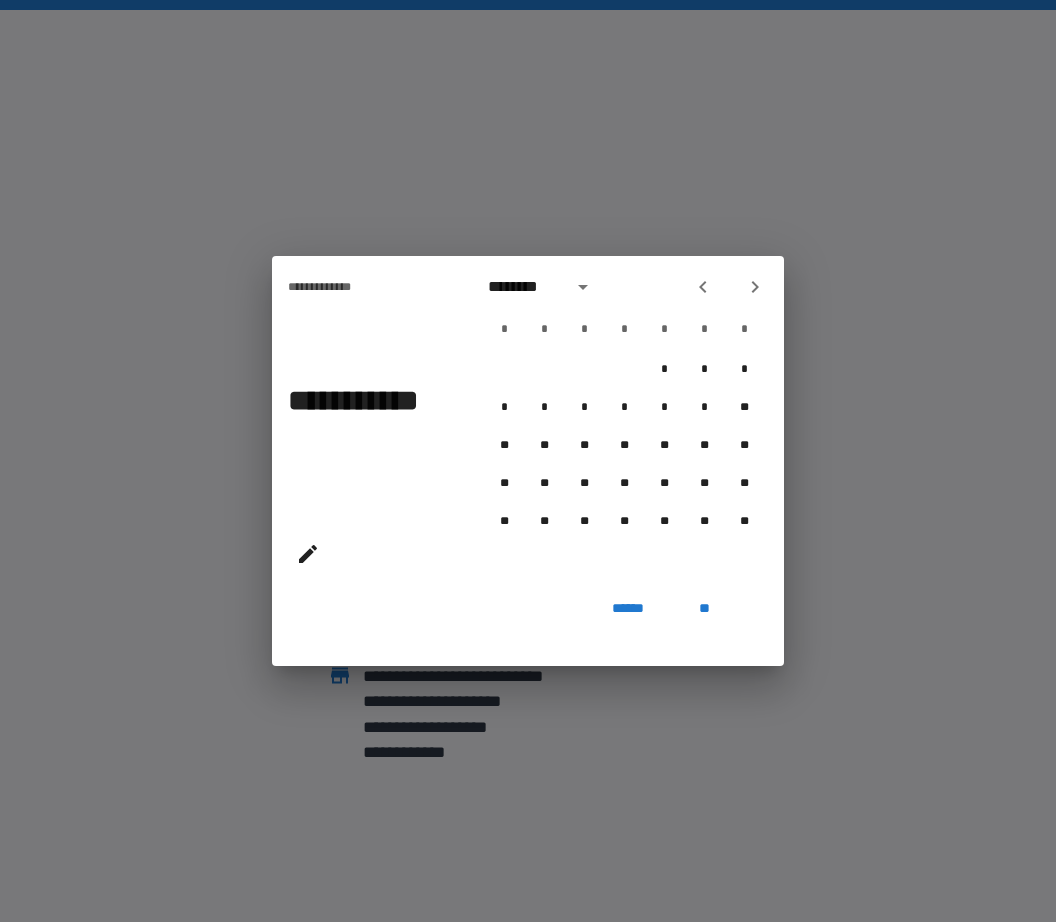 click at bounding box center [703, 287] 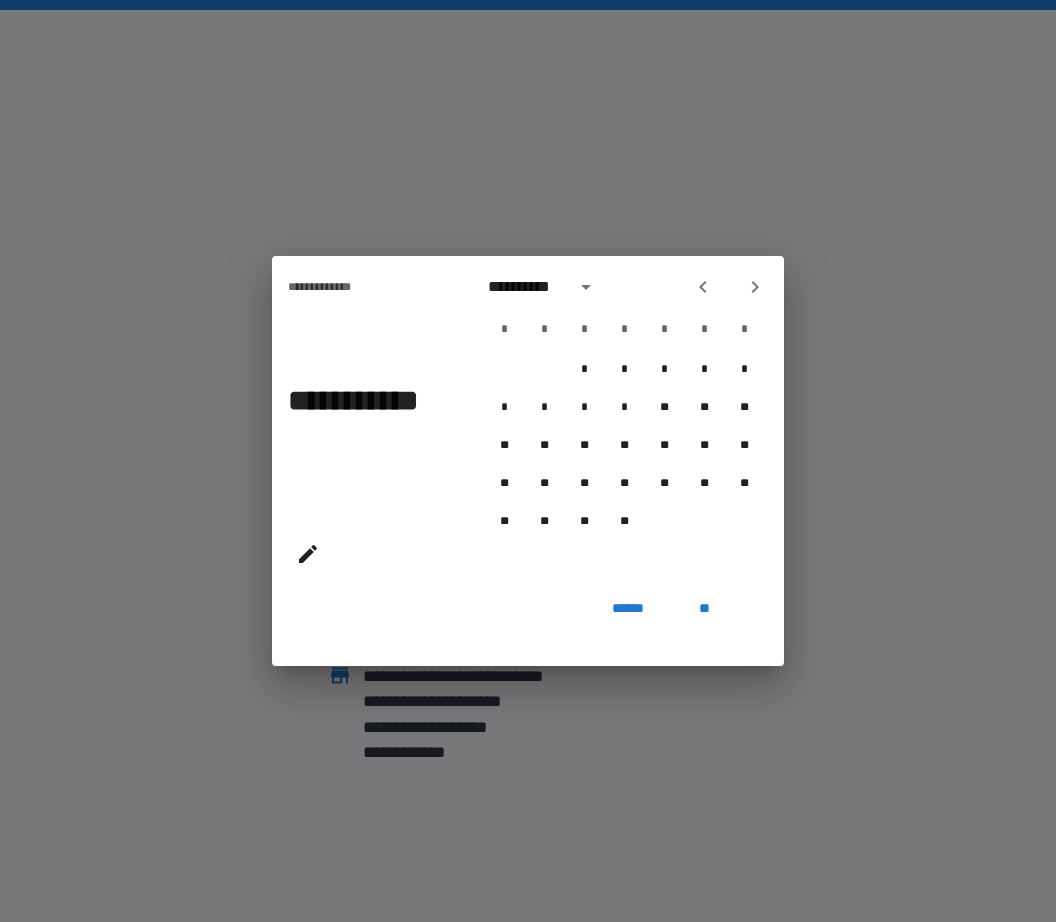 click 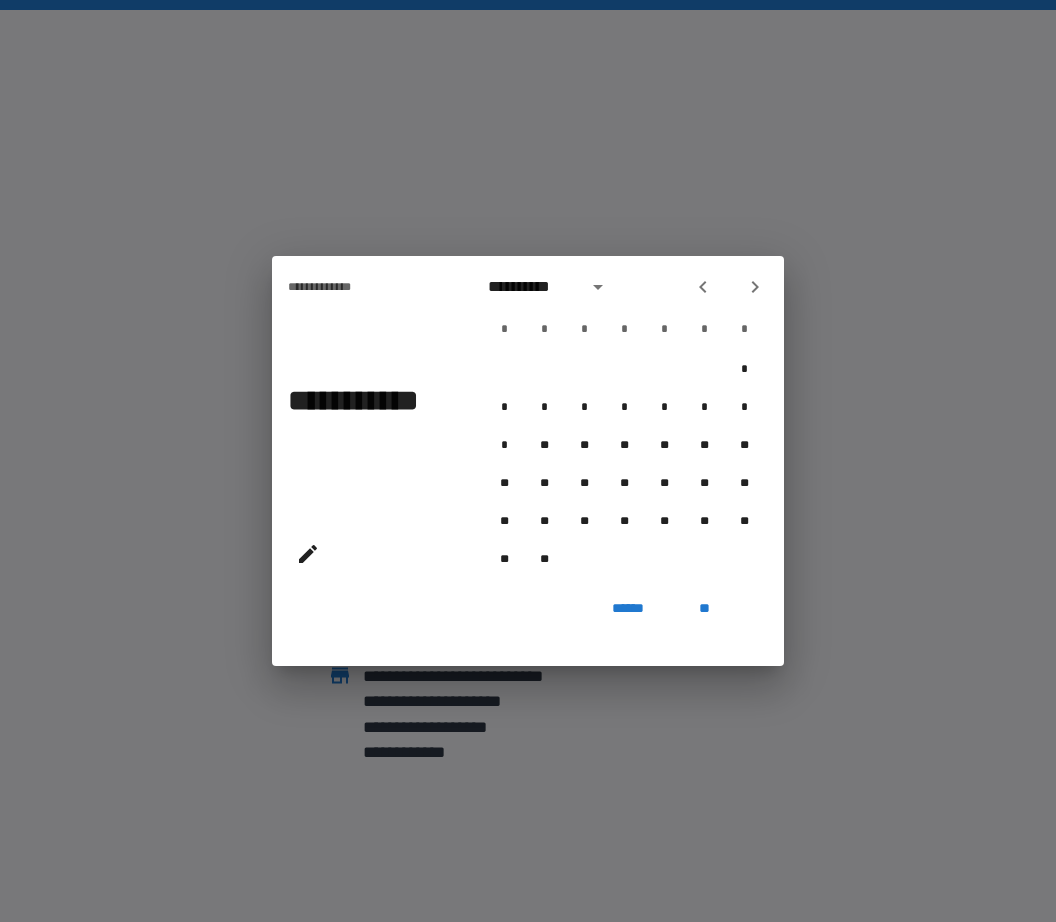 click 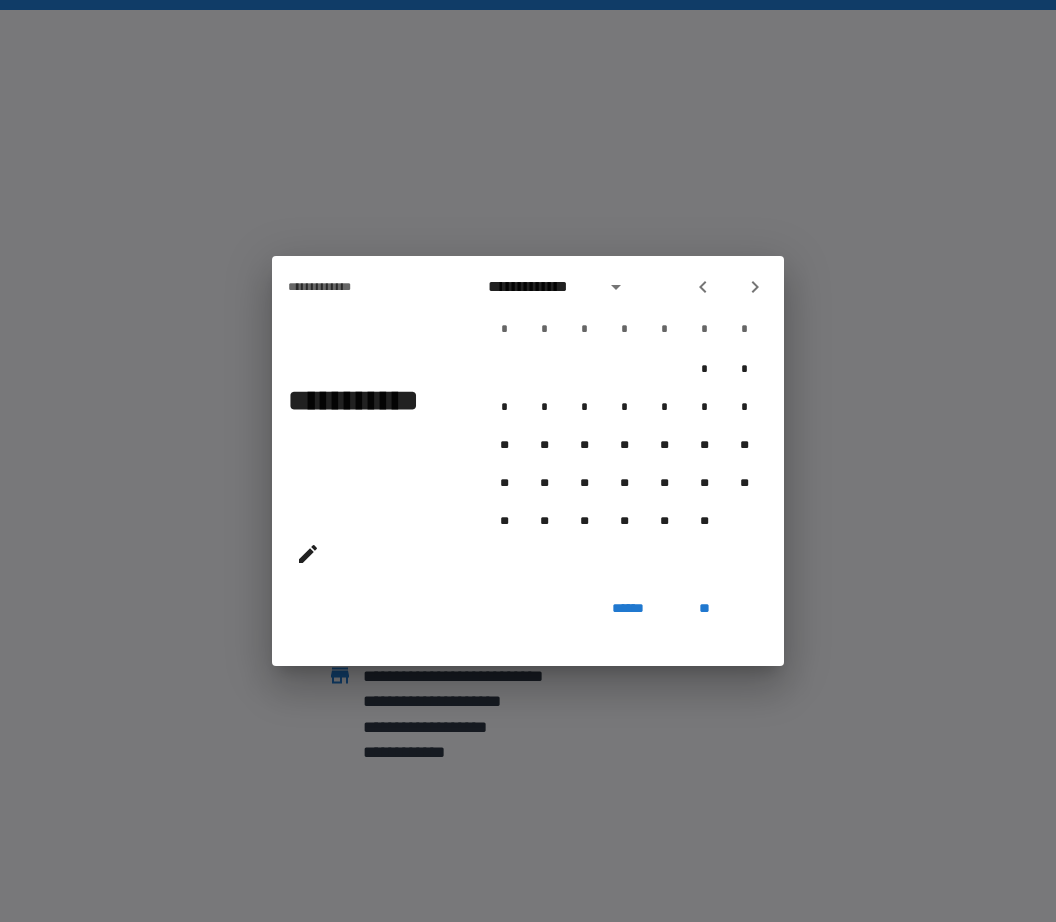 click 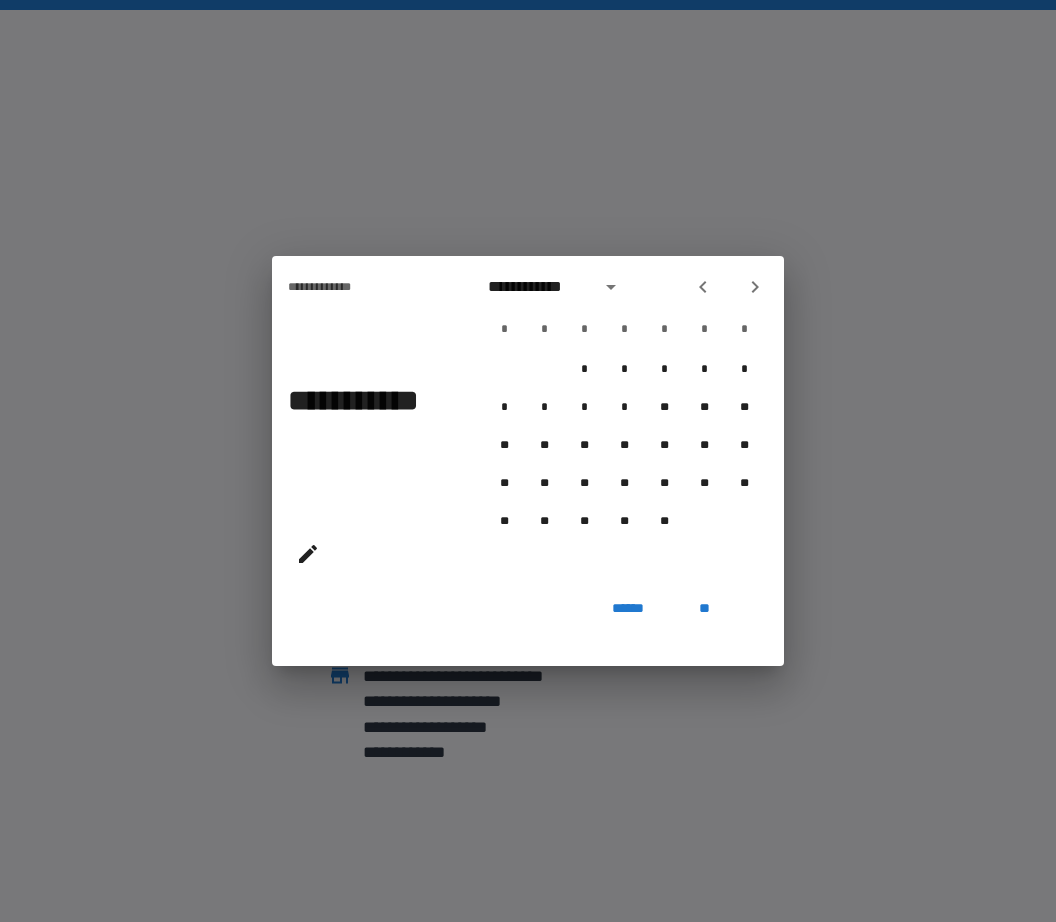 click 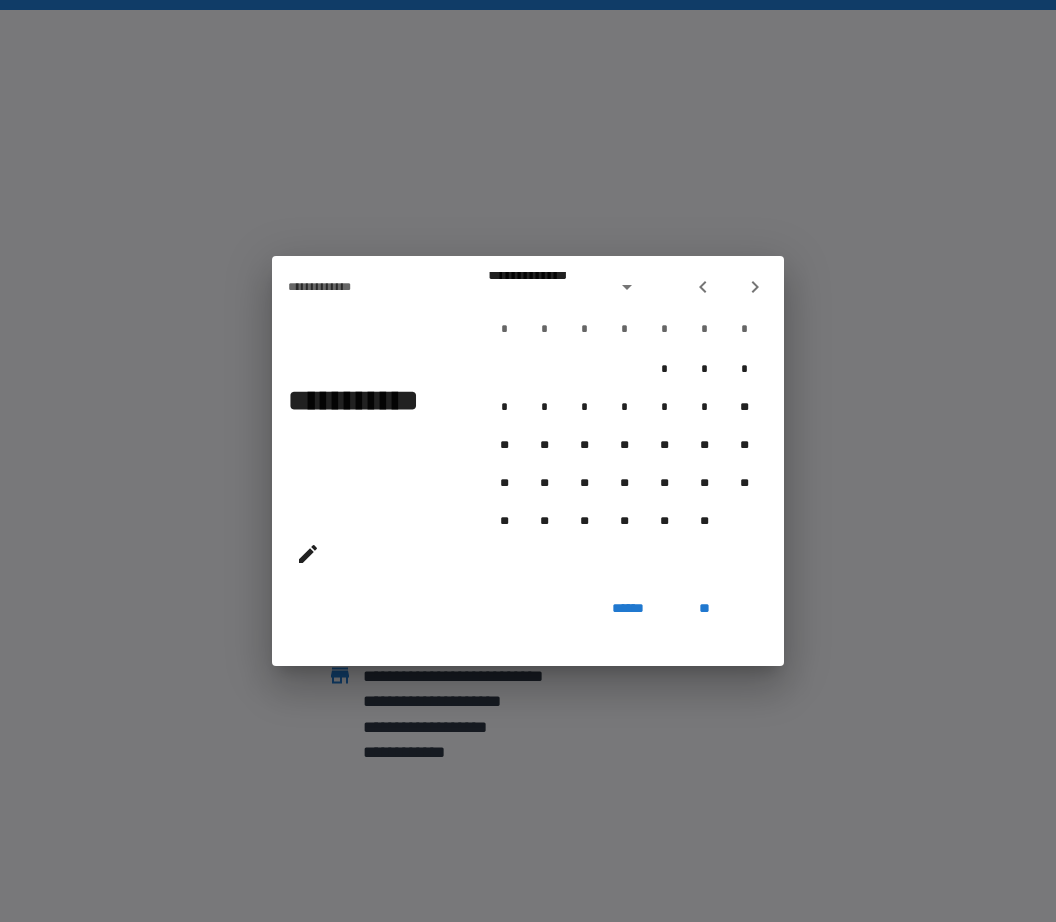 click 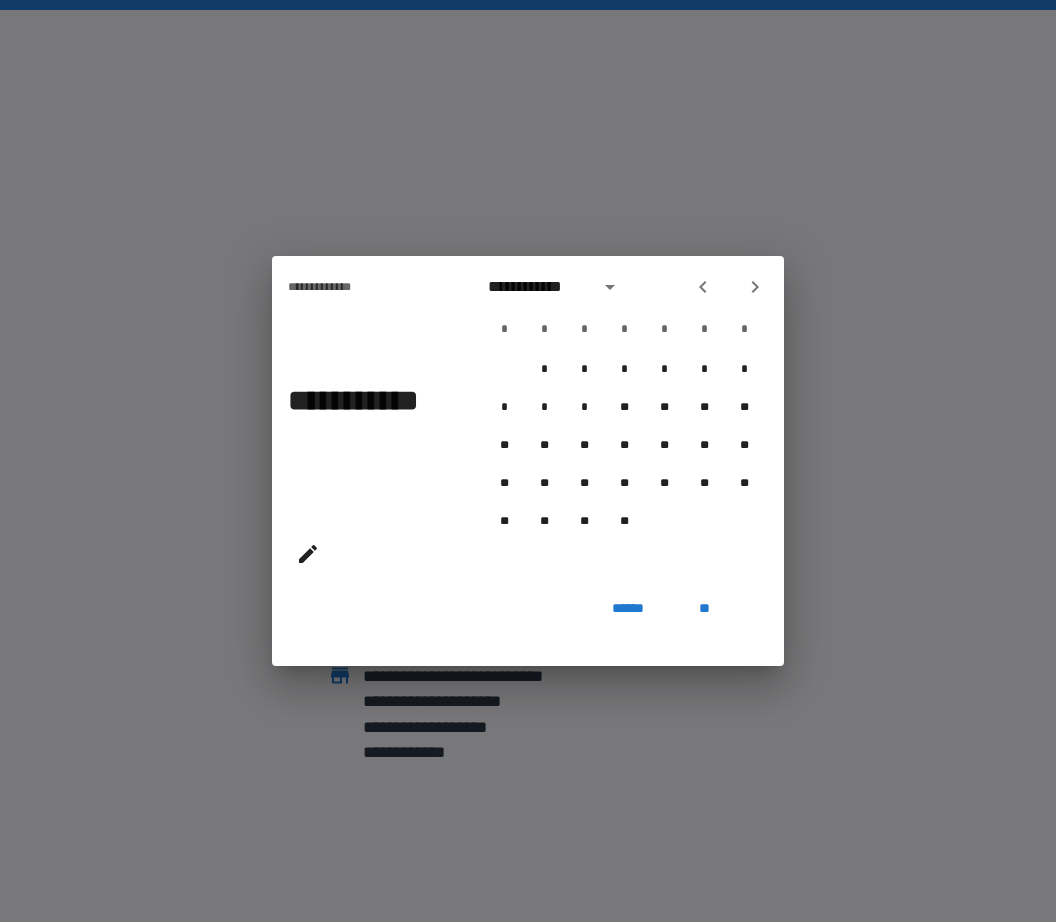 click 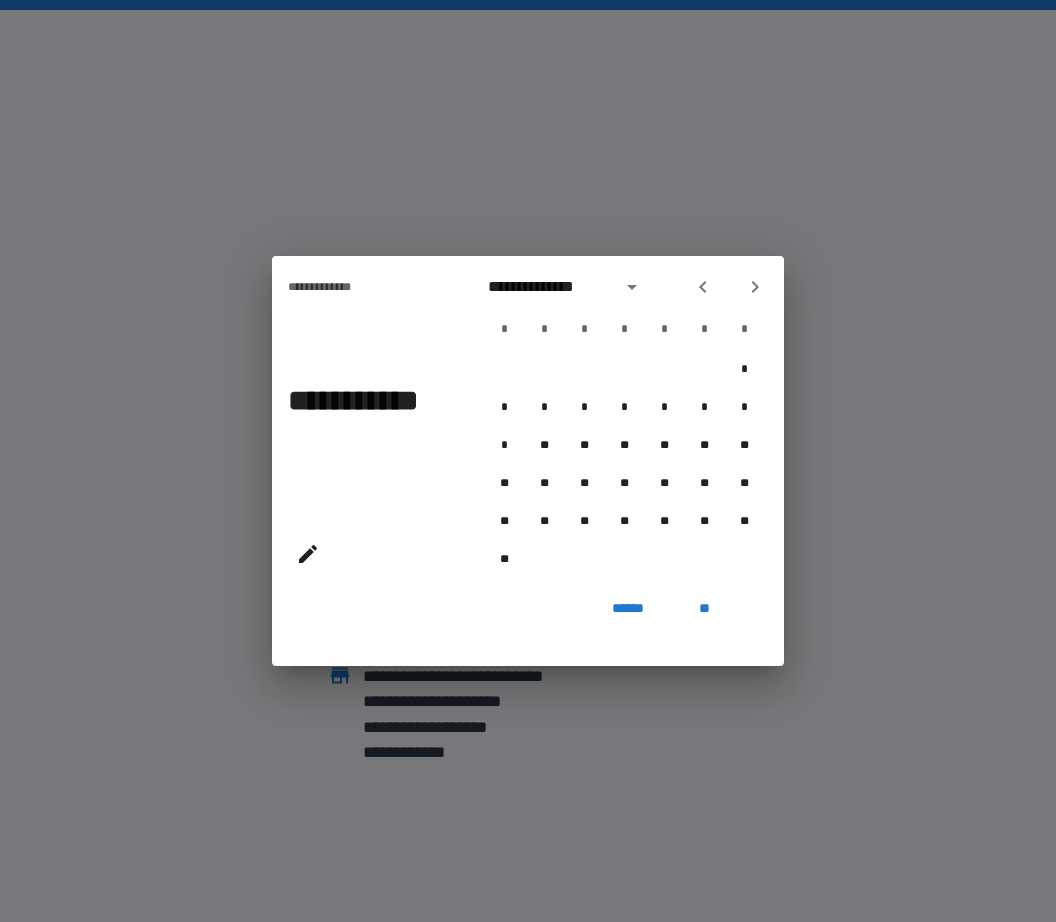 click 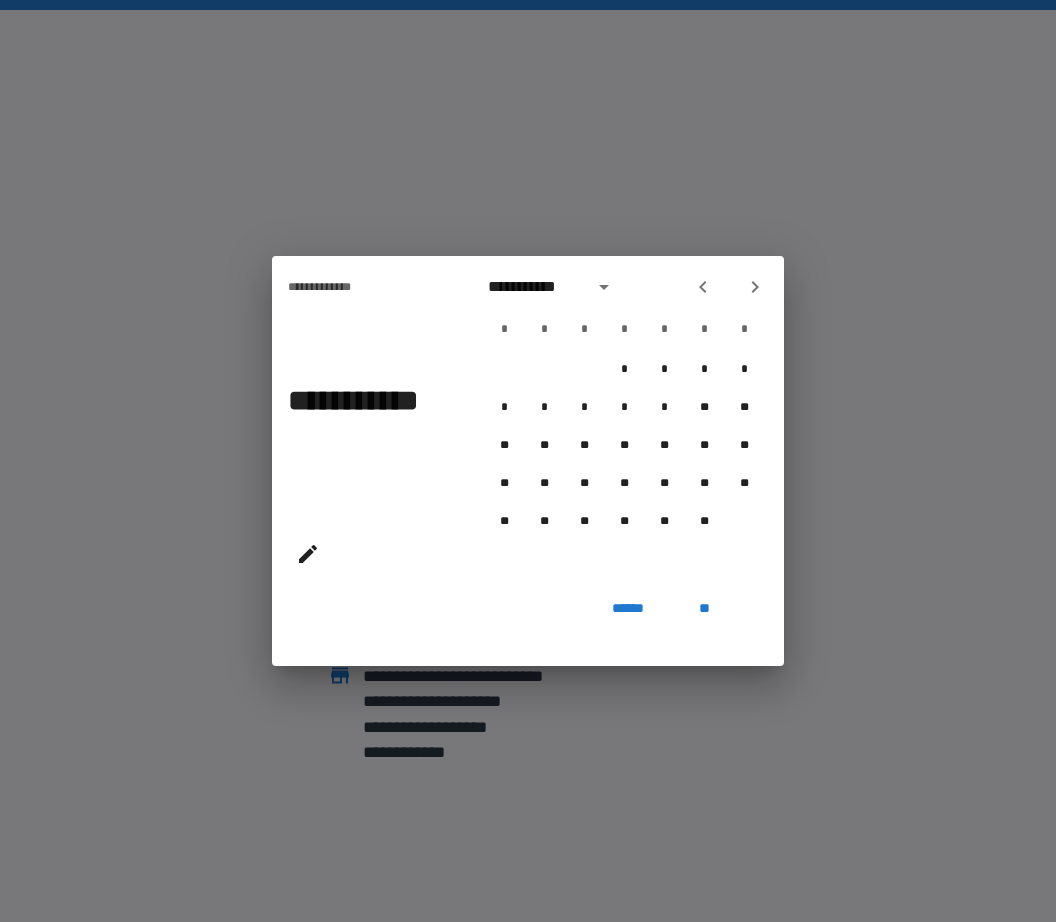 click 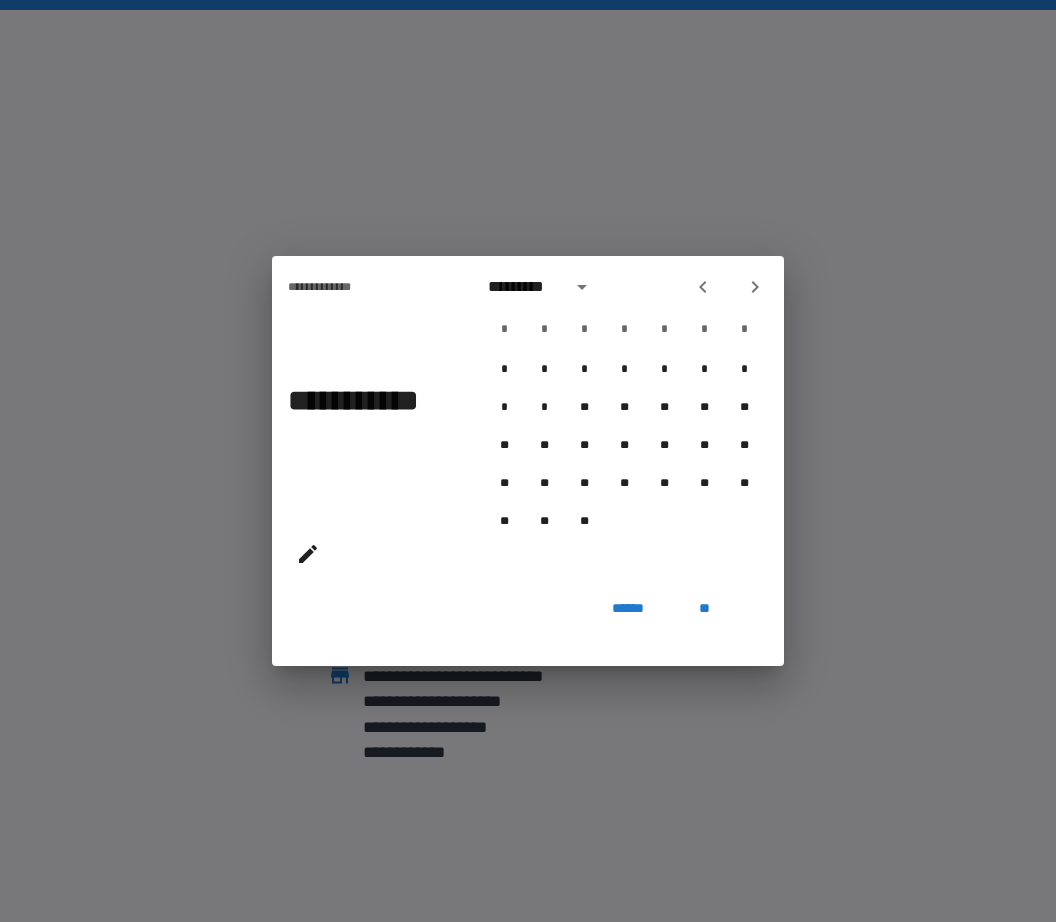 click 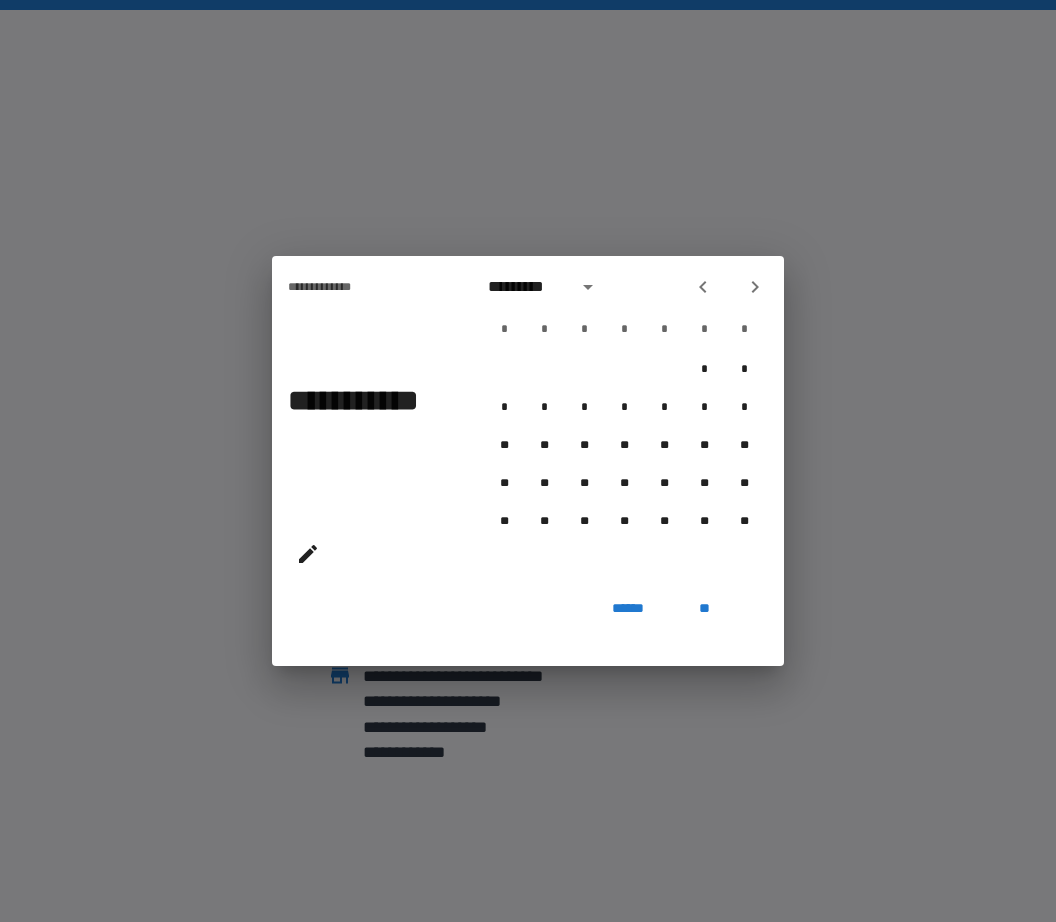 click 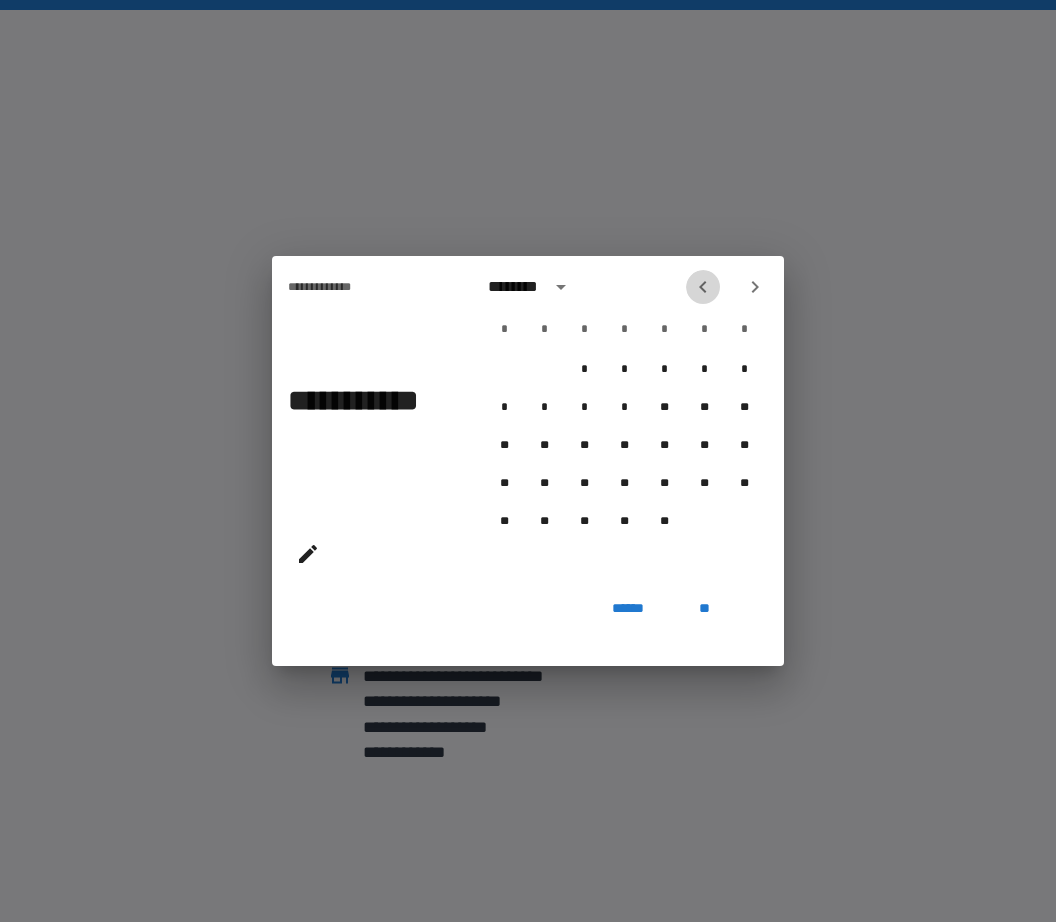 click 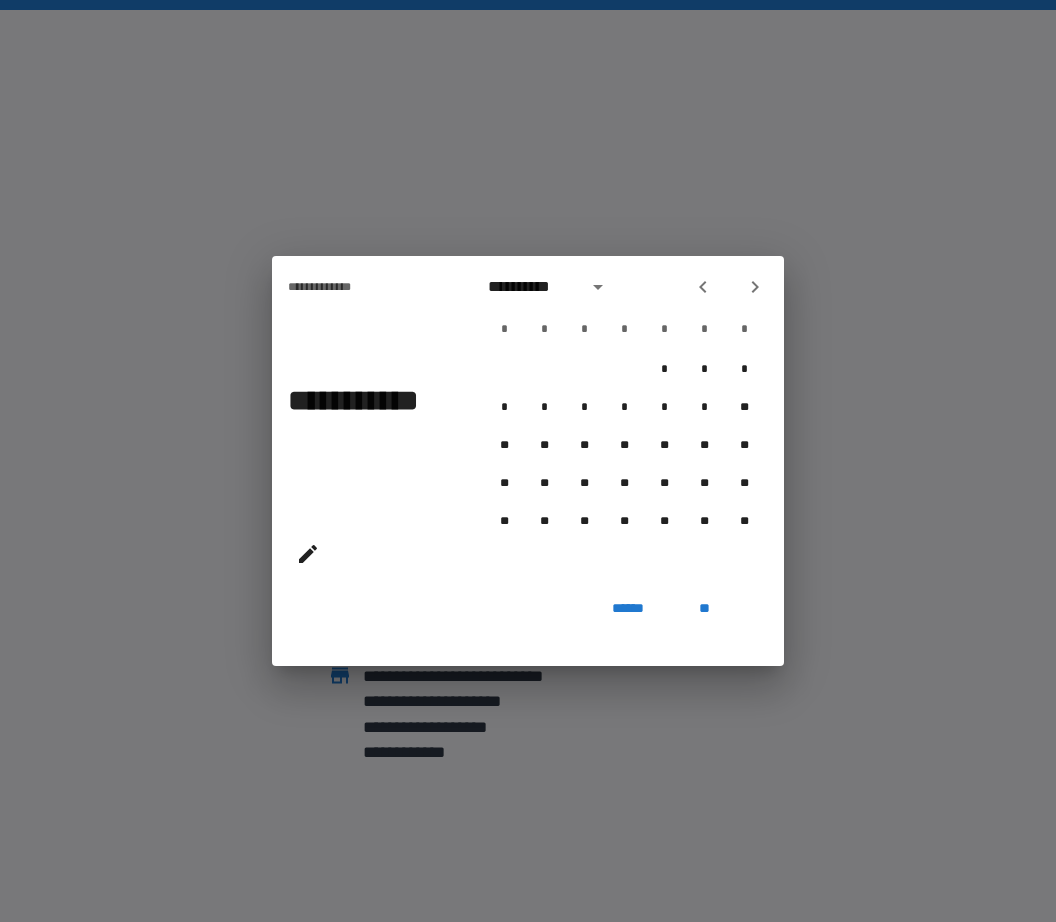 click at bounding box center [703, 287] 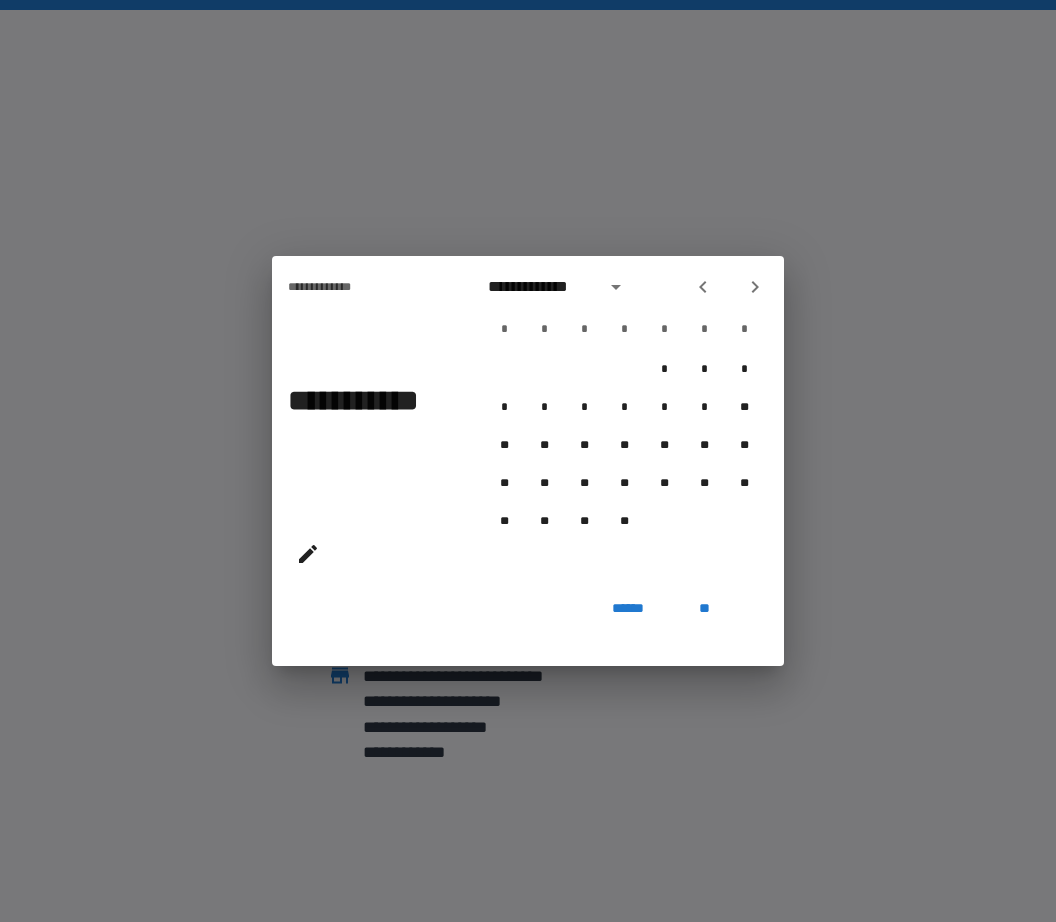 click 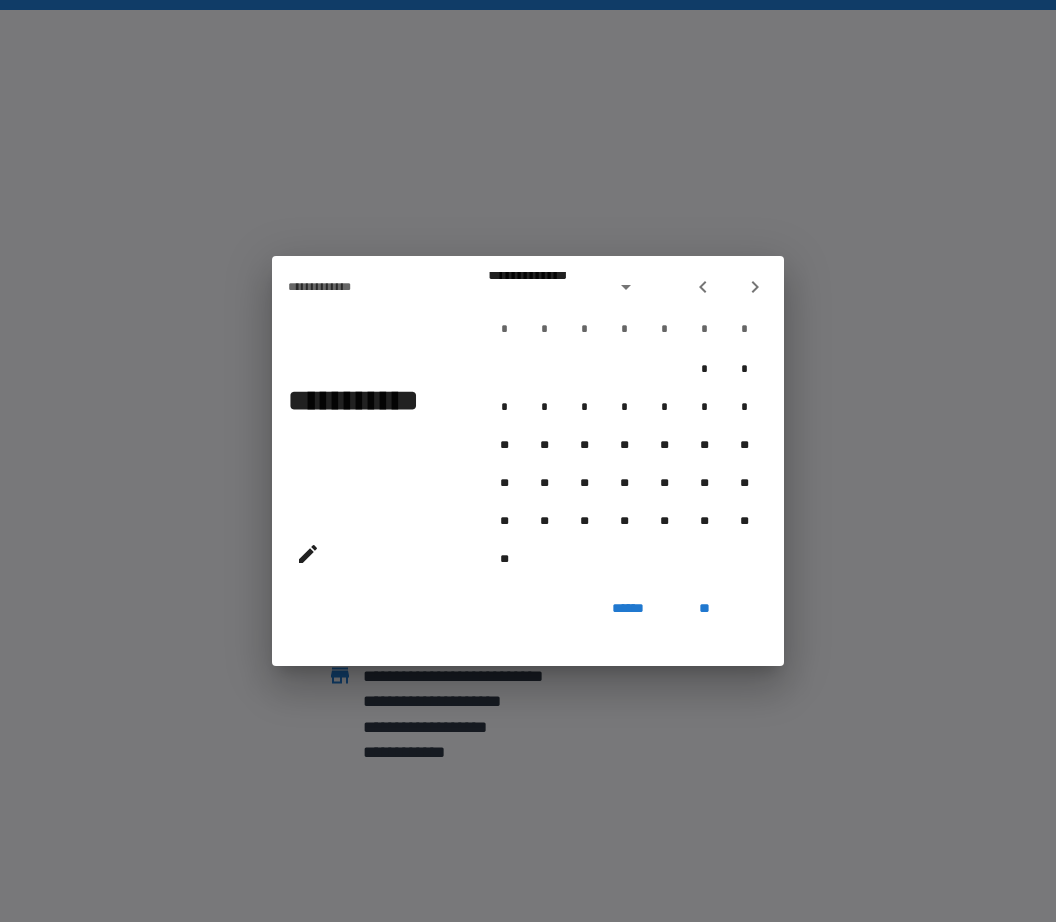 click 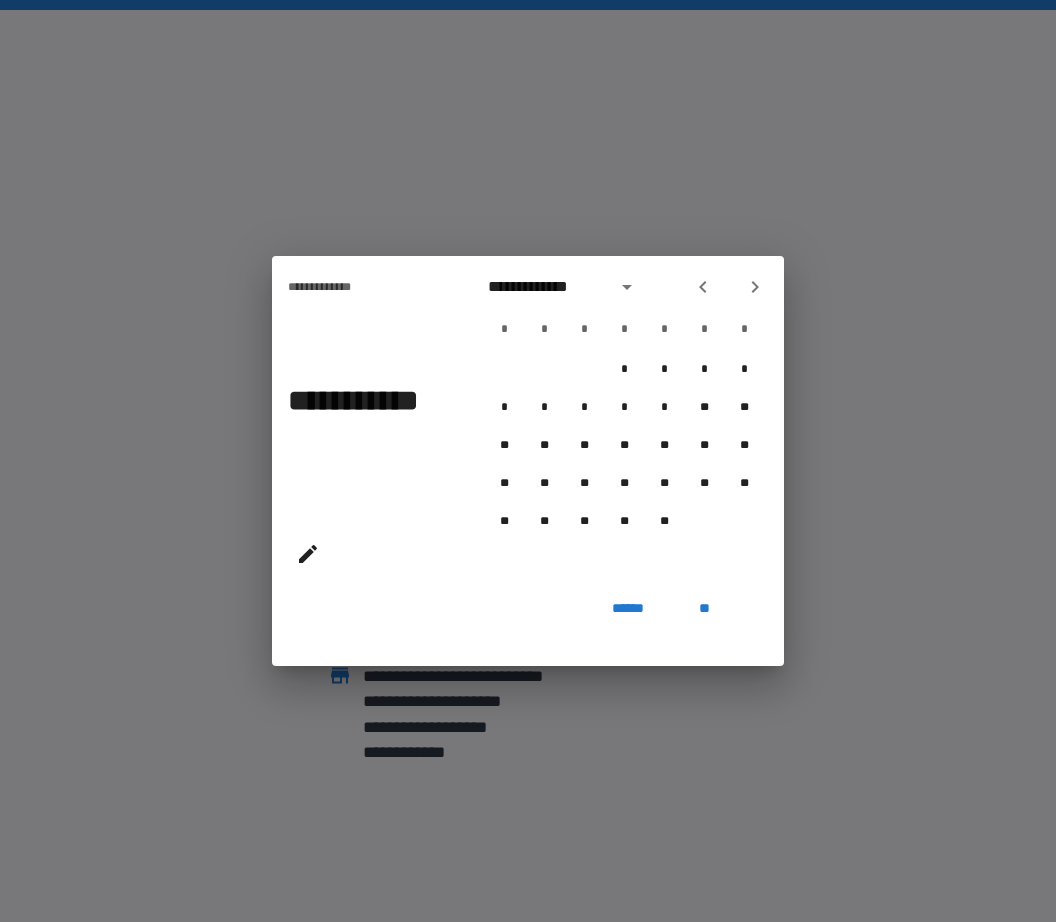 click 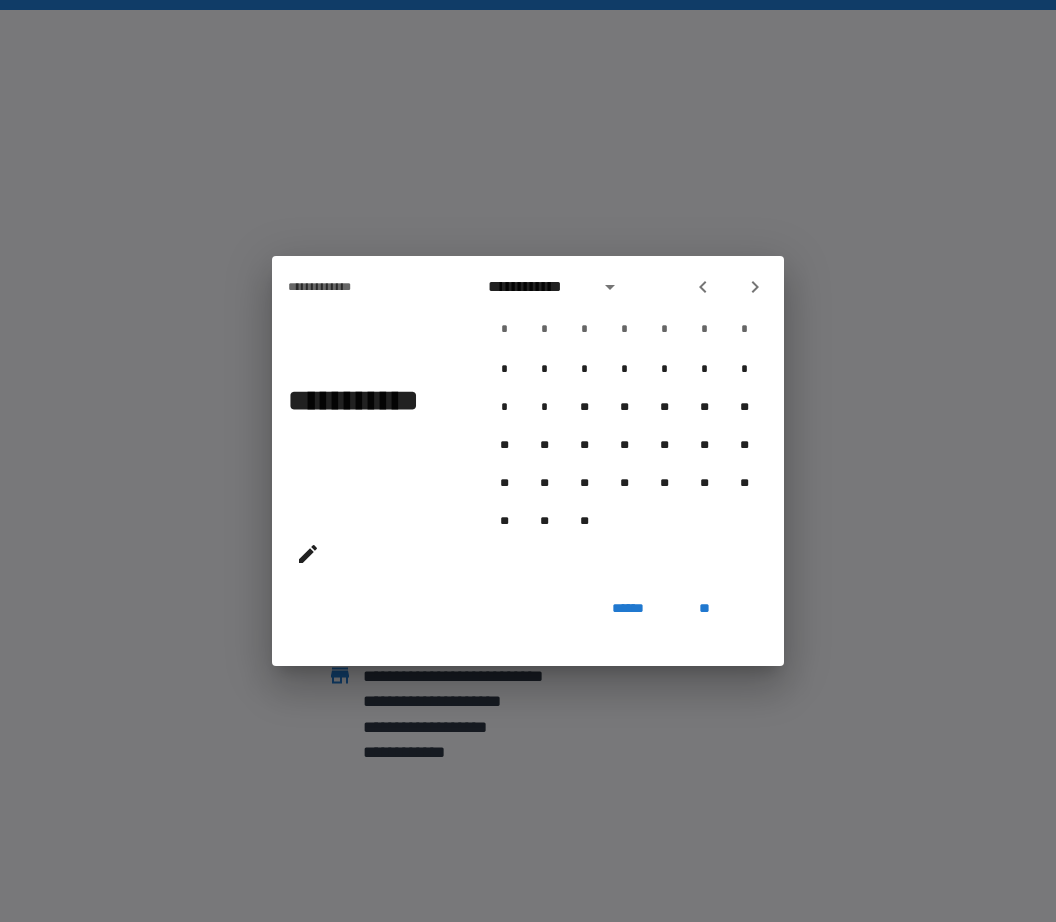 click 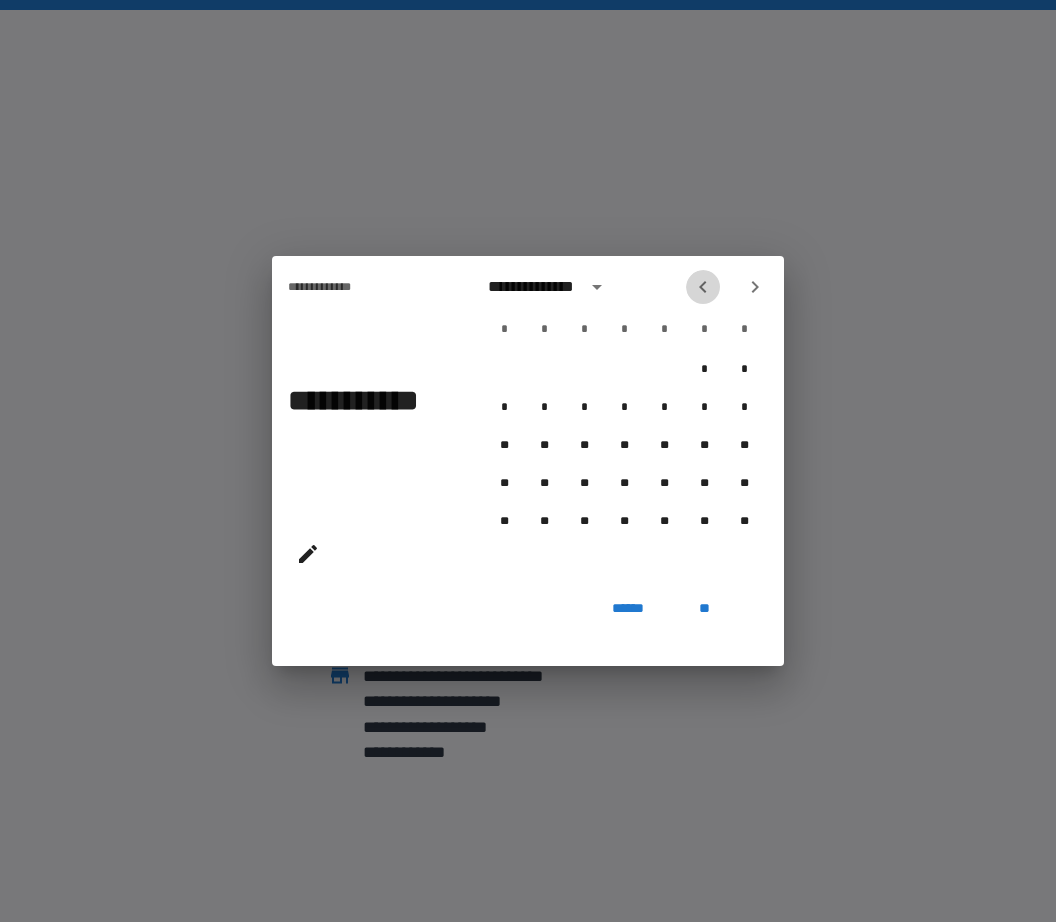 click 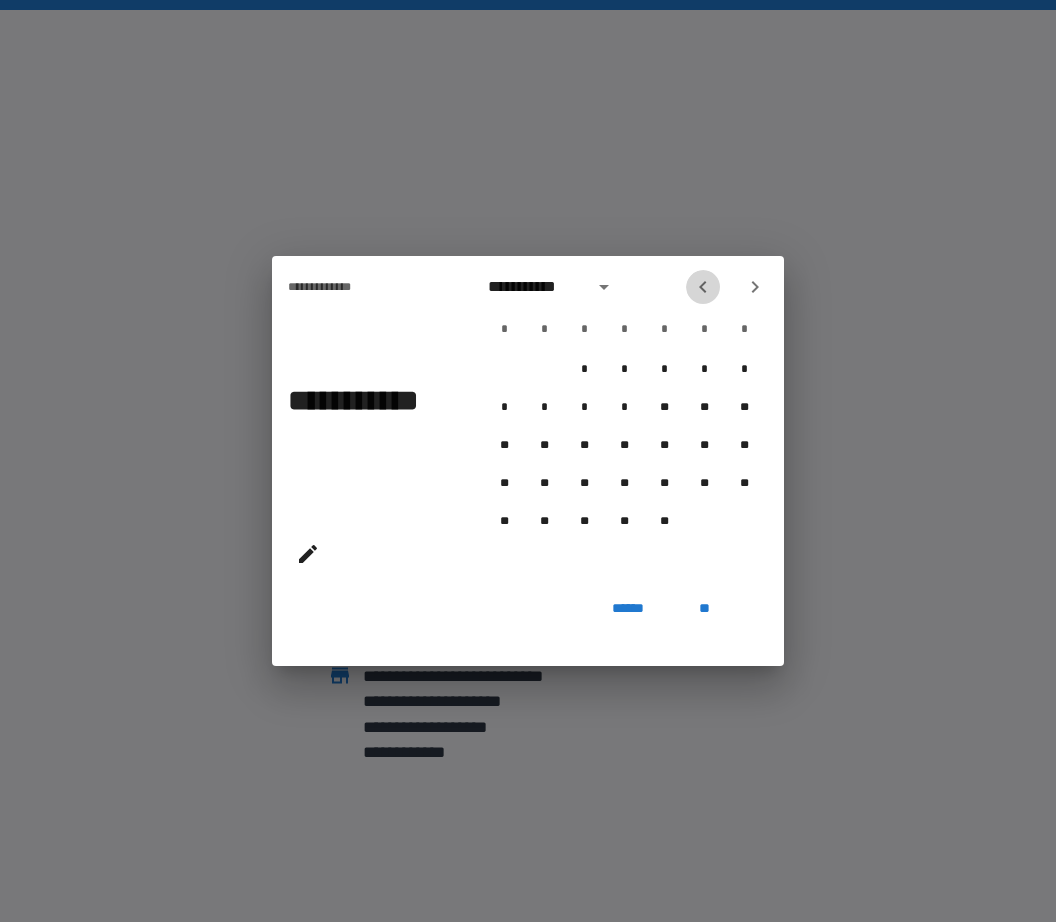 click 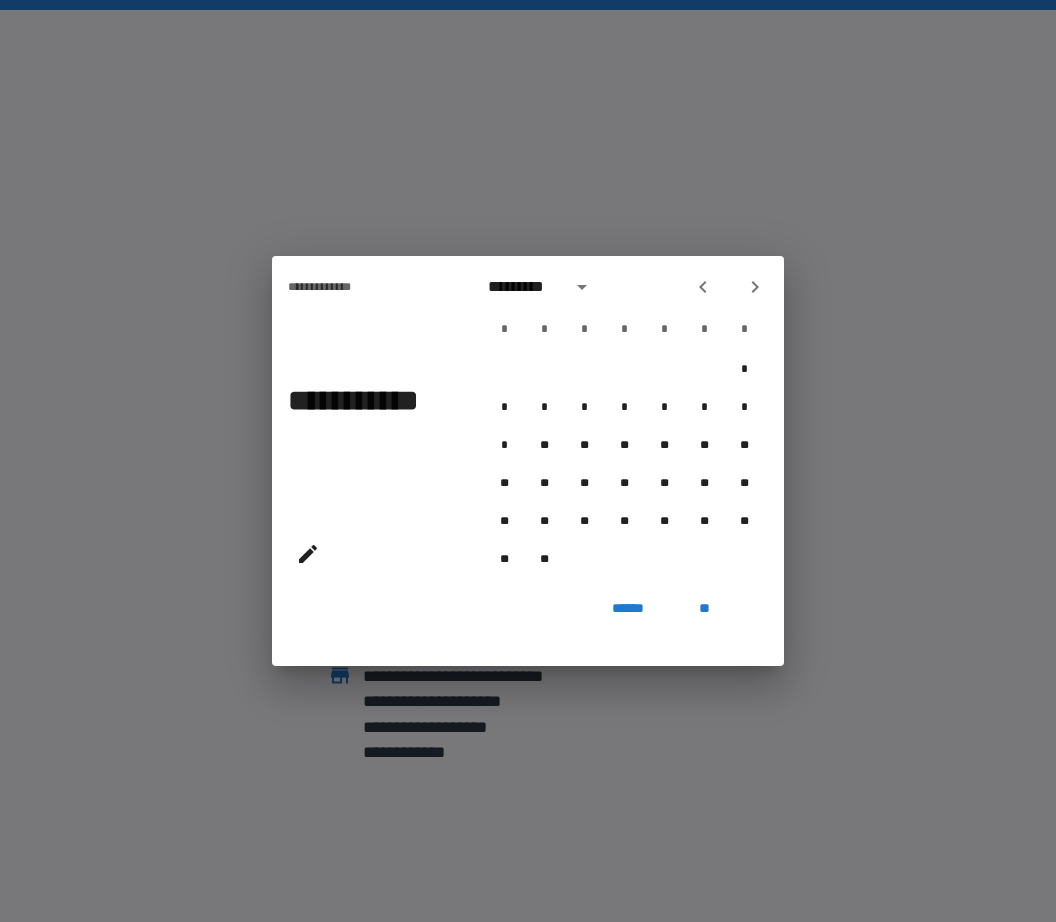 click 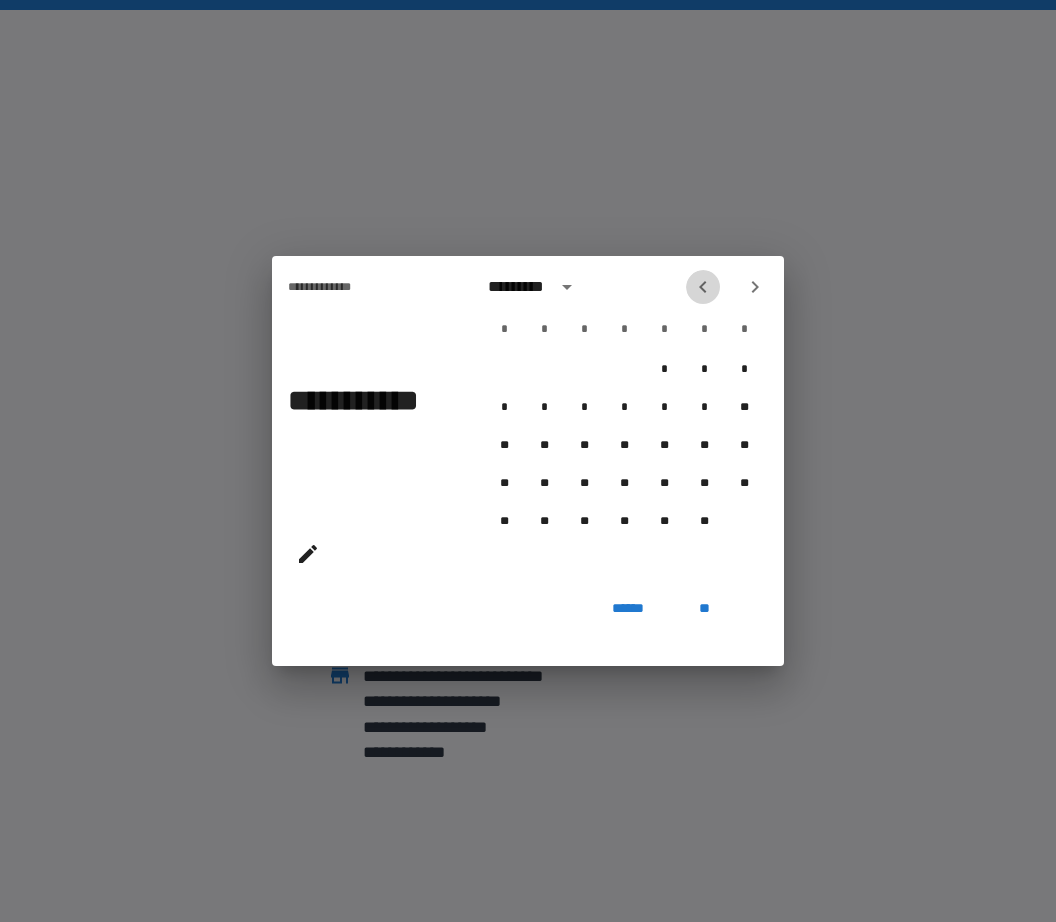 click 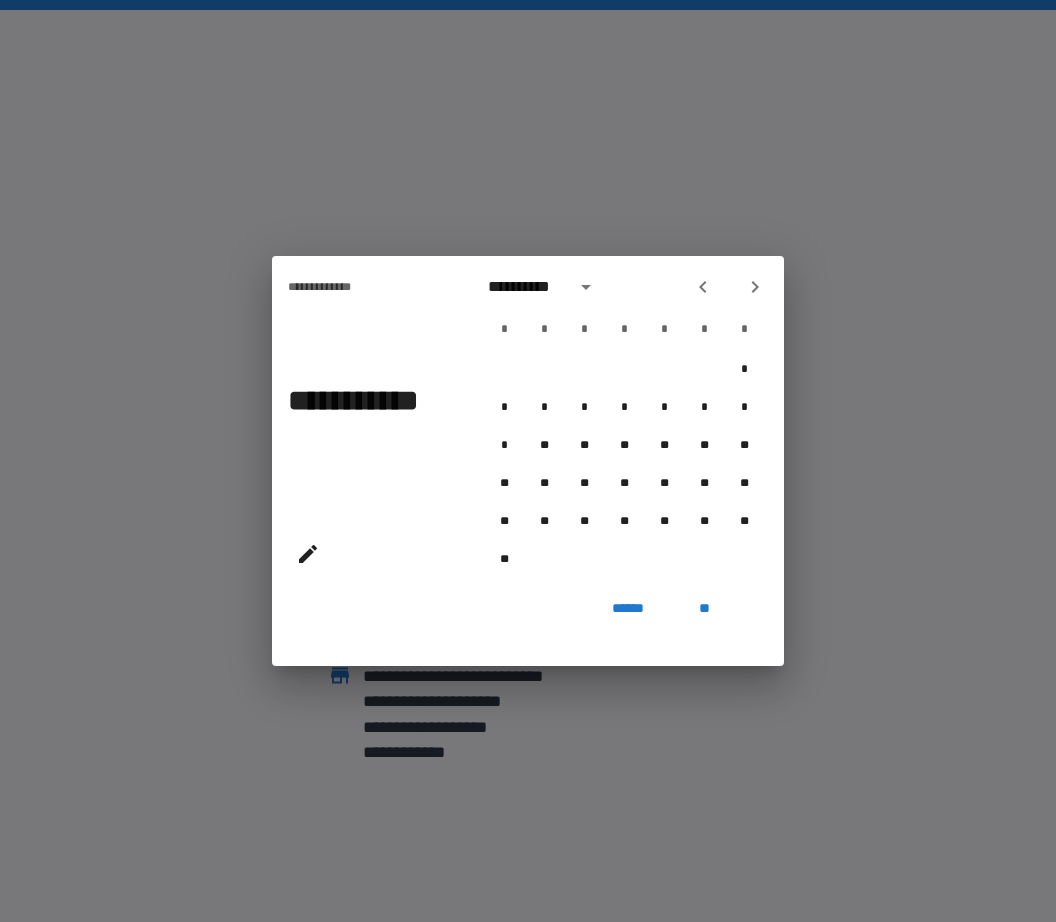 click 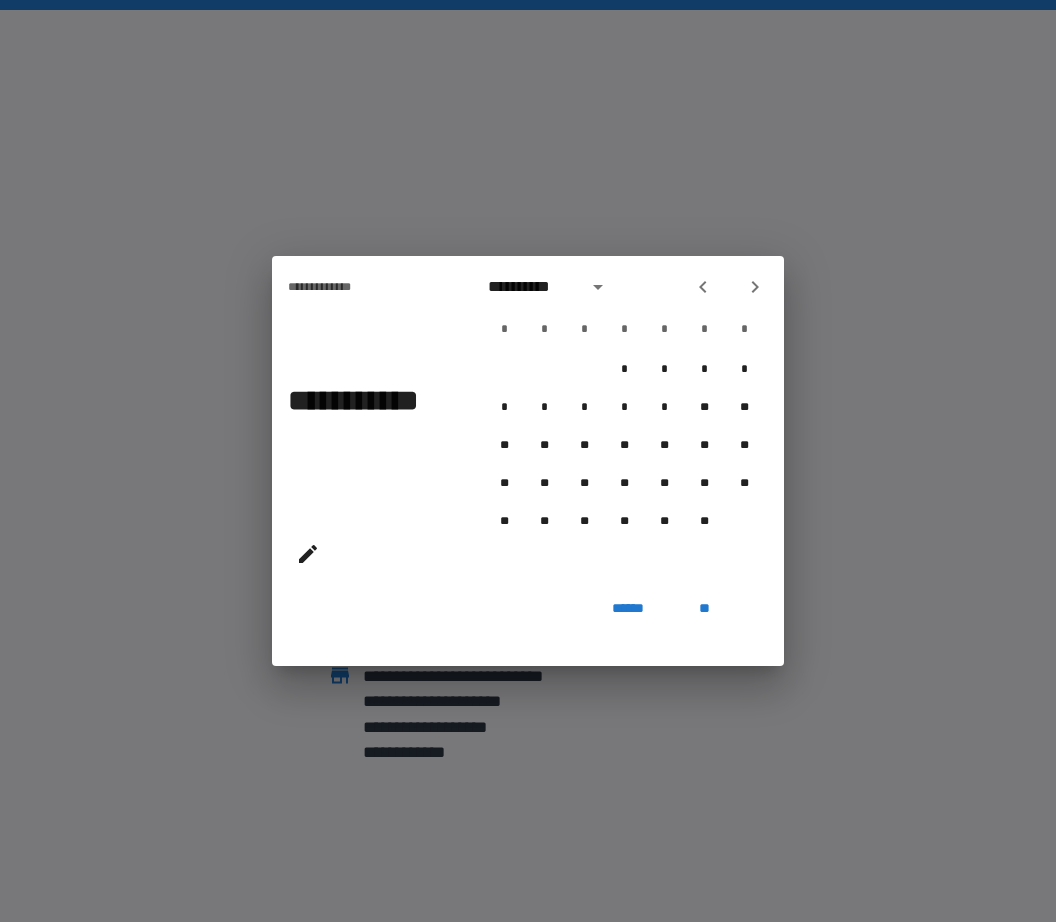 click 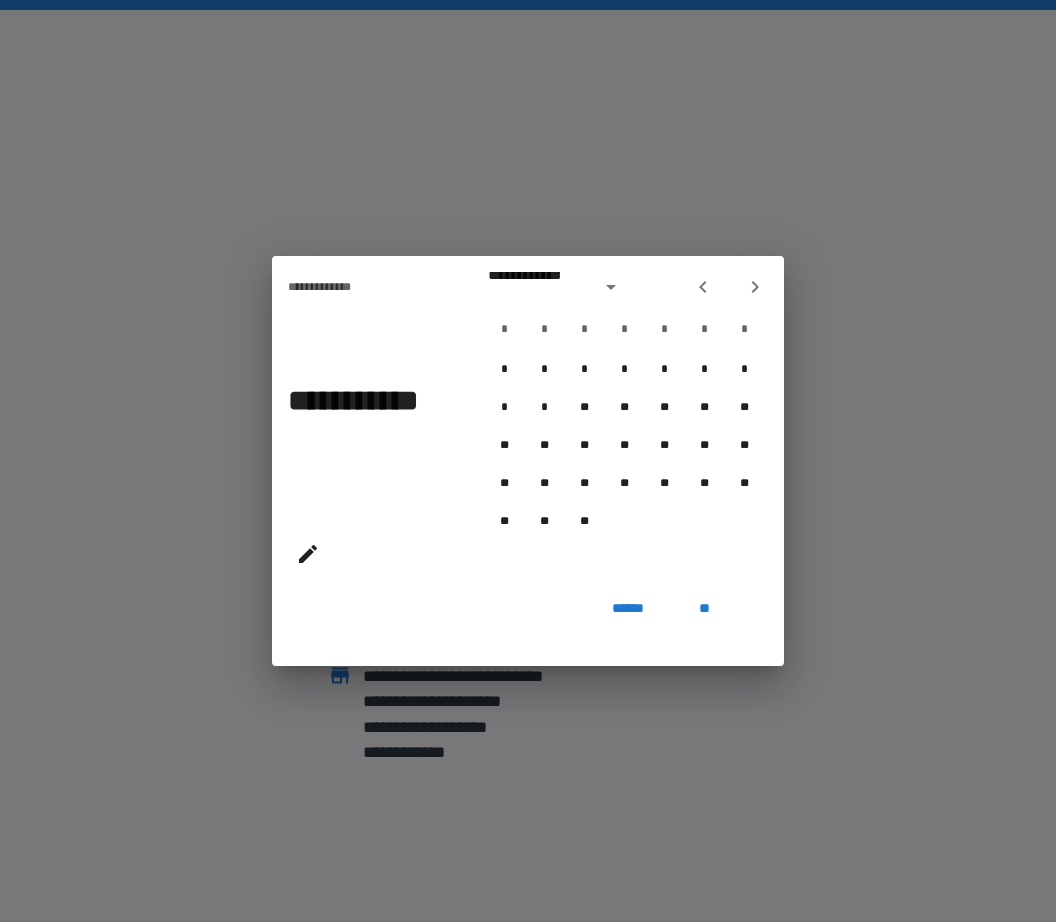 click 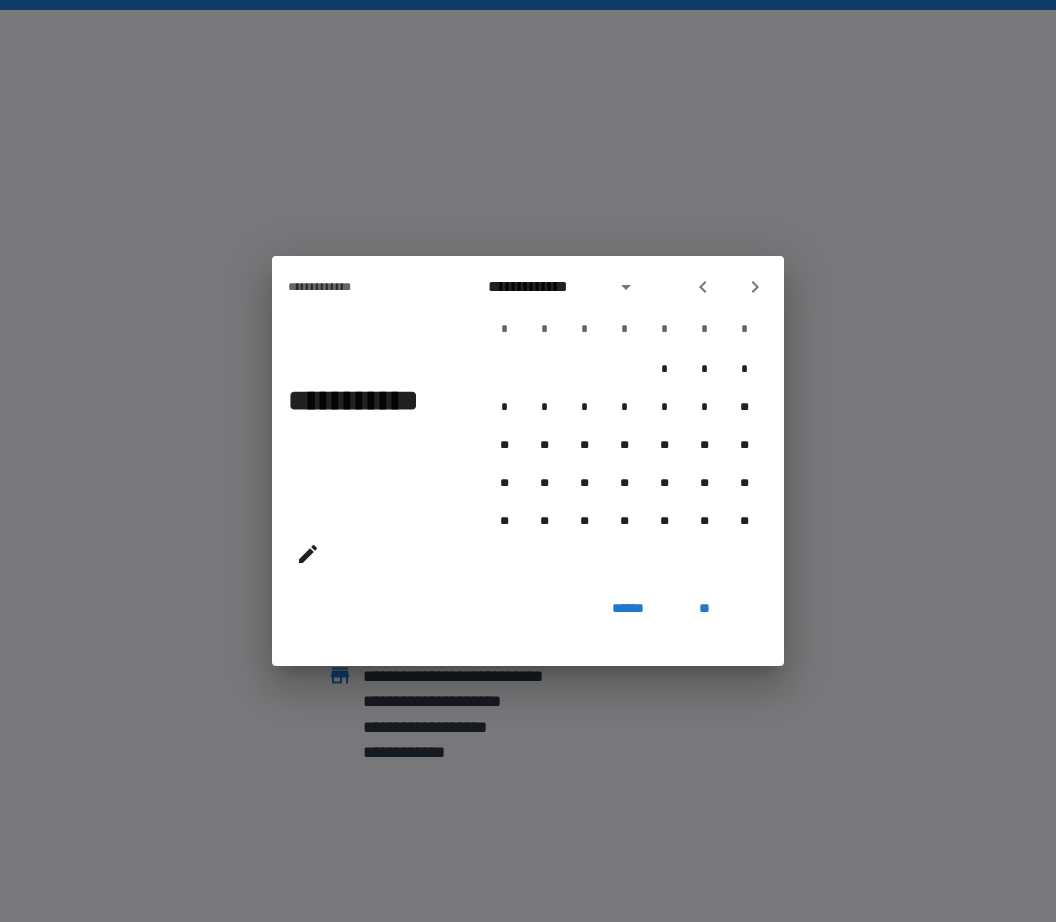 click 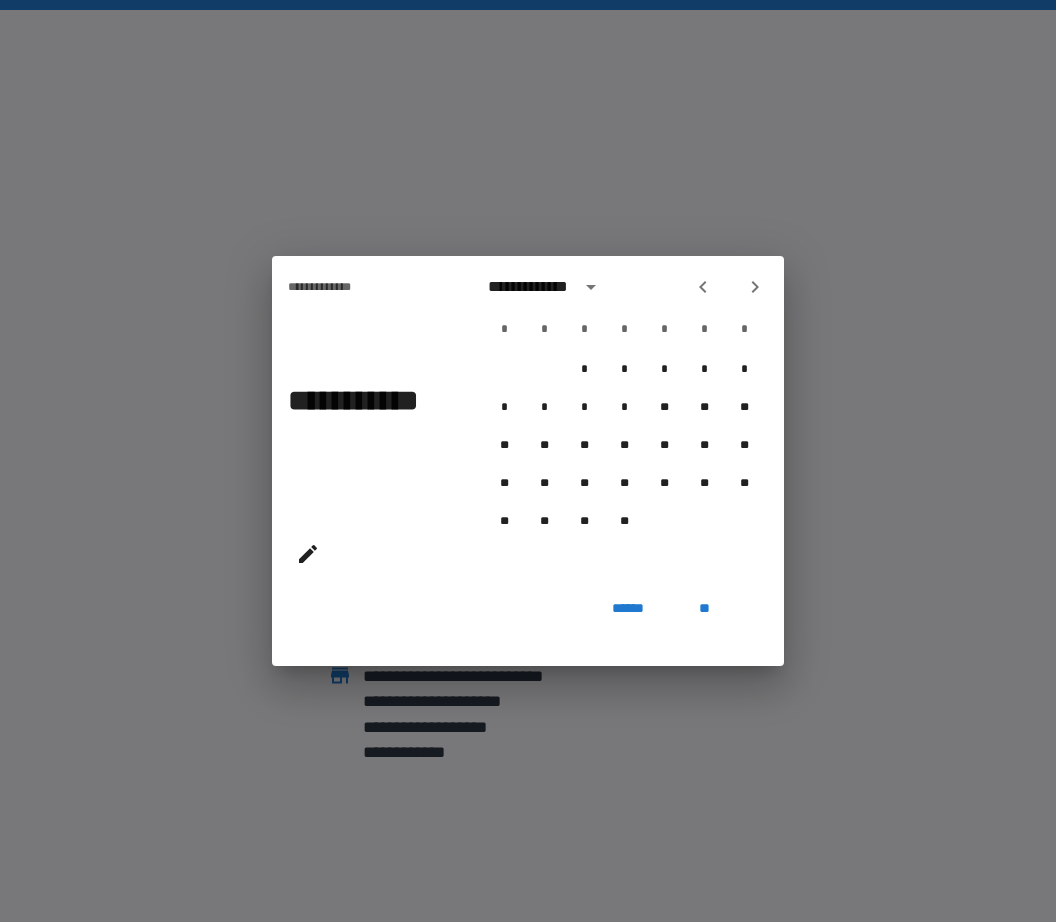 click 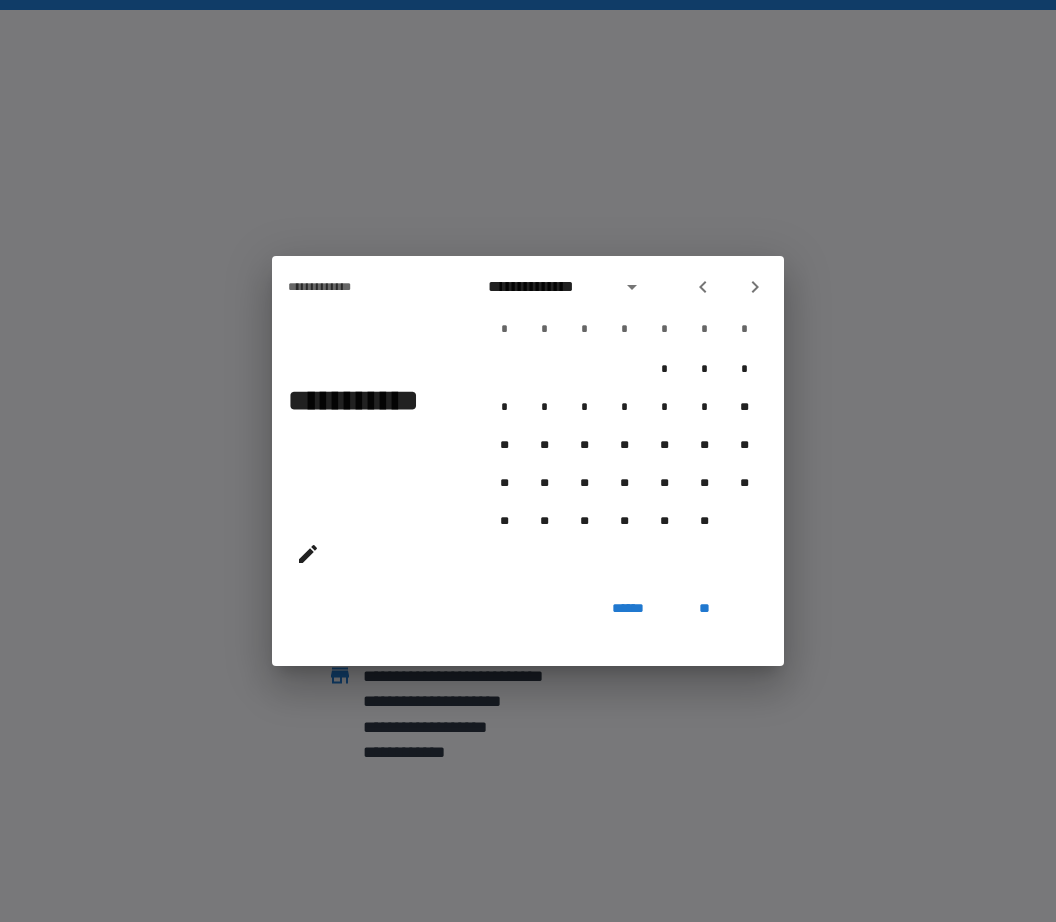 click 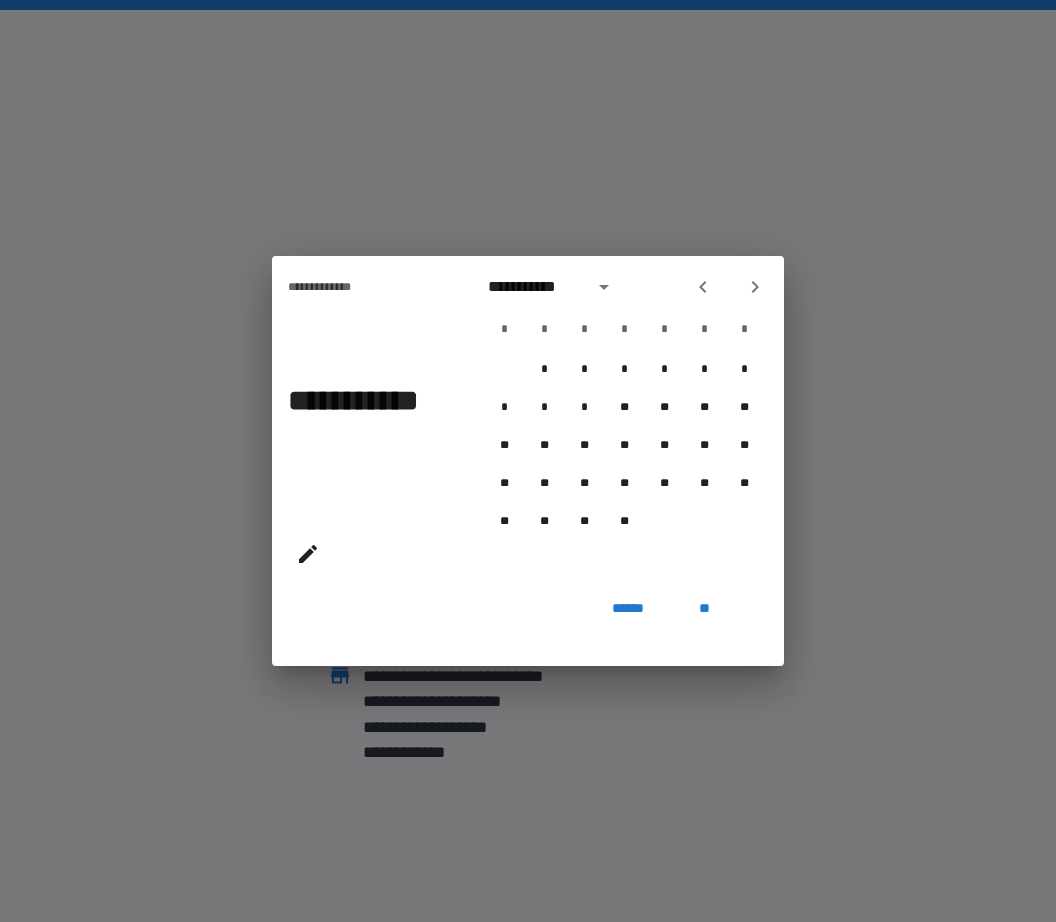 click 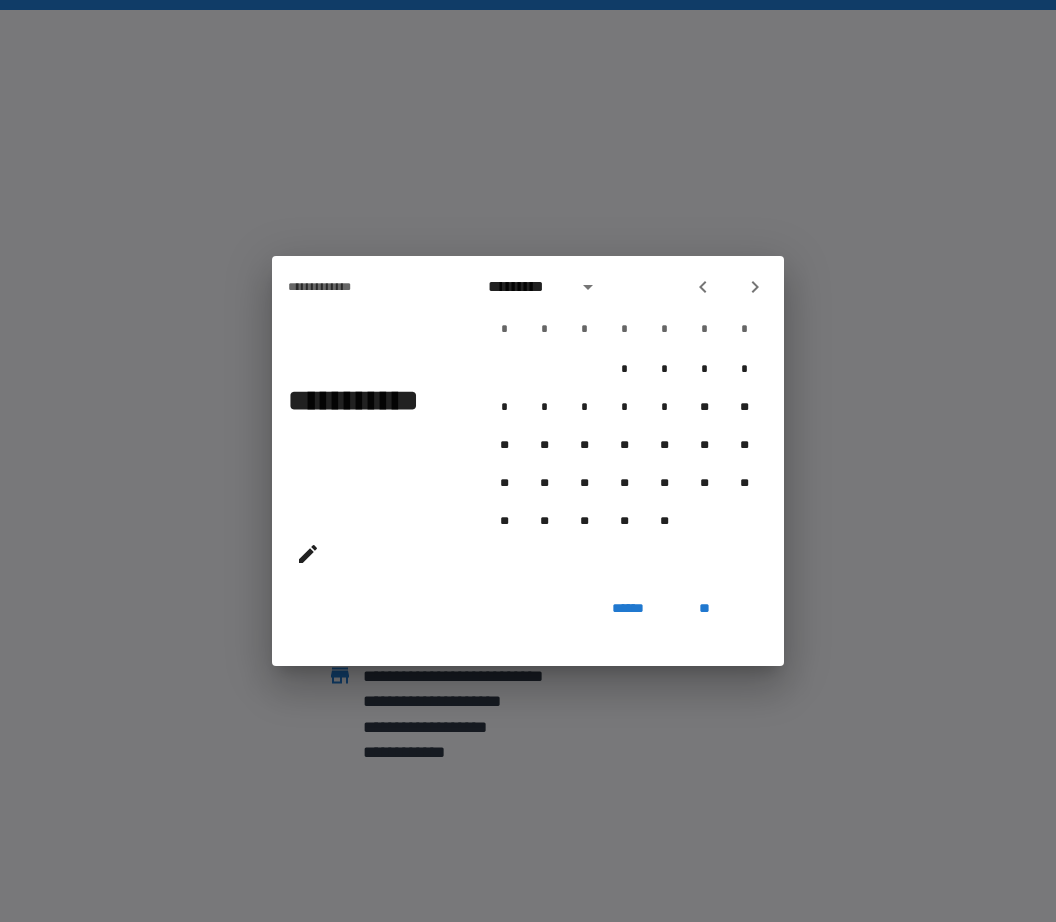 click 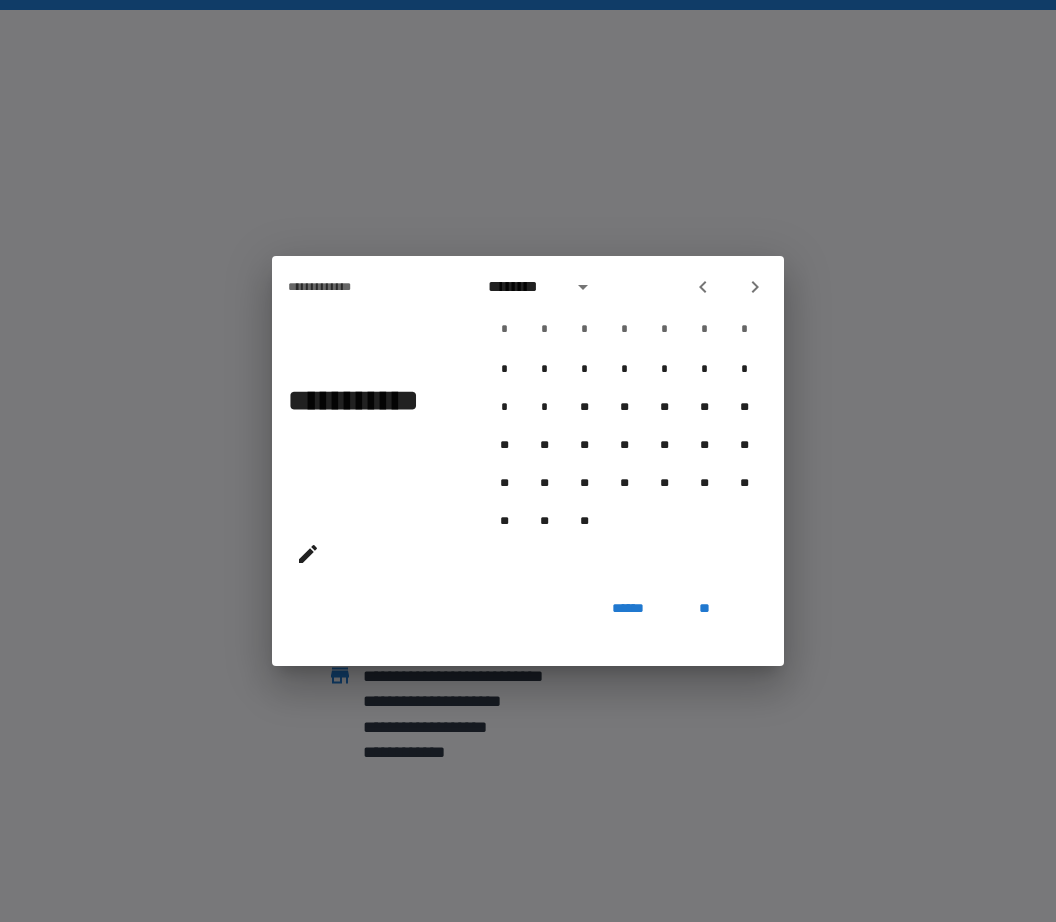 click 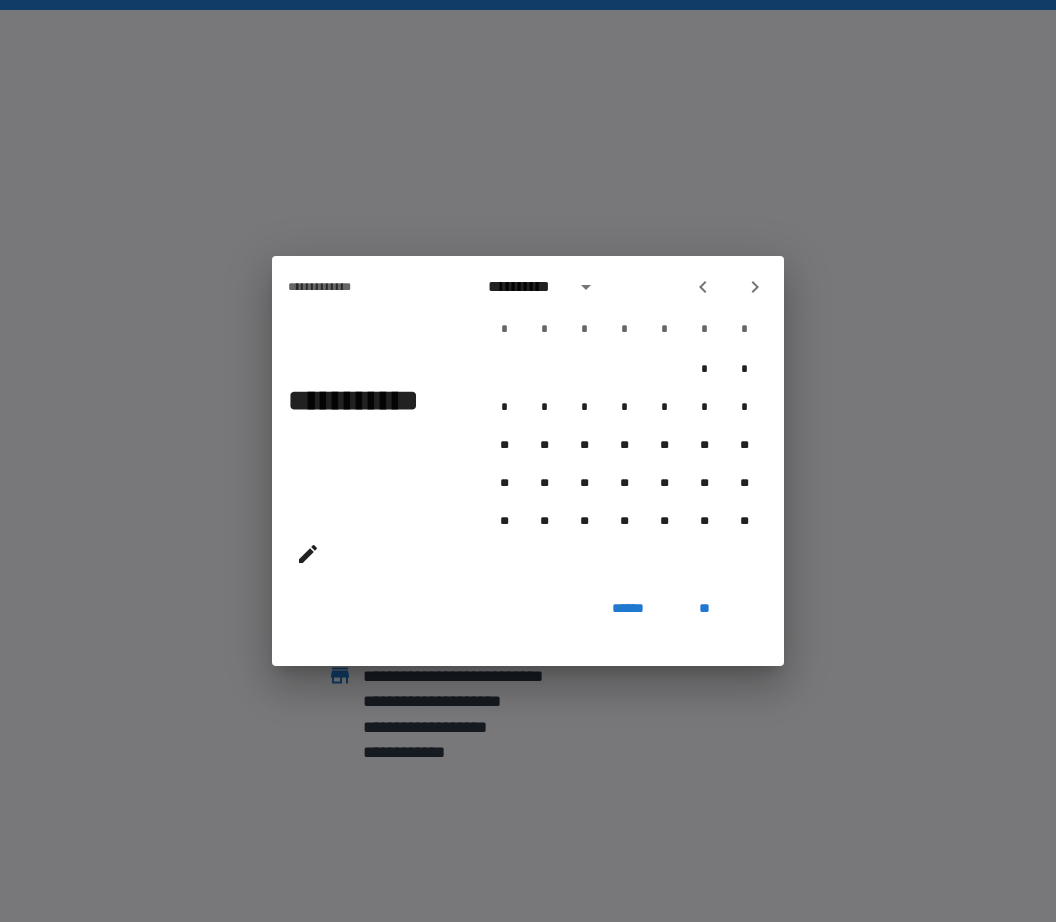 click 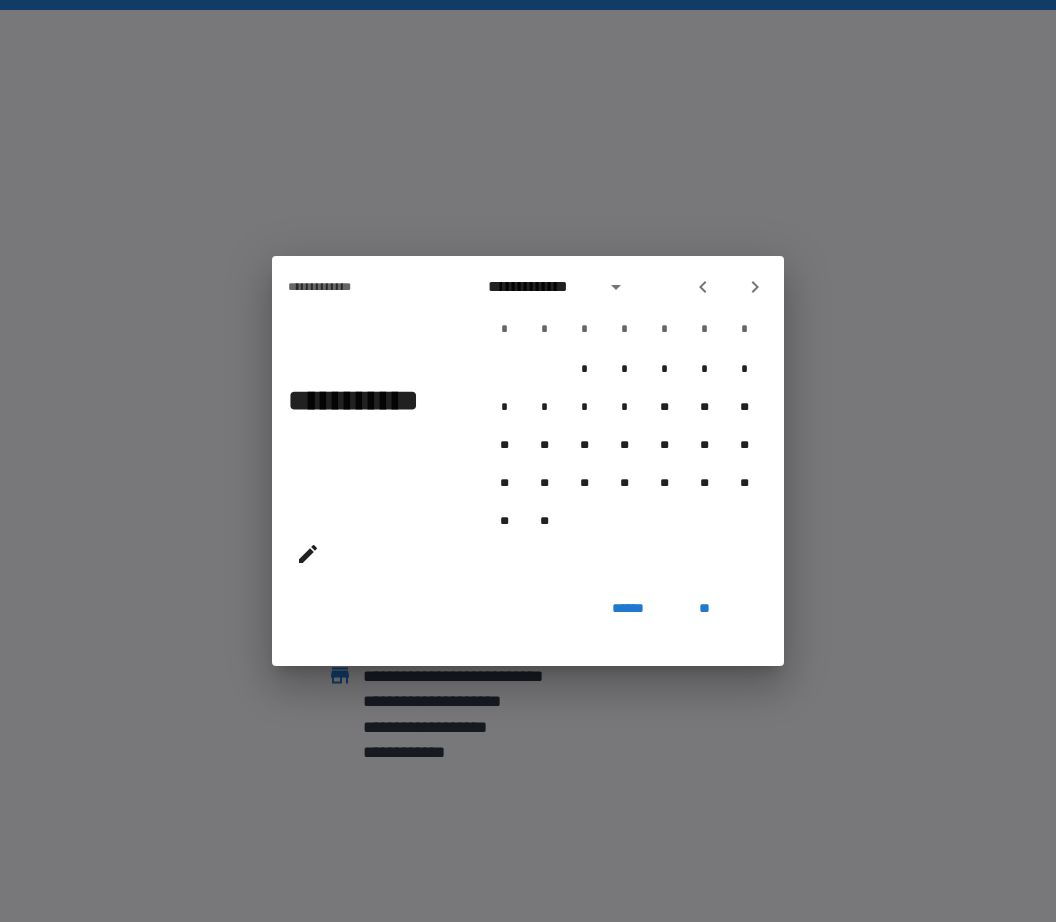 click 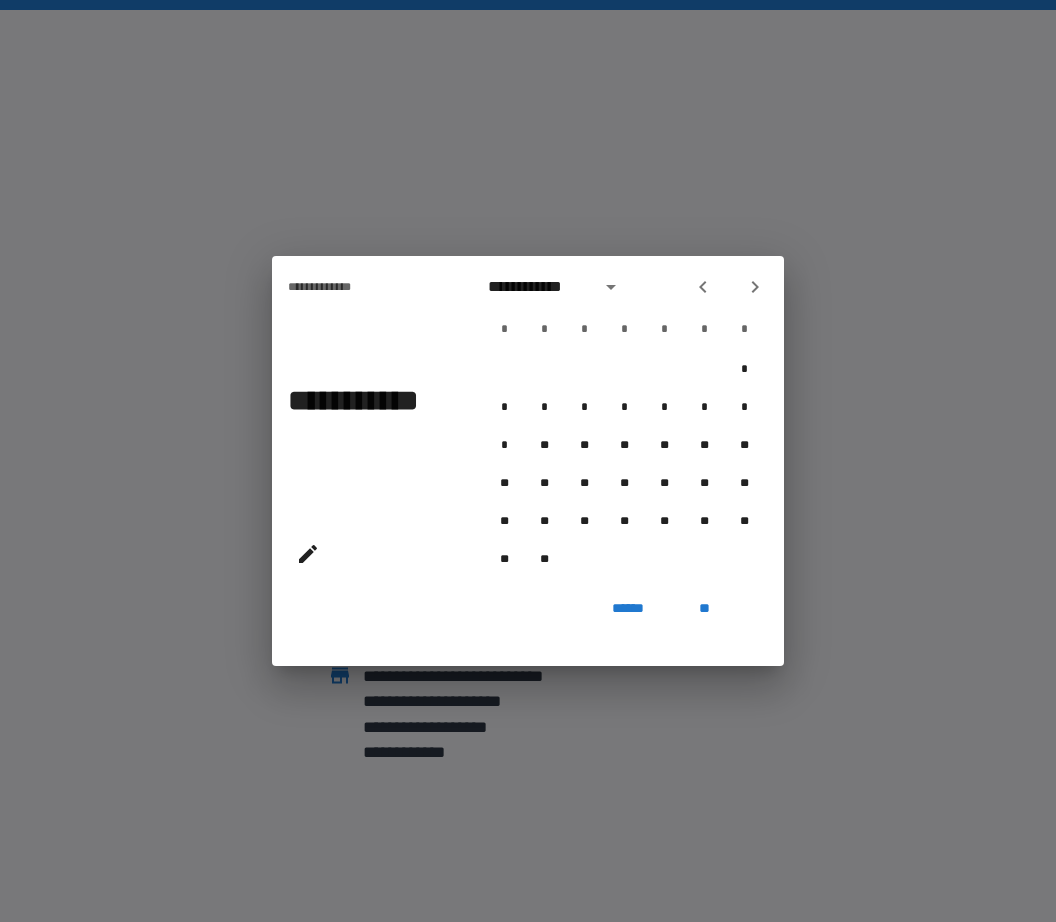 click 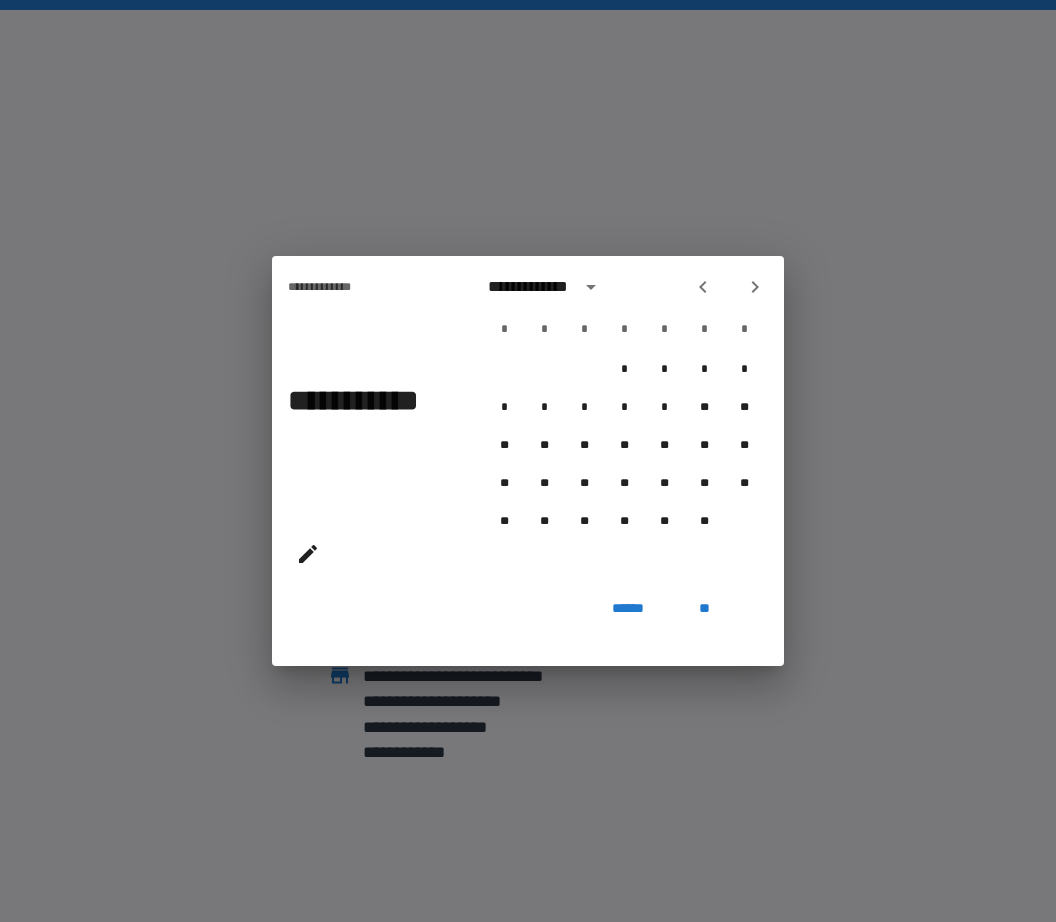 click 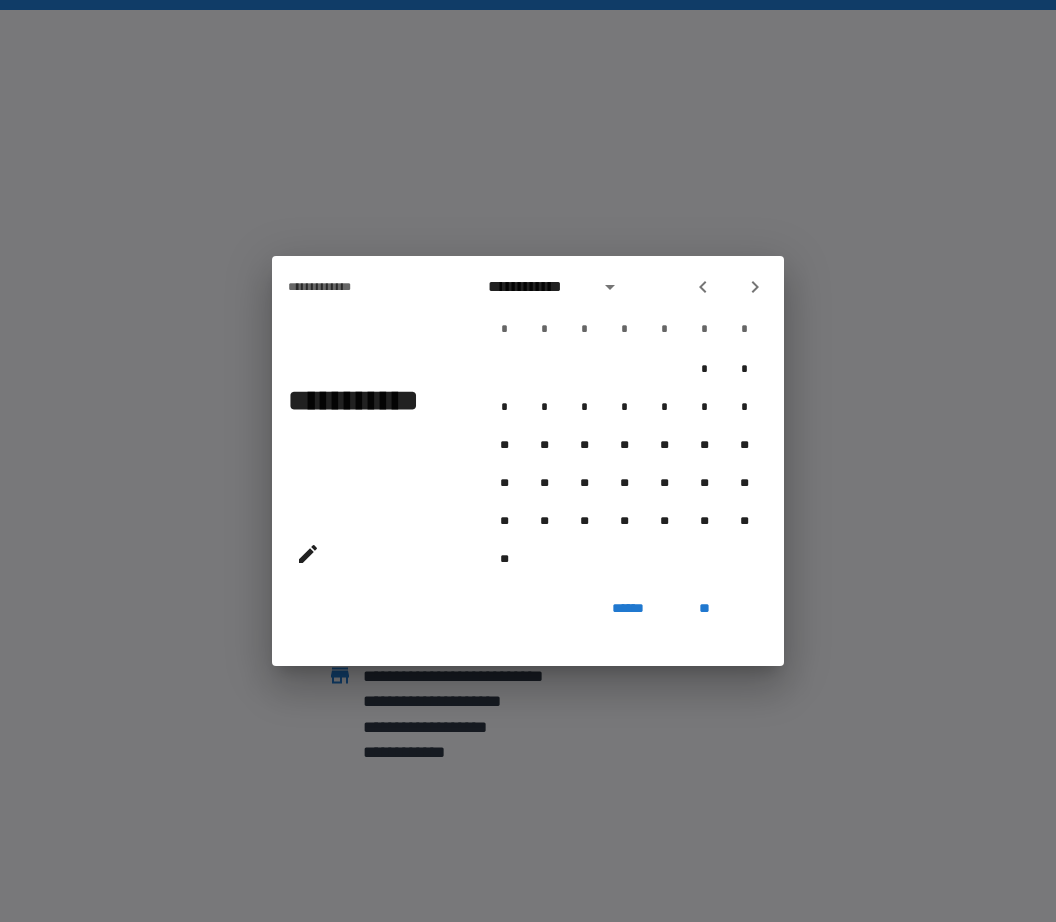 click 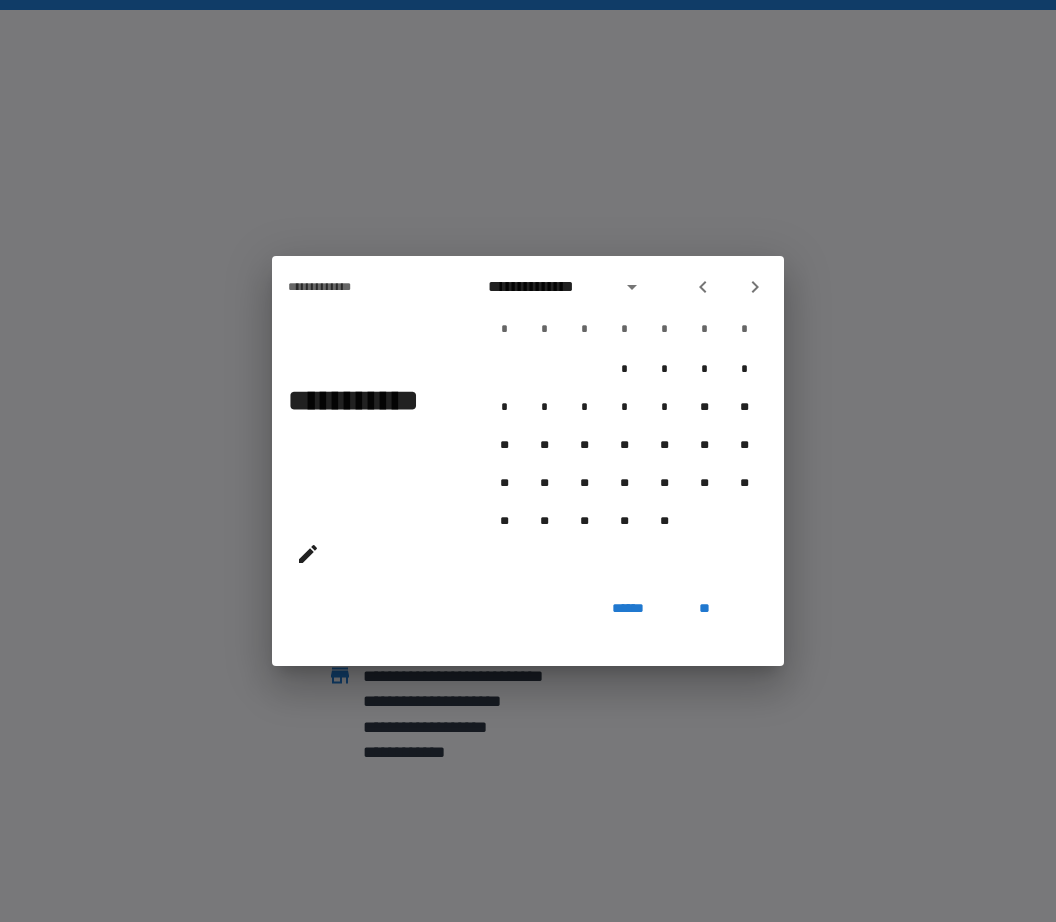 click 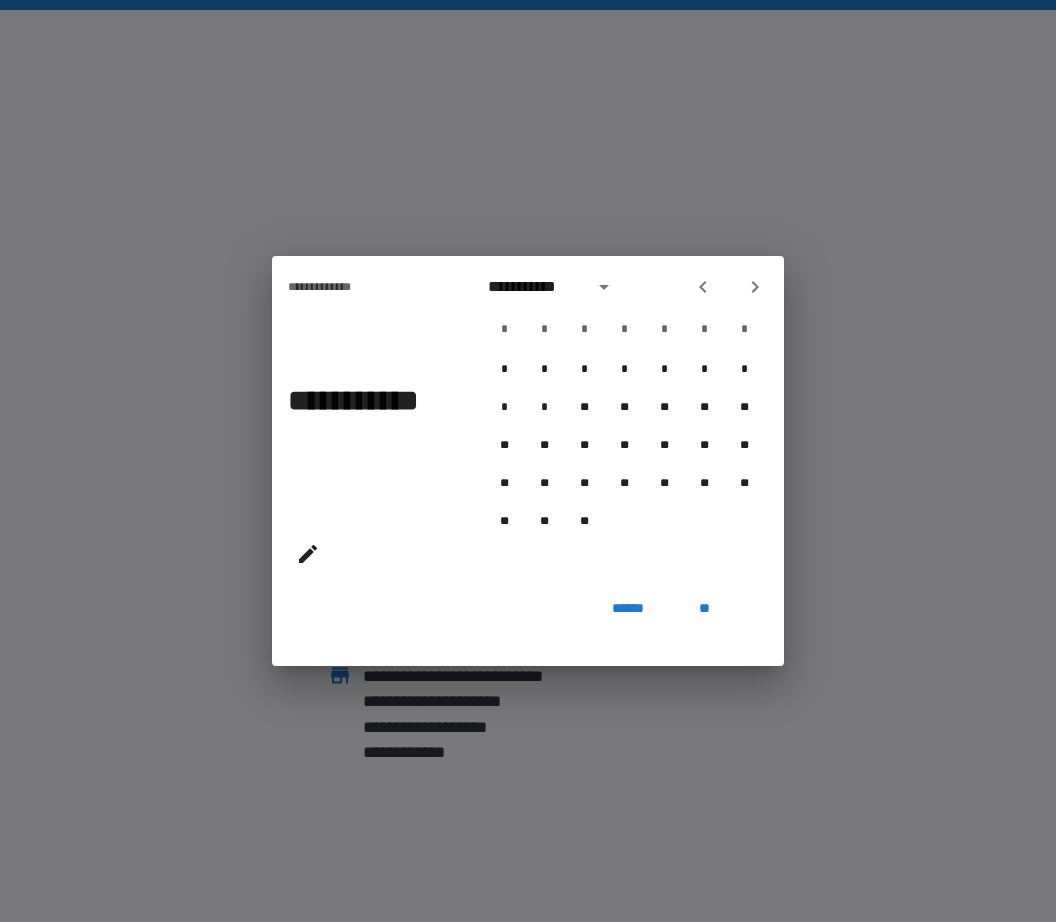 click 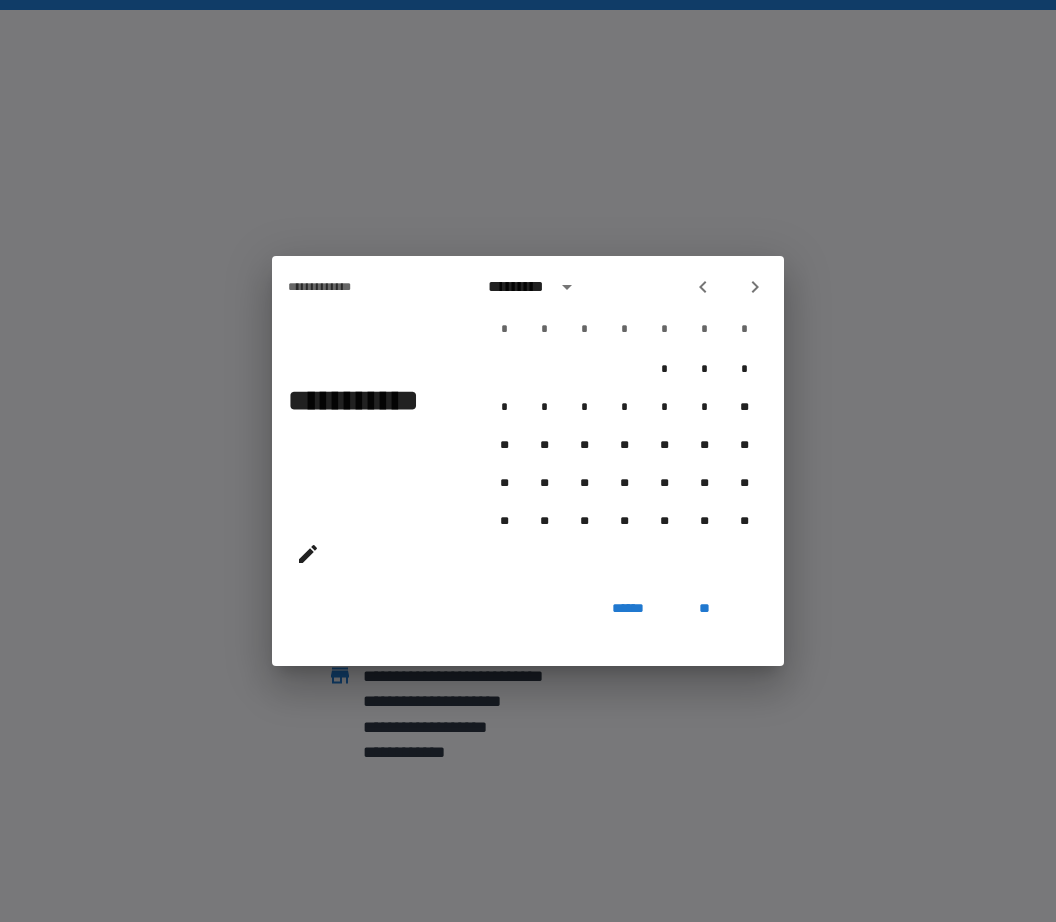 click 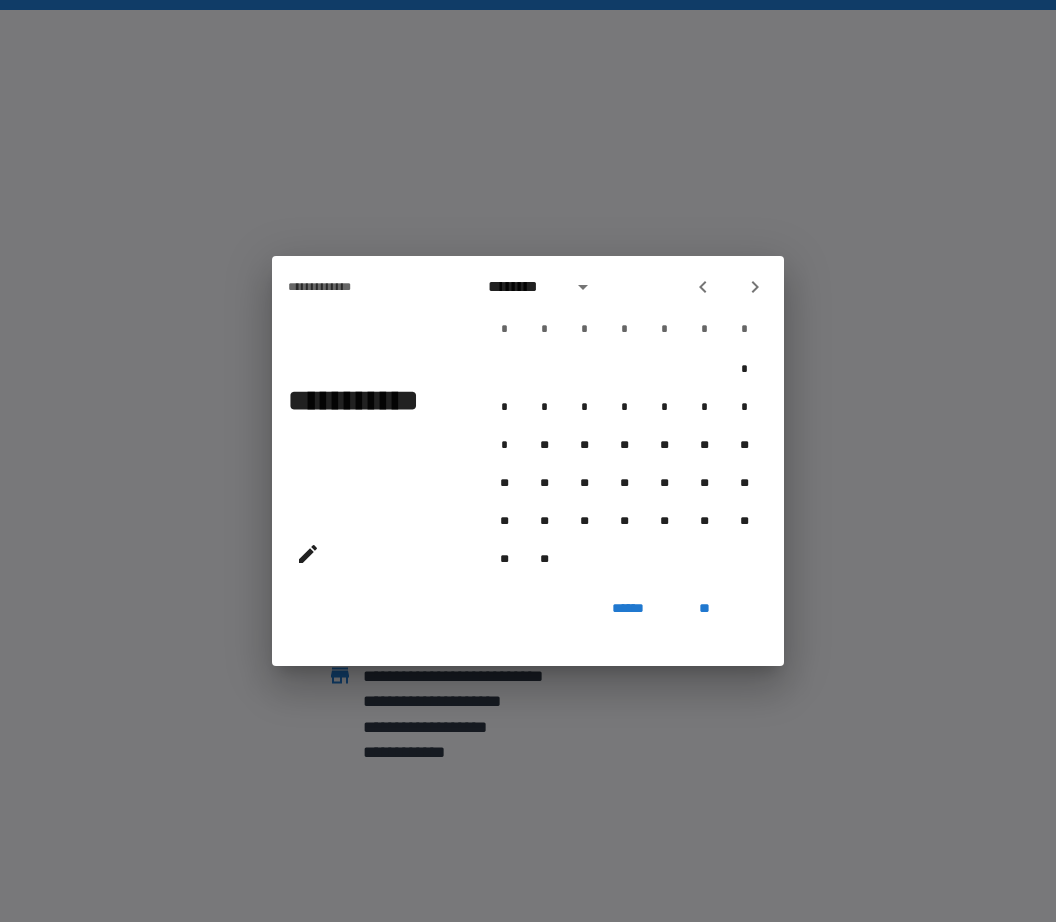 click 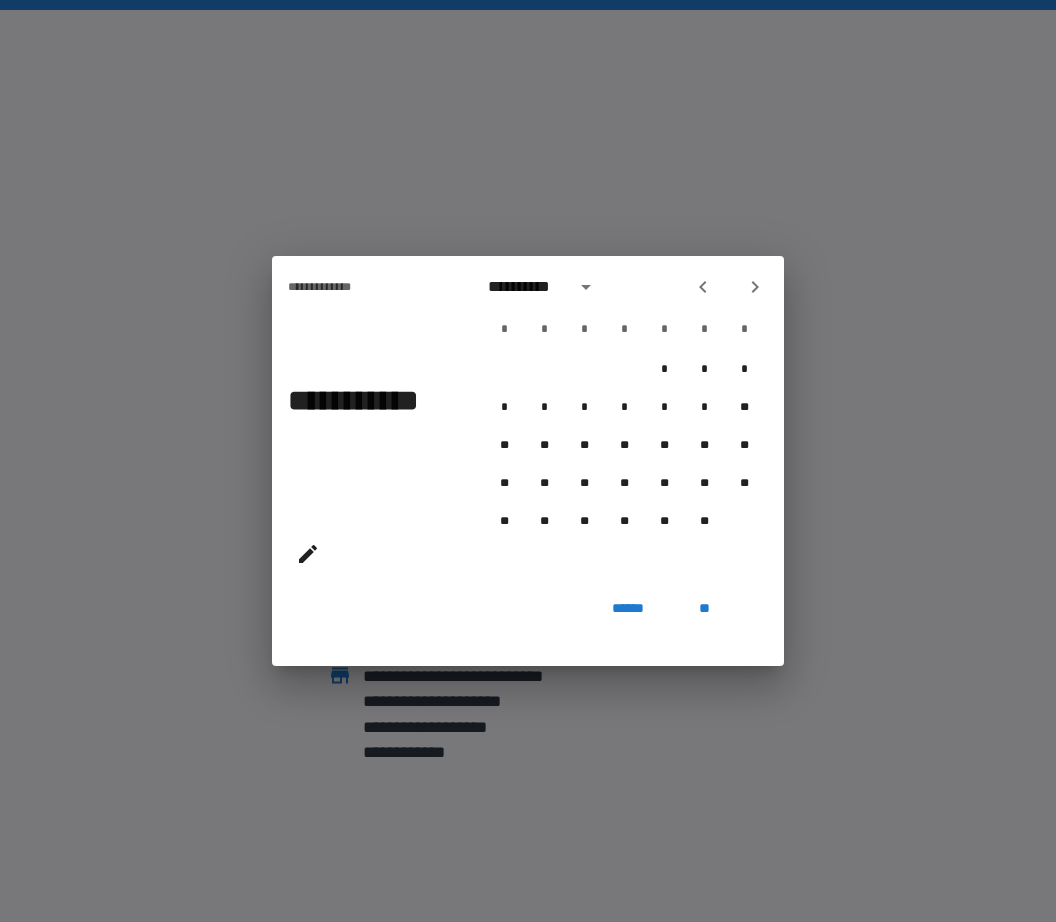 click 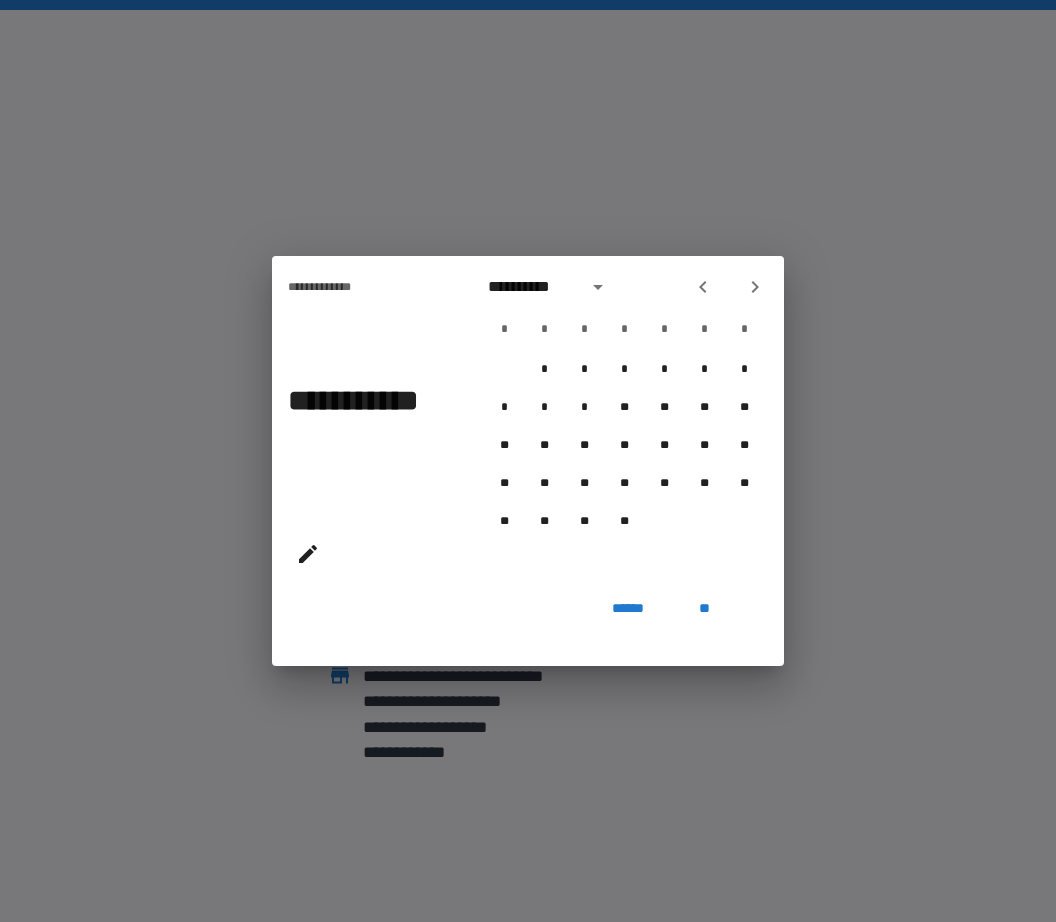 click 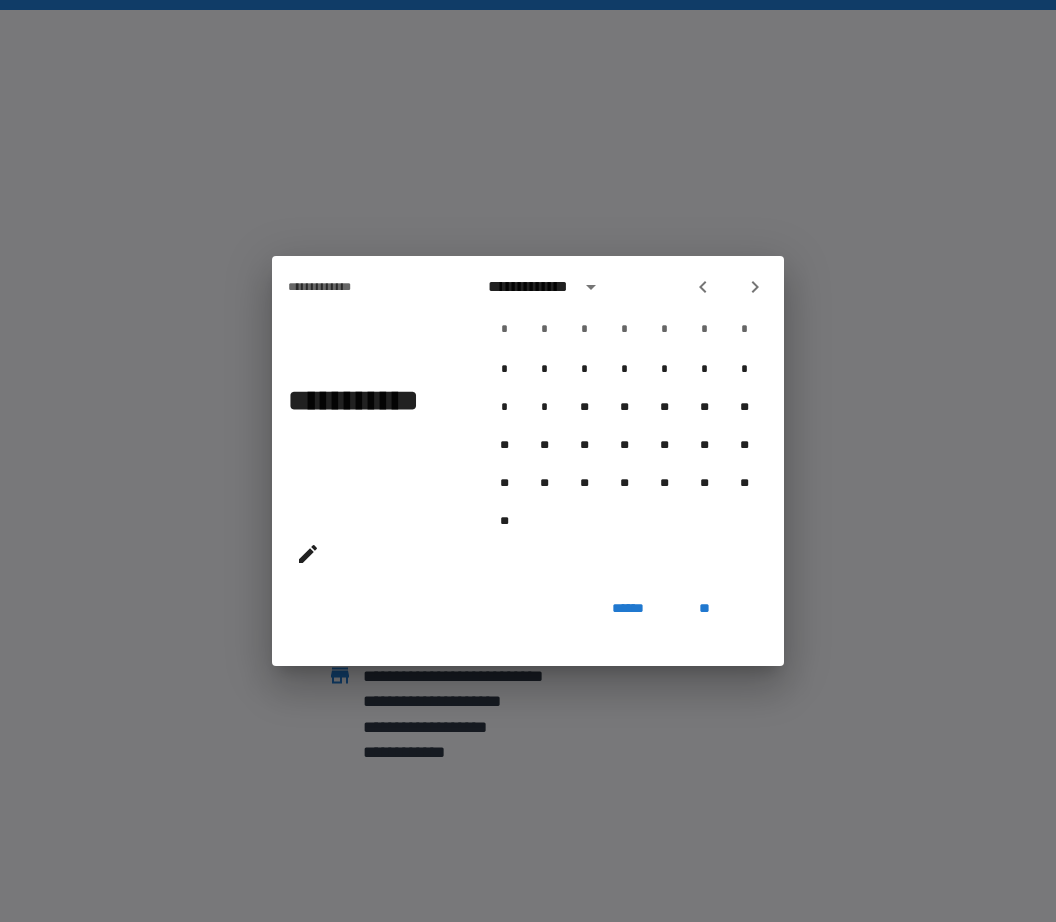 click 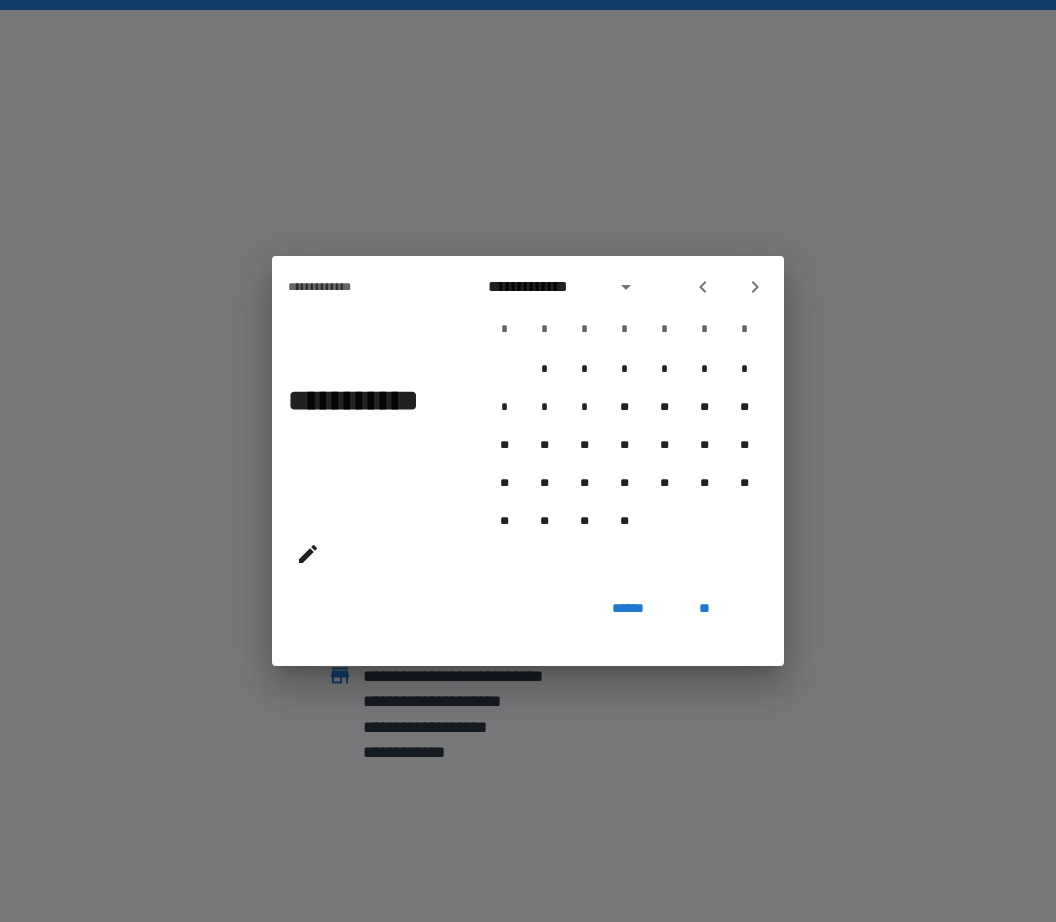 click 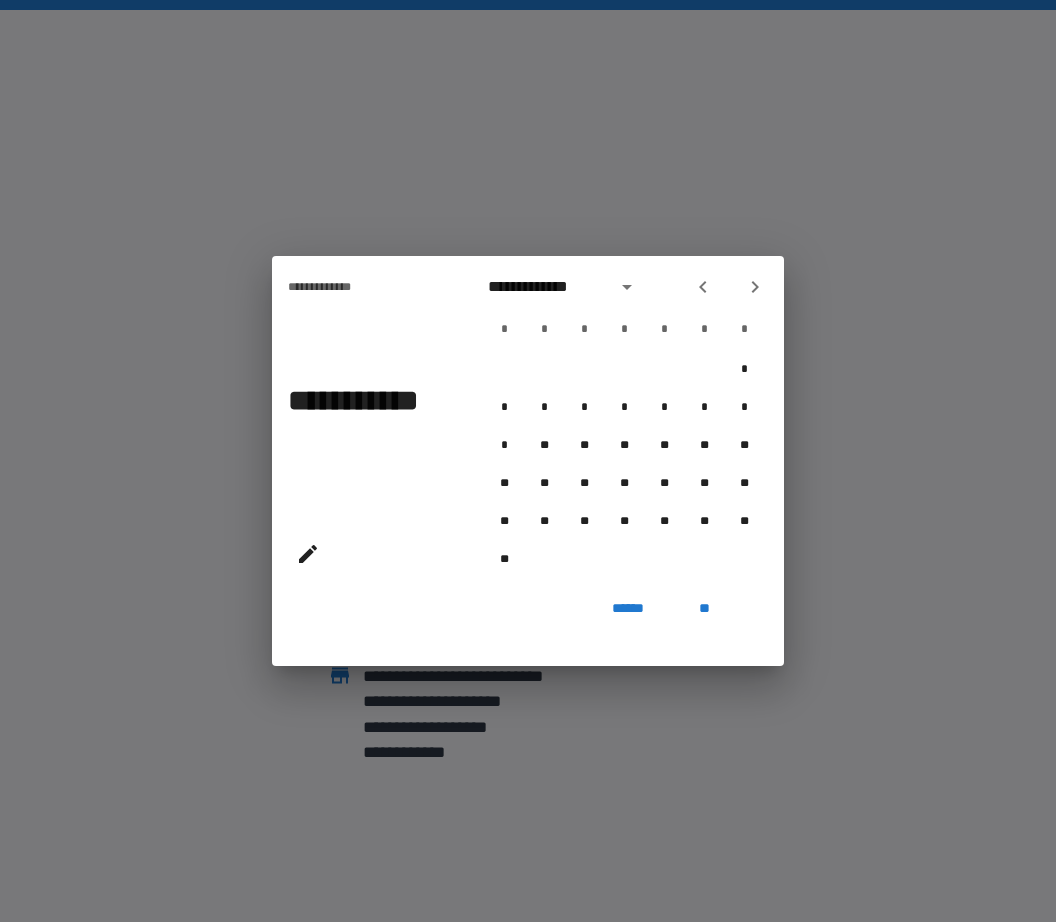 click 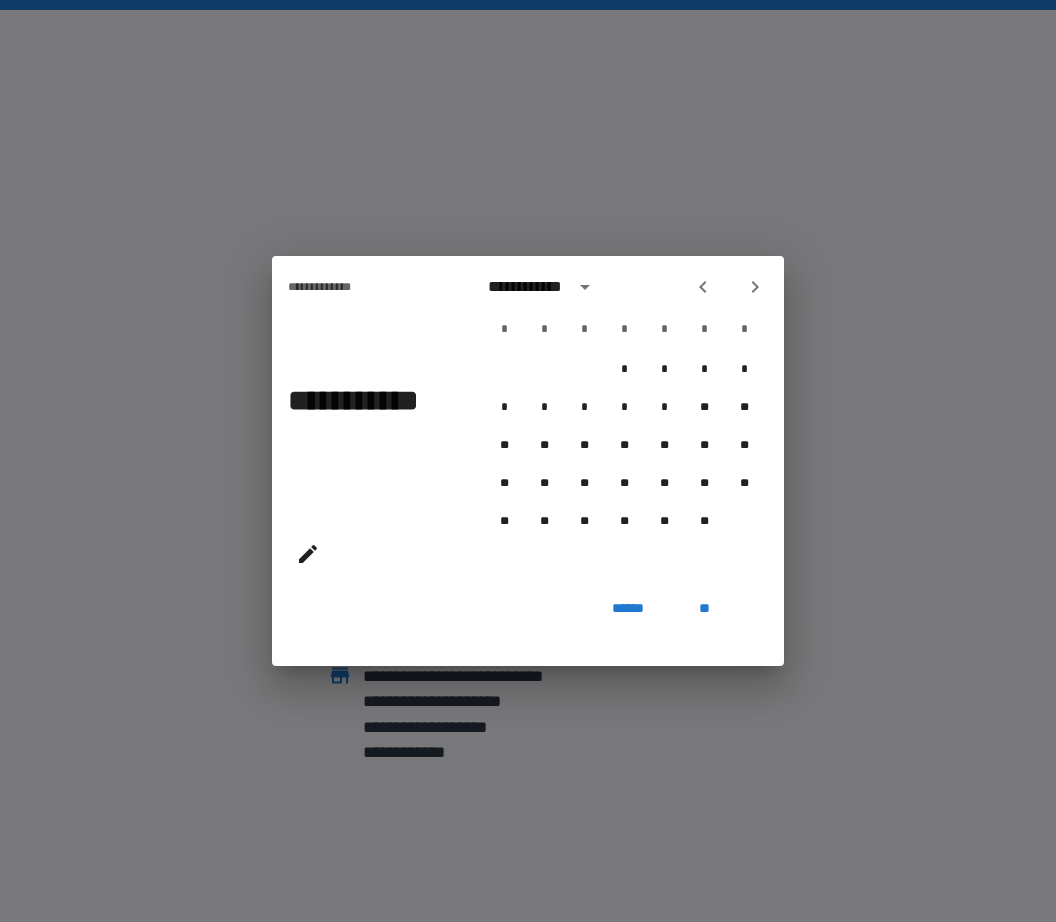 click 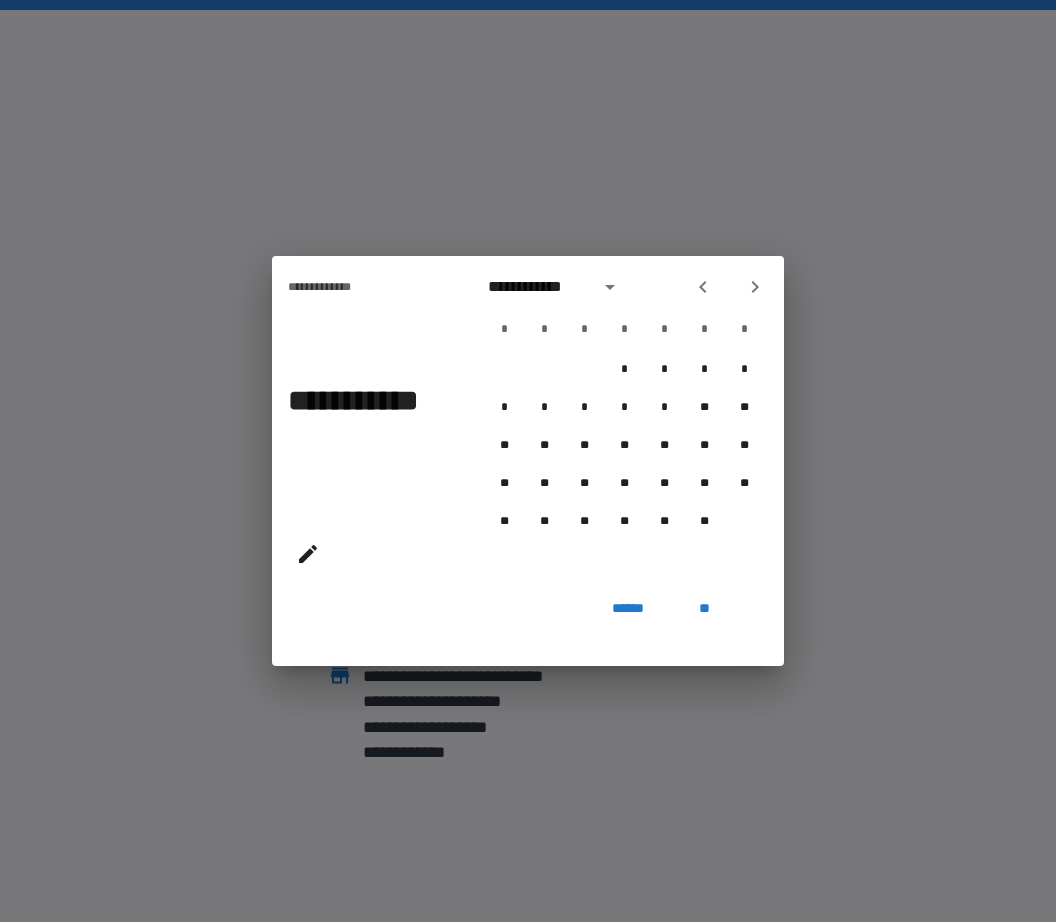 click 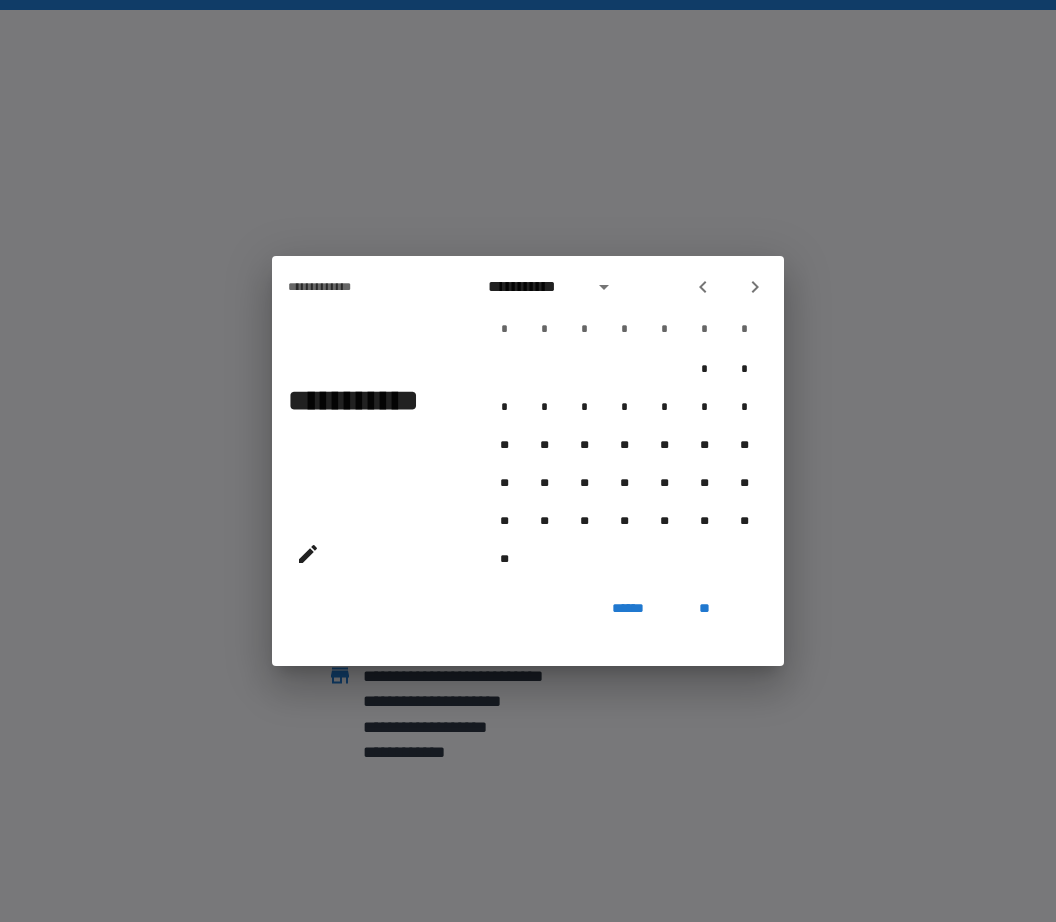 click 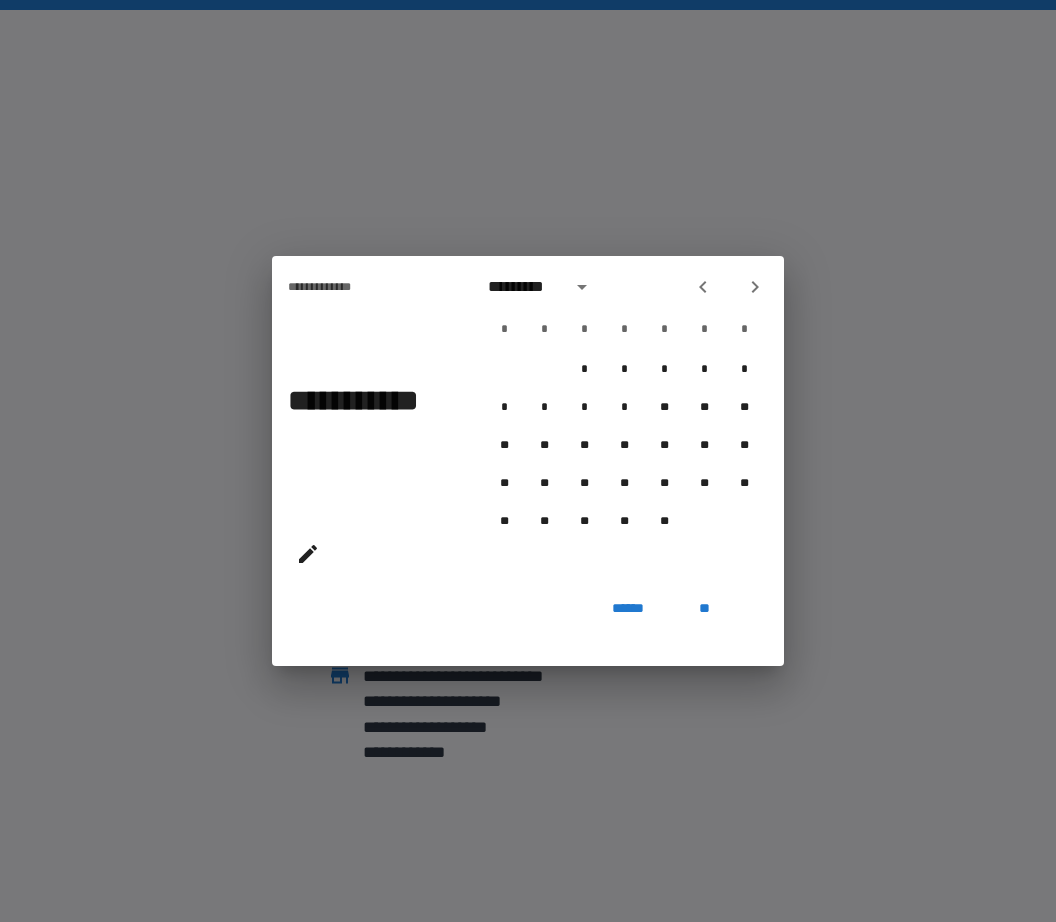 click 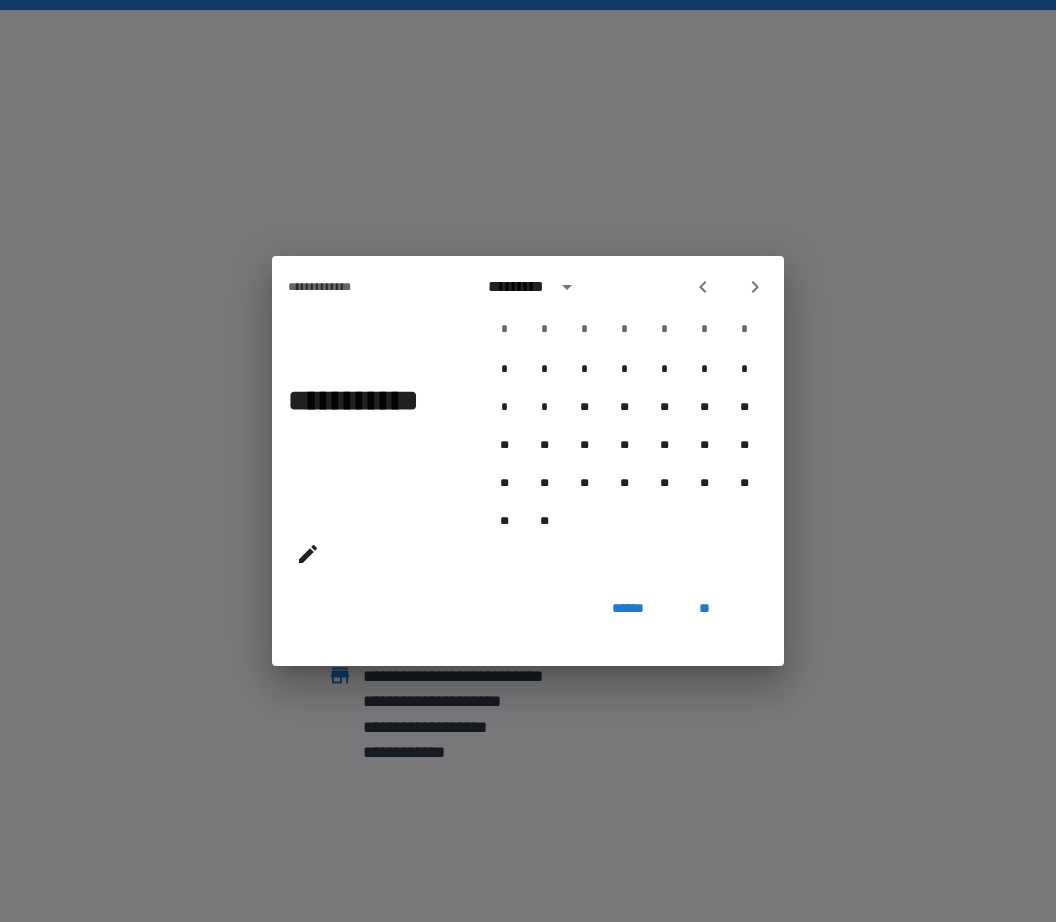 click 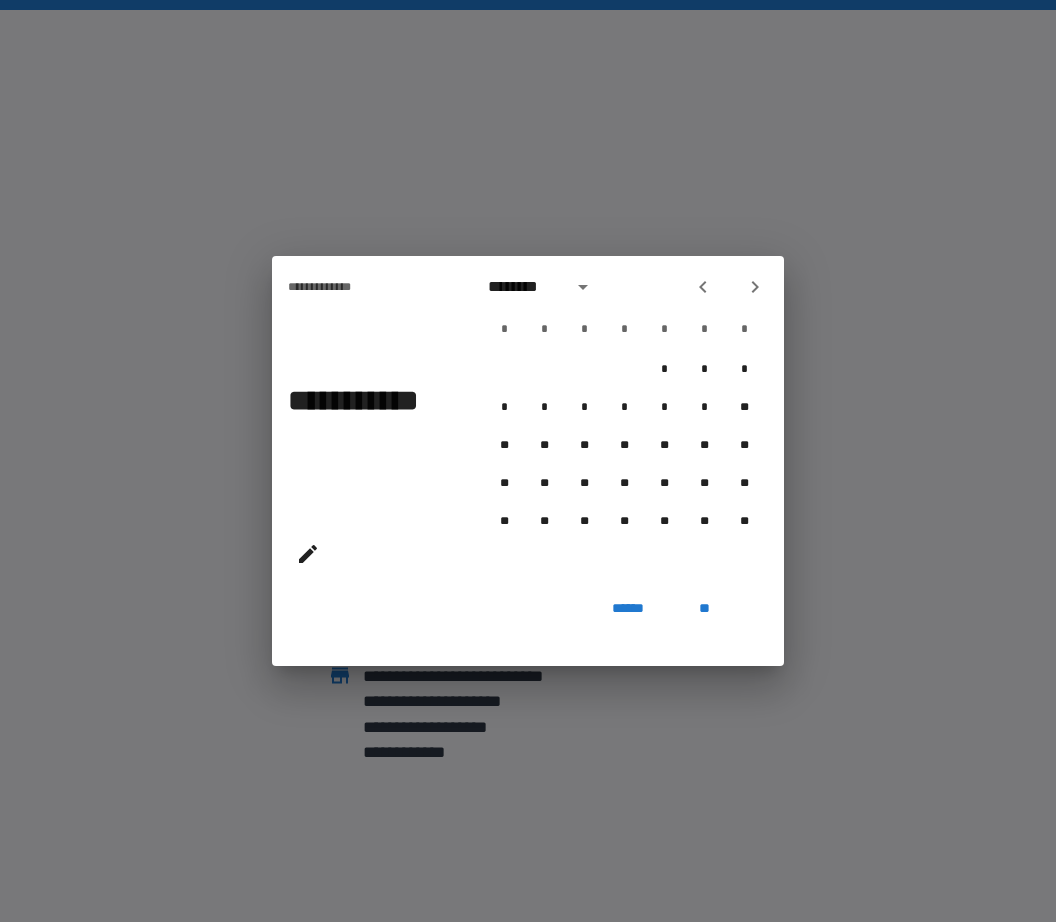click at bounding box center [703, 287] 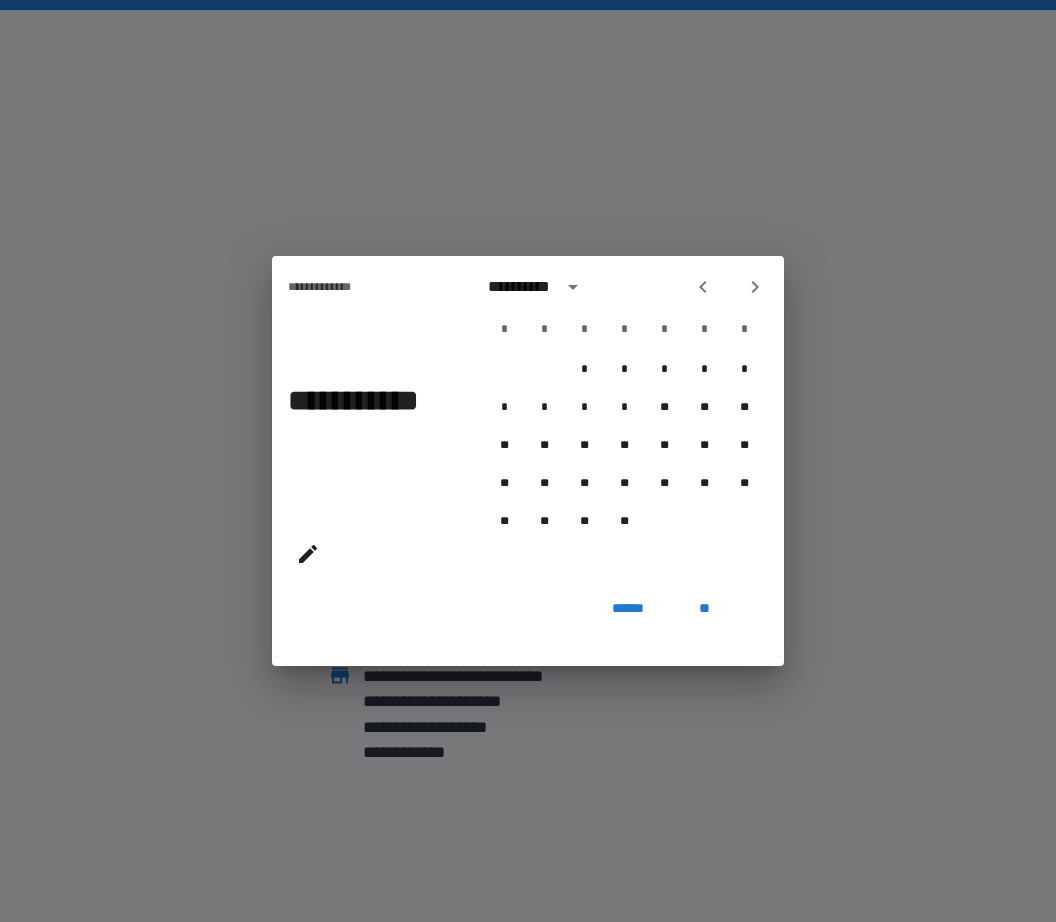 click on "**********" at bounding box center [624, 423] 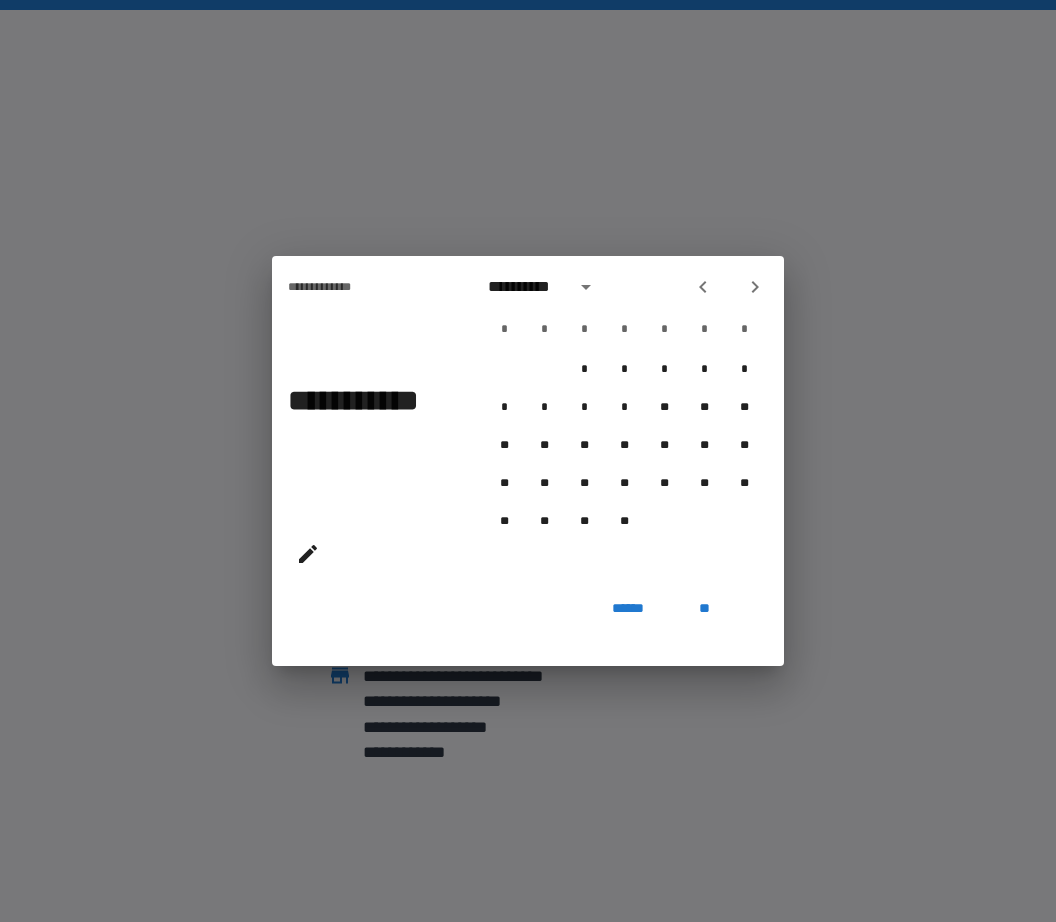 click 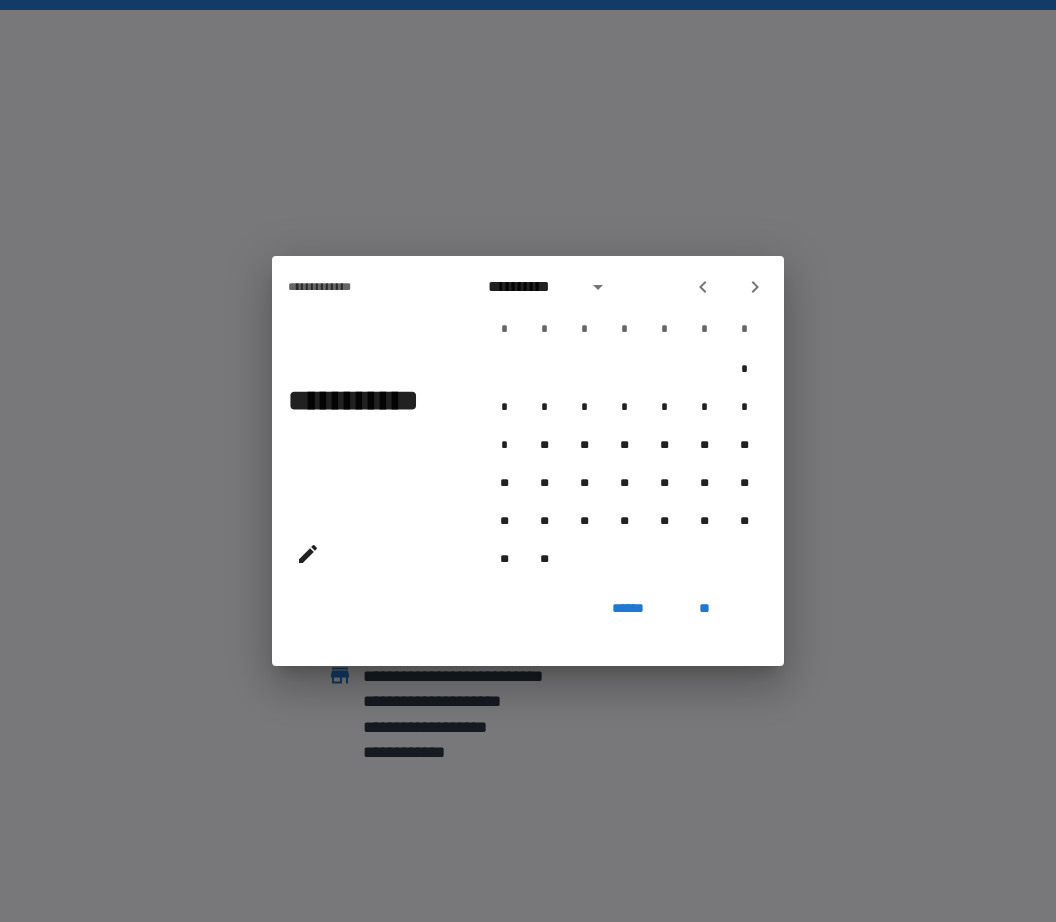 click 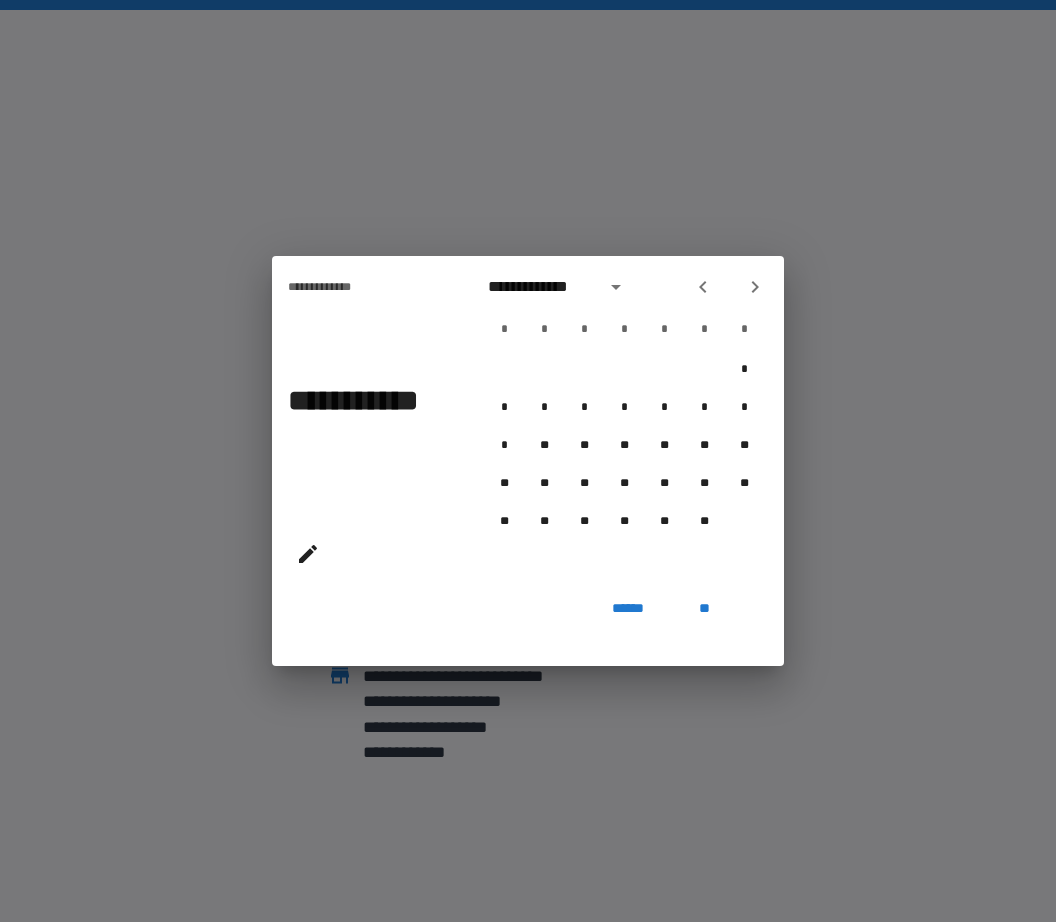 click 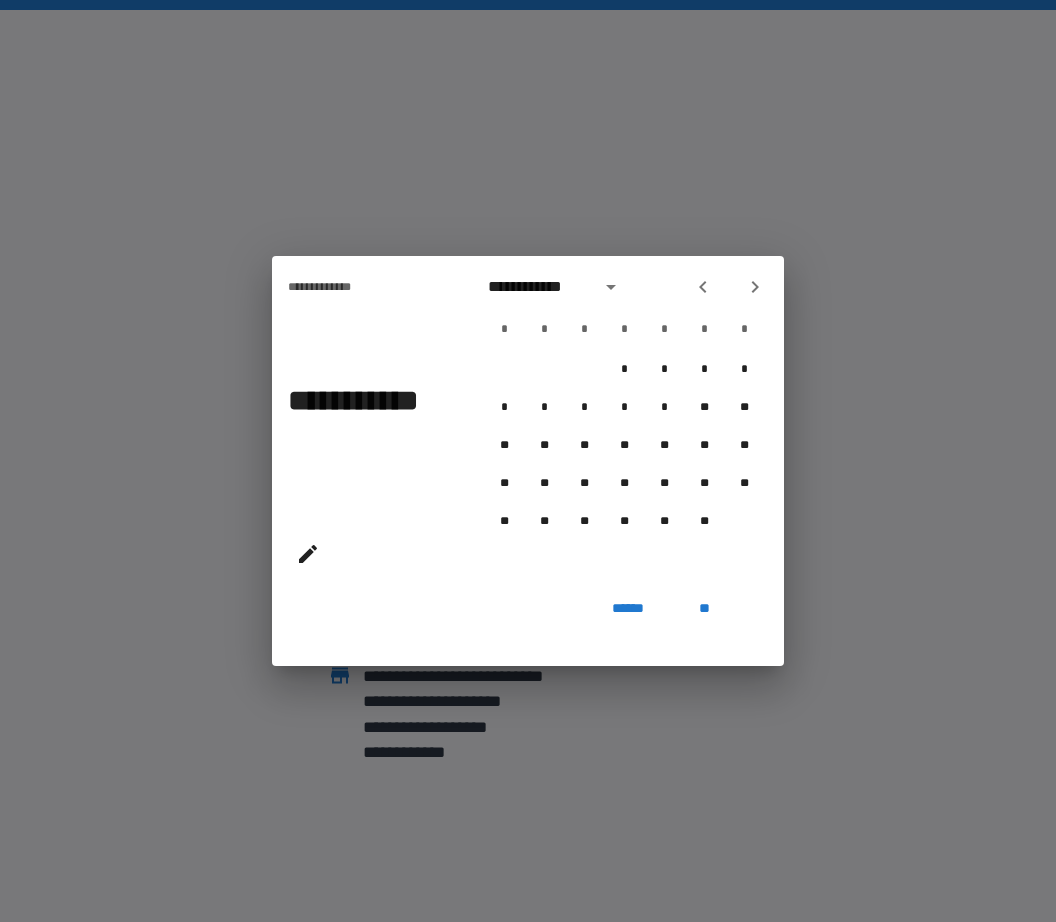 click 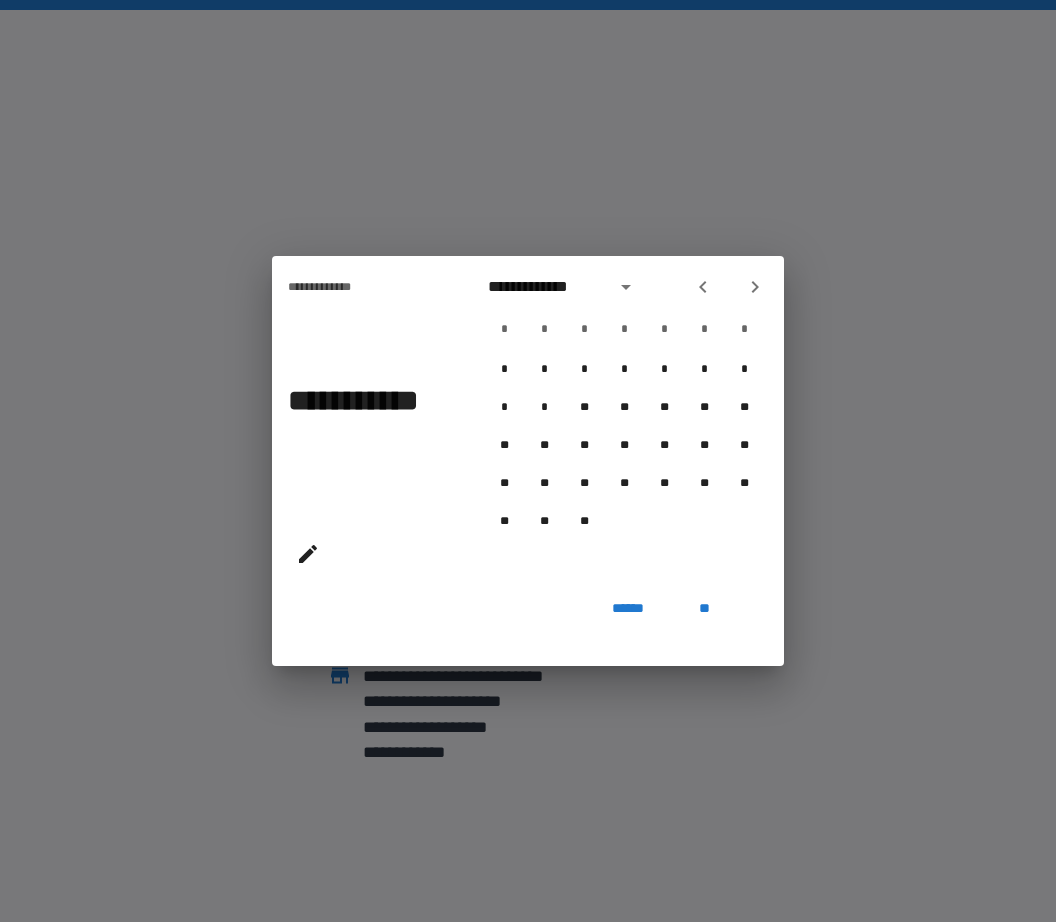 click 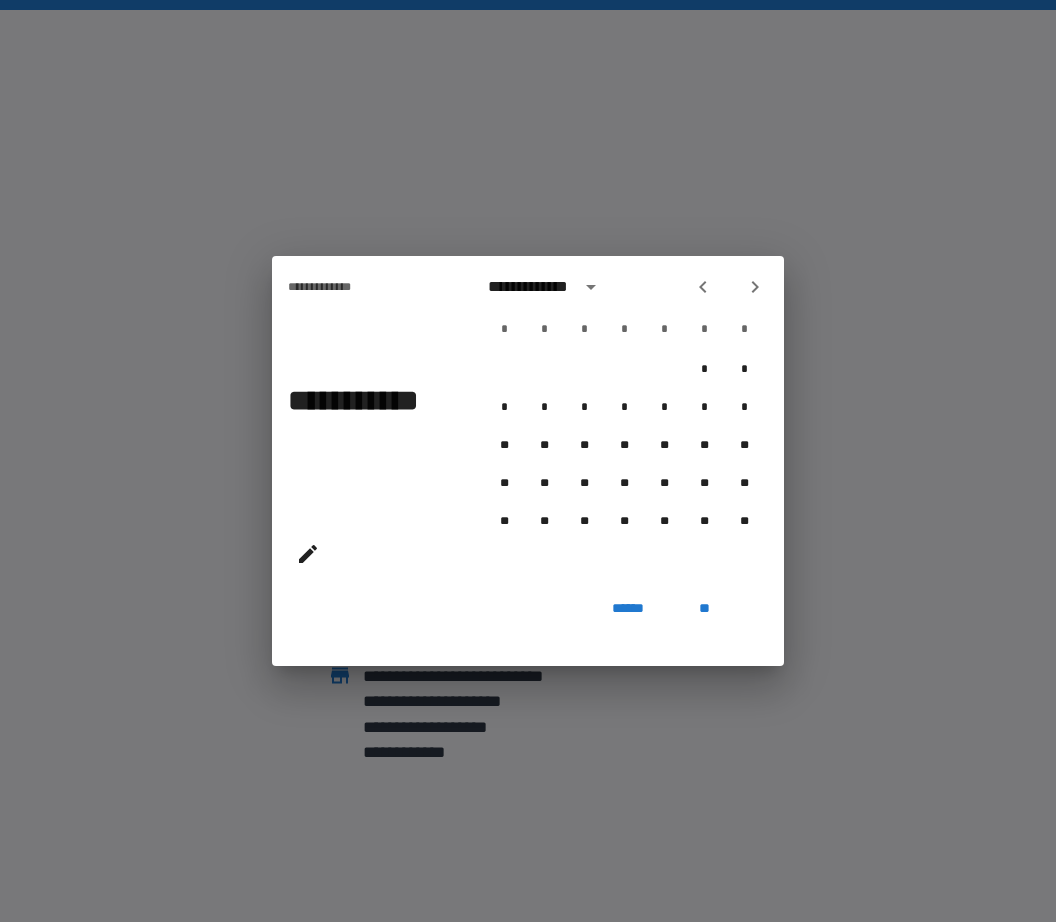 click 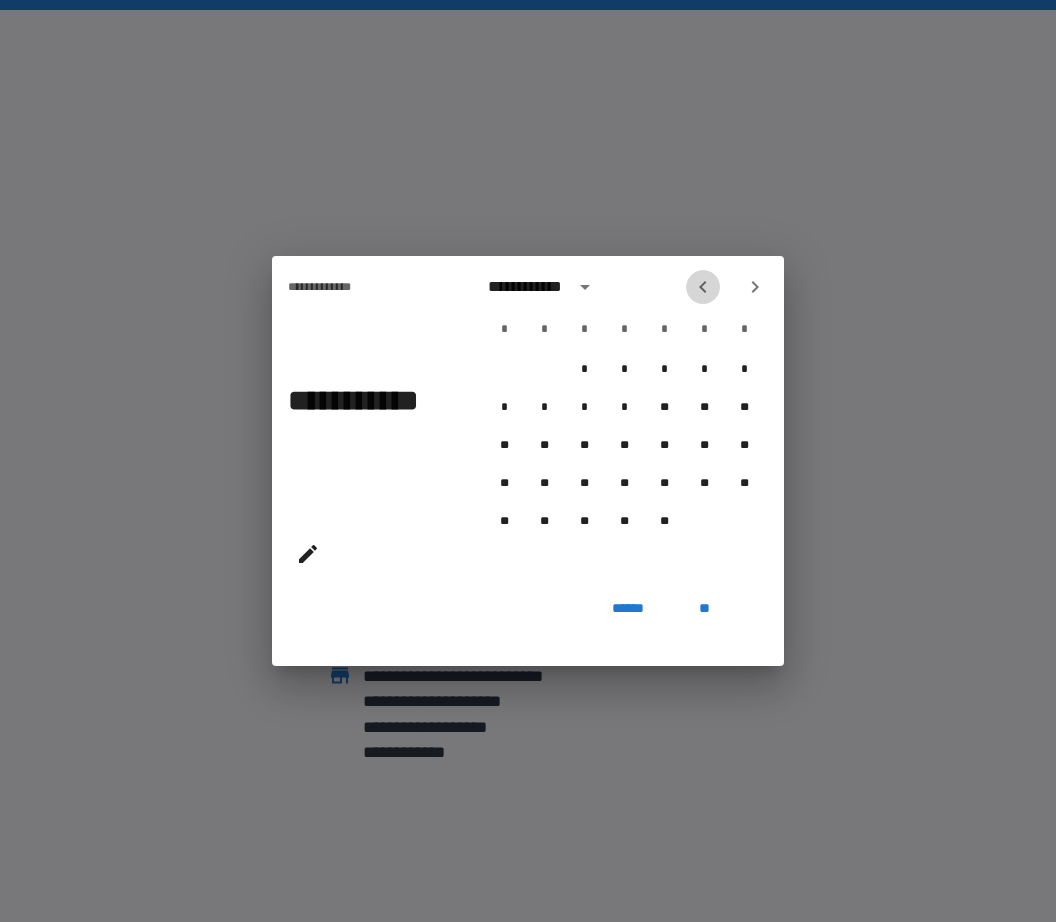 click 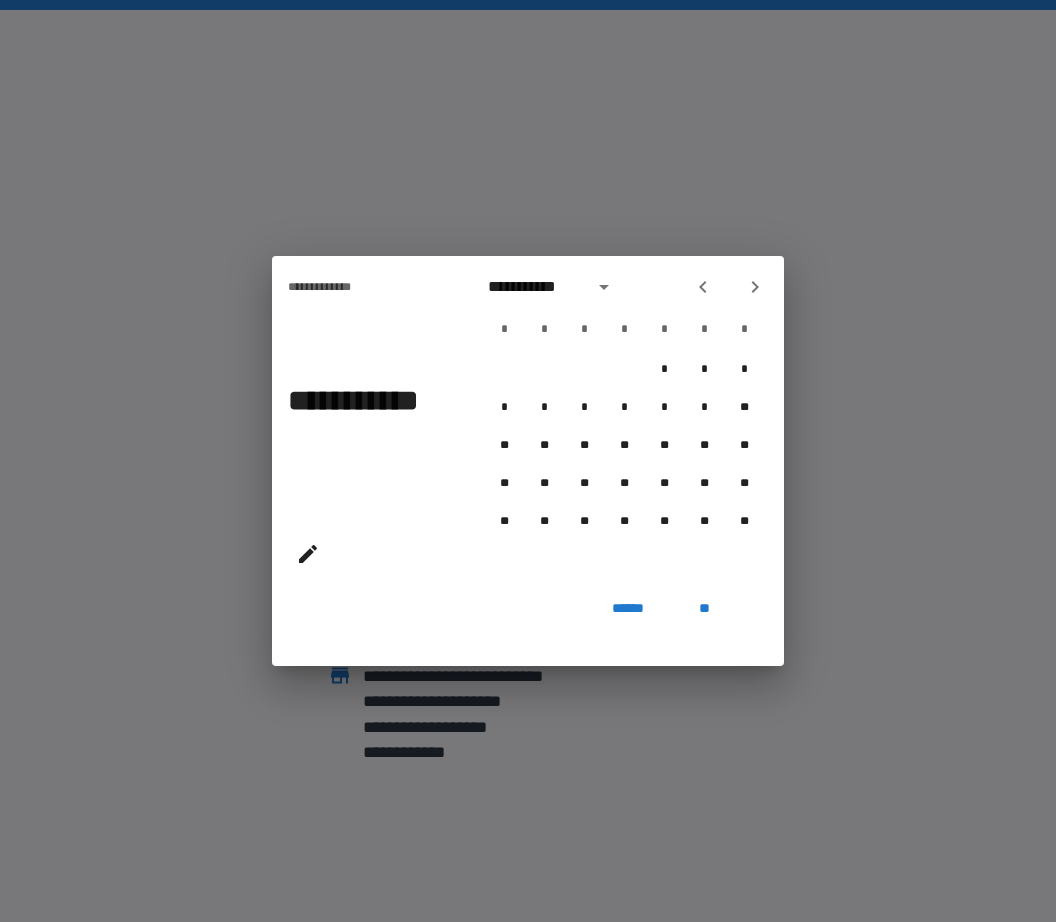 click 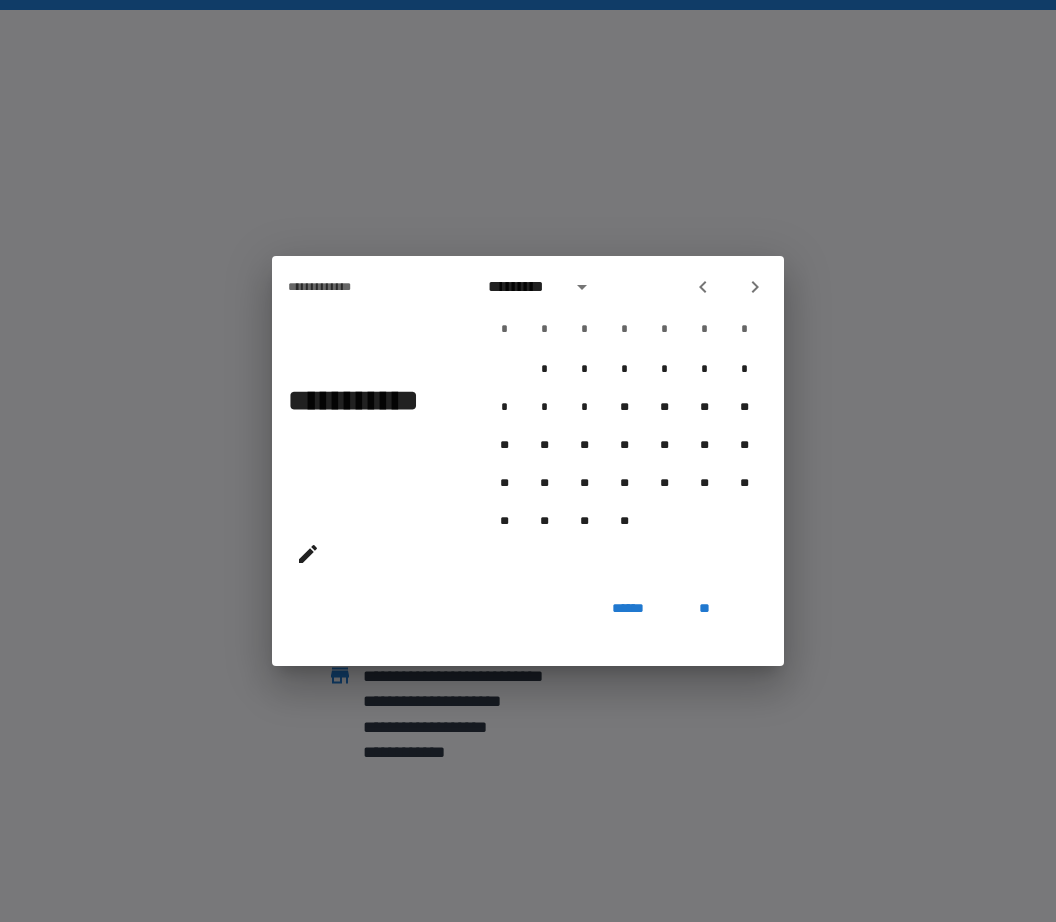 click 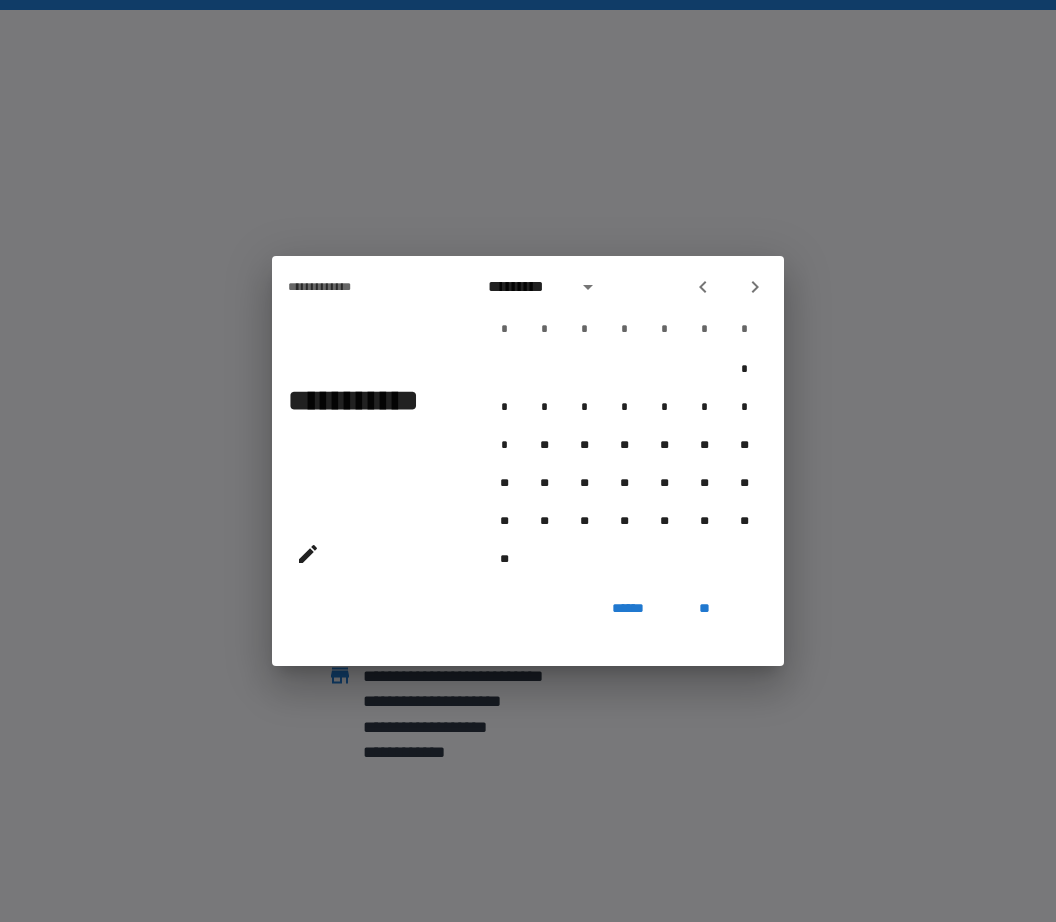 click 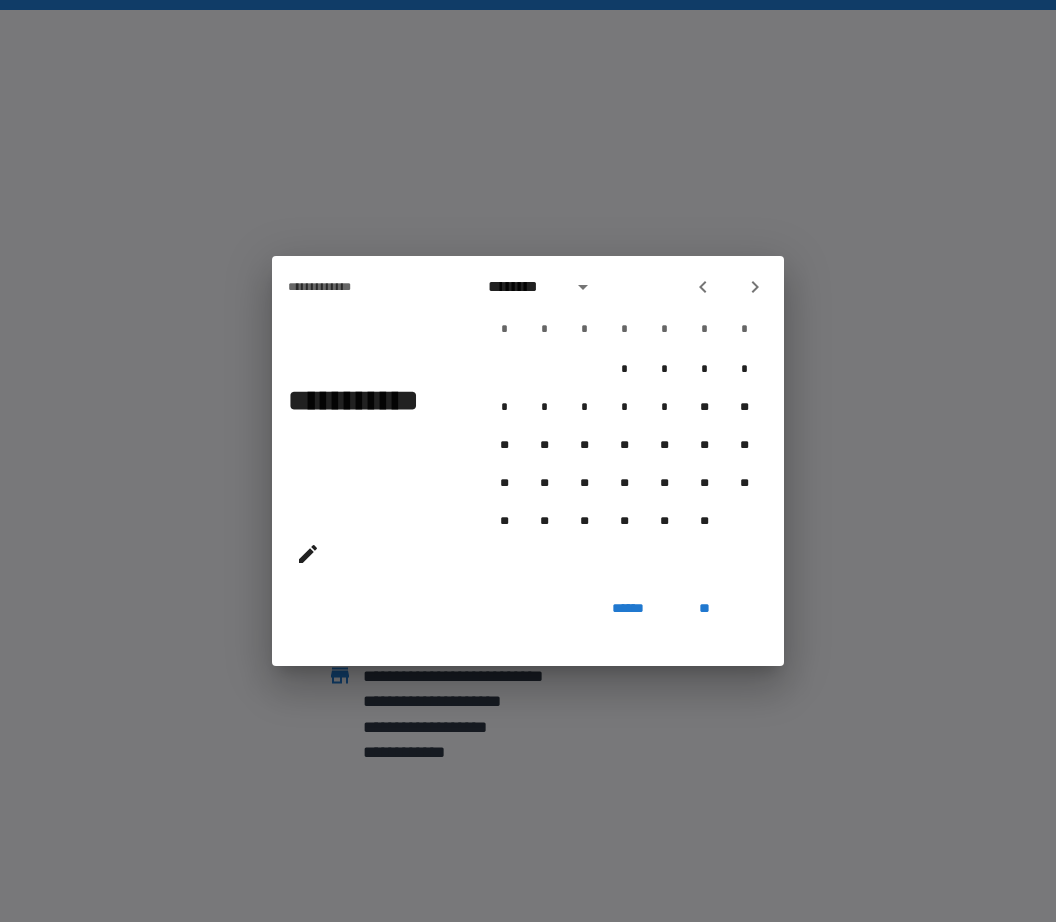 click 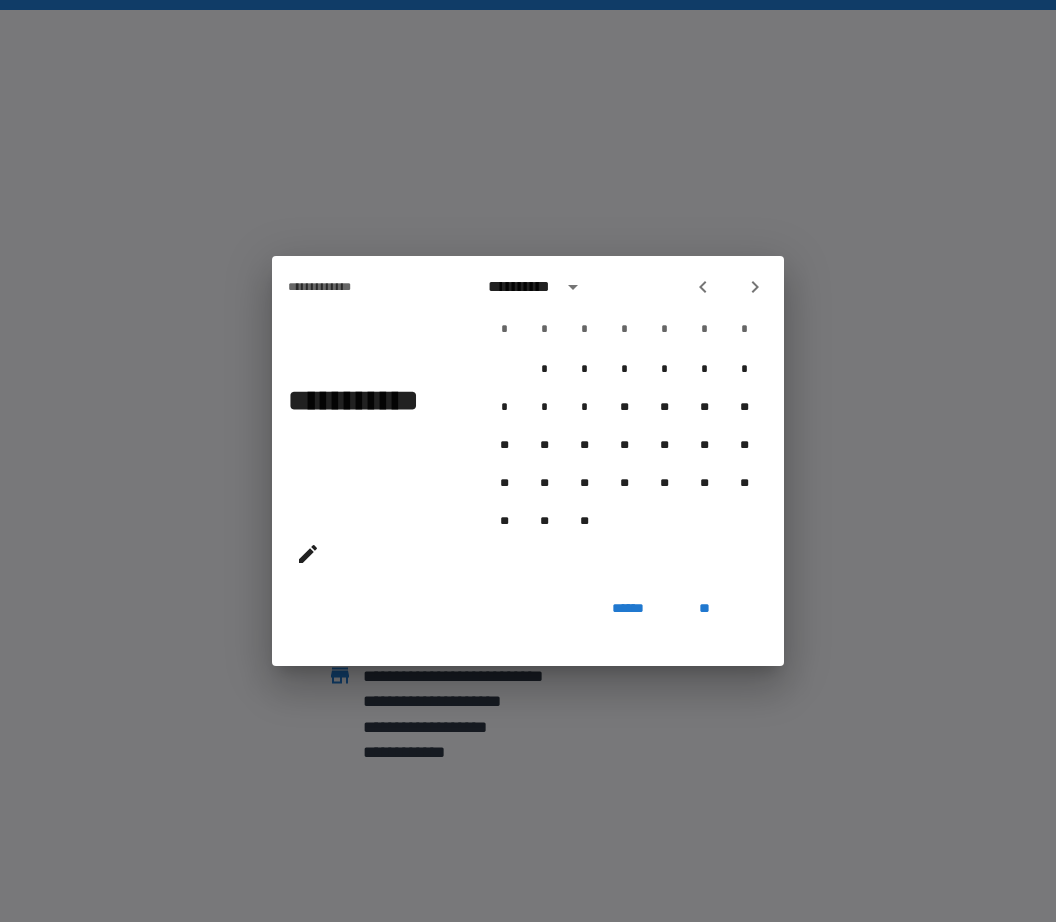 click 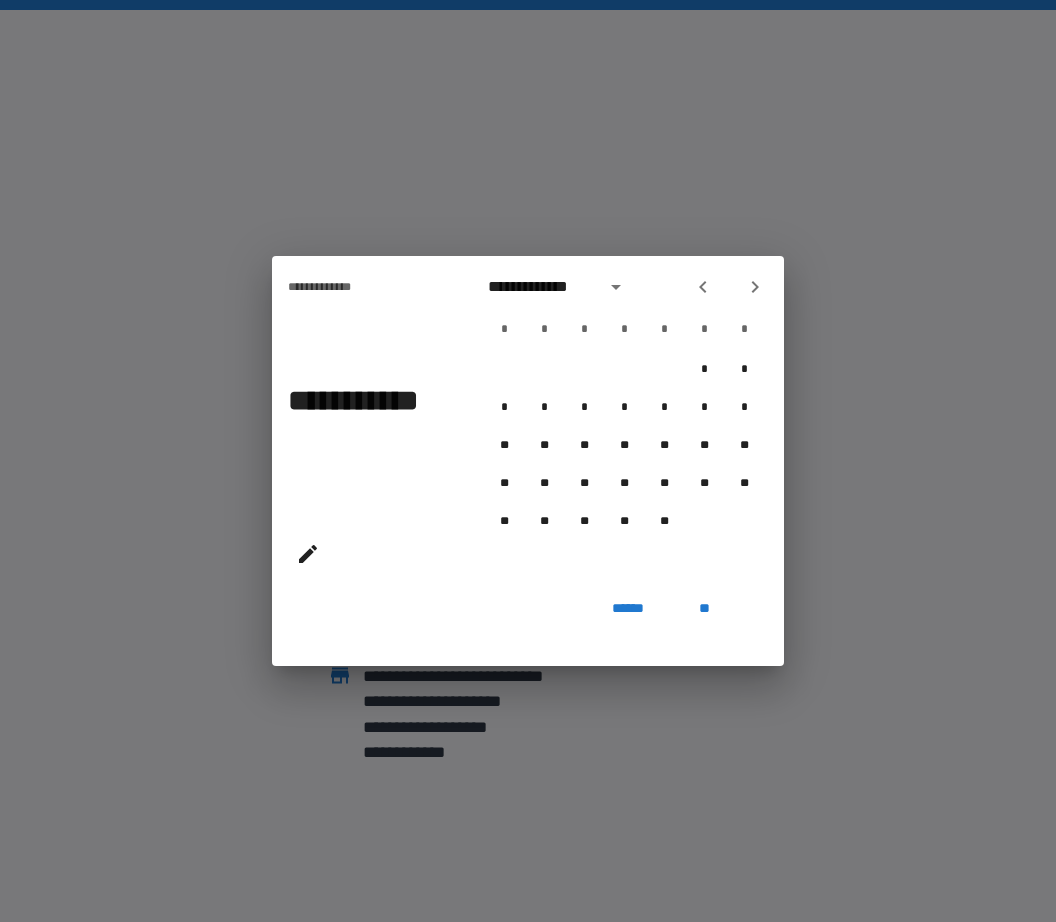 click 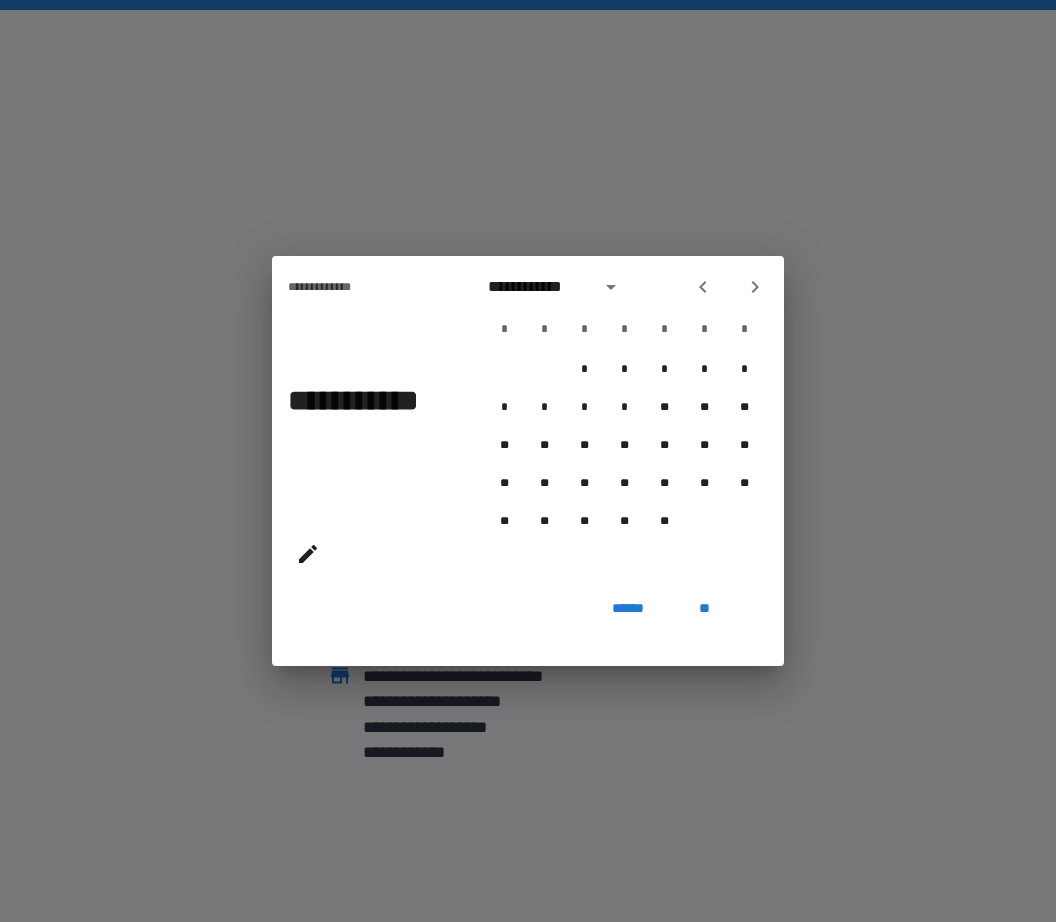 click at bounding box center [703, 287] 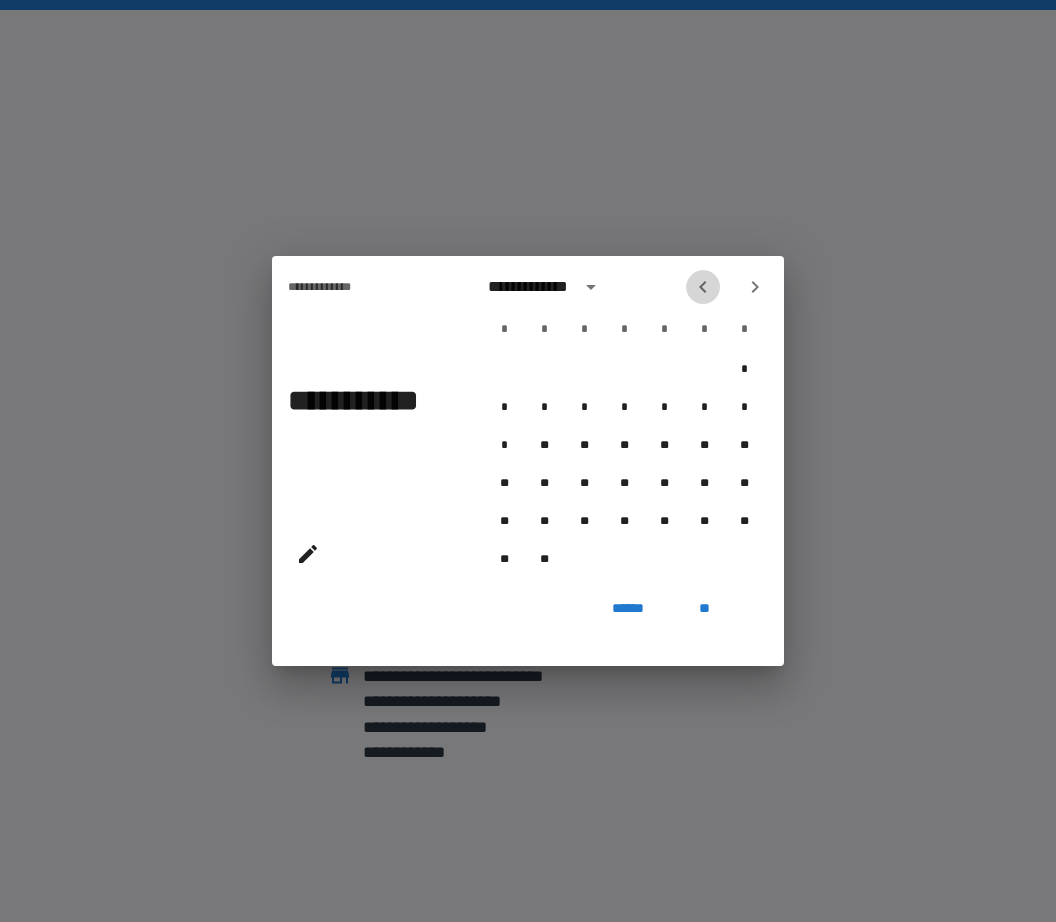 click 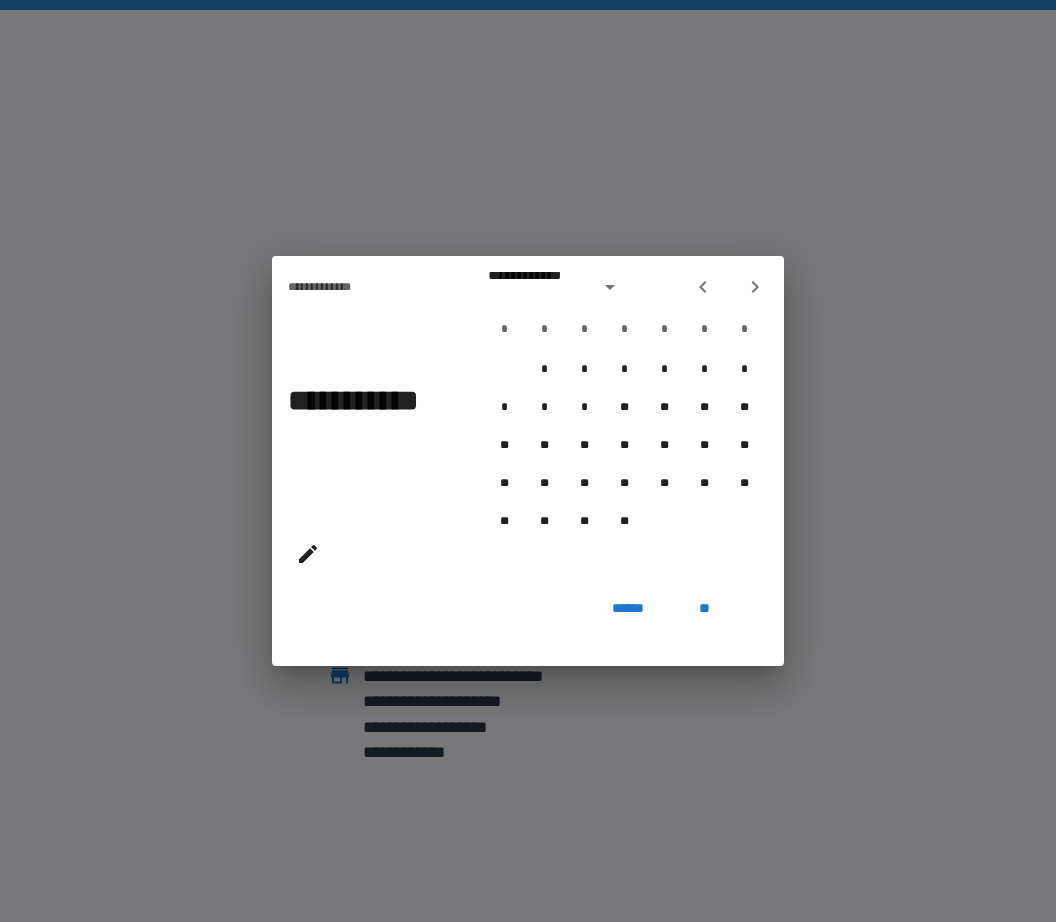 click 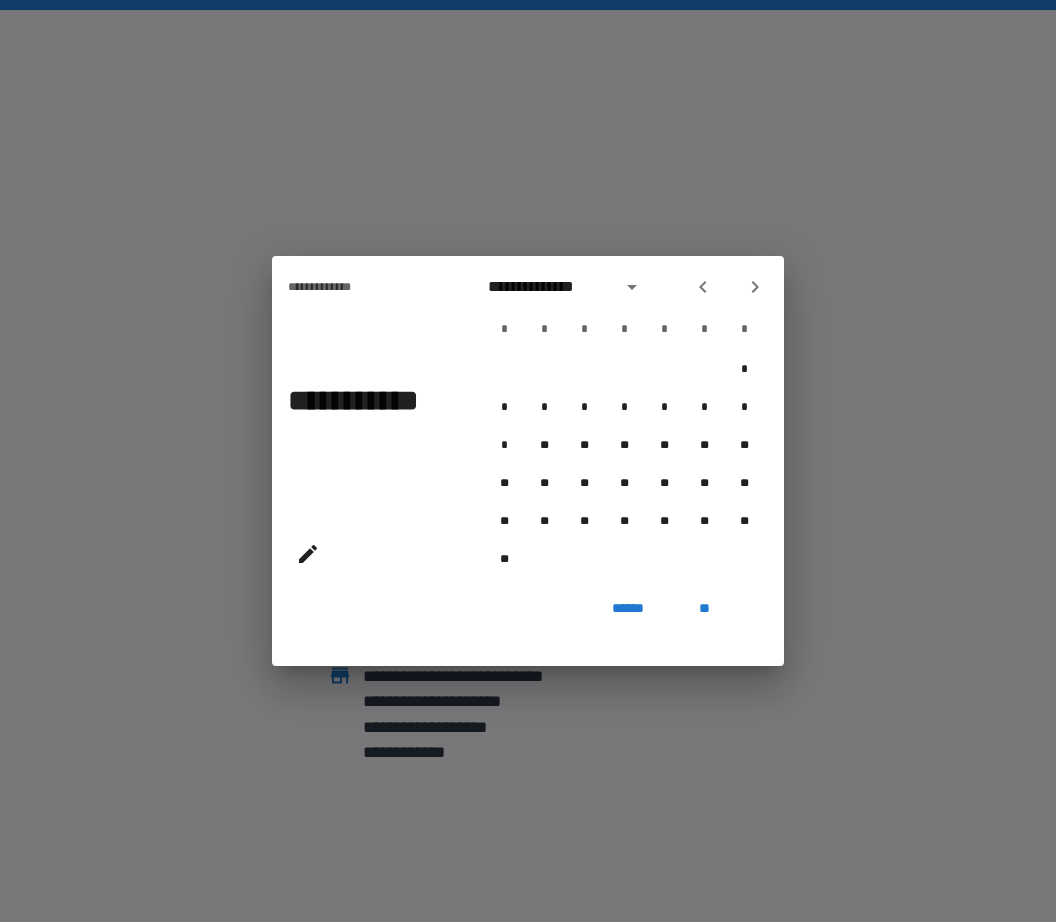 click 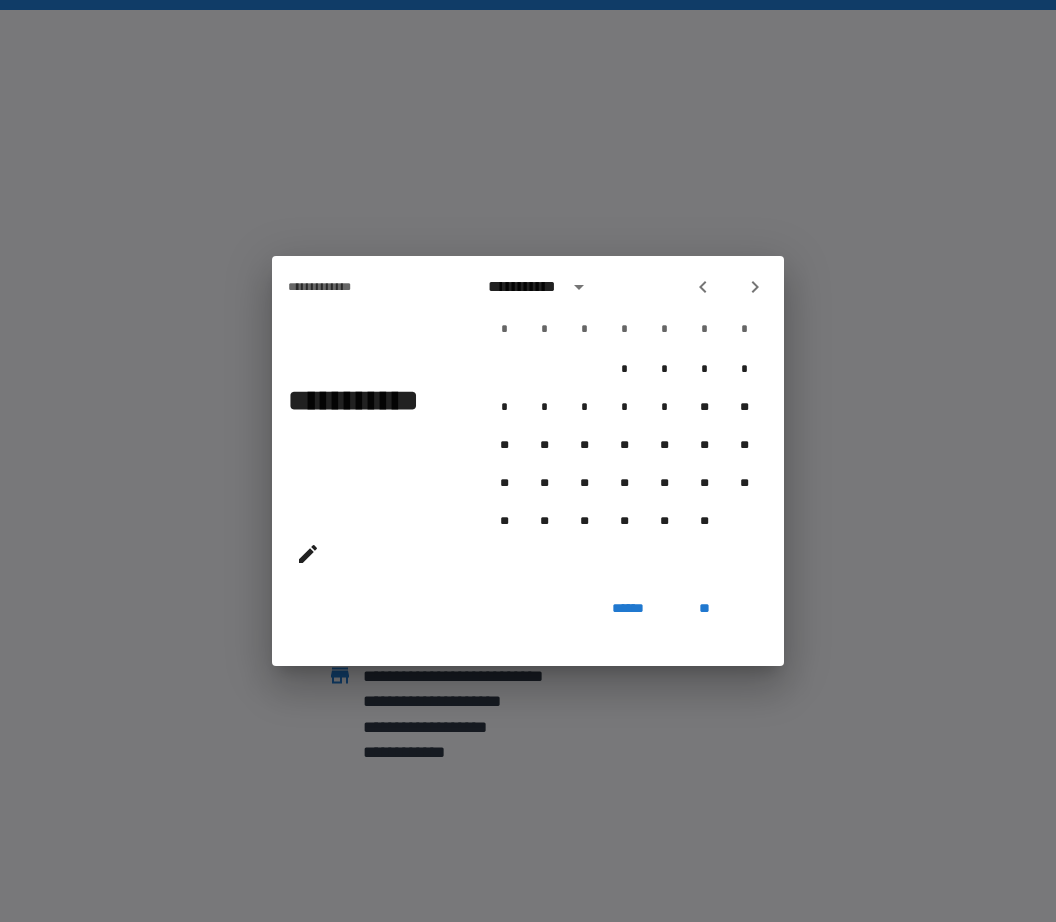 click 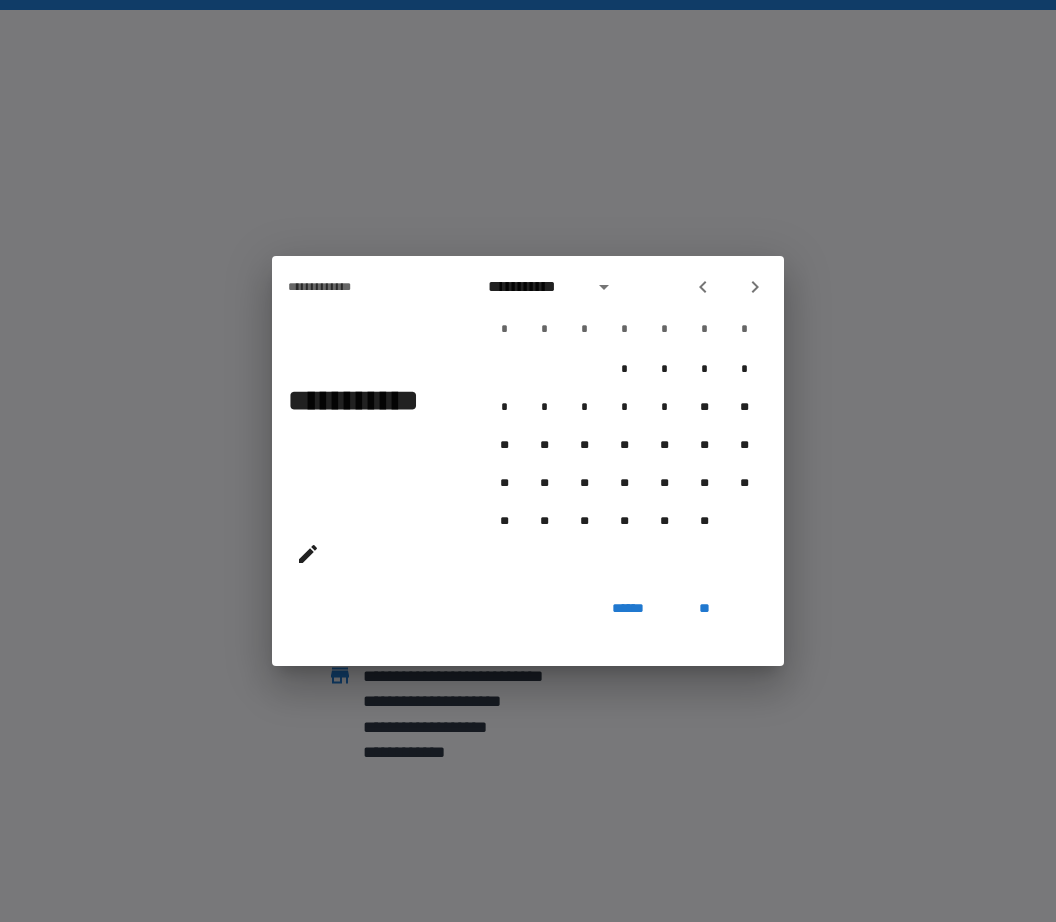 click 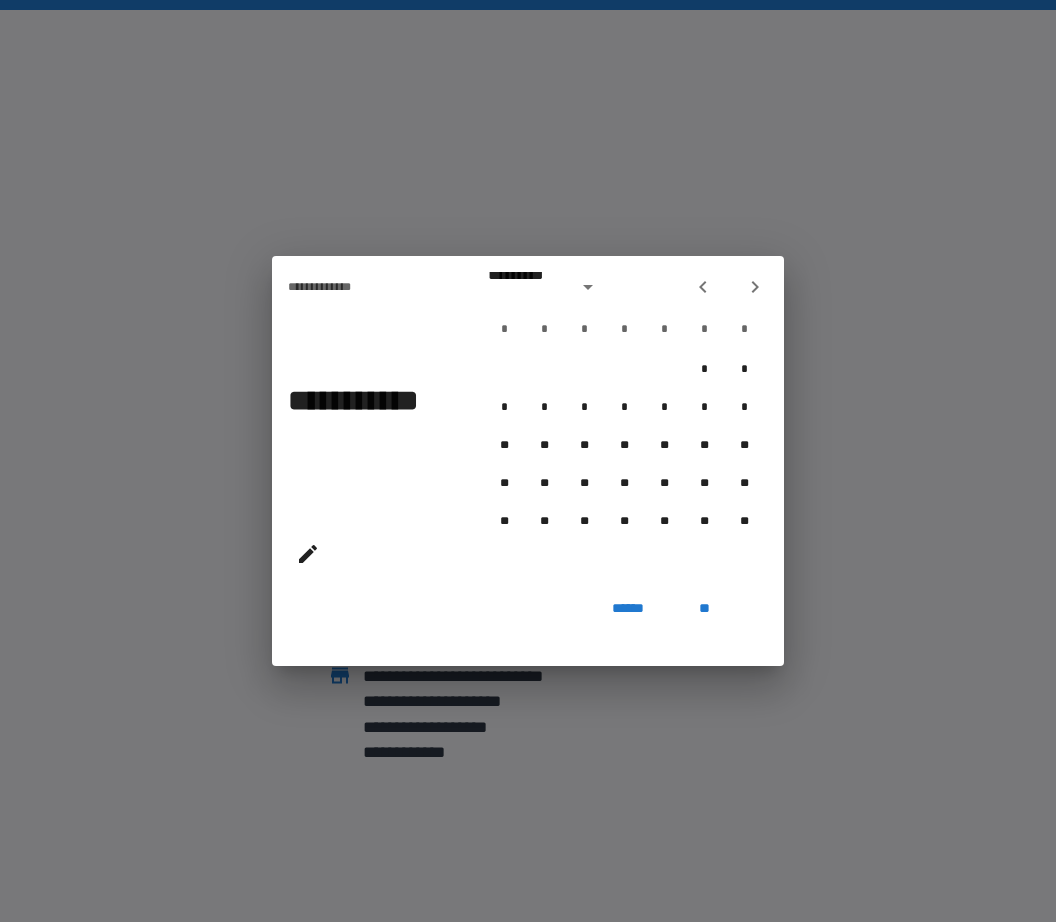 click 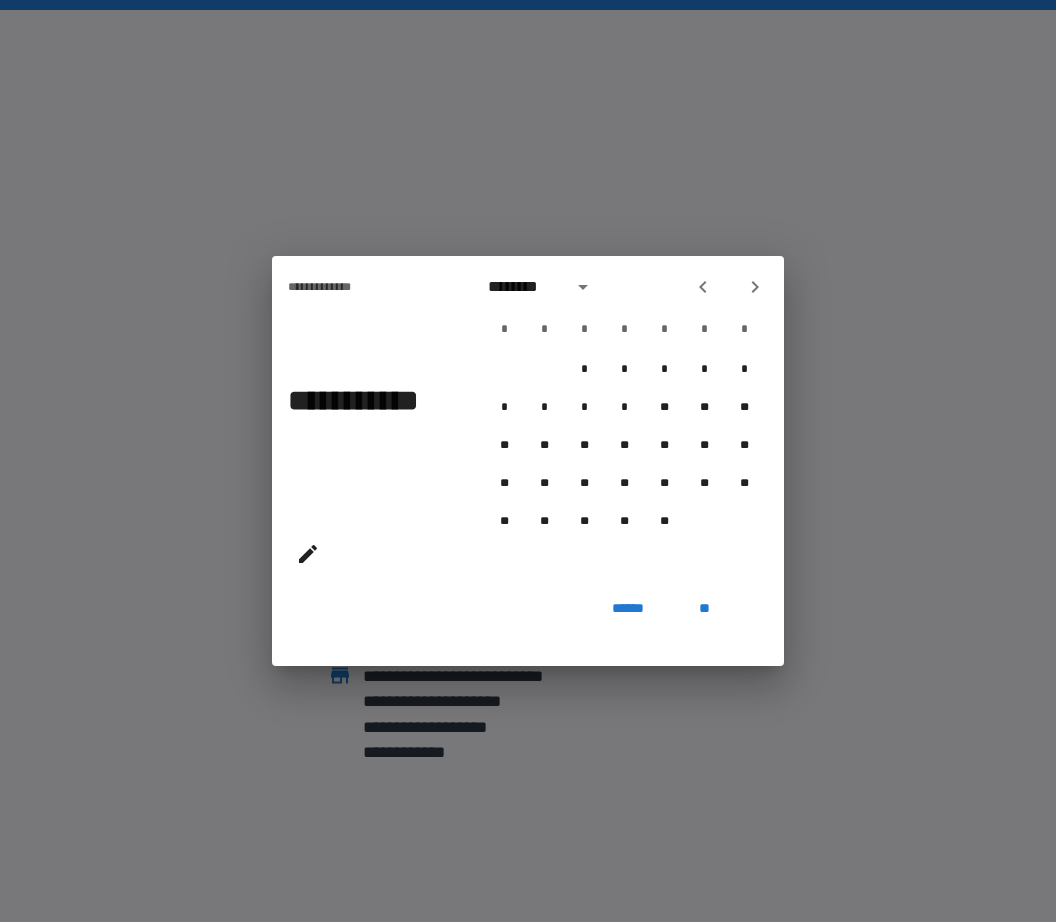 click 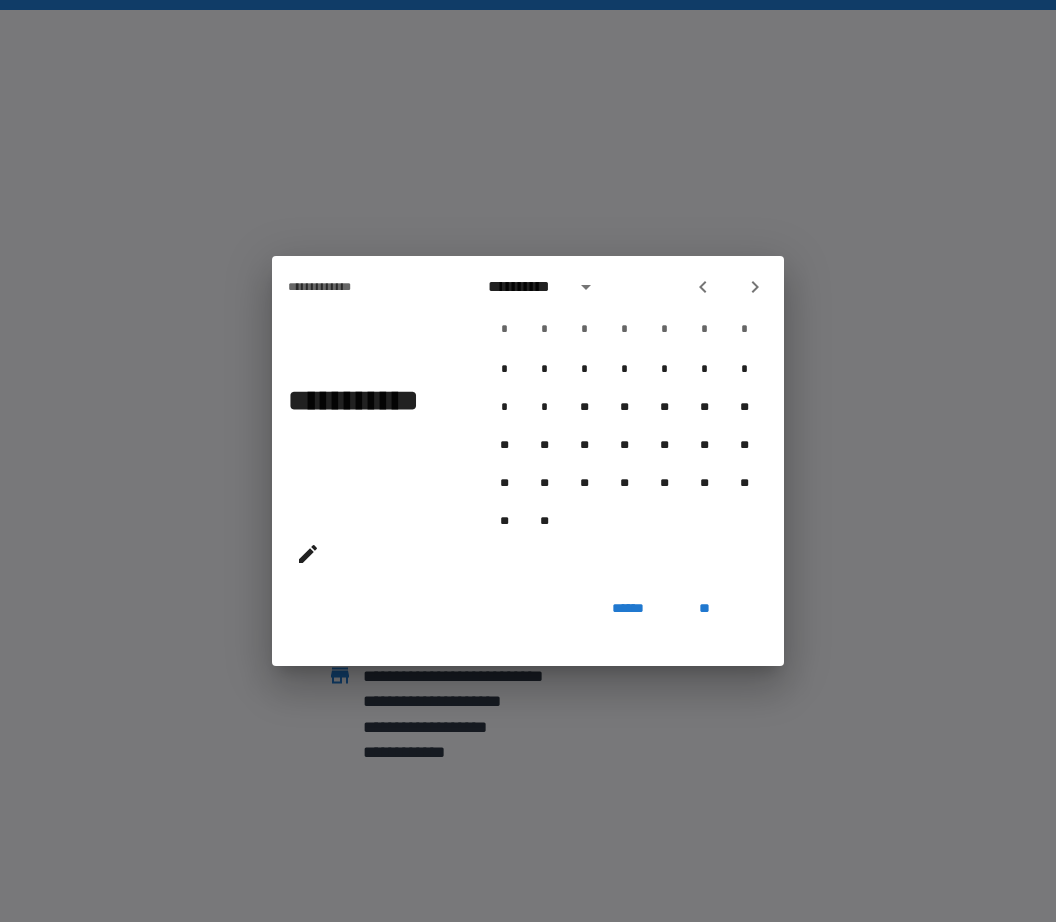 click 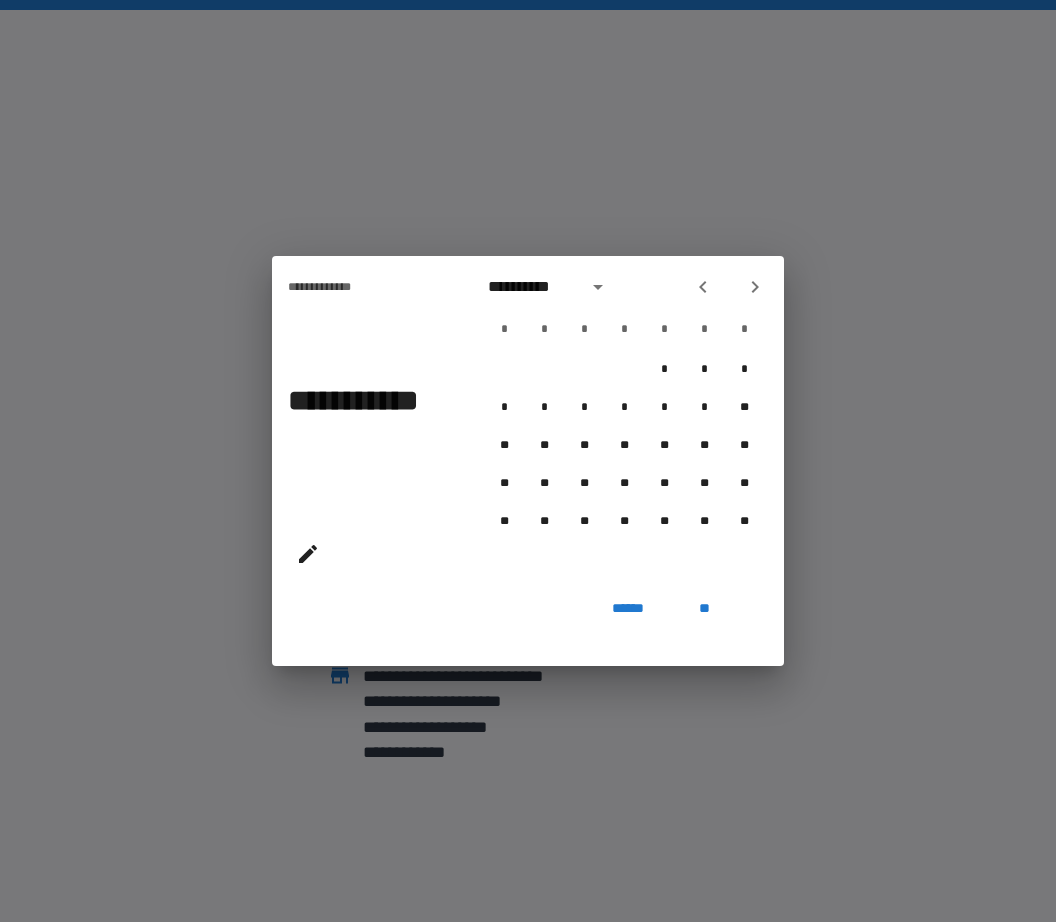 click 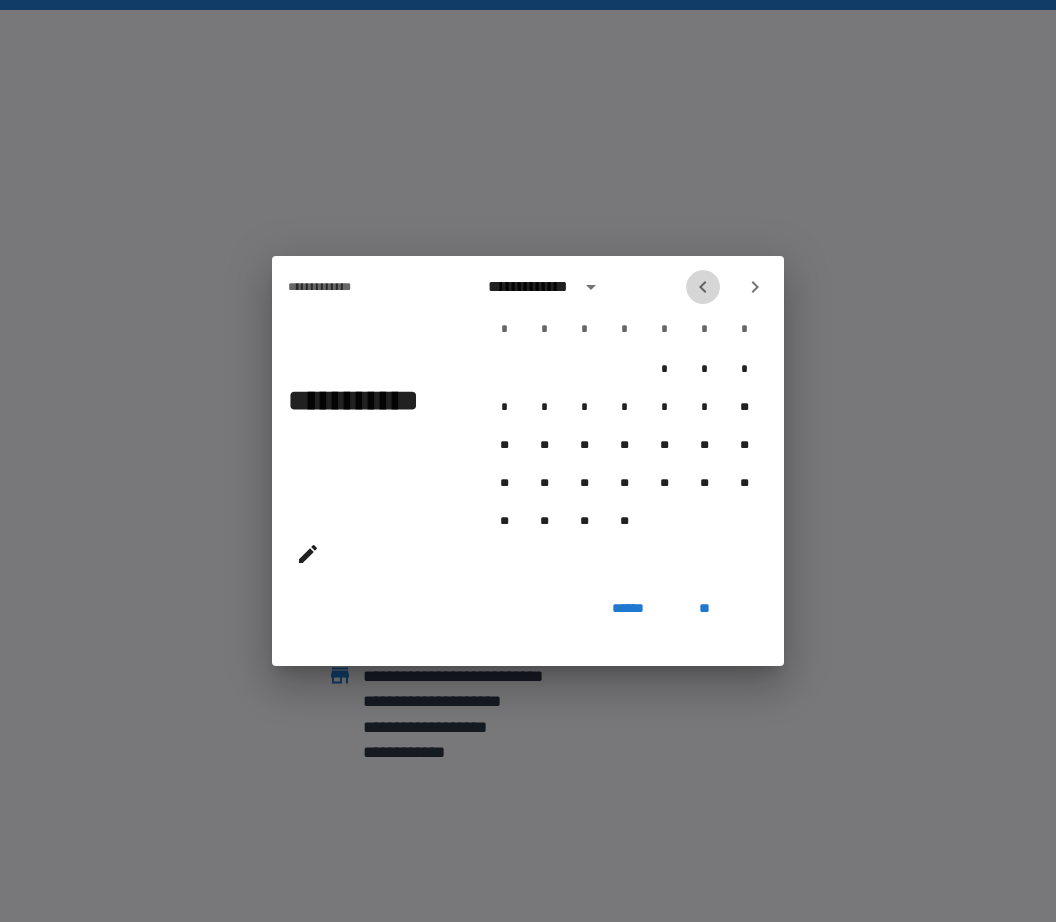 click 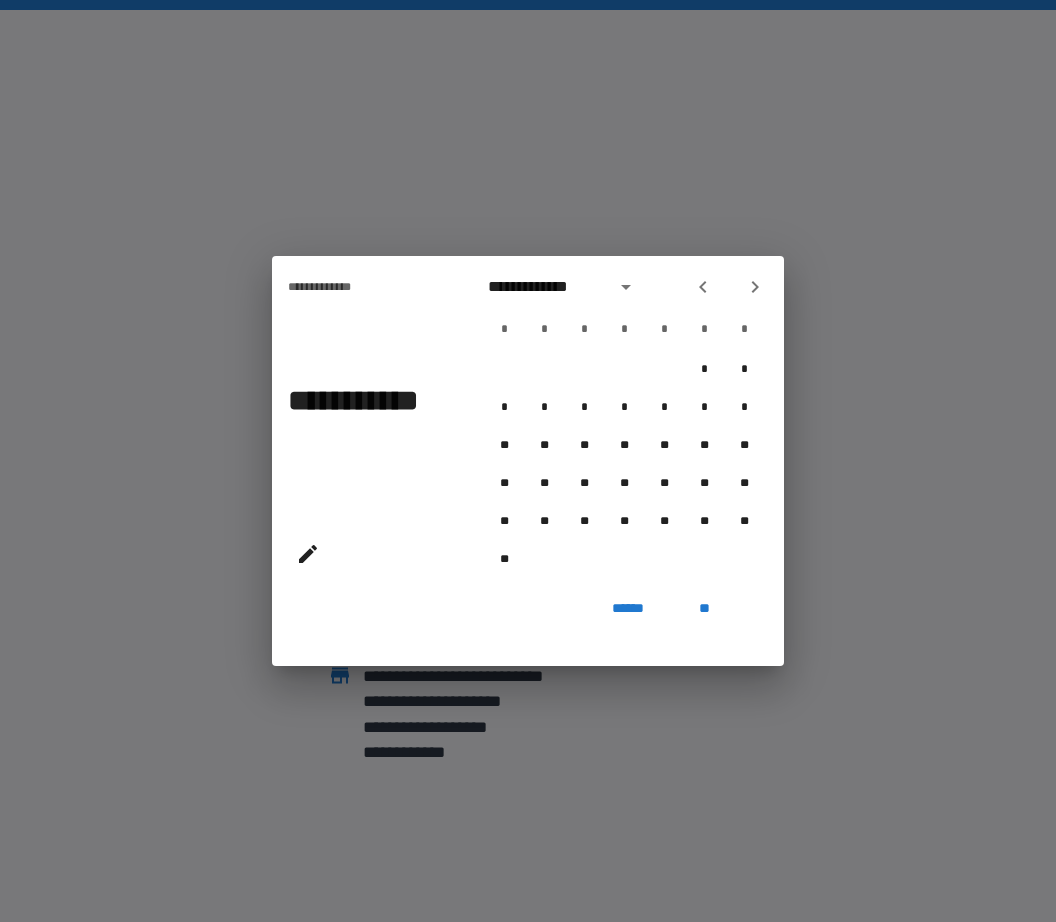 click 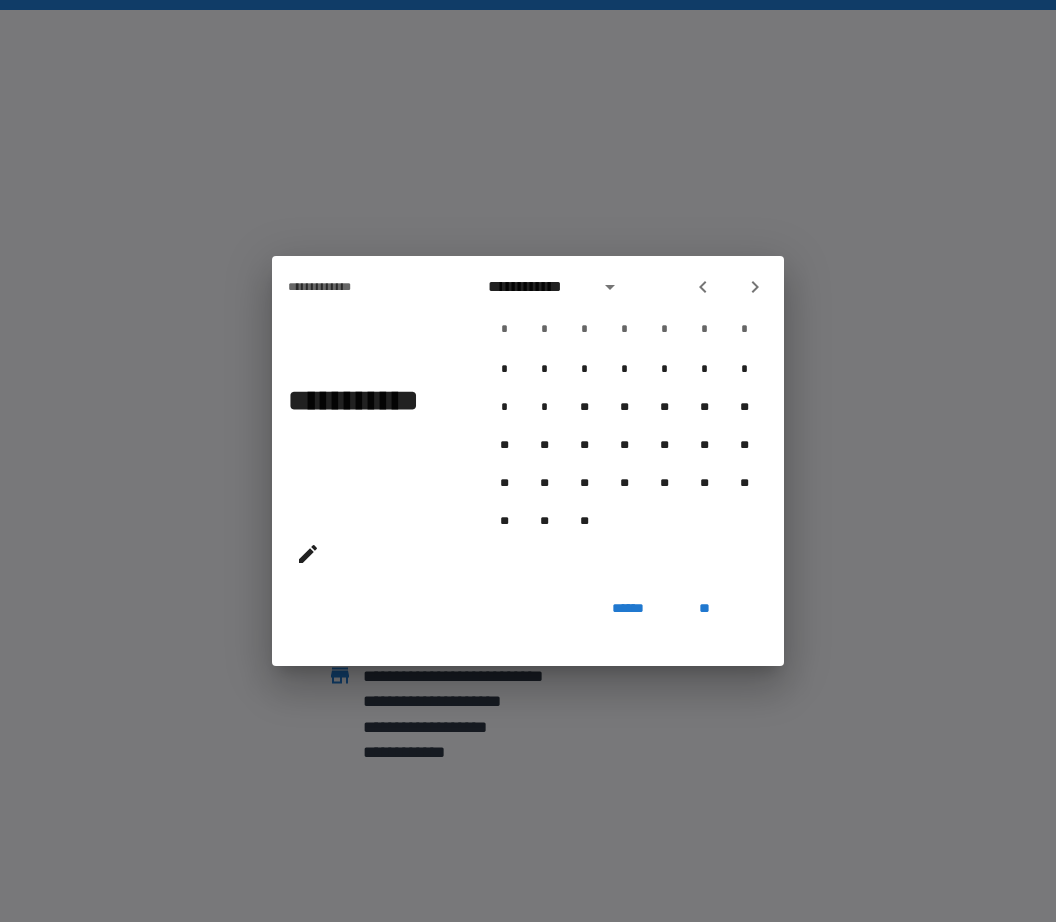 click 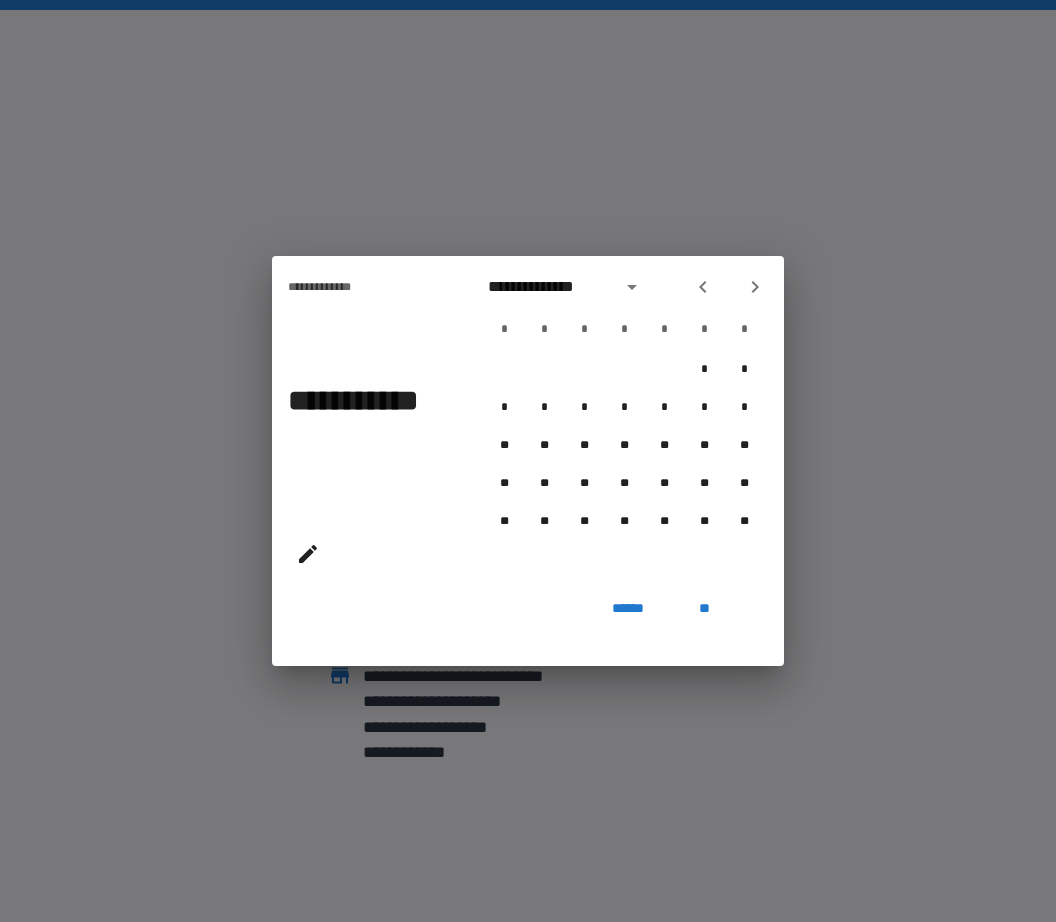 click 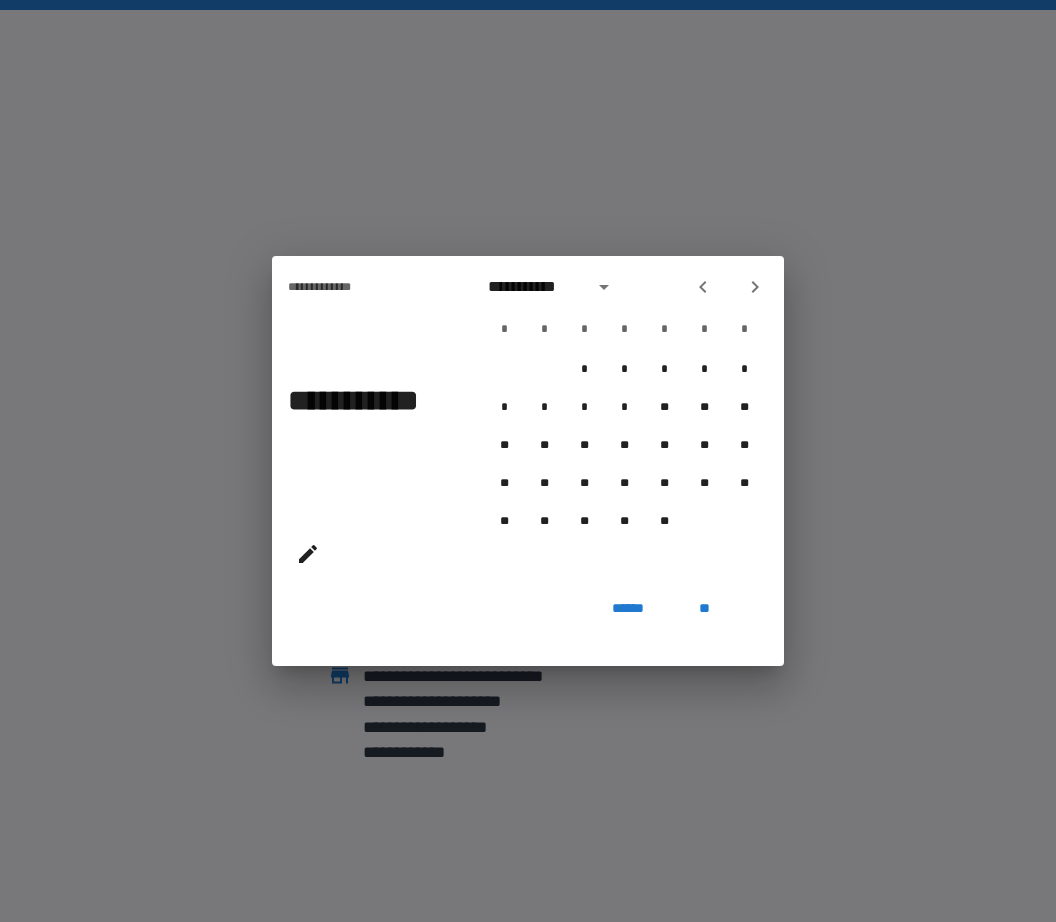 click 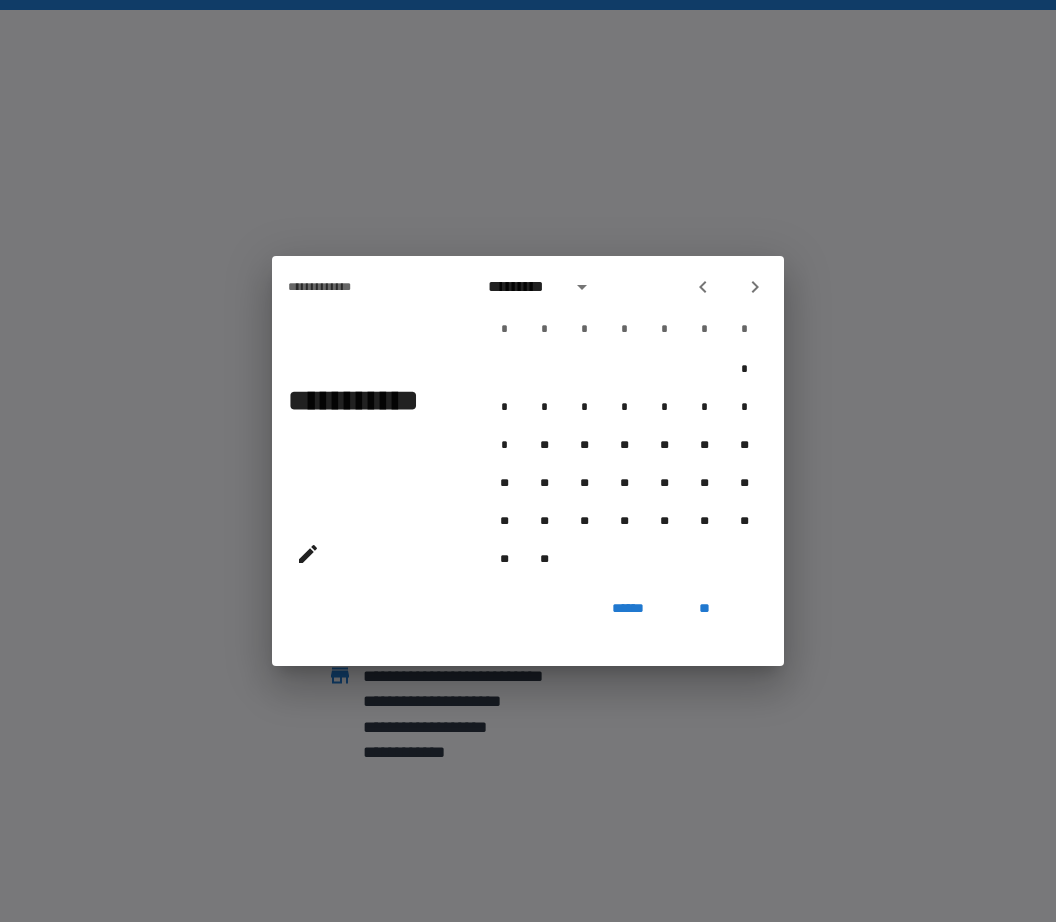 click 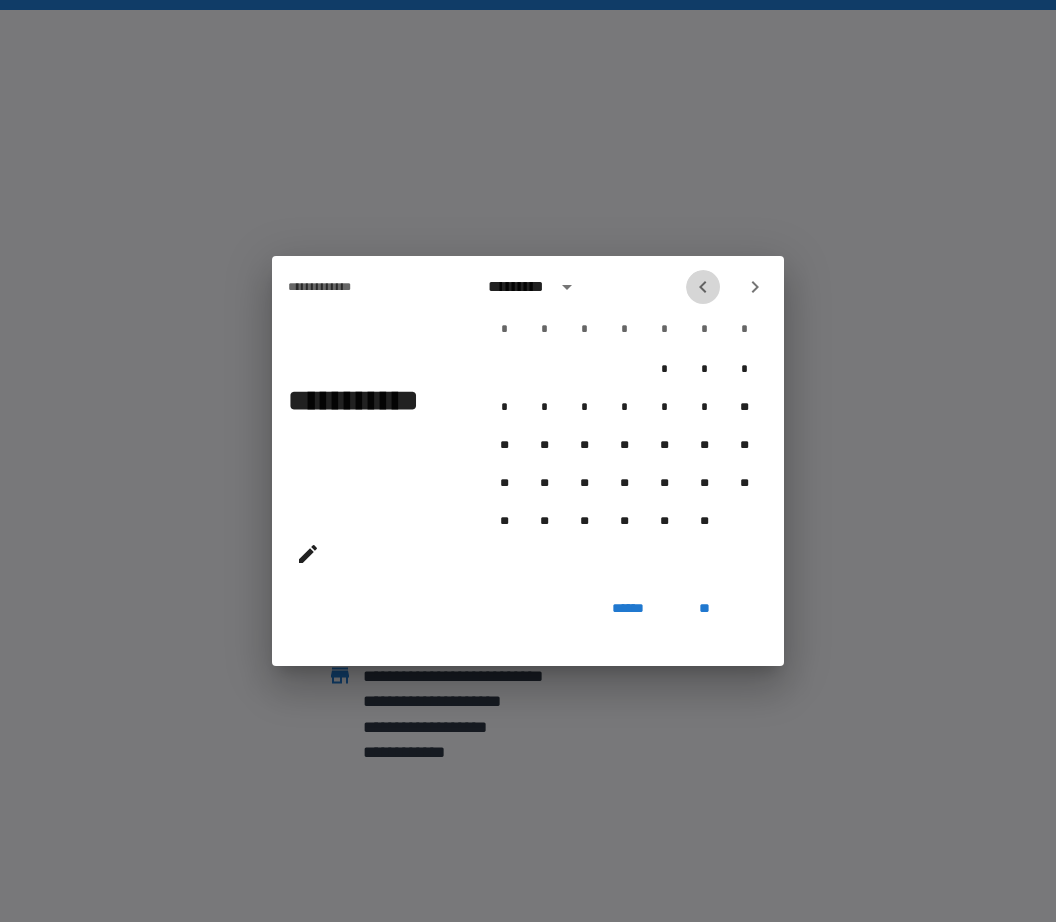 click 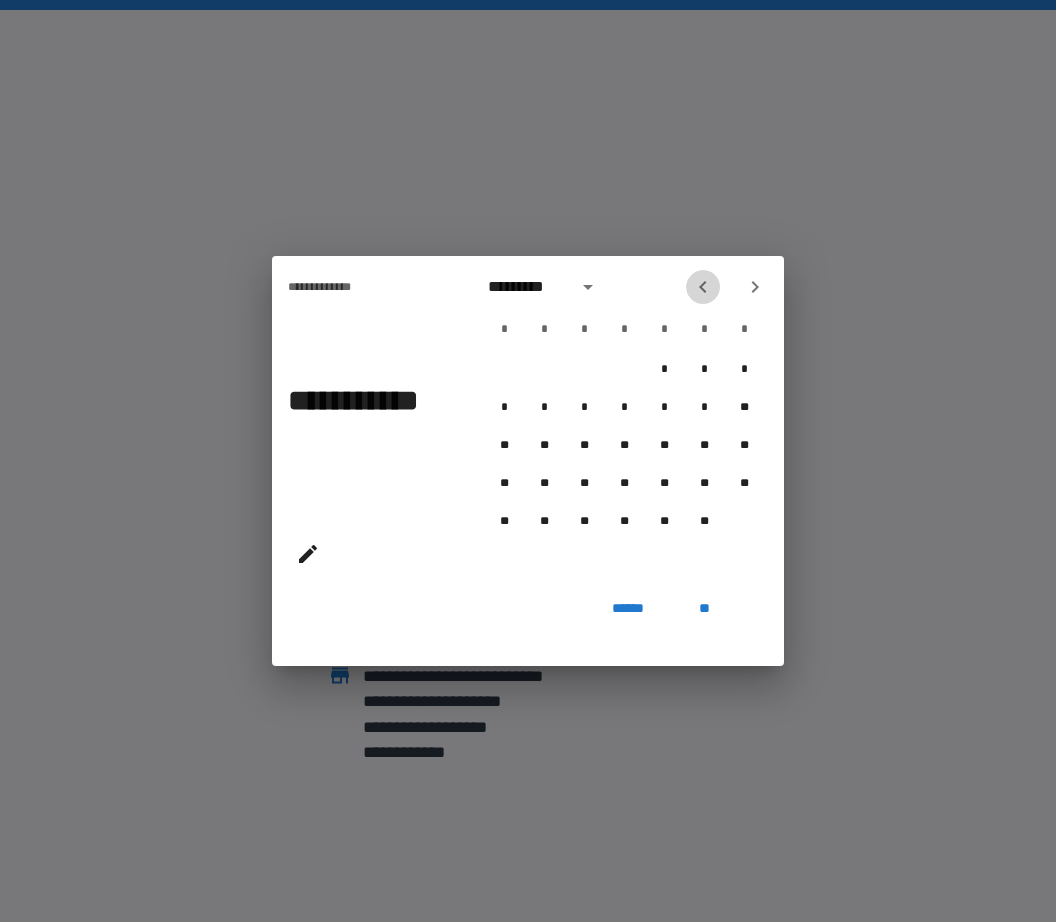 click 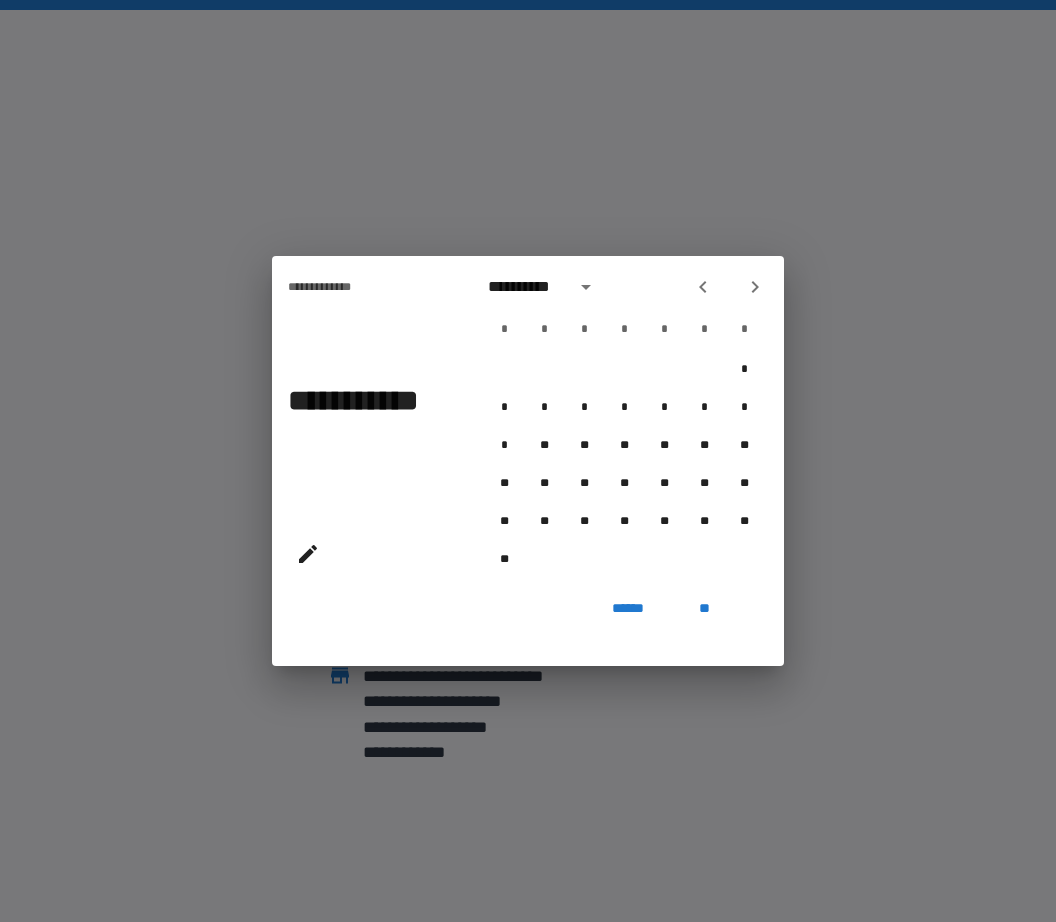 click 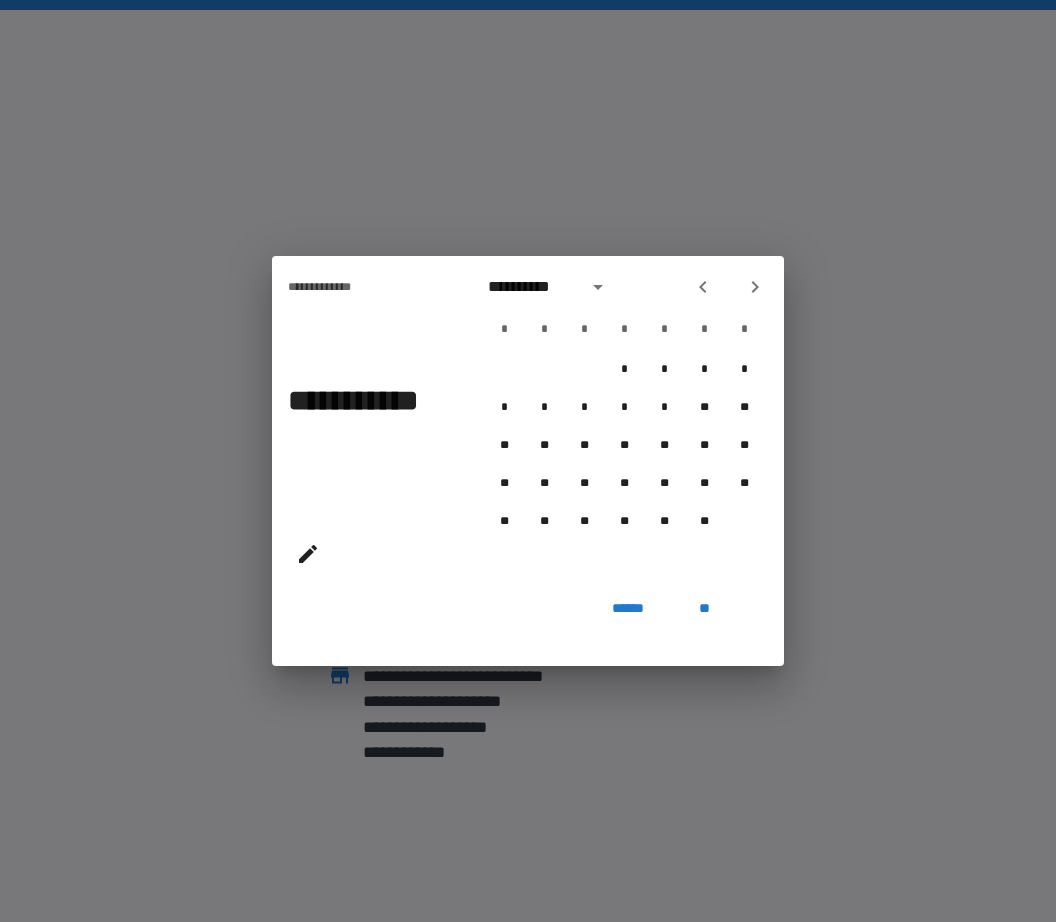 click 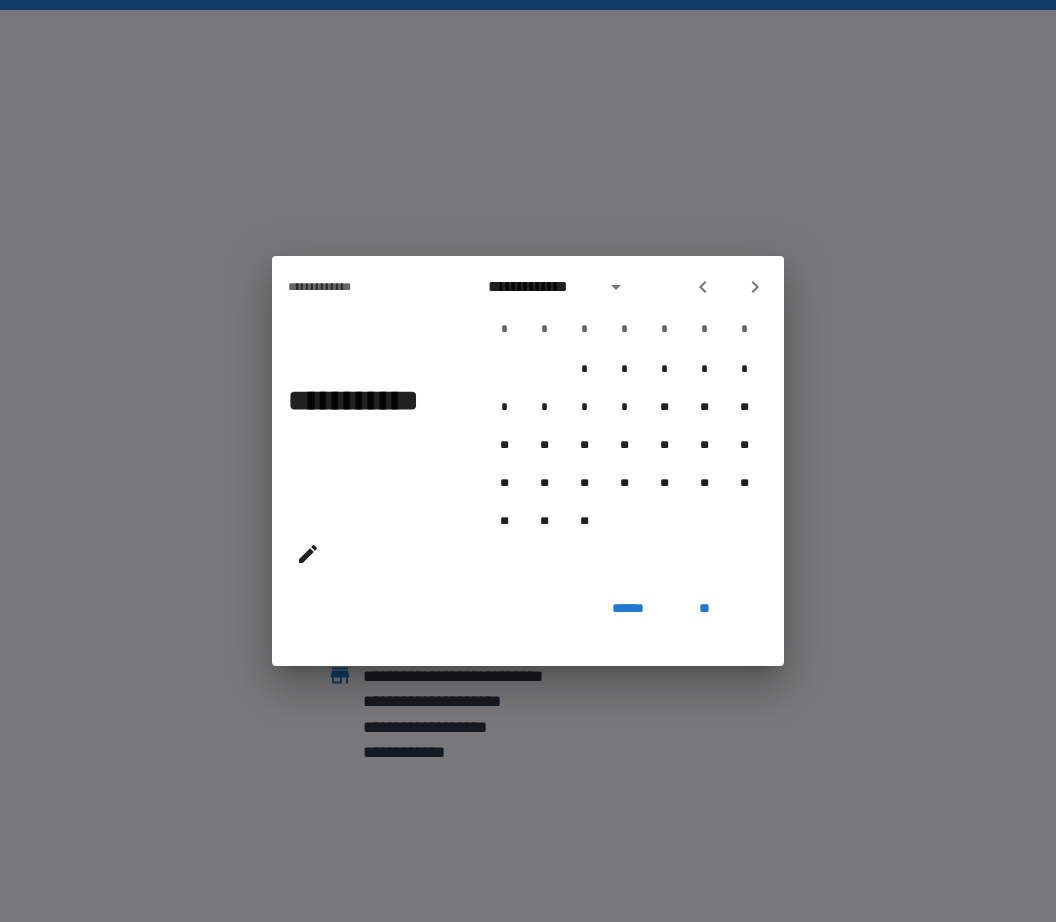 click 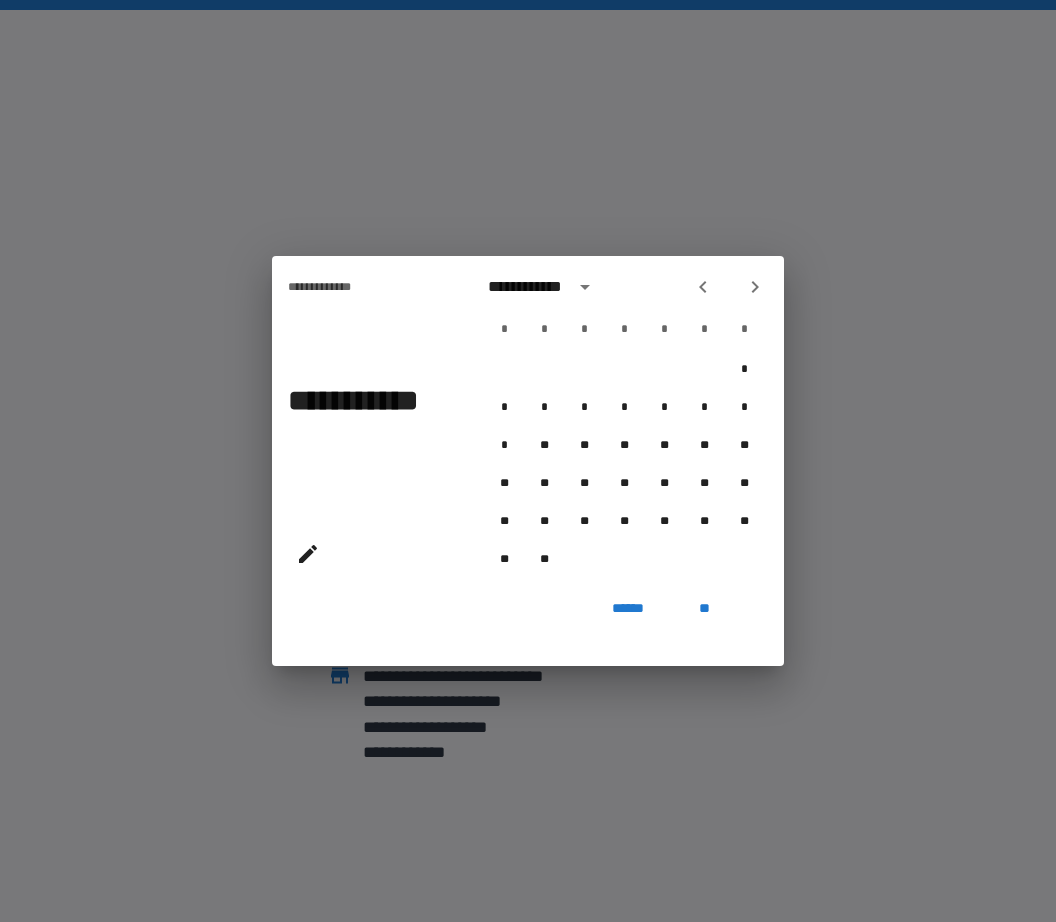 click 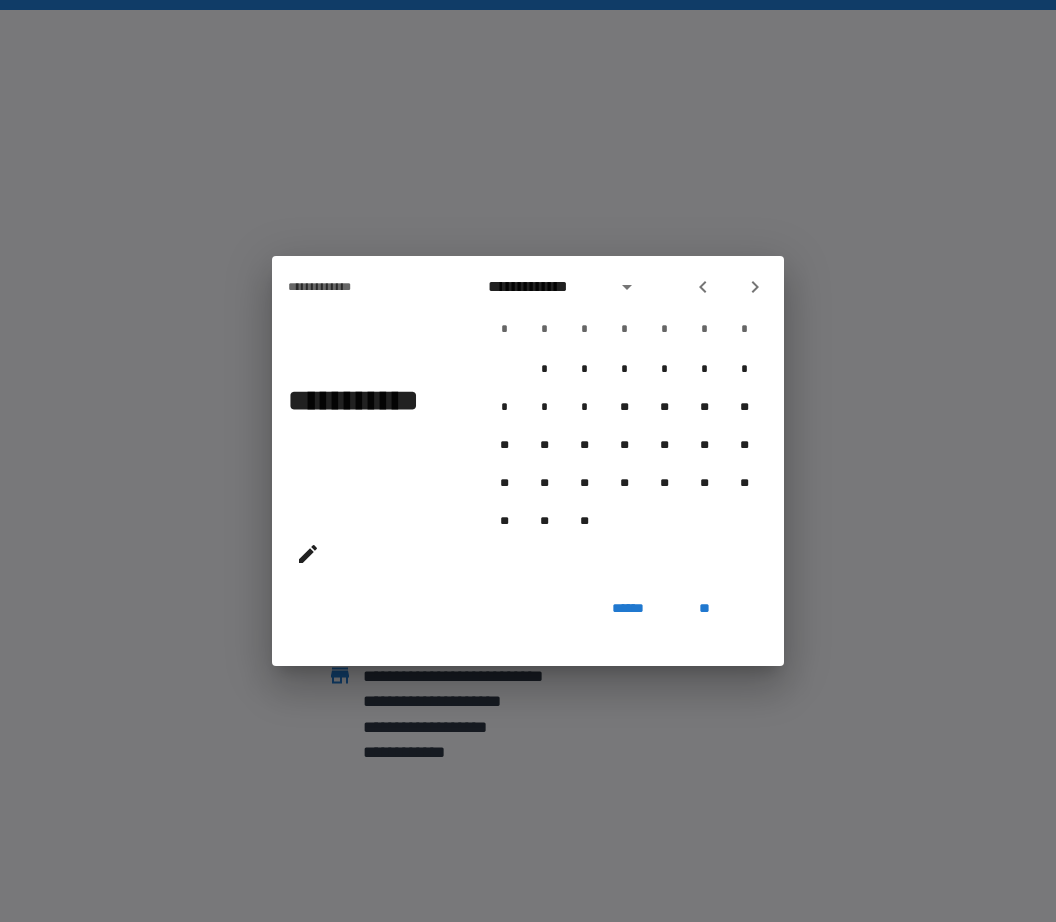 click 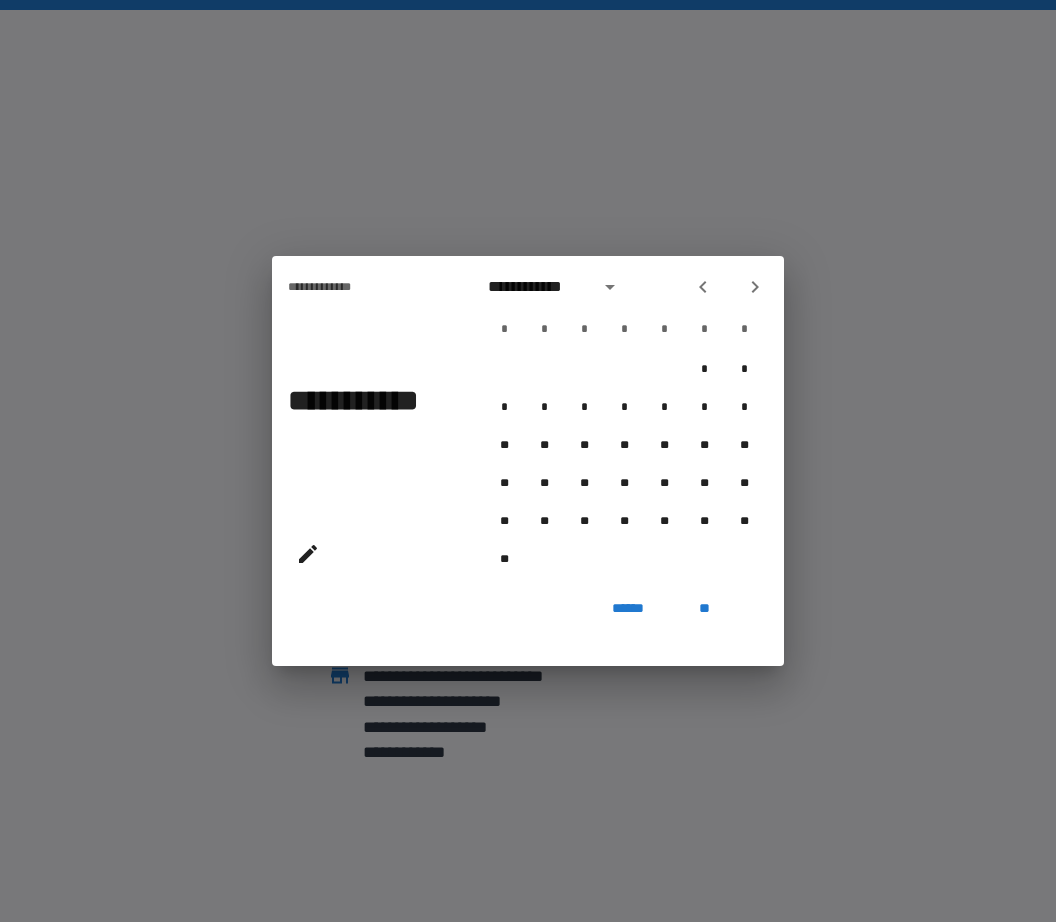 click 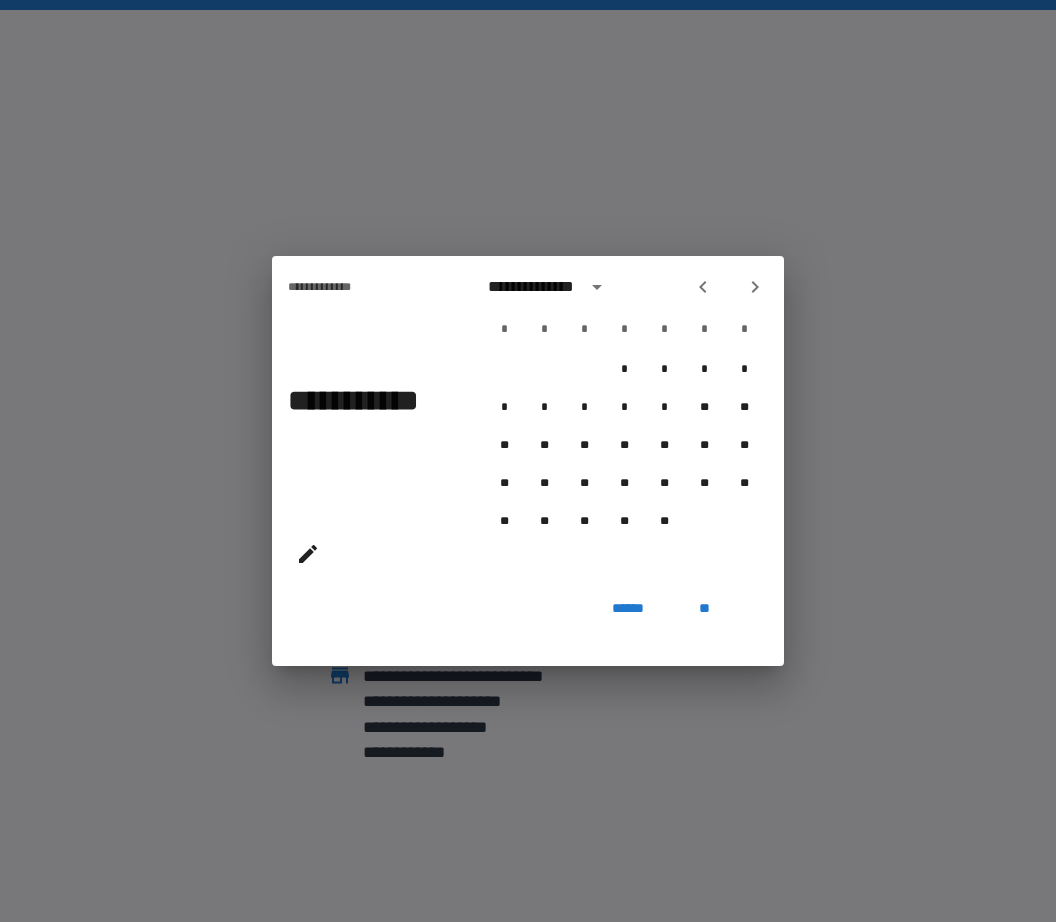 click 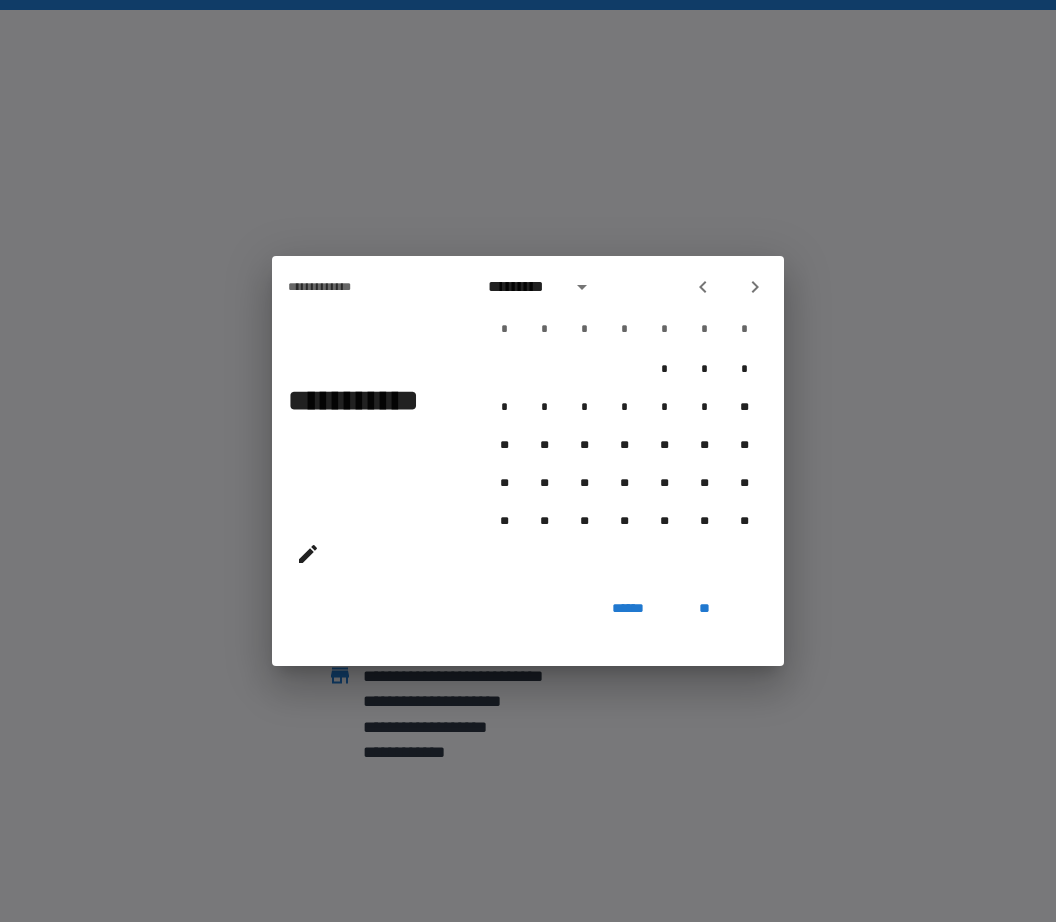 click 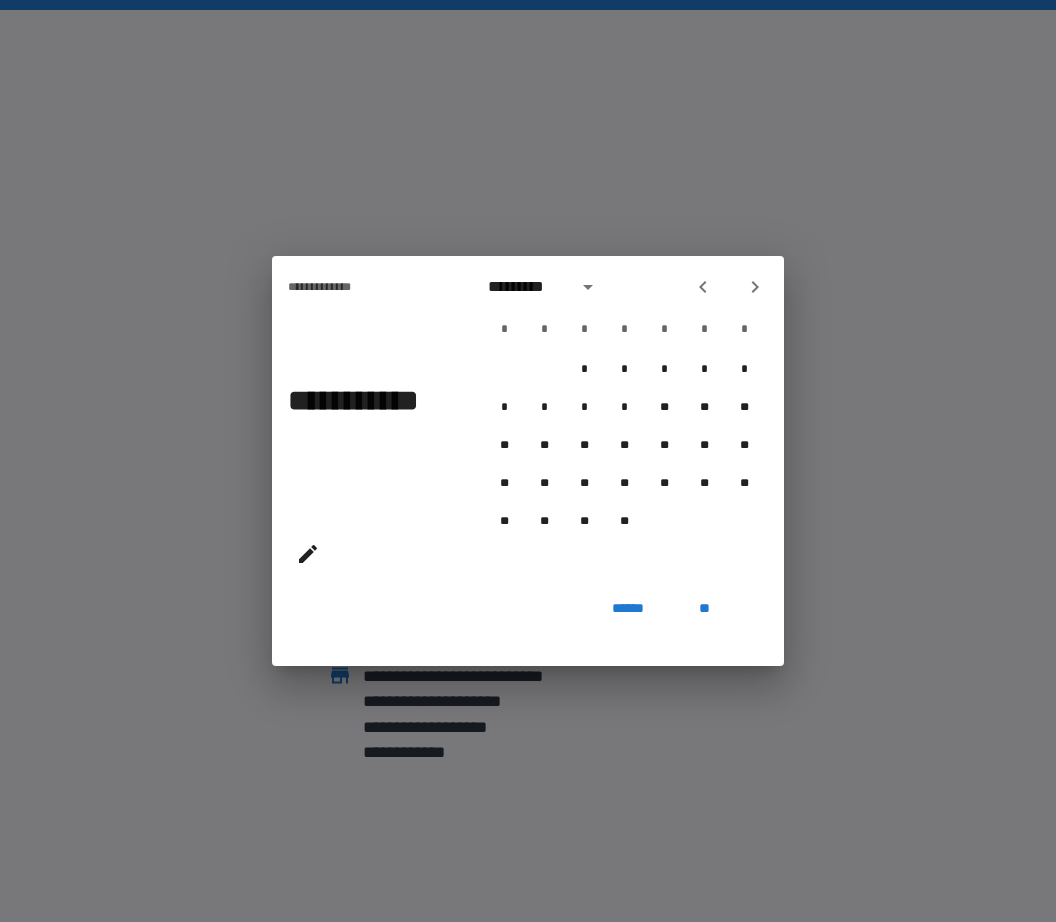 click 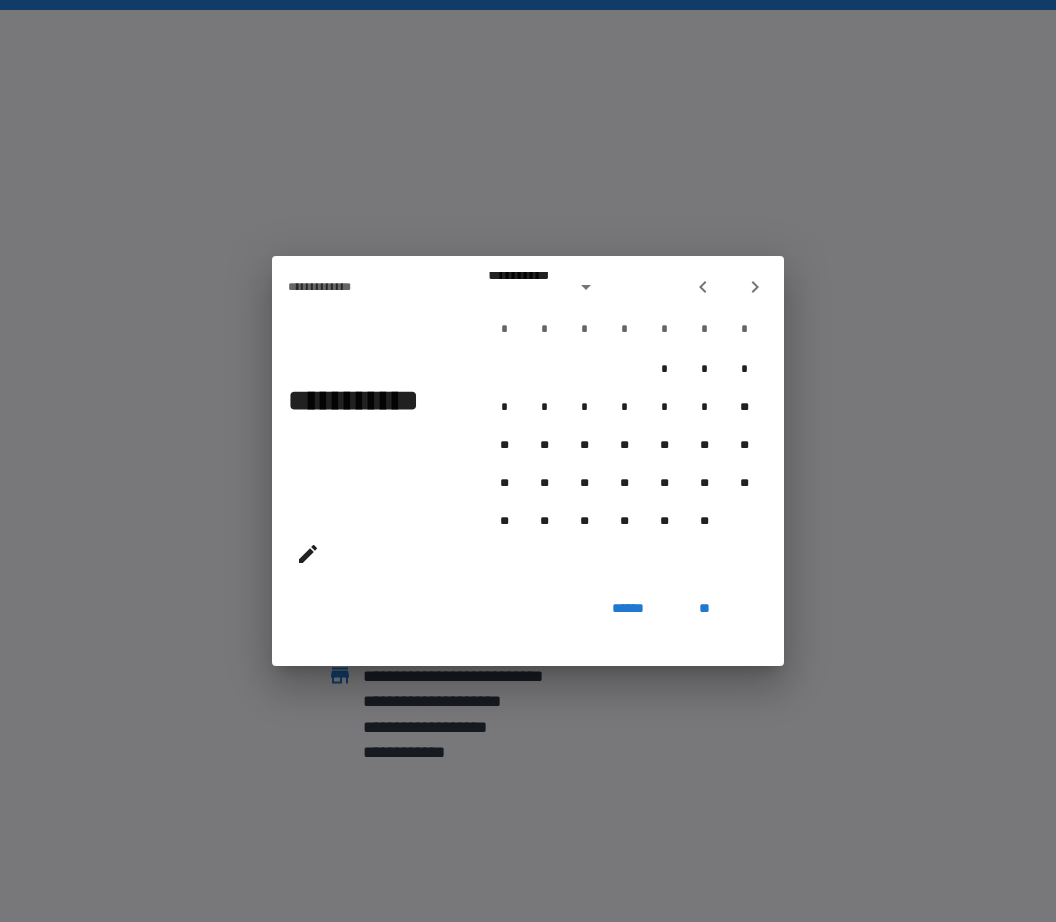 click 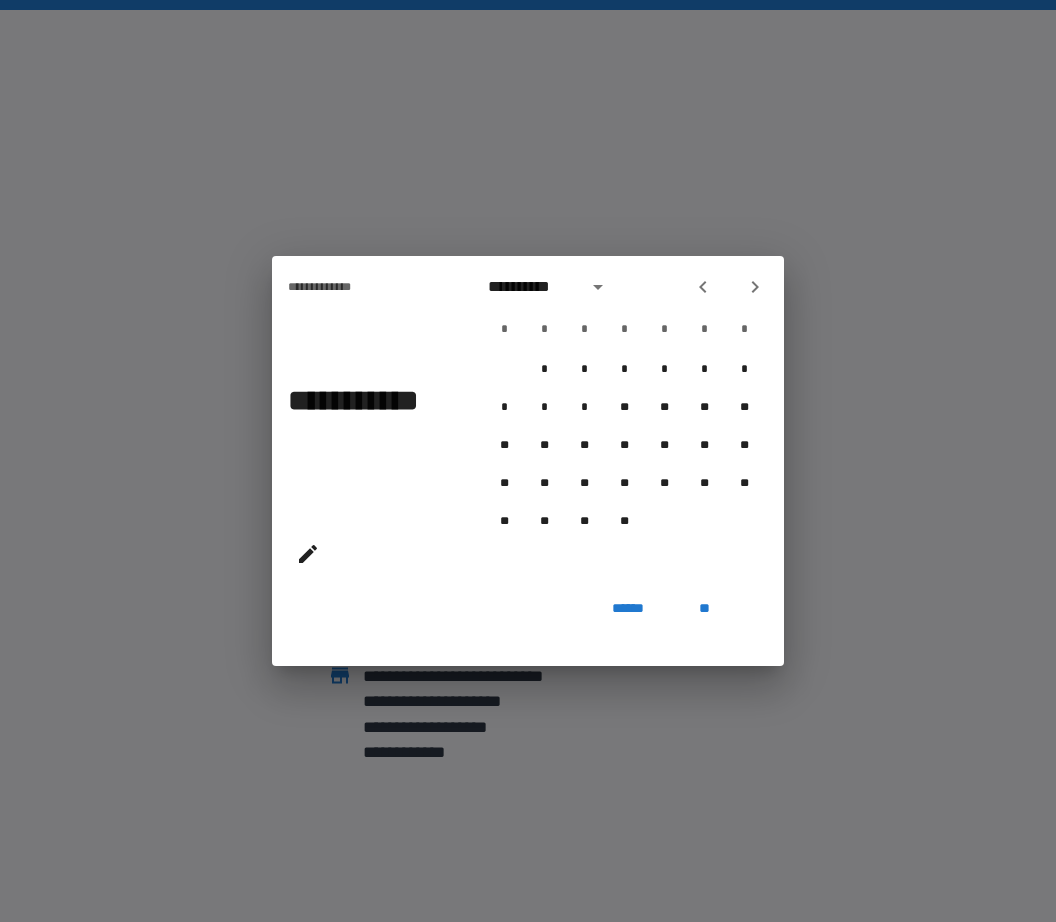 click 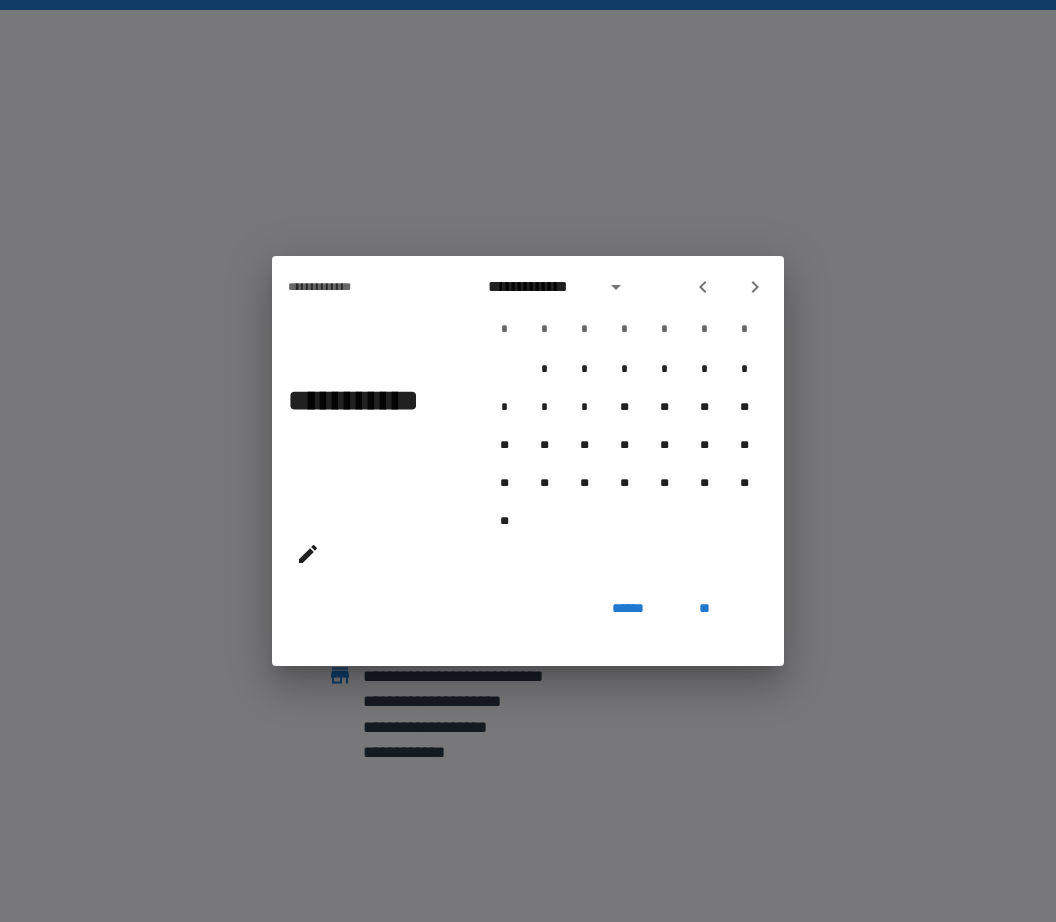 click 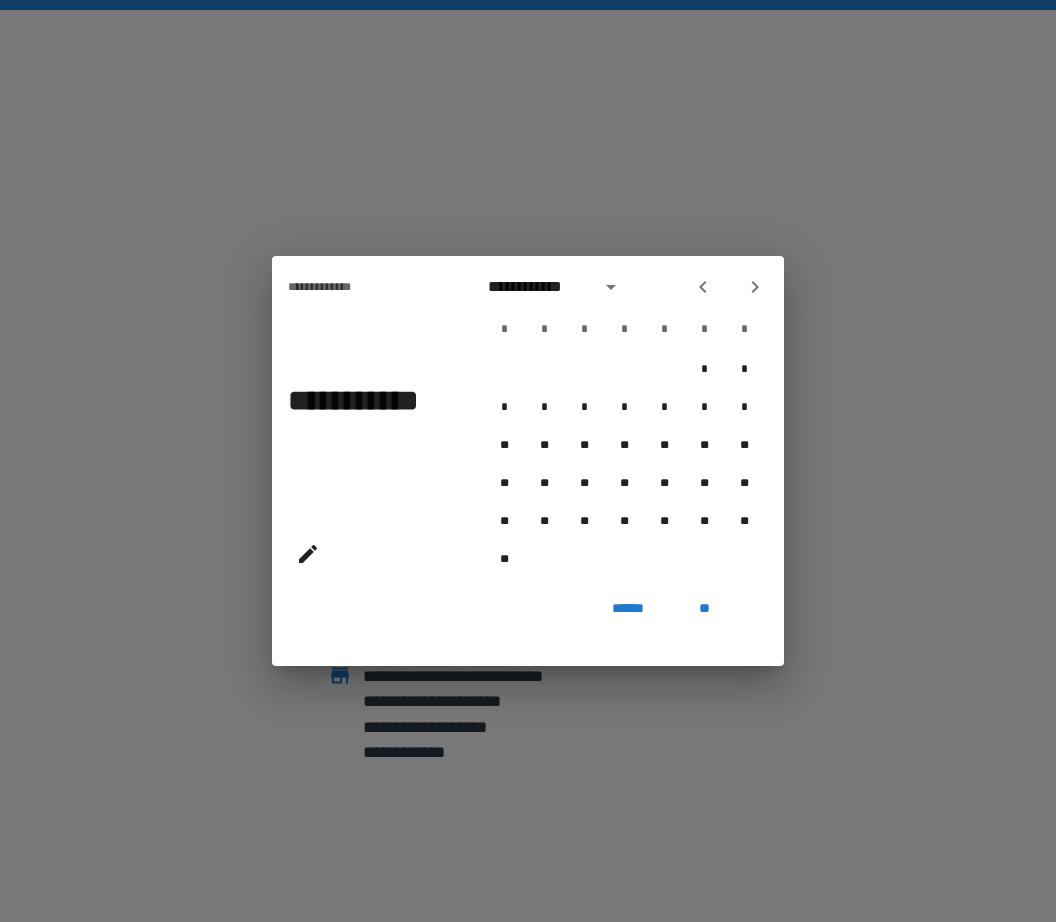 click 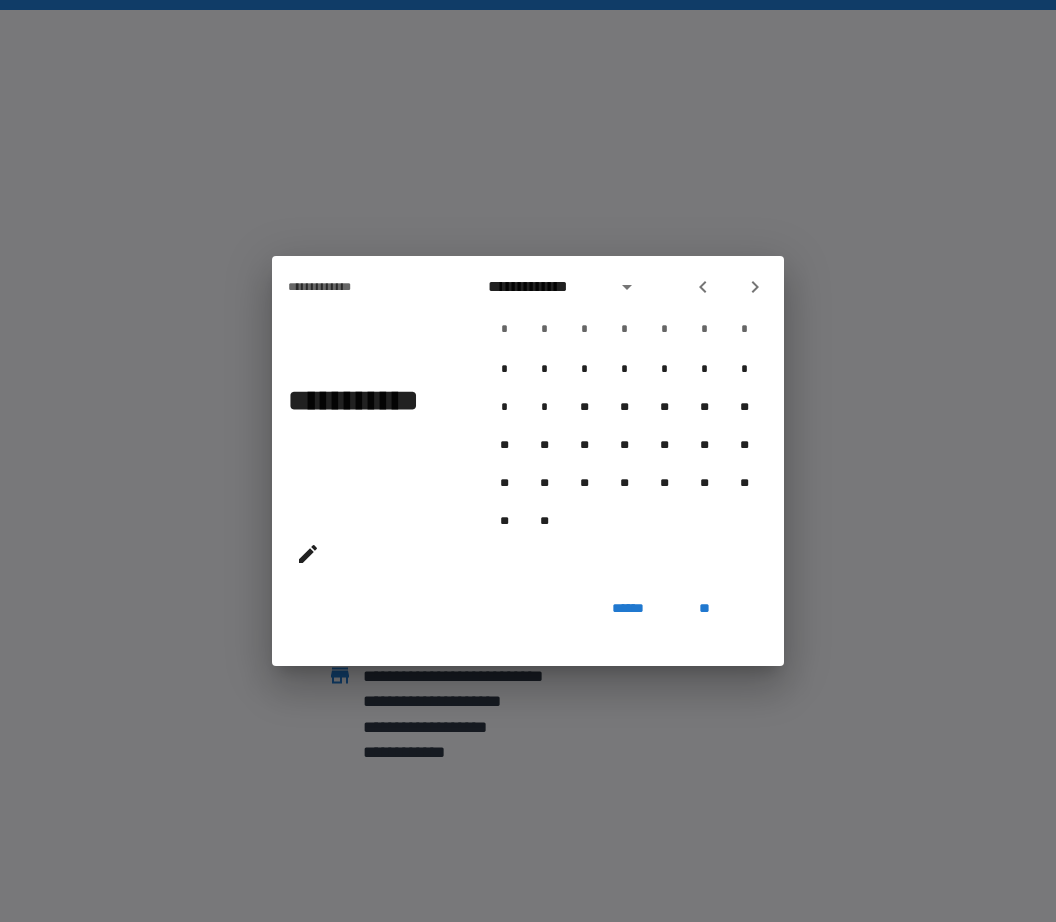 click 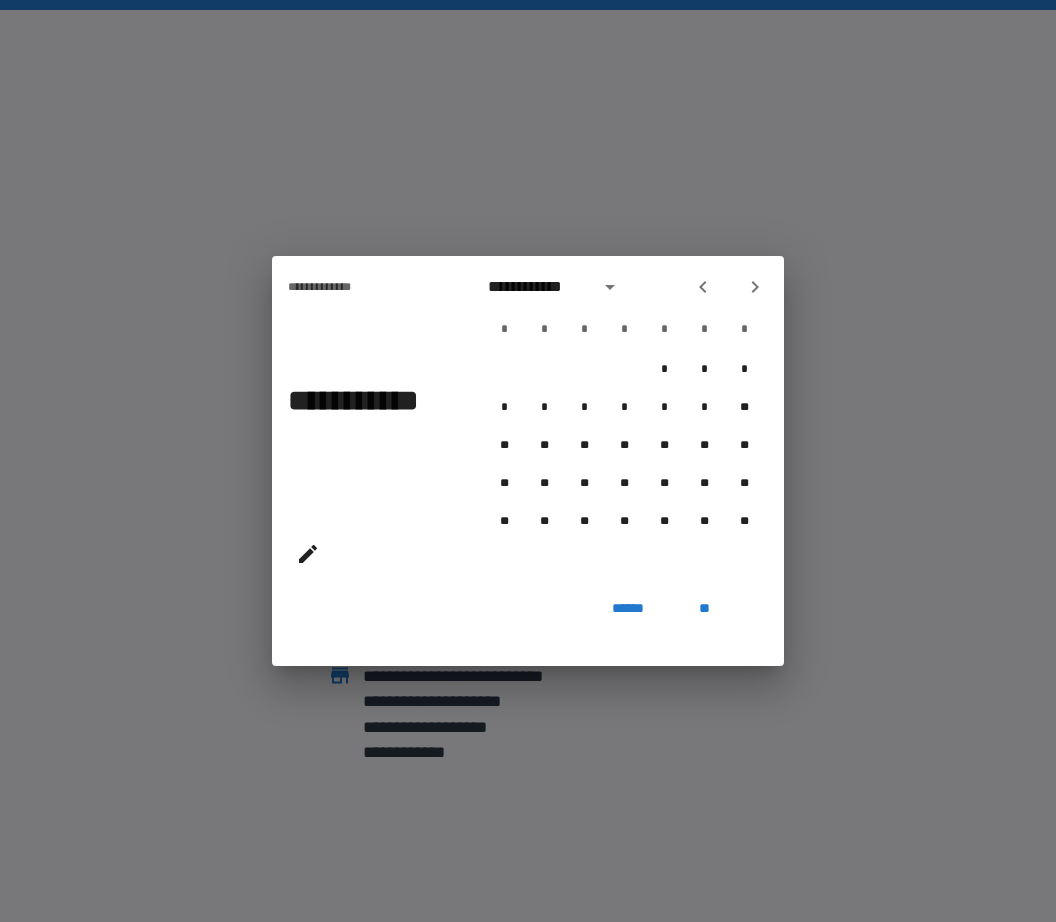 click 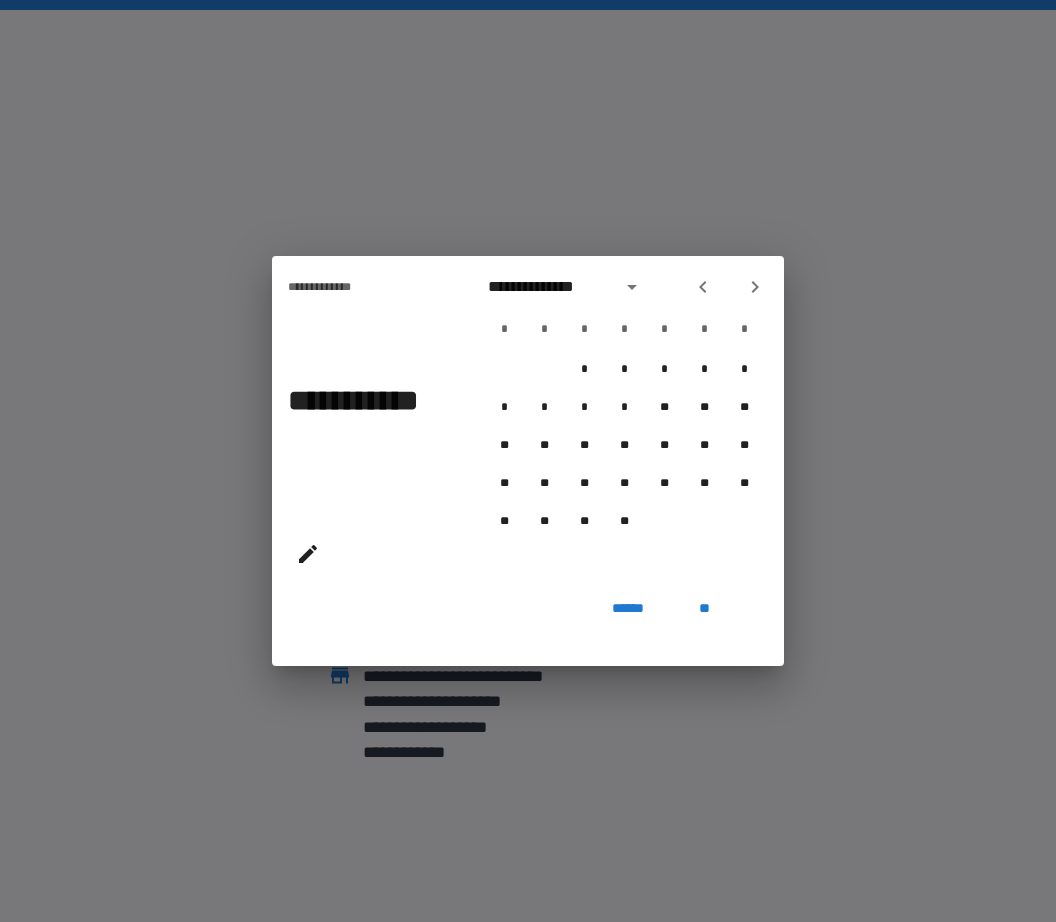 click 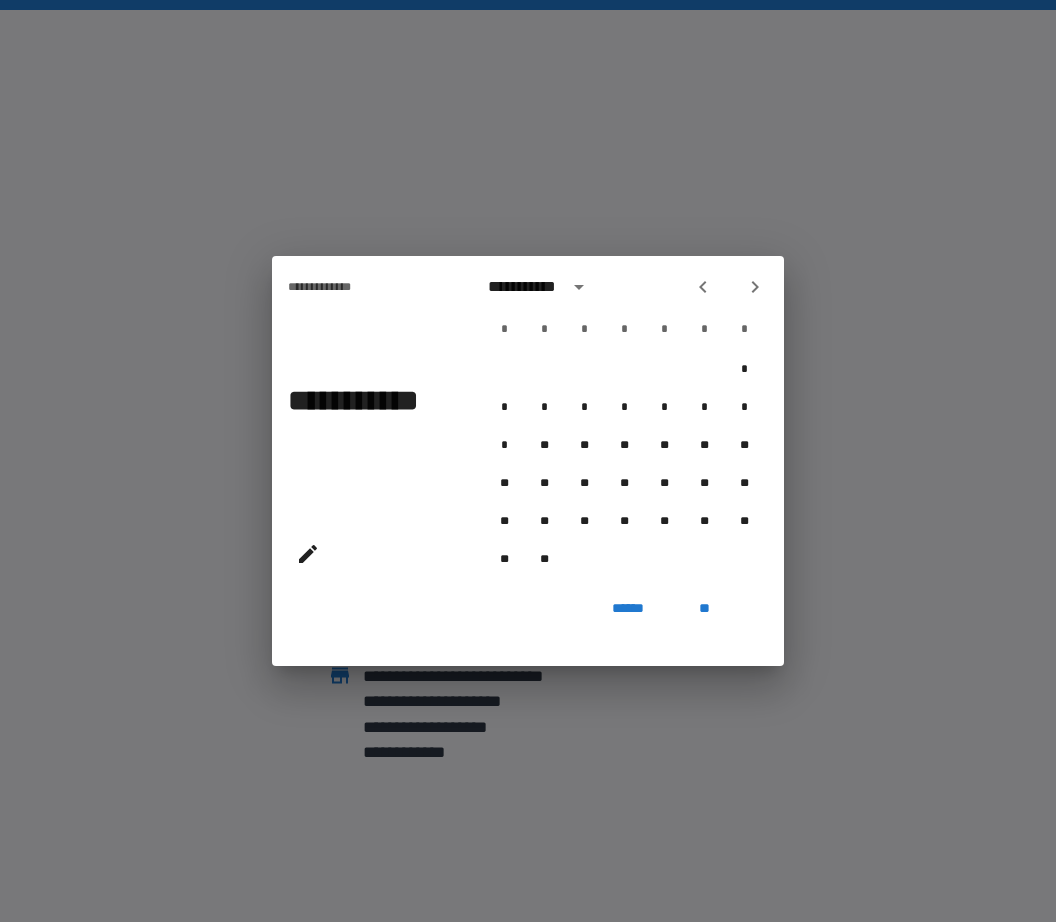 click 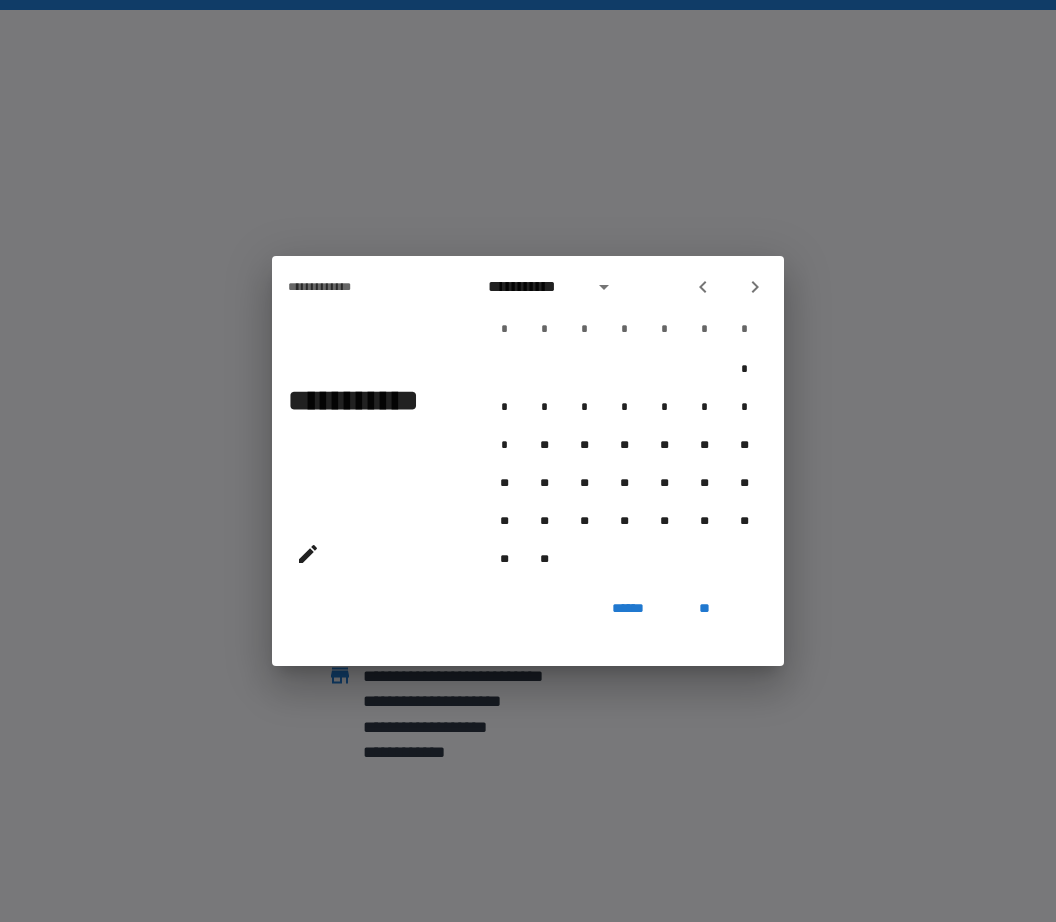 click 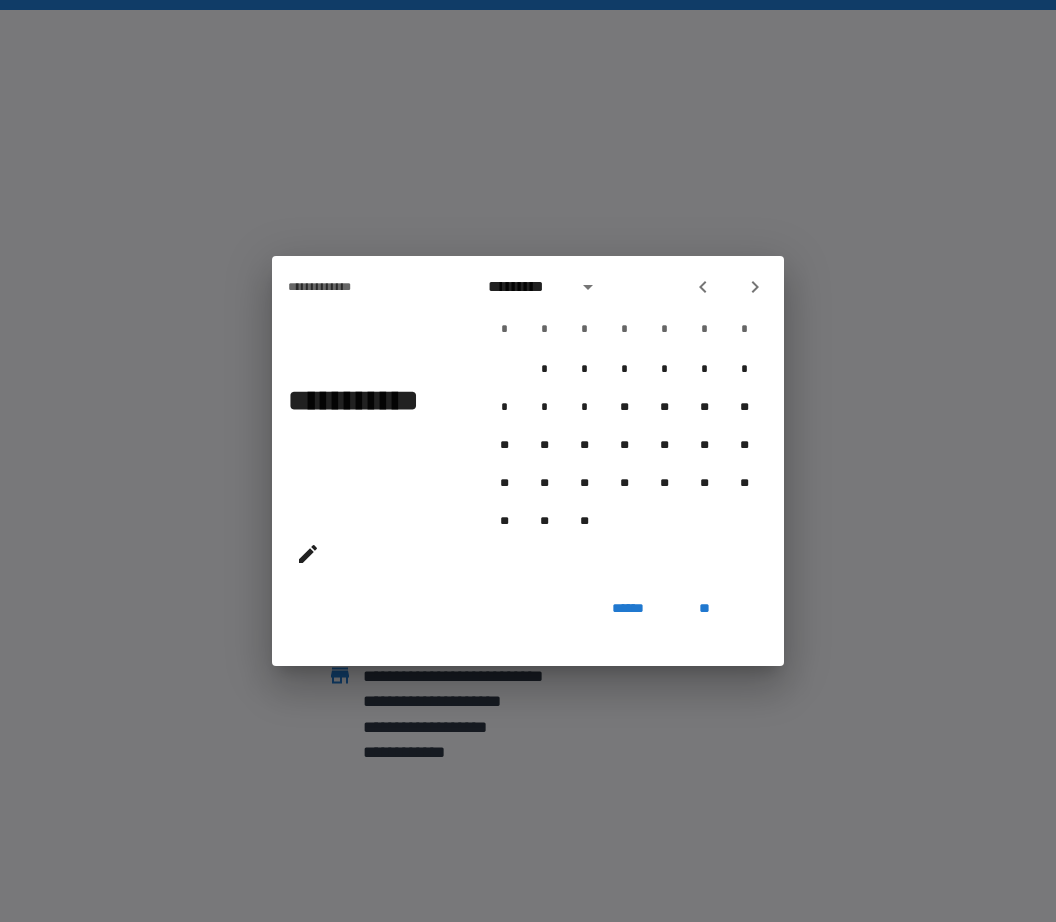 click 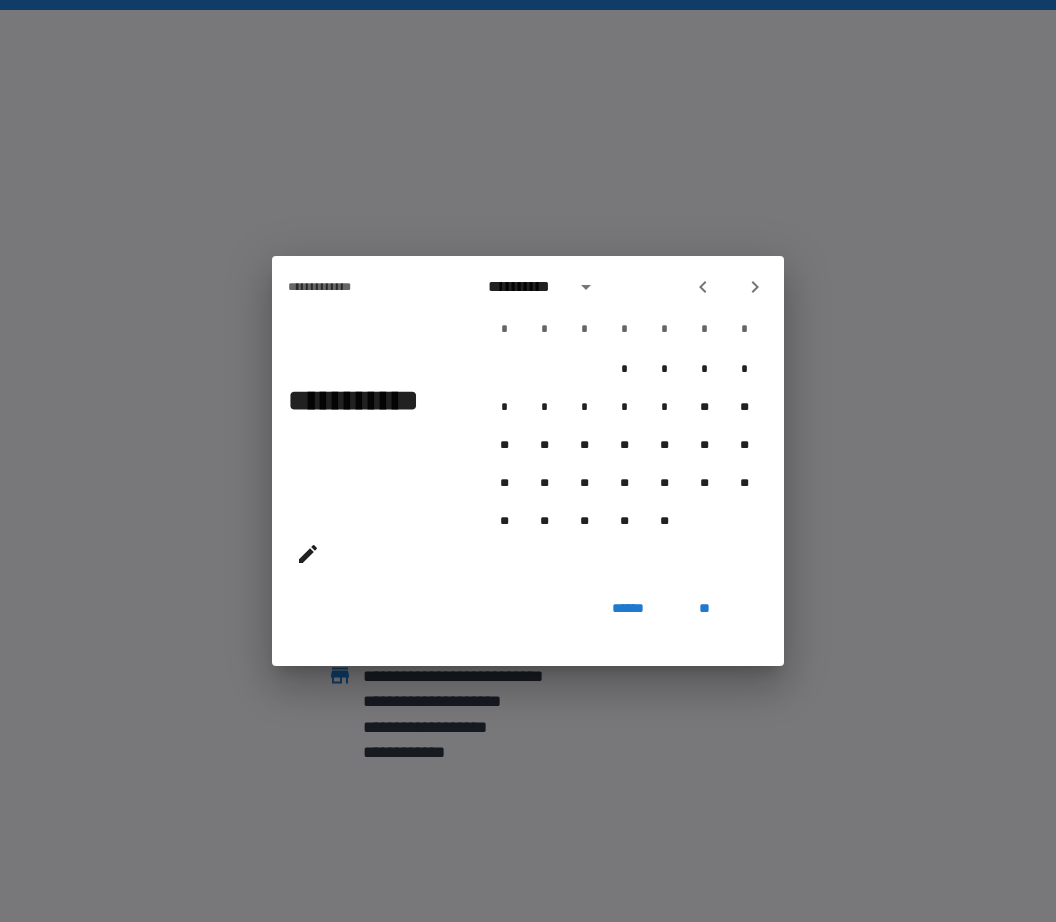 click 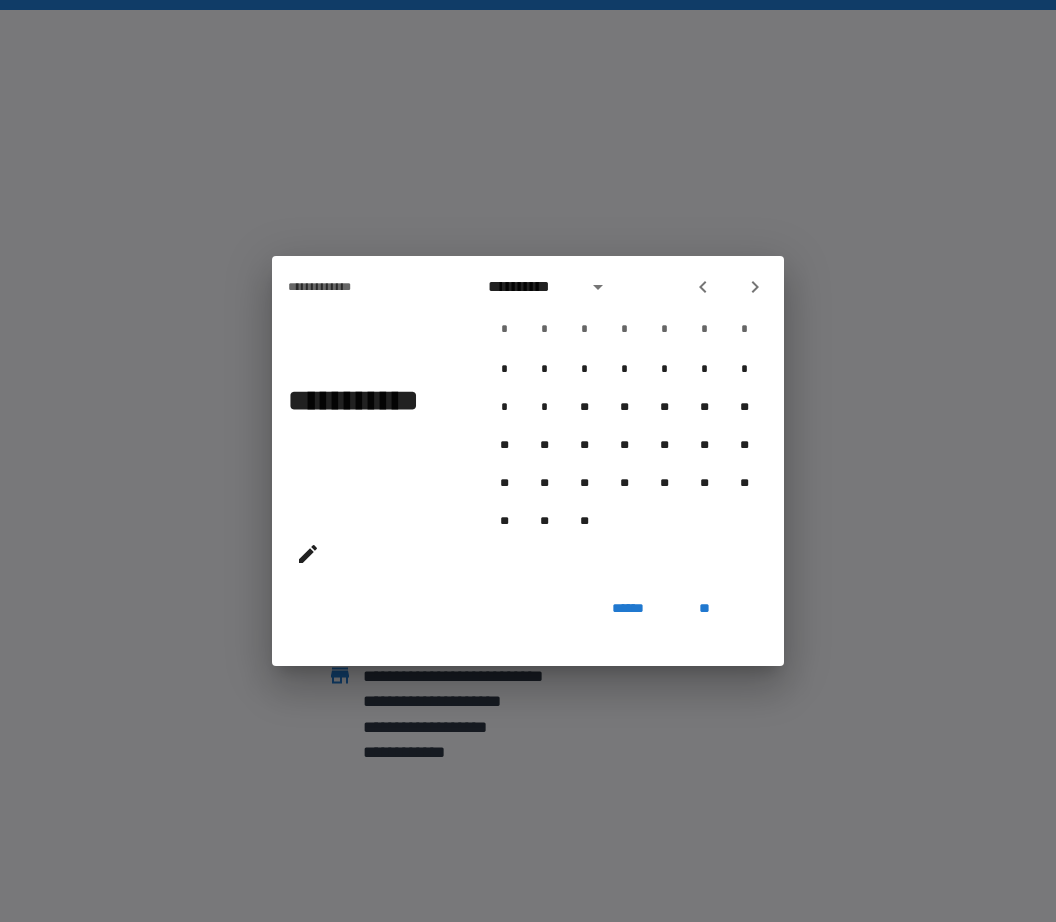 click 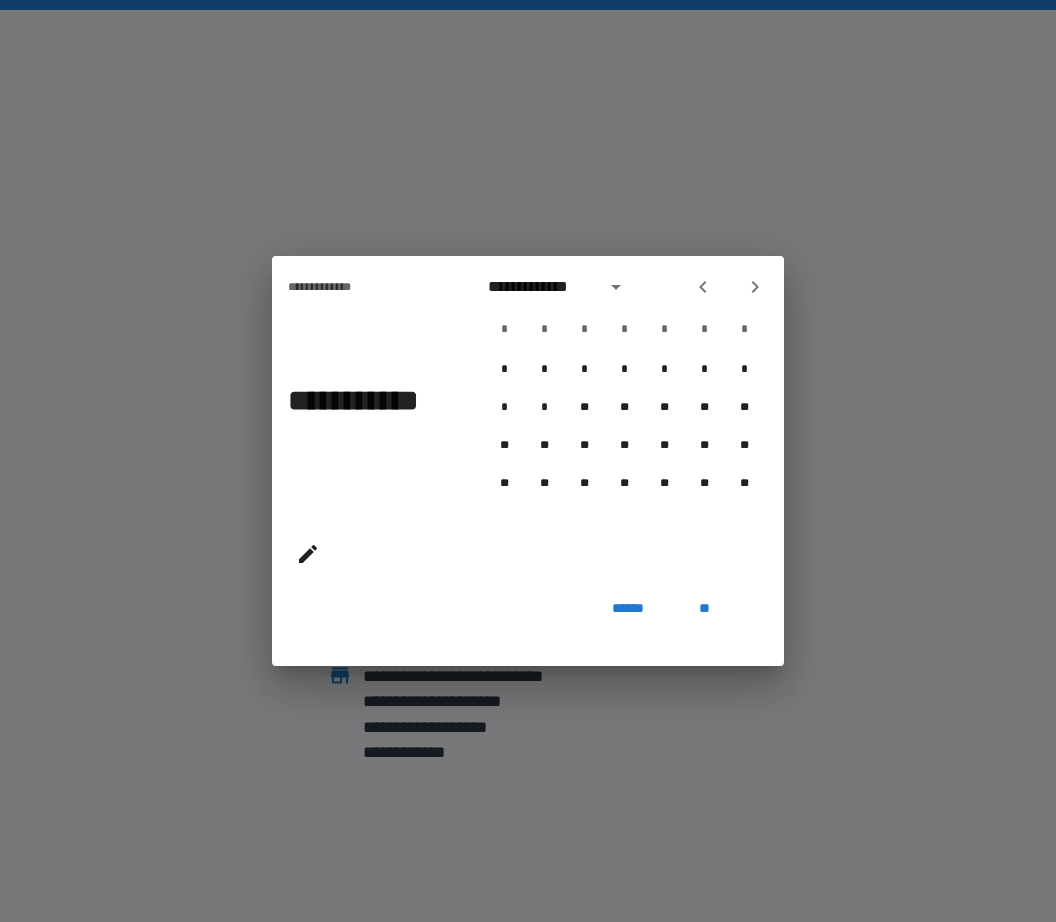 click 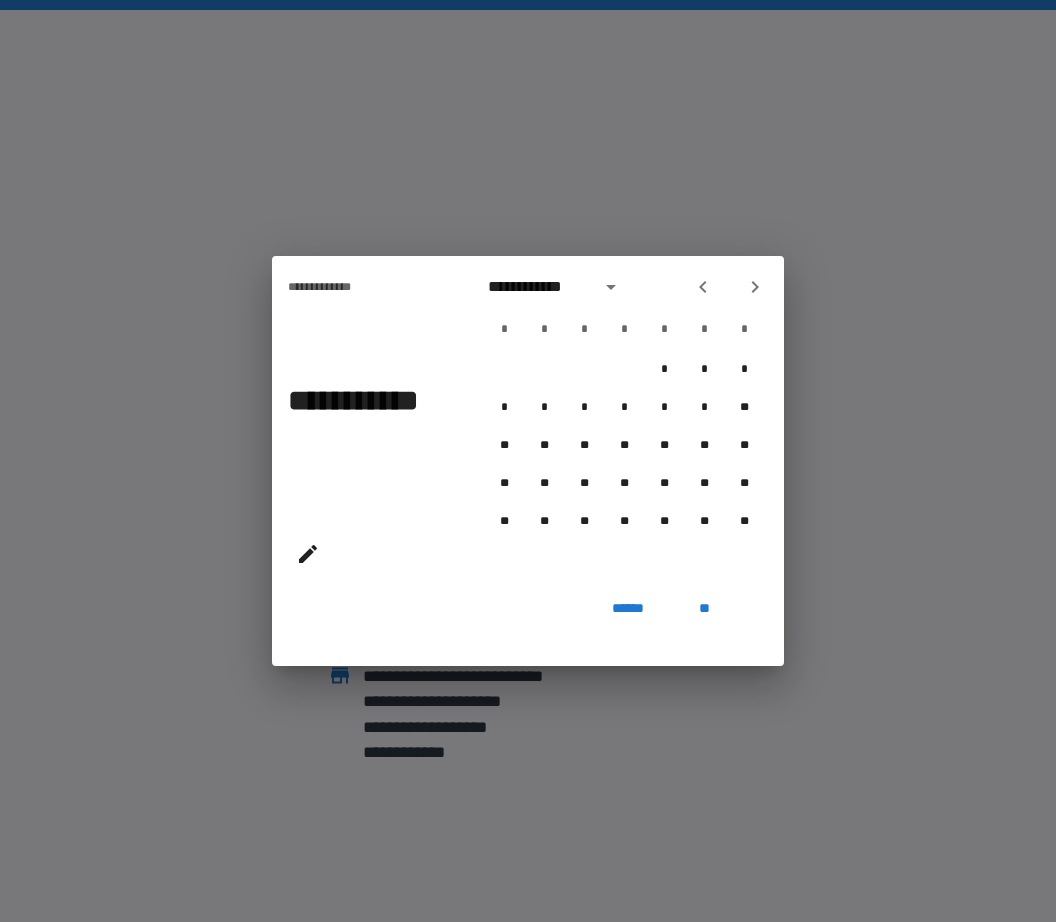 click 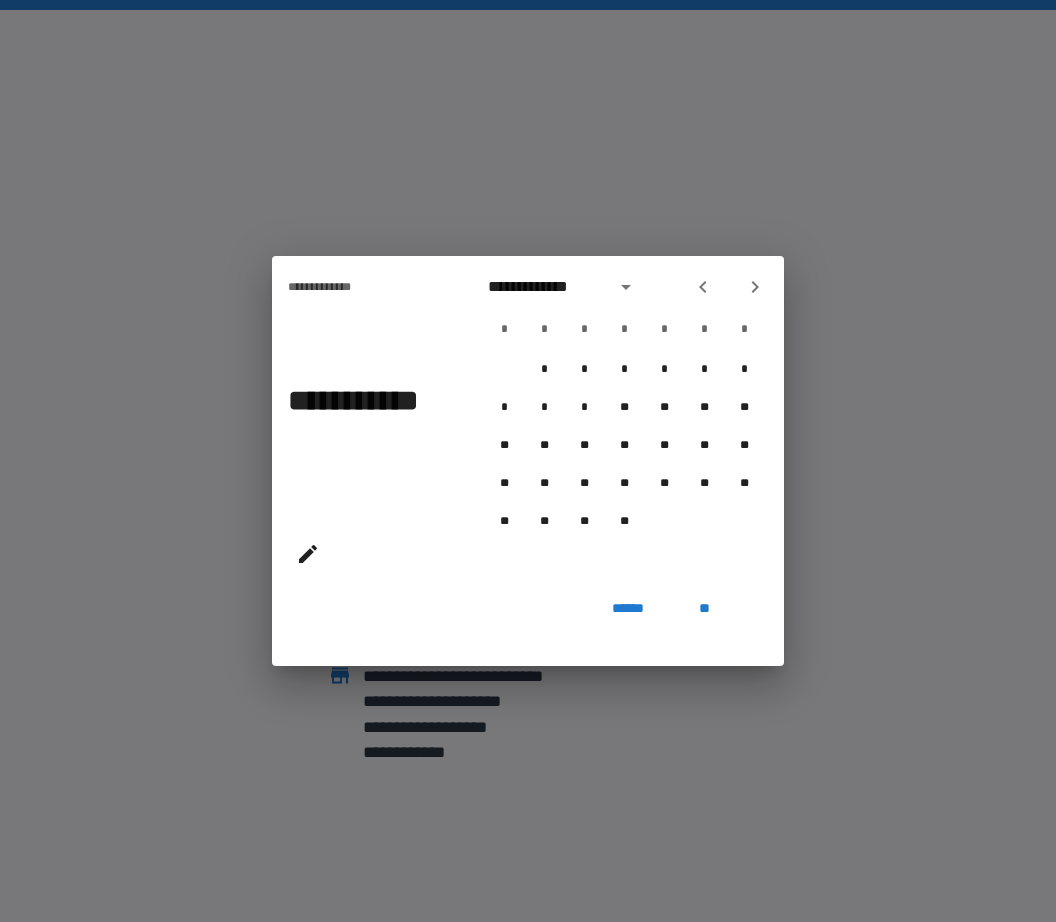 click 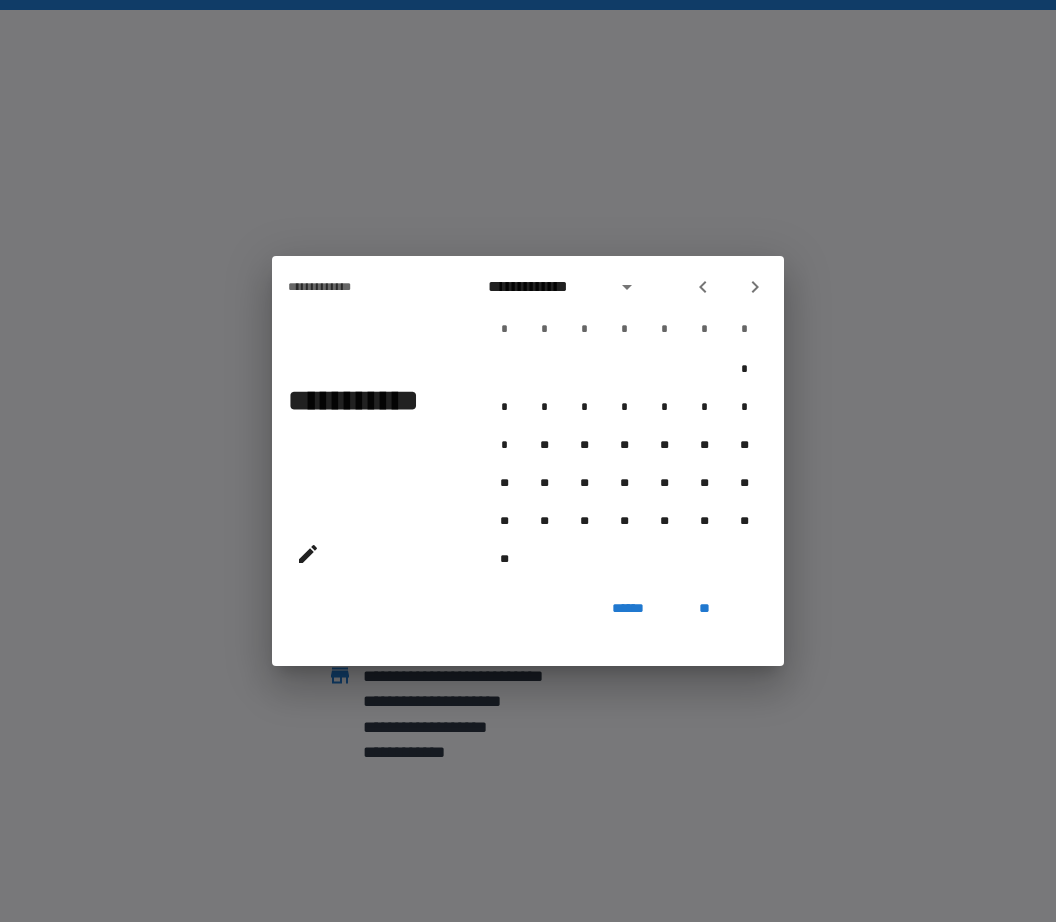 click 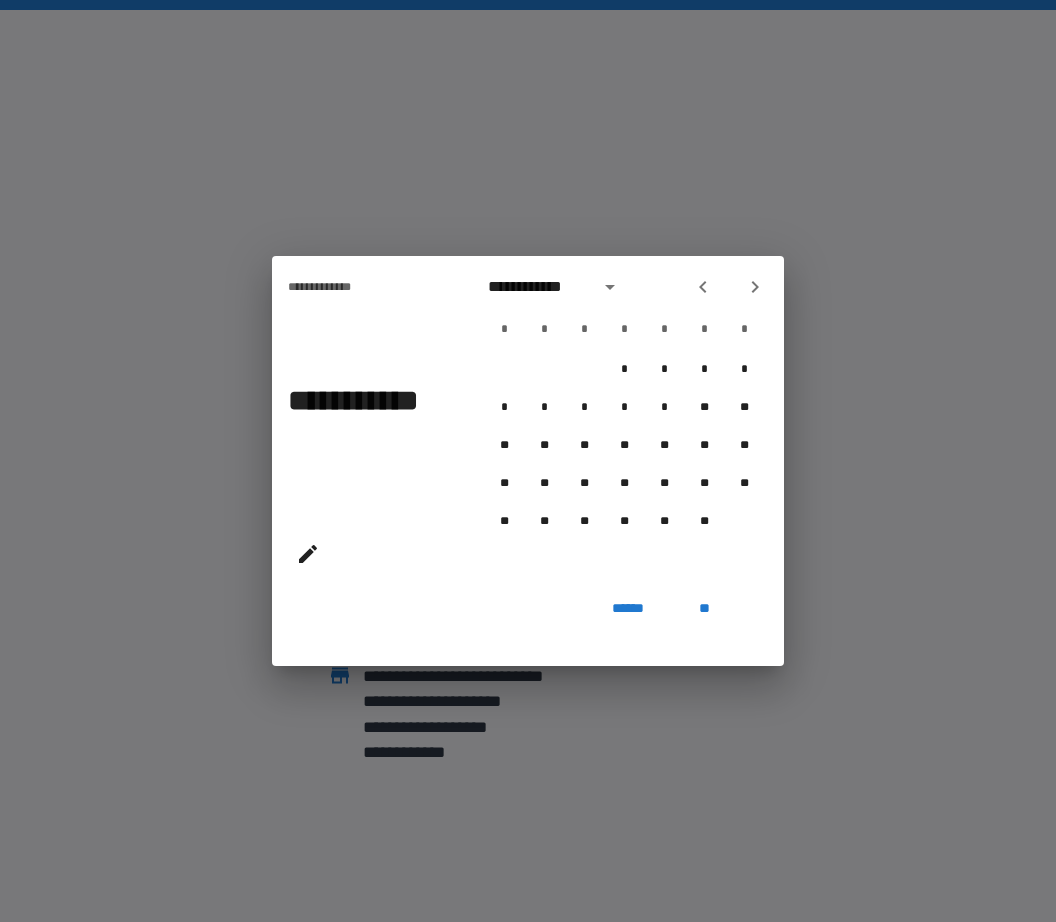 click 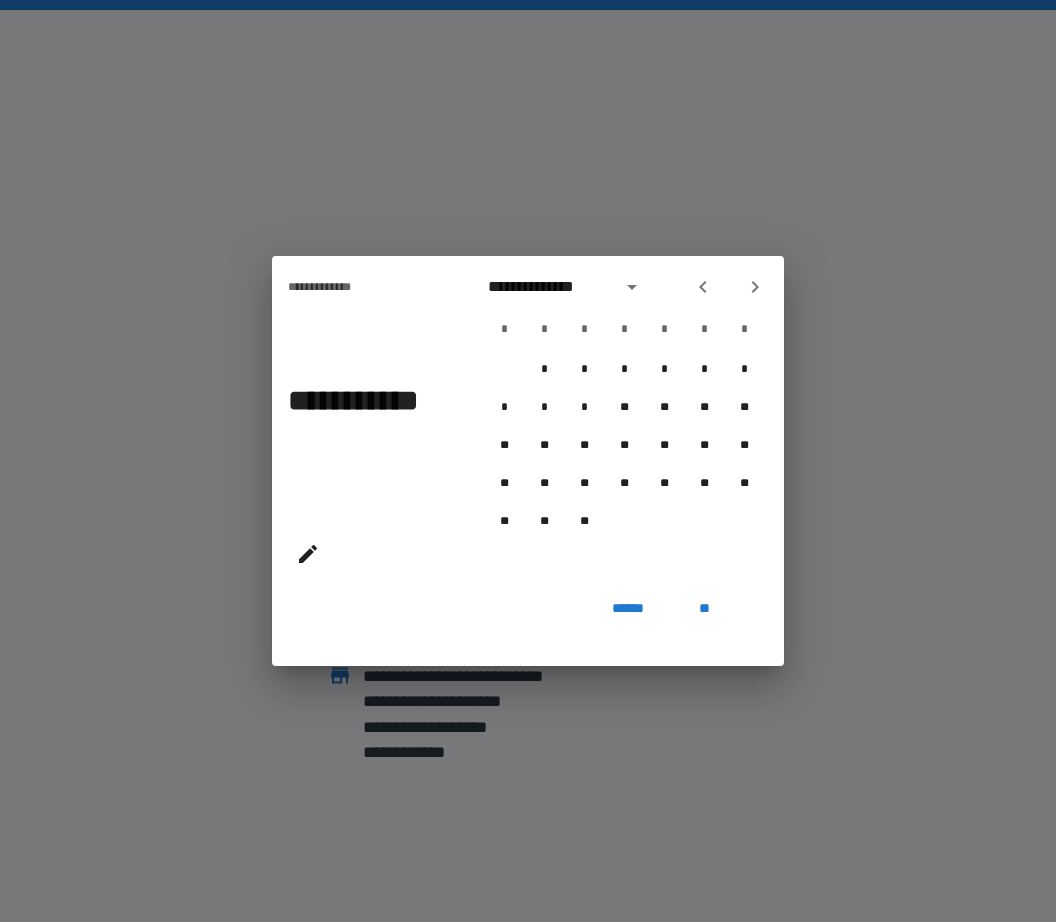 click 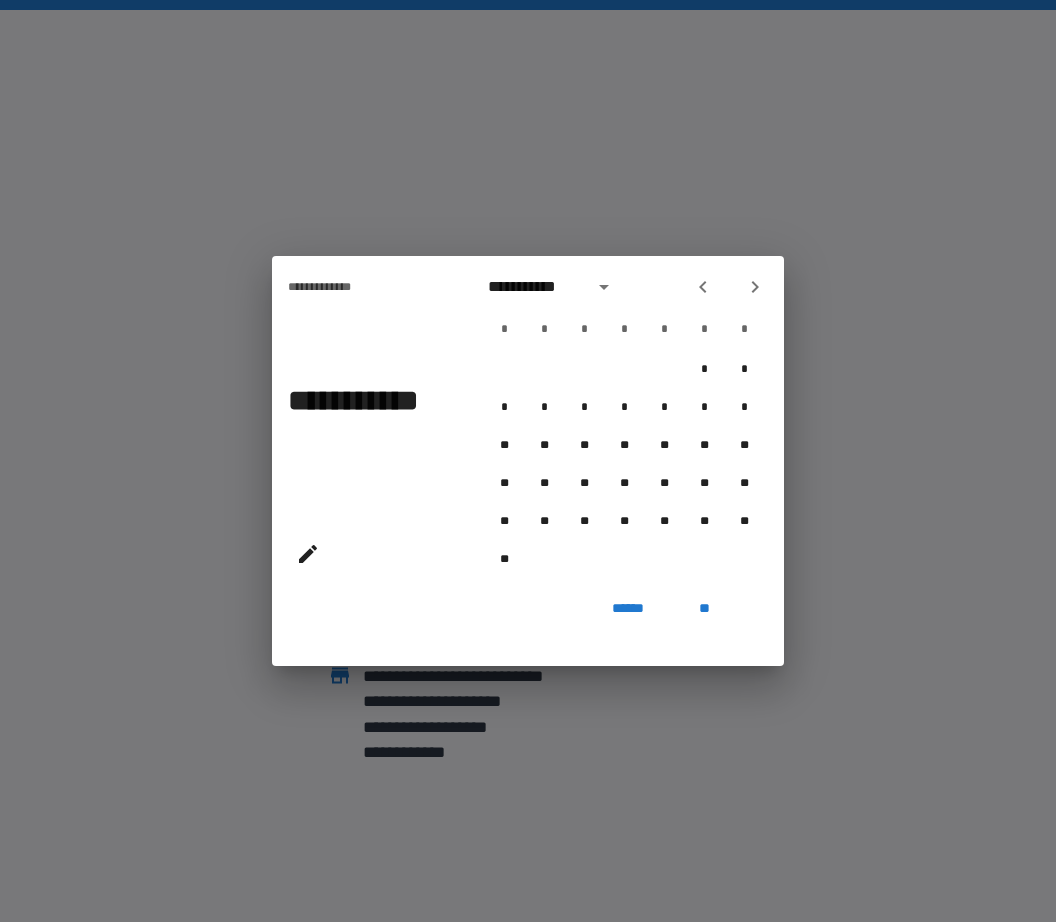 click 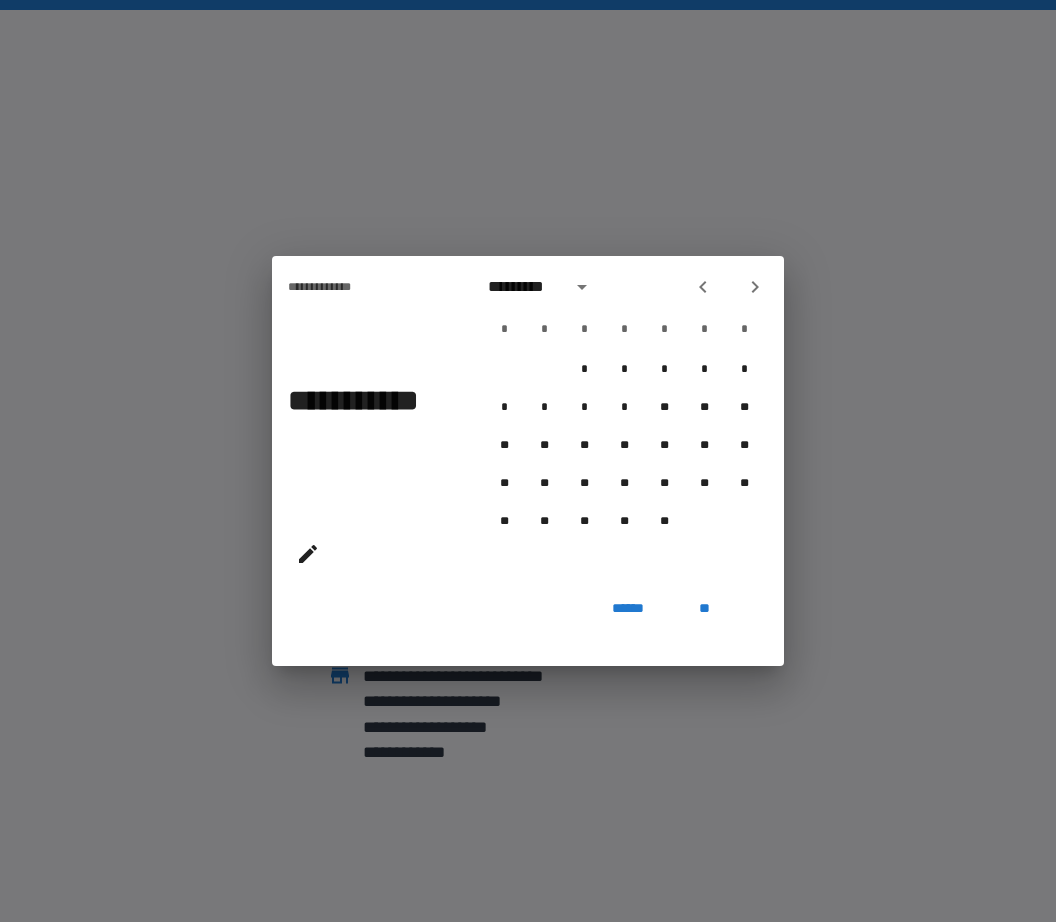 click 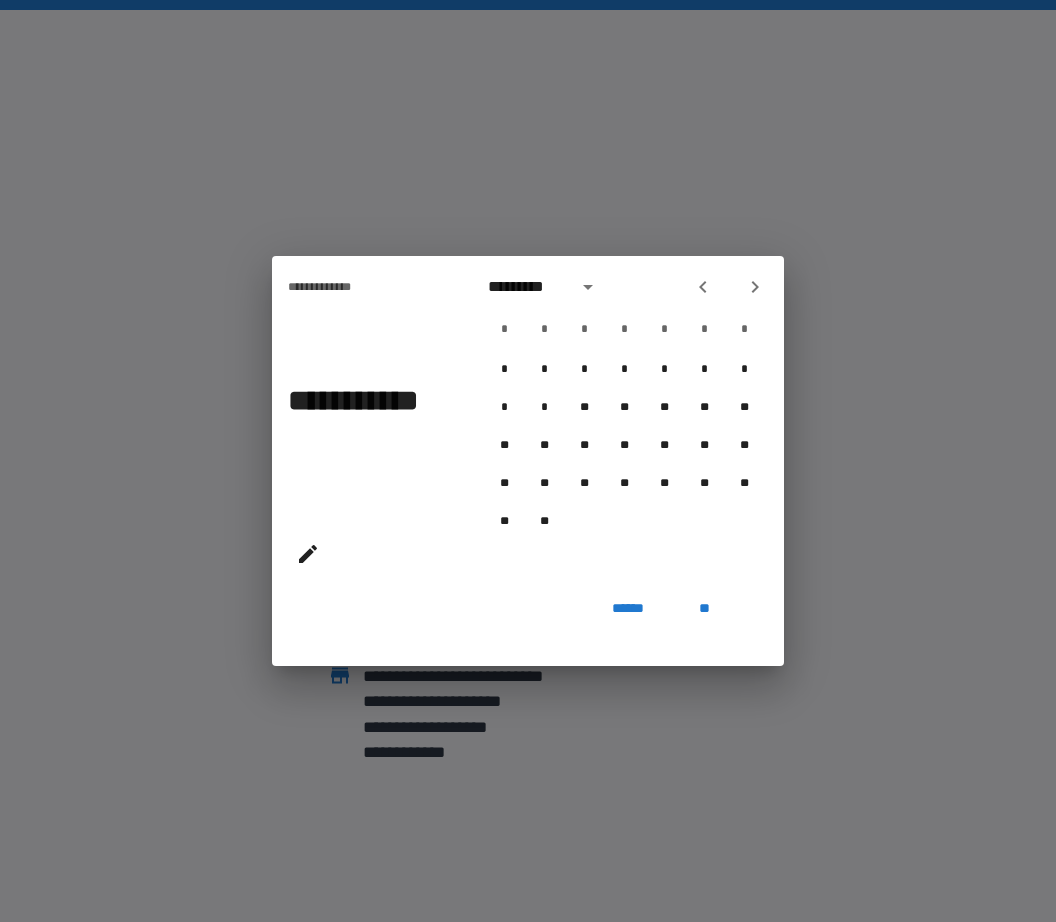 click 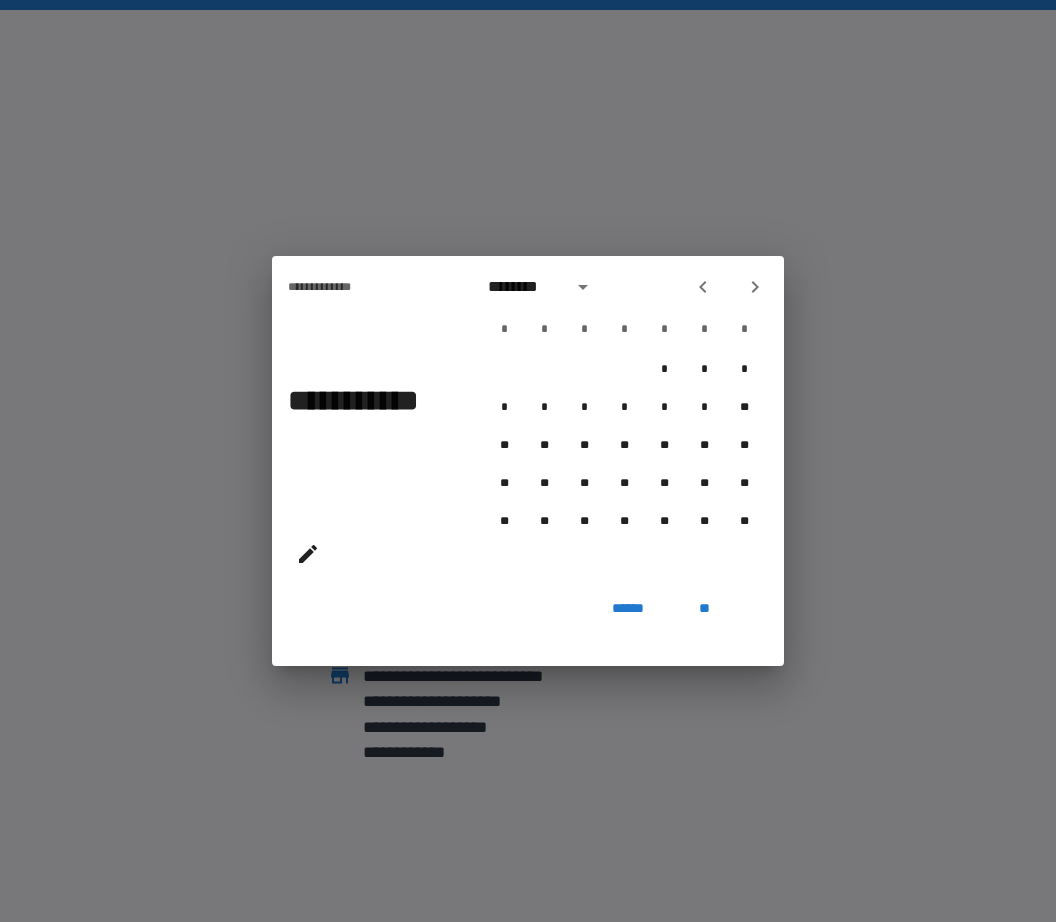 click 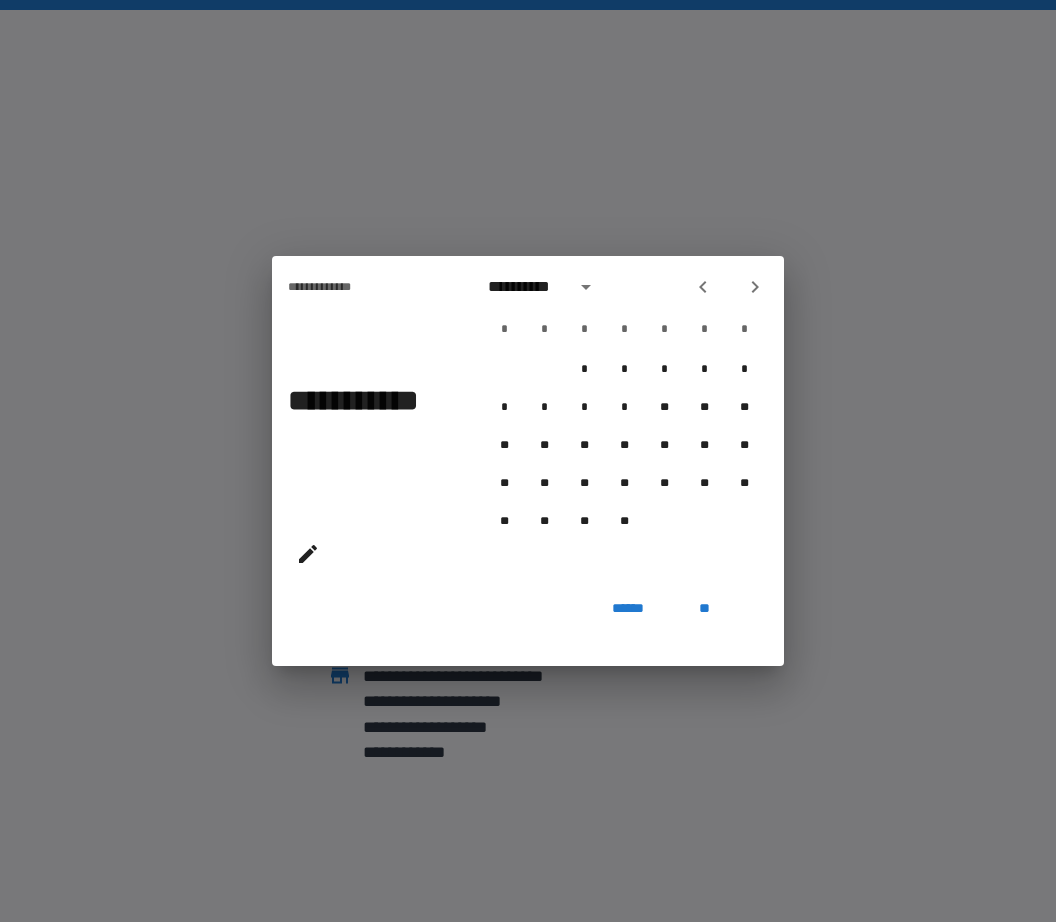 click 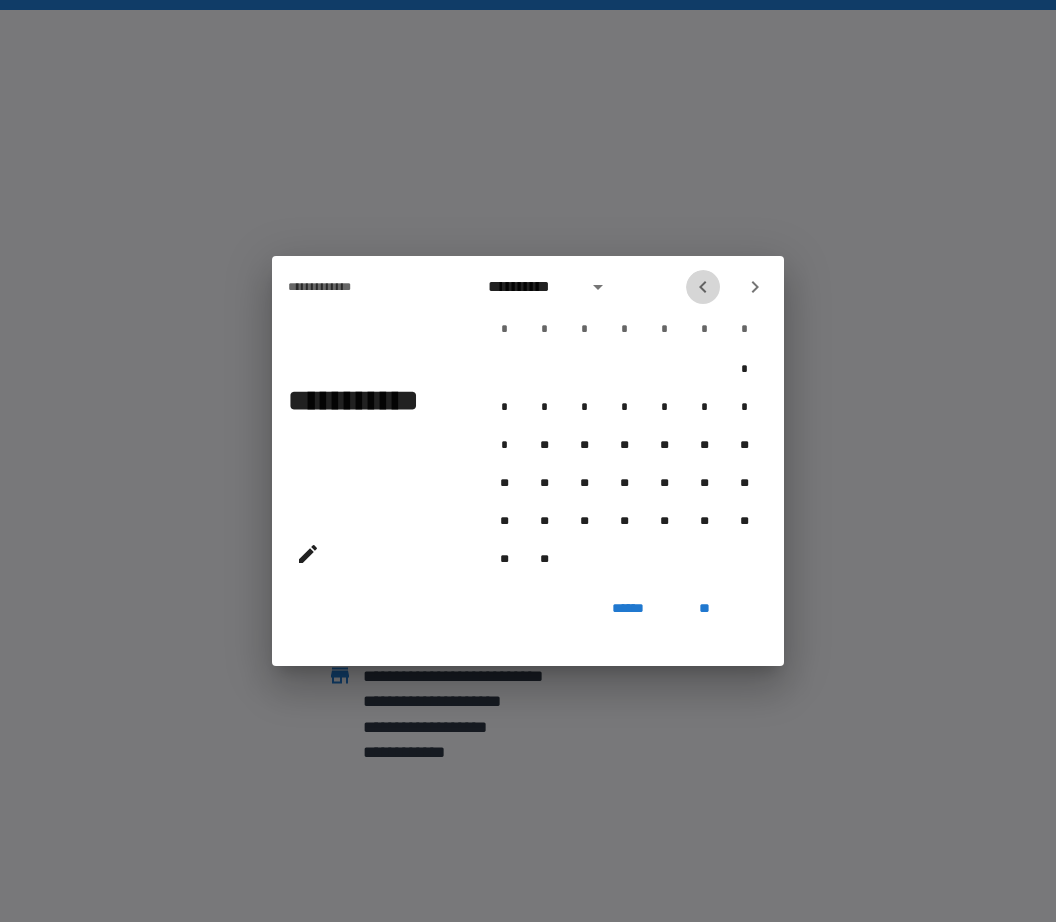 click 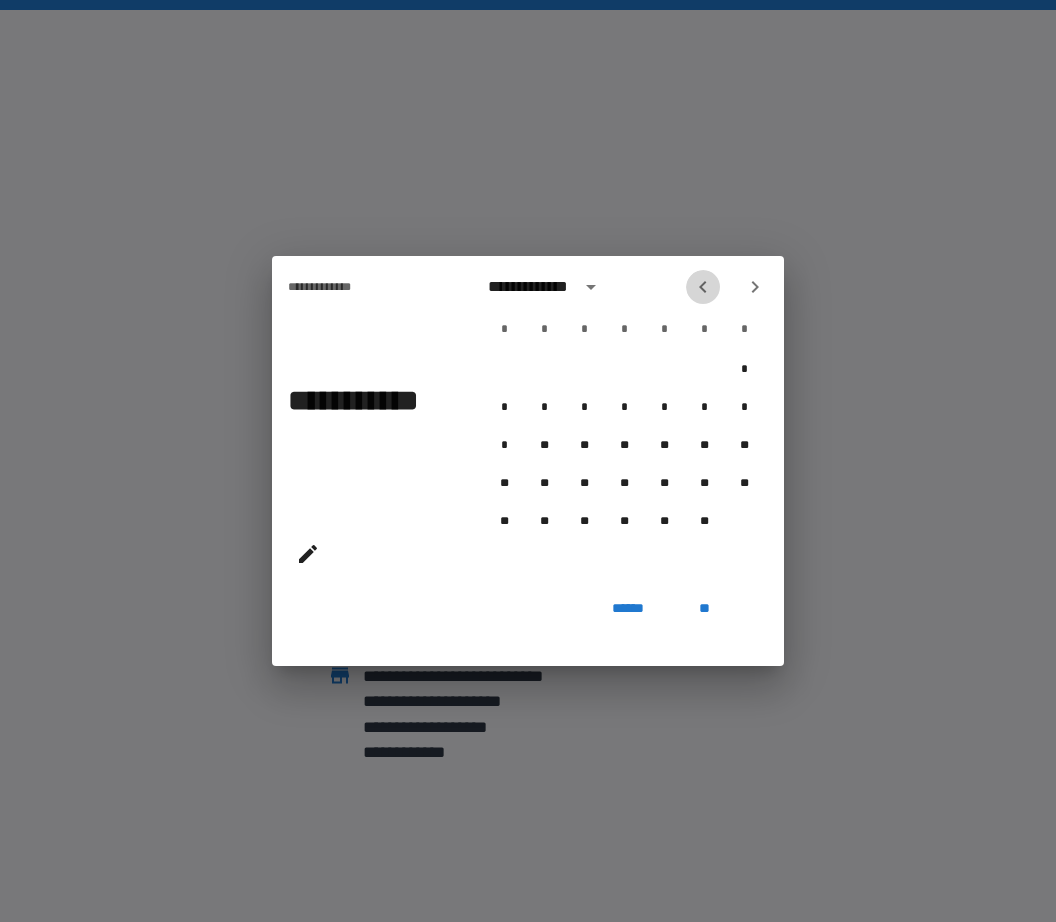 click 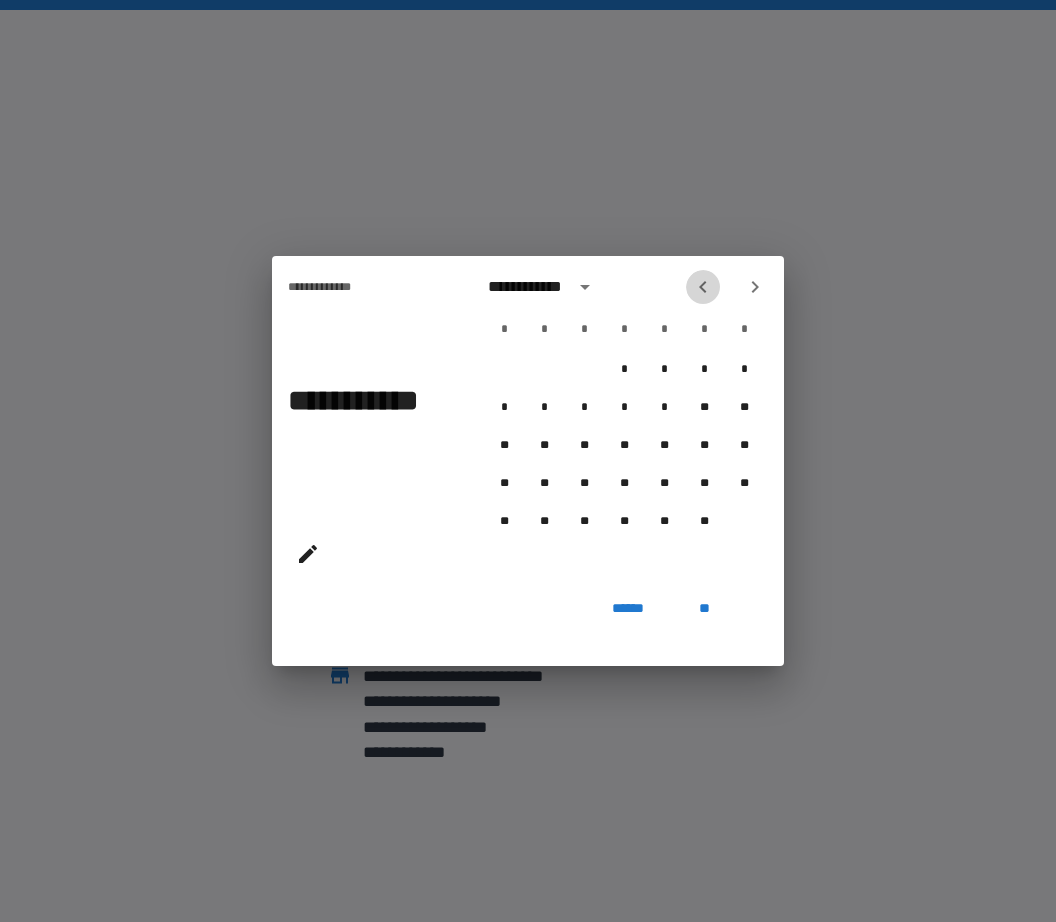click 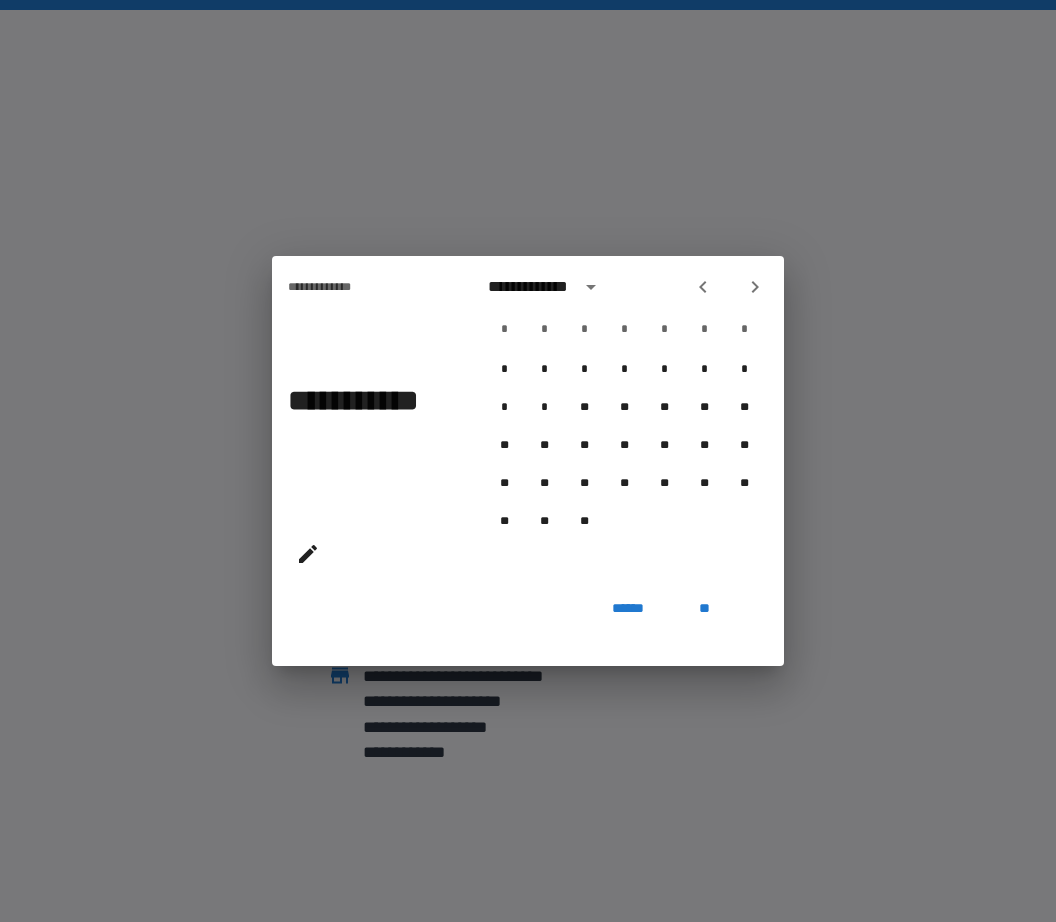 click 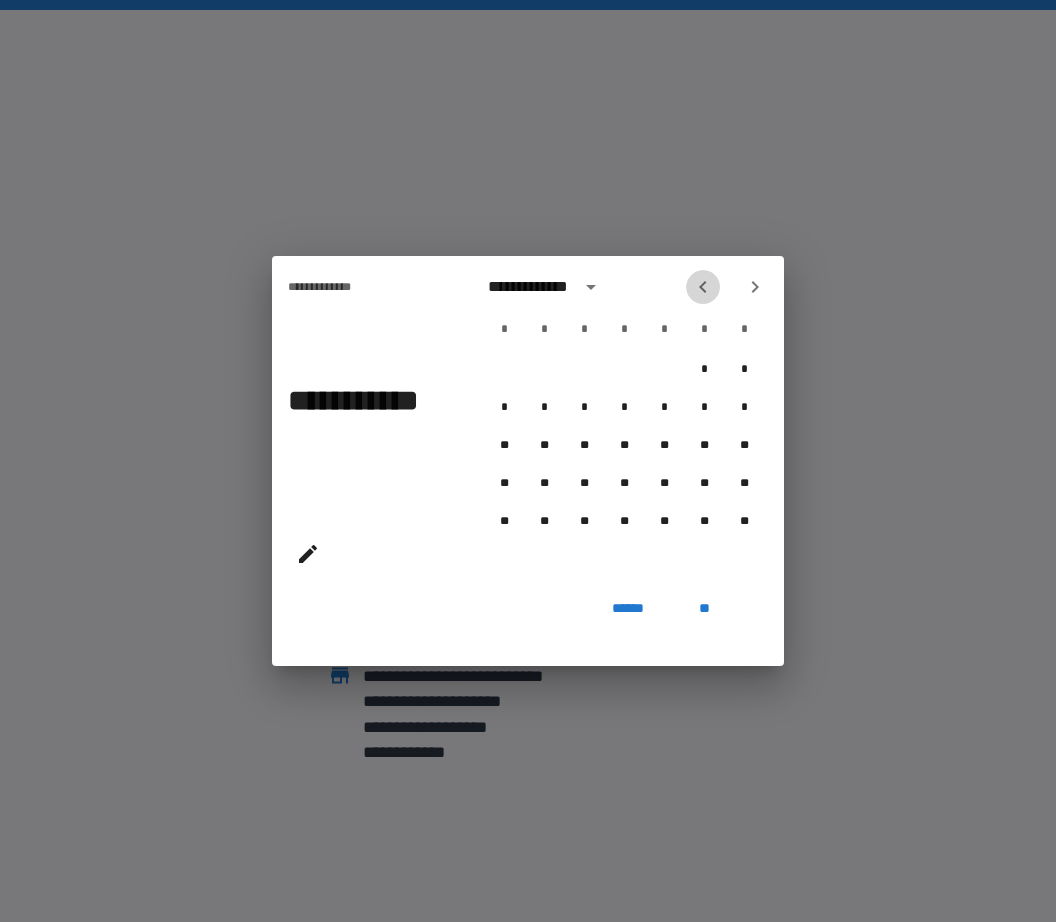 click 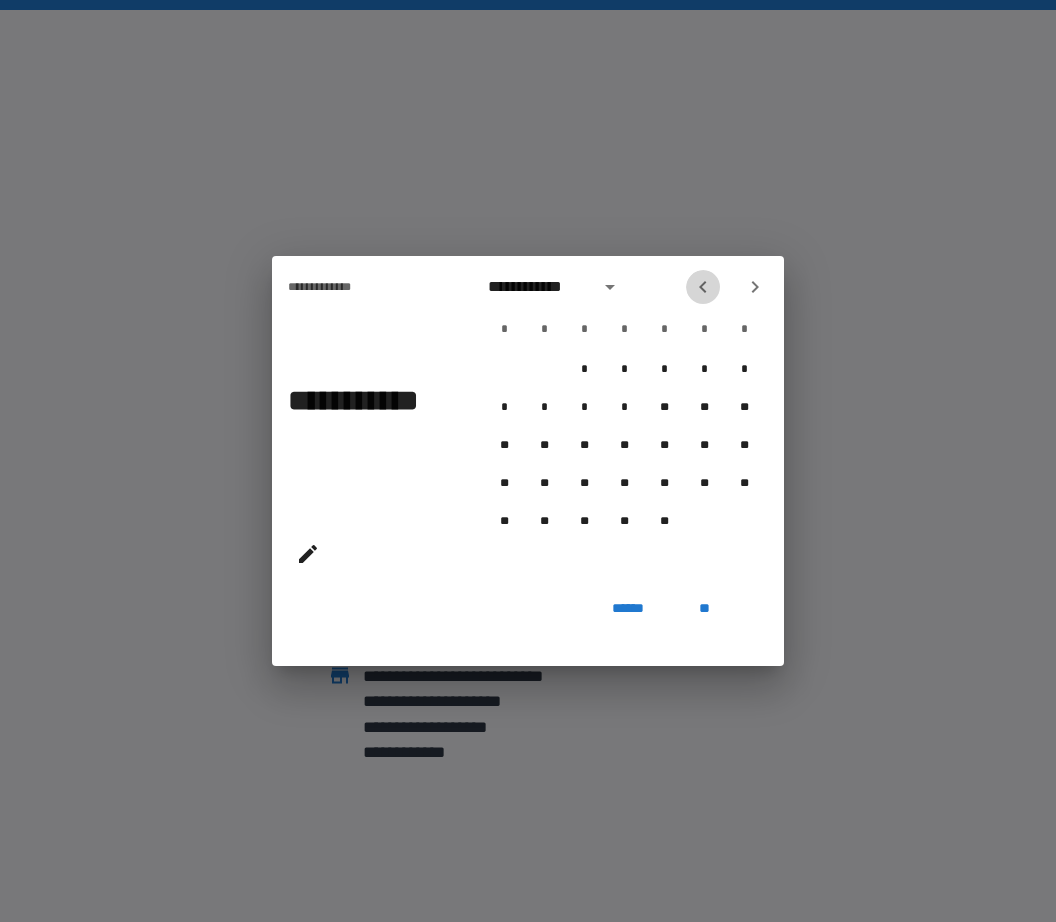 click at bounding box center [703, 287] 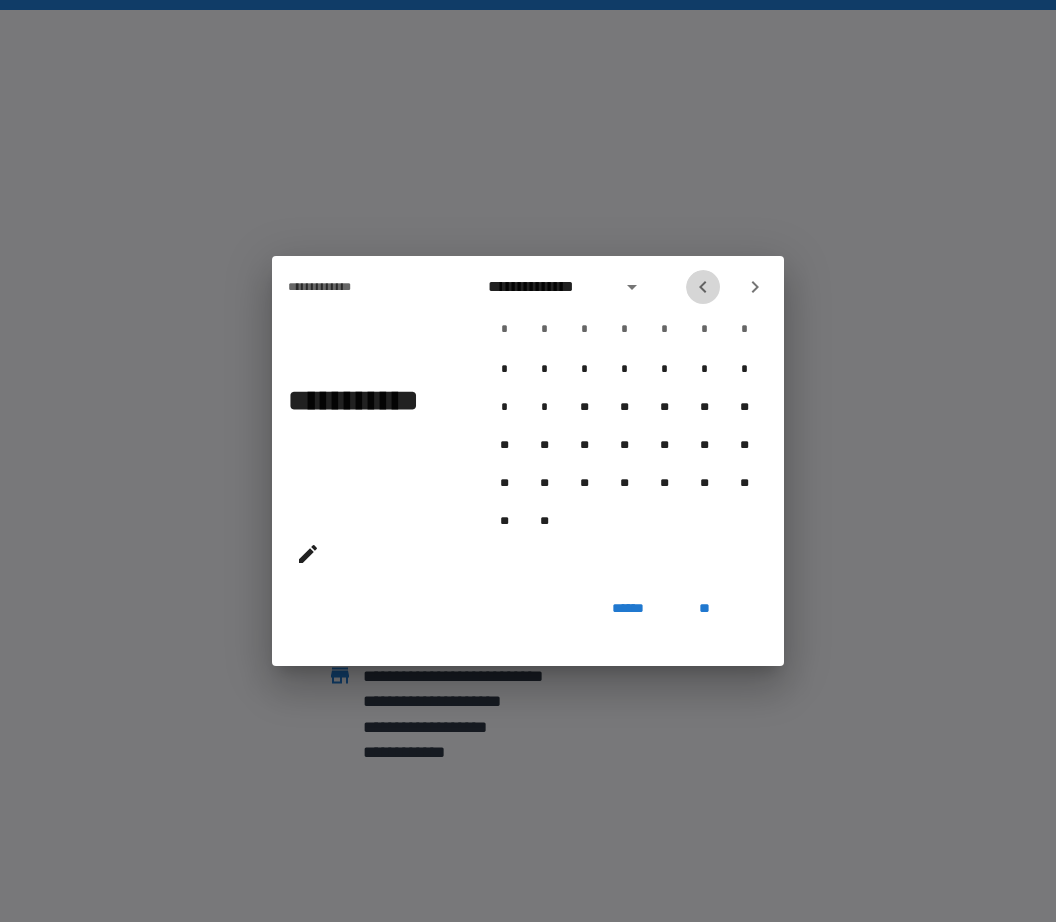 click at bounding box center [703, 287] 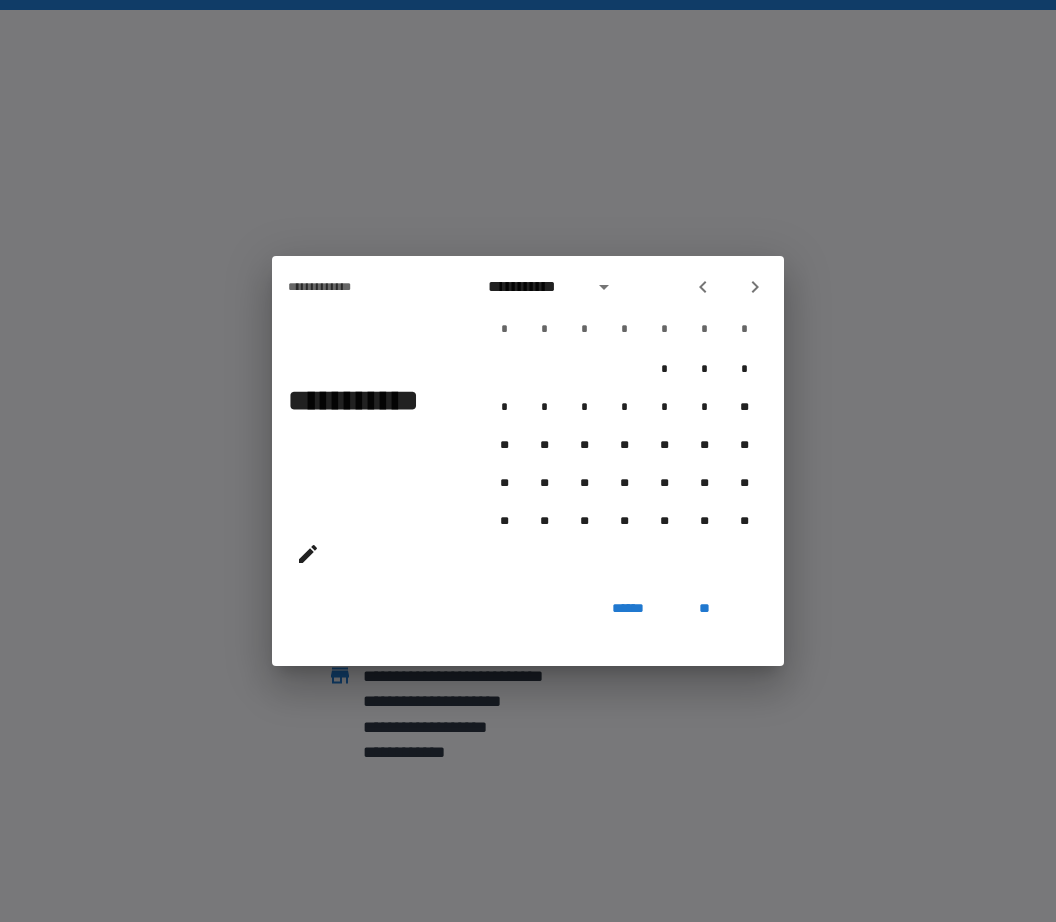 click at bounding box center (729, 287) 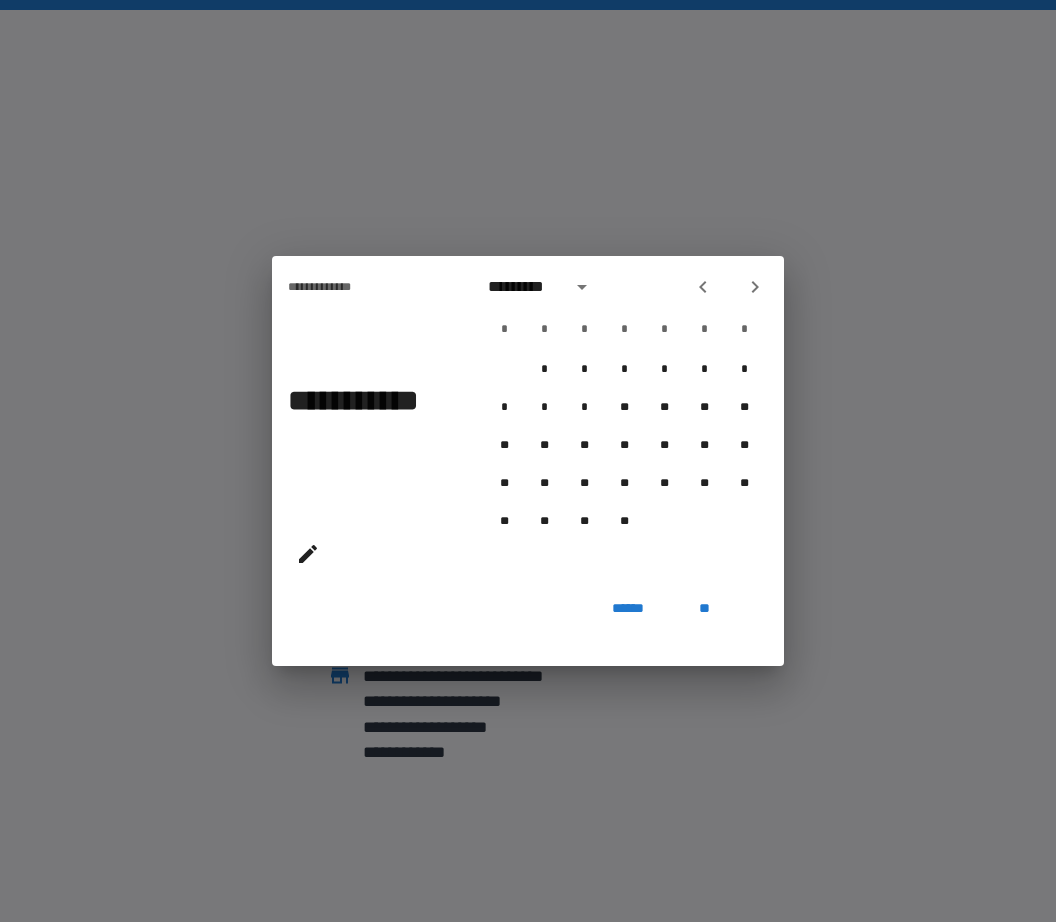 click 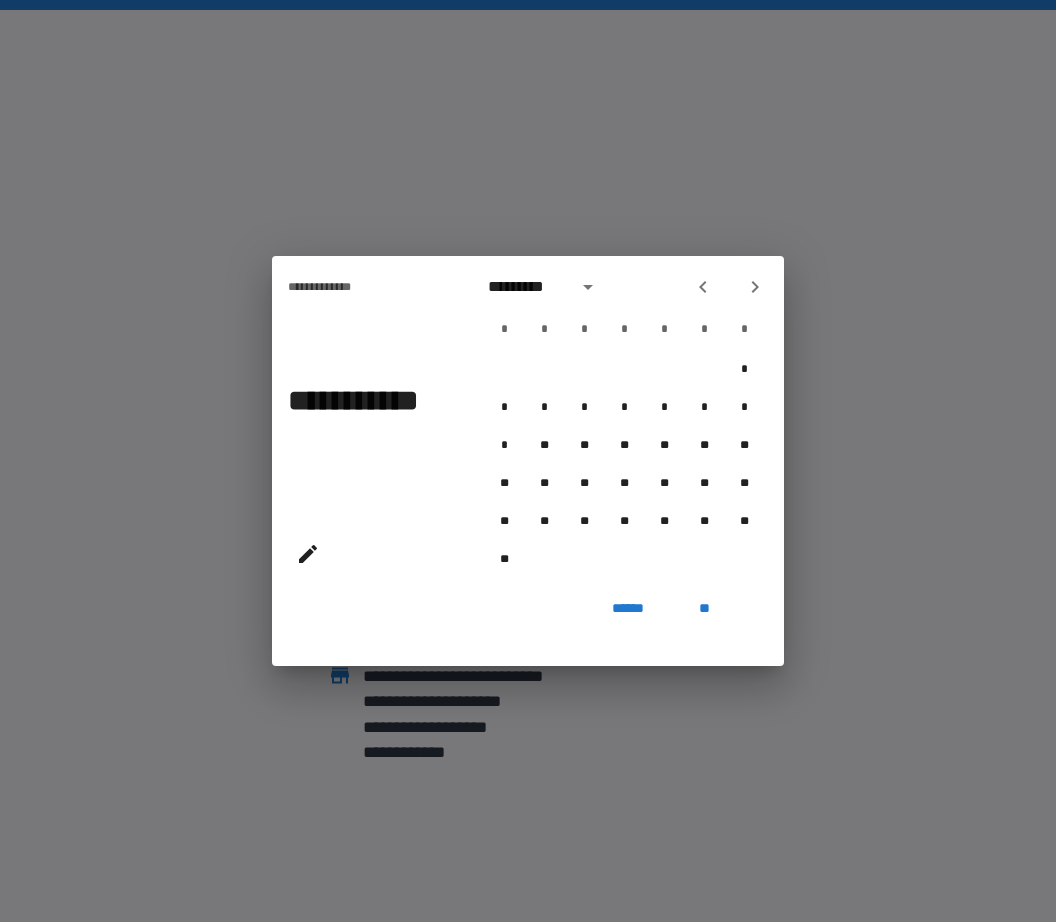 click 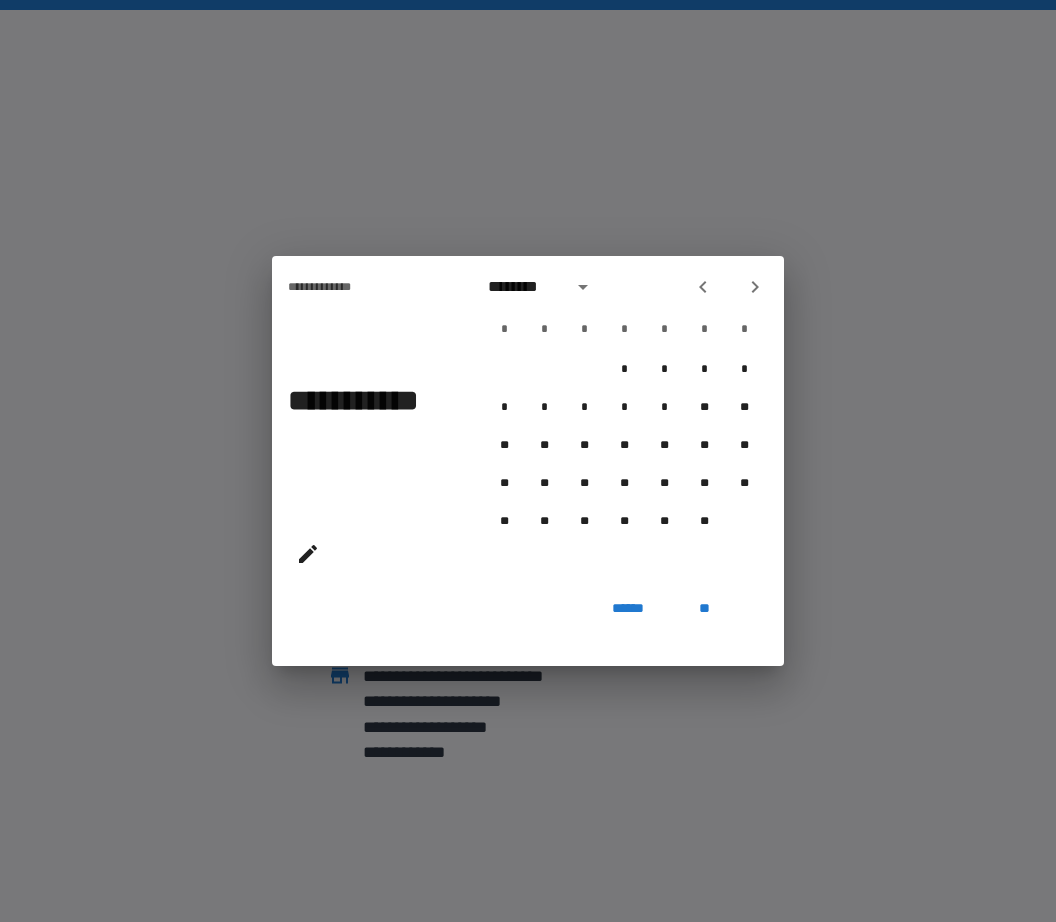 click 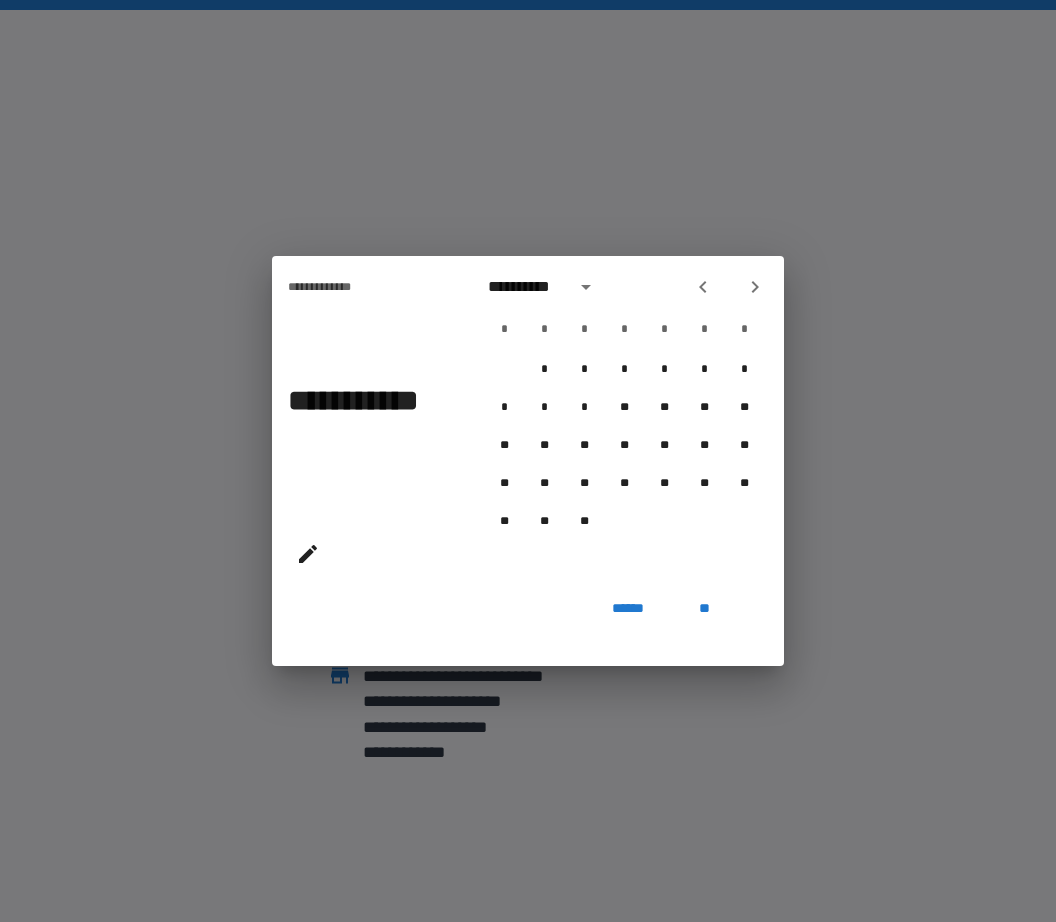 click 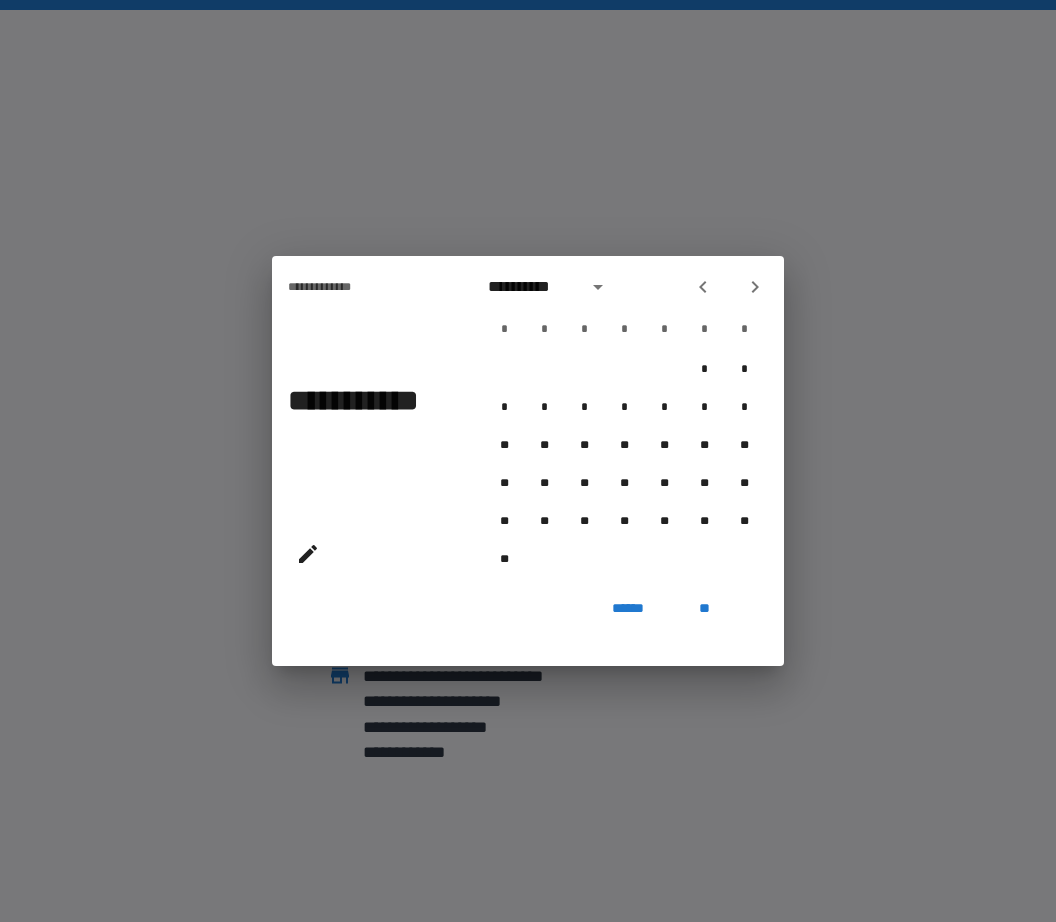 click 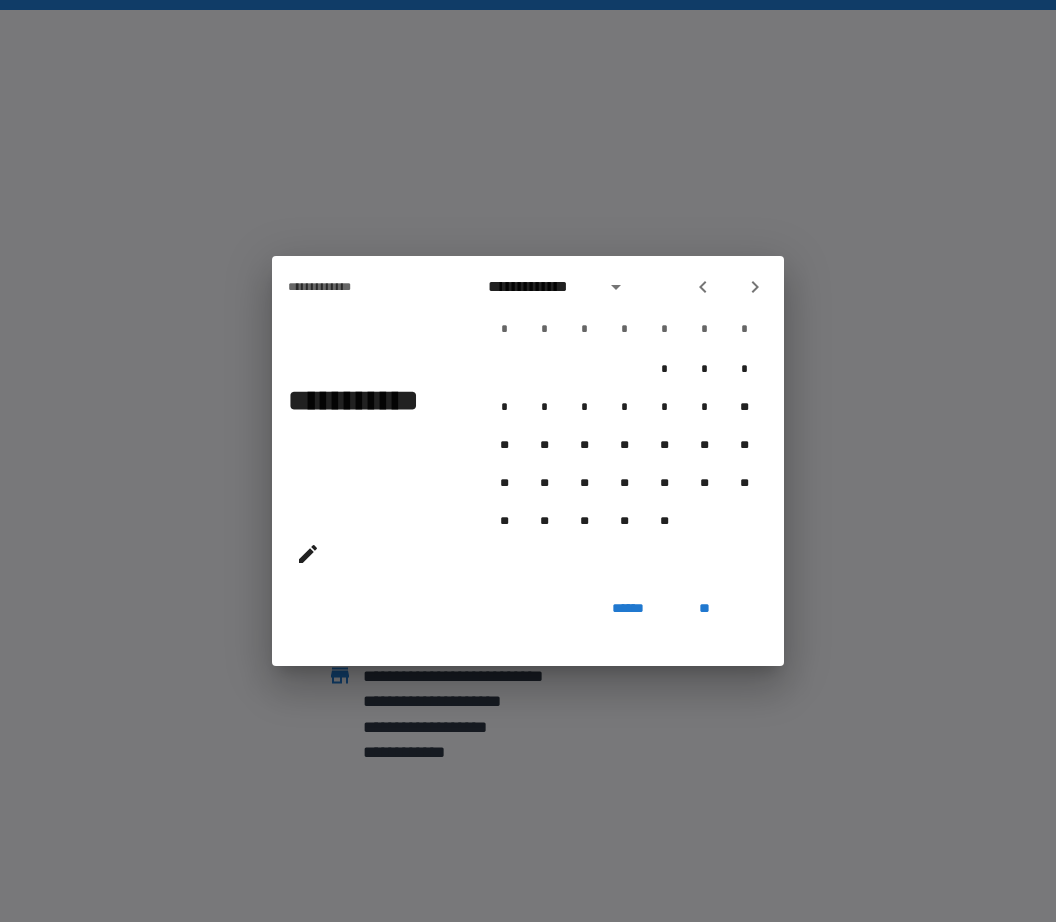 click 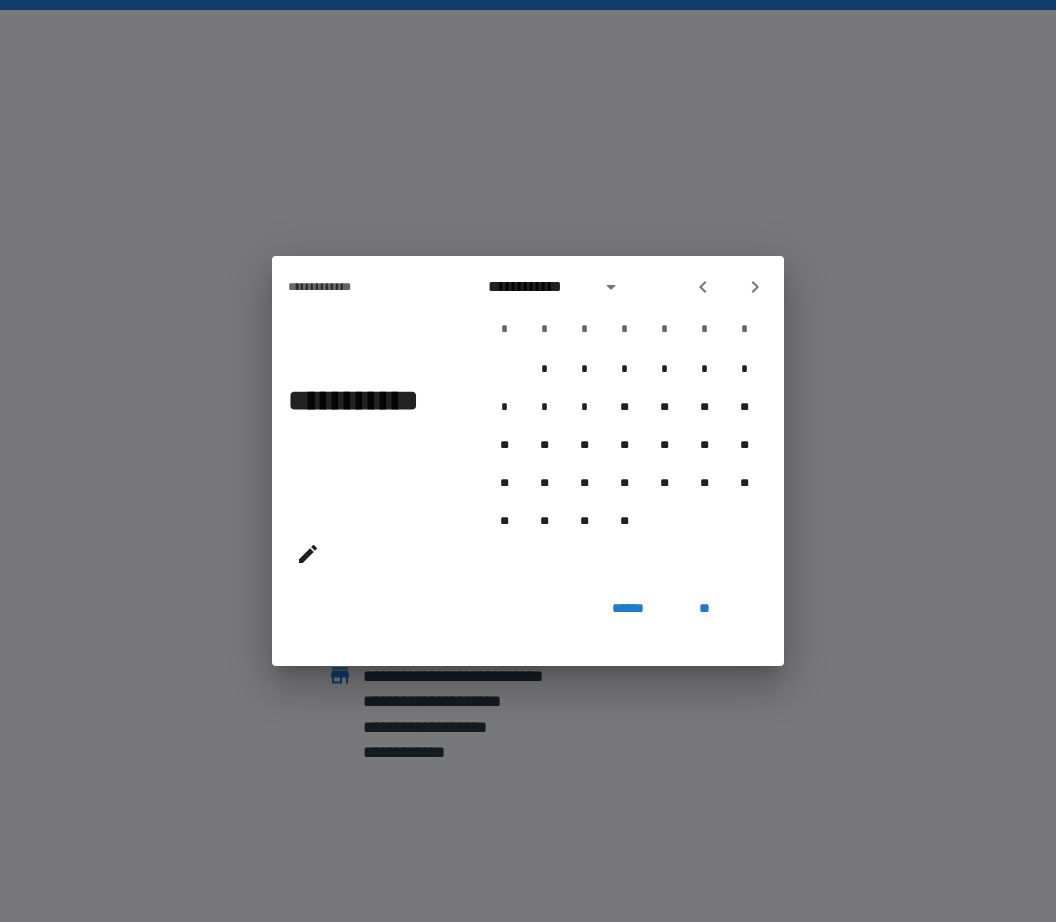 click 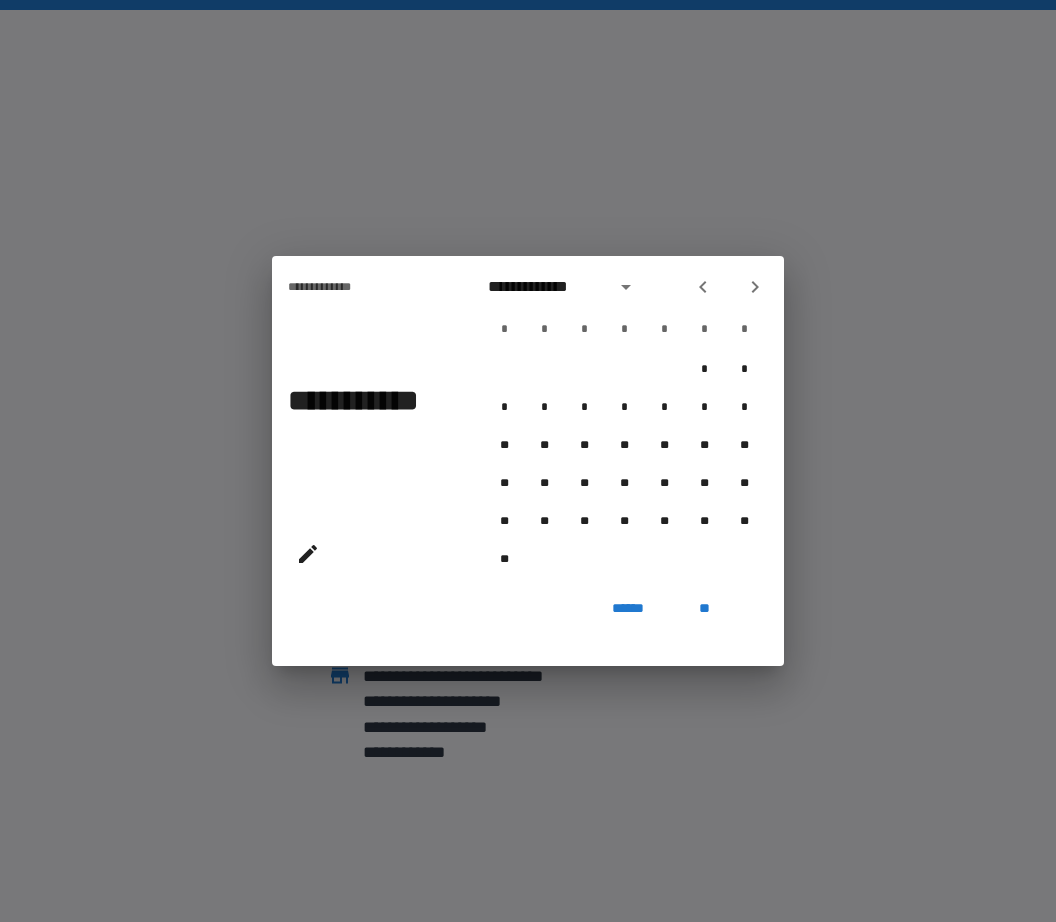 click 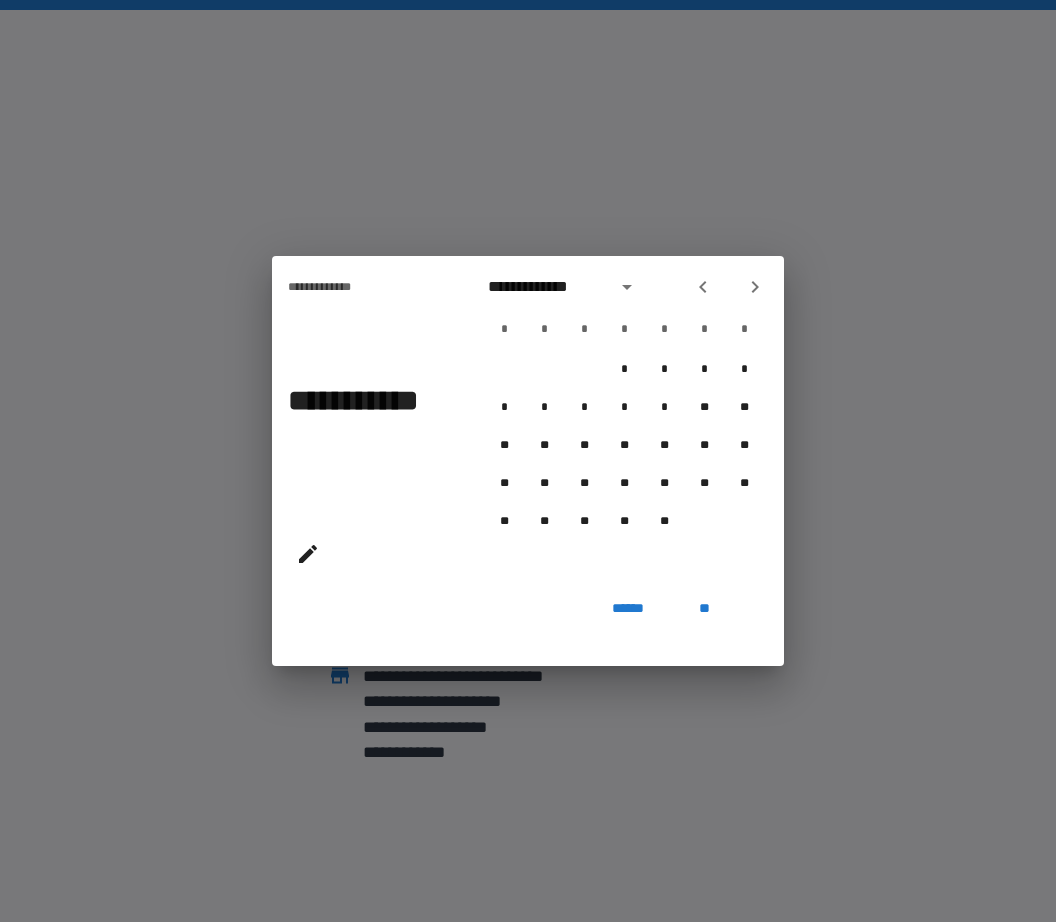 click 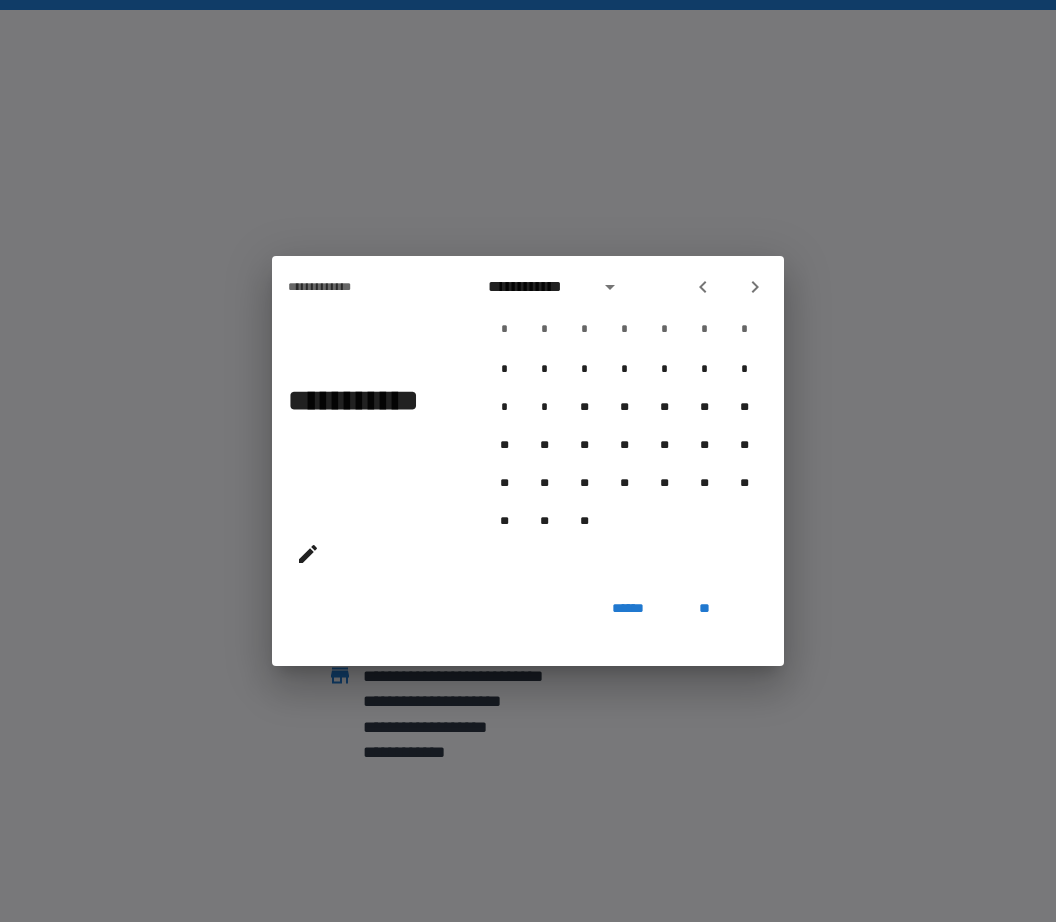 click 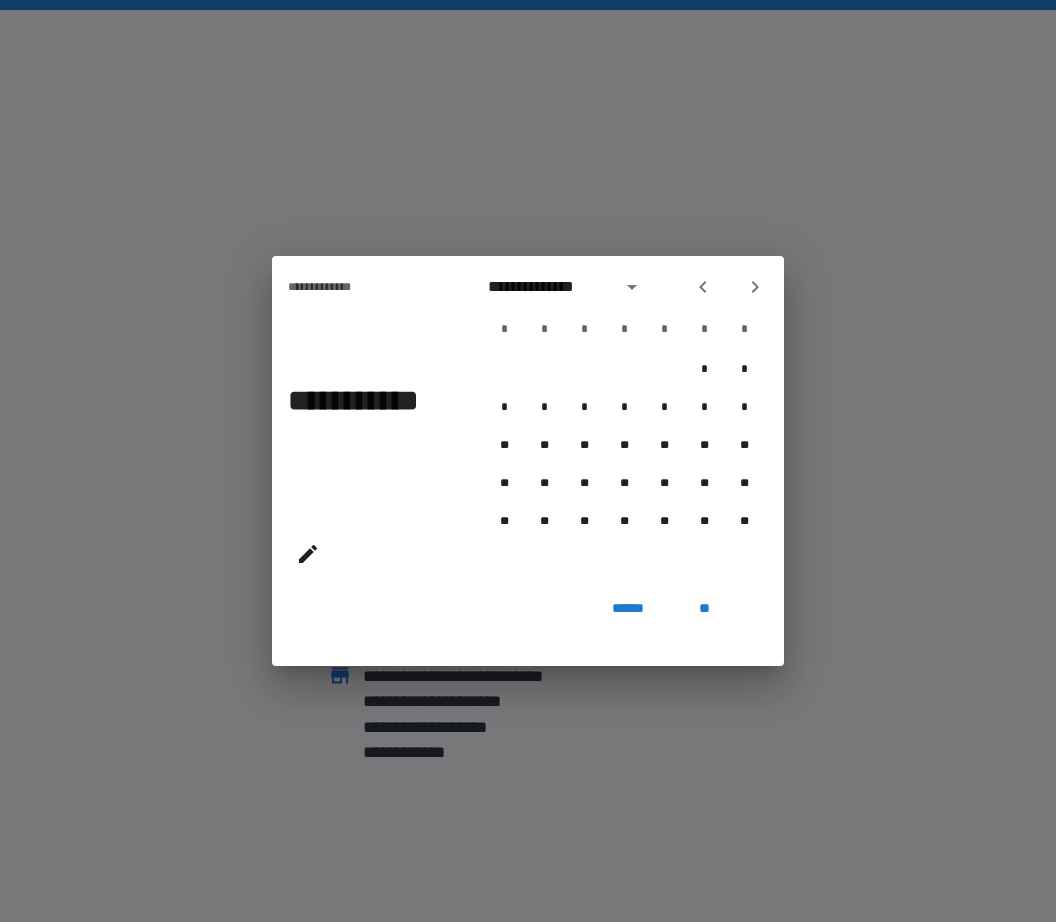 click 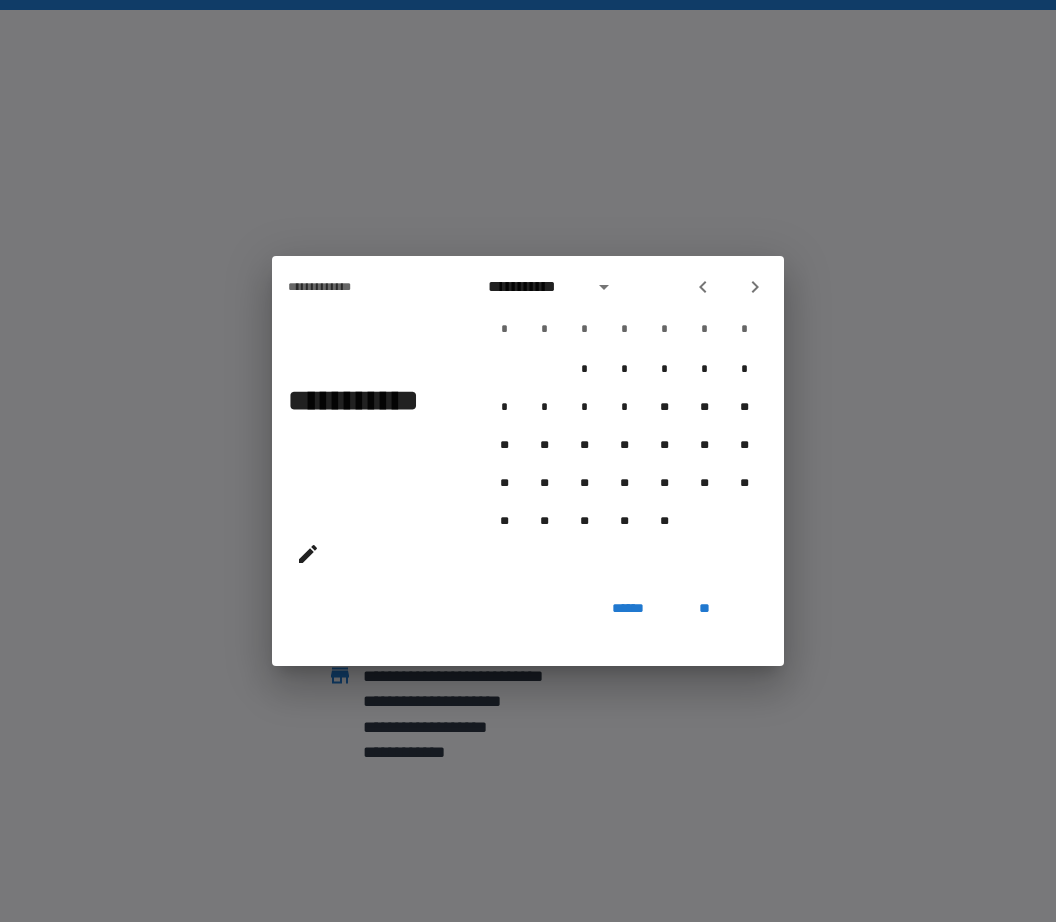 click 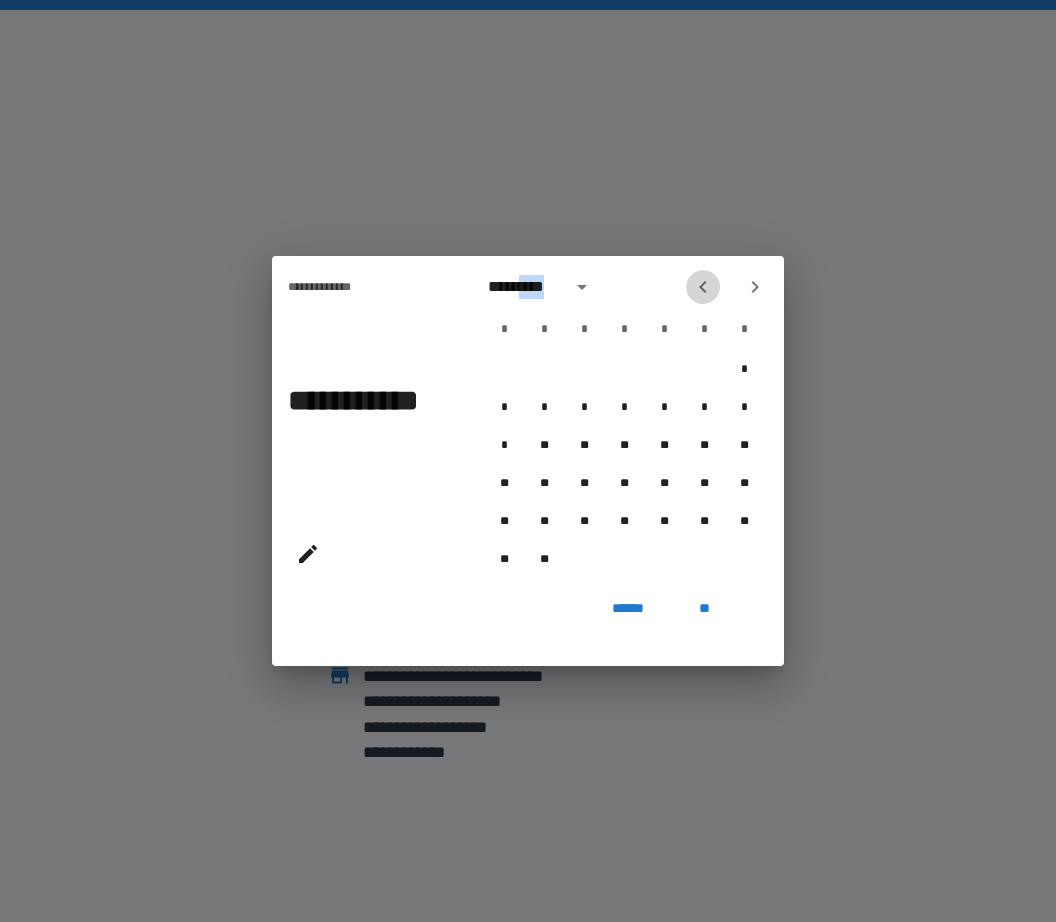 click at bounding box center [703, 287] 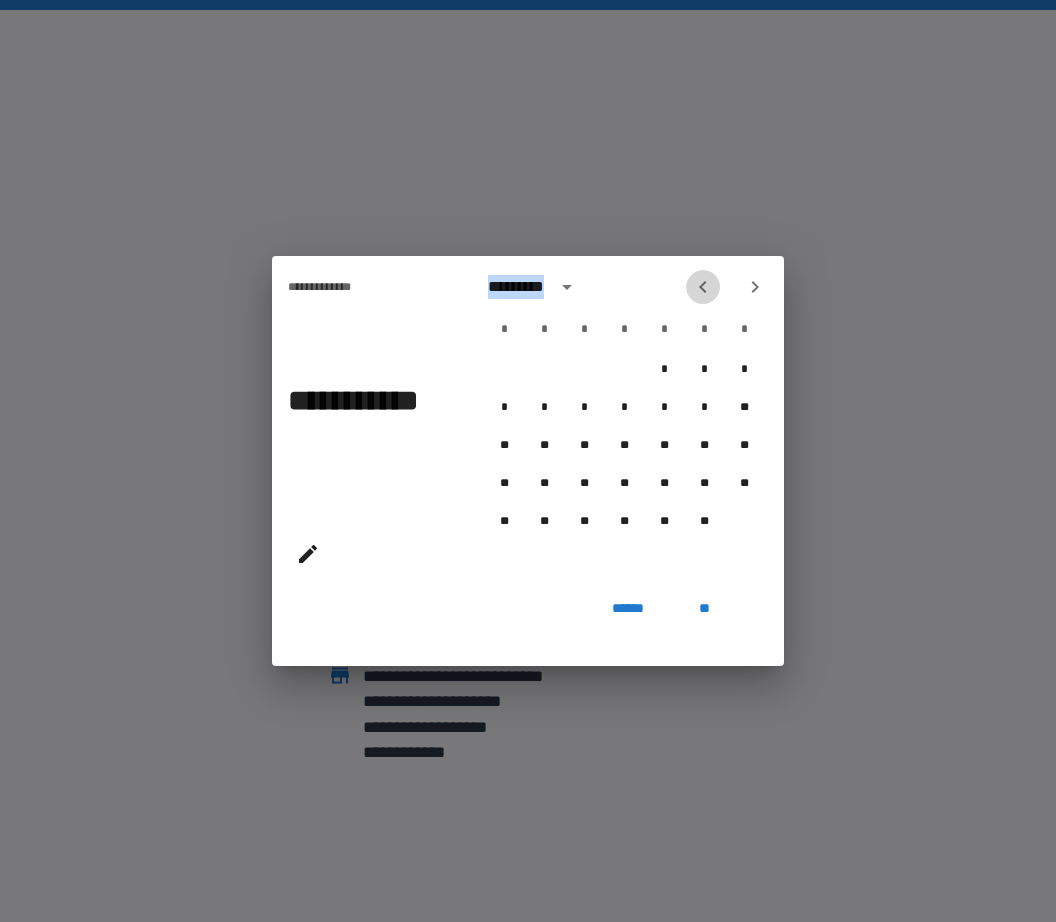 click 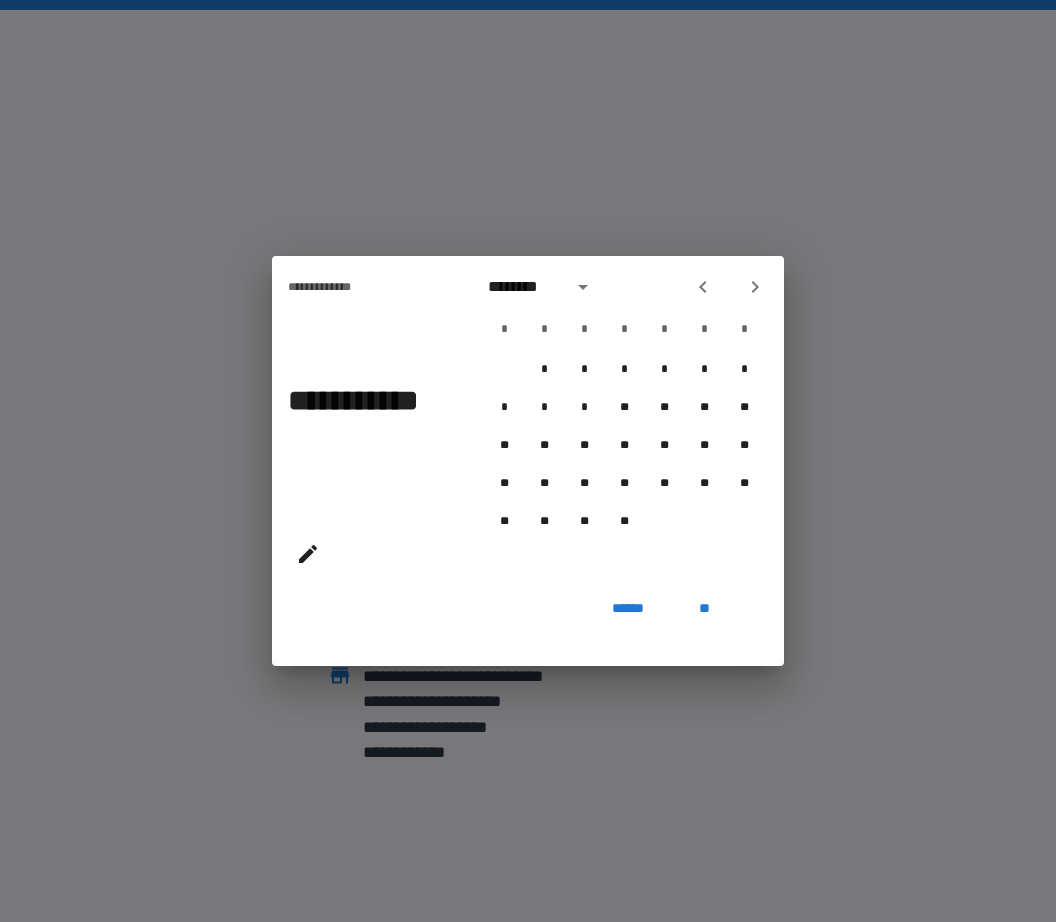 click 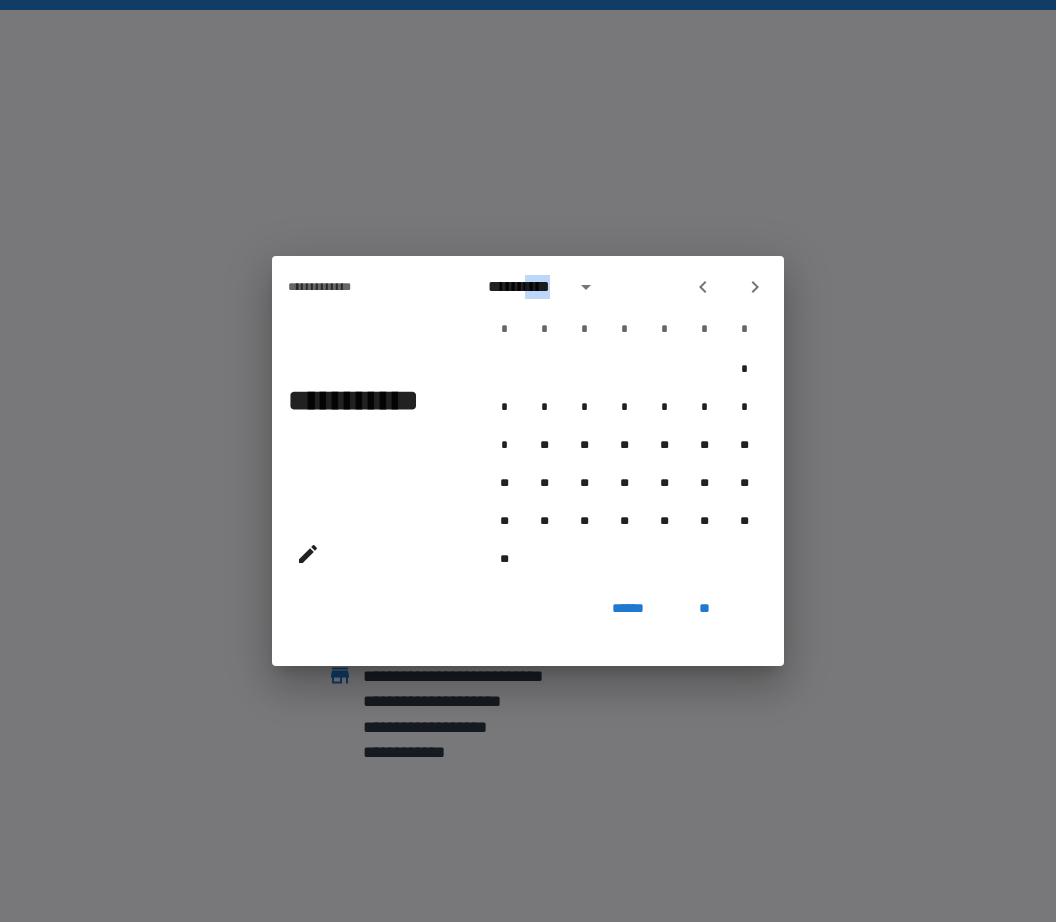 click 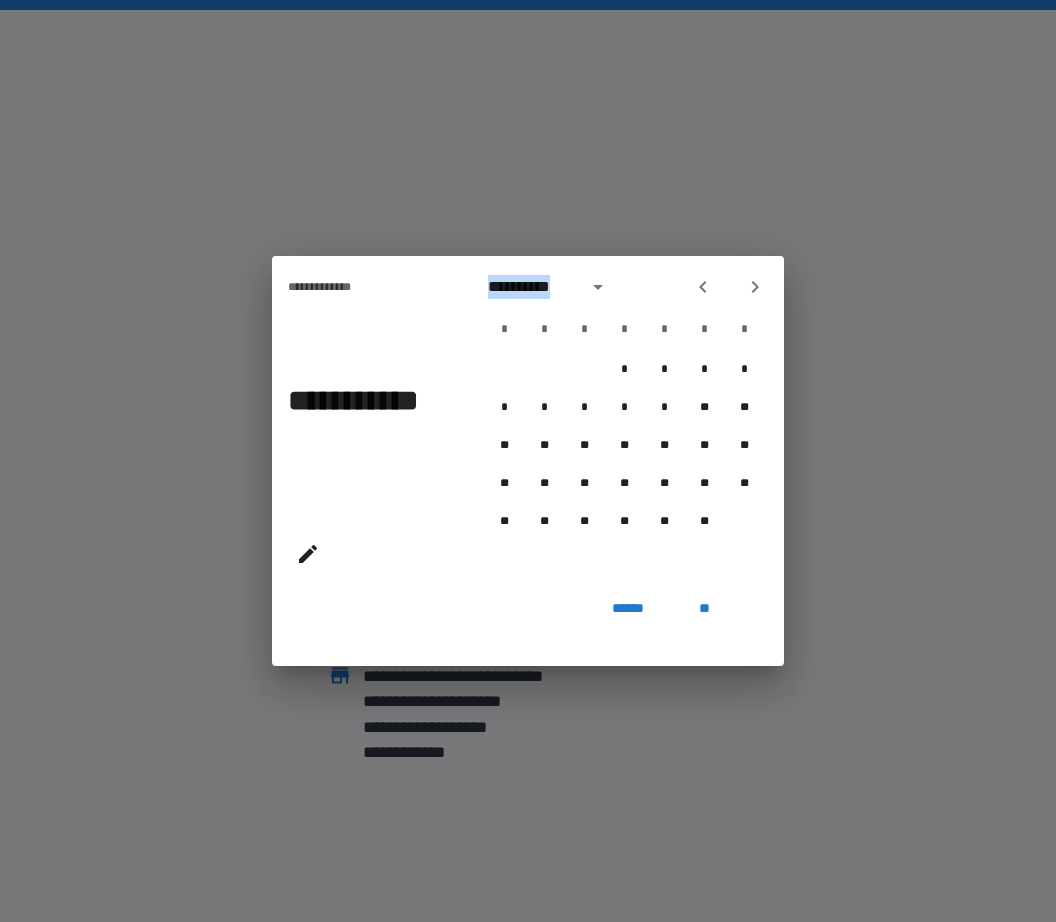 click 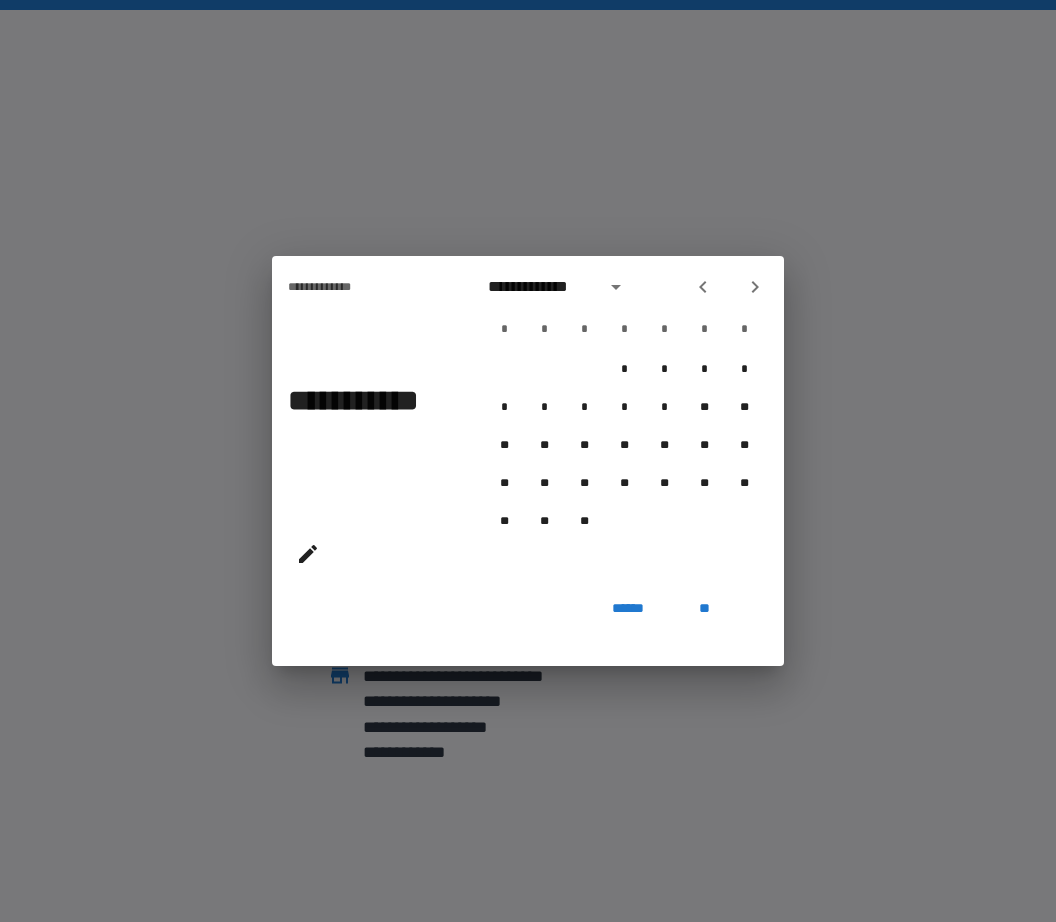 click 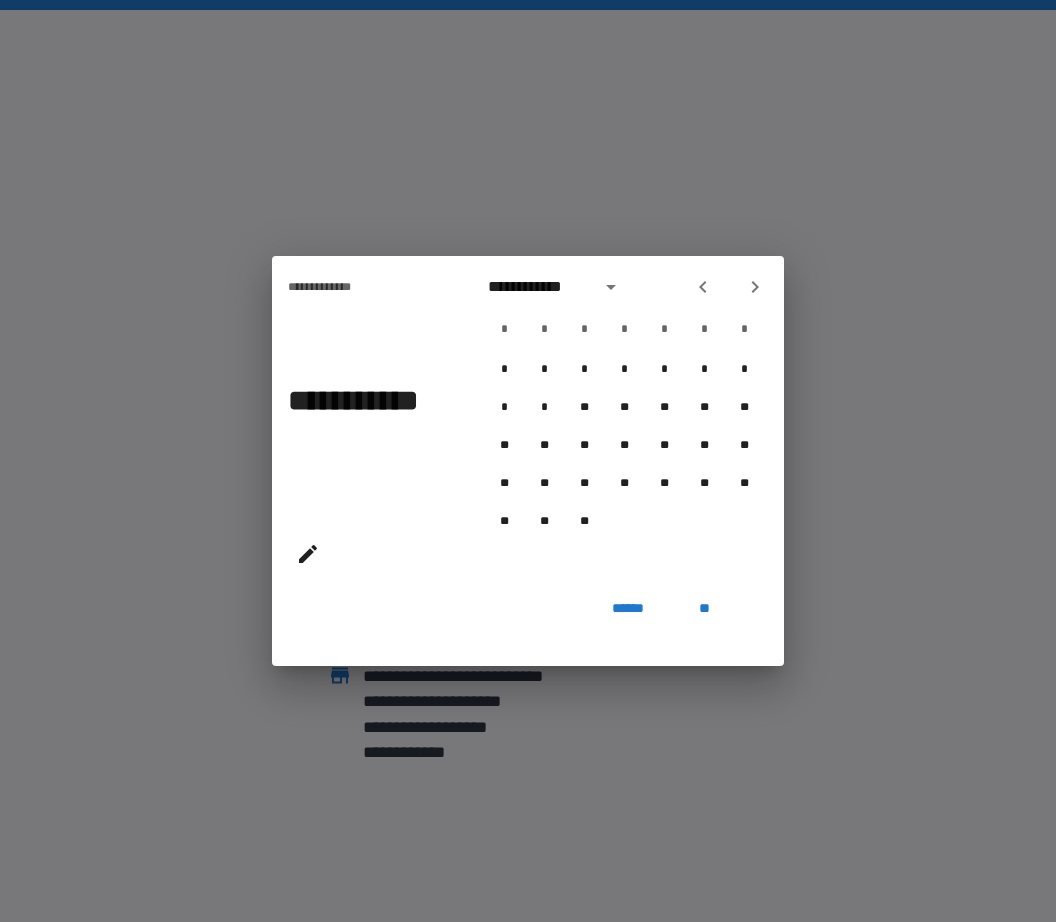click 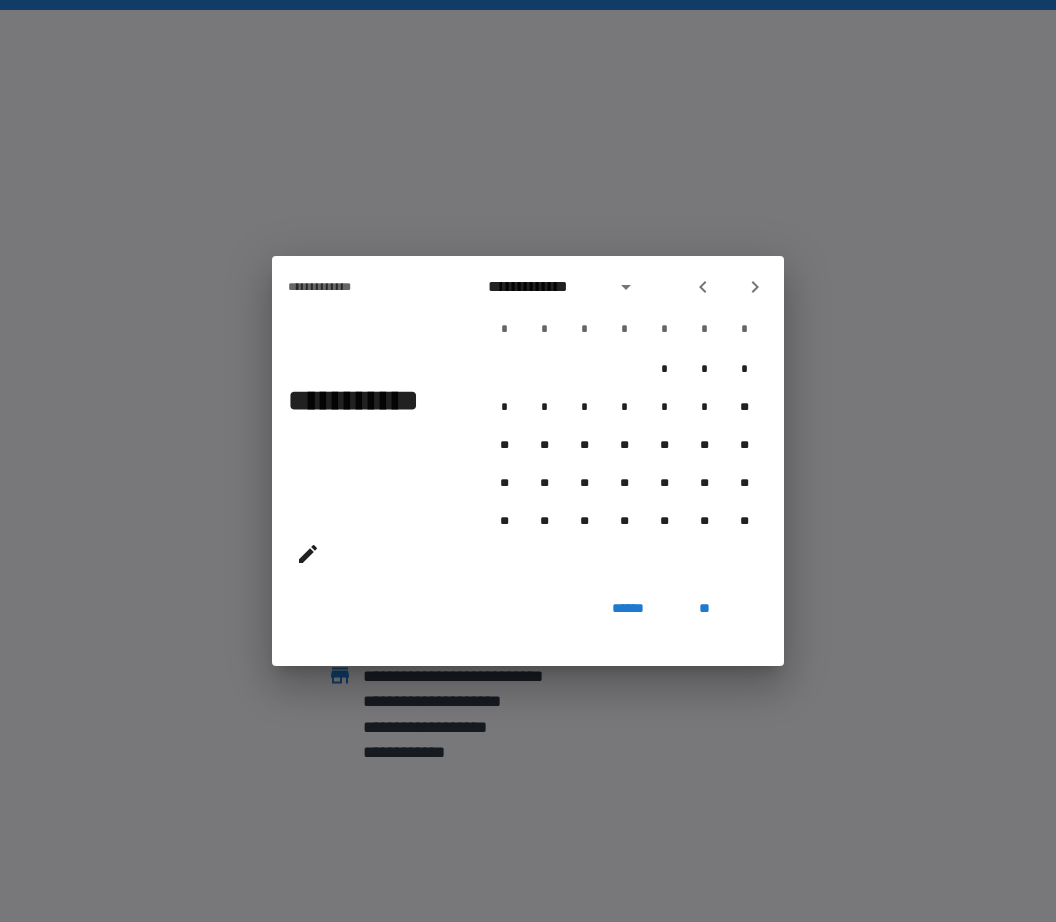click 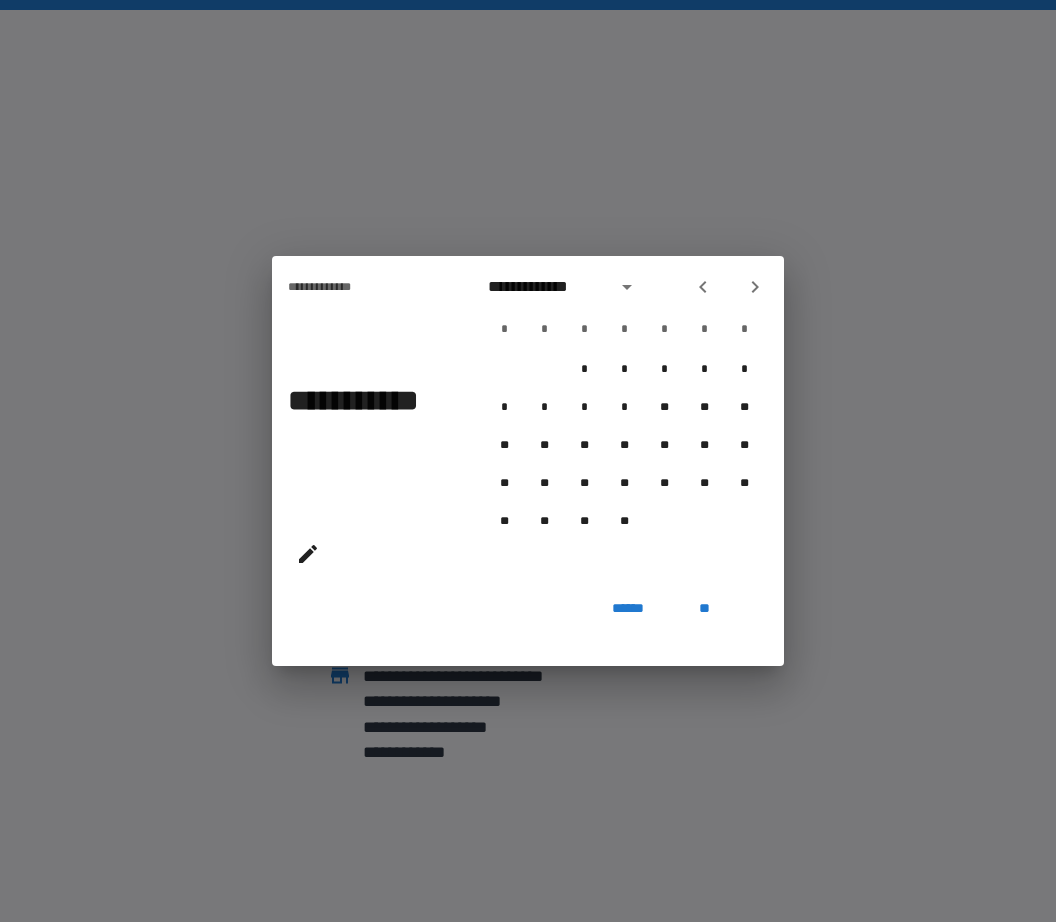 click 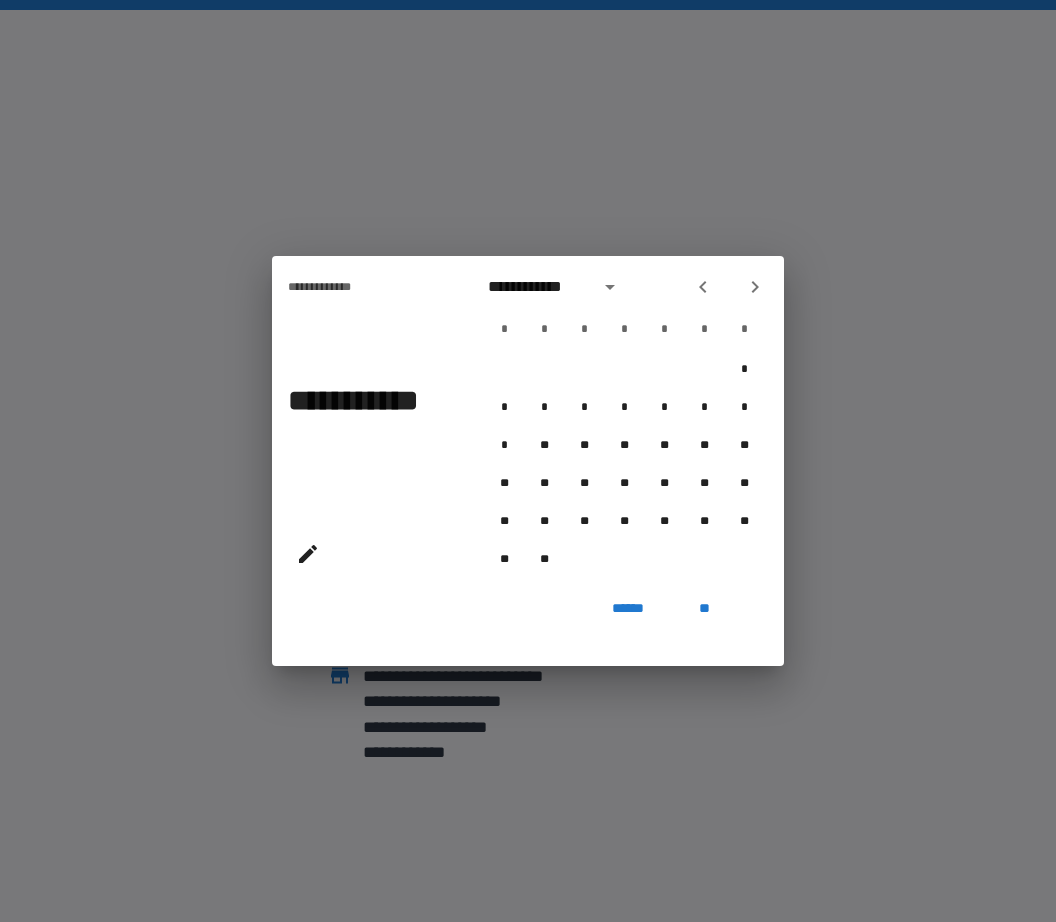click 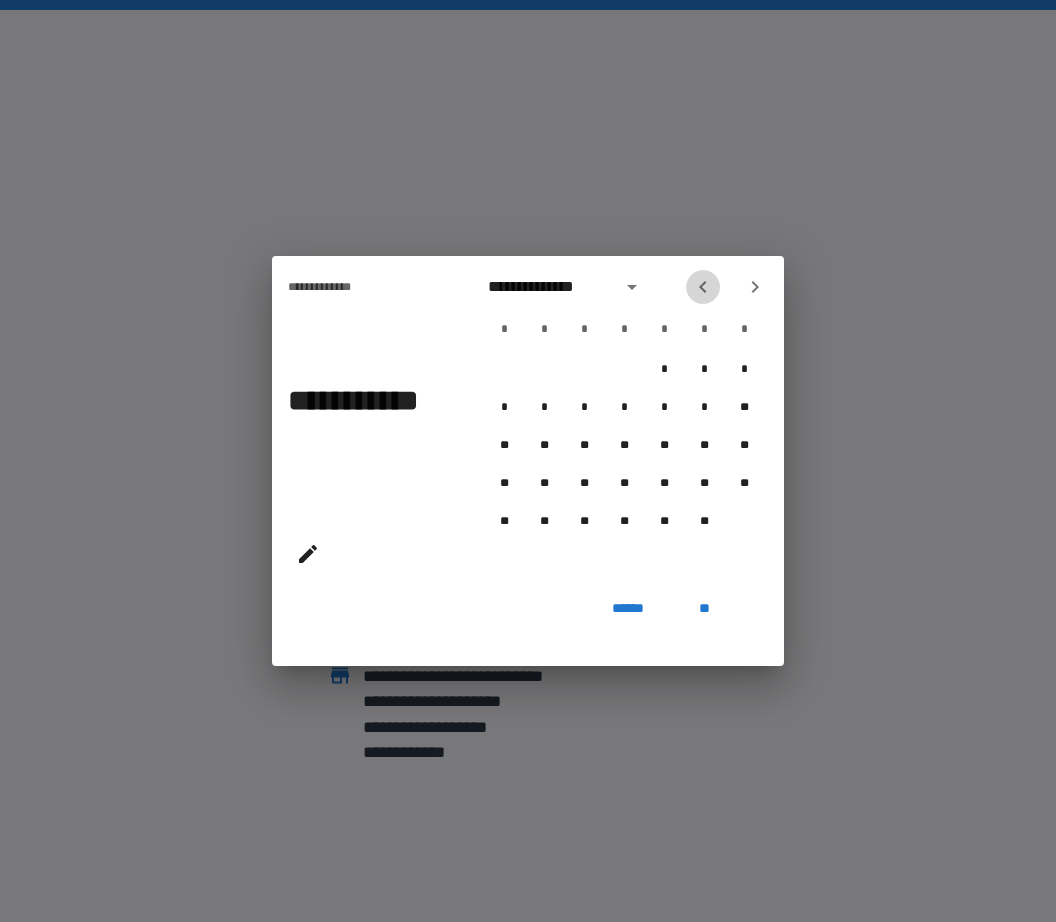 click 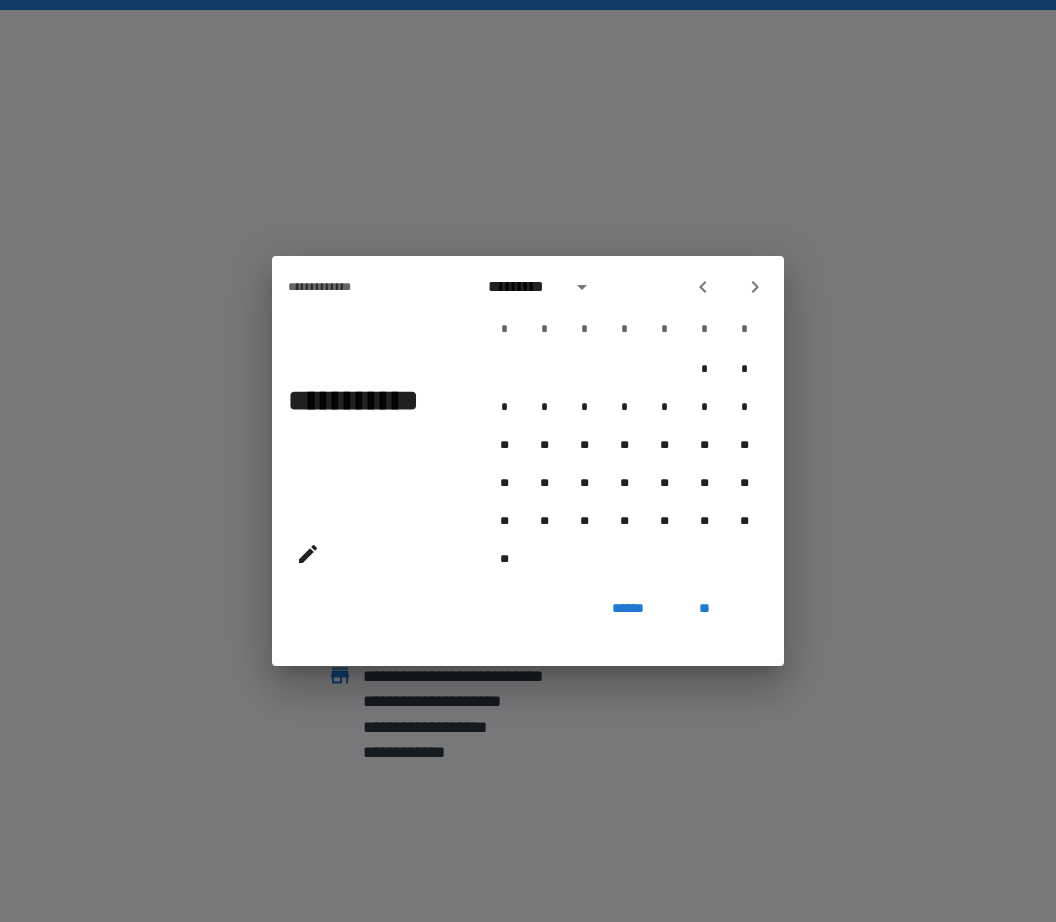 click 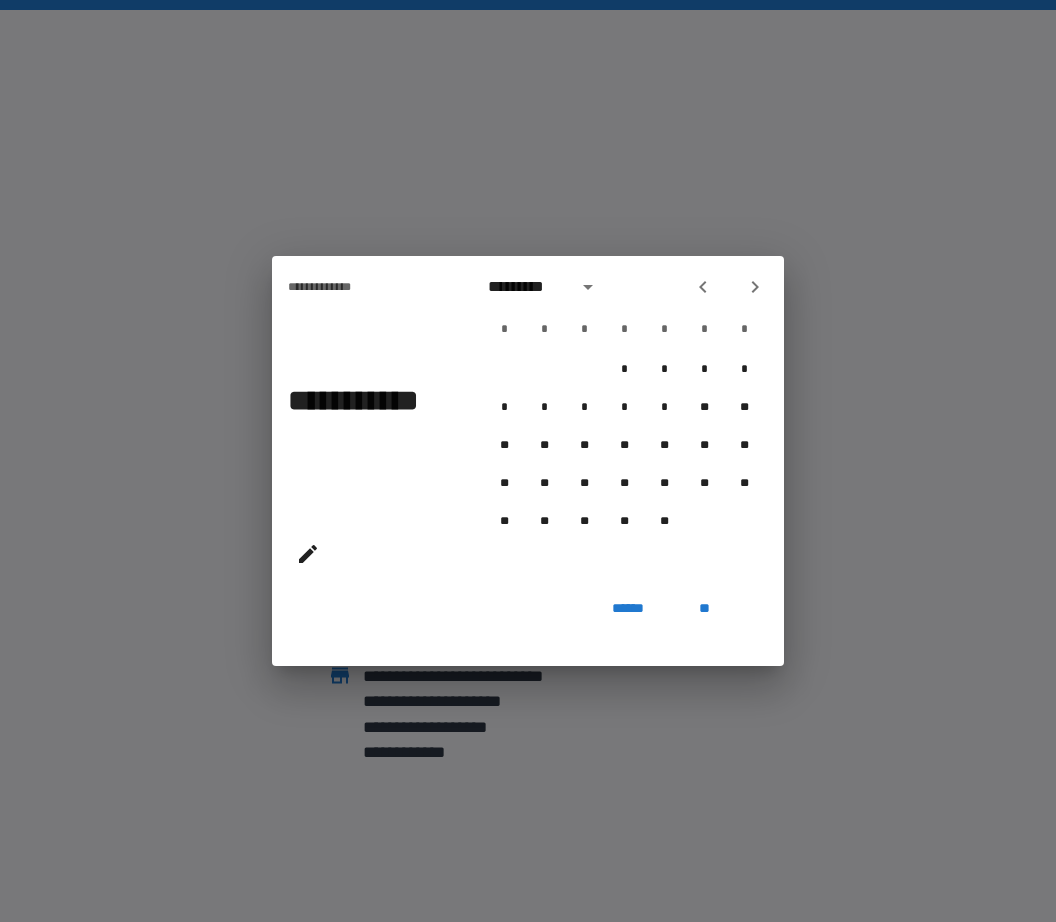 click 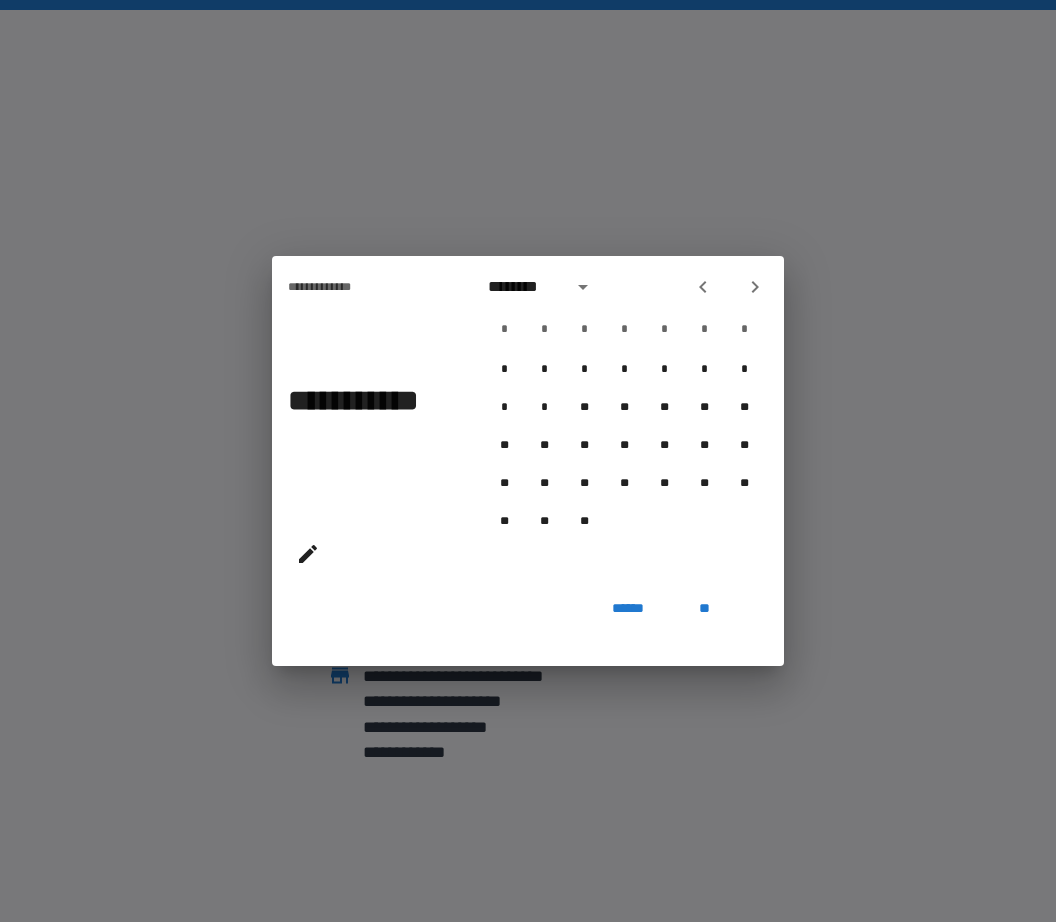 click 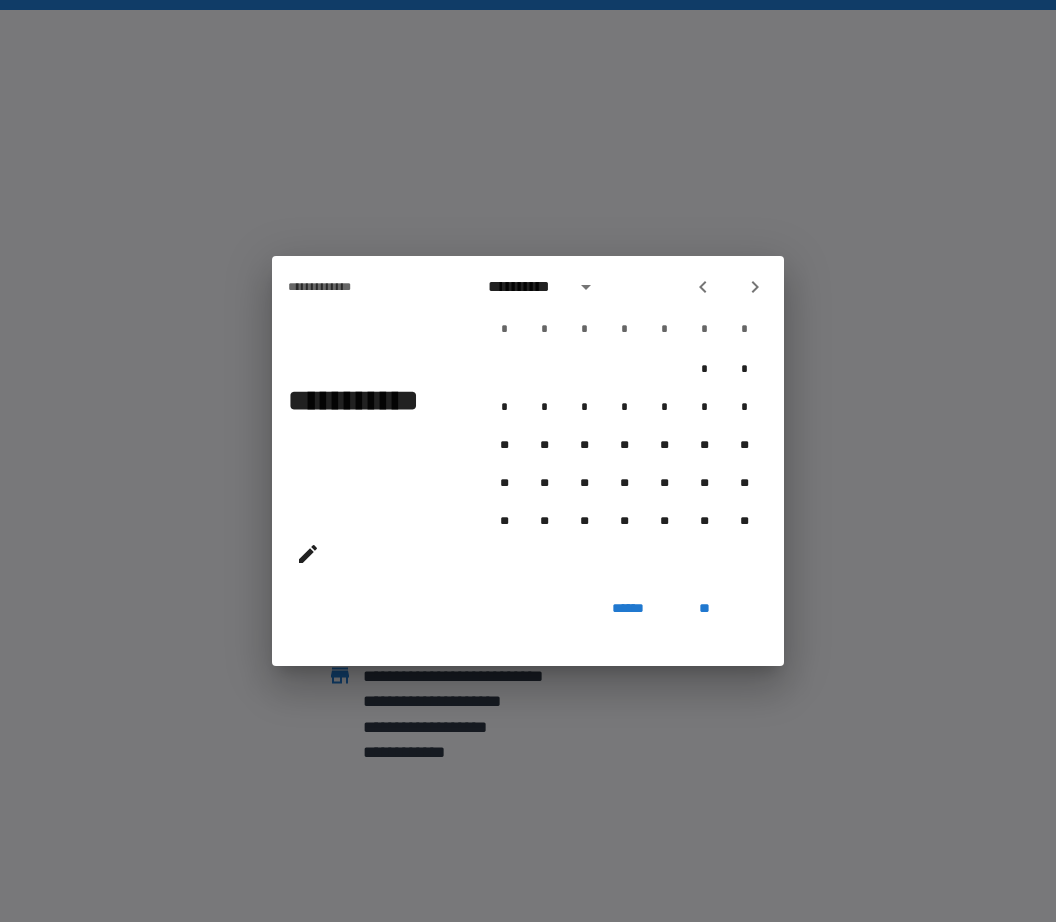 click 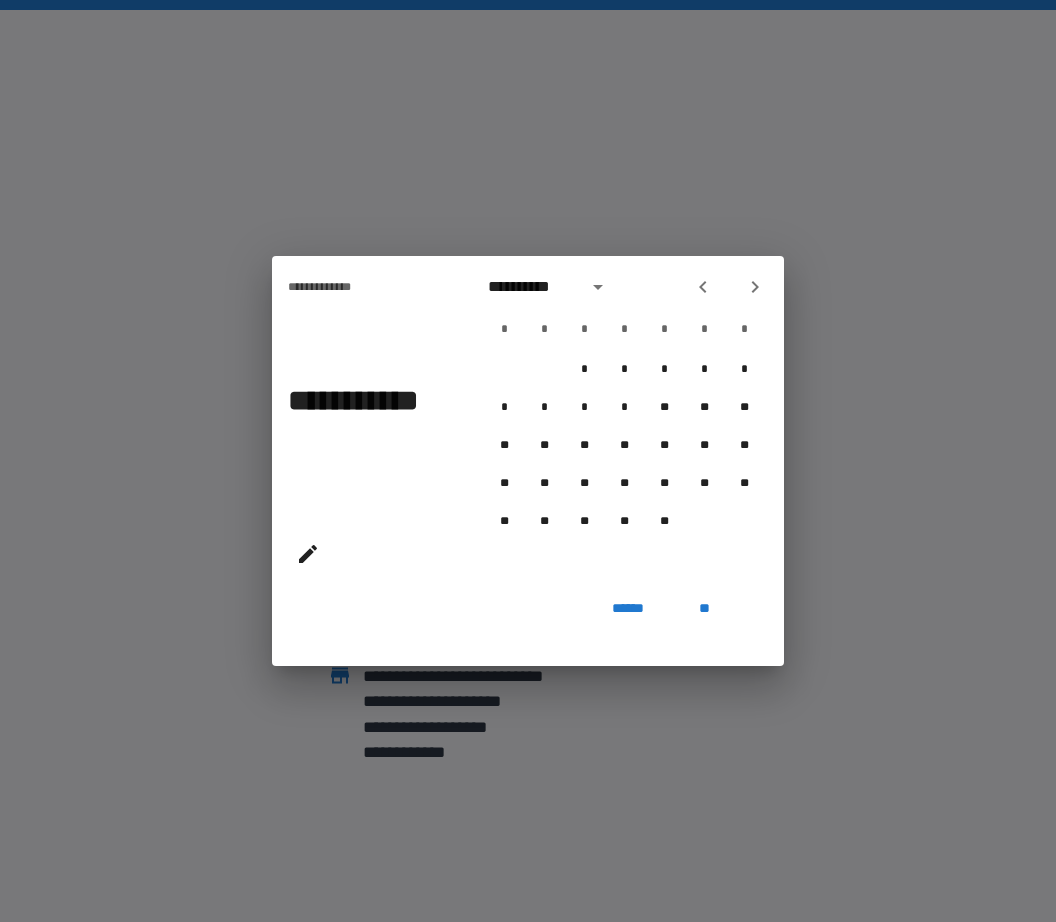 click 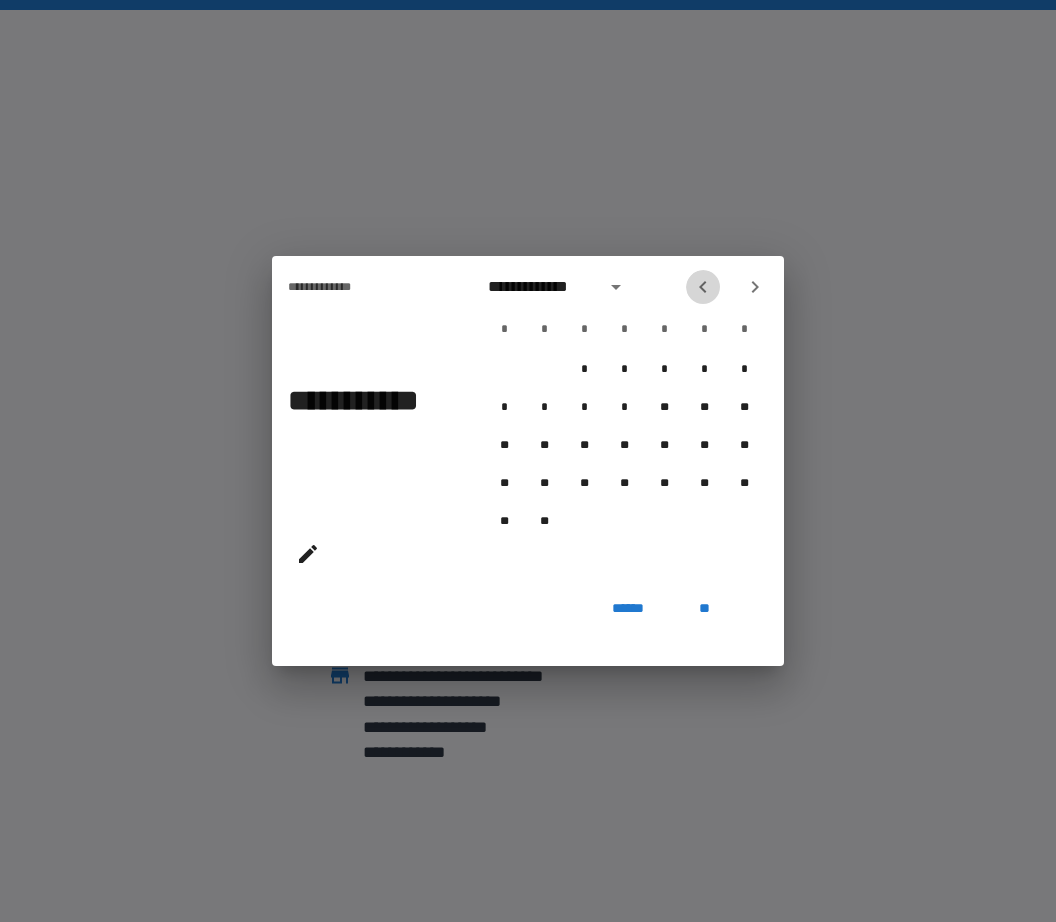 click 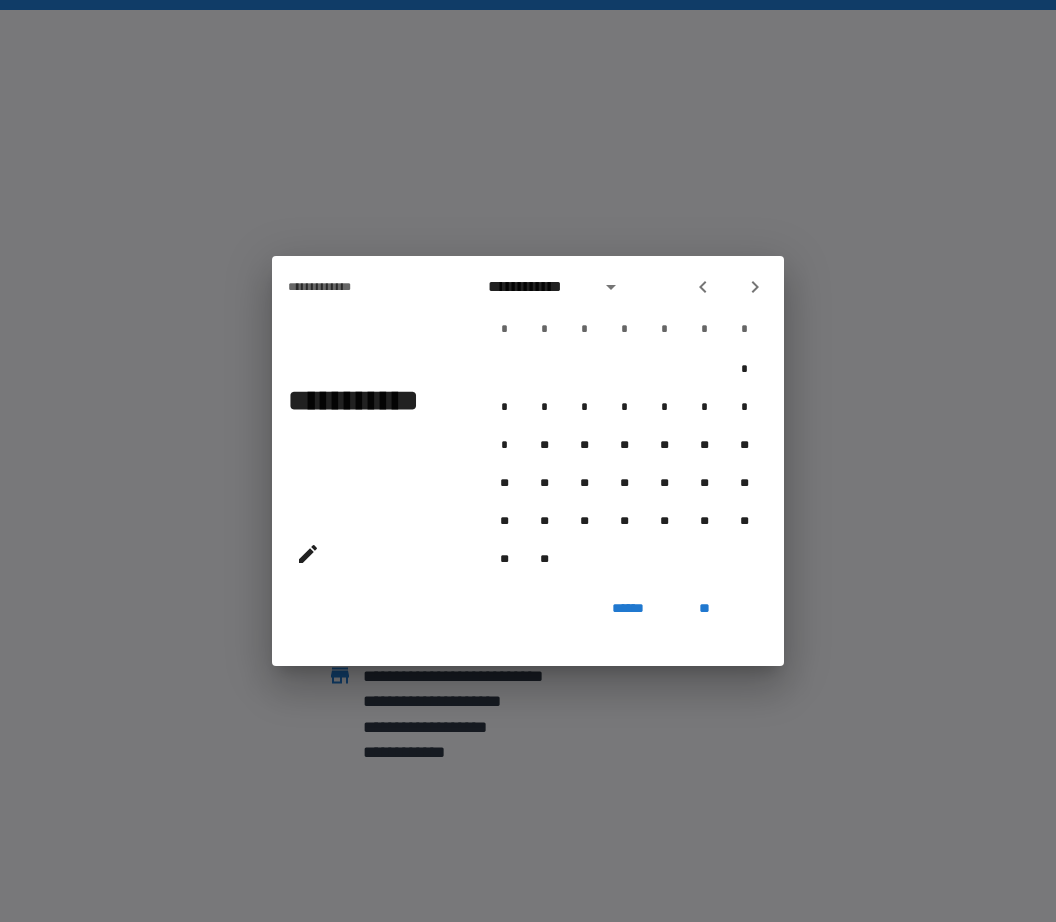 click 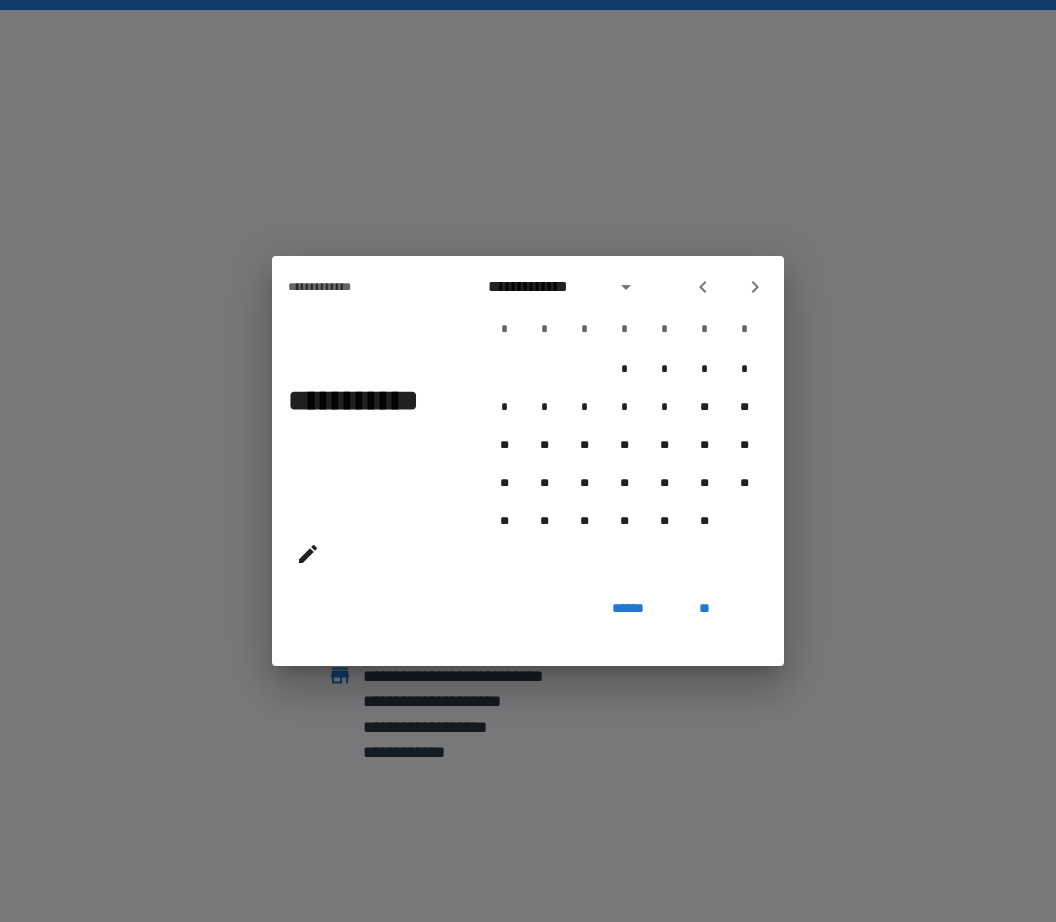 click 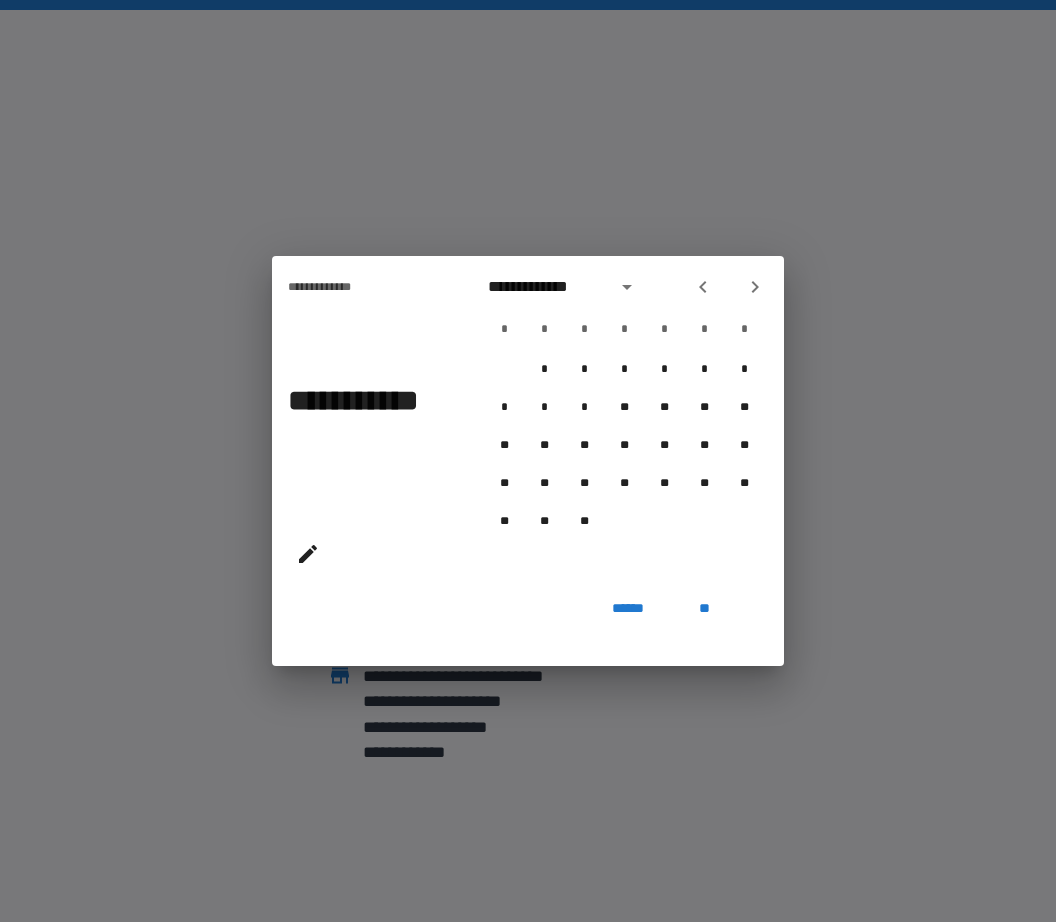 click 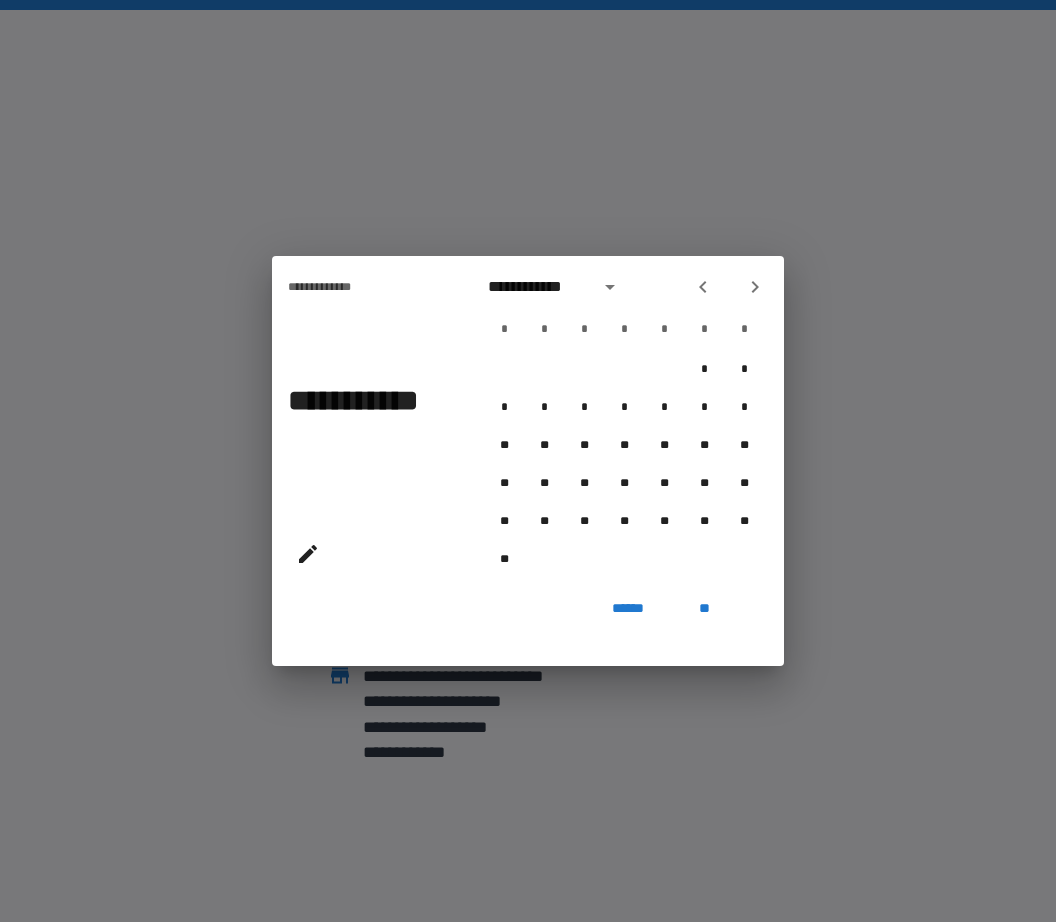 click 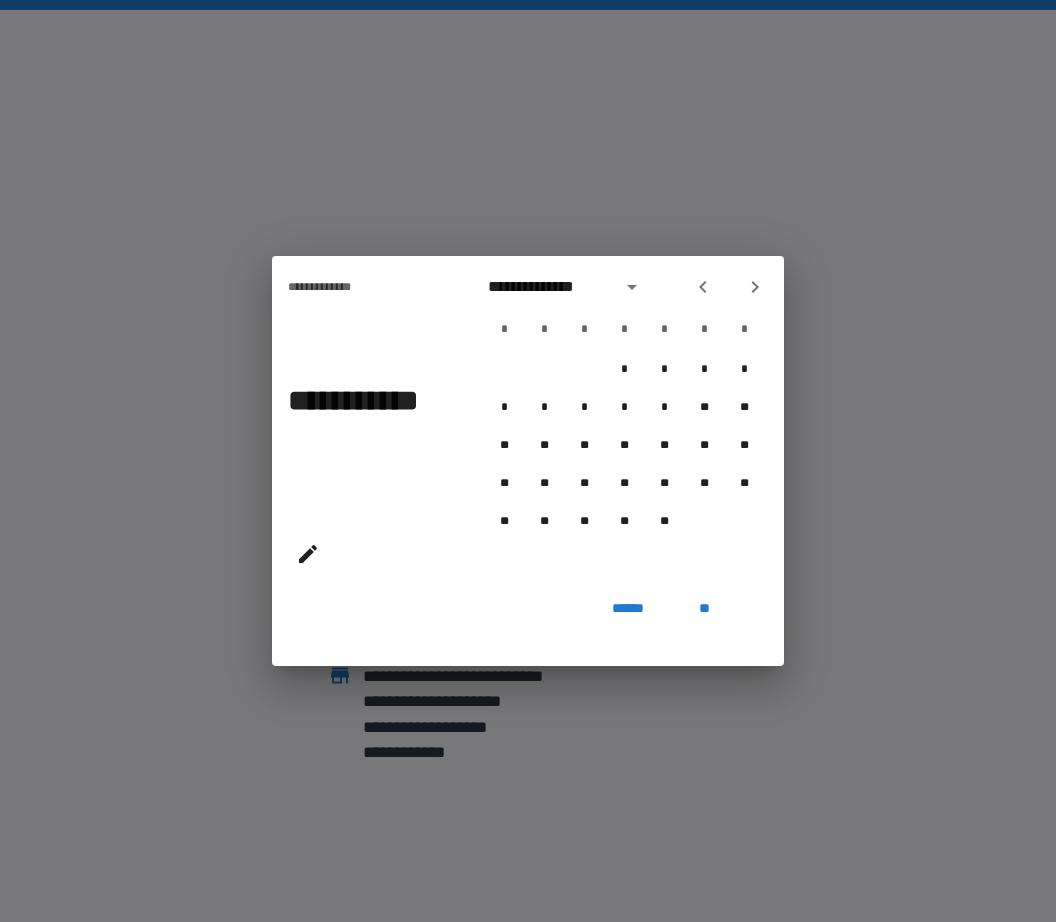 click 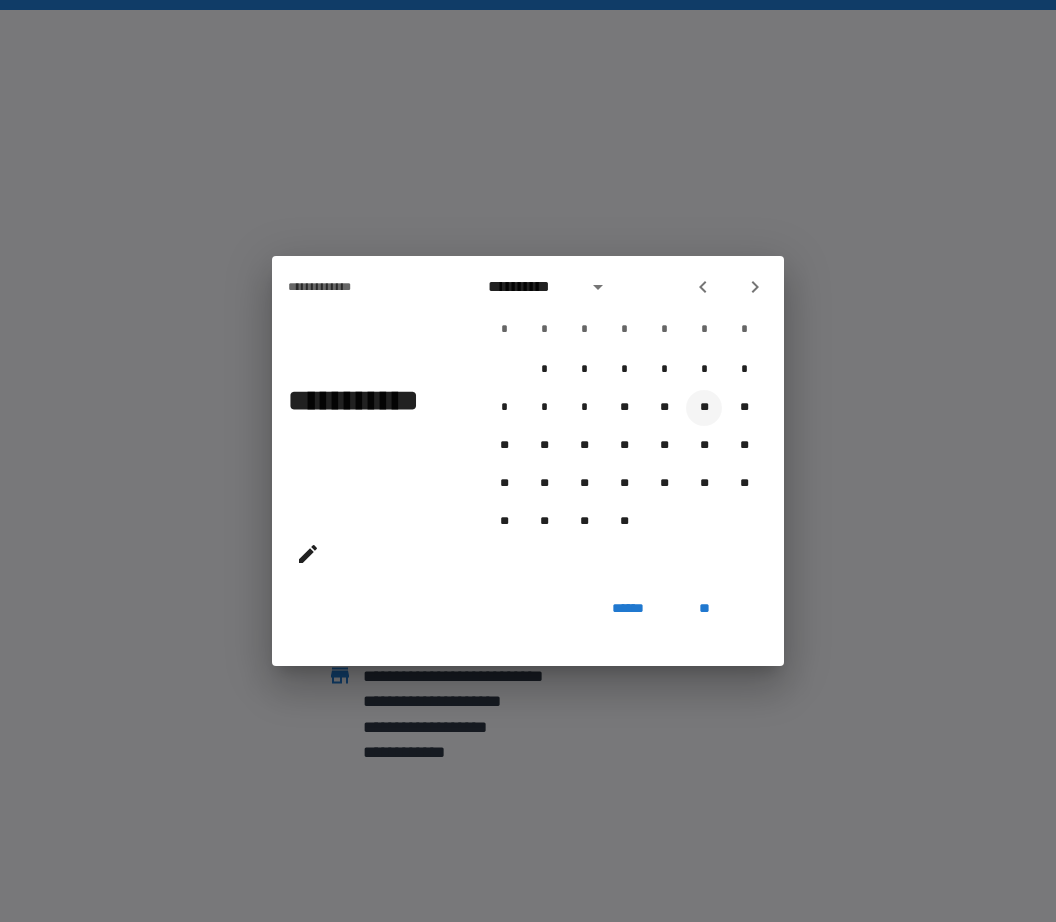 type on "**********" 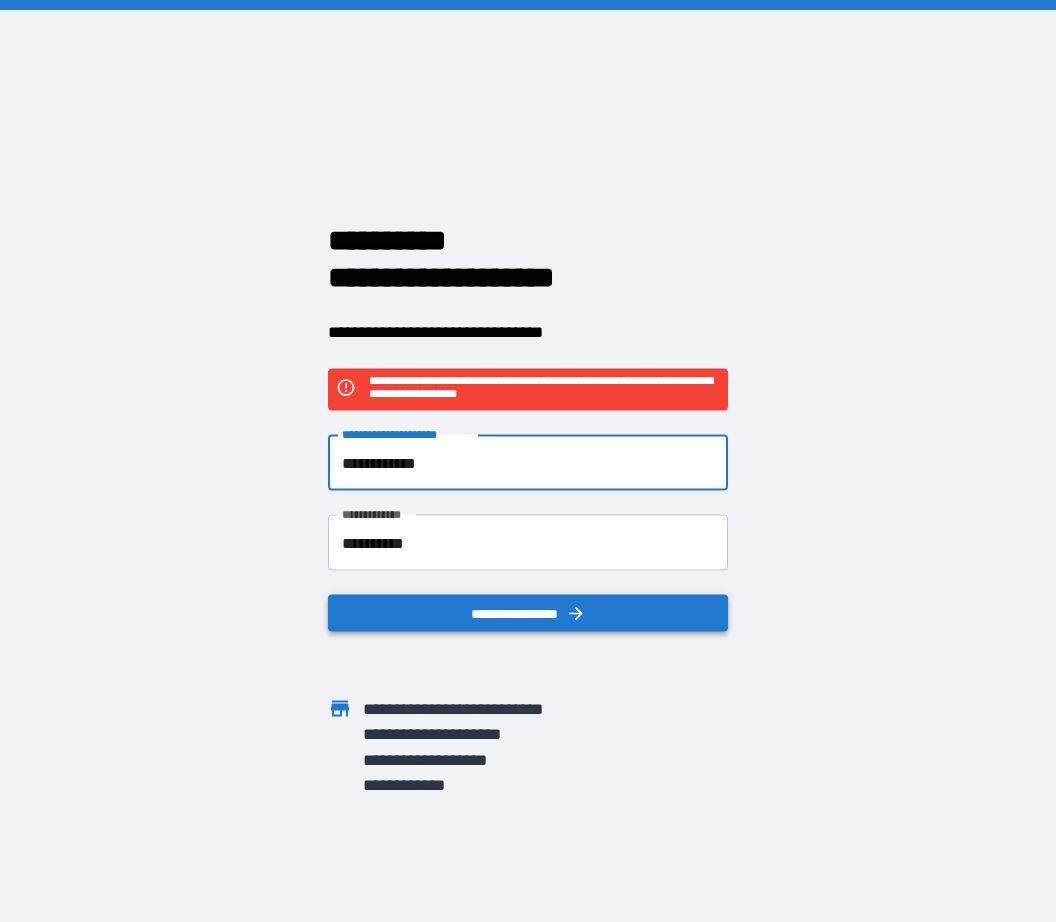 type on "**********" 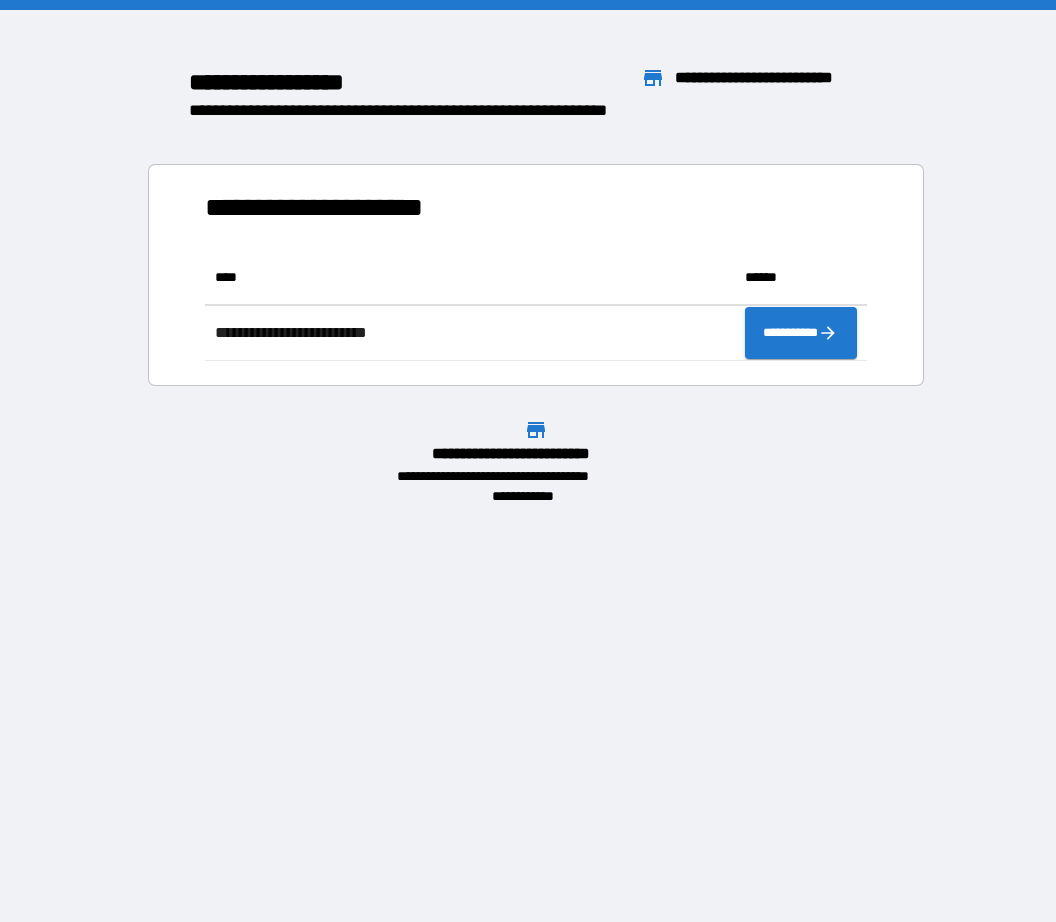 scroll, scrollTop: 1, scrollLeft: 1, axis: both 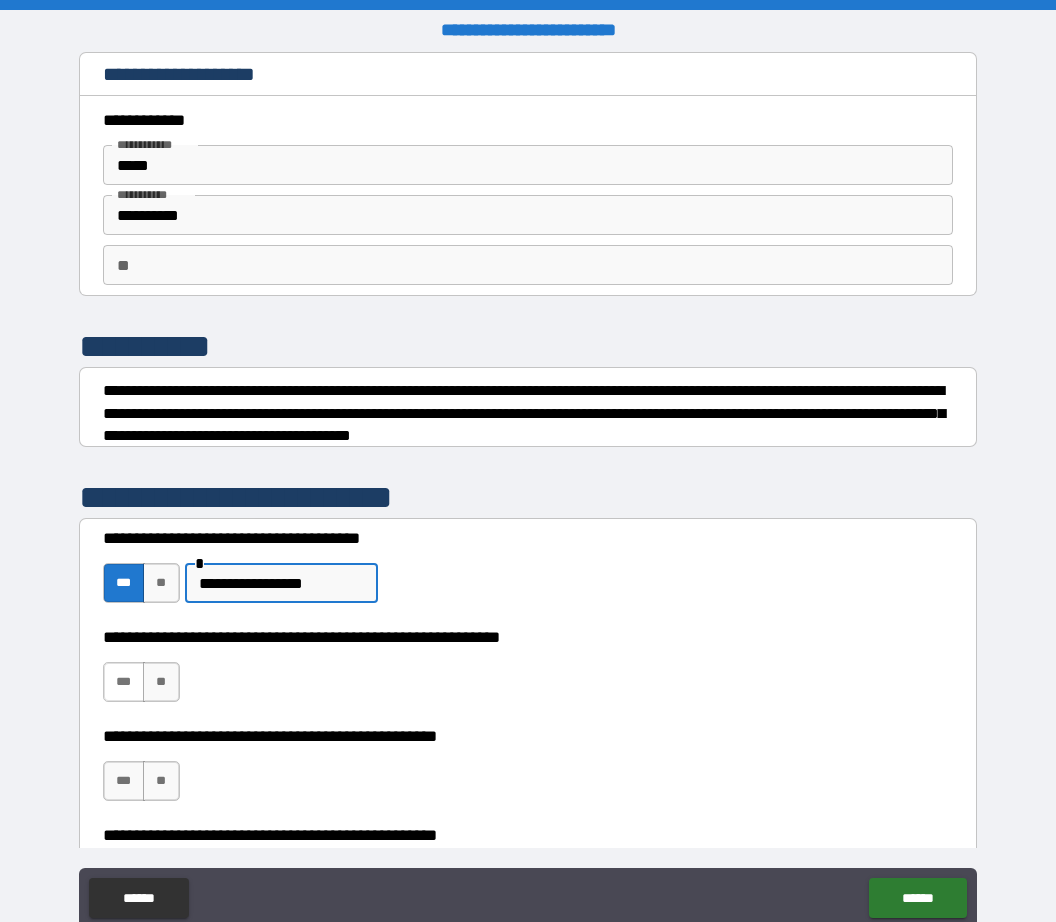 type on "**********" 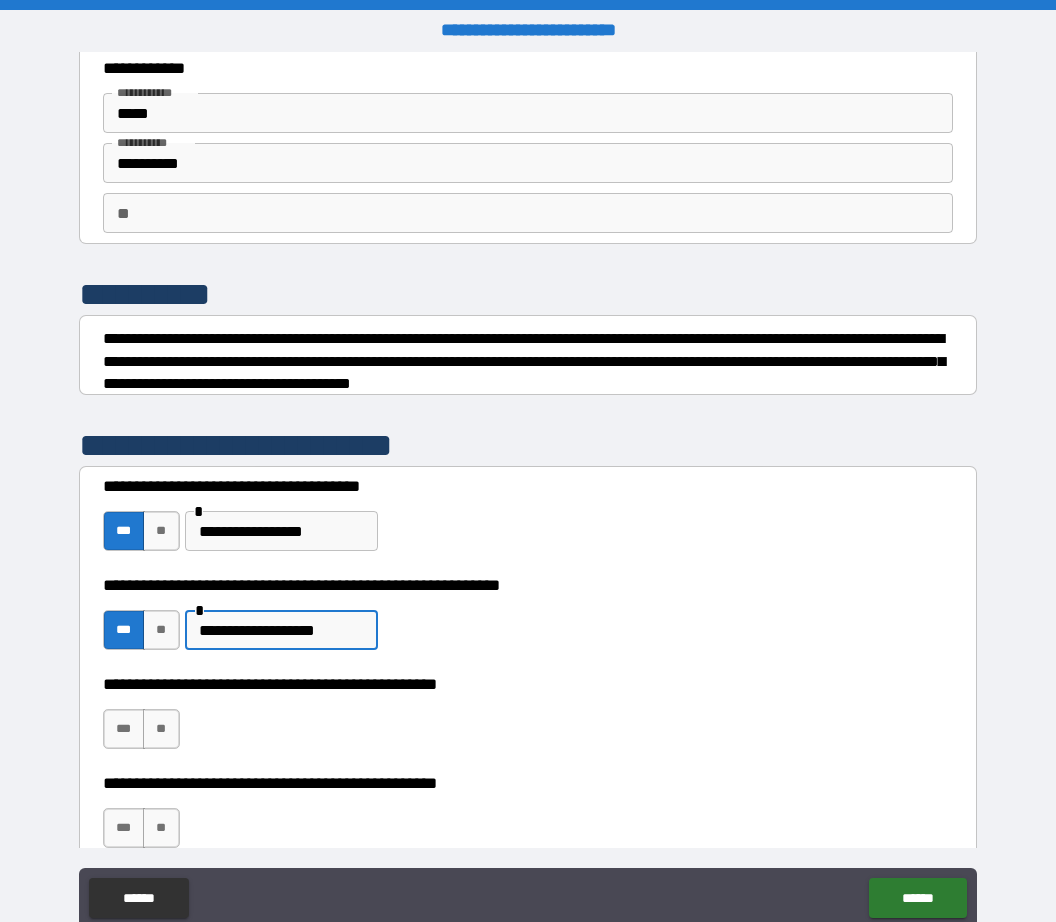 scroll, scrollTop: 59, scrollLeft: 0, axis: vertical 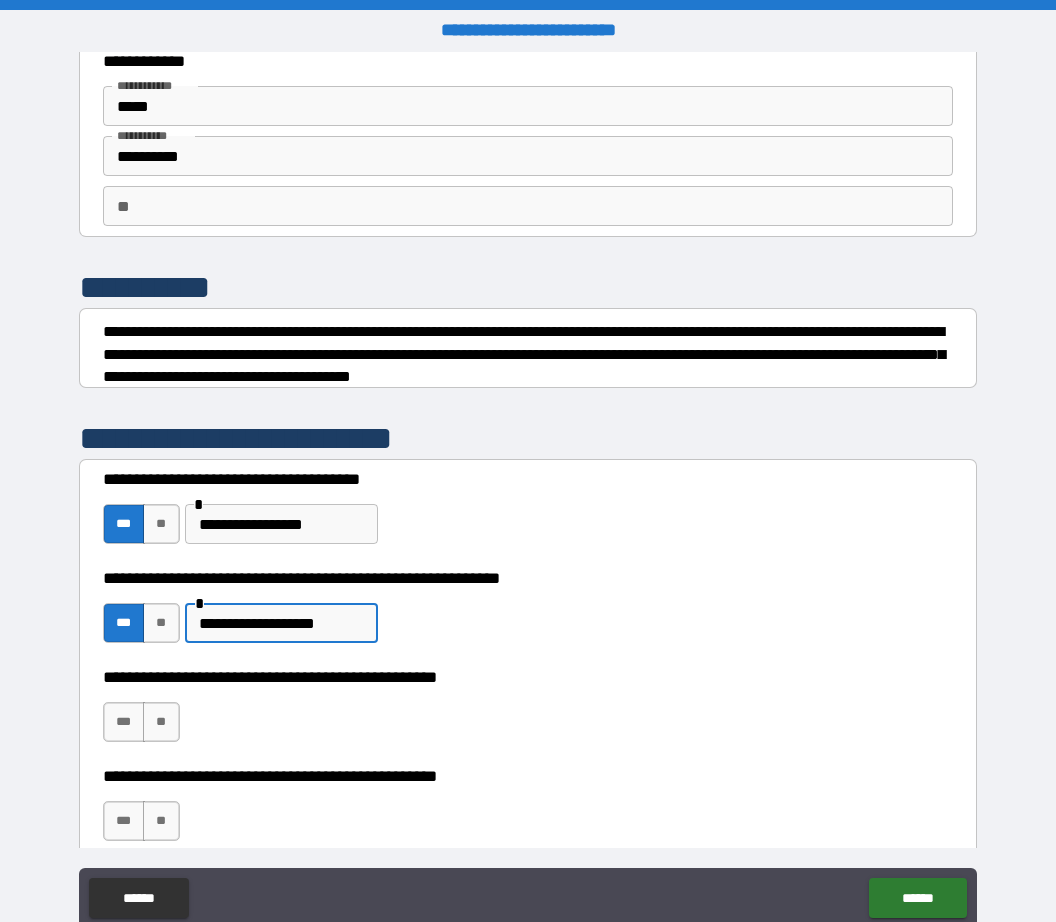 type on "**********" 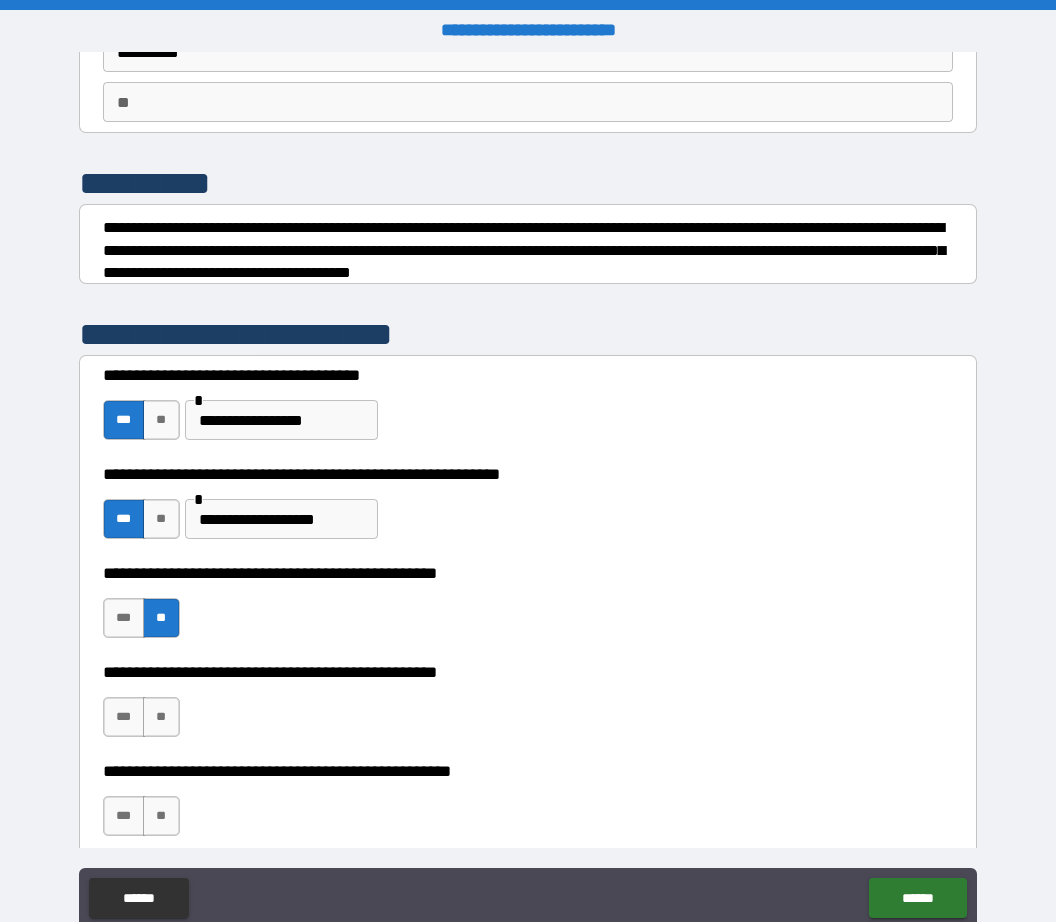 scroll, scrollTop: 168, scrollLeft: 0, axis: vertical 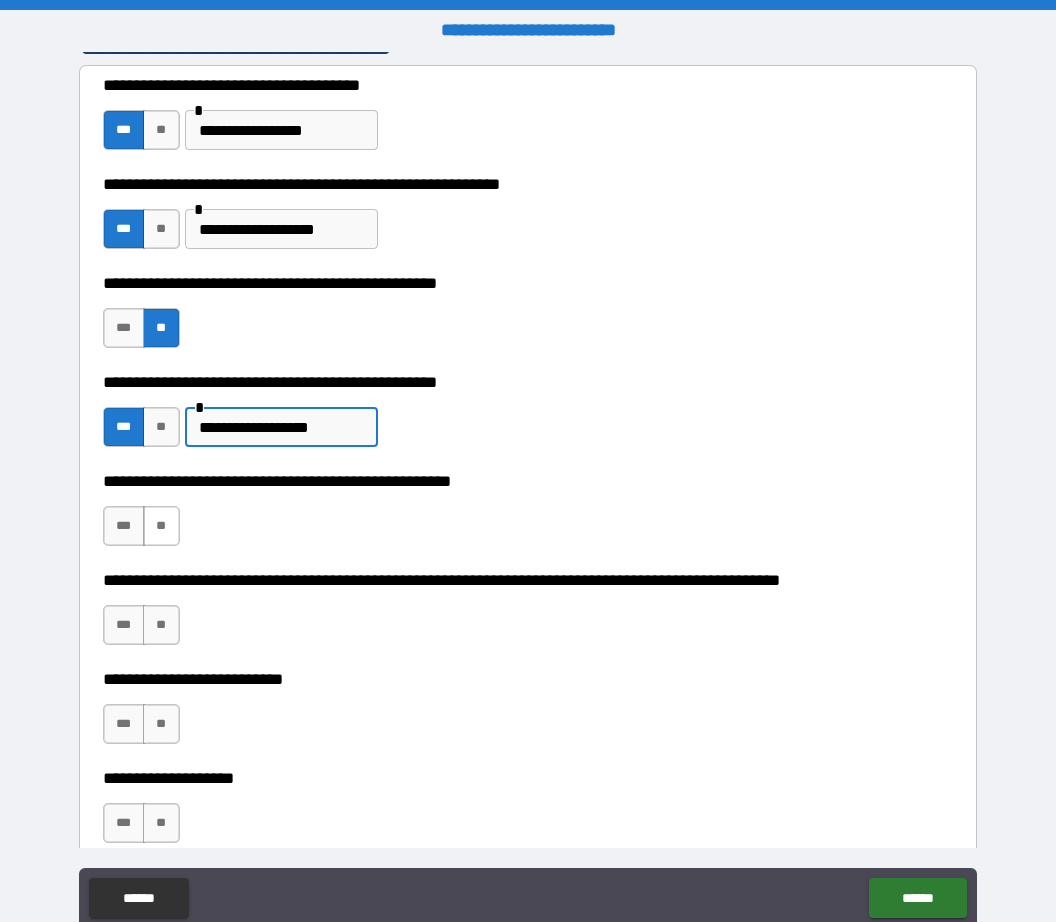 type on "**********" 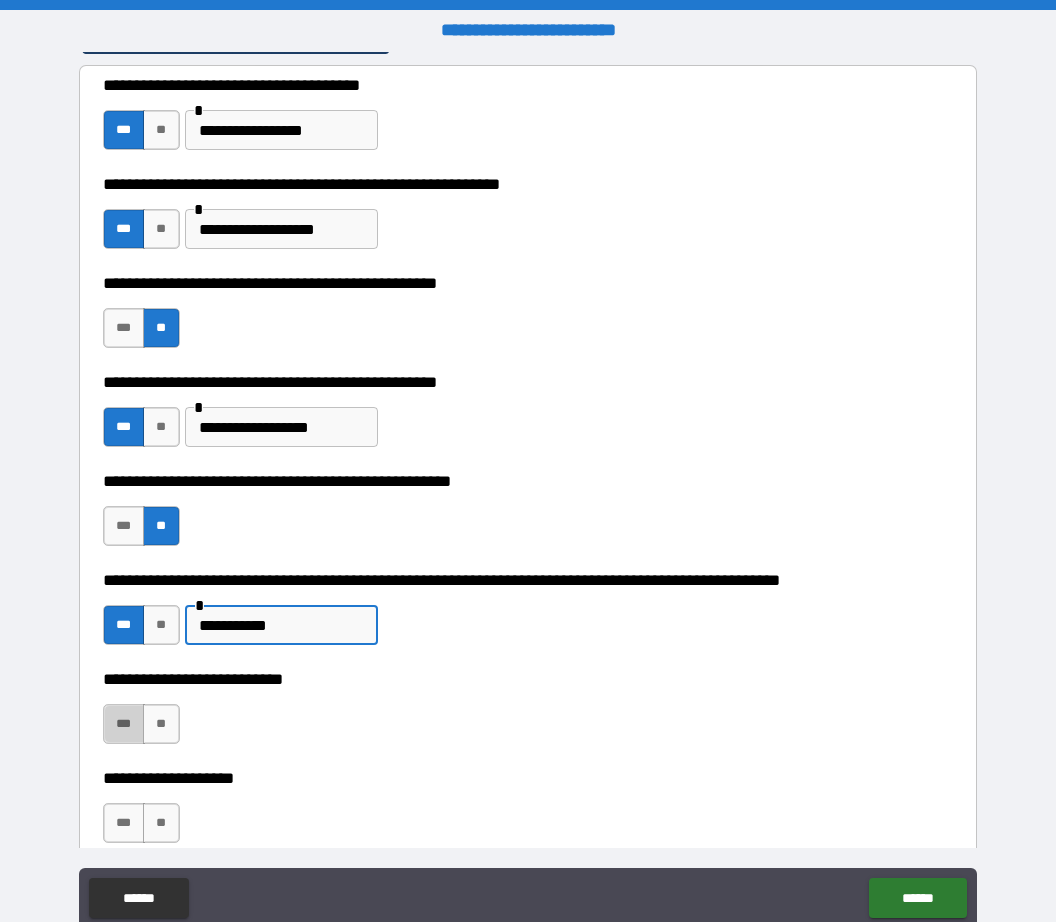 type on "**********" 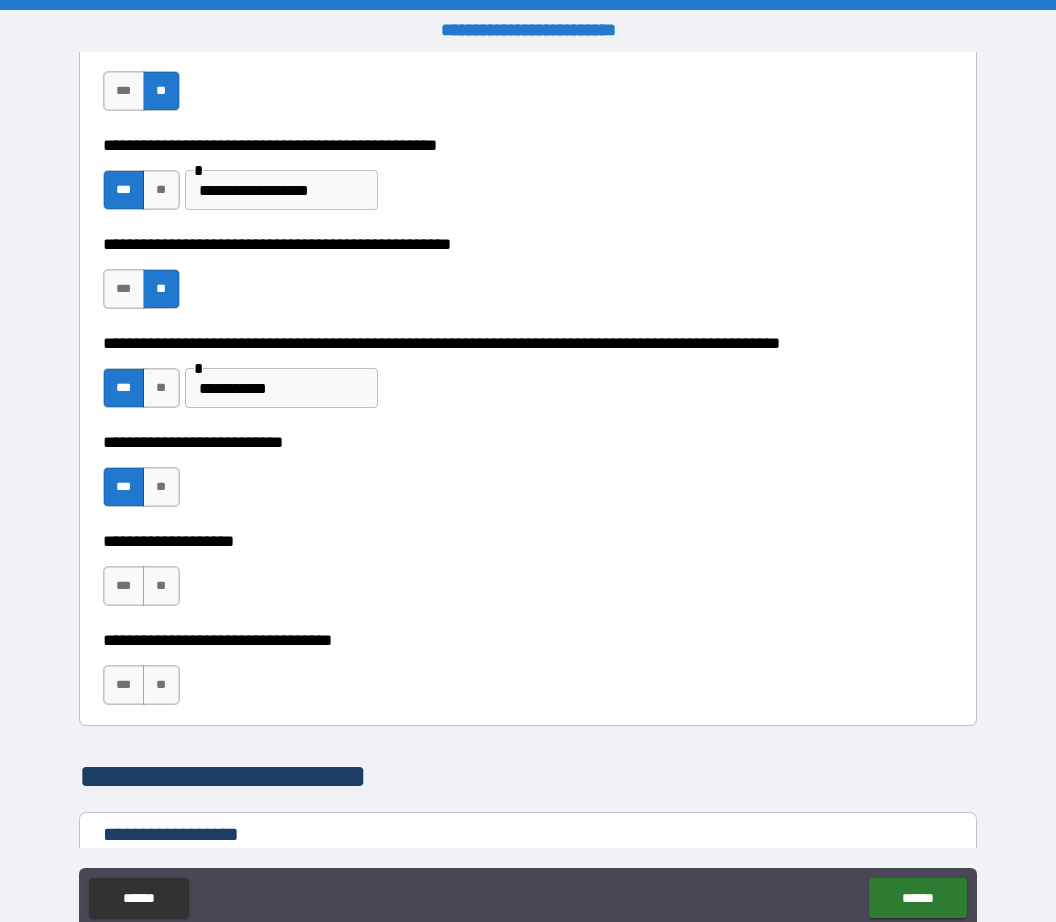 scroll, scrollTop: 690, scrollLeft: 0, axis: vertical 